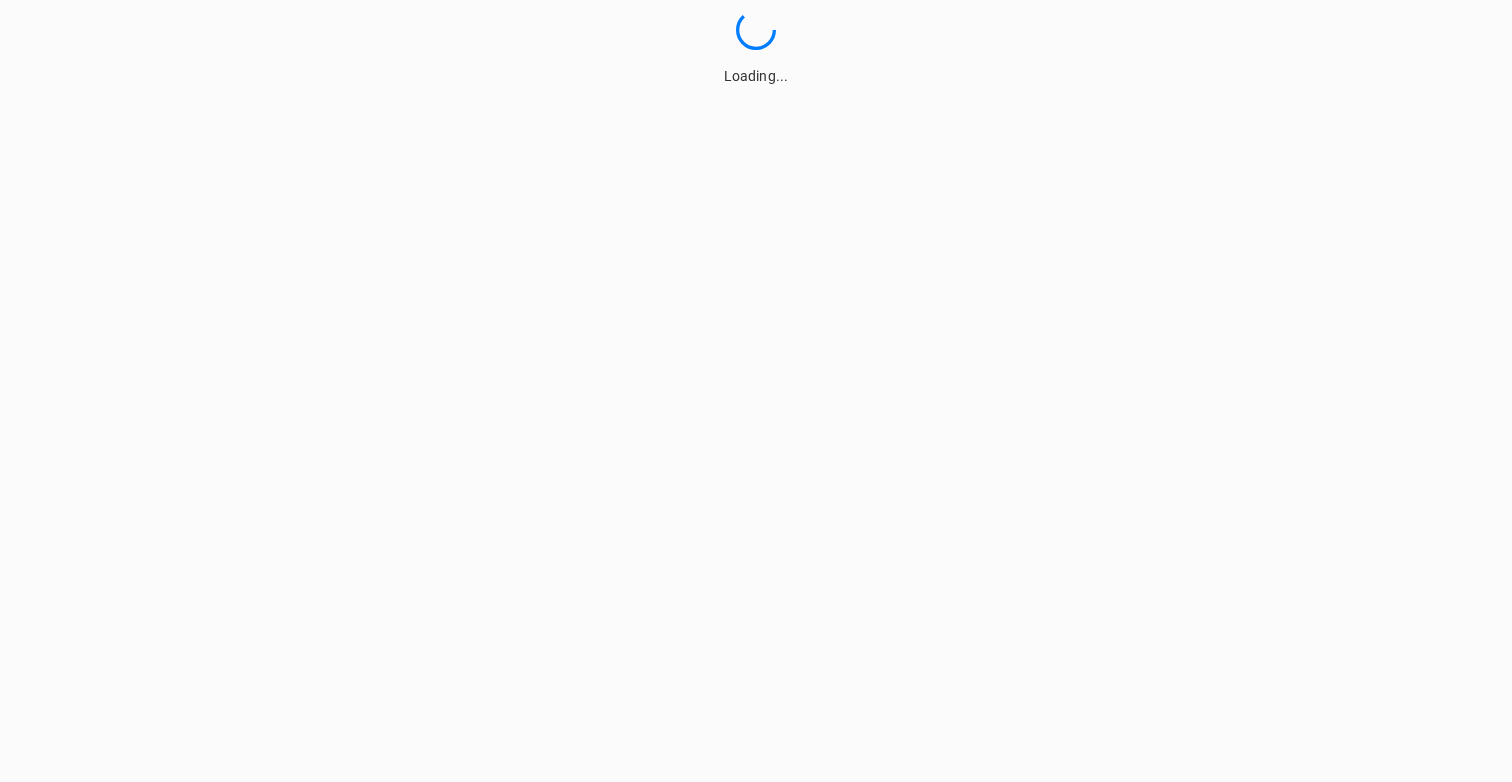 scroll, scrollTop: 0, scrollLeft: 0, axis: both 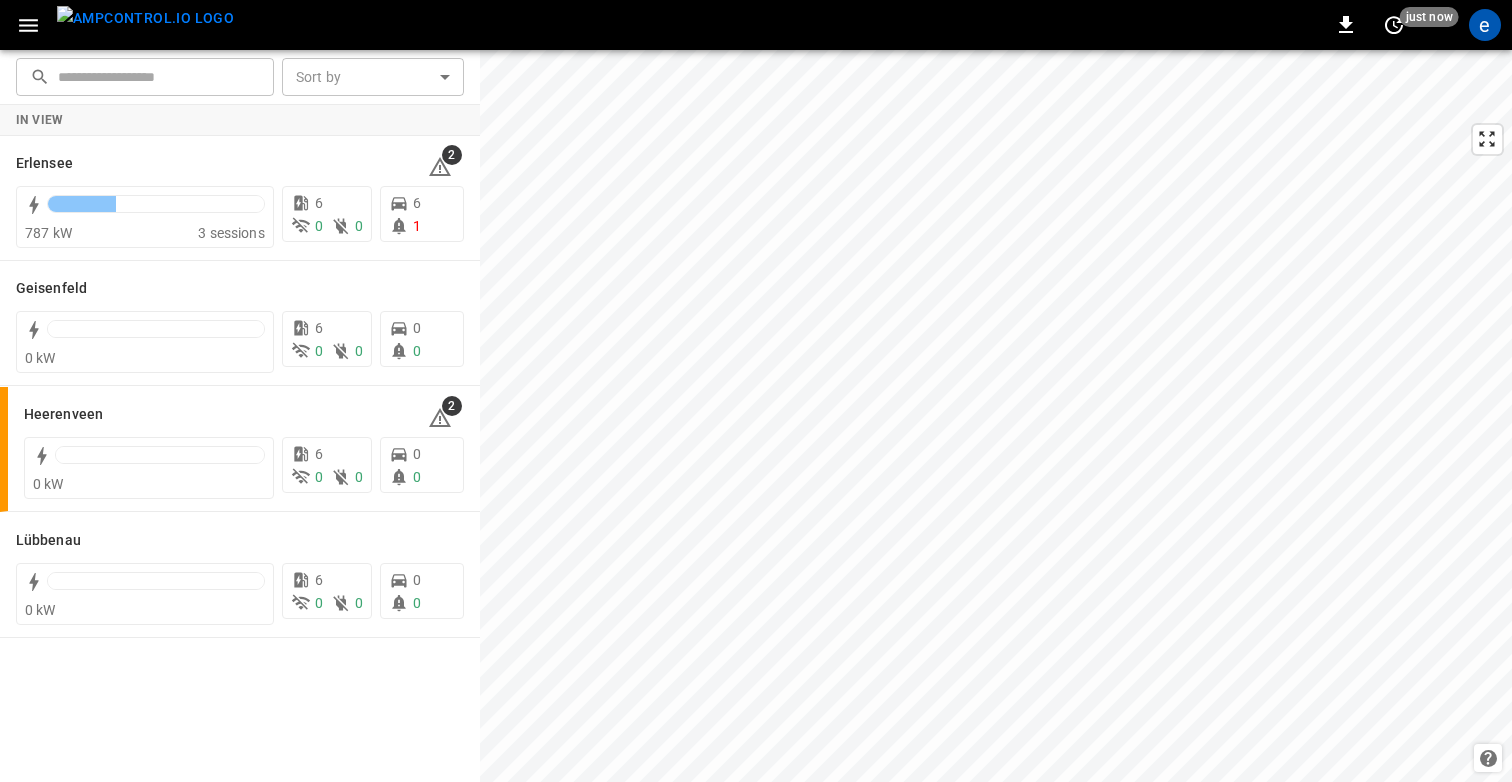 click 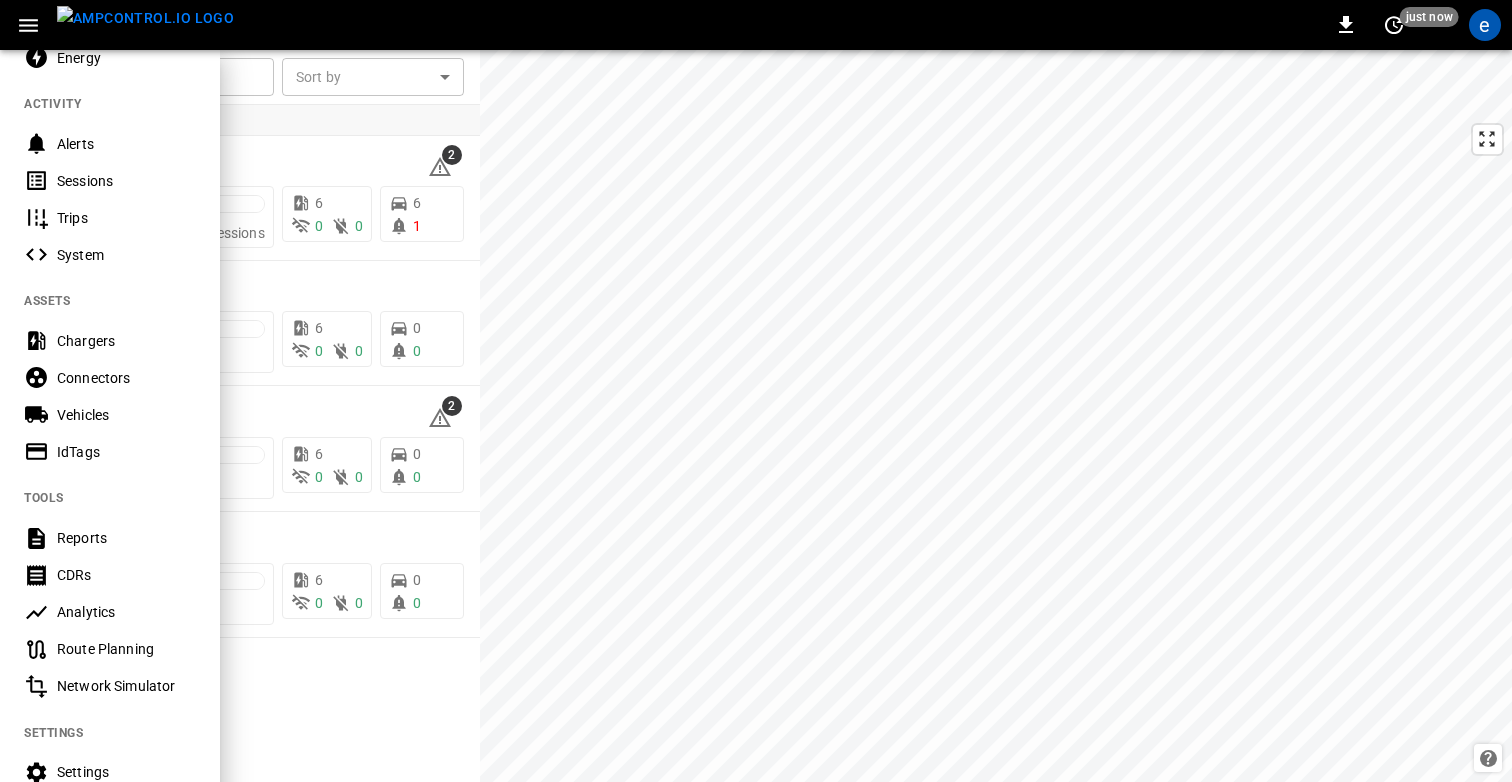 scroll, scrollTop: 382, scrollLeft: 0, axis: vertical 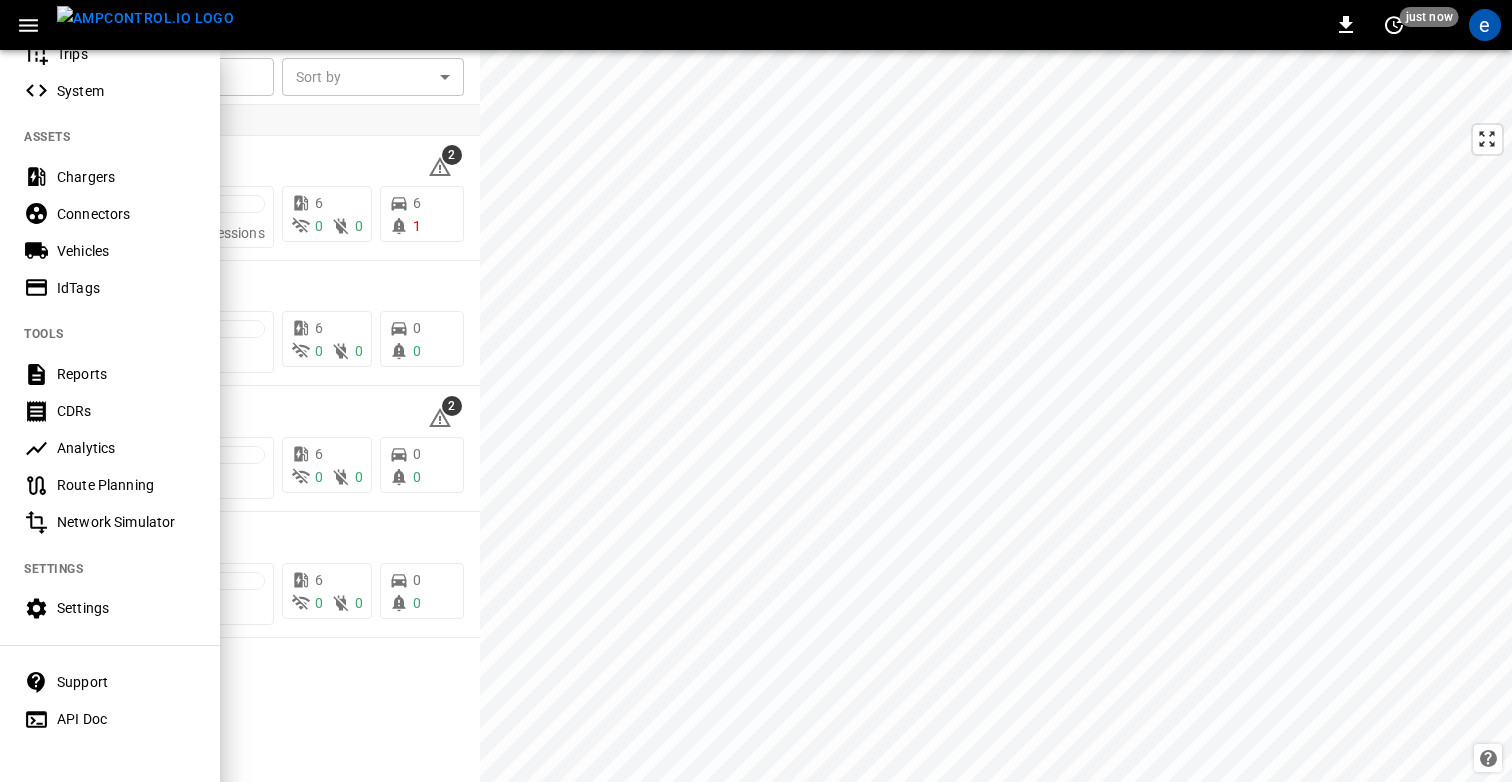 click at bounding box center (756, 391) 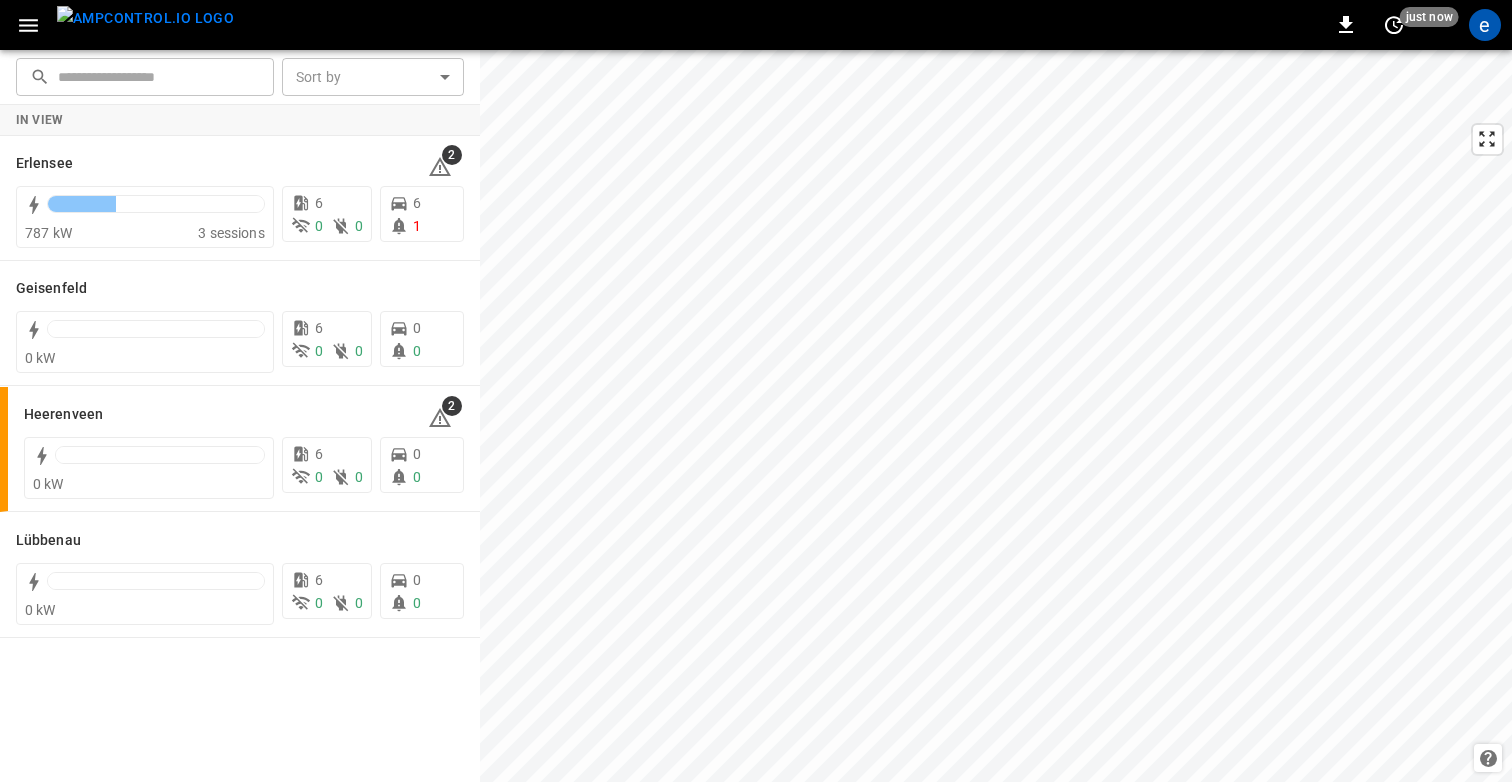 click 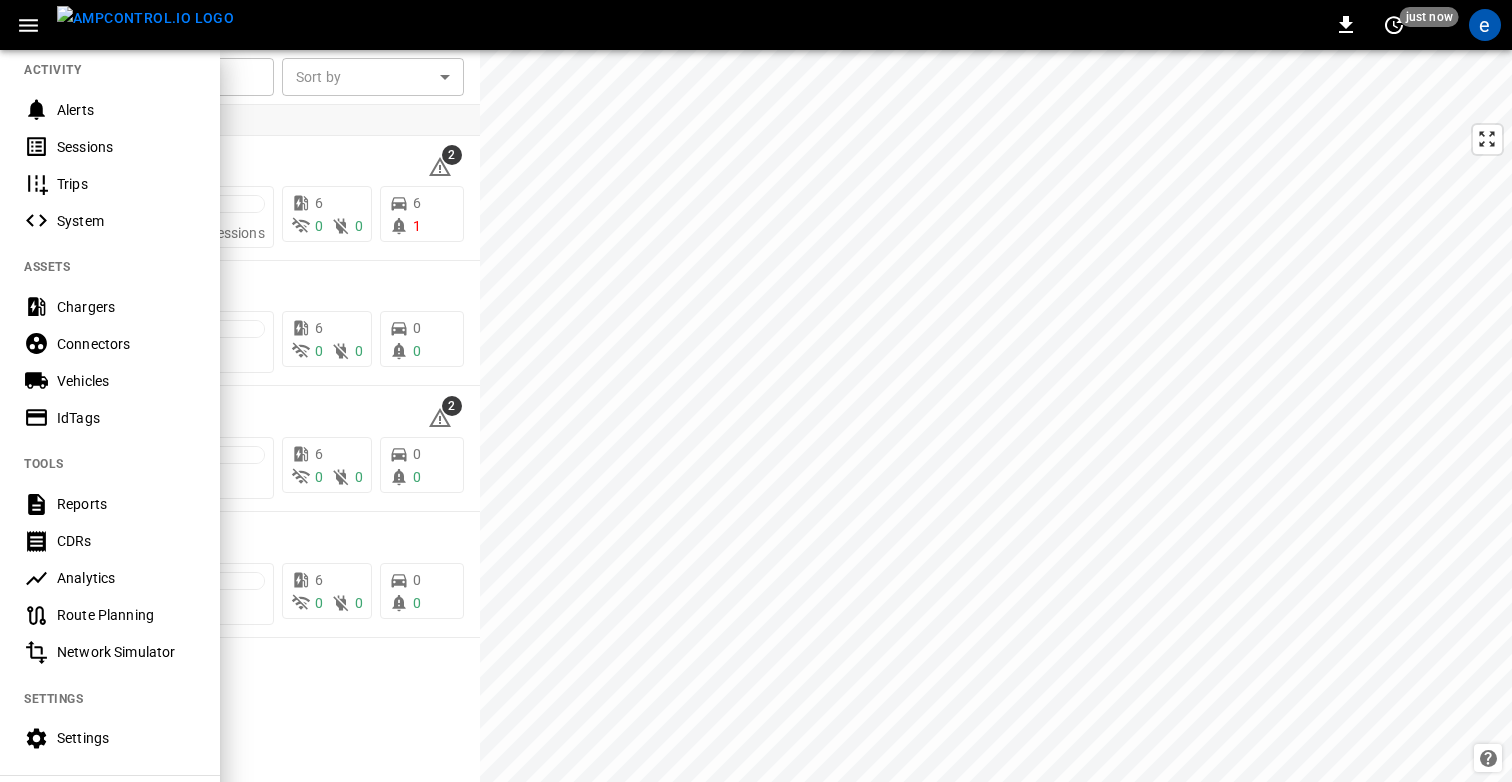 scroll, scrollTop: 332, scrollLeft: 0, axis: vertical 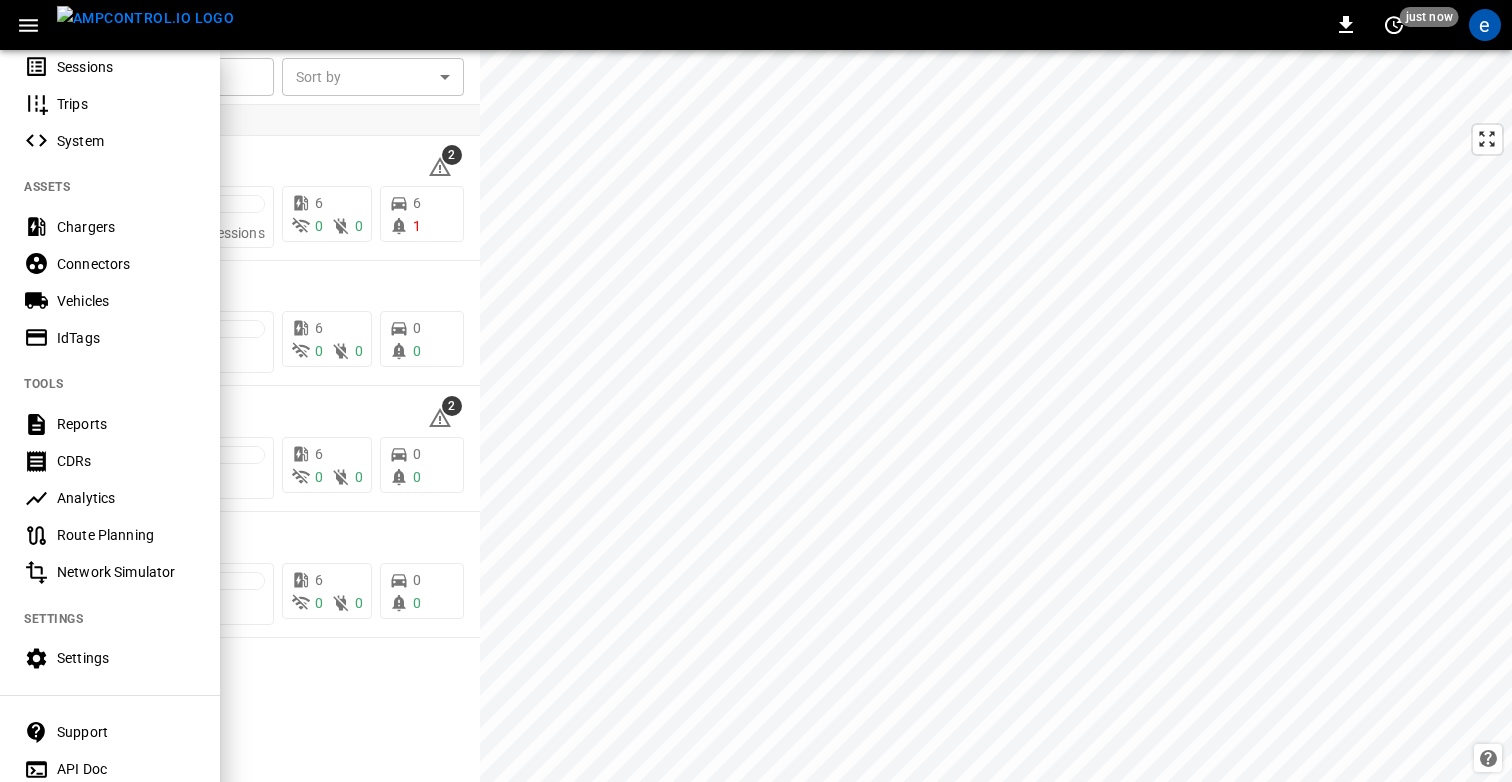 click on "Settings" at bounding box center [110, 658] 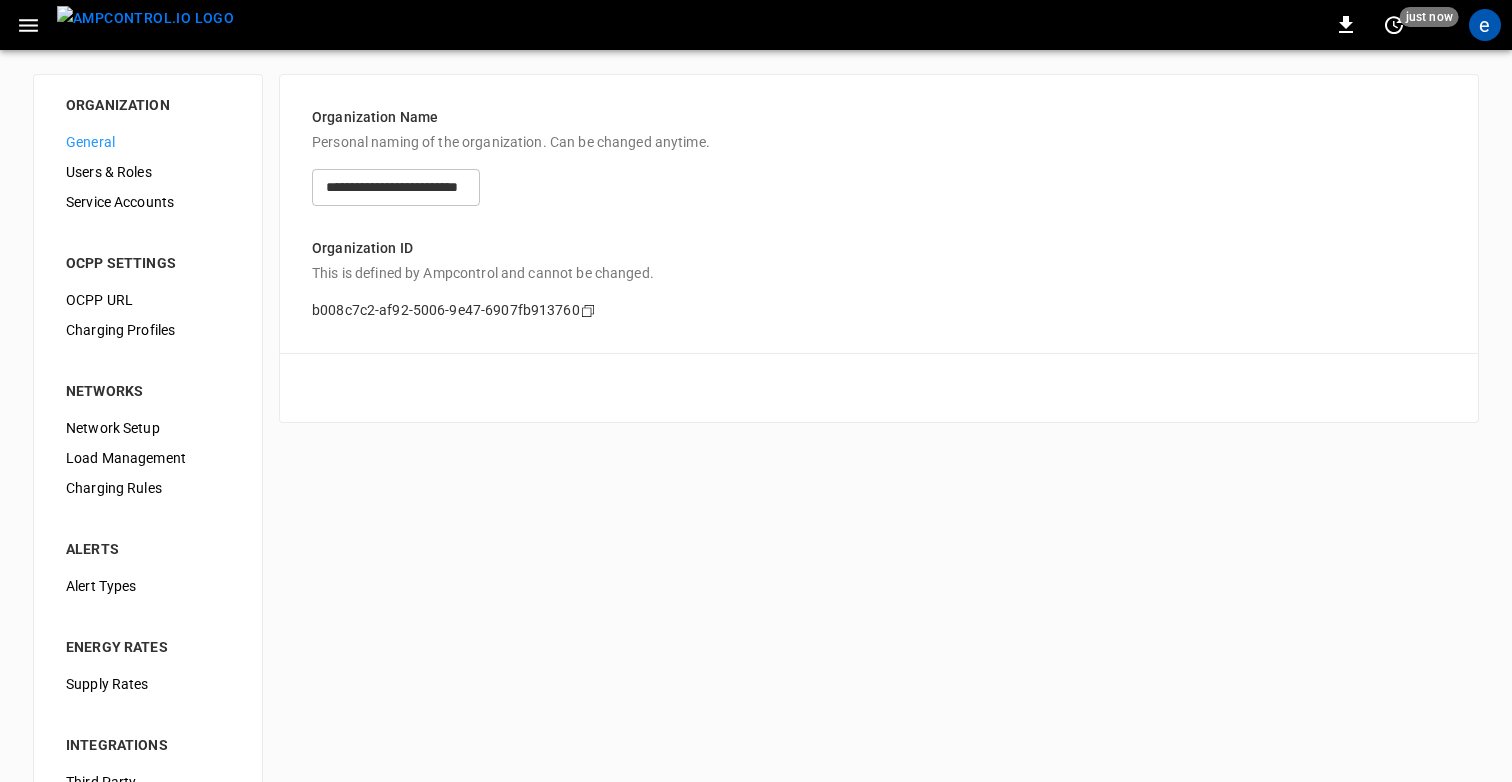 click on "Network Setup" at bounding box center (148, 428) 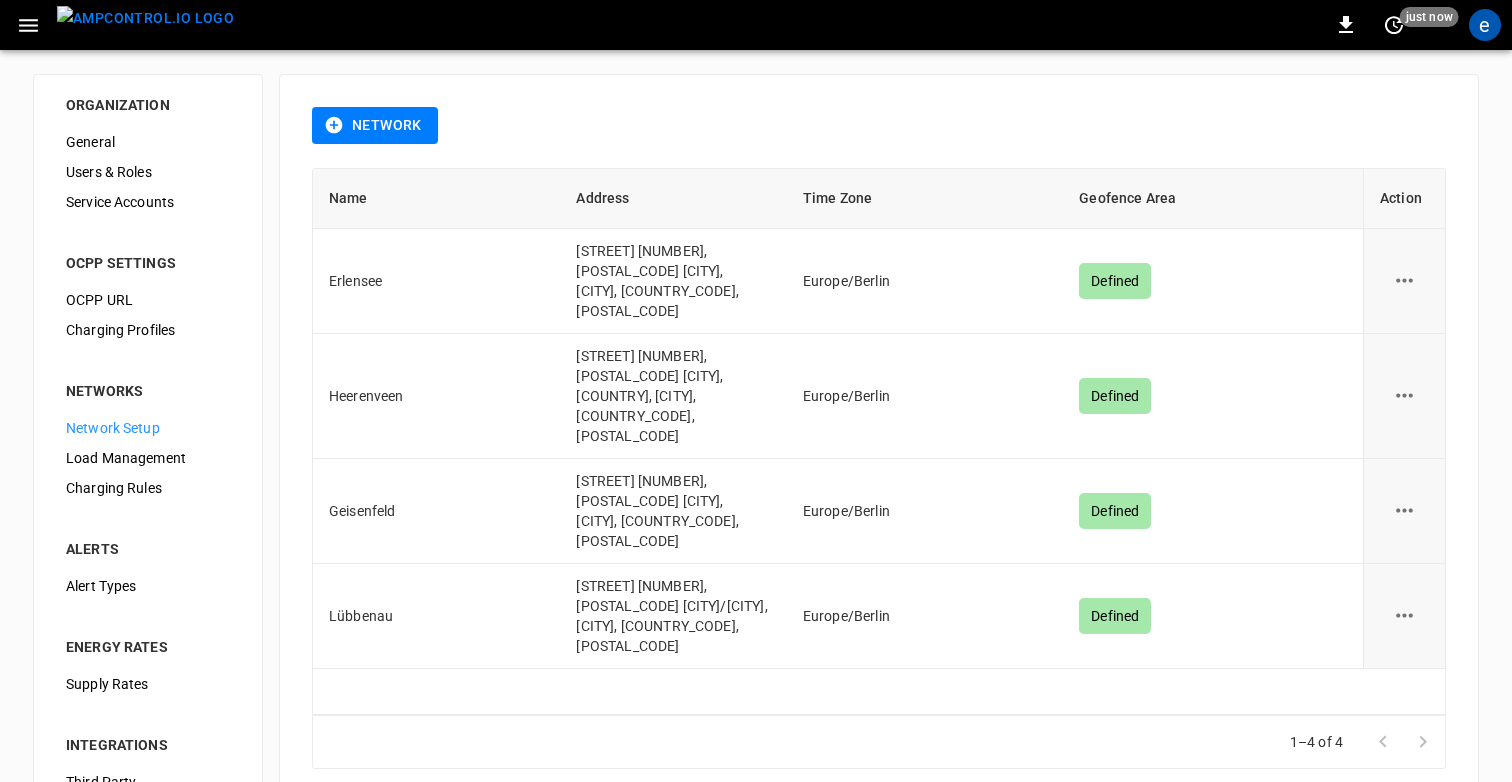 click 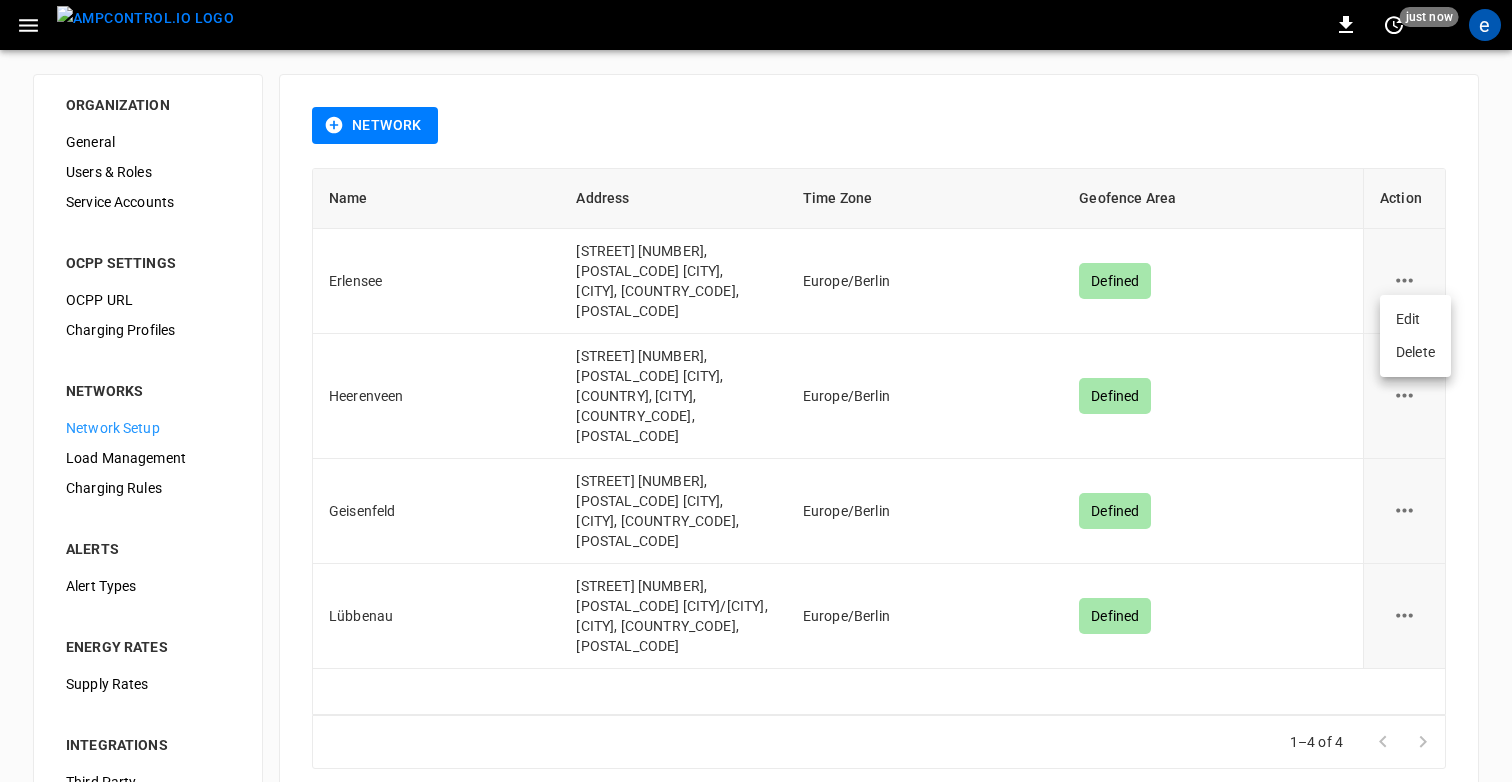 click at bounding box center [756, 391] 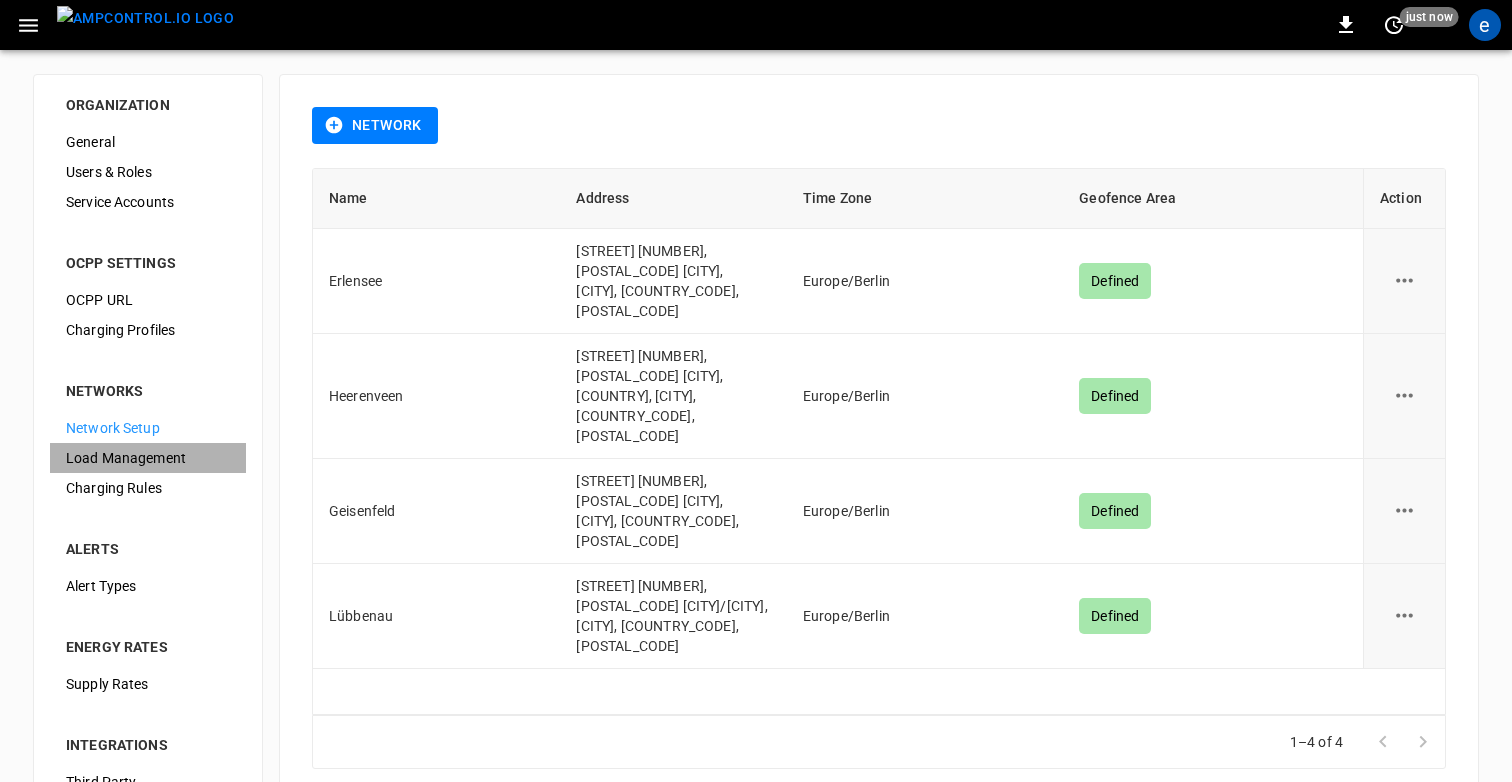 click on "Load Management" at bounding box center [148, 458] 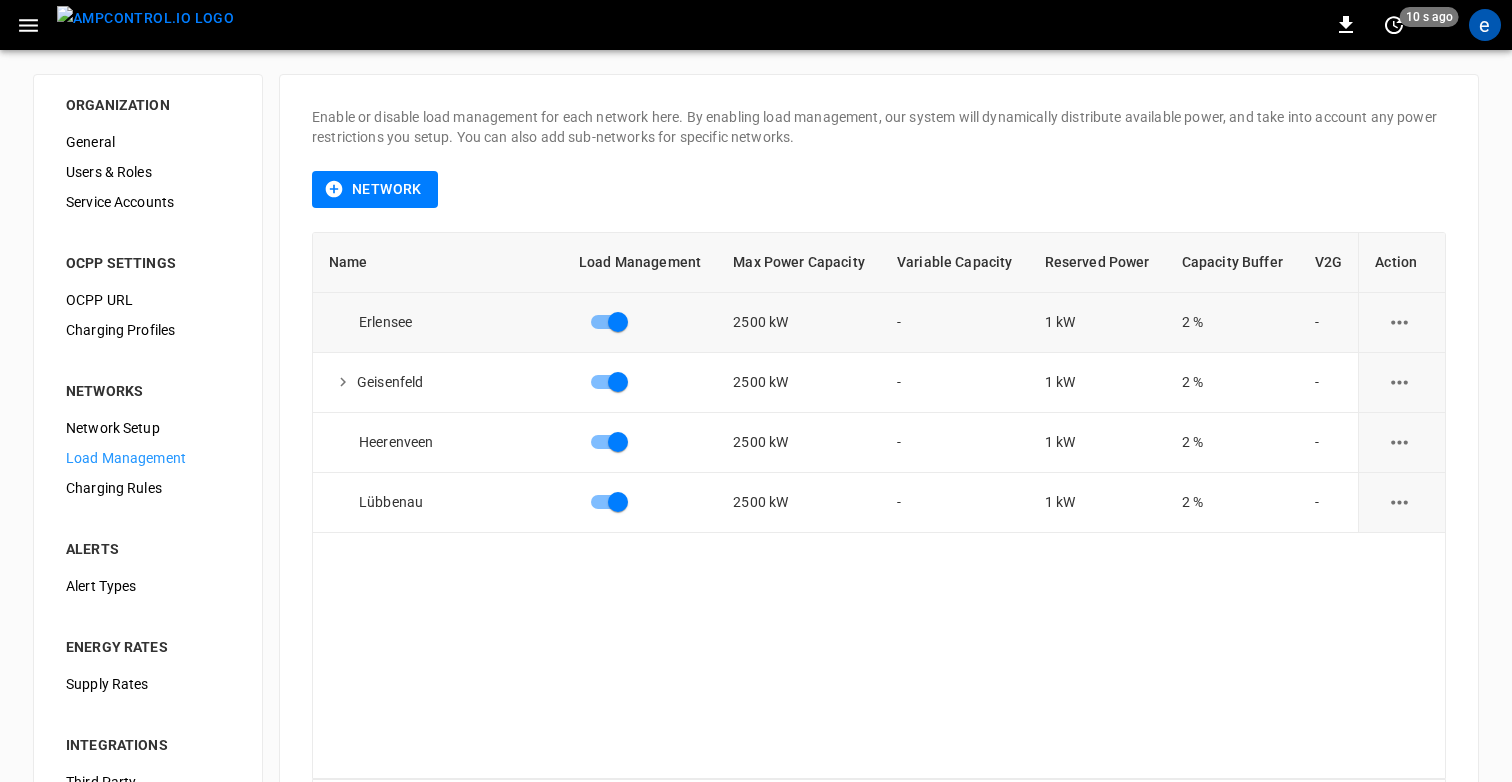 click 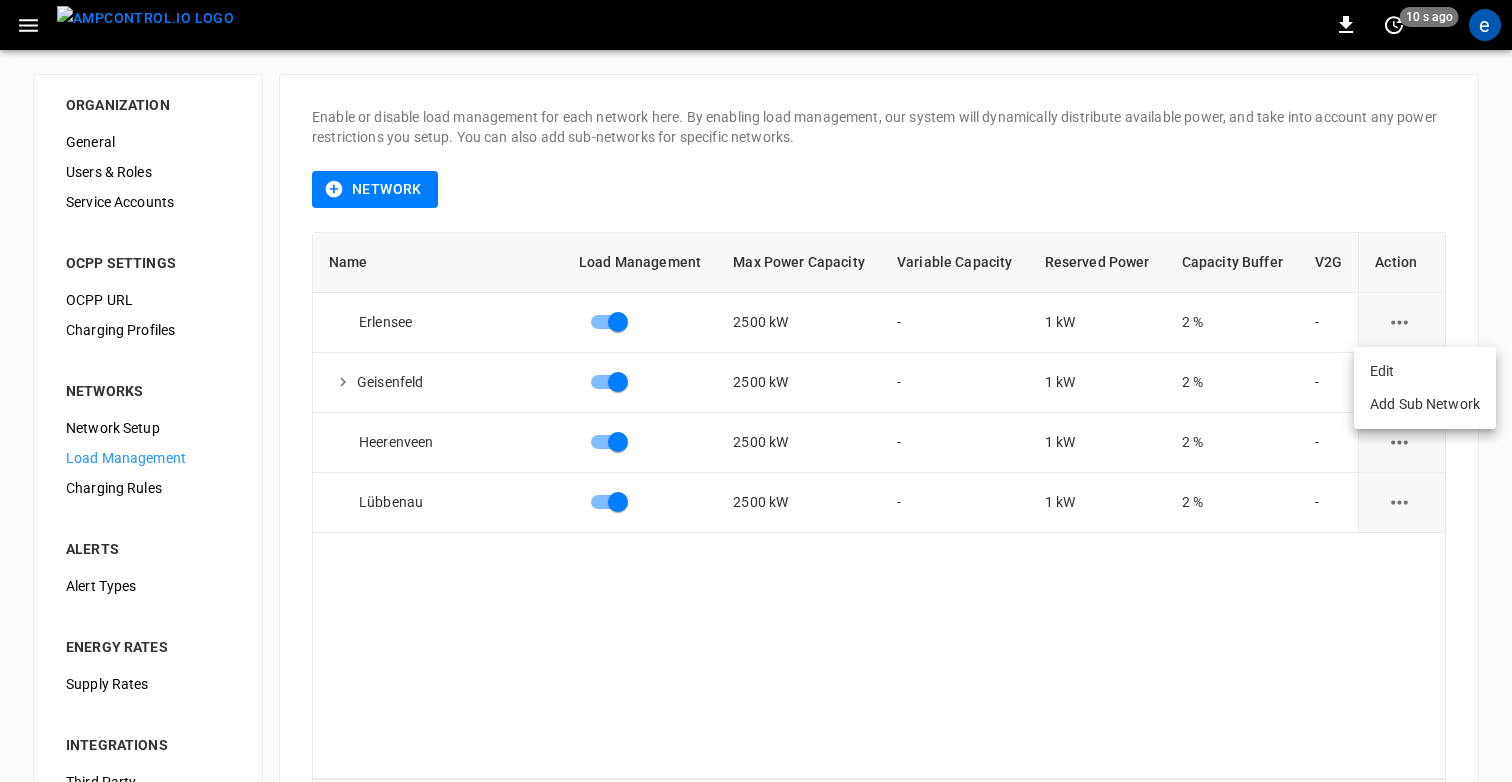 click on "Edit" at bounding box center (1425, 371) 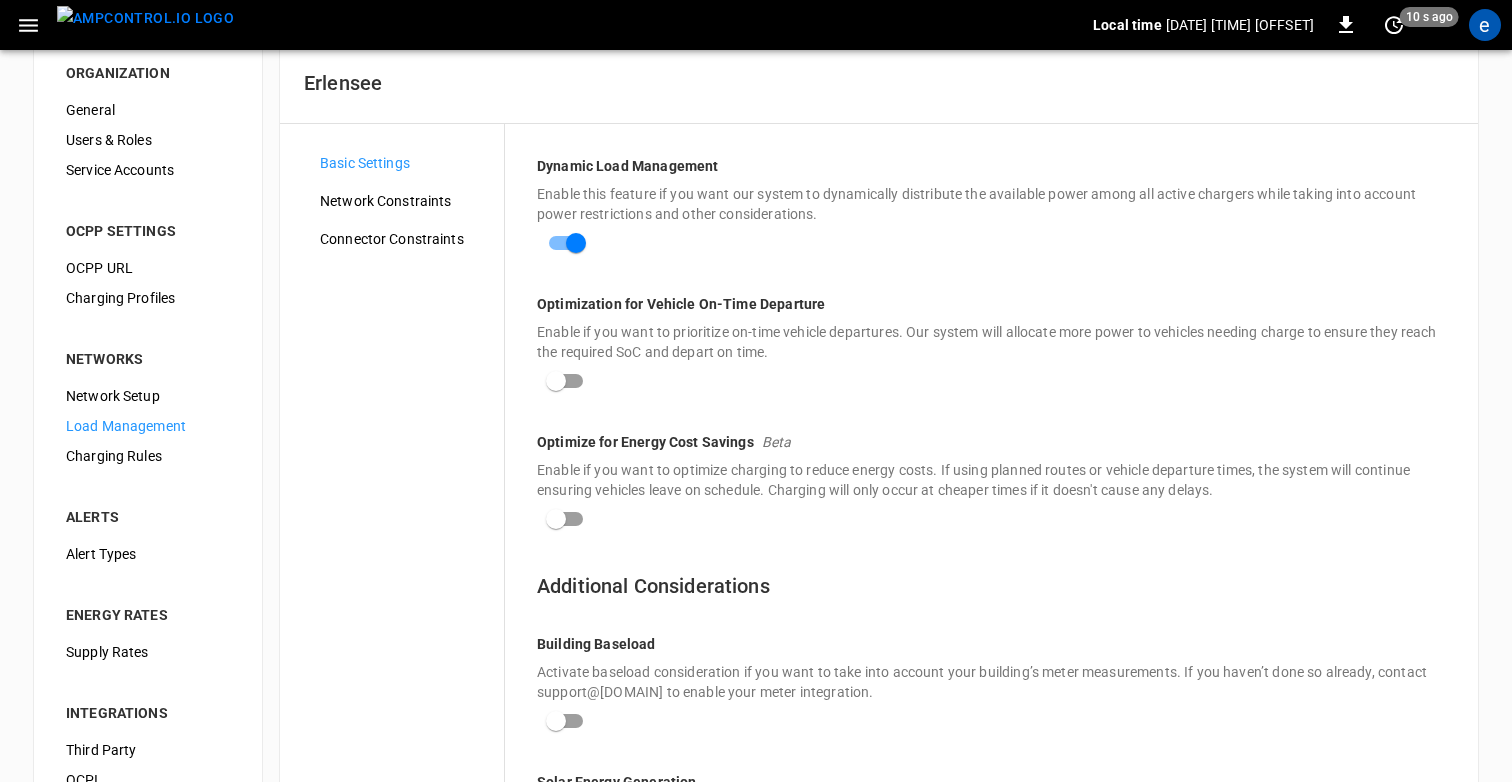 scroll, scrollTop: 0, scrollLeft: 0, axis: both 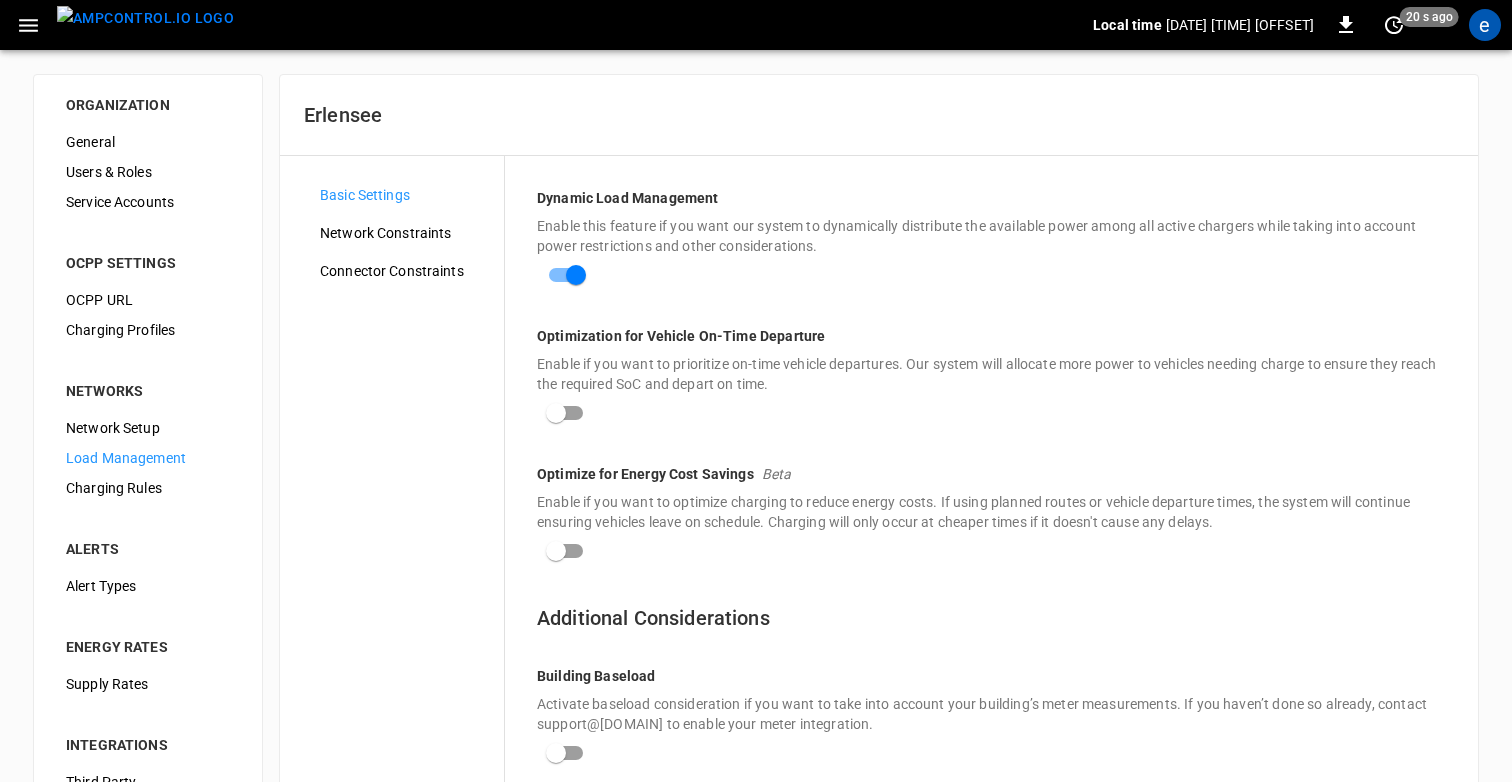 click on "Load Management" at bounding box center [148, 458] 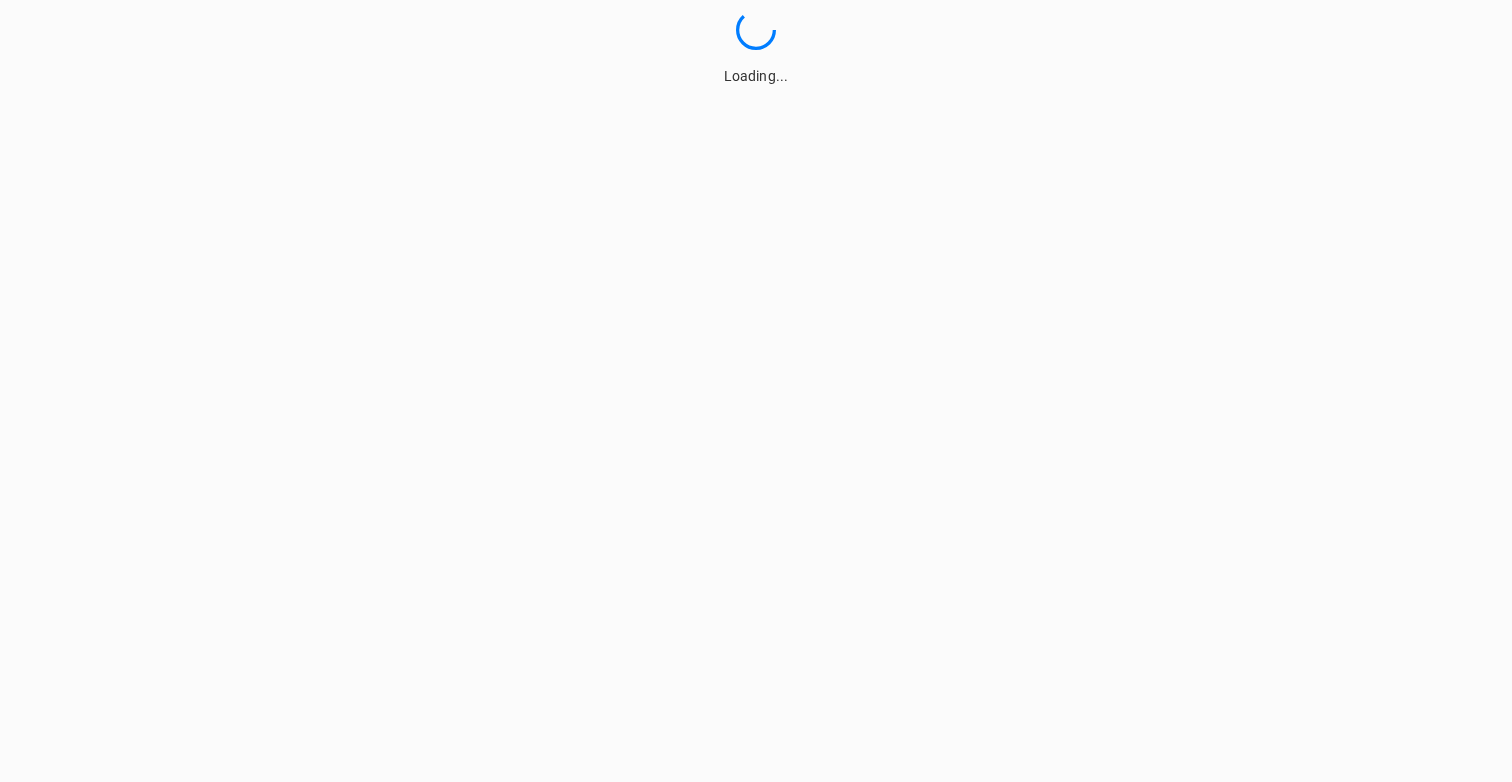 scroll, scrollTop: 0, scrollLeft: 0, axis: both 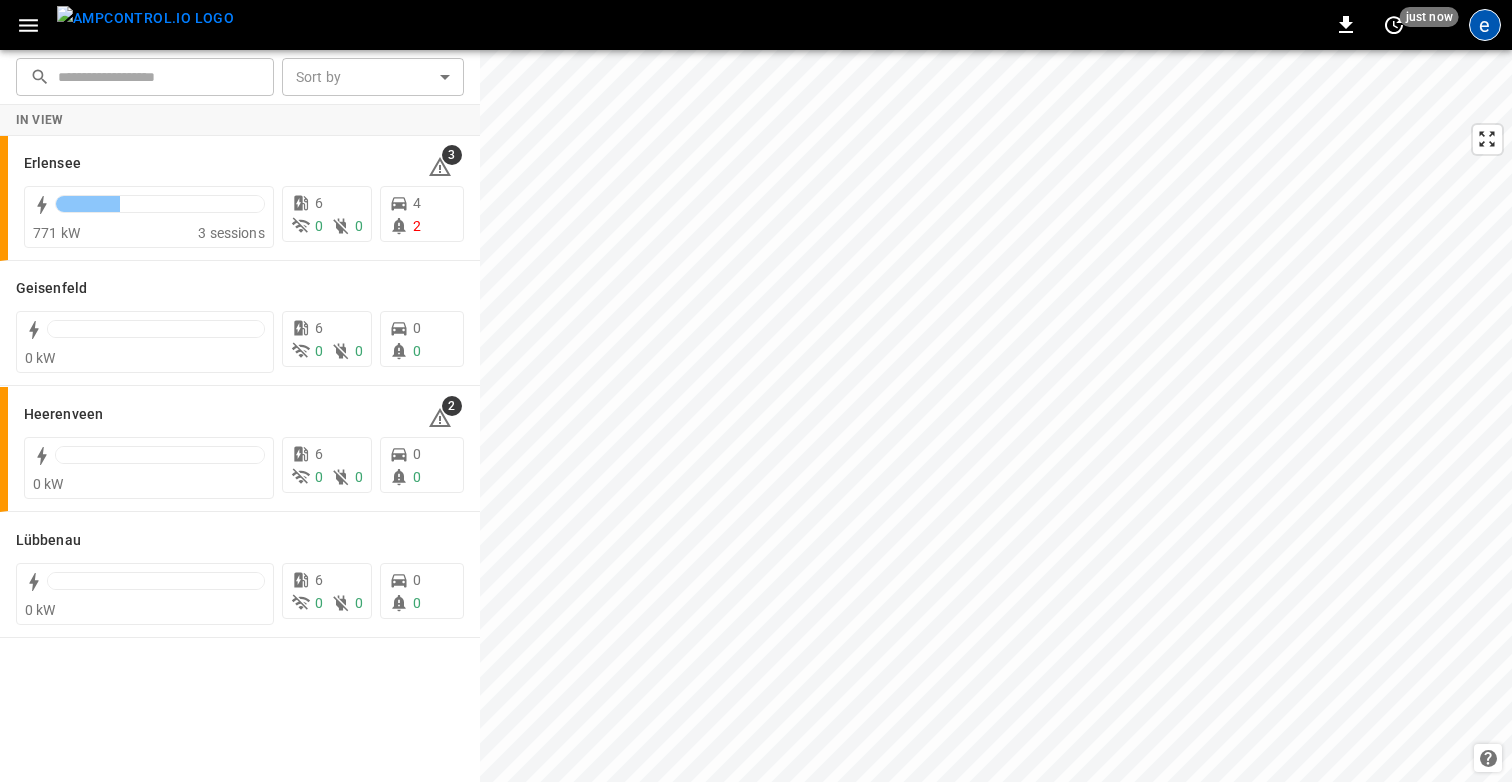 click on "e" at bounding box center [1485, 25] 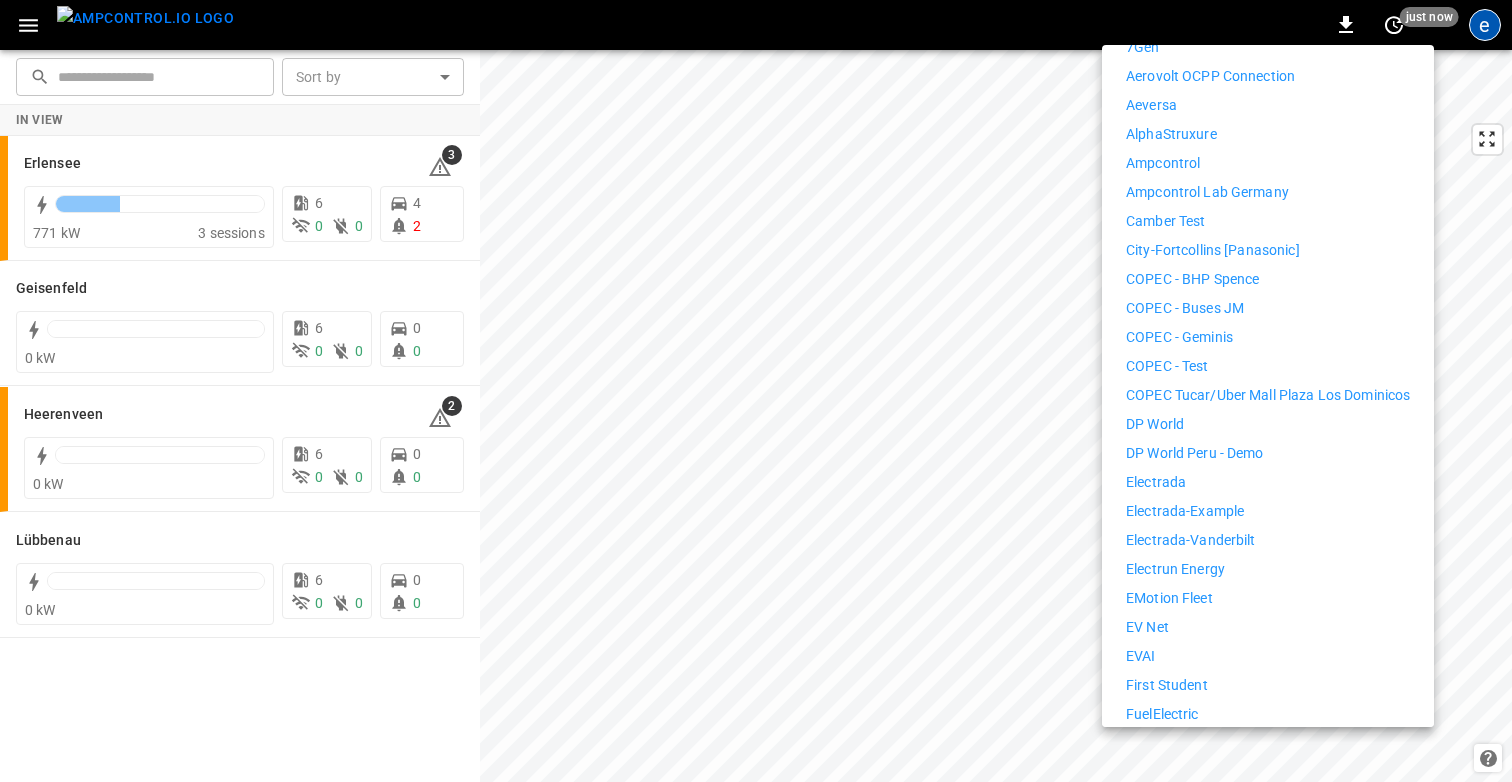 scroll, scrollTop: 320, scrollLeft: 0, axis: vertical 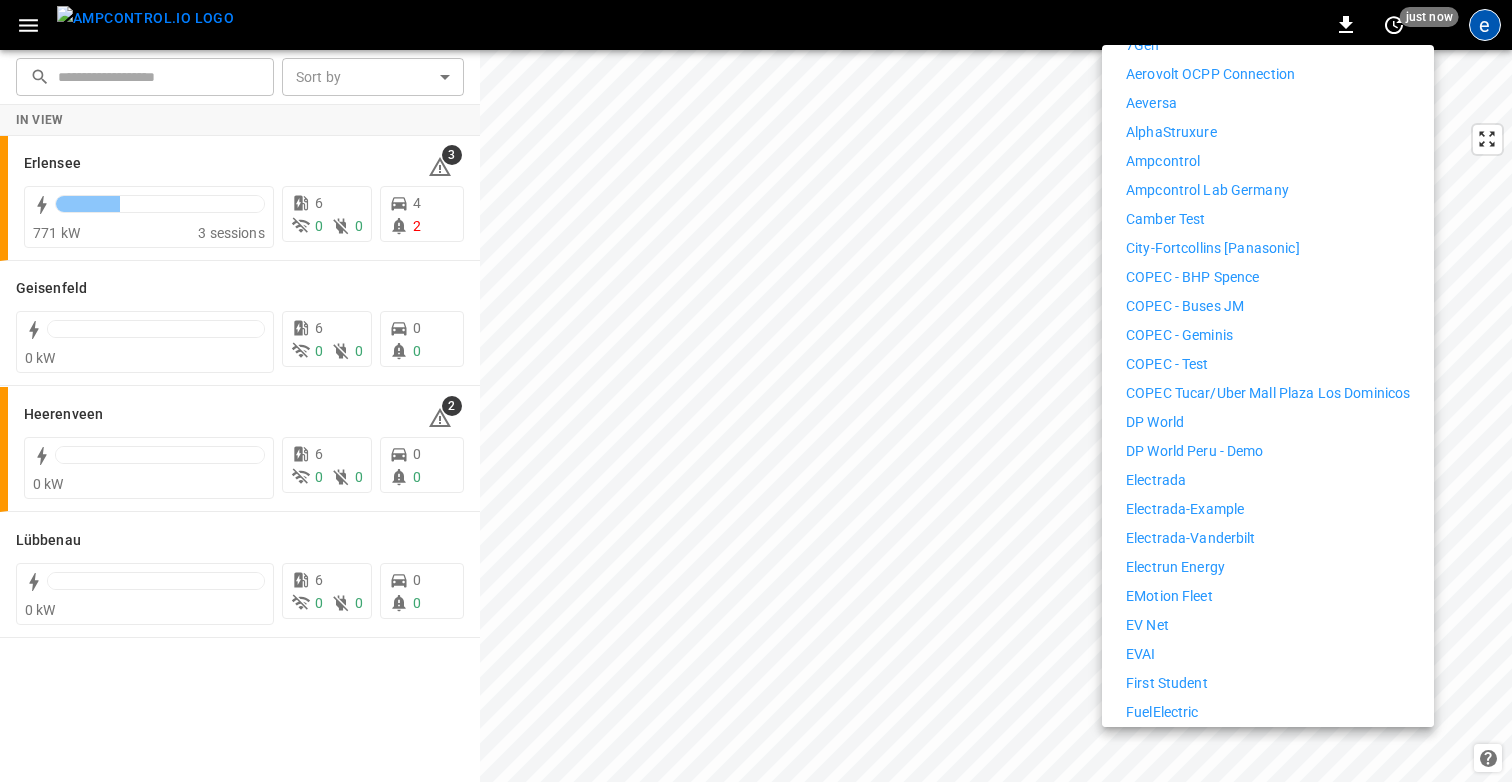 click on "Electrada" at bounding box center [1268, 480] 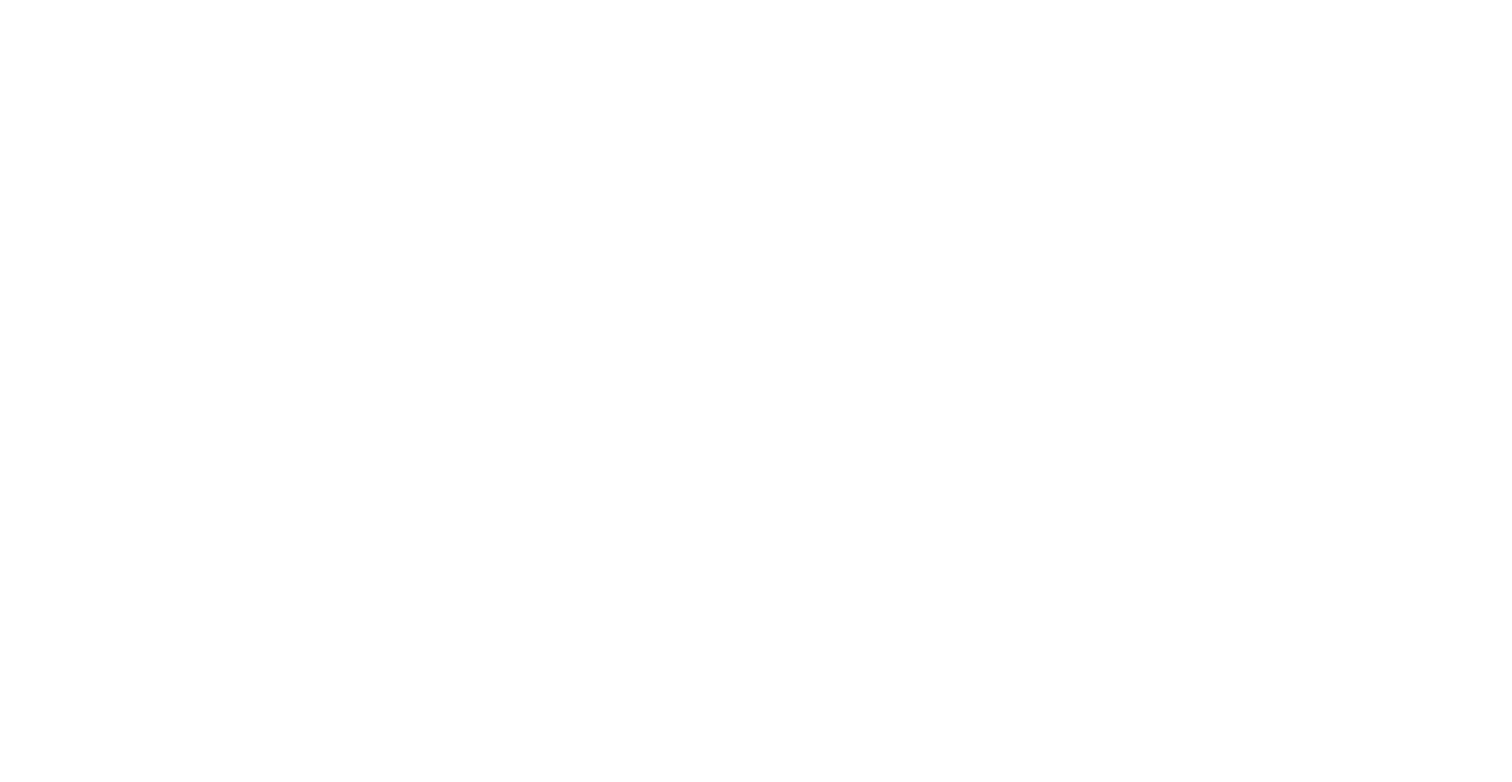 scroll, scrollTop: 0, scrollLeft: 0, axis: both 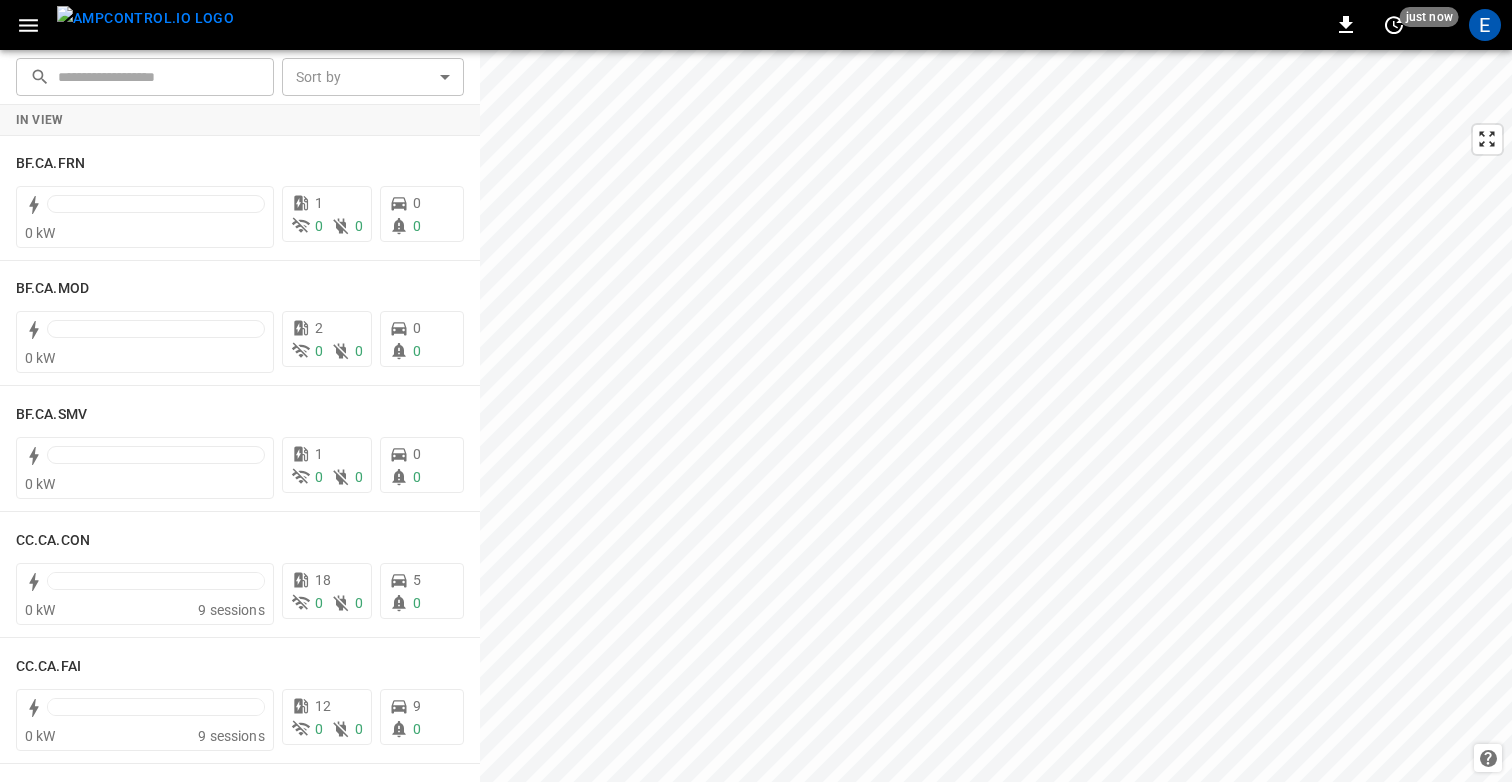 click 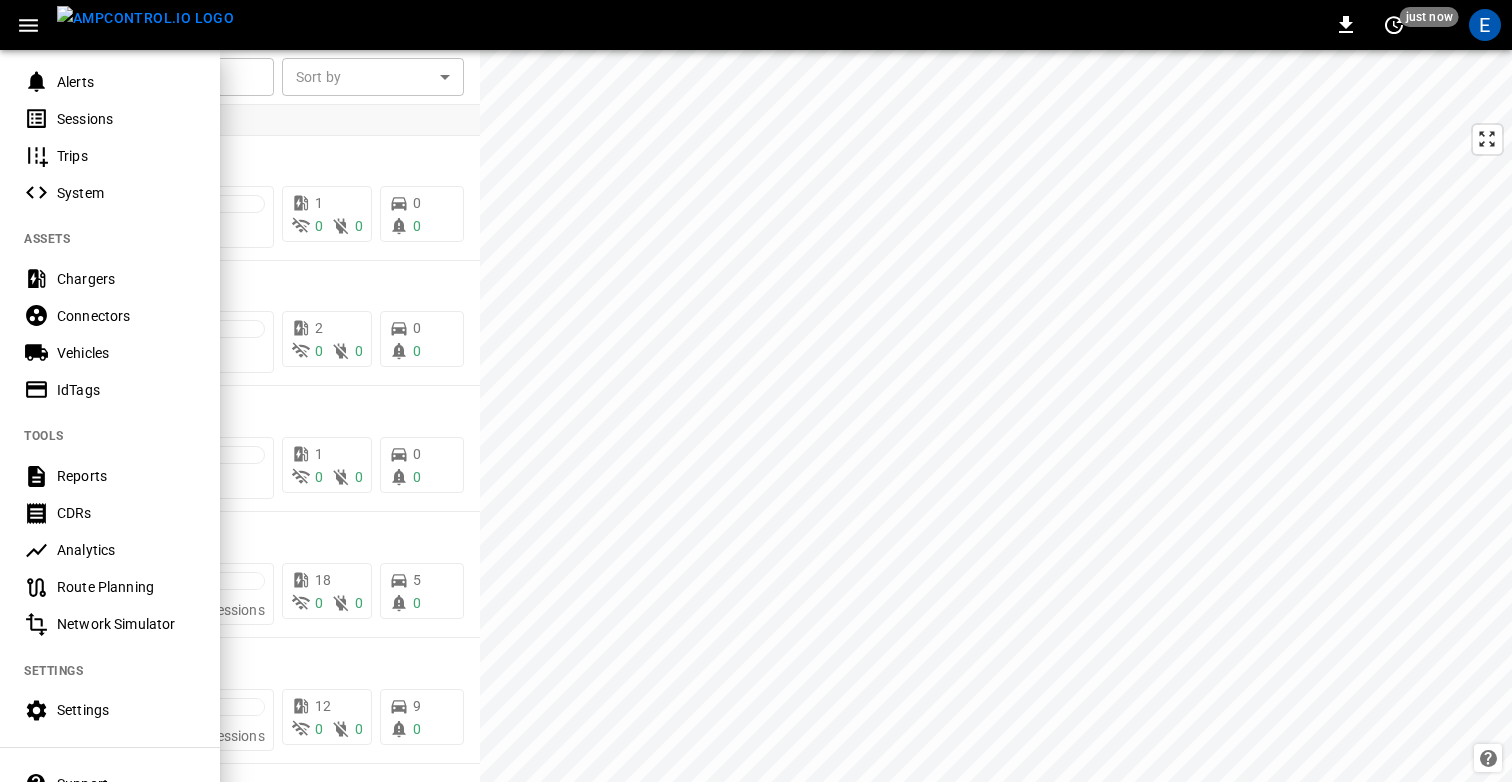 scroll, scrollTop: 255, scrollLeft: 0, axis: vertical 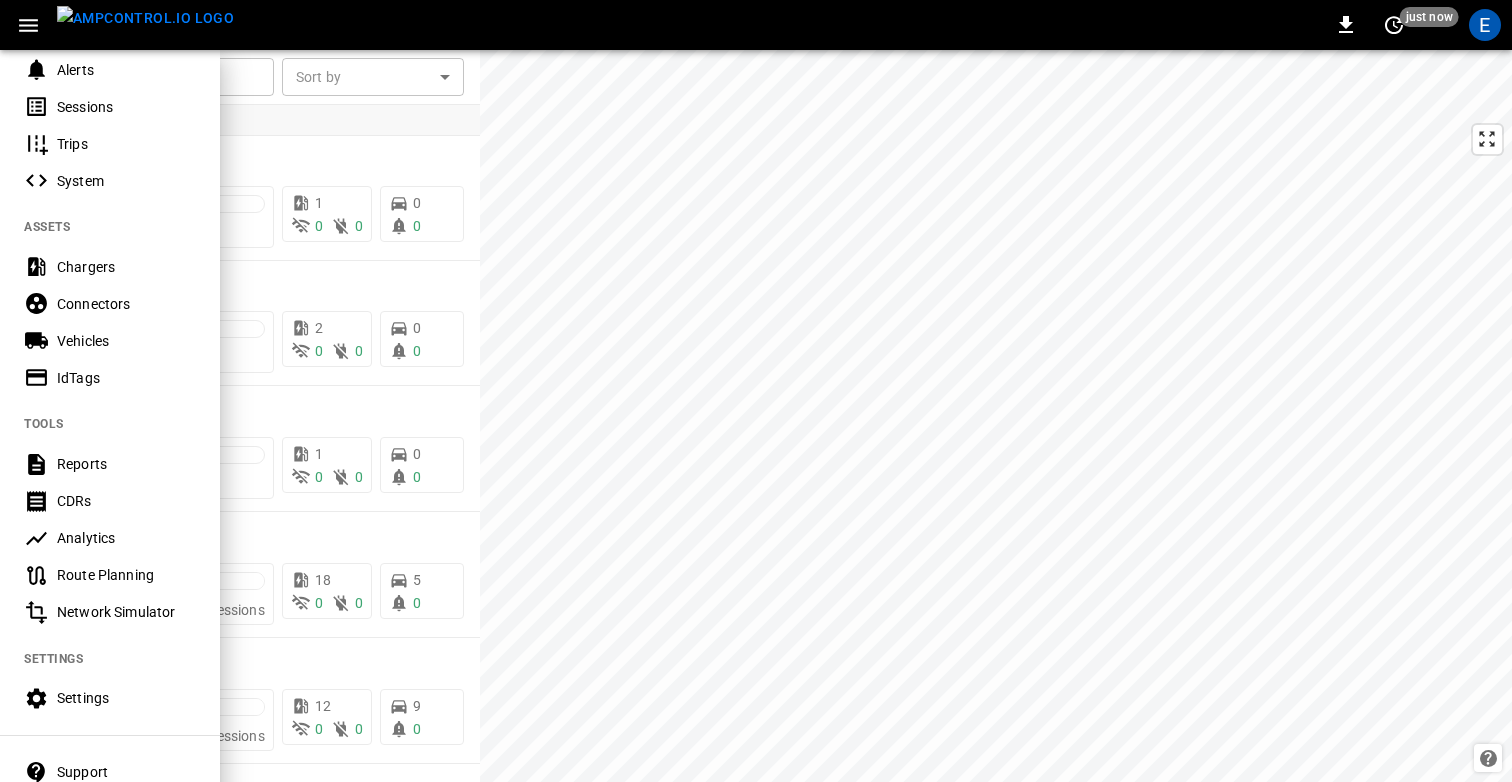 click on "Settings" at bounding box center [126, 698] 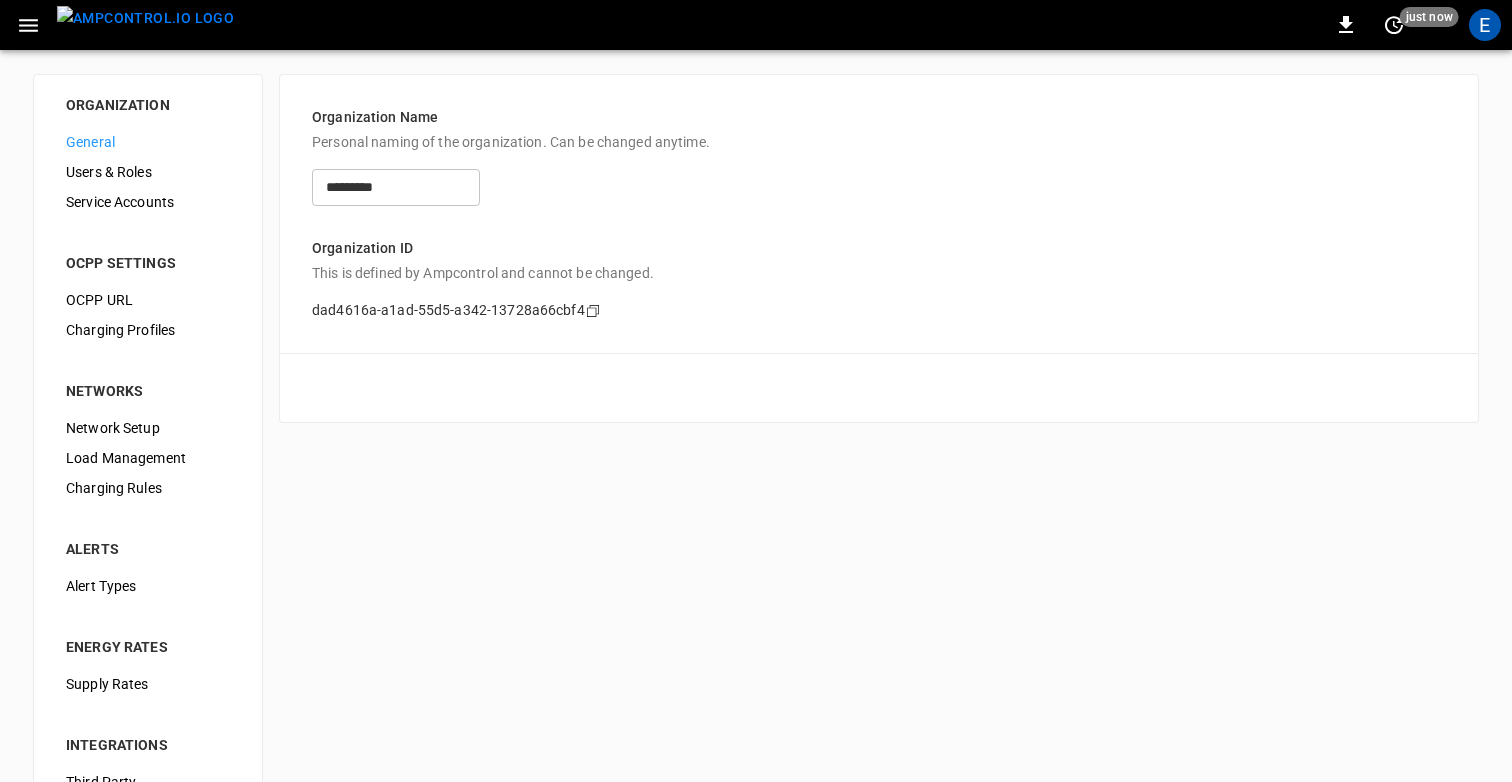 click on "Charging Rules" at bounding box center (148, 488) 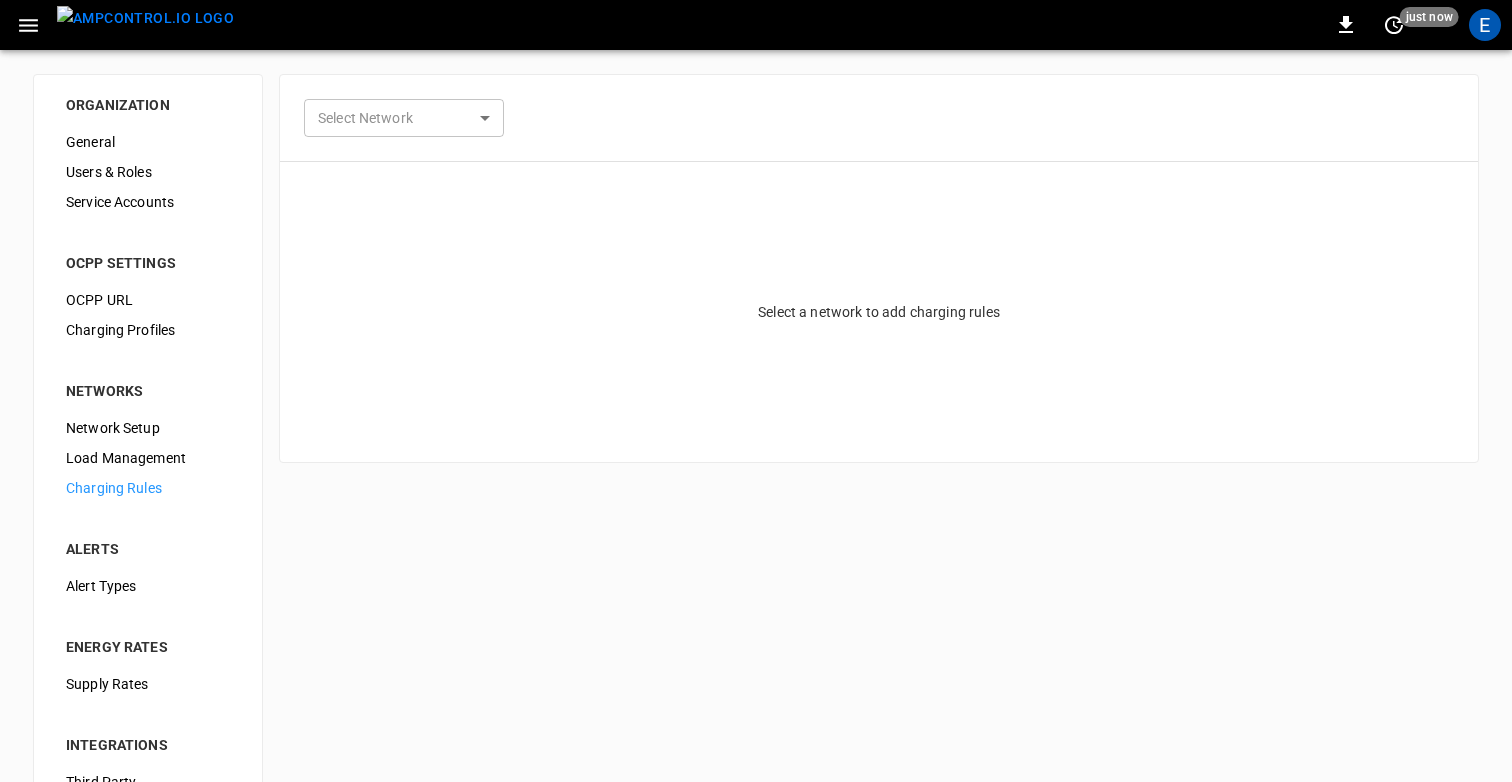 click on "Select Network ​ Select Network" at bounding box center (879, 118) 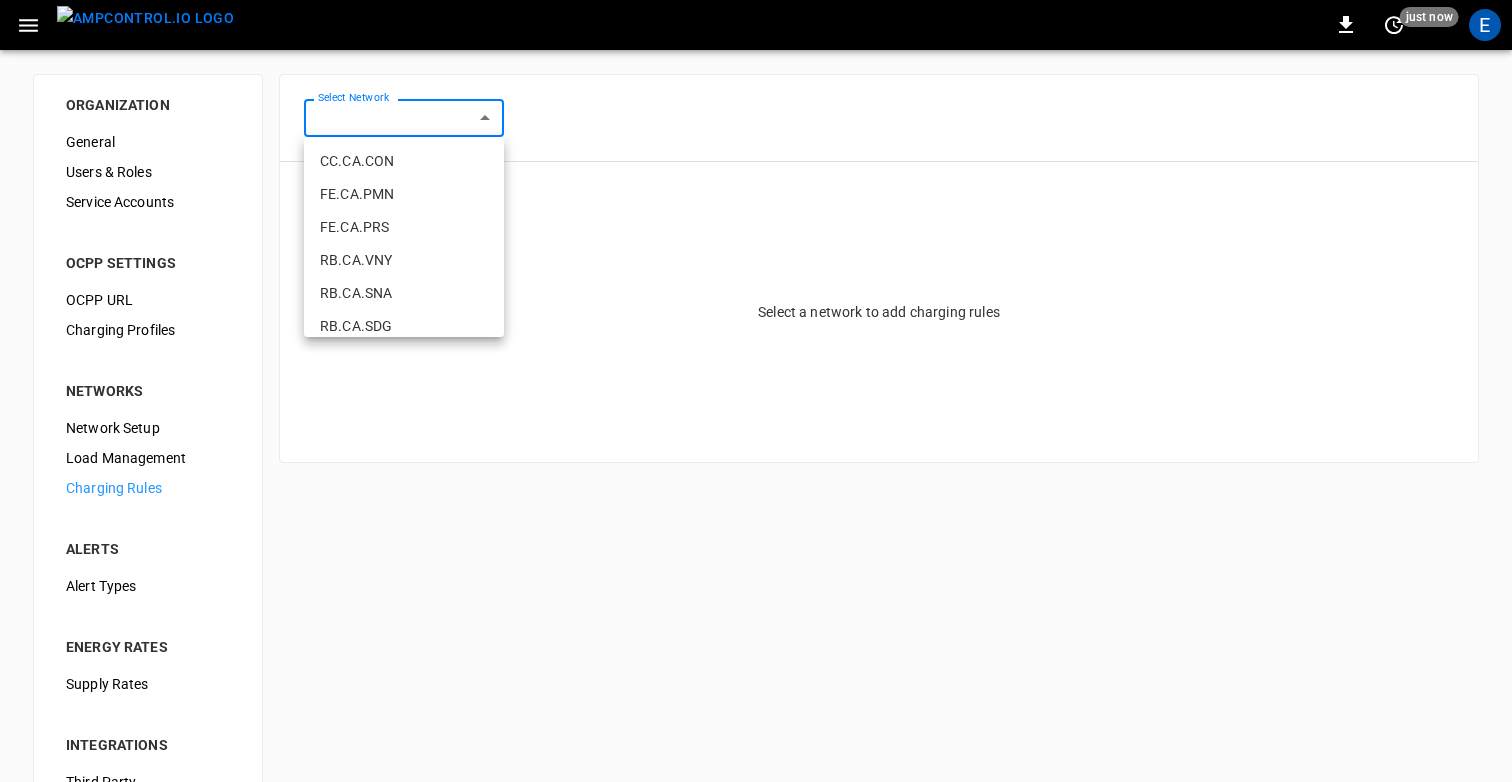 click on "CC.CA.CON" at bounding box center [404, 161] 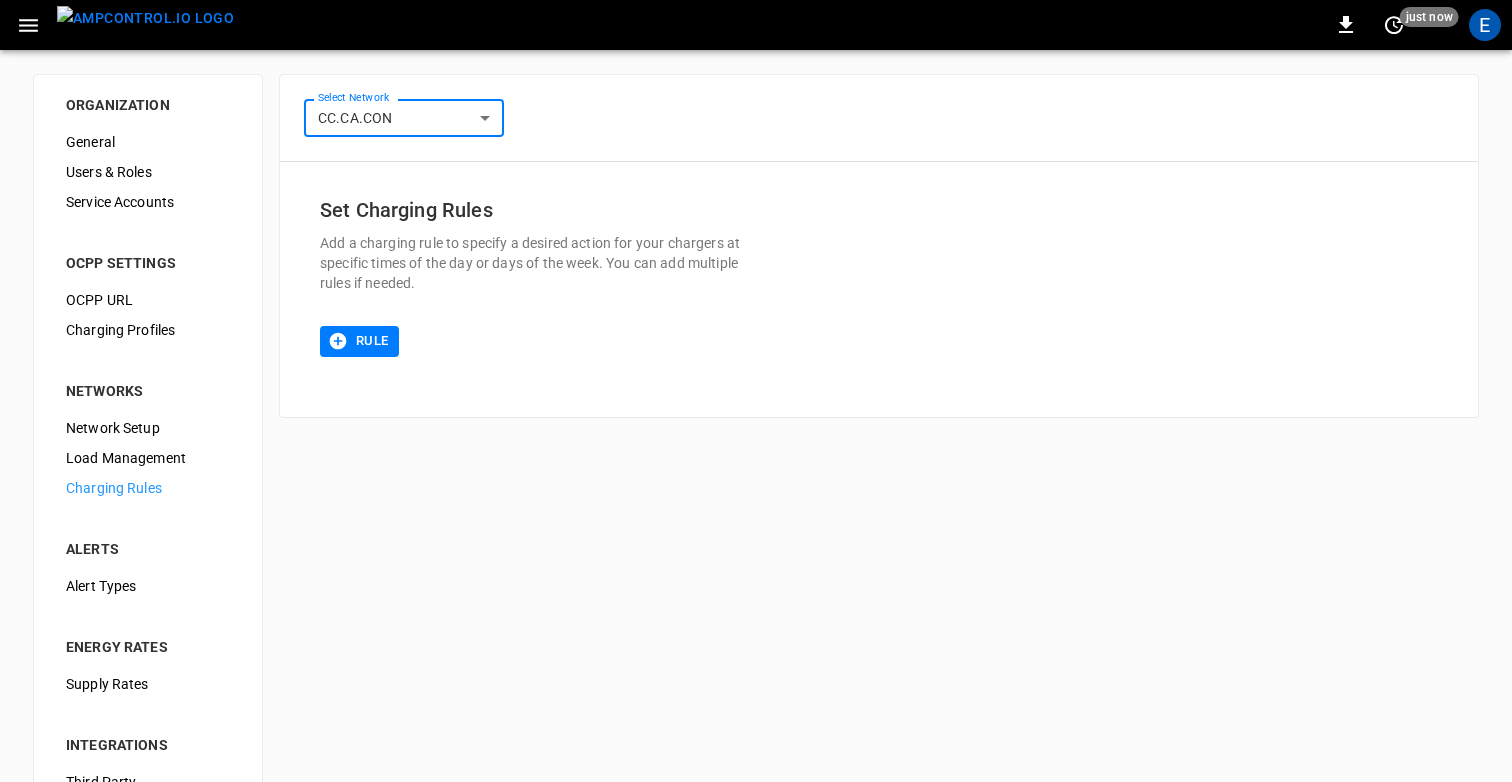 click on "**********" at bounding box center [756, 483] 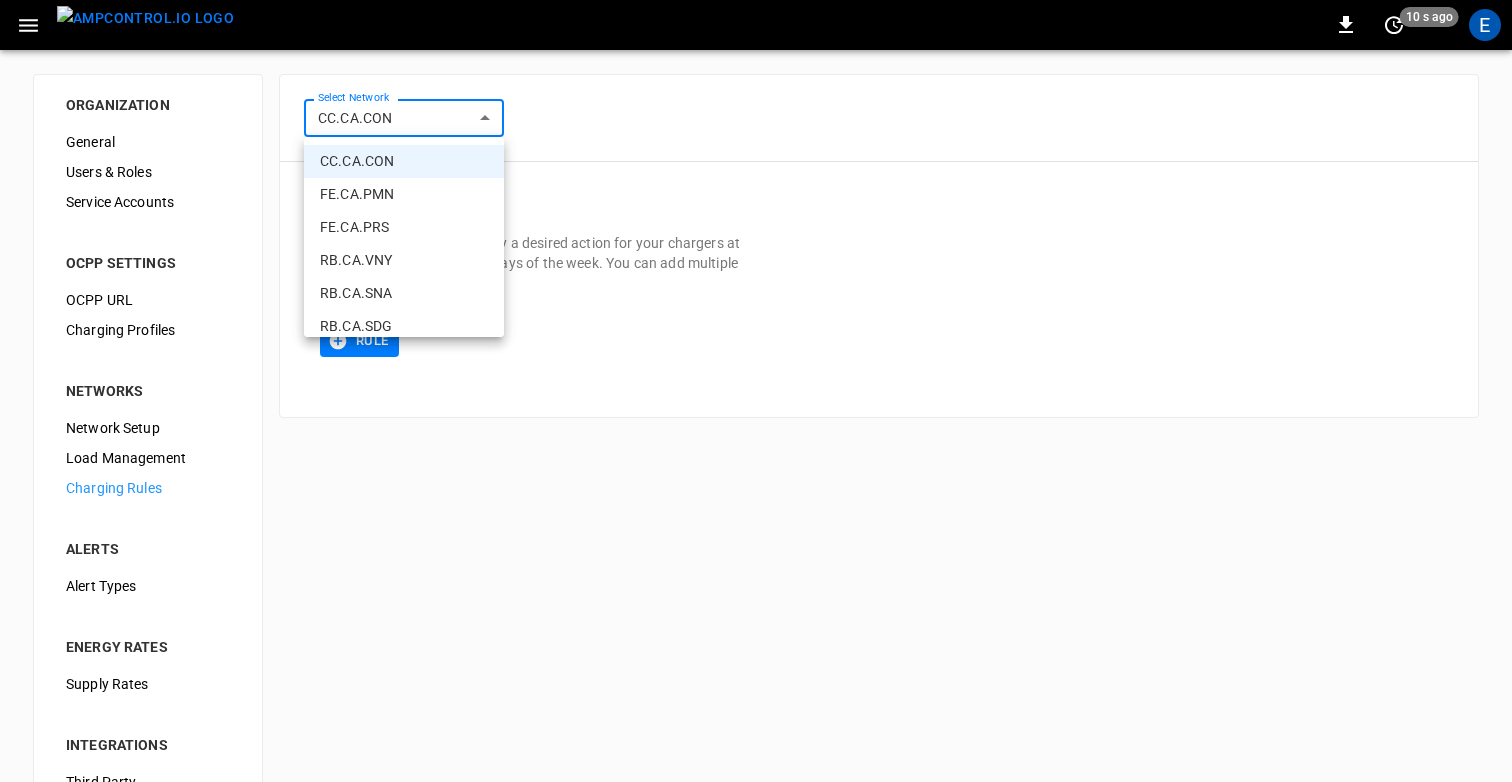 click on "FE.CA.PMN" at bounding box center [404, 194] 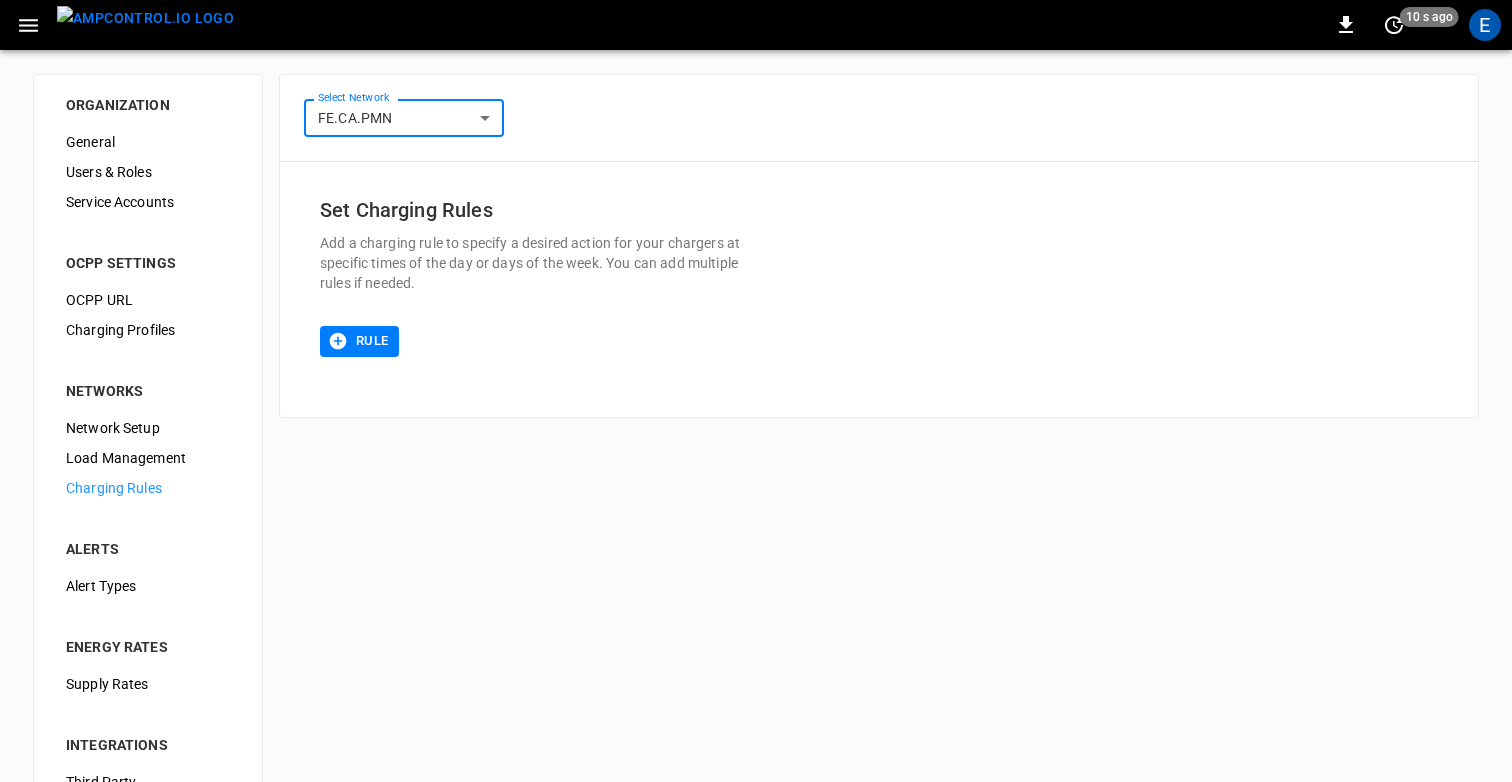 click on "**********" at bounding box center [756, 483] 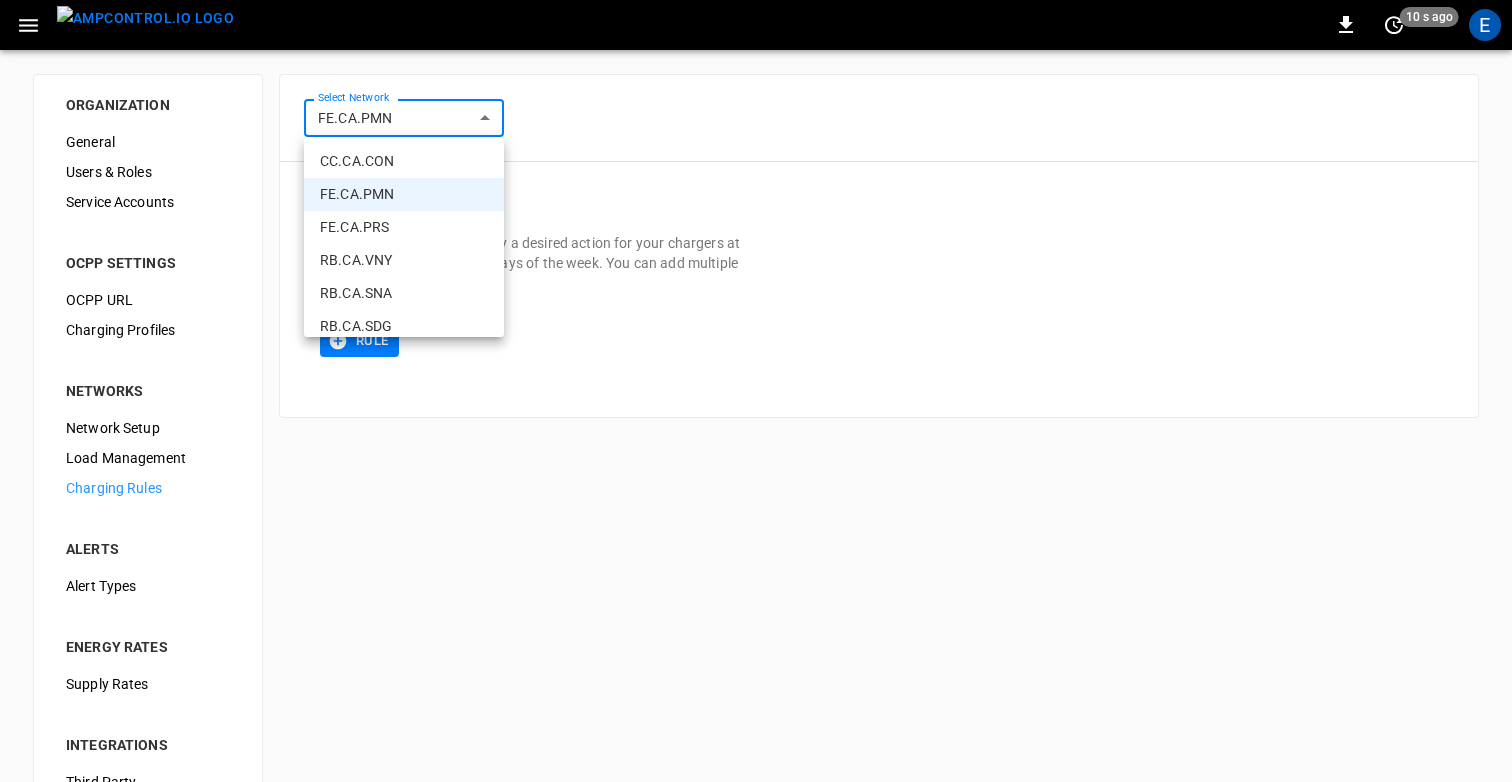 click on "FE.CA.PRS" at bounding box center (404, 227) 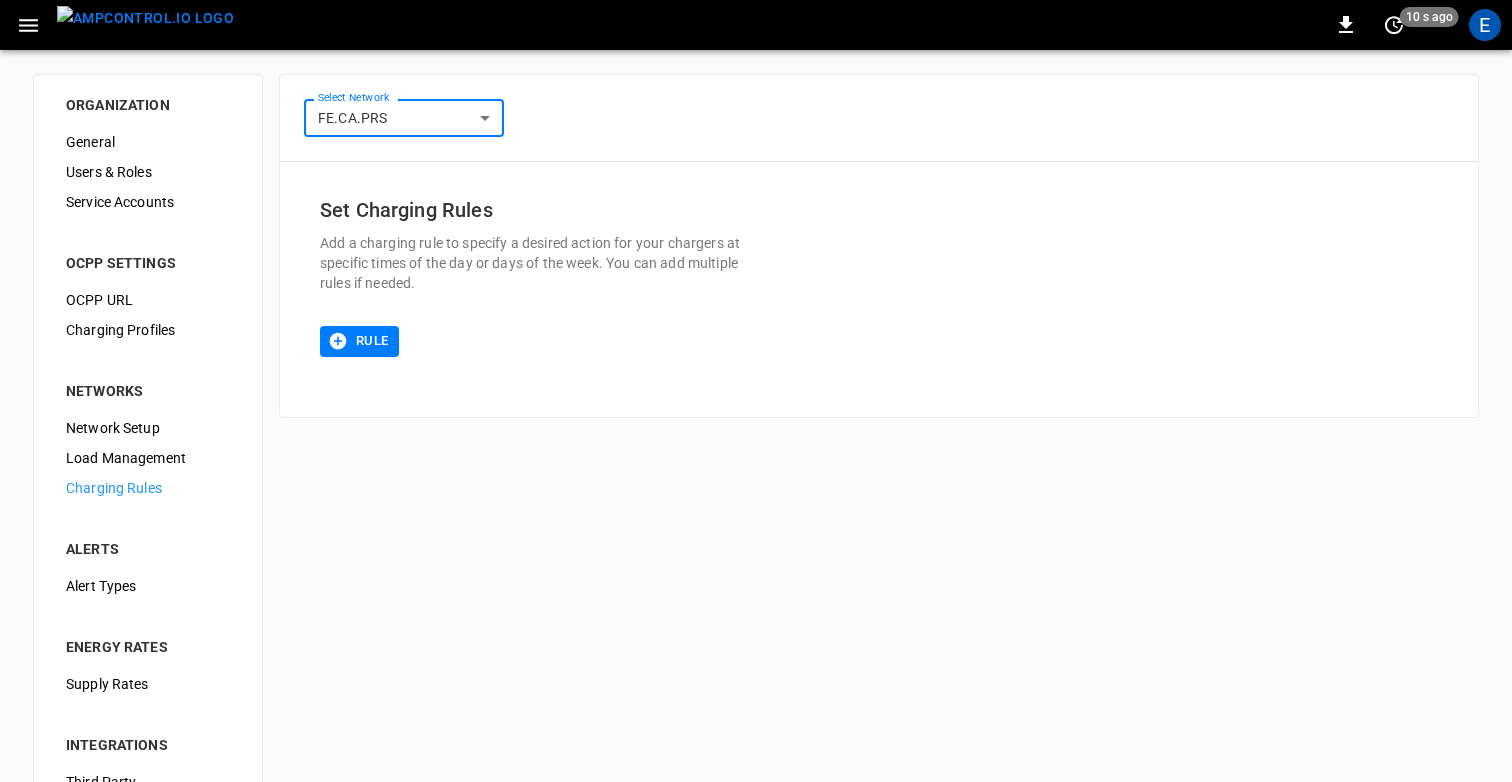 click on "**********" at bounding box center [756, 483] 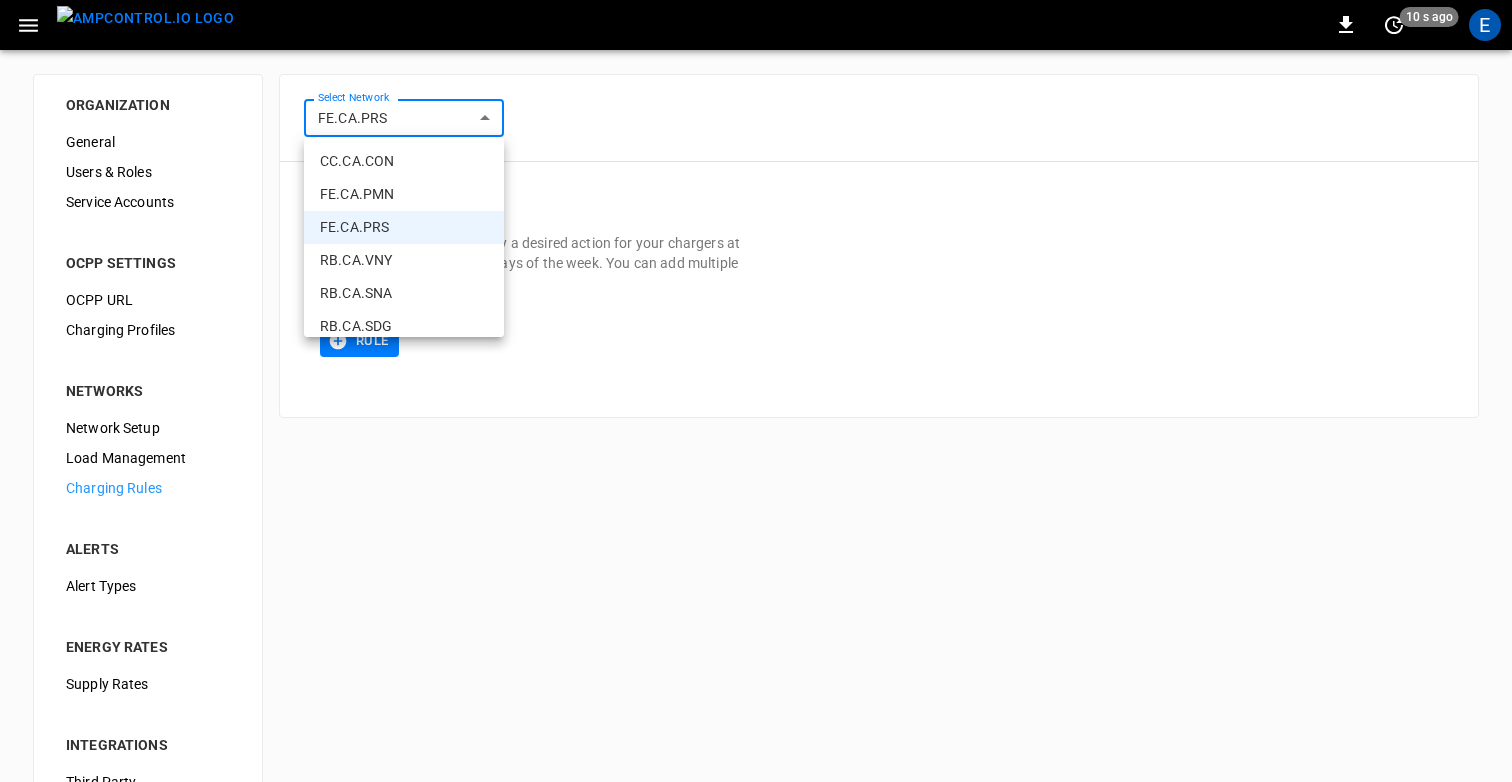 click on "RB.CA.VNY" at bounding box center (404, 260) 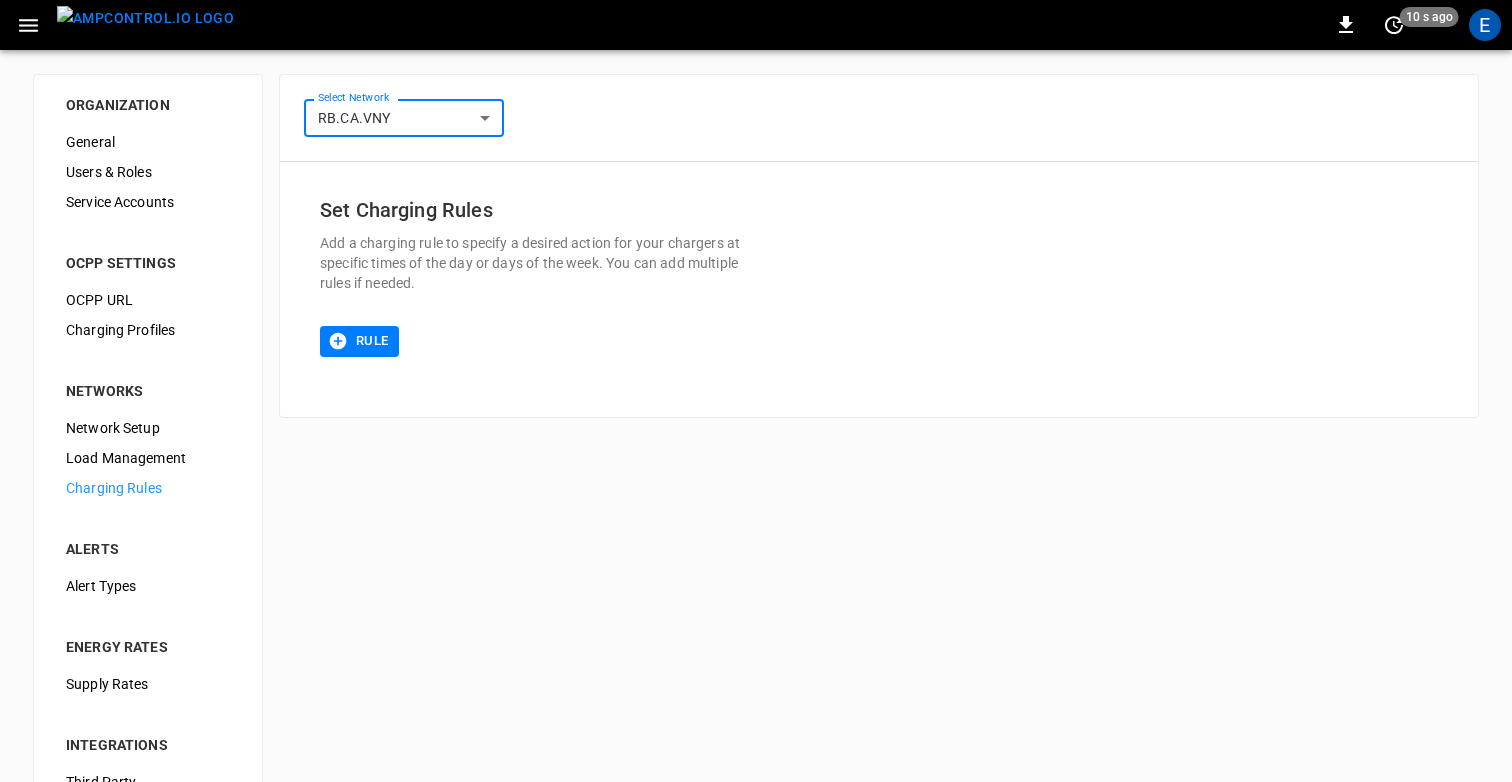 click on "**********" at bounding box center [756, 483] 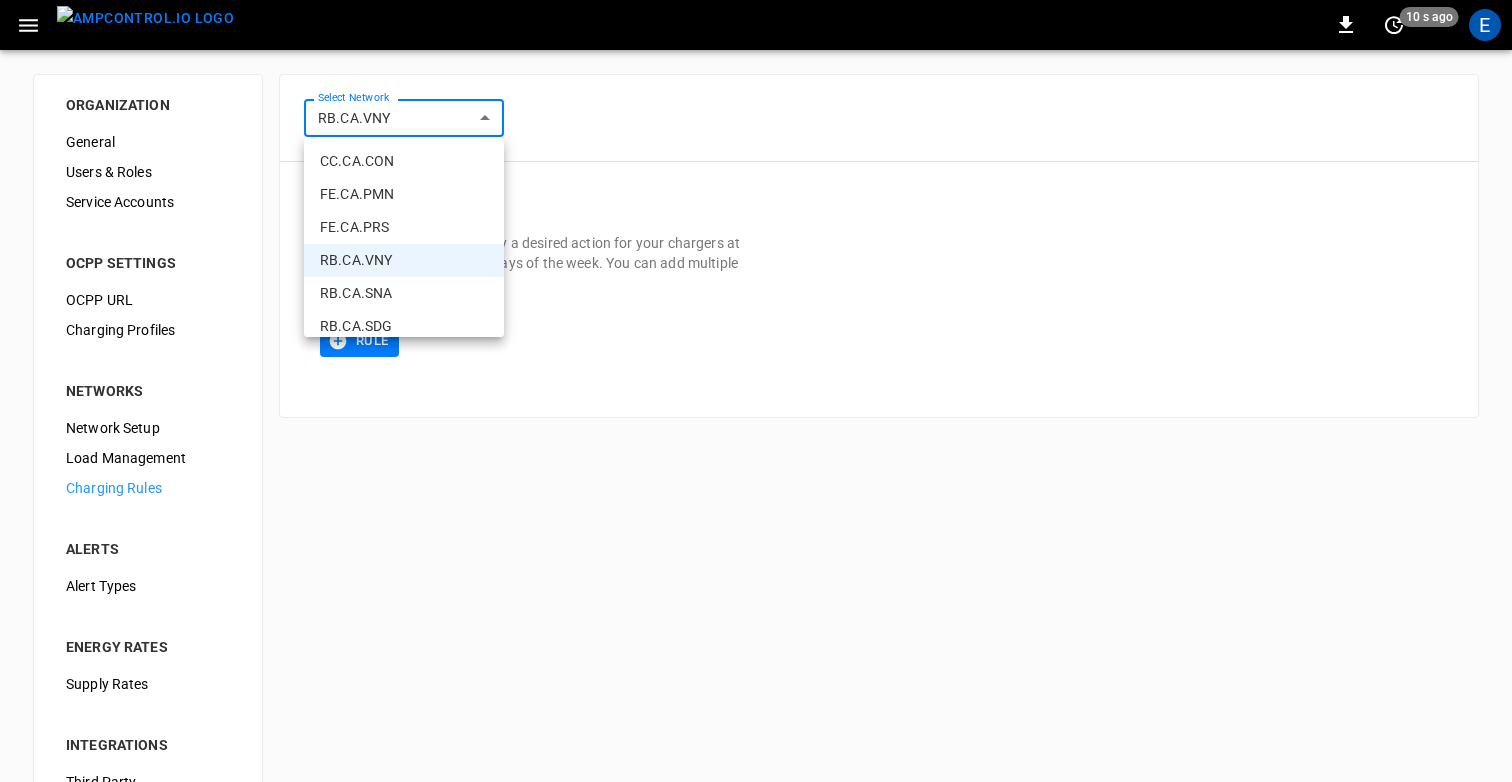 click on "RB.CA.SNA" at bounding box center (404, 293) 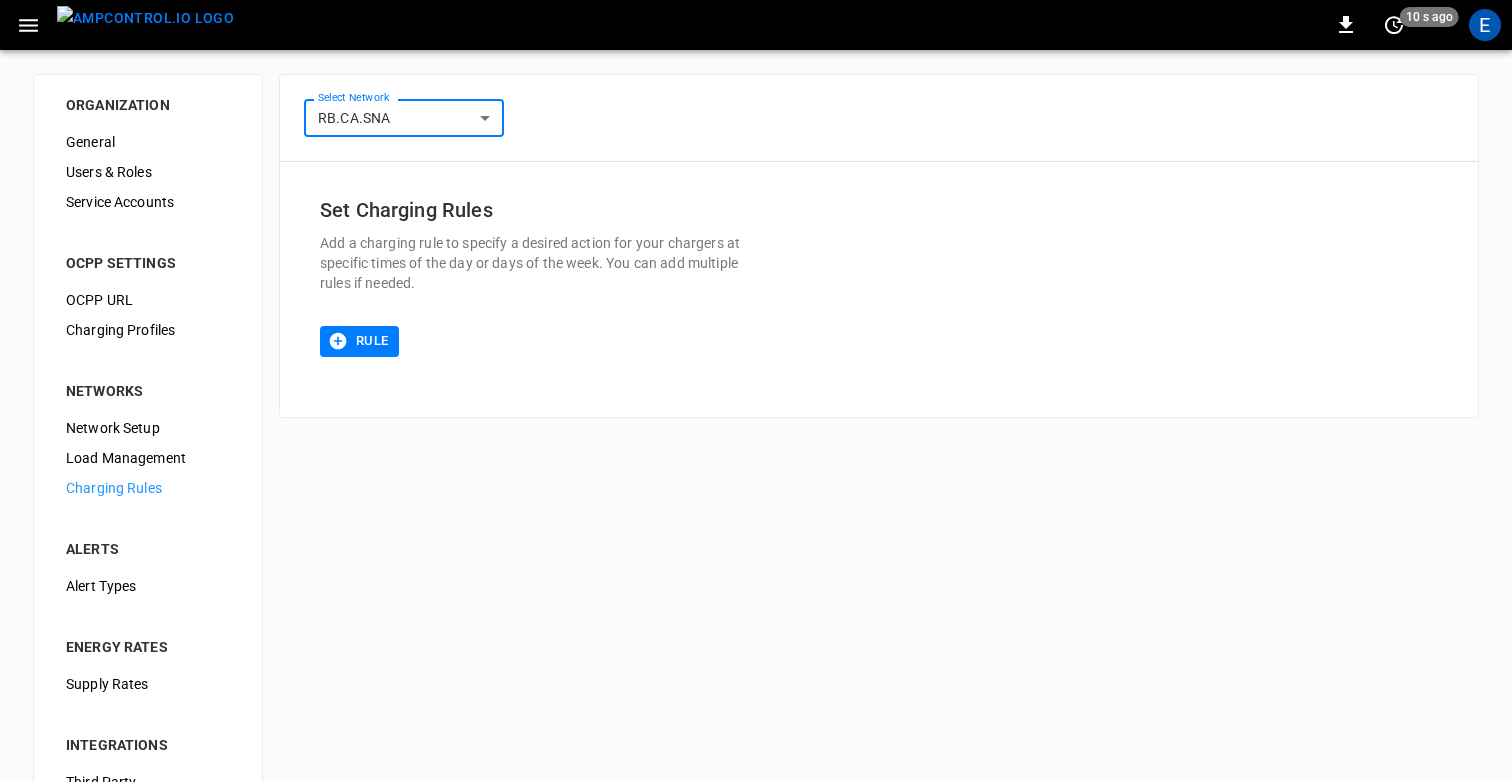 click on "**********" at bounding box center [756, 483] 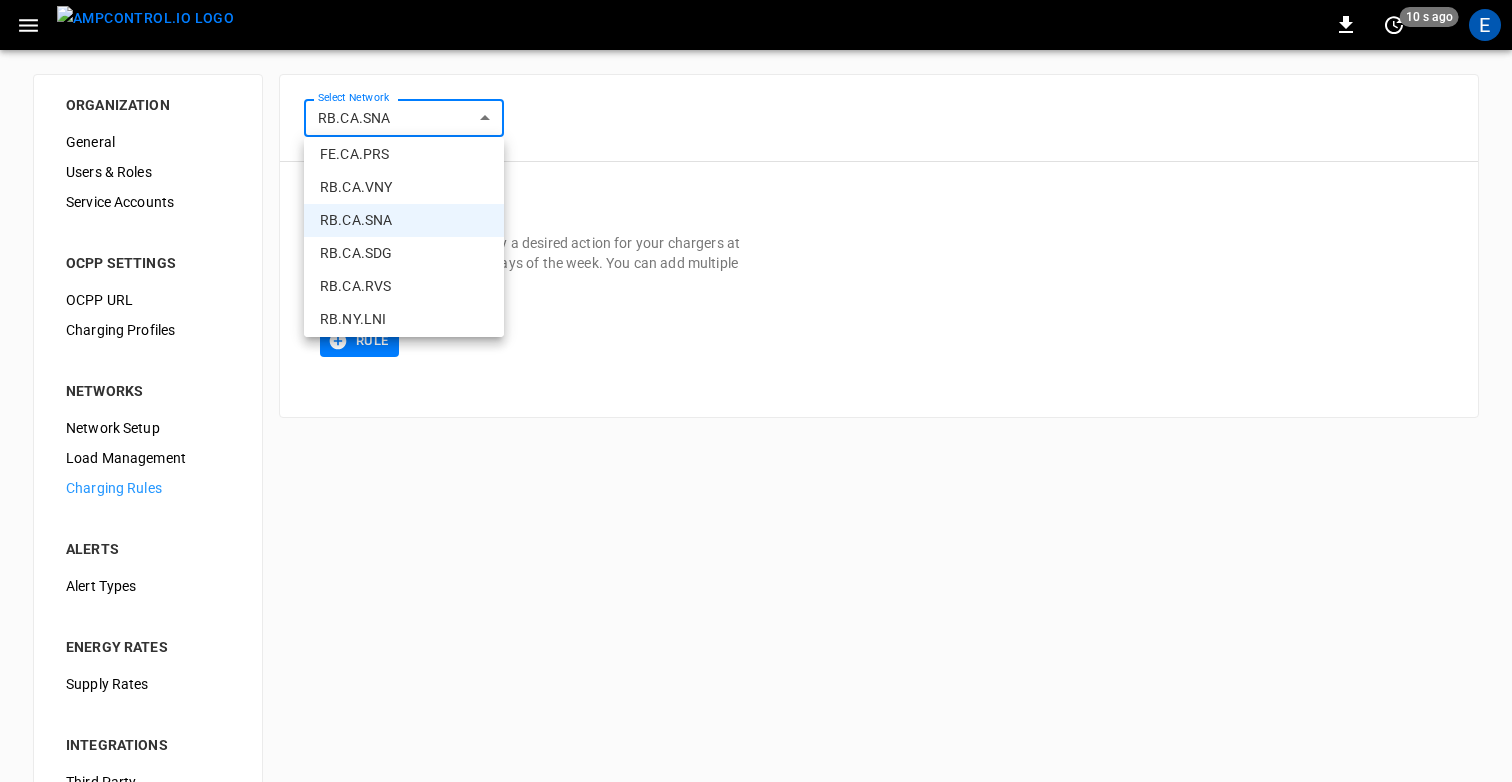 scroll, scrollTop: 105, scrollLeft: 0, axis: vertical 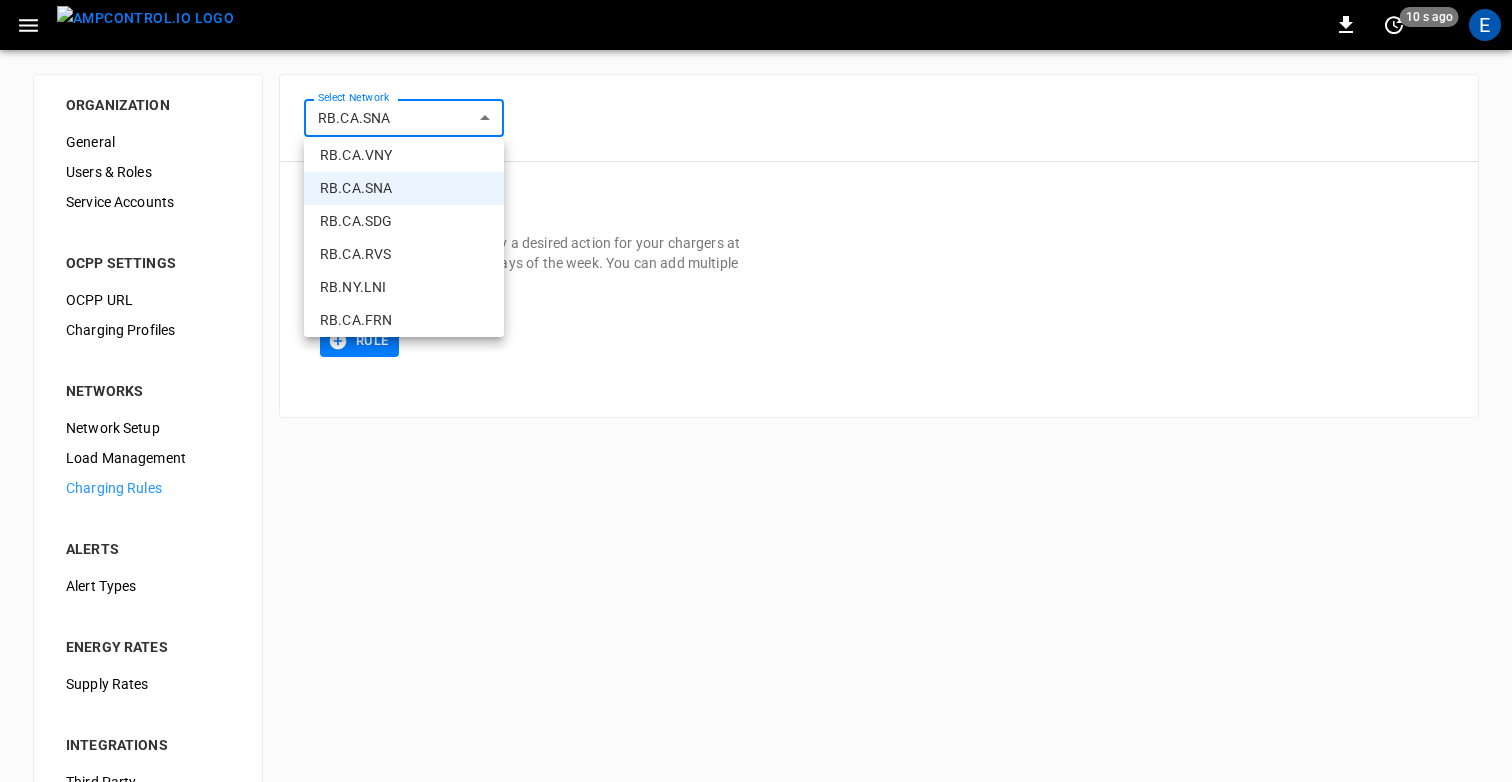 click on "RB.CA.SDG" at bounding box center [404, 221] 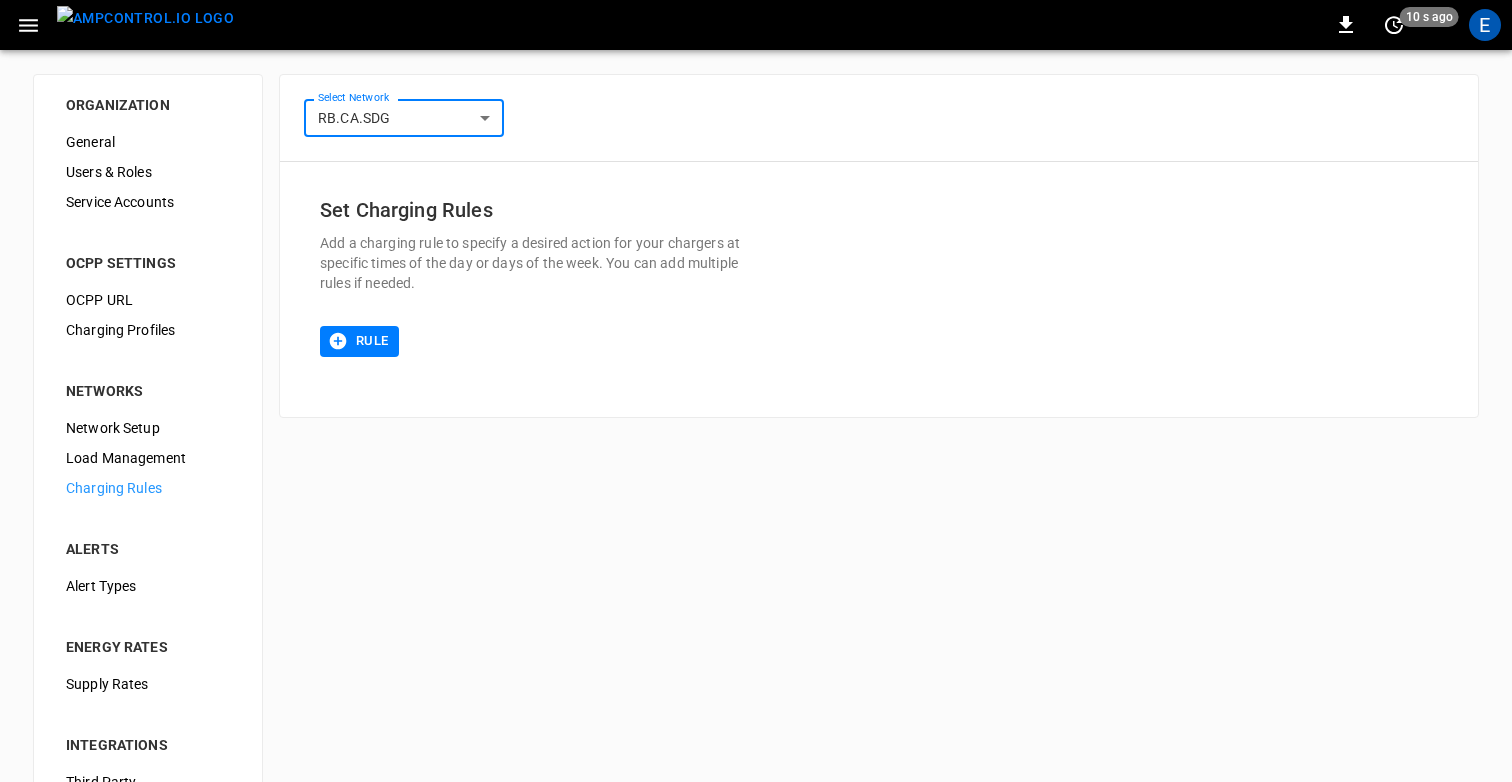 click on "**********" at bounding box center [756, 483] 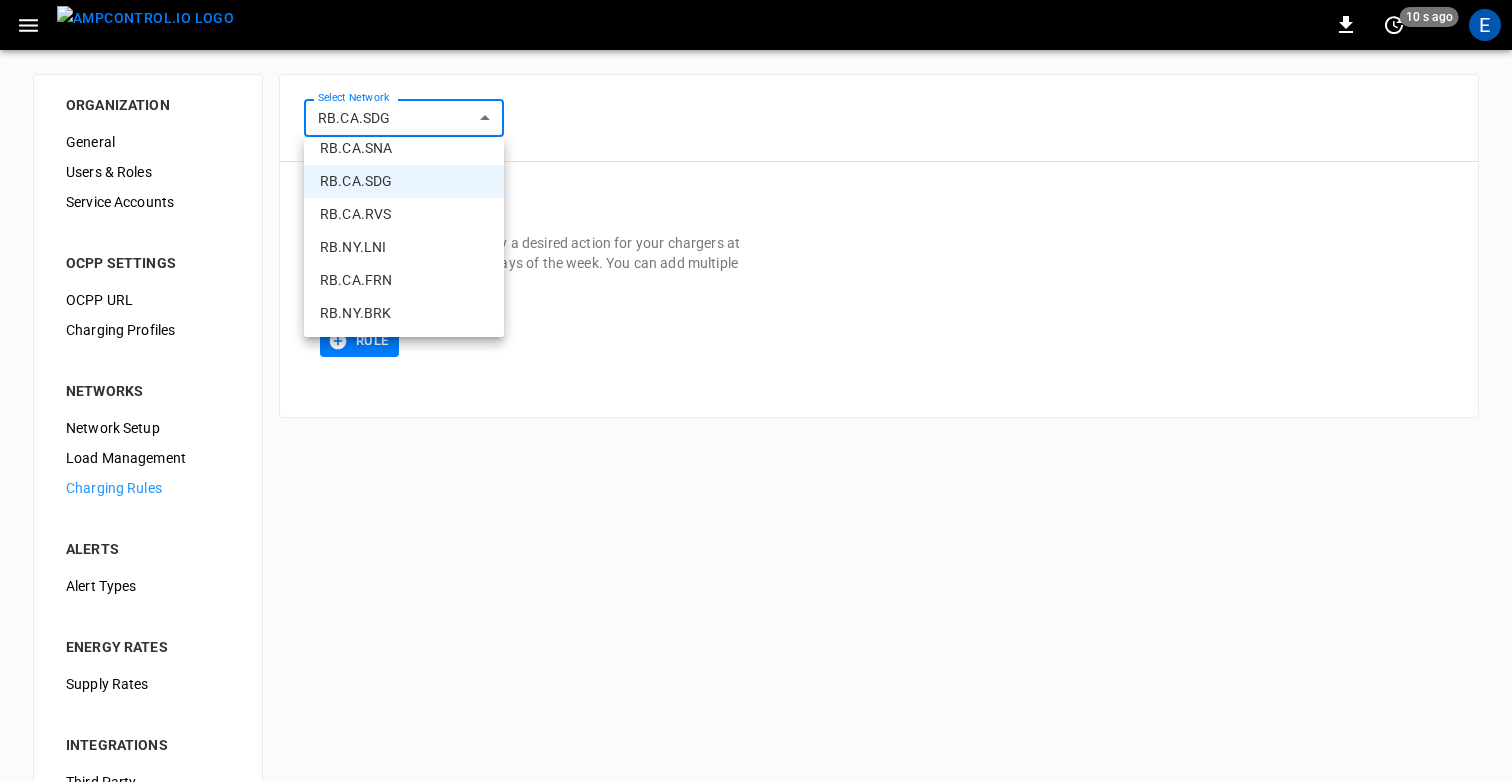 scroll, scrollTop: 153, scrollLeft: 0, axis: vertical 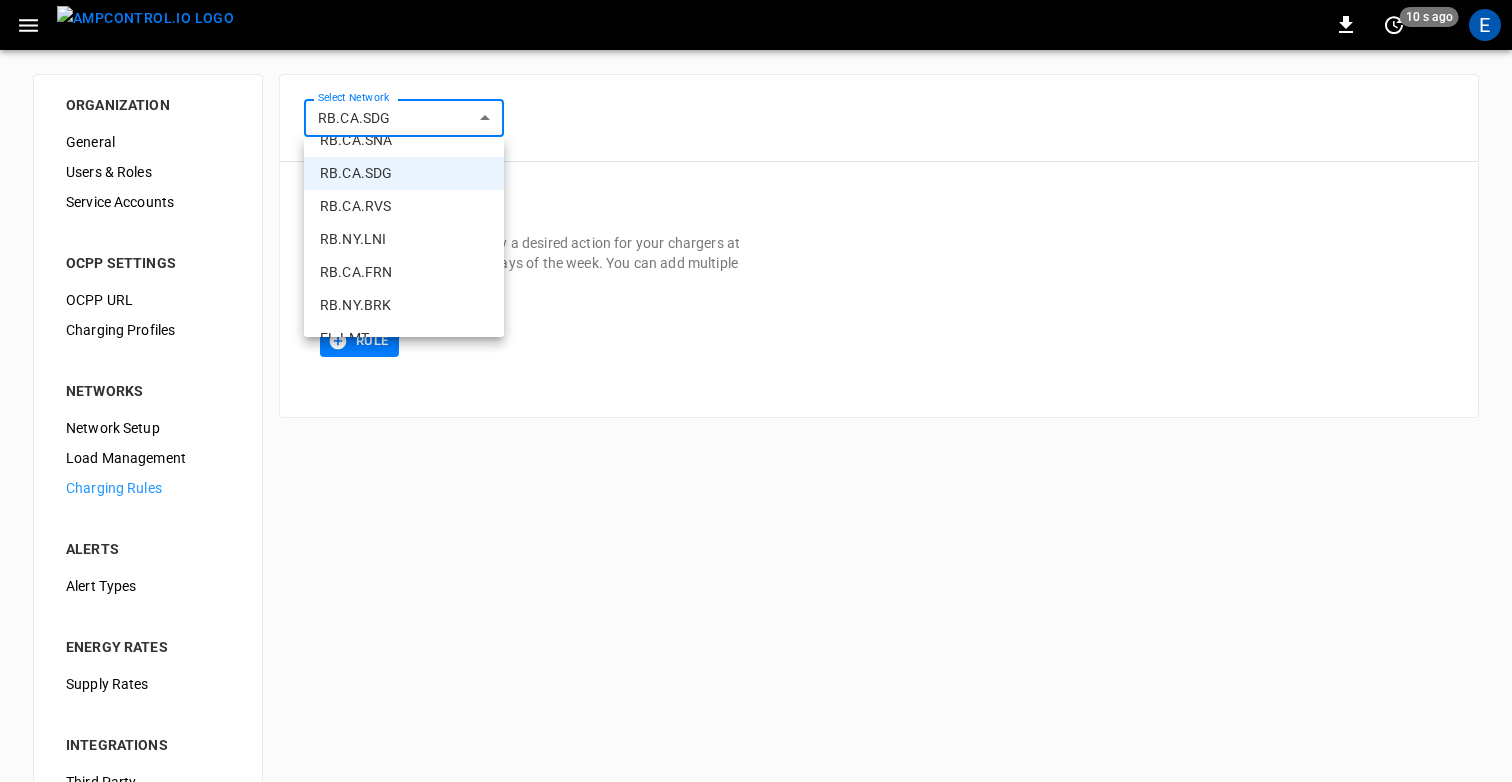 click on "RB.CA.RVS" at bounding box center [404, 206] 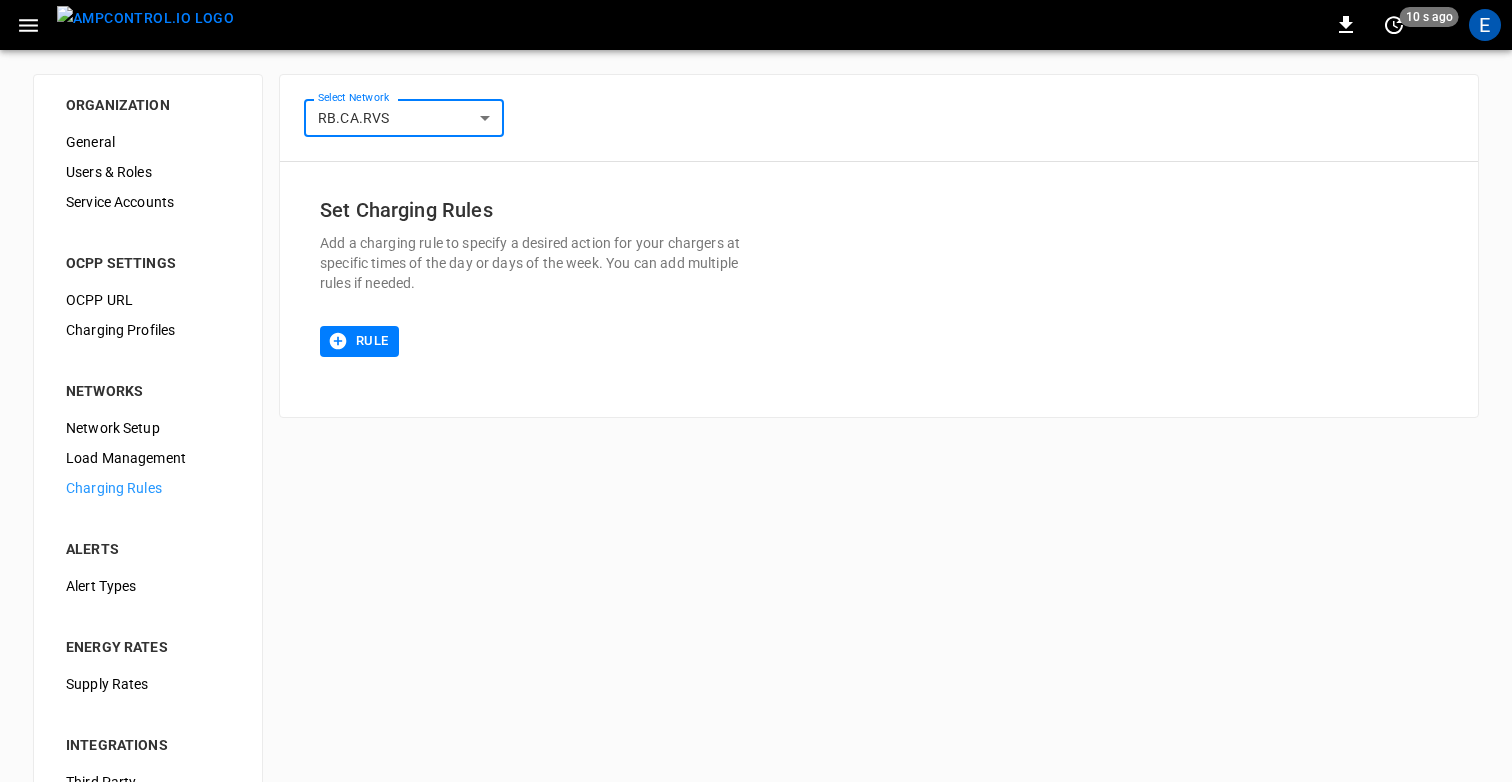 click on "Select Network" at bounding box center [353, 98] 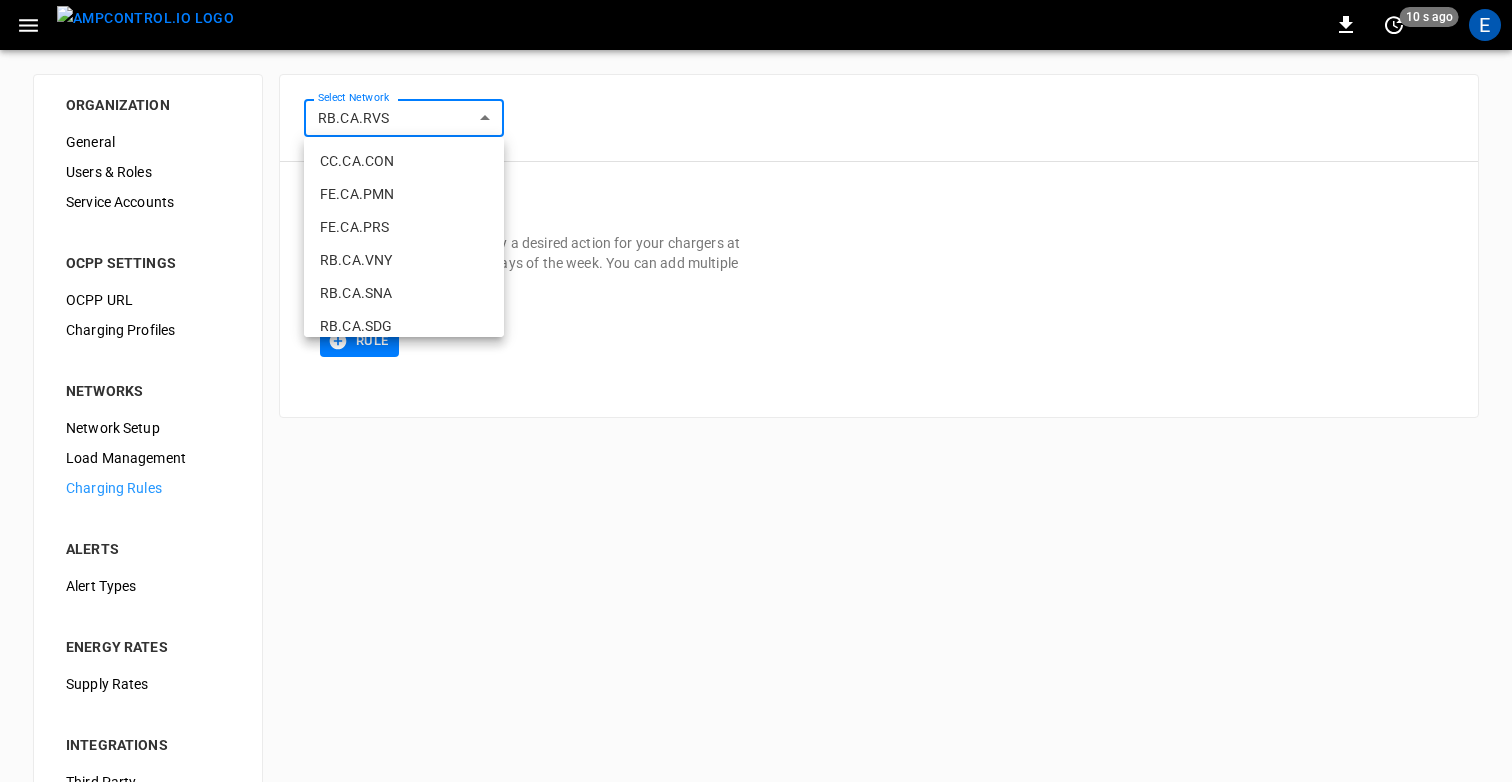 scroll, scrollTop: 122, scrollLeft: 0, axis: vertical 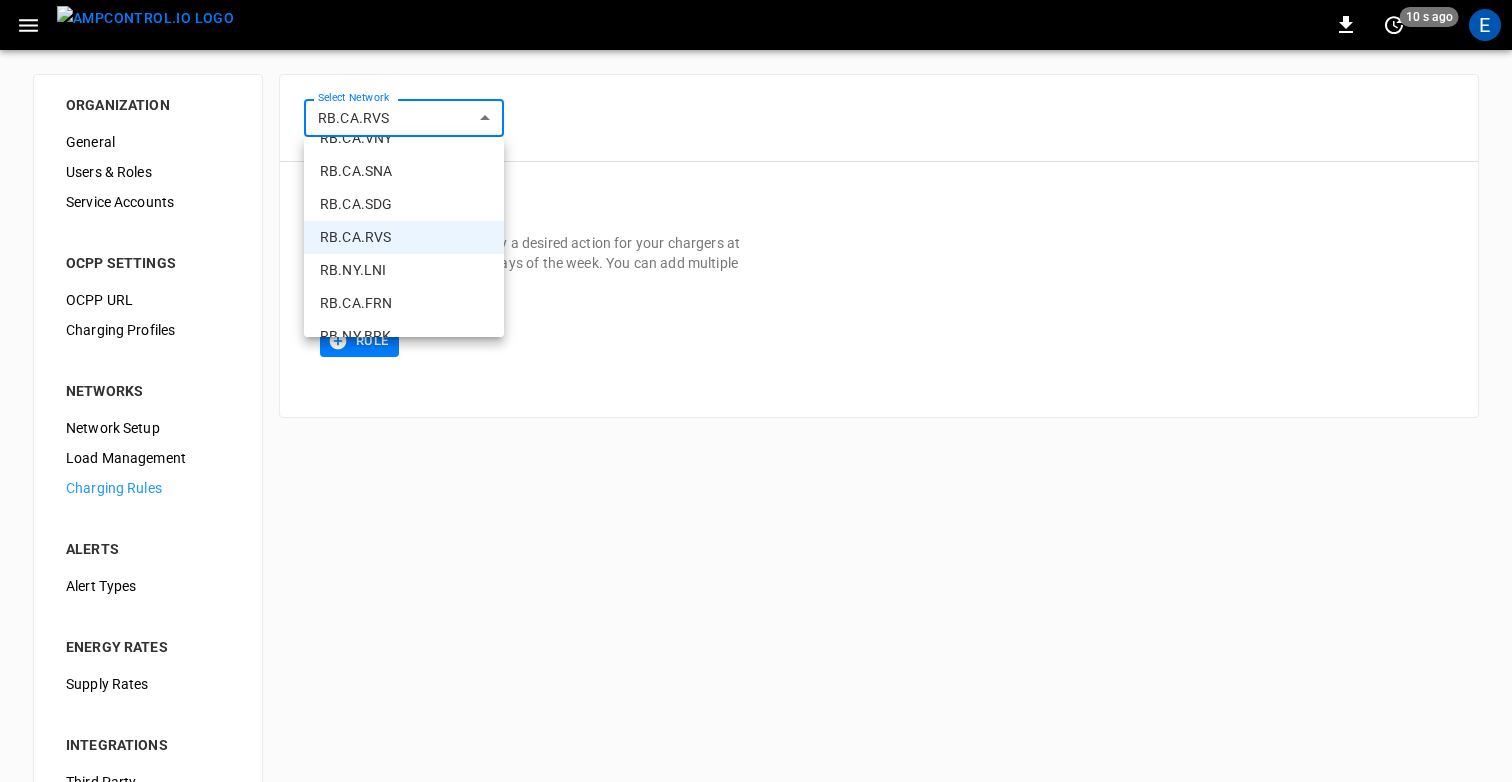 click on "RB.NY.LNI" at bounding box center [404, 270] 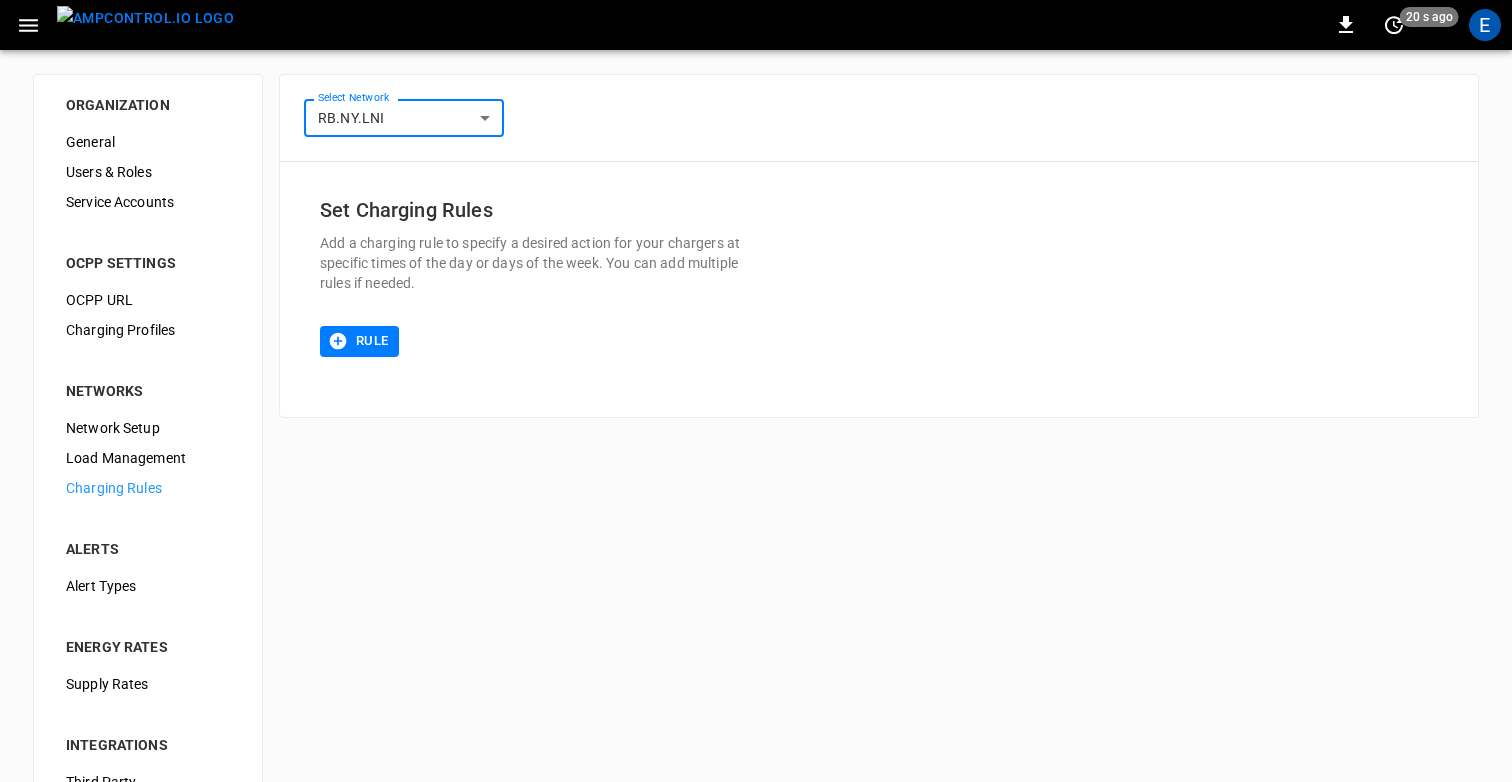 click on "**********" at bounding box center (756, 483) 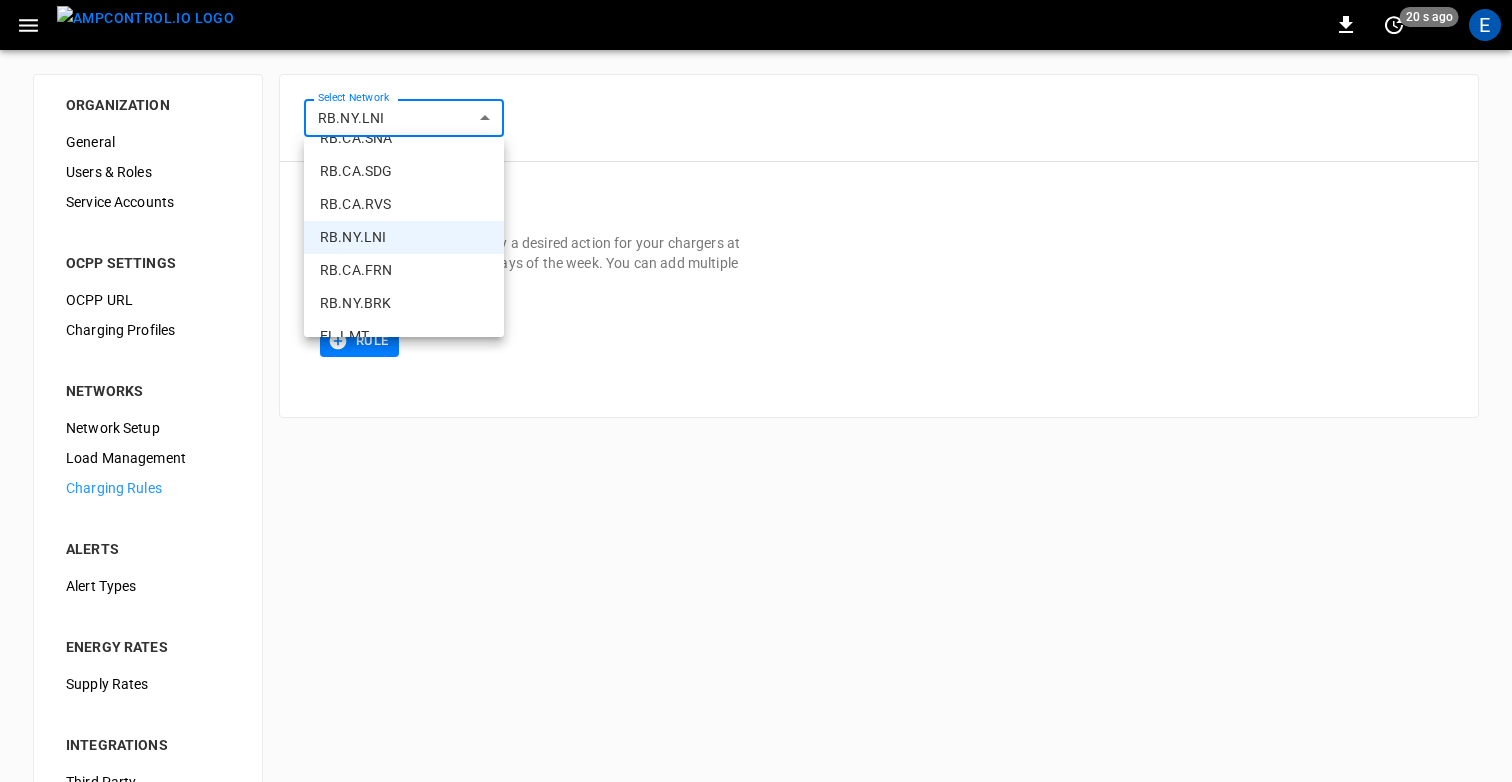 scroll, scrollTop: 182, scrollLeft: 0, axis: vertical 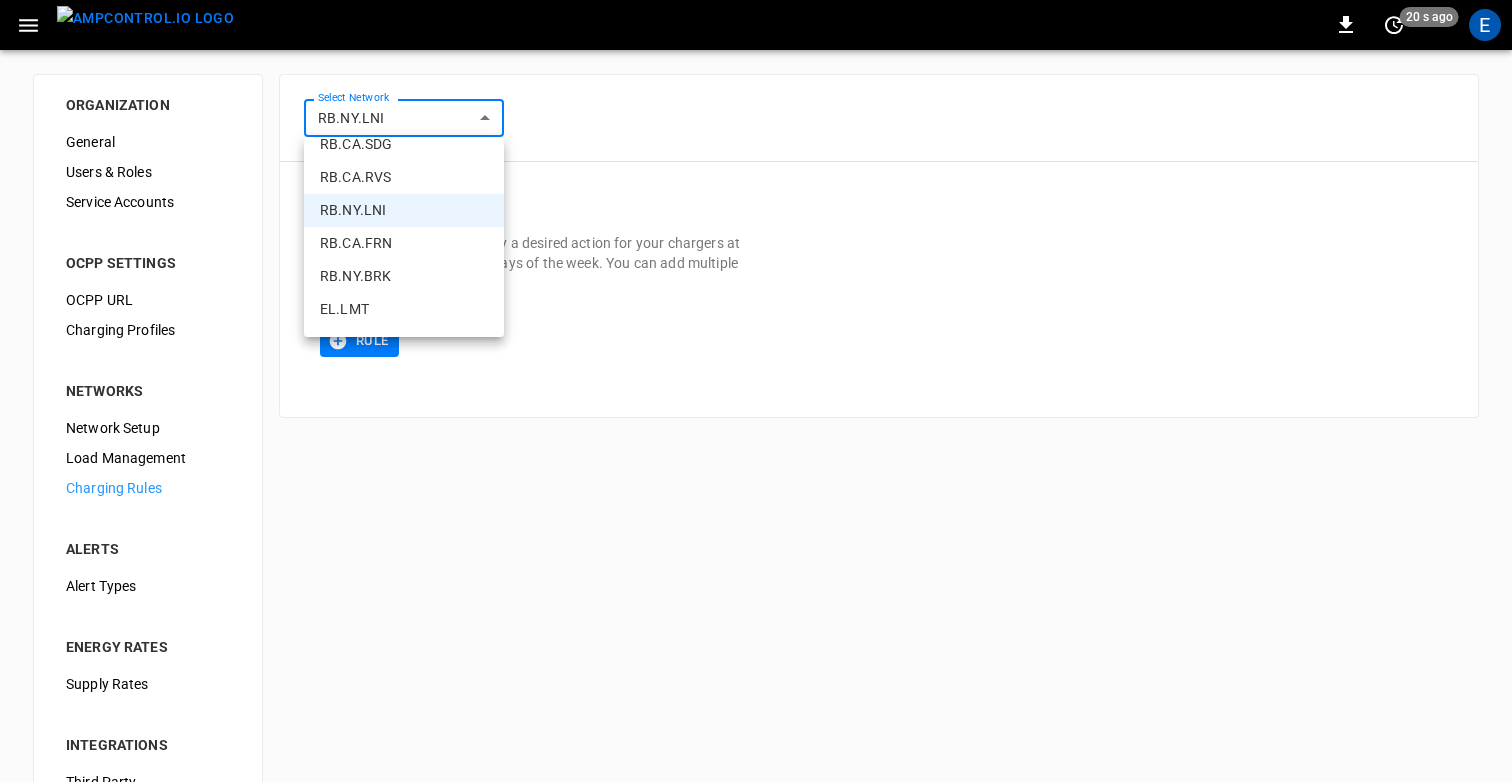 click on "RB.CA.FRN" at bounding box center [404, 243] 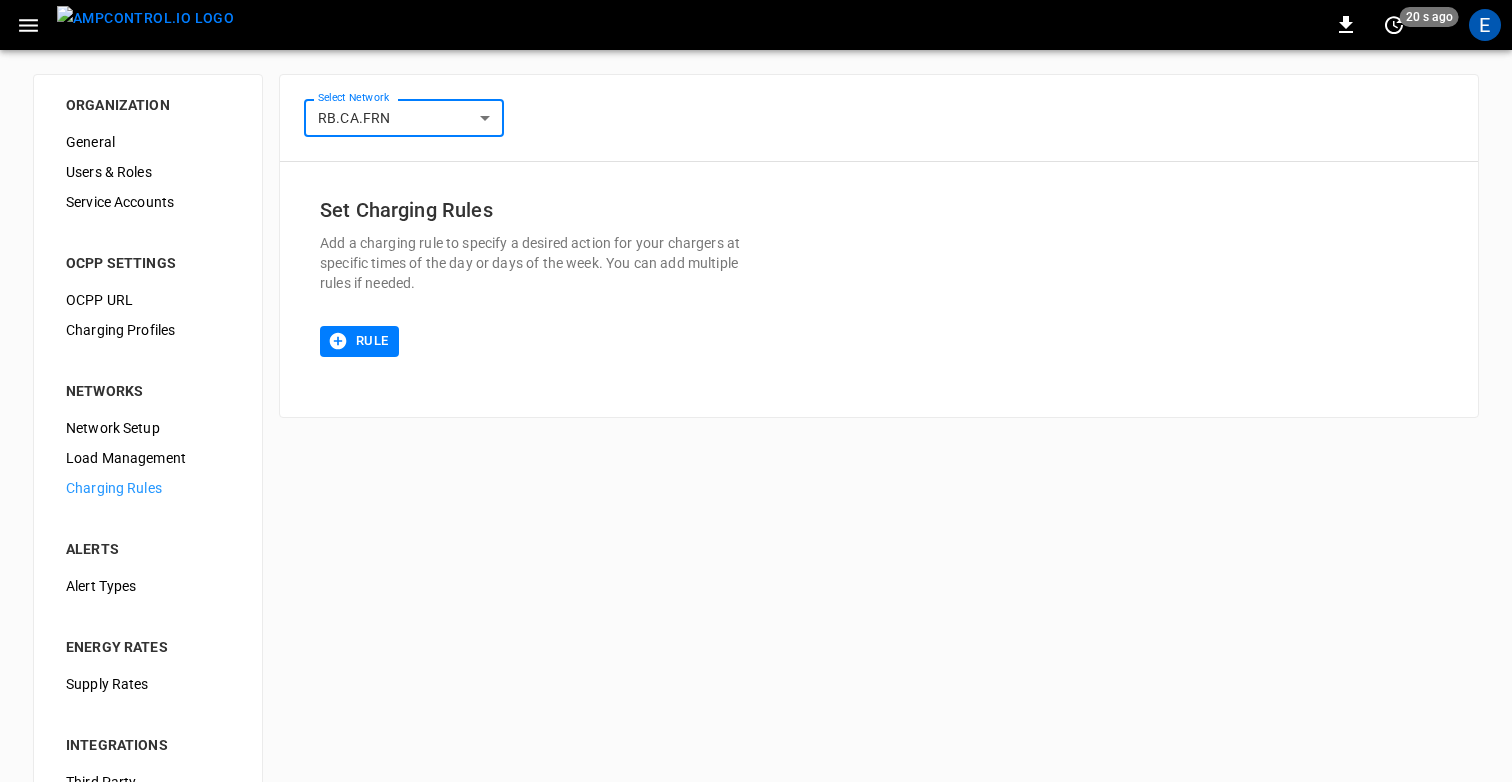 click on "**********" at bounding box center [756, 483] 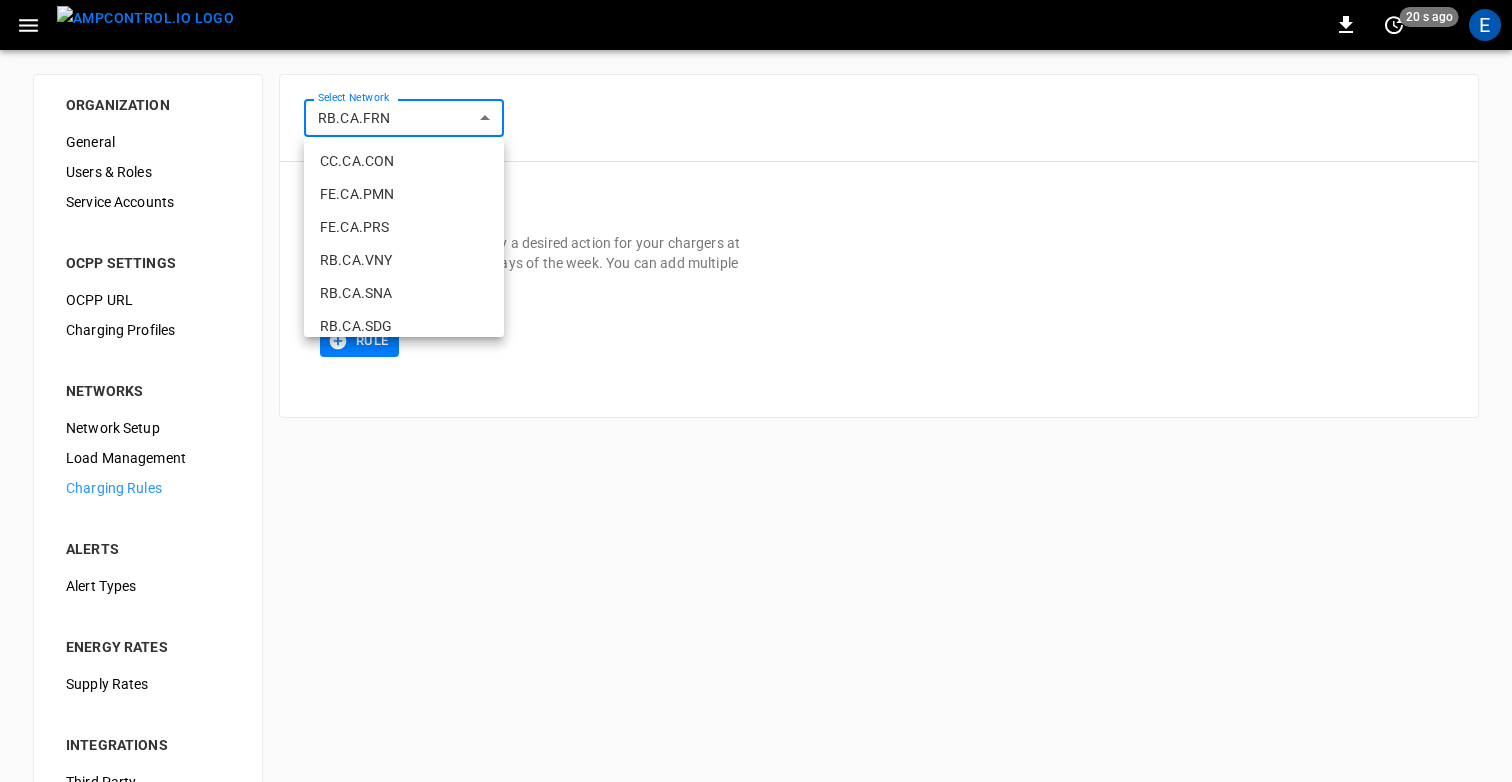 scroll, scrollTop: 188, scrollLeft: 0, axis: vertical 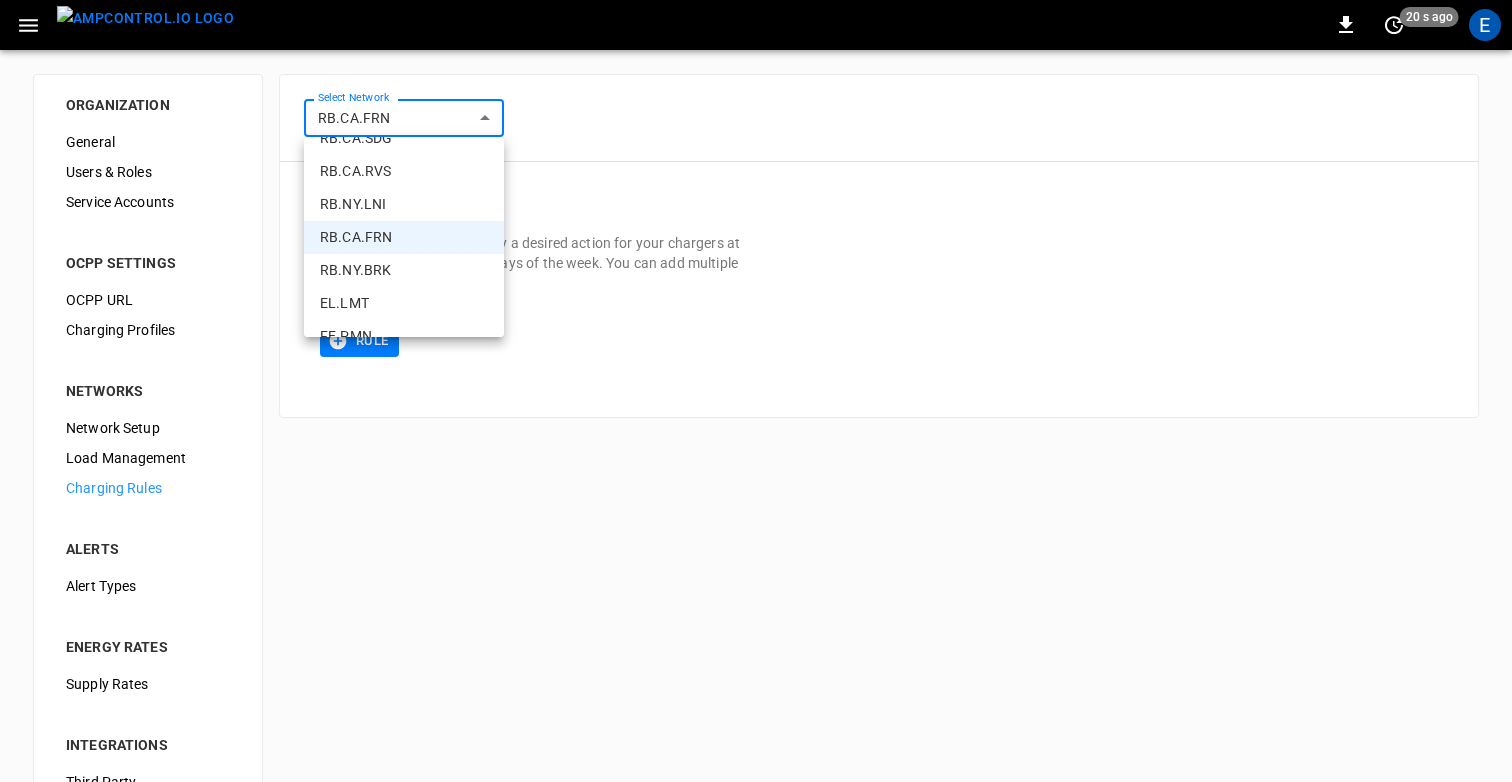 click on "RB.NY.BRK" at bounding box center (404, 270) 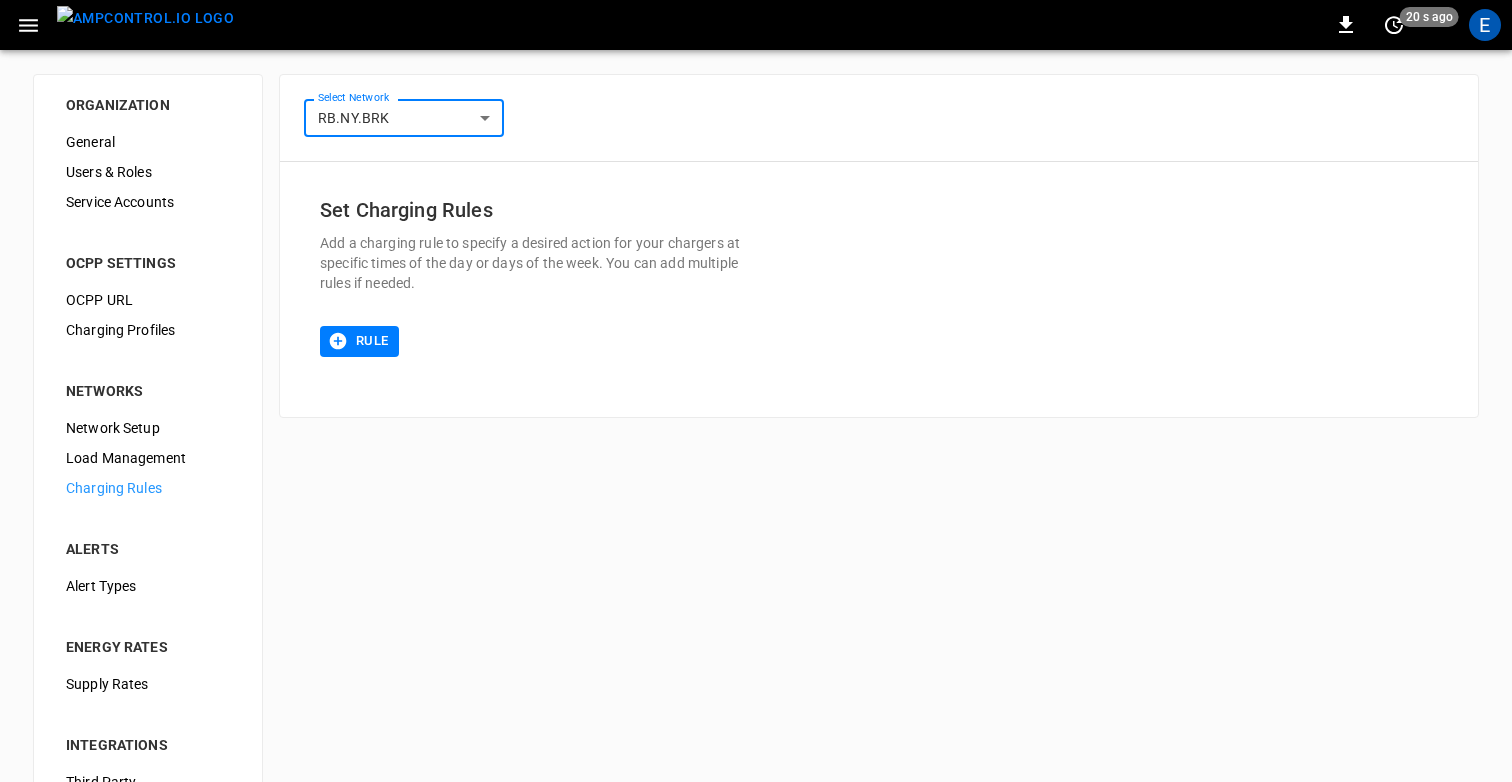 click on "**********" at bounding box center (756, 483) 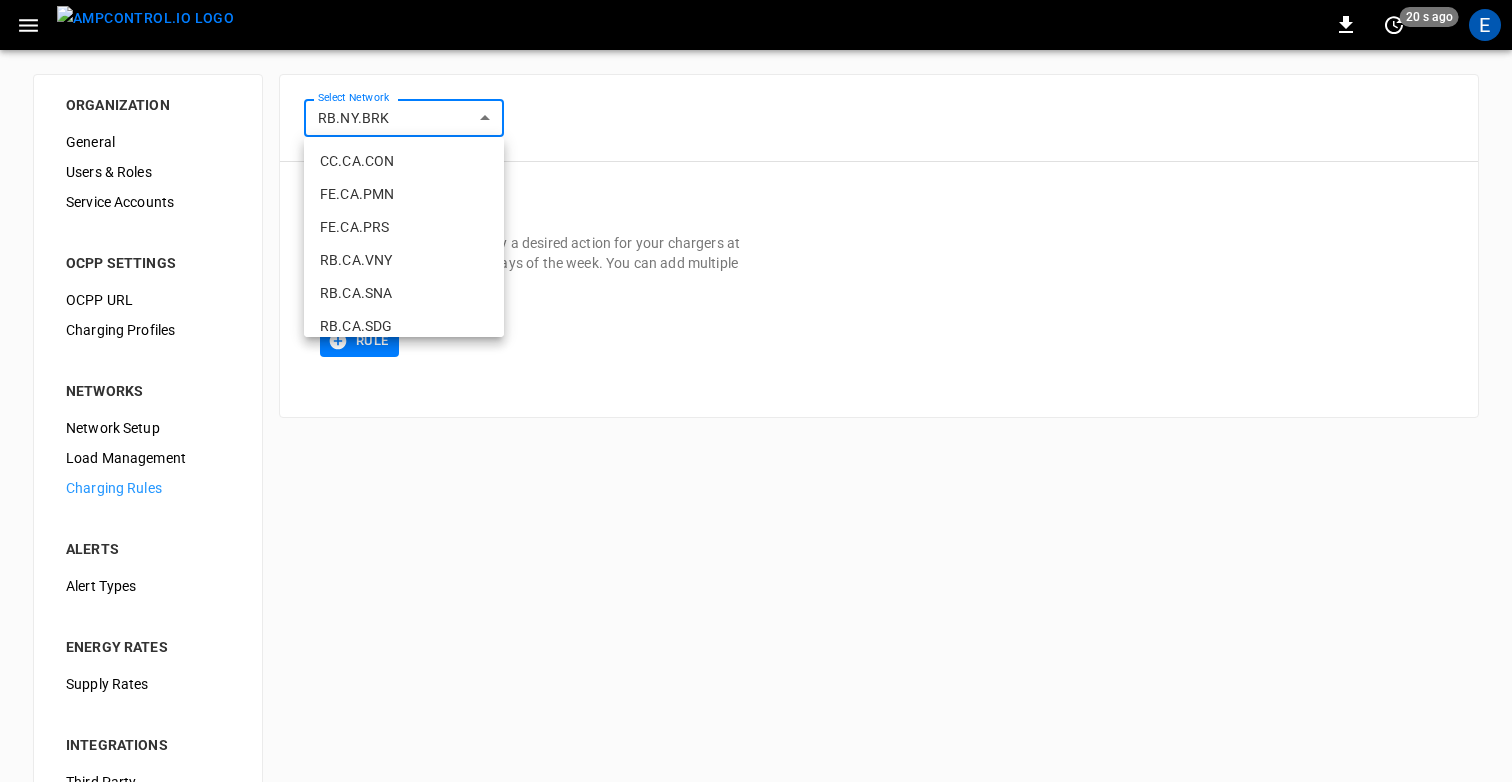 scroll, scrollTop: 221, scrollLeft: 0, axis: vertical 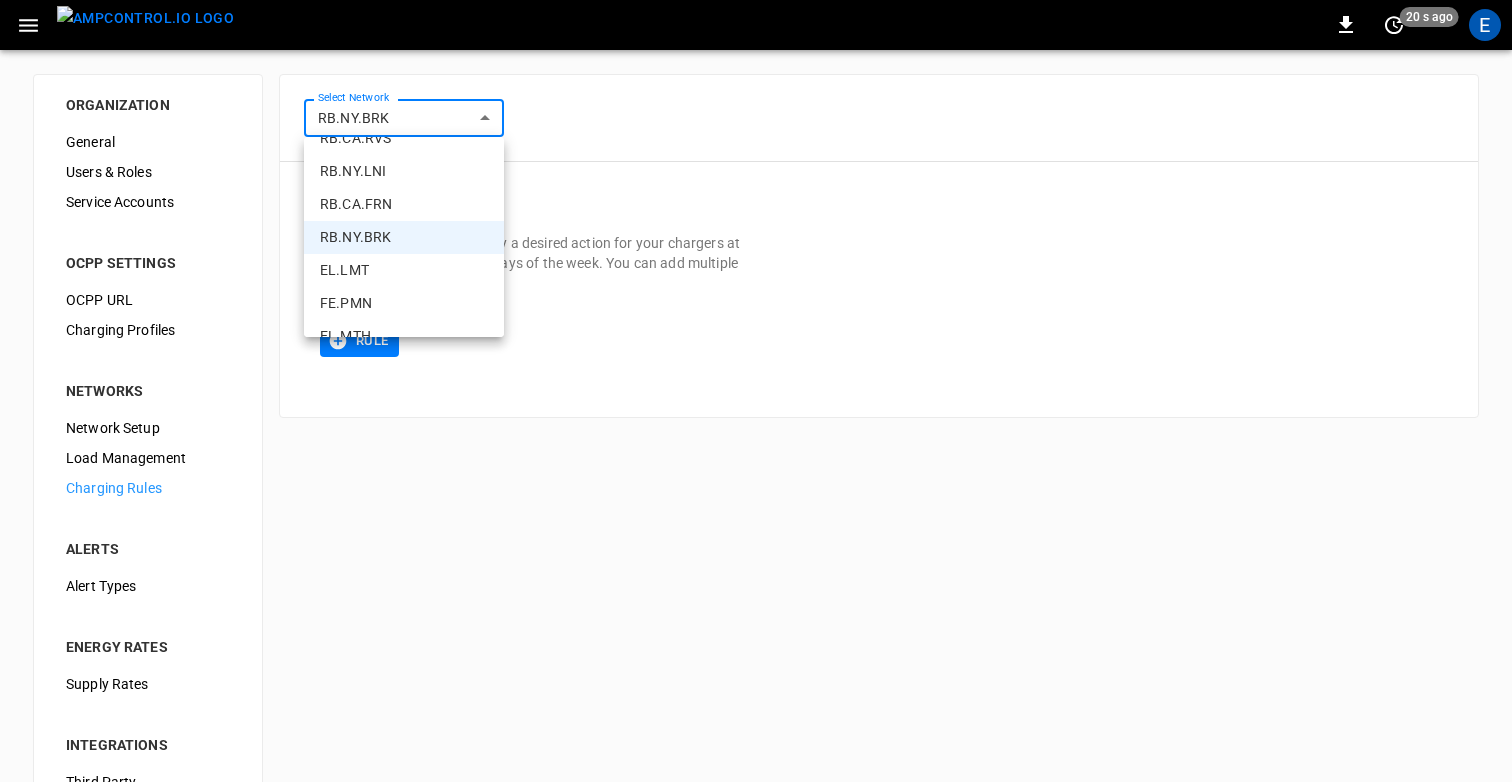 click on "EL.LMT" at bounding box center (404, 270) 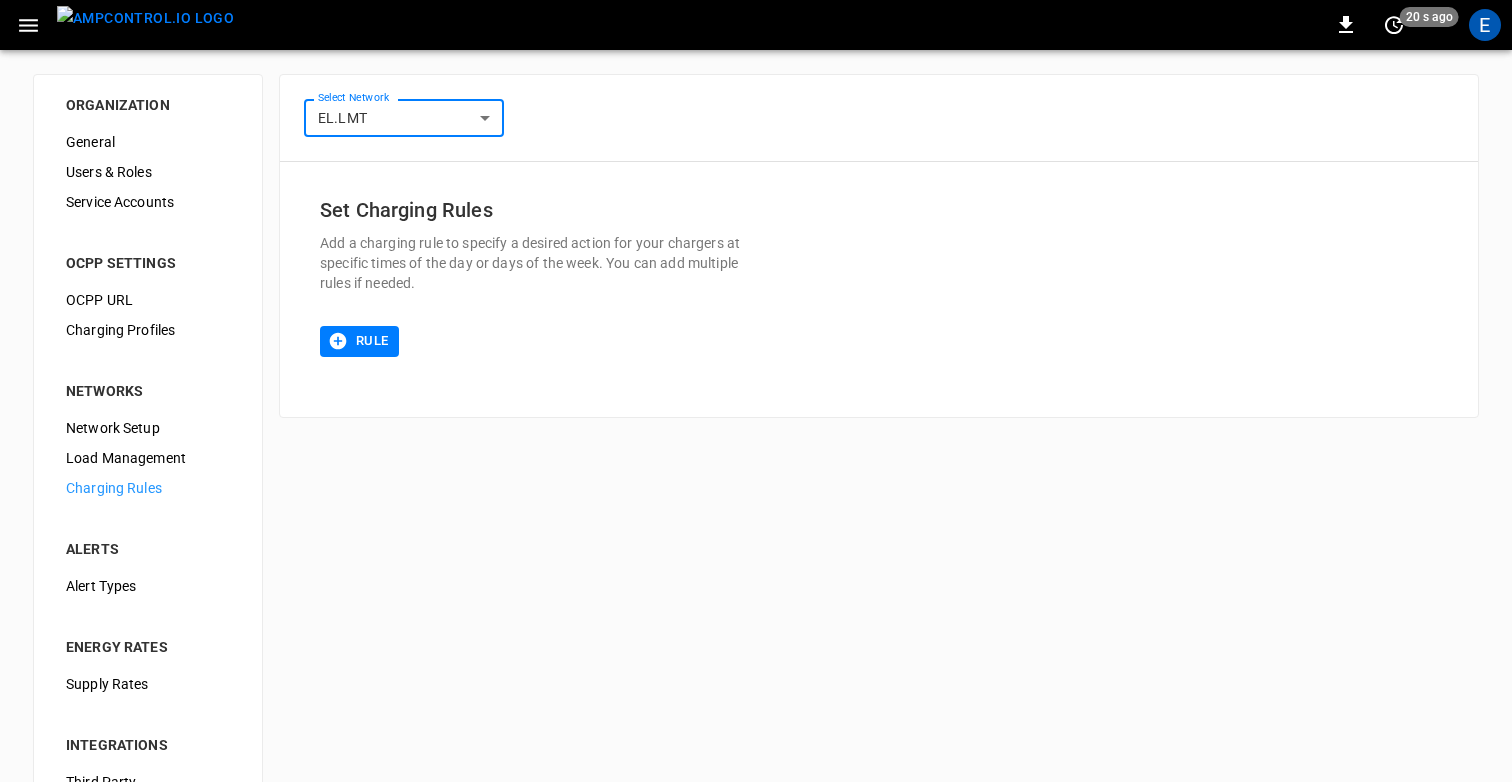 click on "**********" at bounding box center (756, 483) 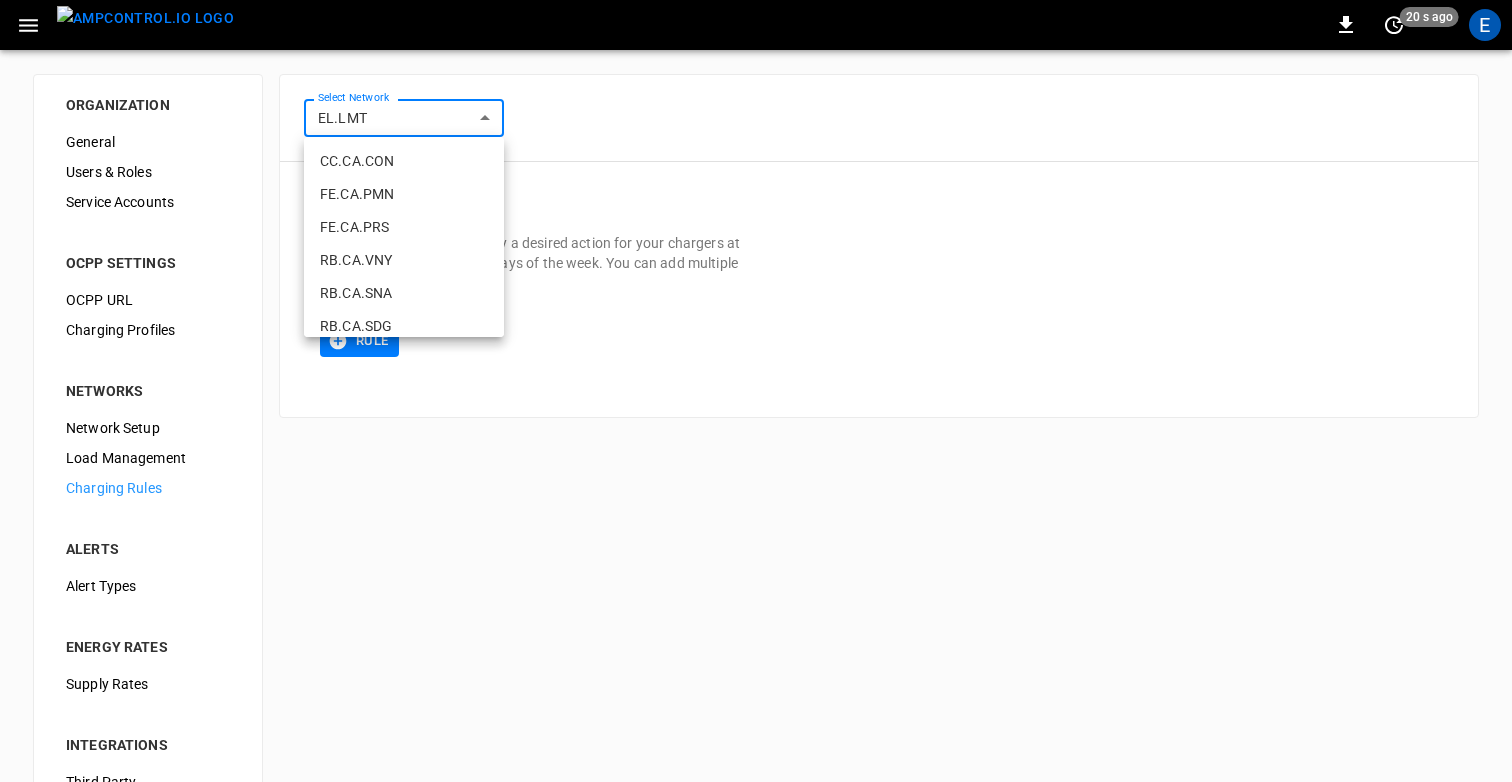 scroll, scrollTop: 254, scrollLeft: 0, axis: vertical 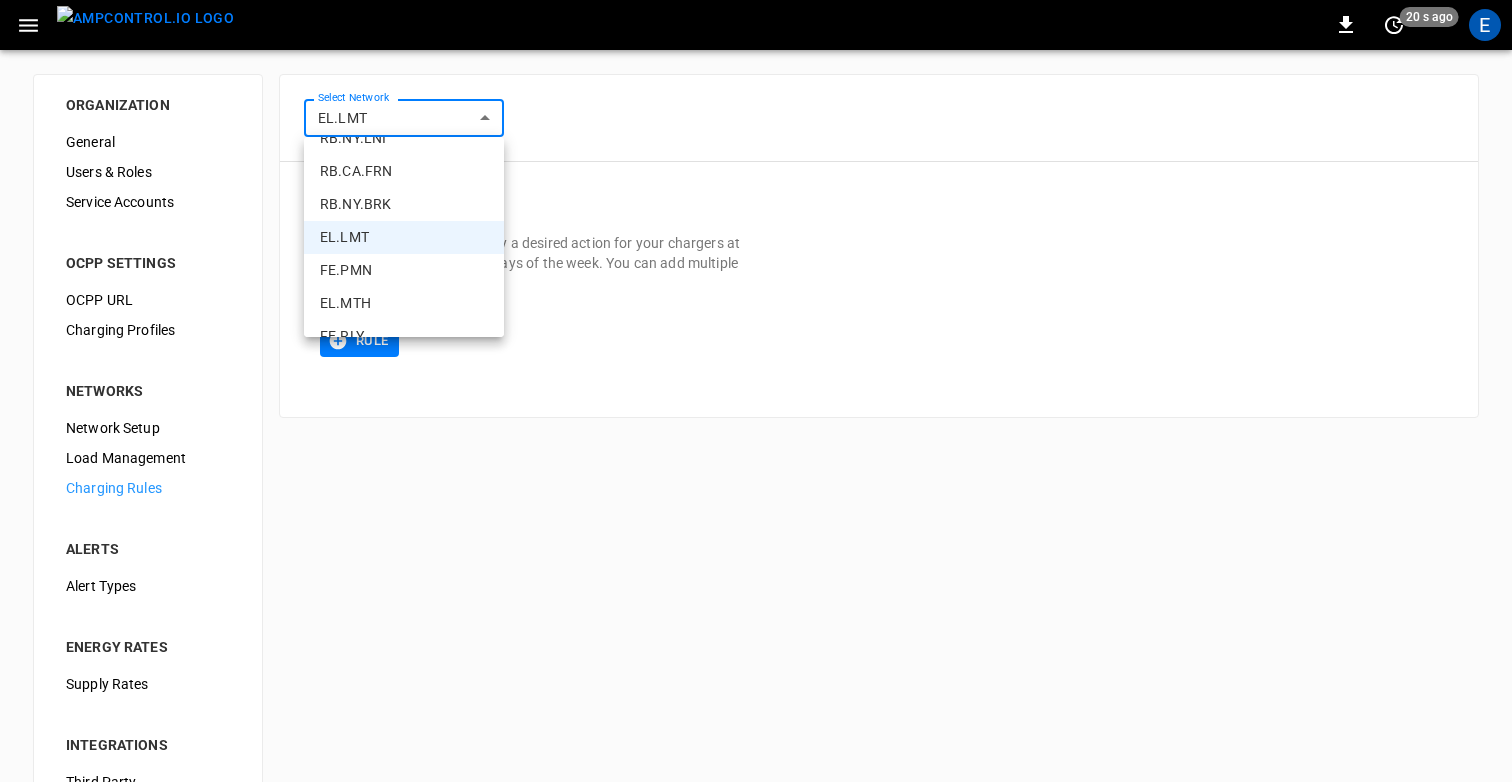 click on "FE.PMN" at bounding box center (404, 270) 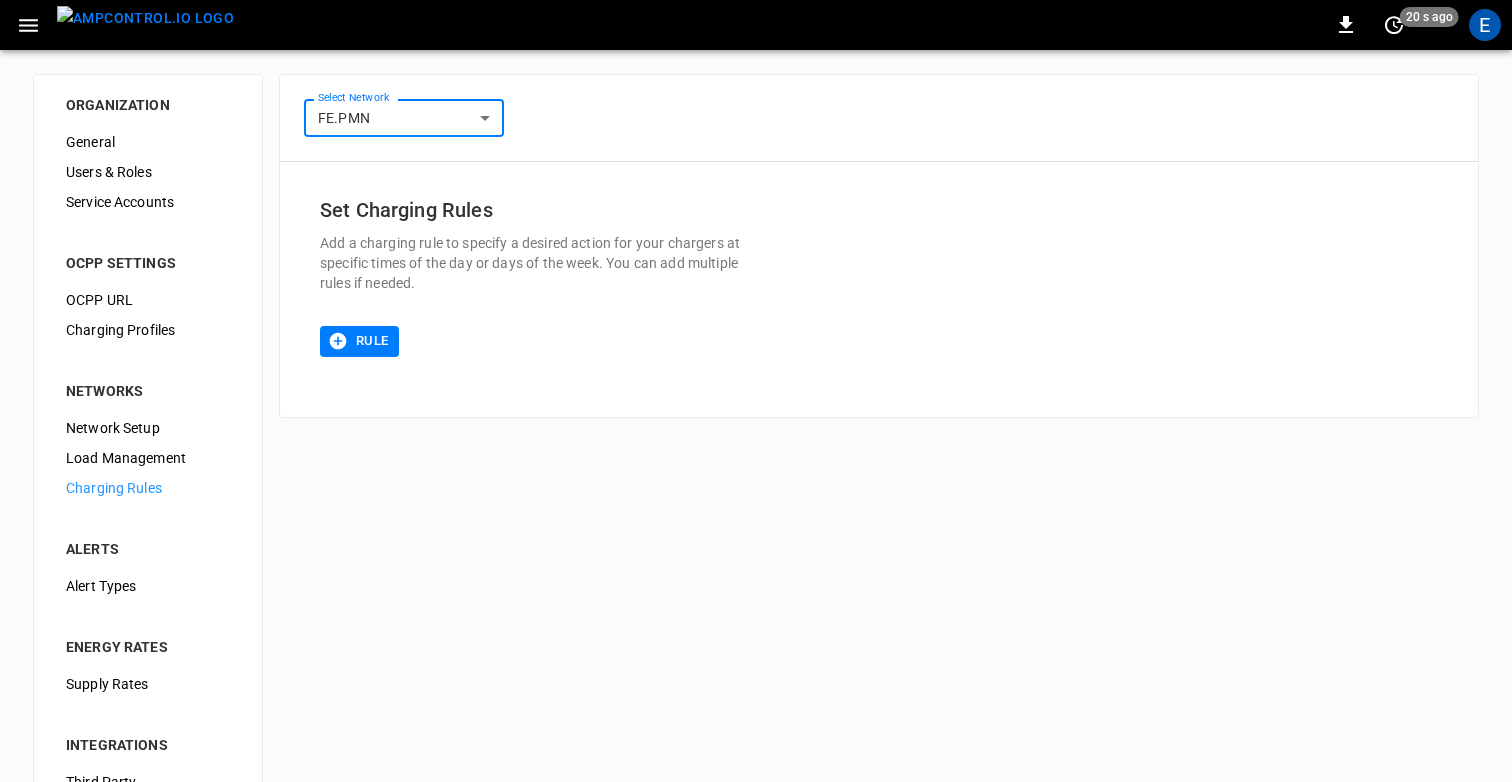 click on "**********" at bounding box center (756, 483) 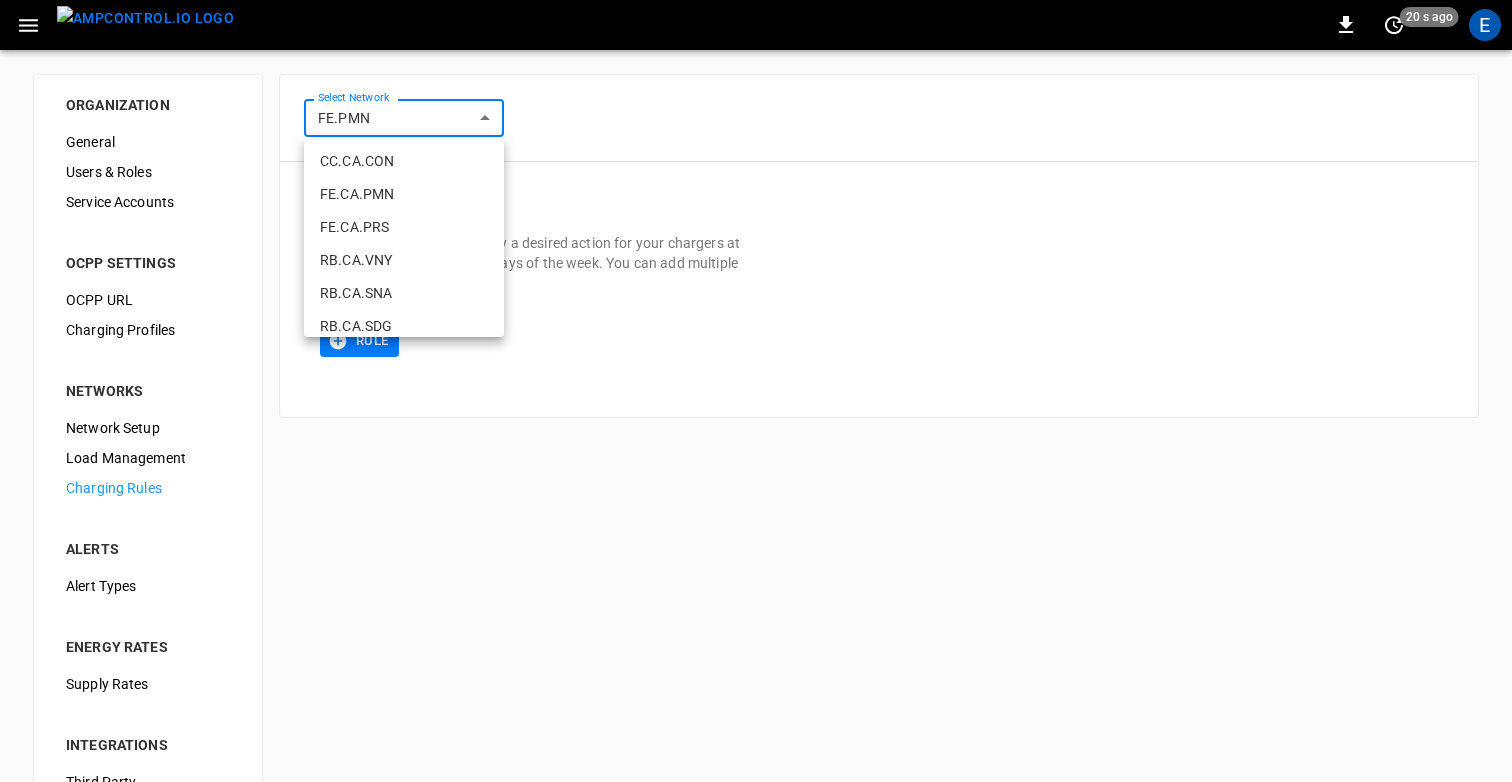 scroll, scrollTop: 287, scrollLeft: 0, axis: vertical 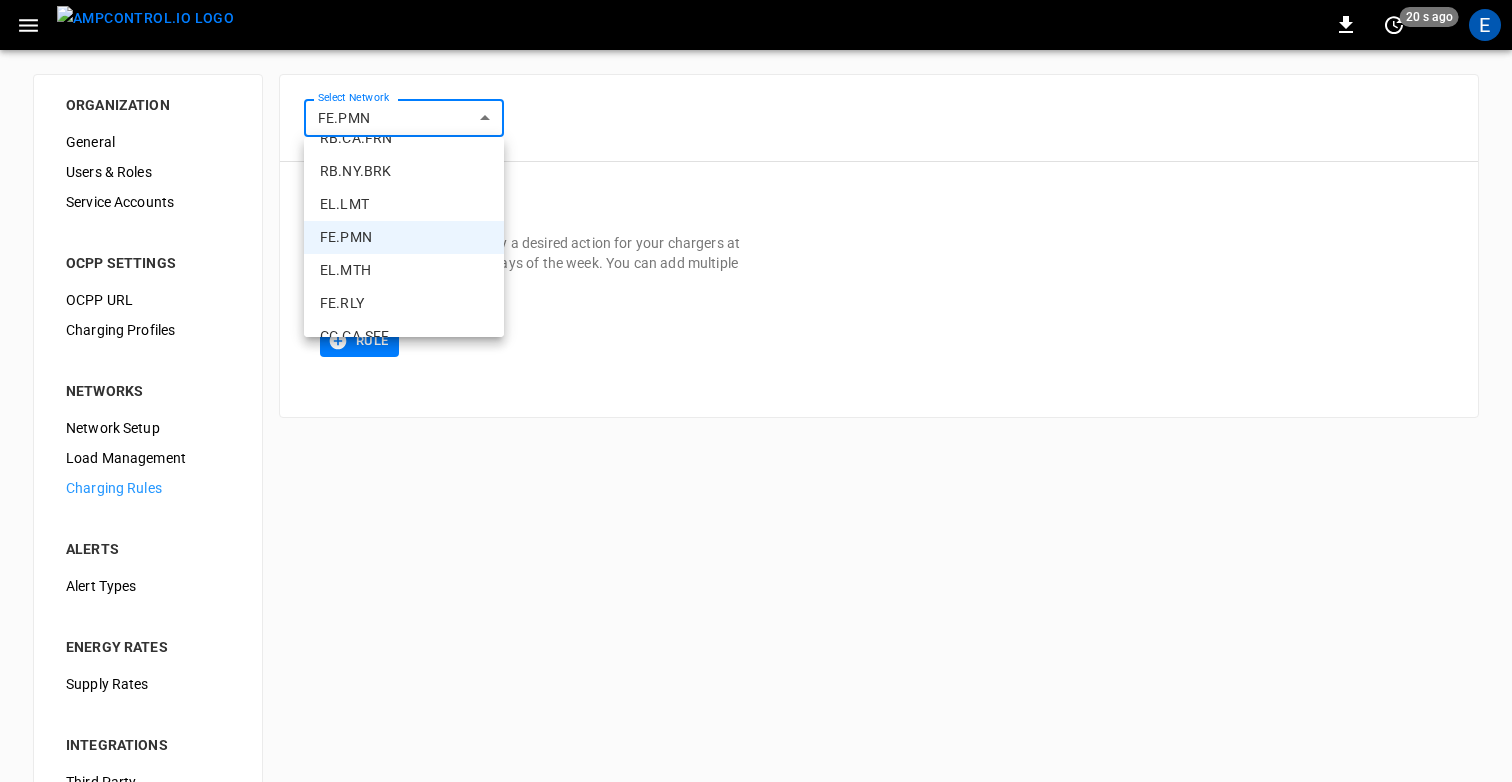 click on "EL.MTH" at bounding box center (404, 270) 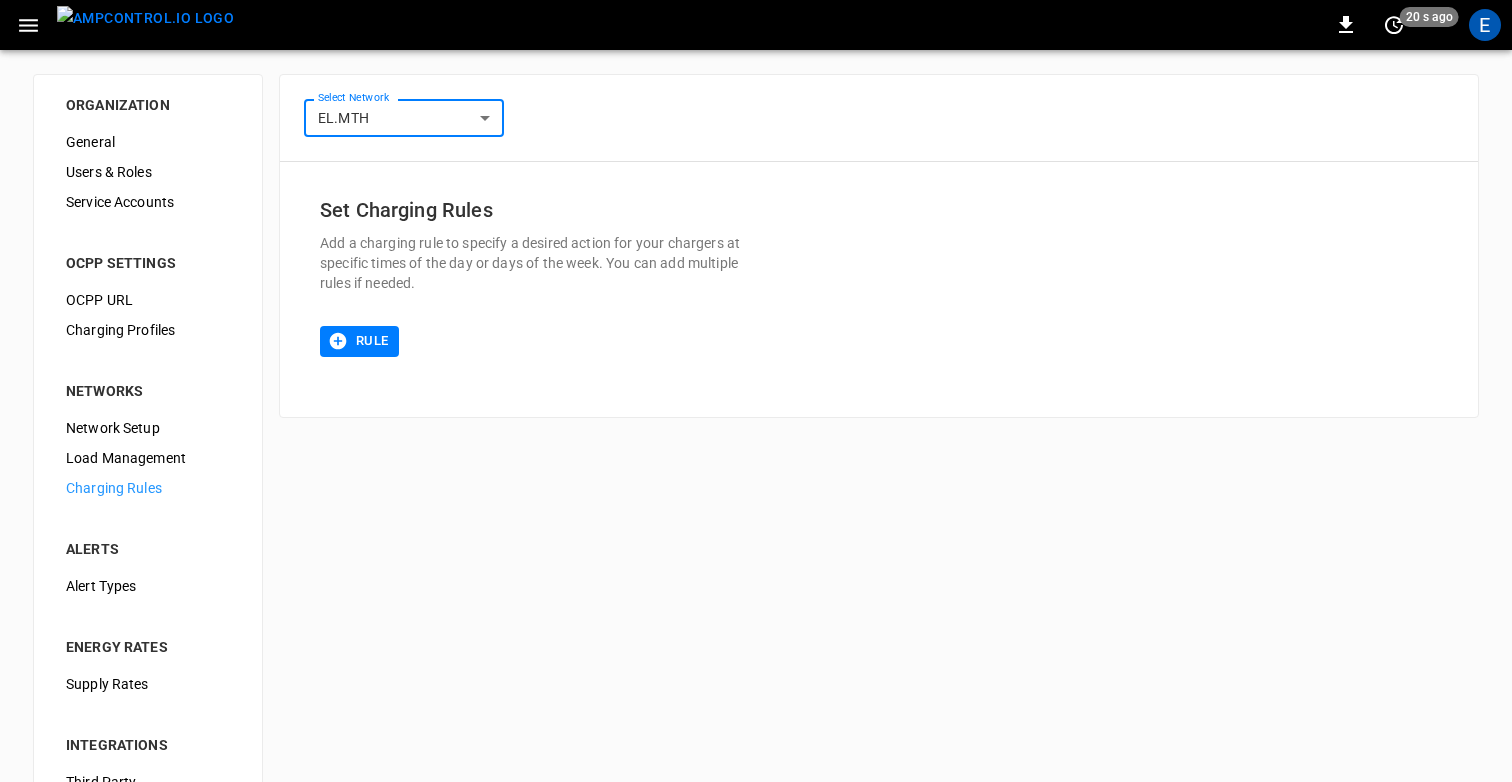 click on "**********" at bounding box center [756, 483] 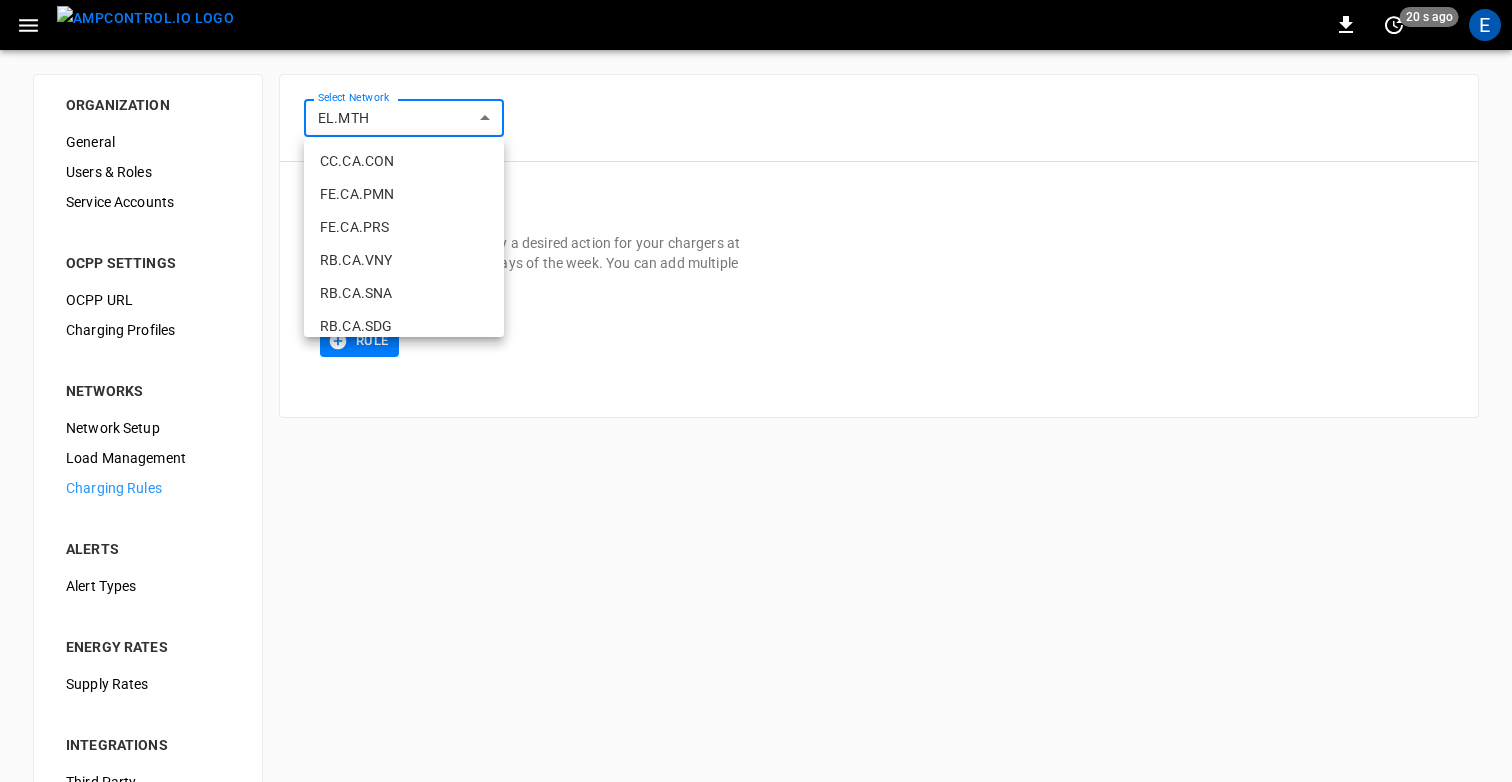 scroll, scrollTop: 320, scrollLeft: 0, axis: vertical 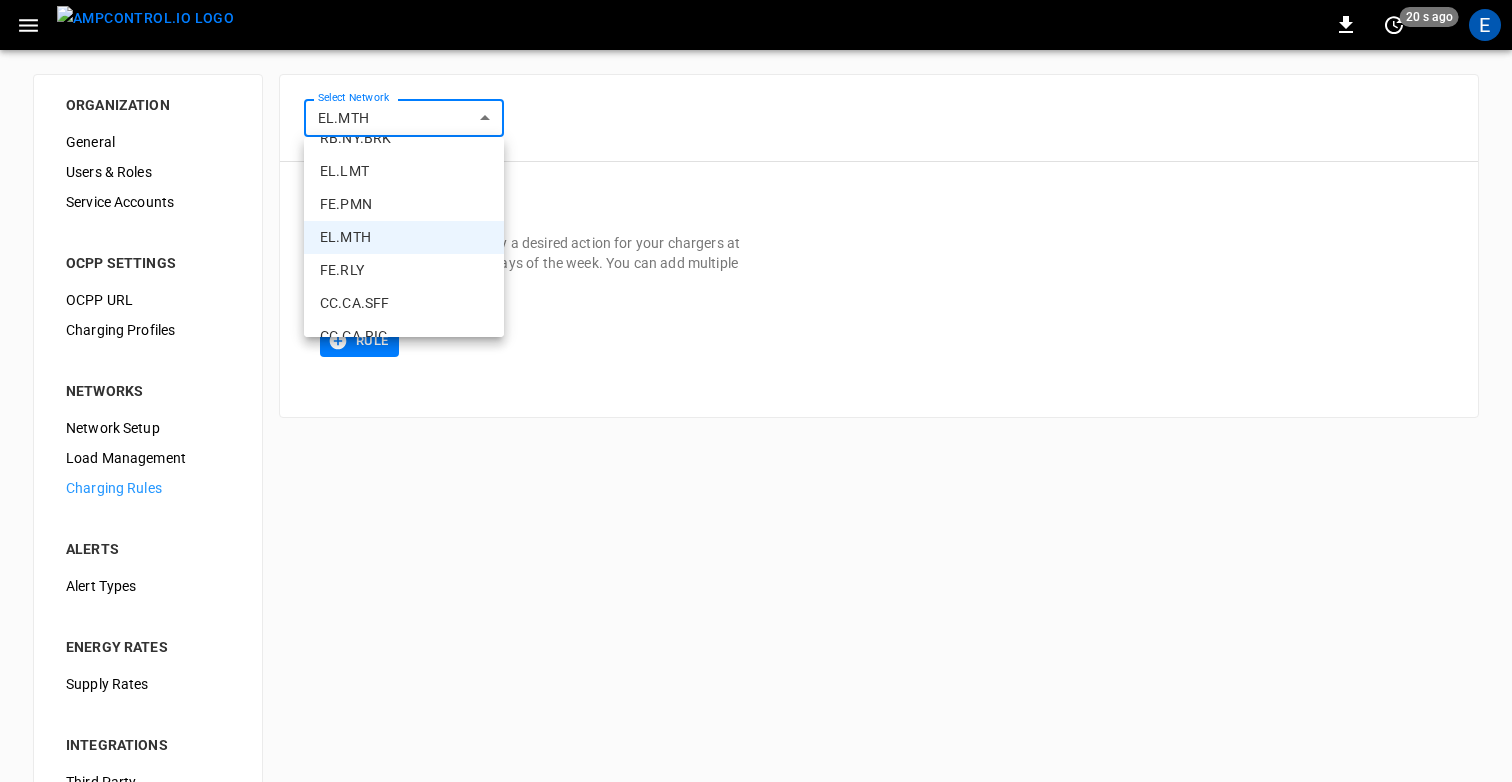 click on "FE.RLY" at bounding box center [404, 270] 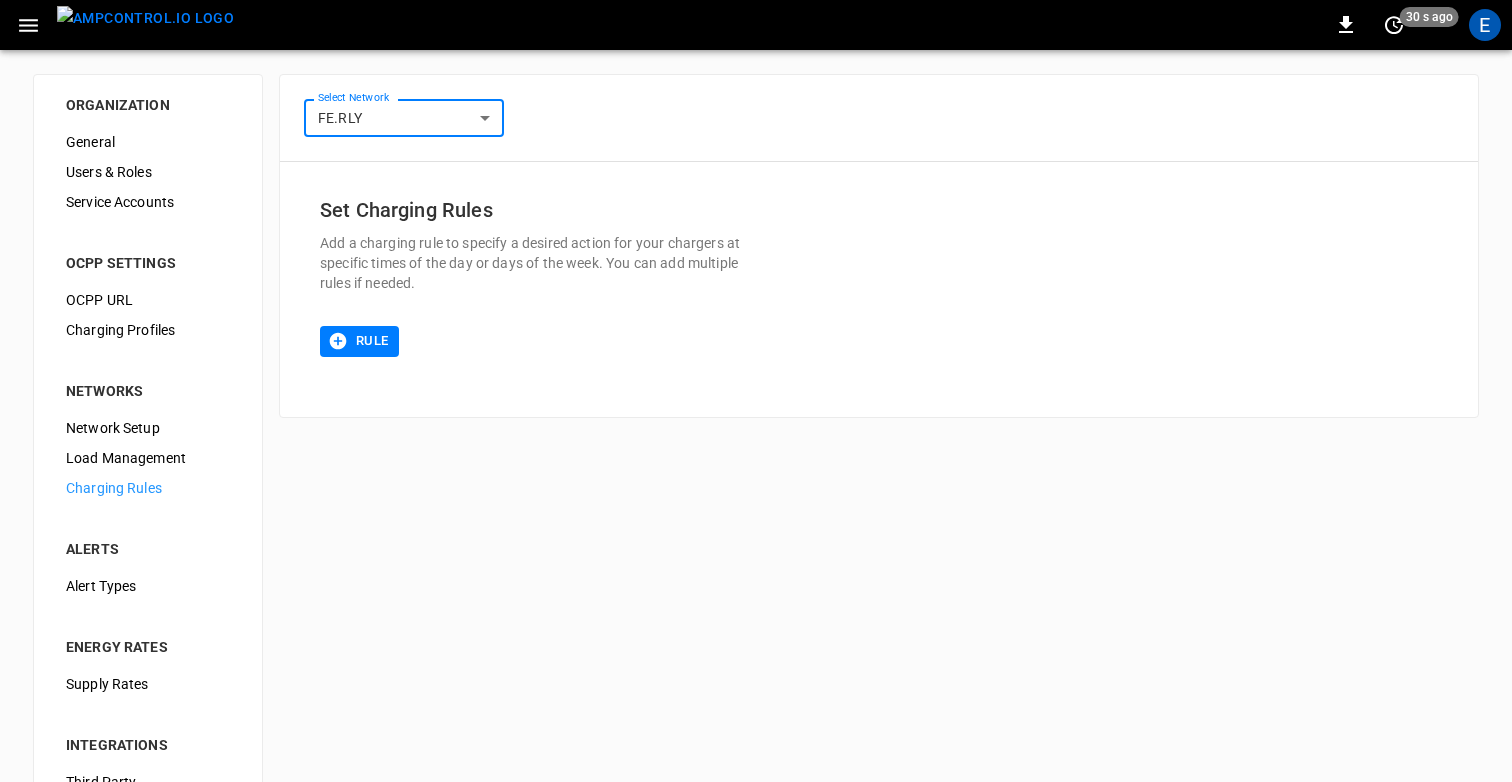 click on "**********" at bounding box center [756, 483] 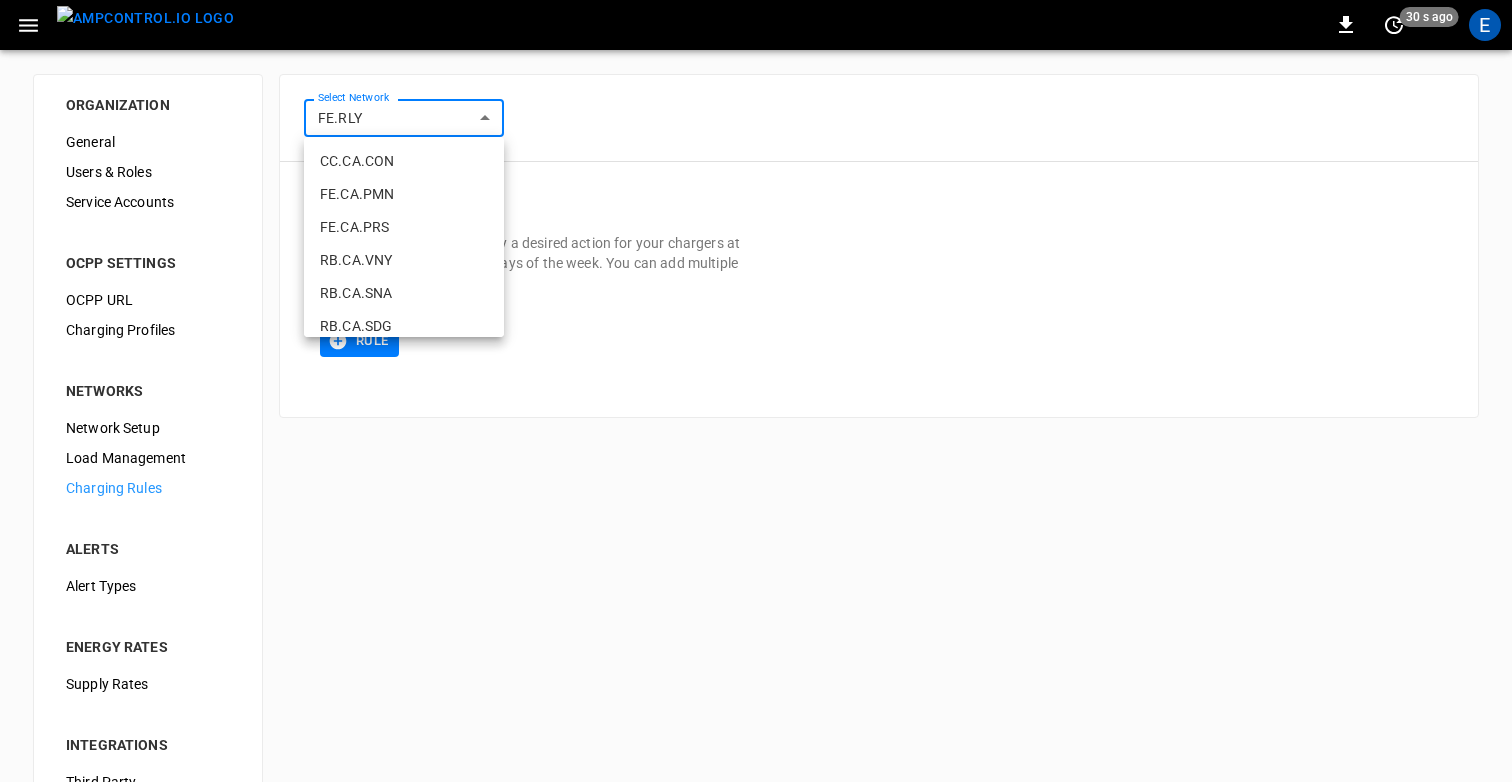 scroll, scrollTop: 353, scrollLeft: 0, axis: vertical 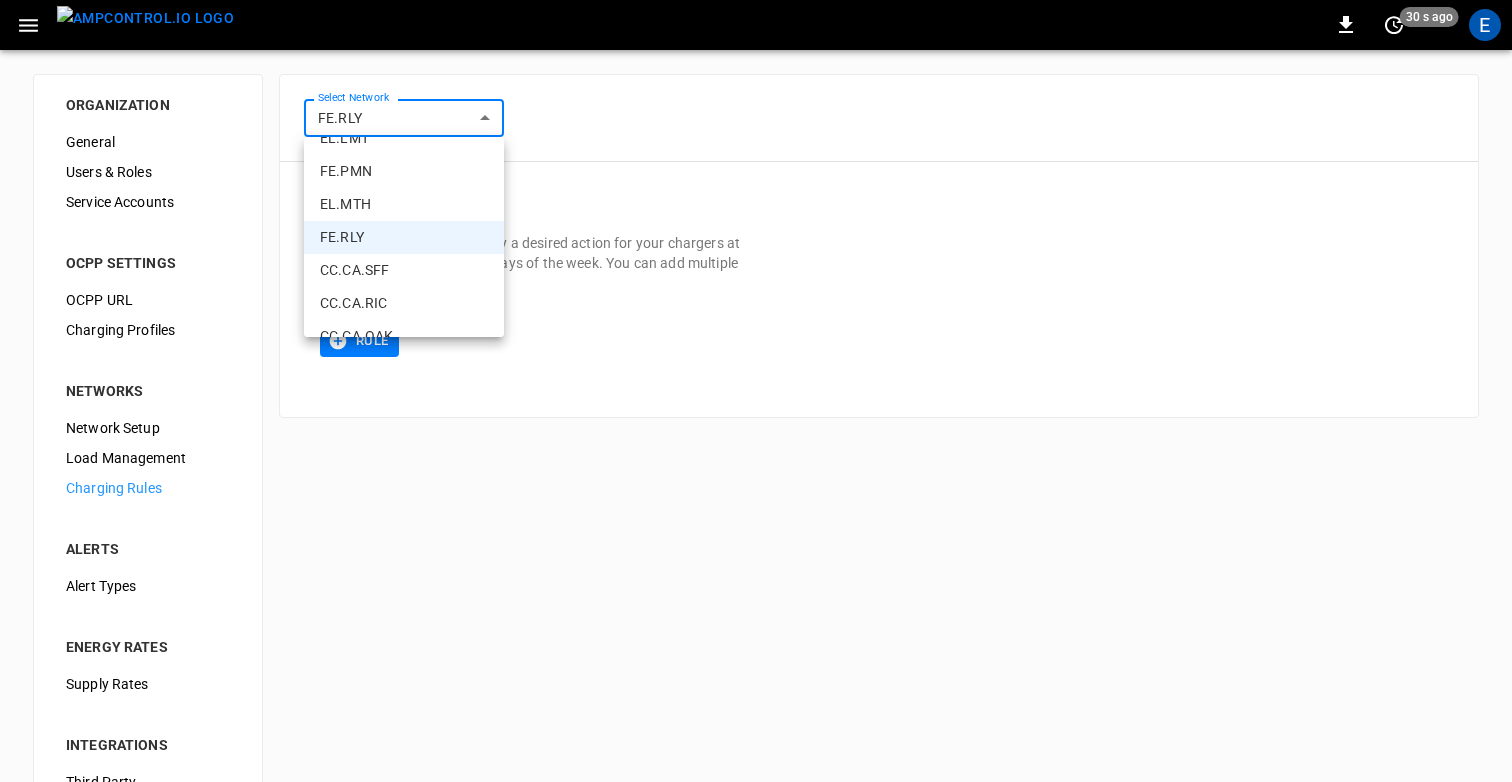 click on "CC.CA.SFF" at bounding box center (404, 270) 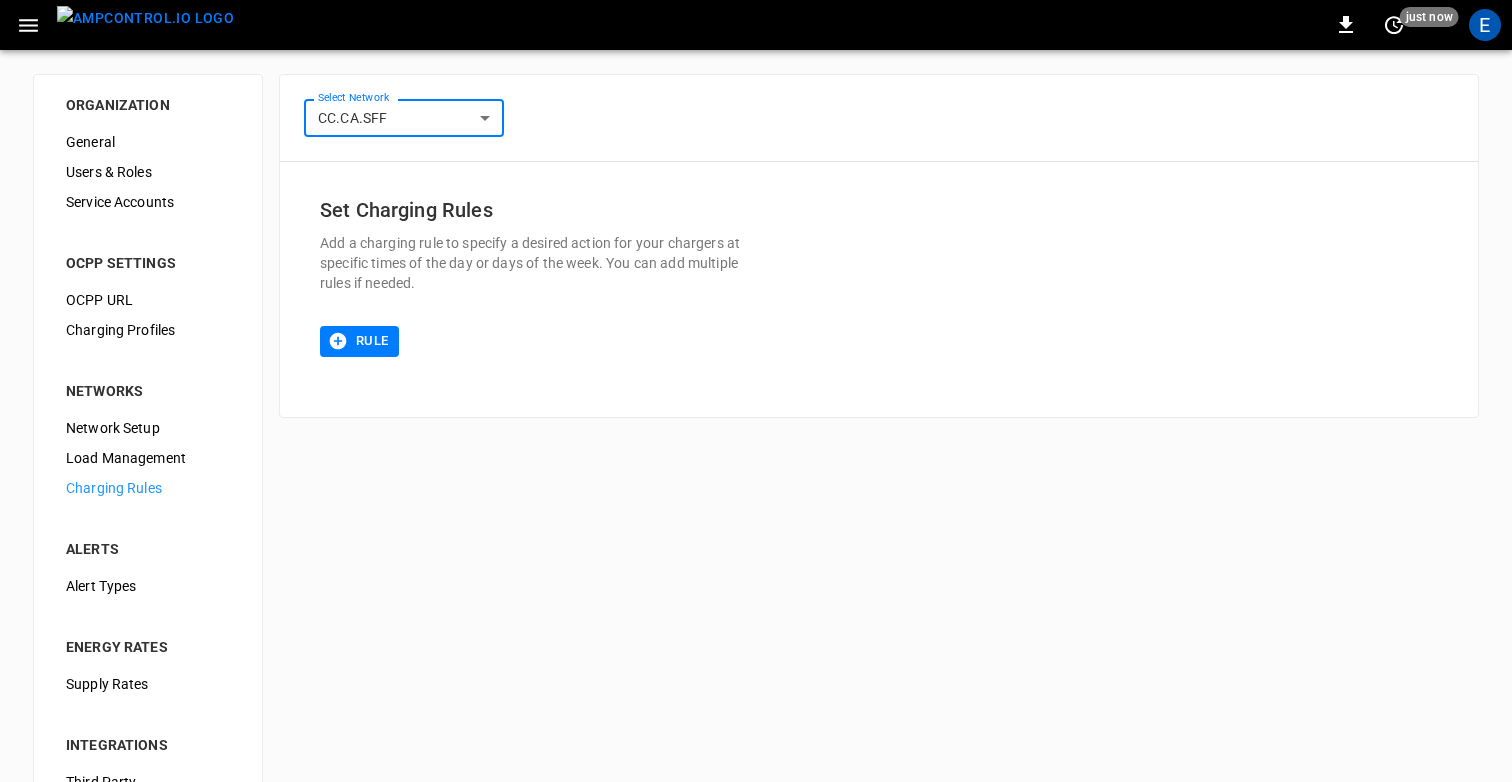 click on "**********" at bounding box center [756, 483] 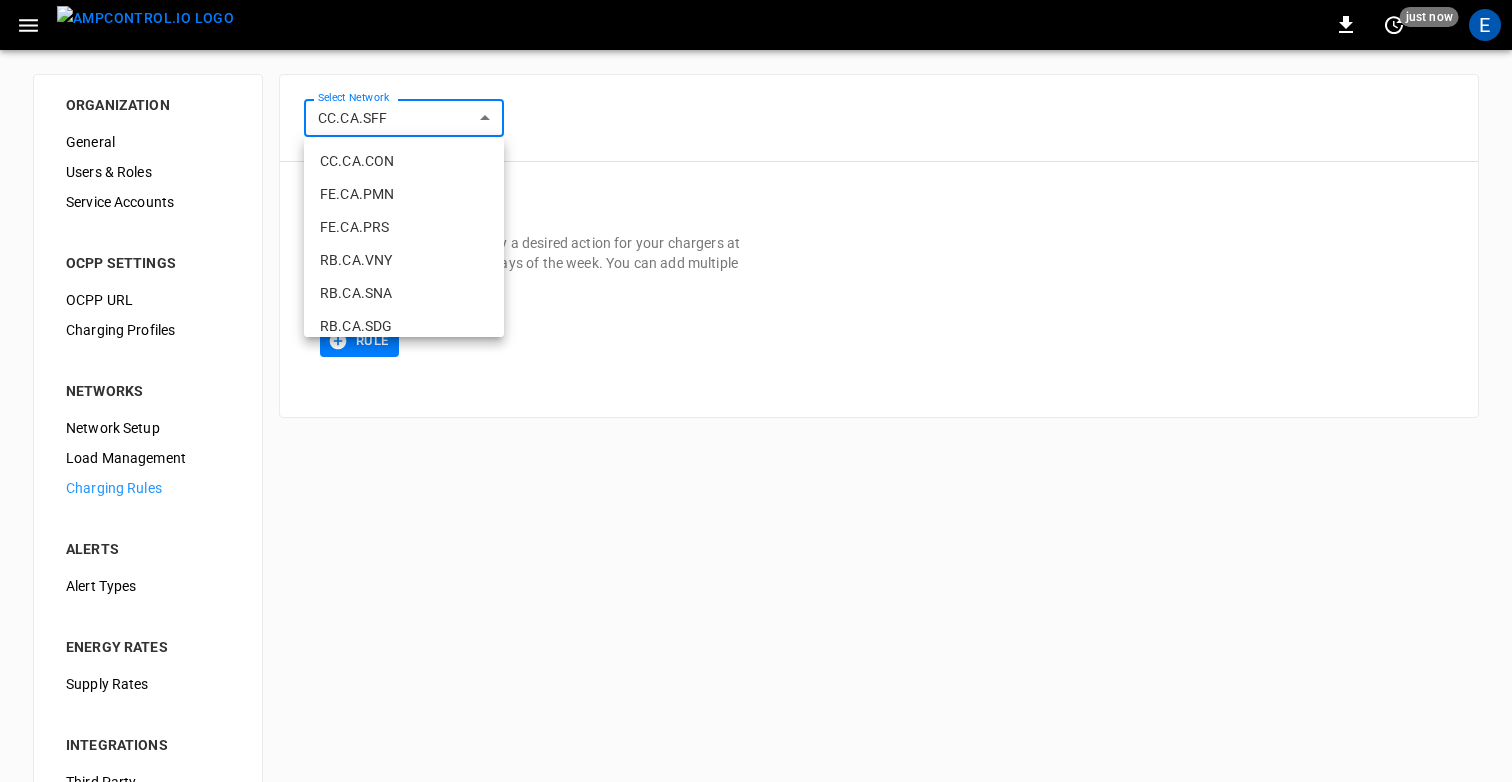 scroll, scrollTop: 386, scrollLeft: 0, axis: vertical 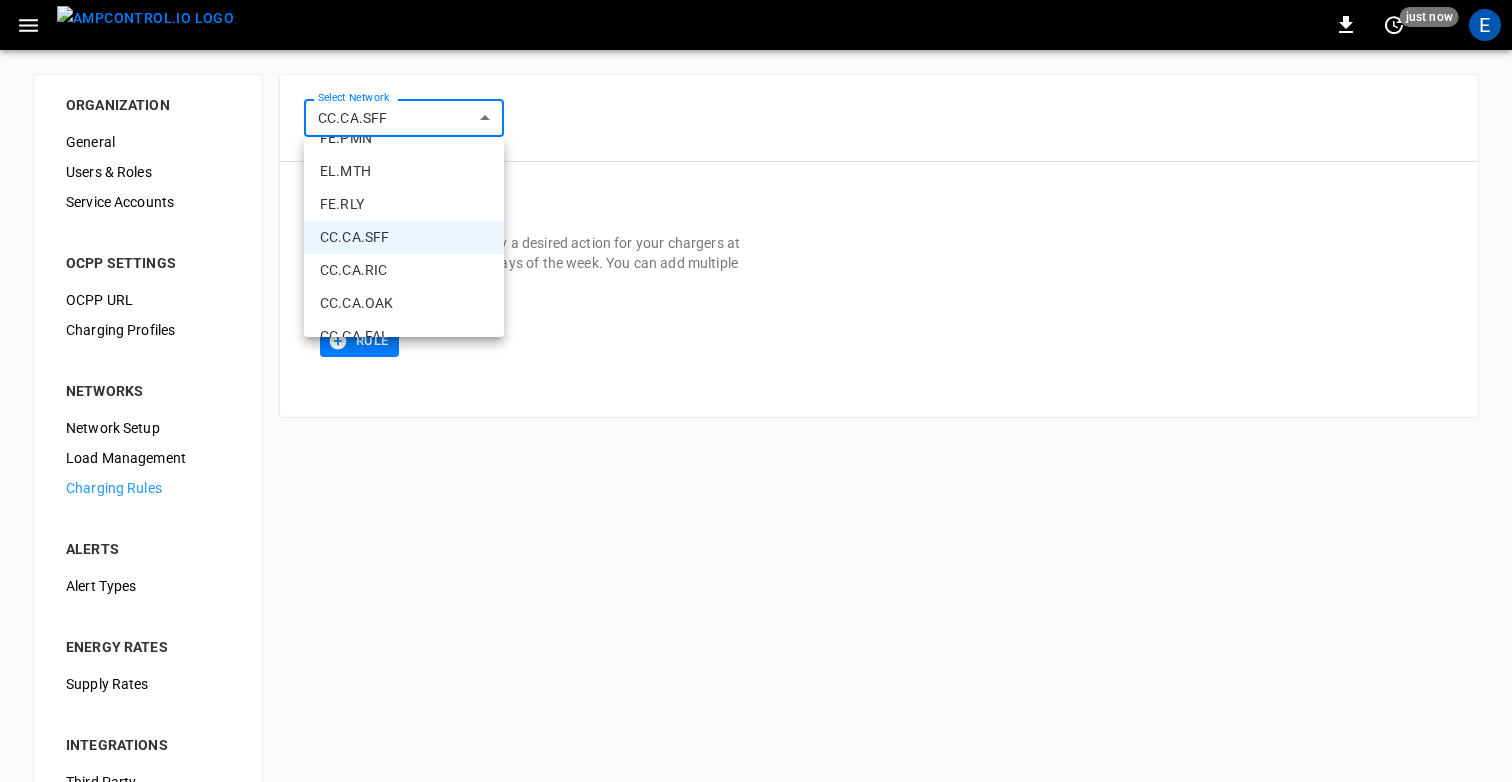 click on "CC.CA.RIC" at bounding box center [404, 270] 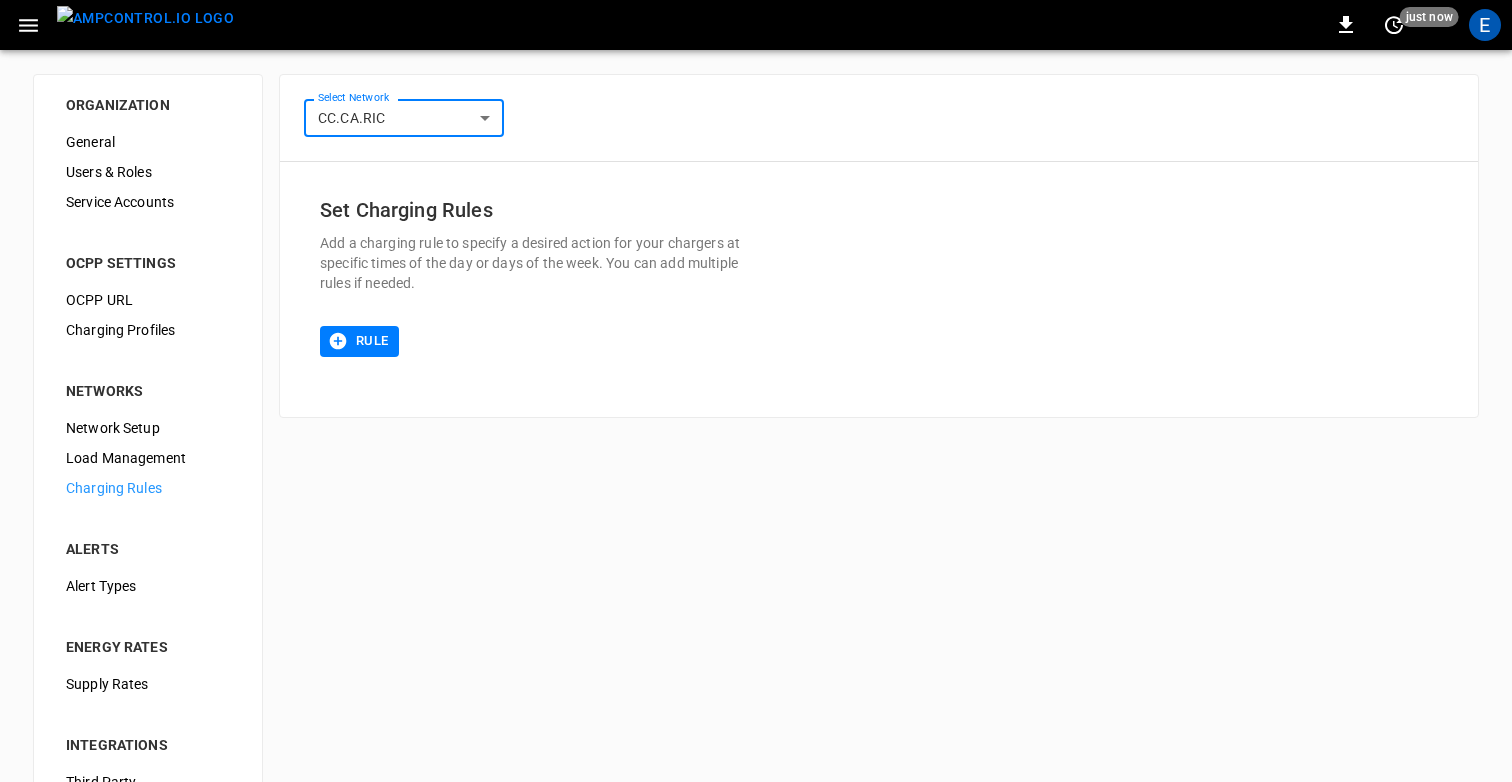 click on "**********" at bounding box center [756, 483] 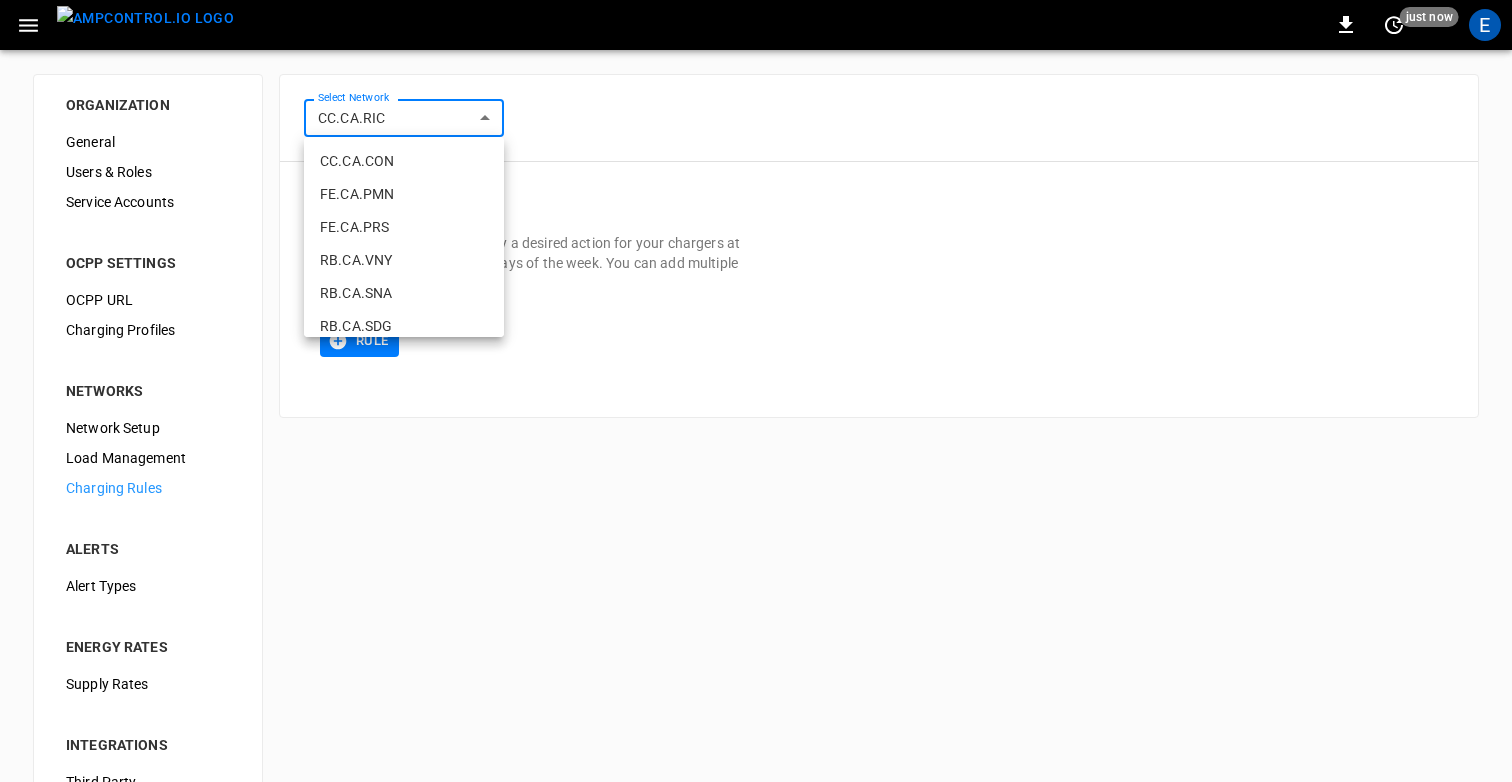 scroll, scrollTop: 419, scrollLeft: 0, axis: vertical 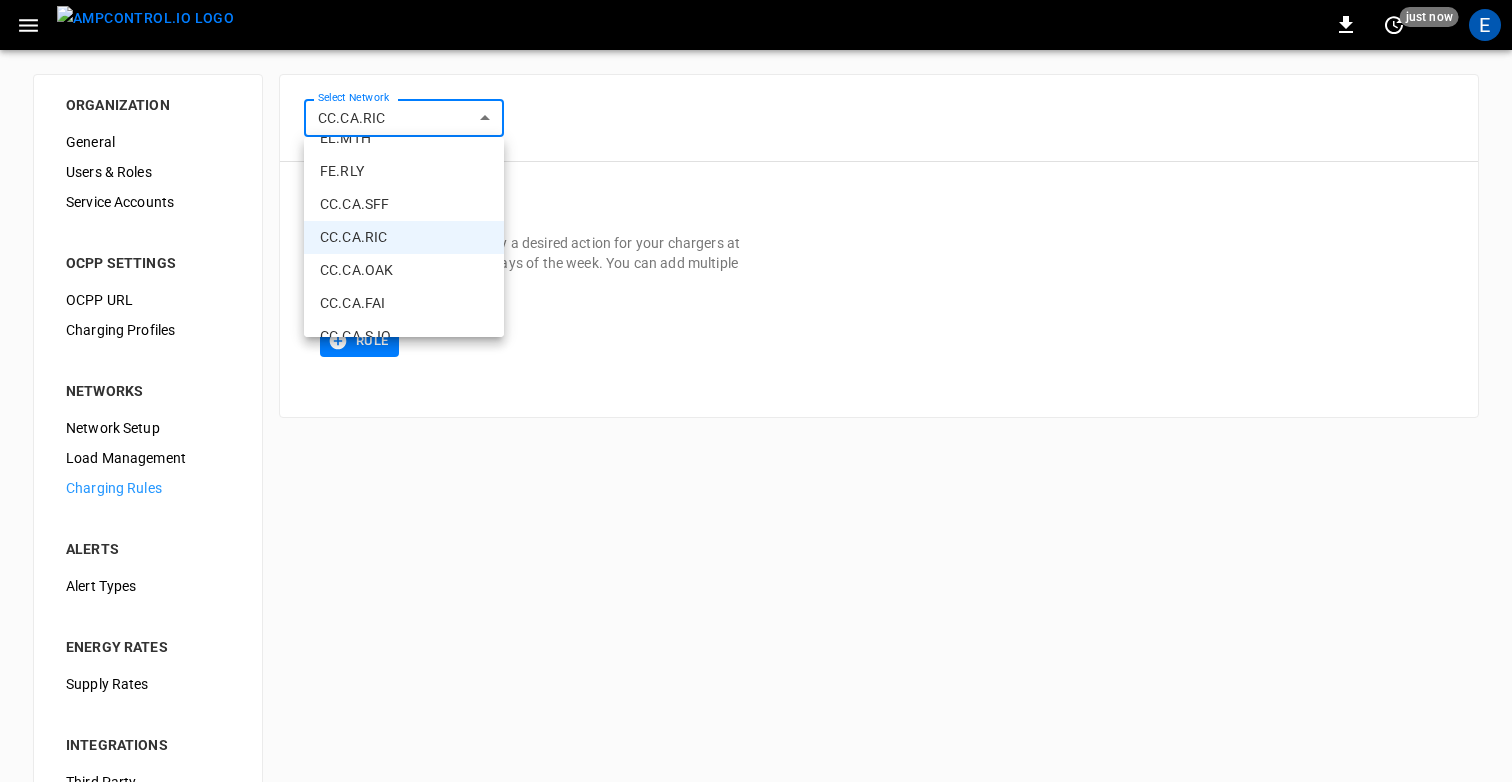 click on "CC.CA.OAK" at bounding box center [404, 270] 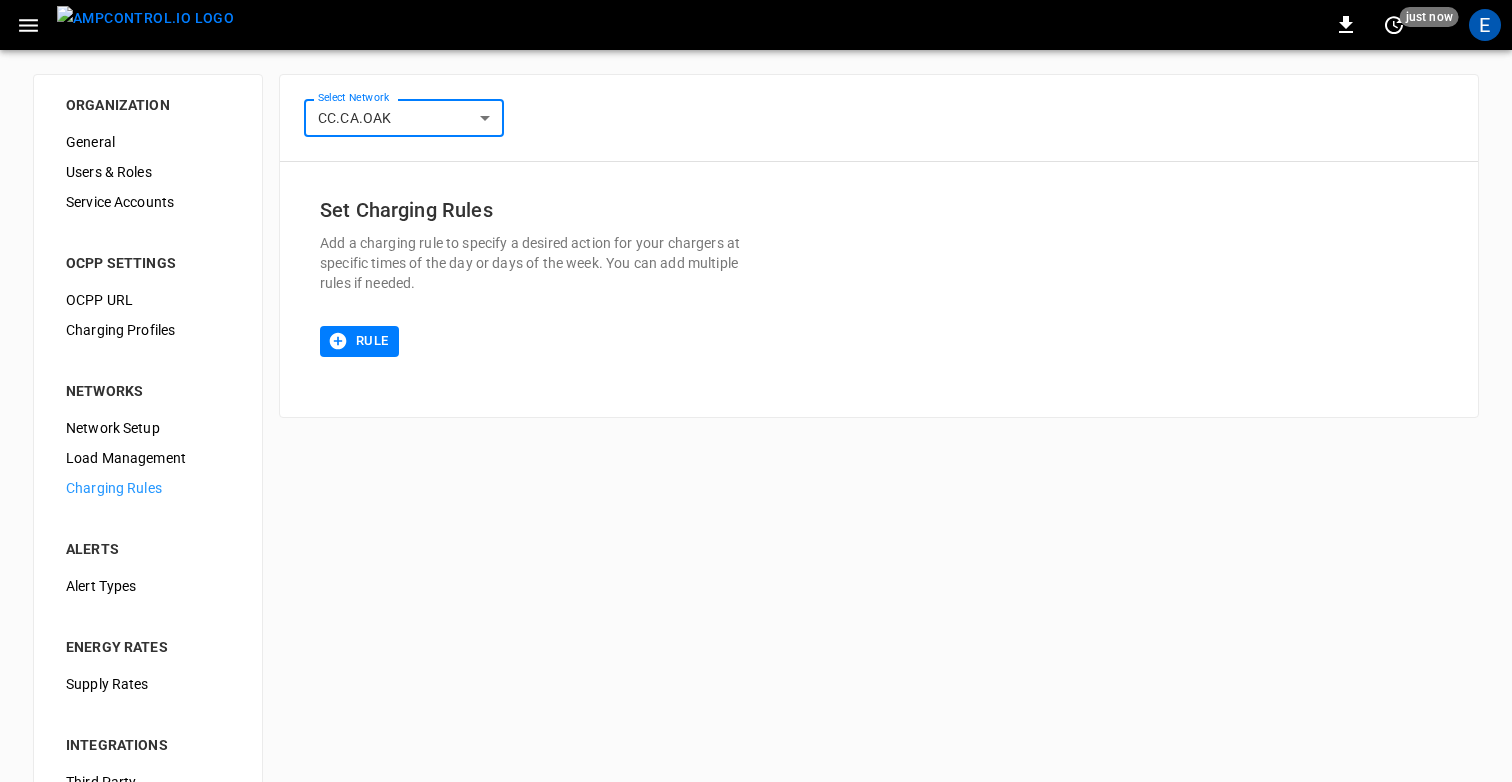click on "**********" at bounding box center (756, 483) 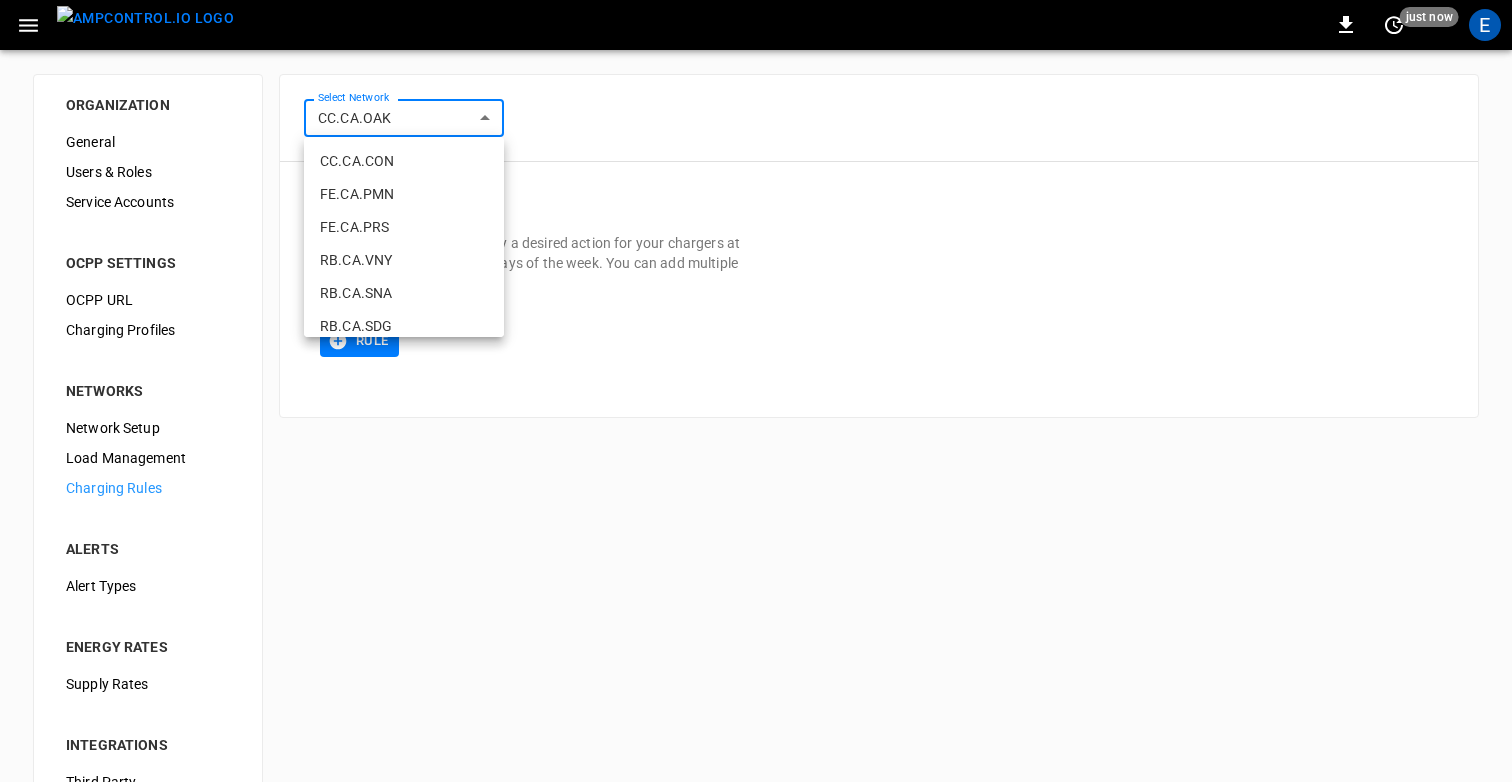 scroll, scrollTop: 452, scrollLeft: 0, axis: vertical 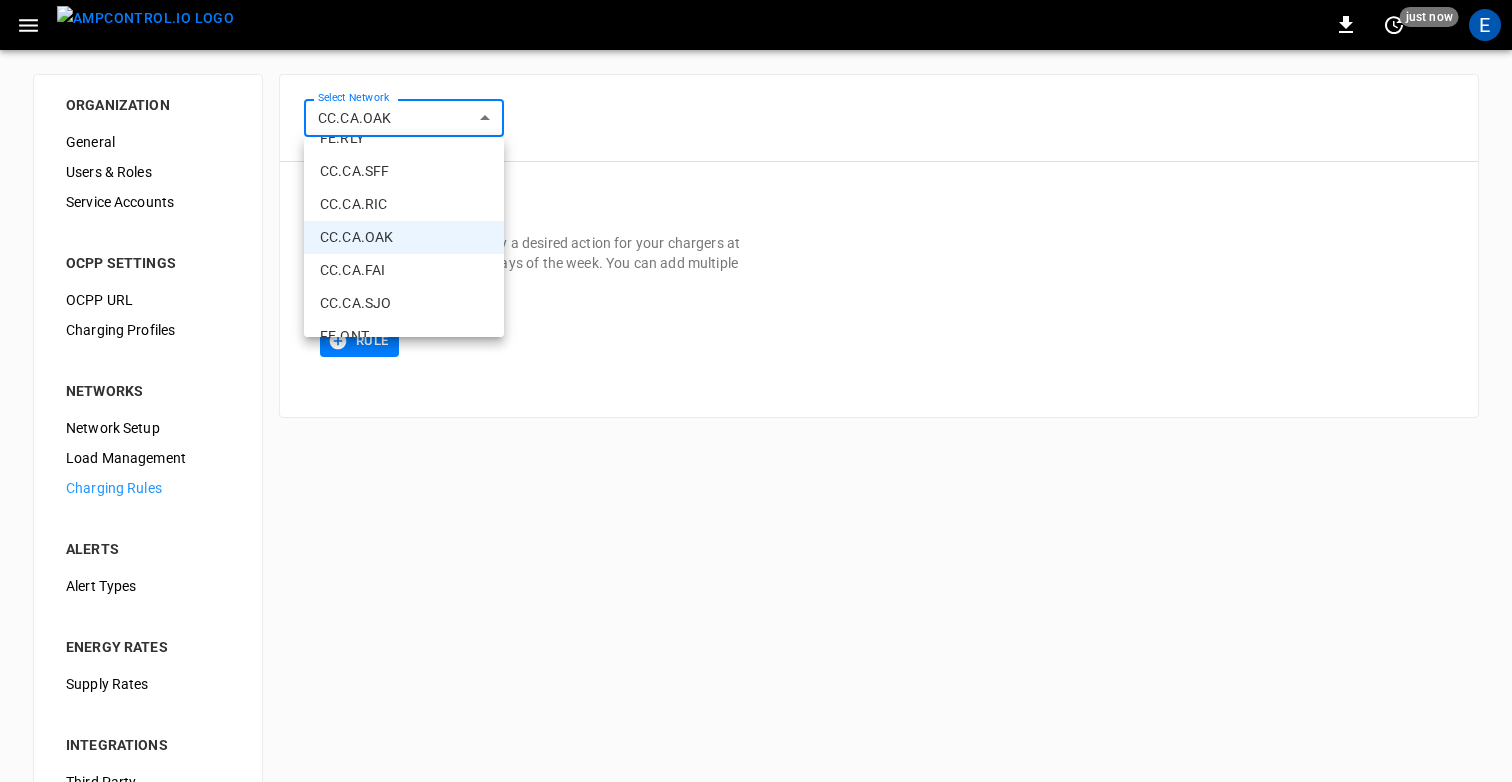click on "CC.CA.FAI" at bounding box center [404, 270] 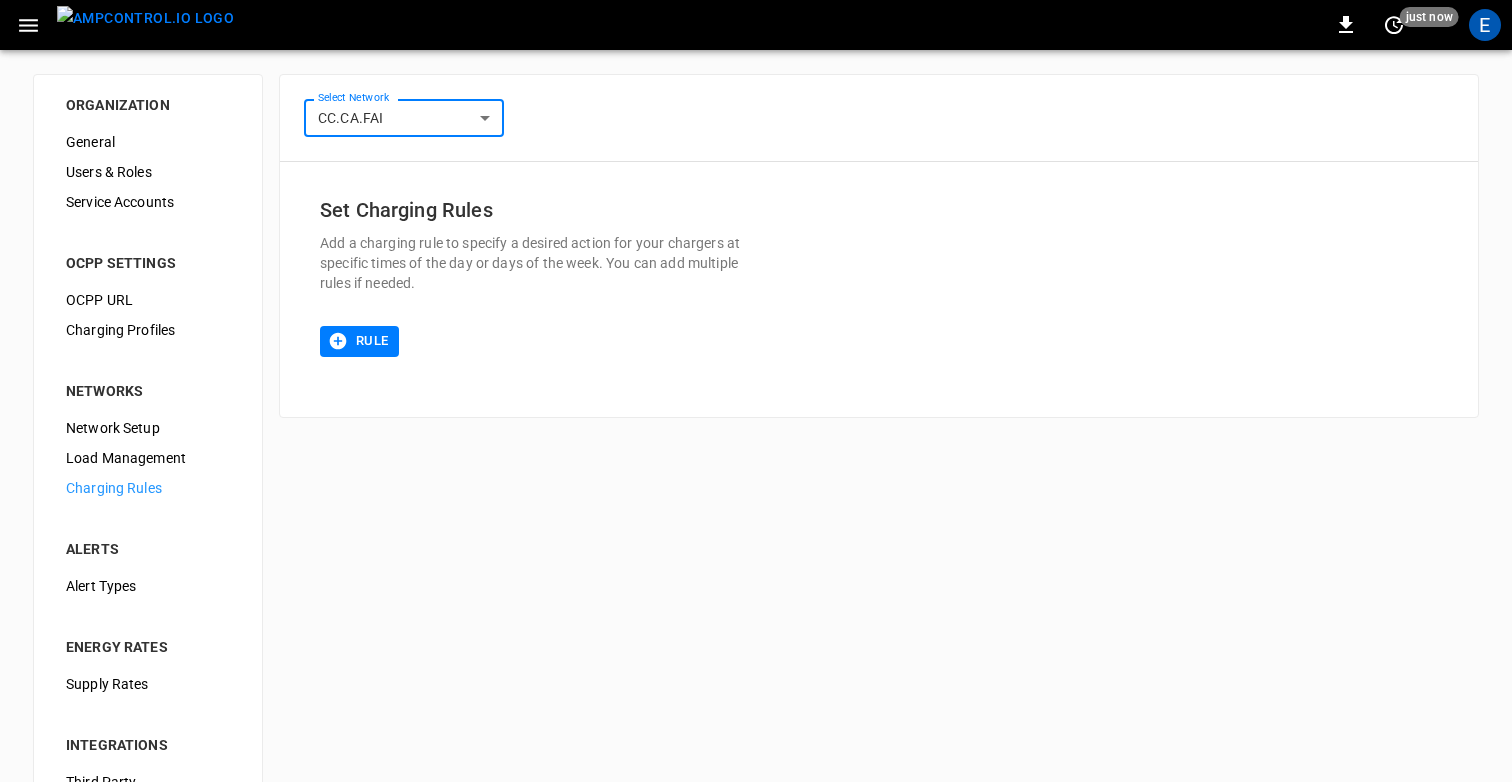click on "**********" at bounding box center [756, 483] 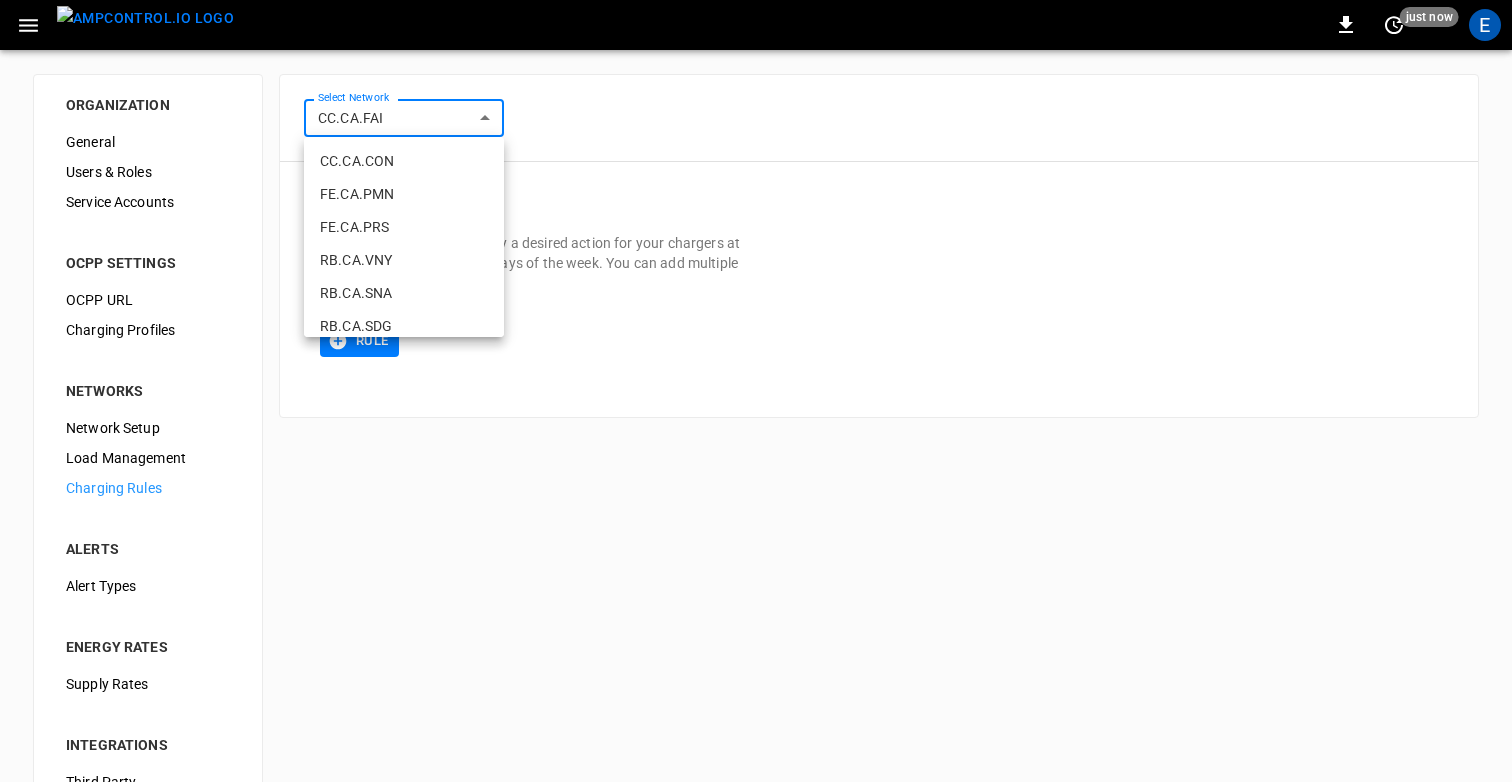 scroll, scrollTop: 485, scrollLeft: 0, axis: vertical 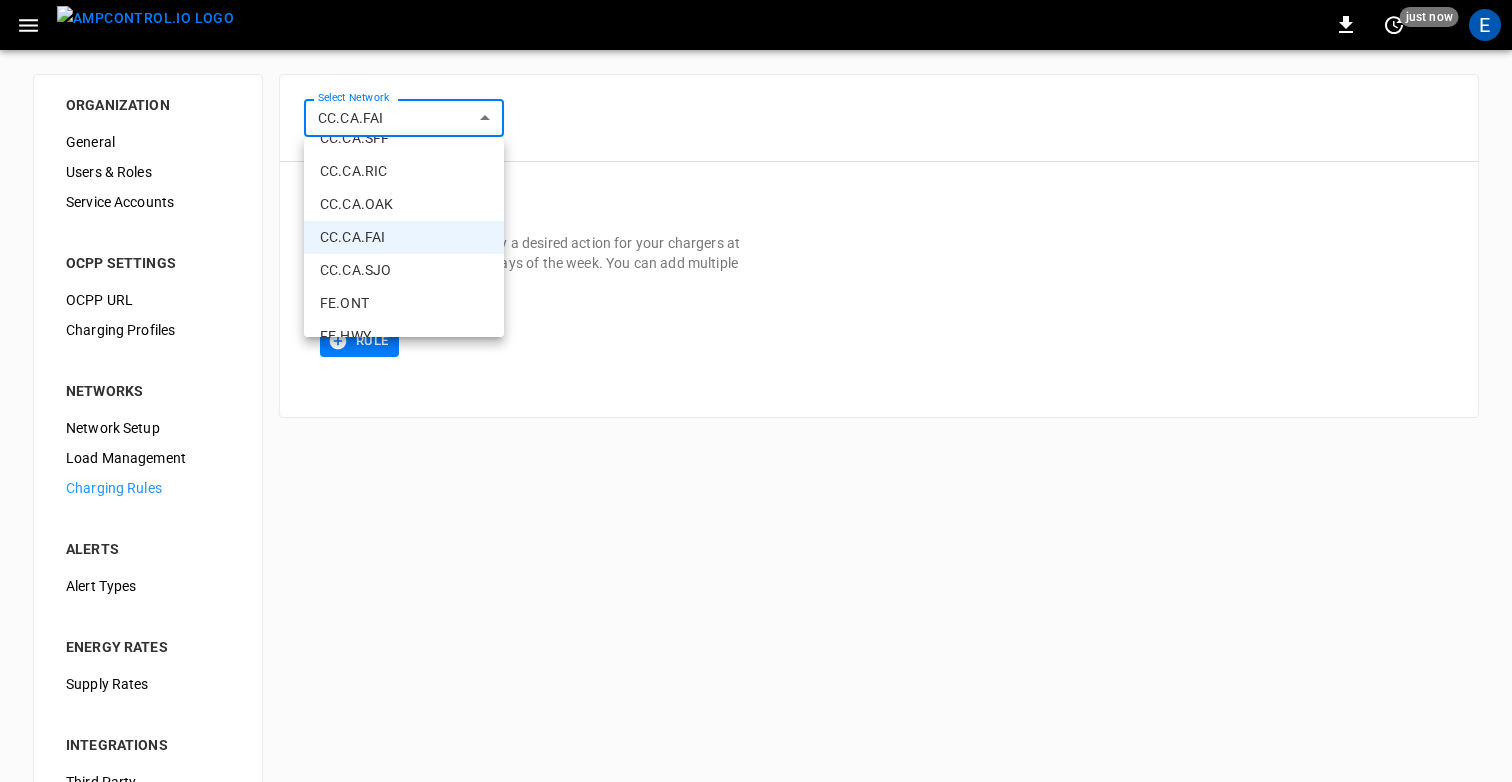 click on "CC.CA.SJO" at bounding box center (404, 270) 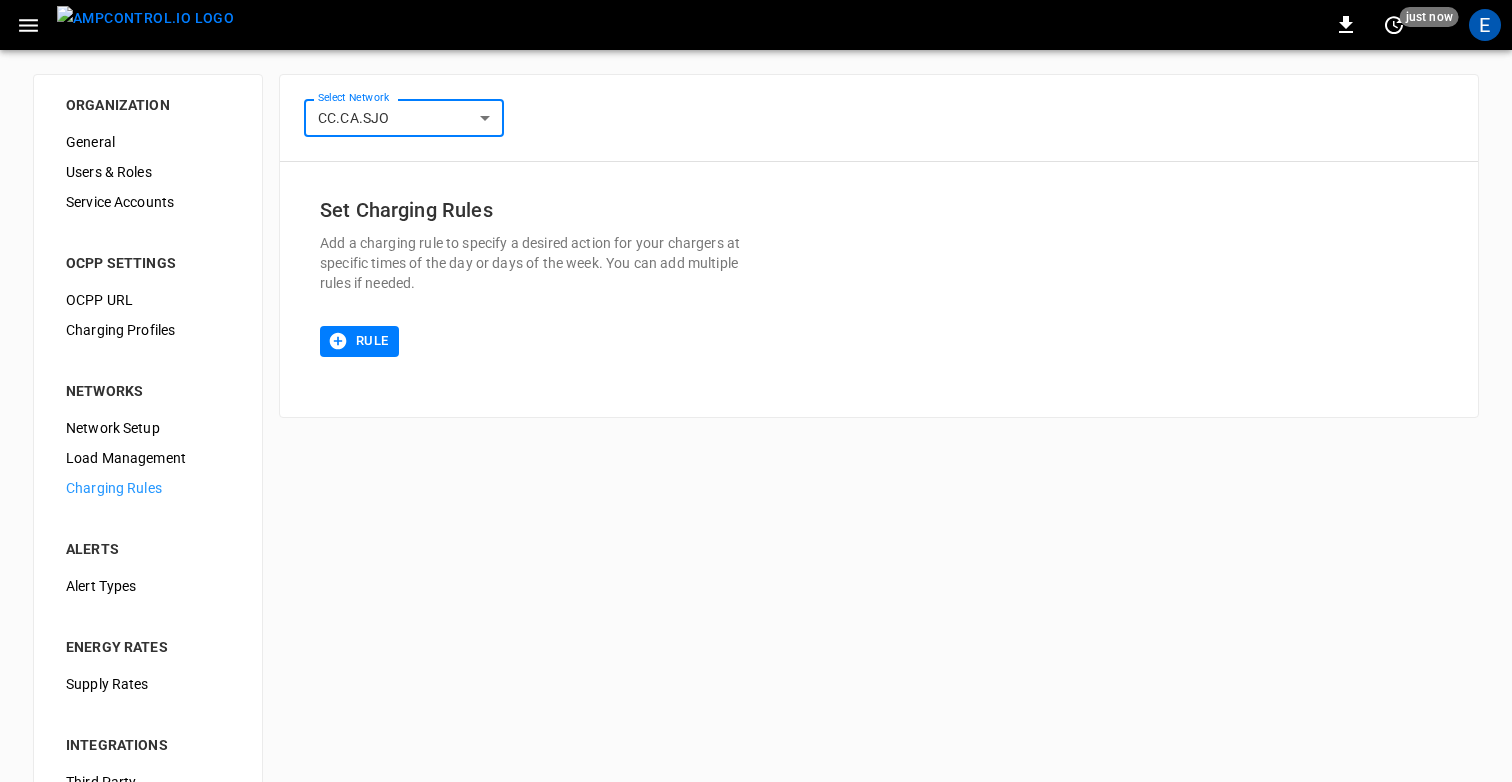 click on "**********" at bounding box center (756, 483) 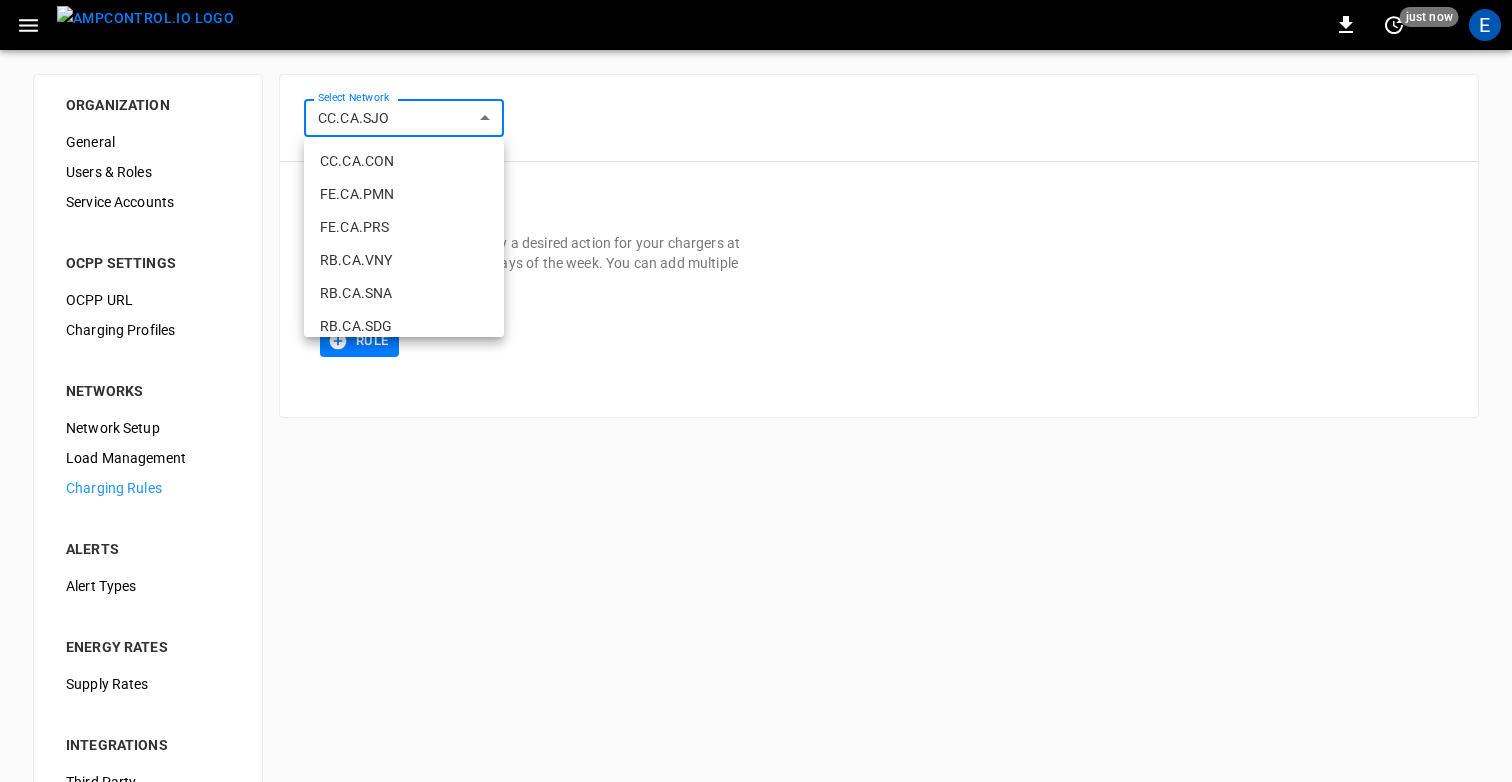 scroll, scrollTop: 518, scrollLeft: 0, axis: vertical 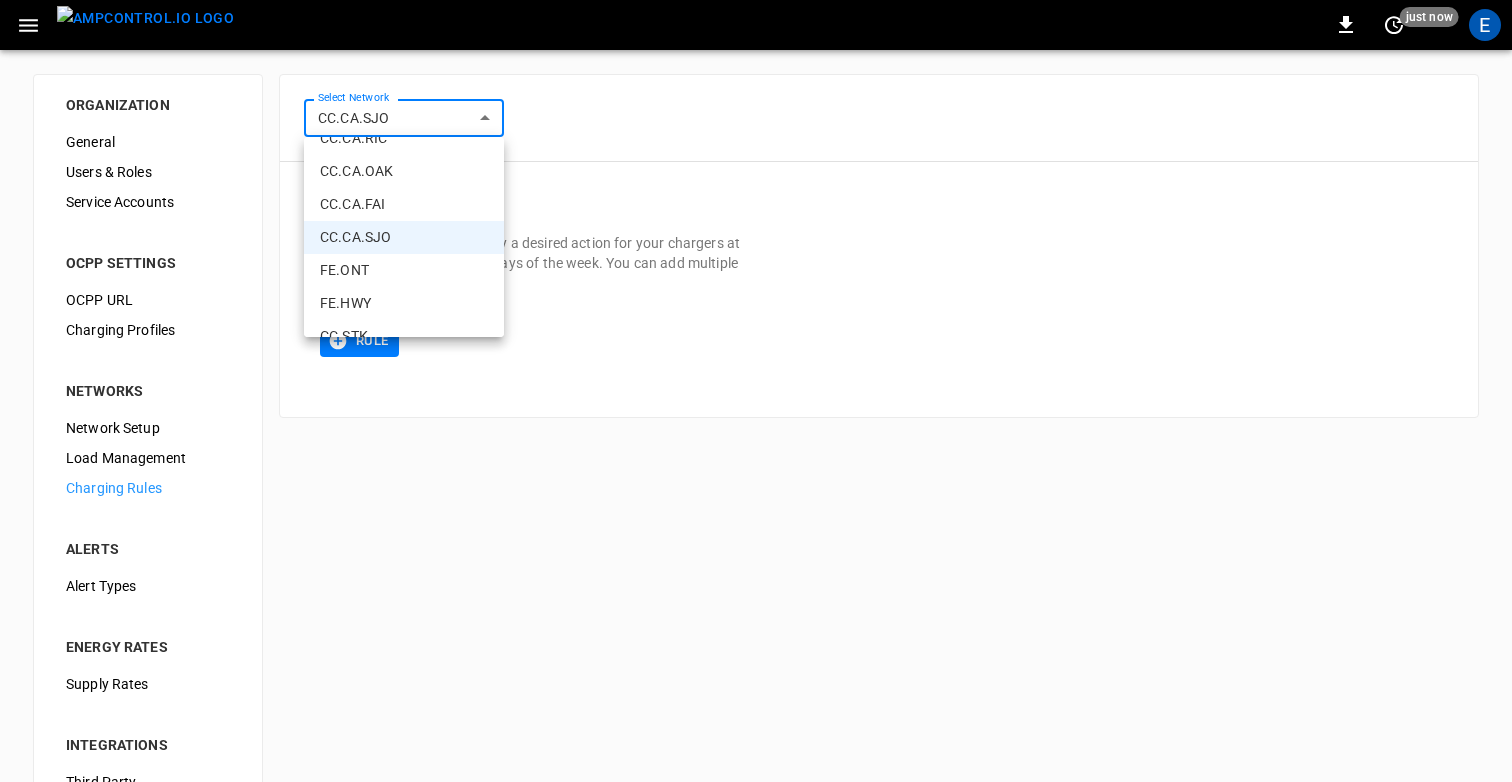 click on "FE.ONT" at bounding box center (404, 270) 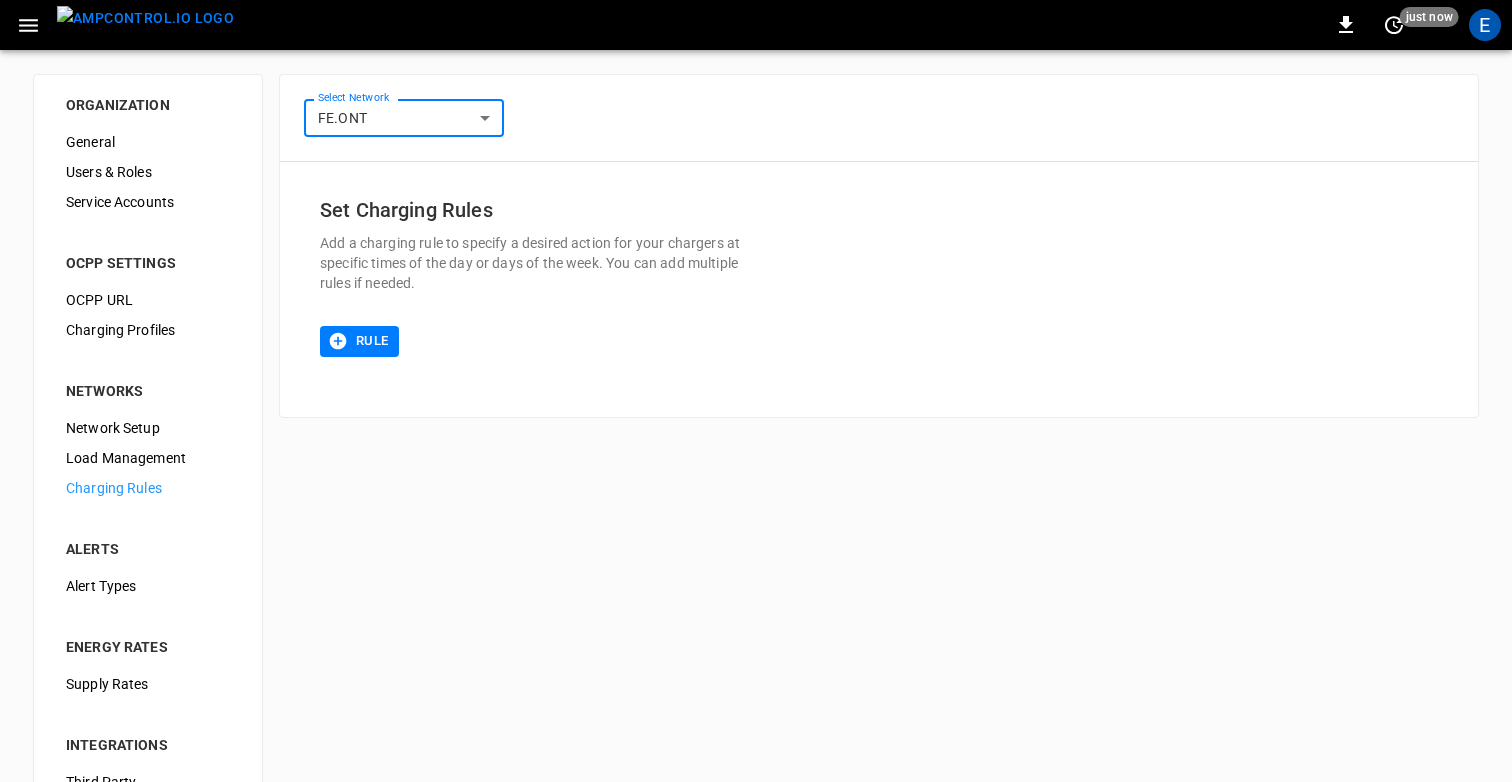 click on "**********" at bounding box center [756, 483] 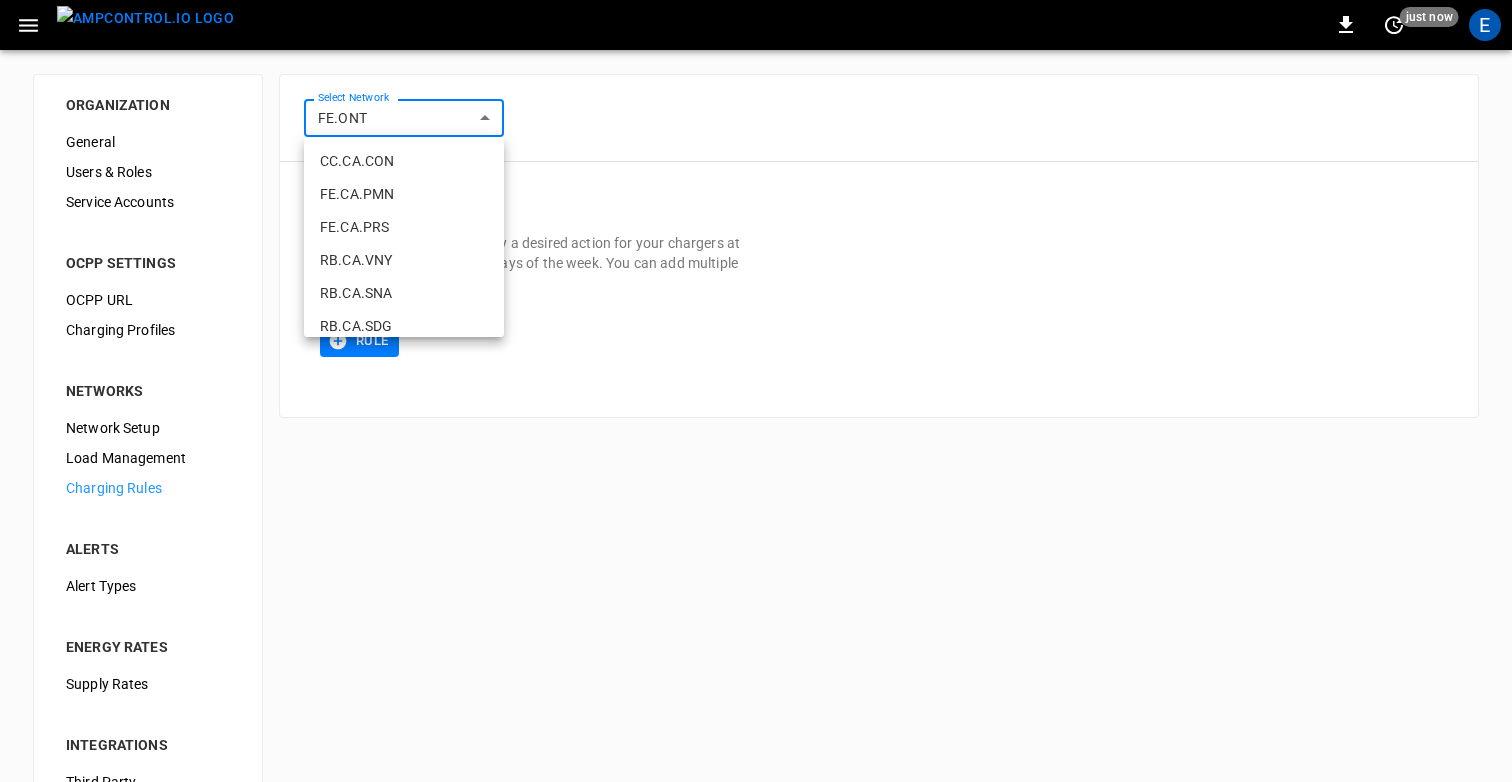 scroll, scrollTop: 551, scrollLeft: 0, axis: vertical 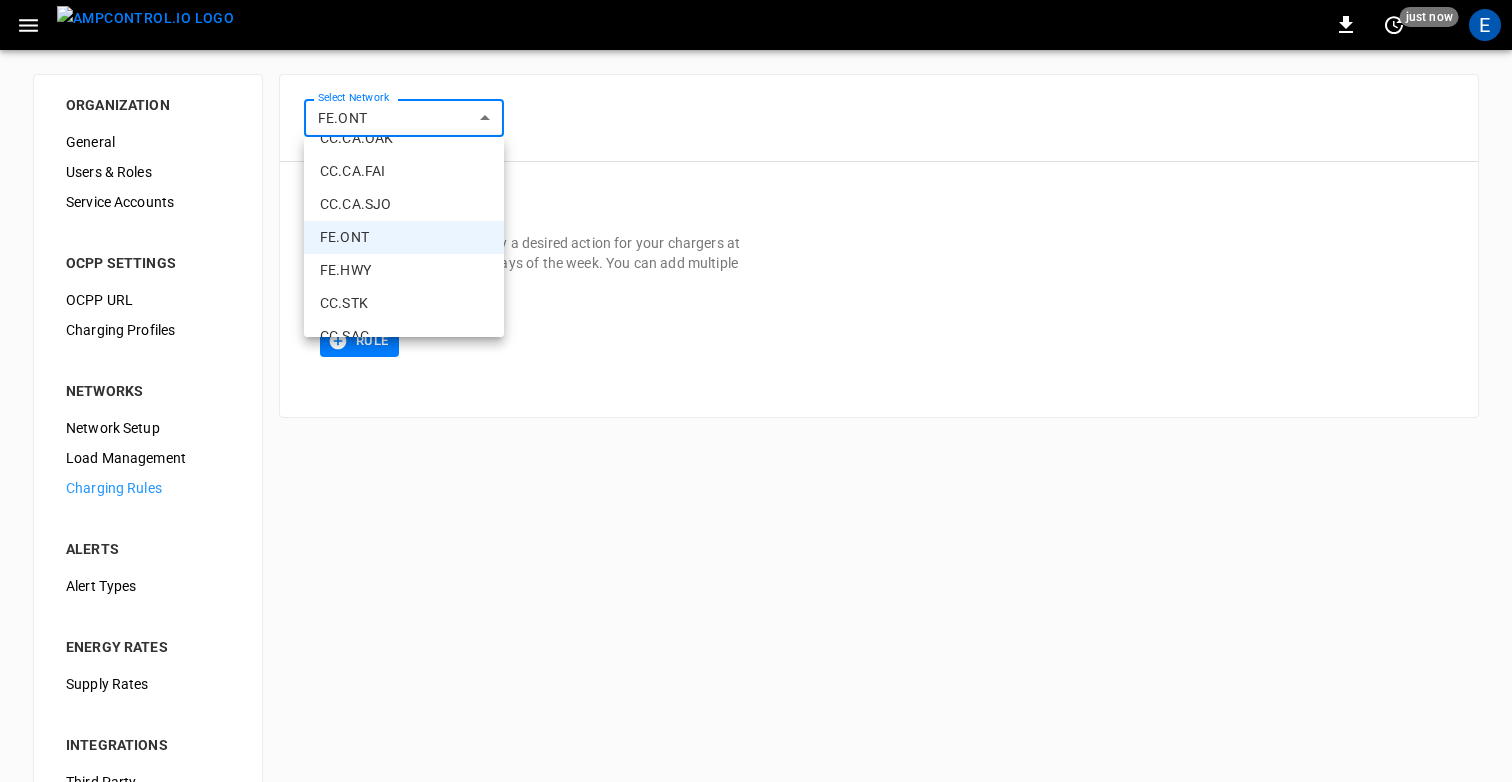 click on "FE.HWY" at bounding box center (404, 270) 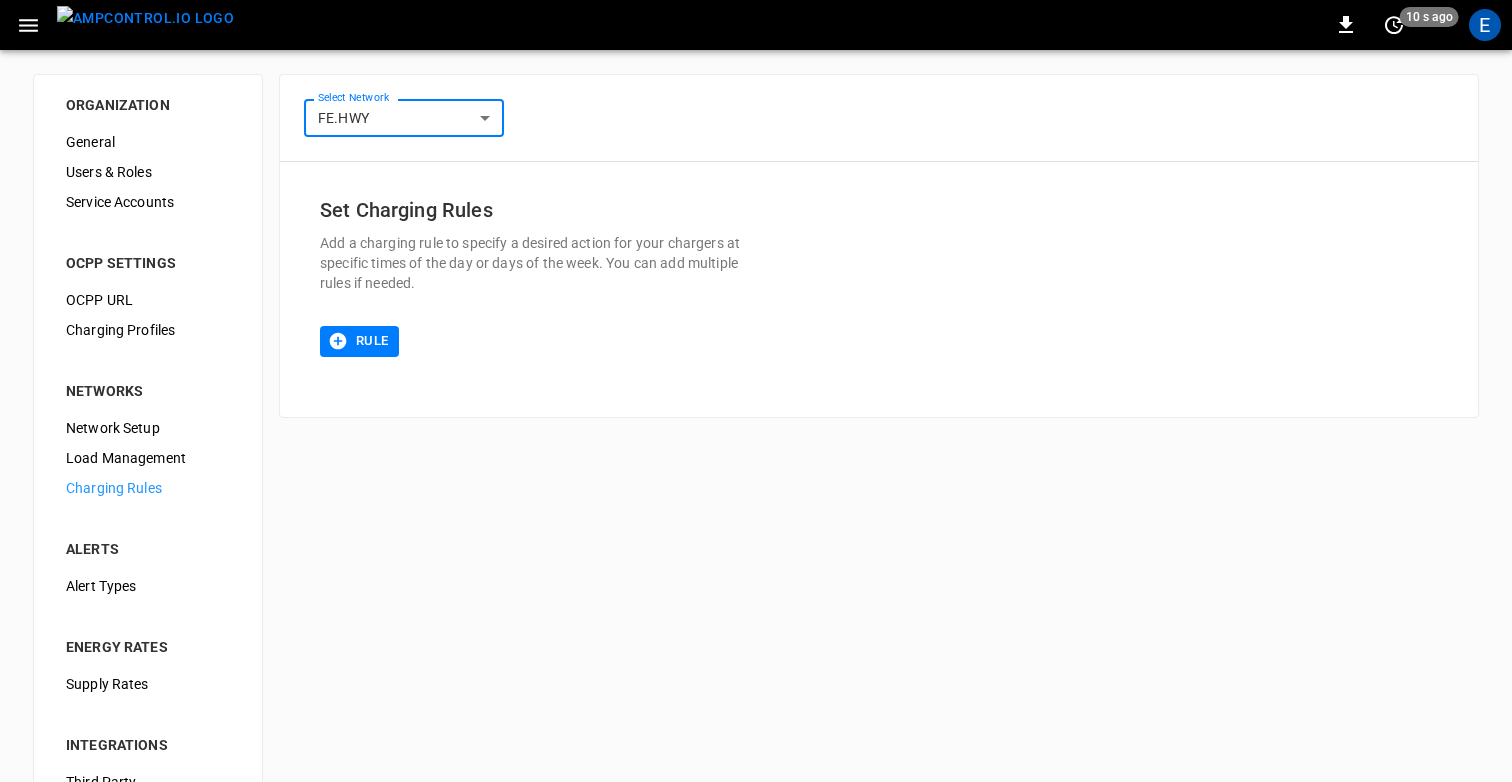 click on "**********" at bounding box center [756, 483] 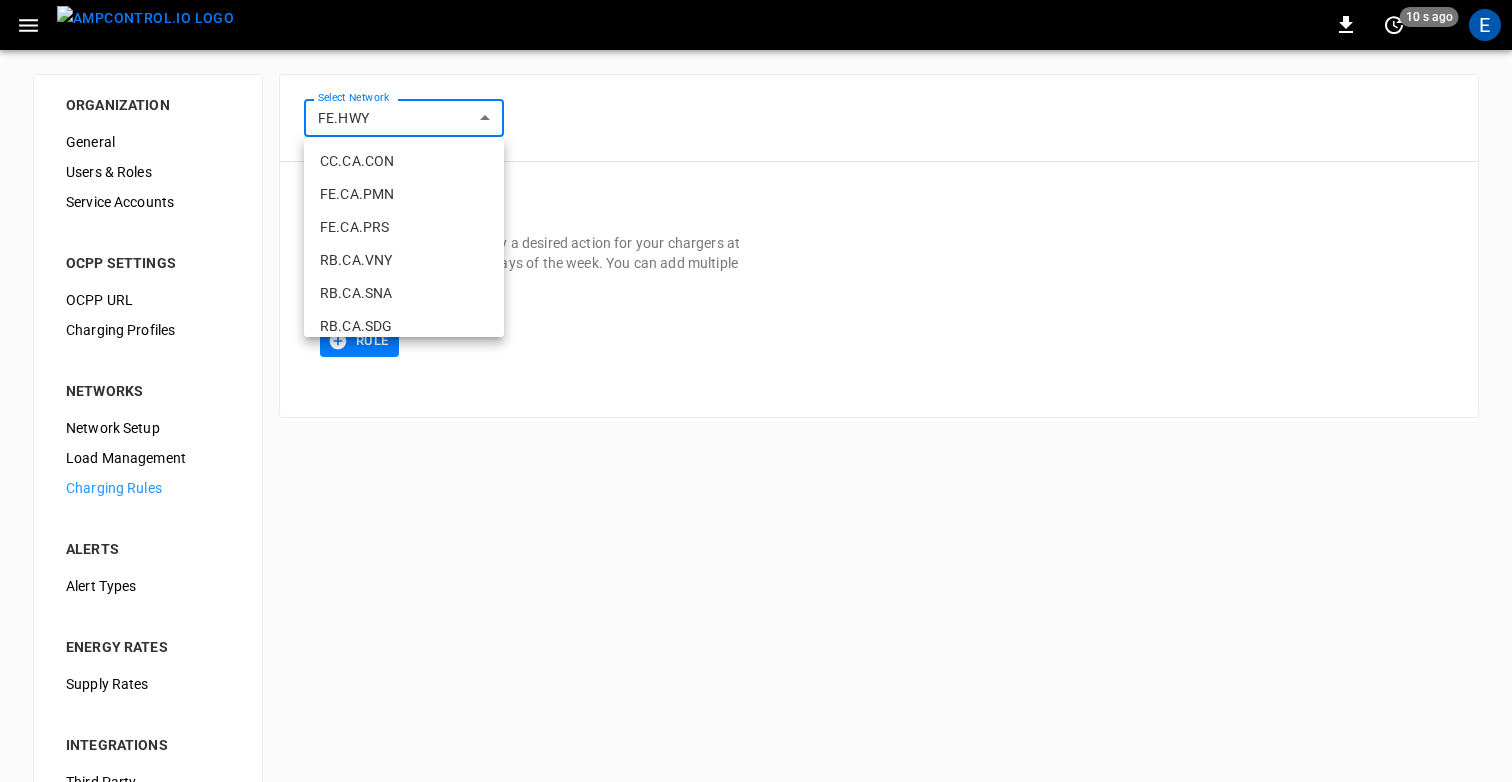 scroll, scrollTop: 584, scrollLeft: 0, axis: vertical 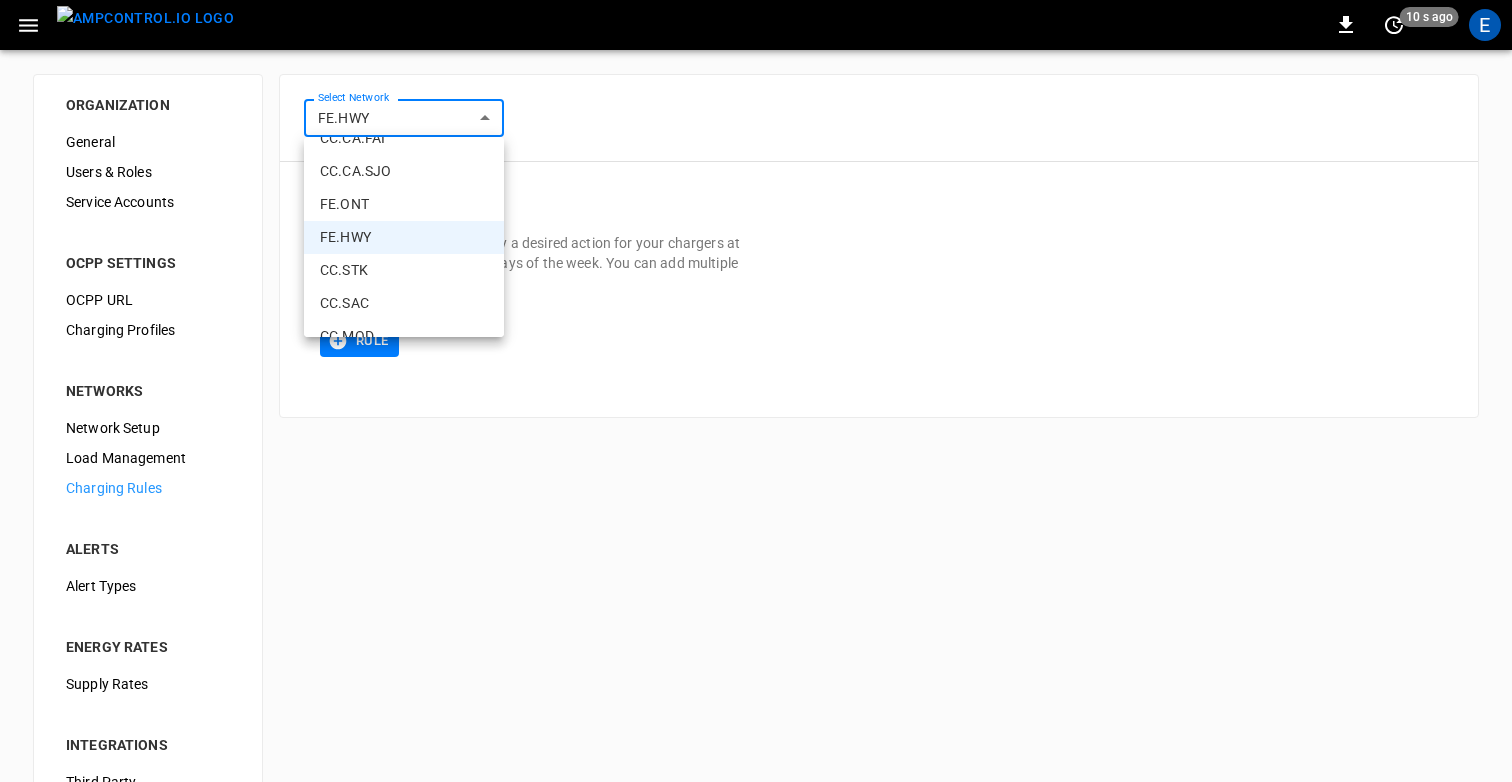 click on "CC.STK" at bounding box center (404, 270) 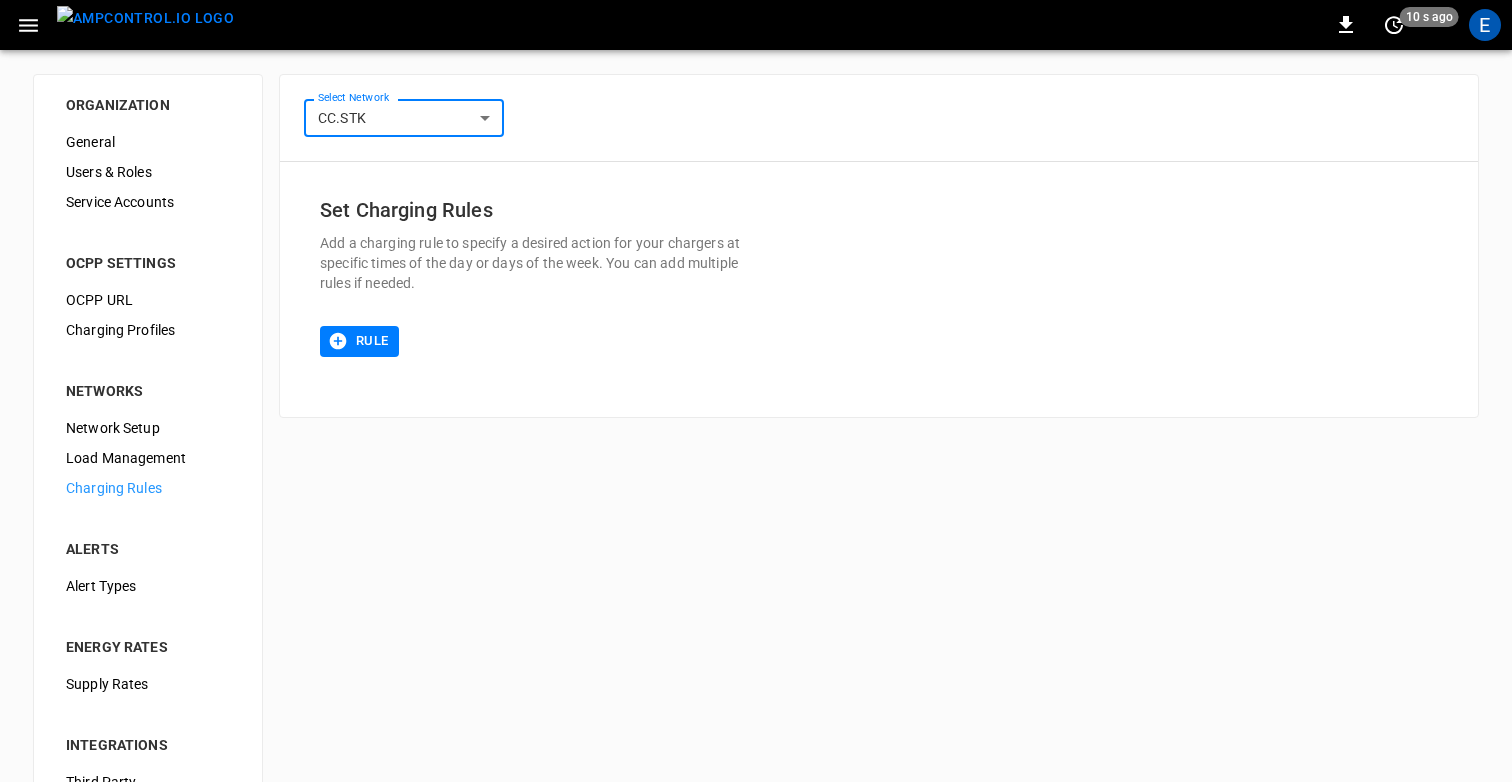 click on "**********" at bounding box center (756, 483) 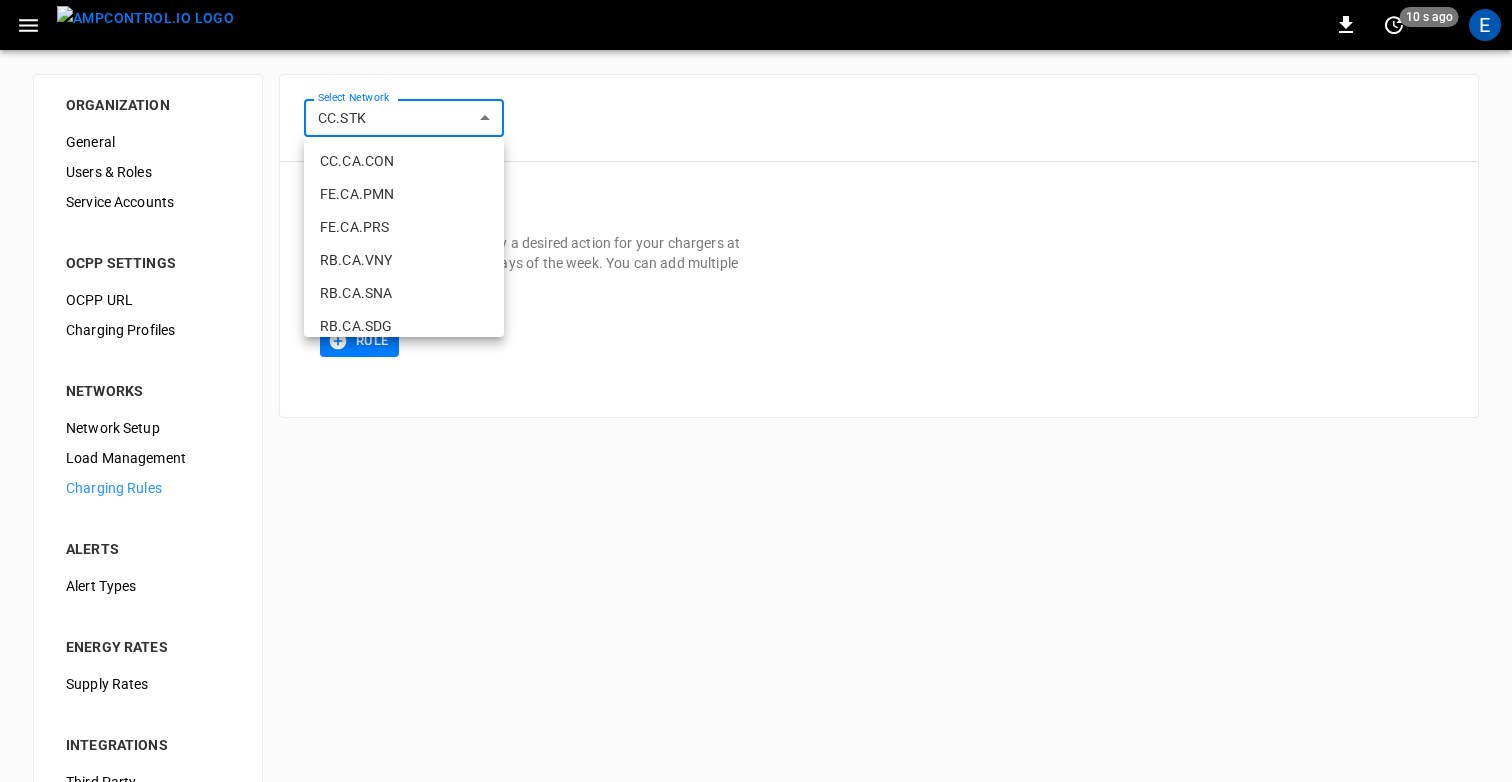 scroll, scrollTop: 617, scrollLeft: 0, axis: vertical 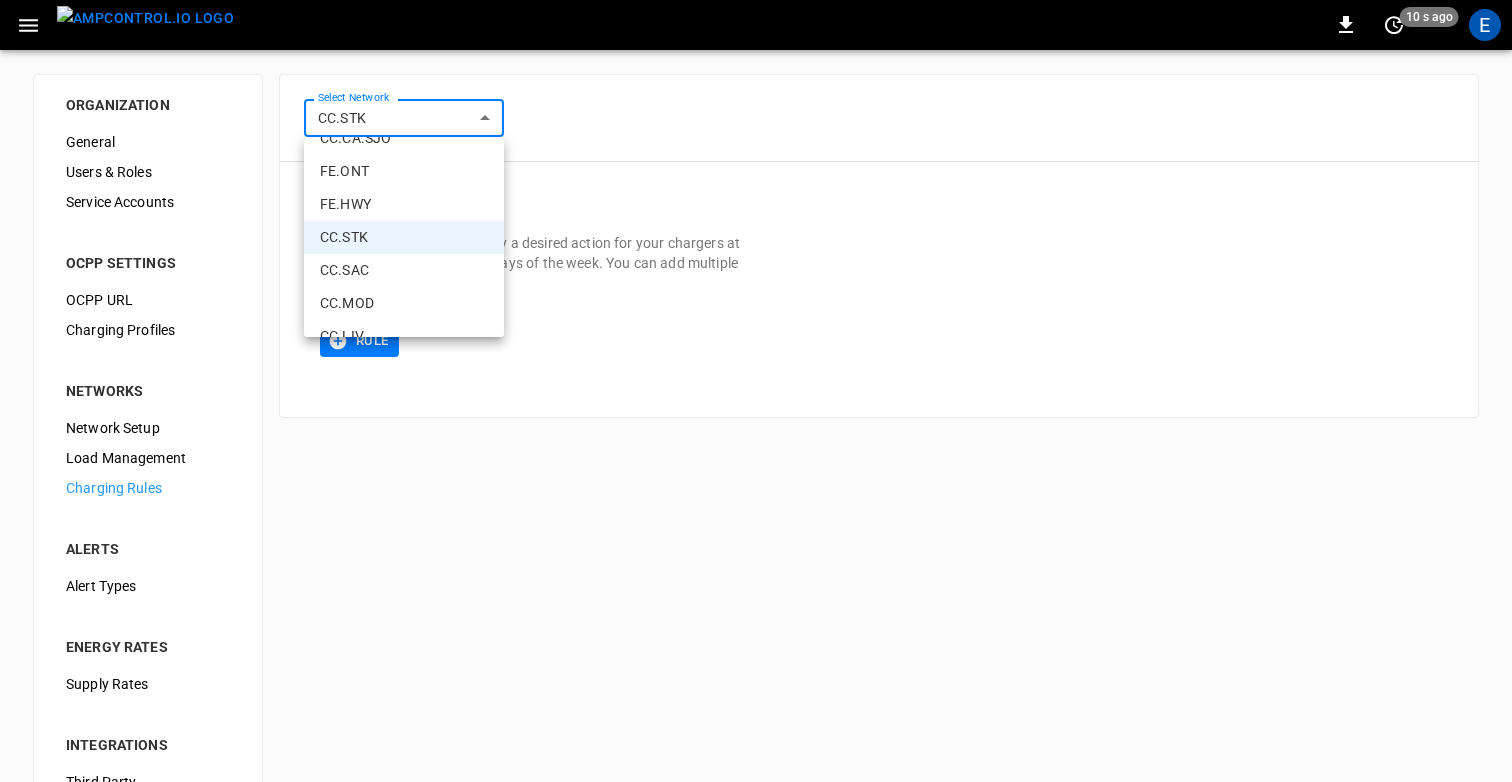 click on "CC.SAC" at bounding box center (404, 270) 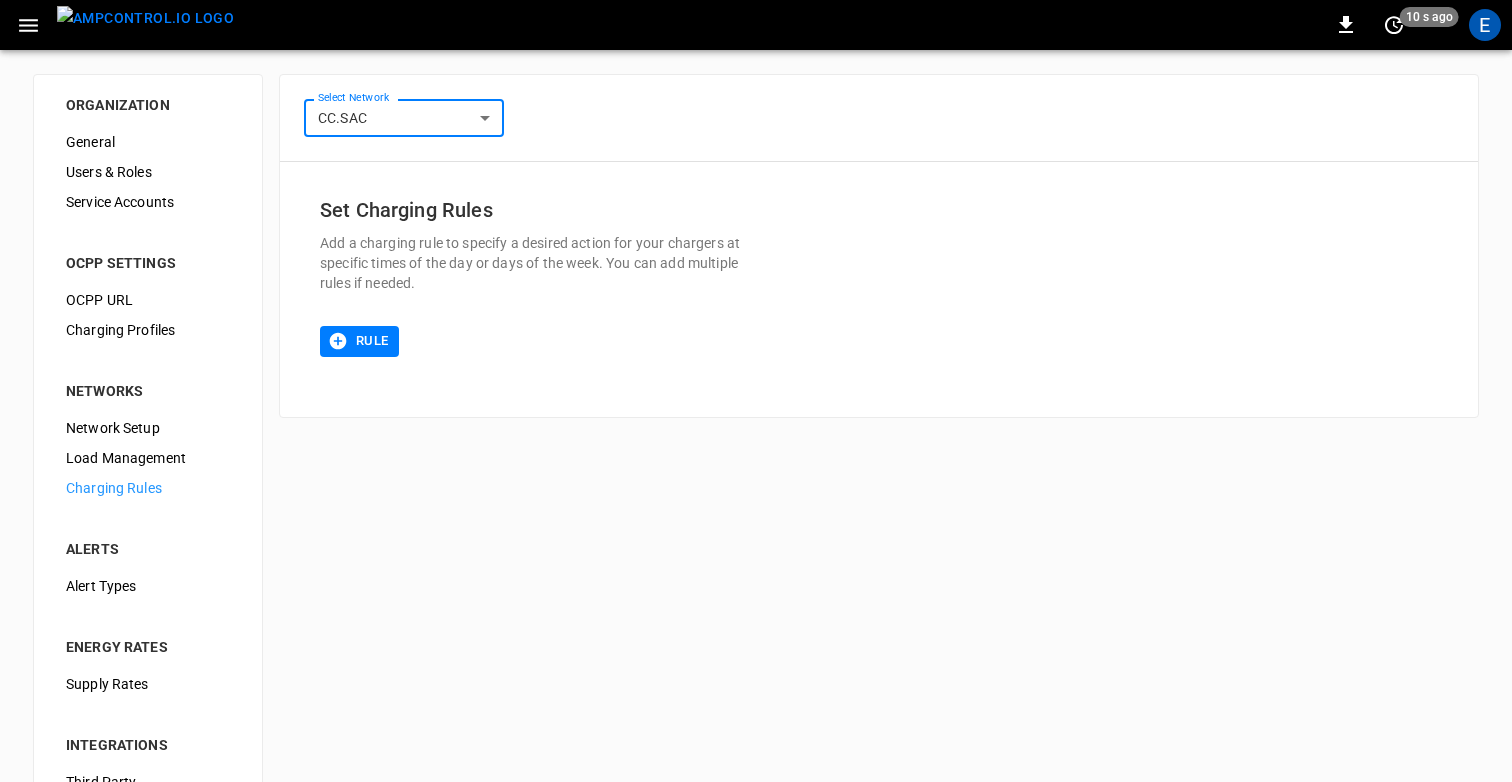 click on "**********" at bounding box center (756, 483) 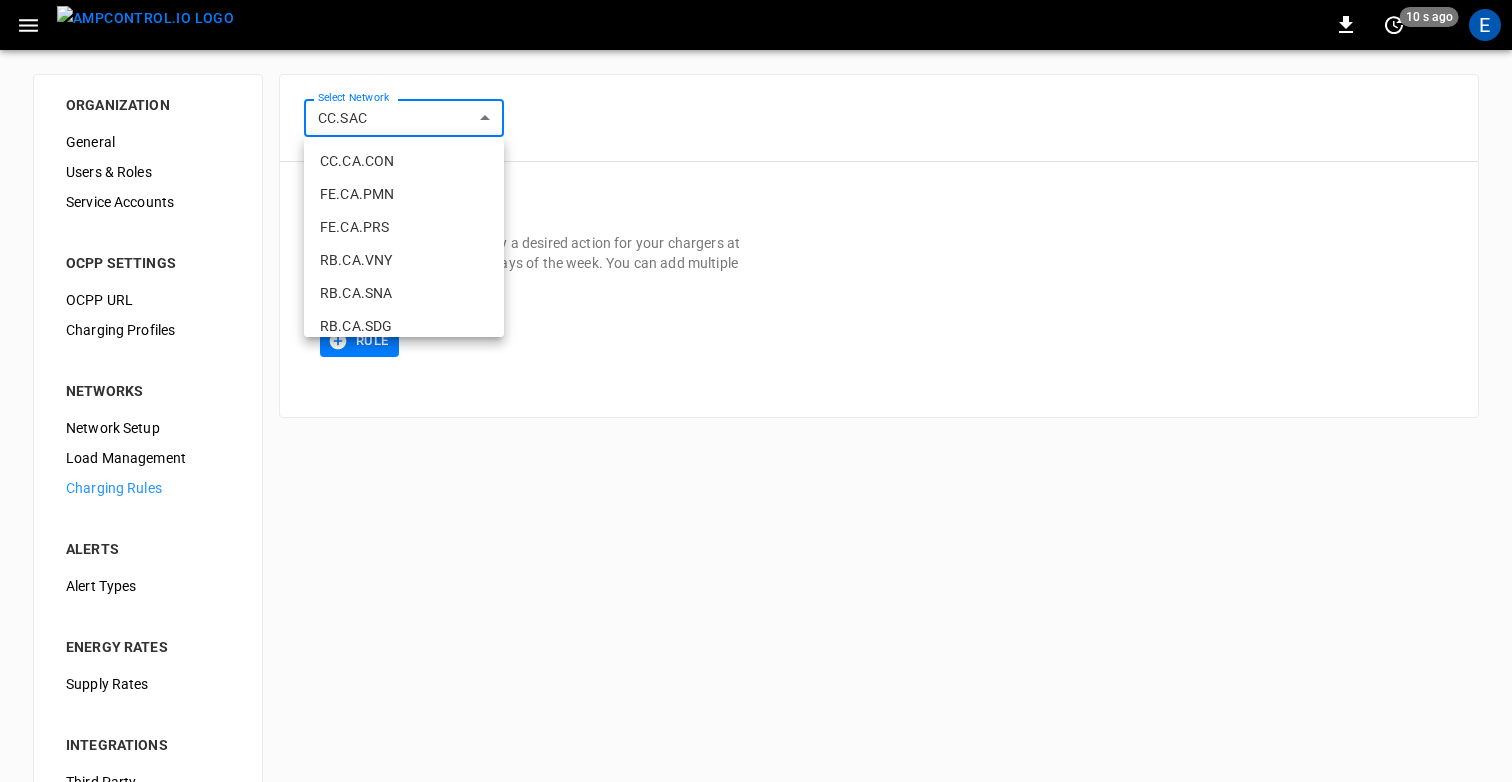 scroll, scrollTop: 650, scrollLeft: 0, axis: vertical 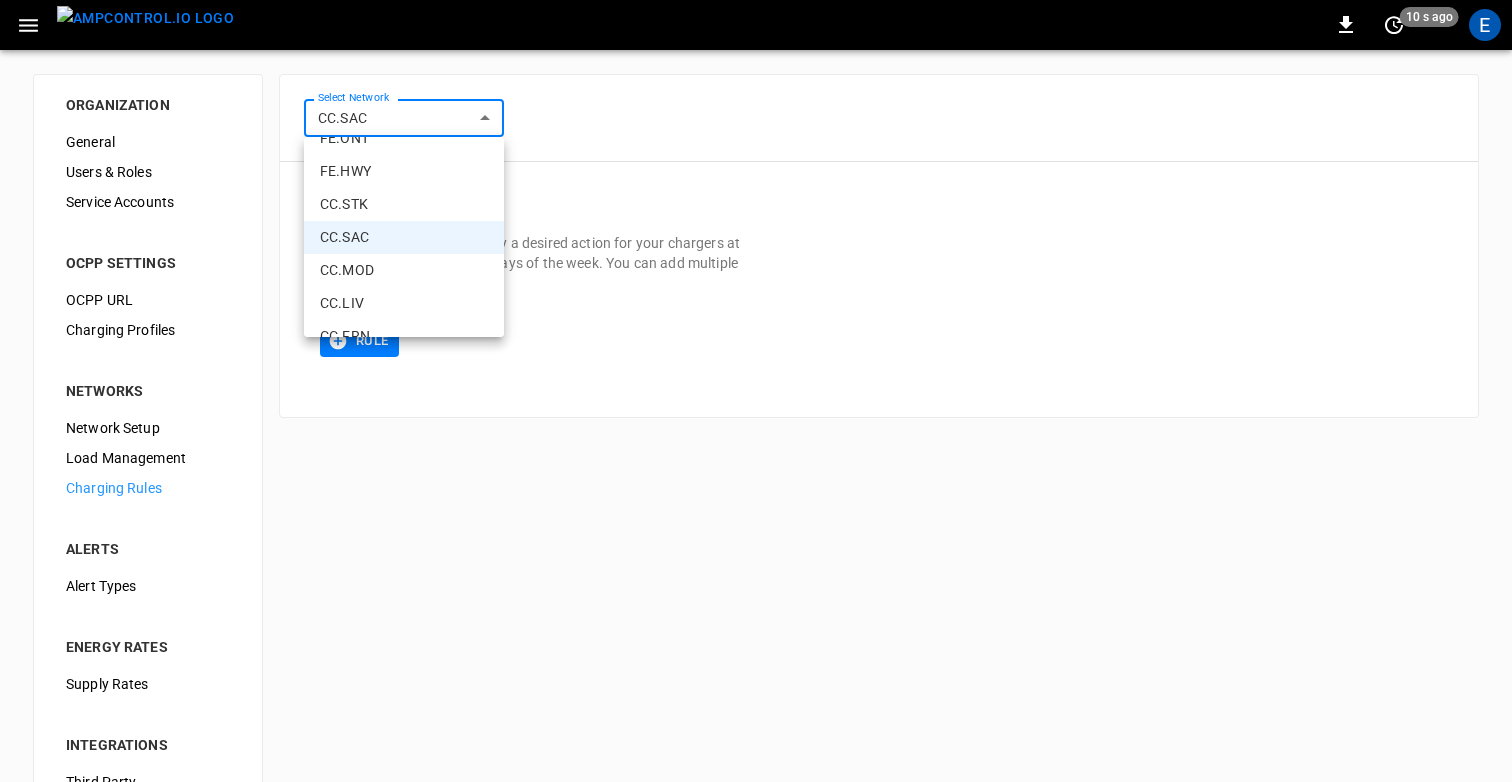 click on "CC.MOD" at bounding box center [404, 270] 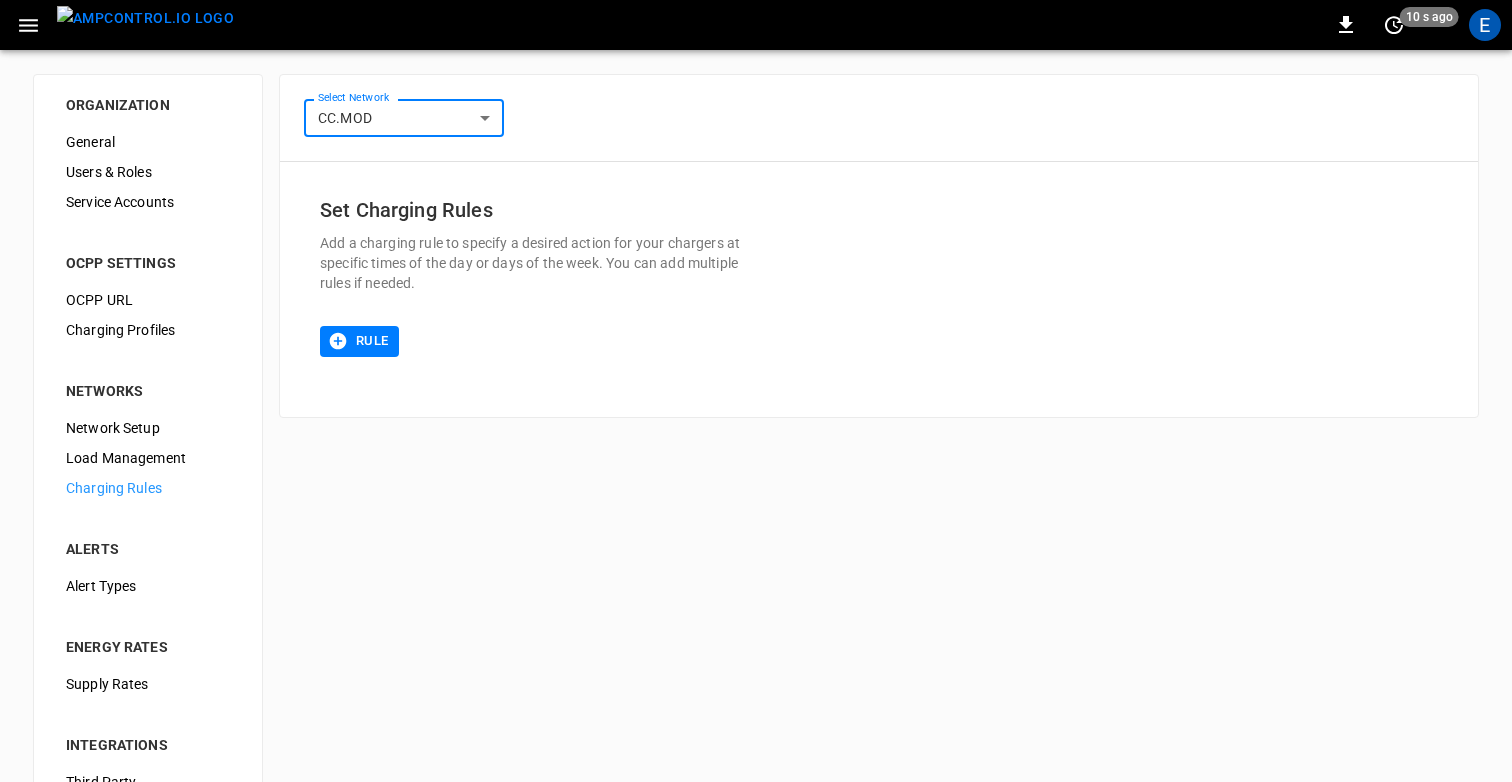 click on "**********" at bounding box center (756, 483) 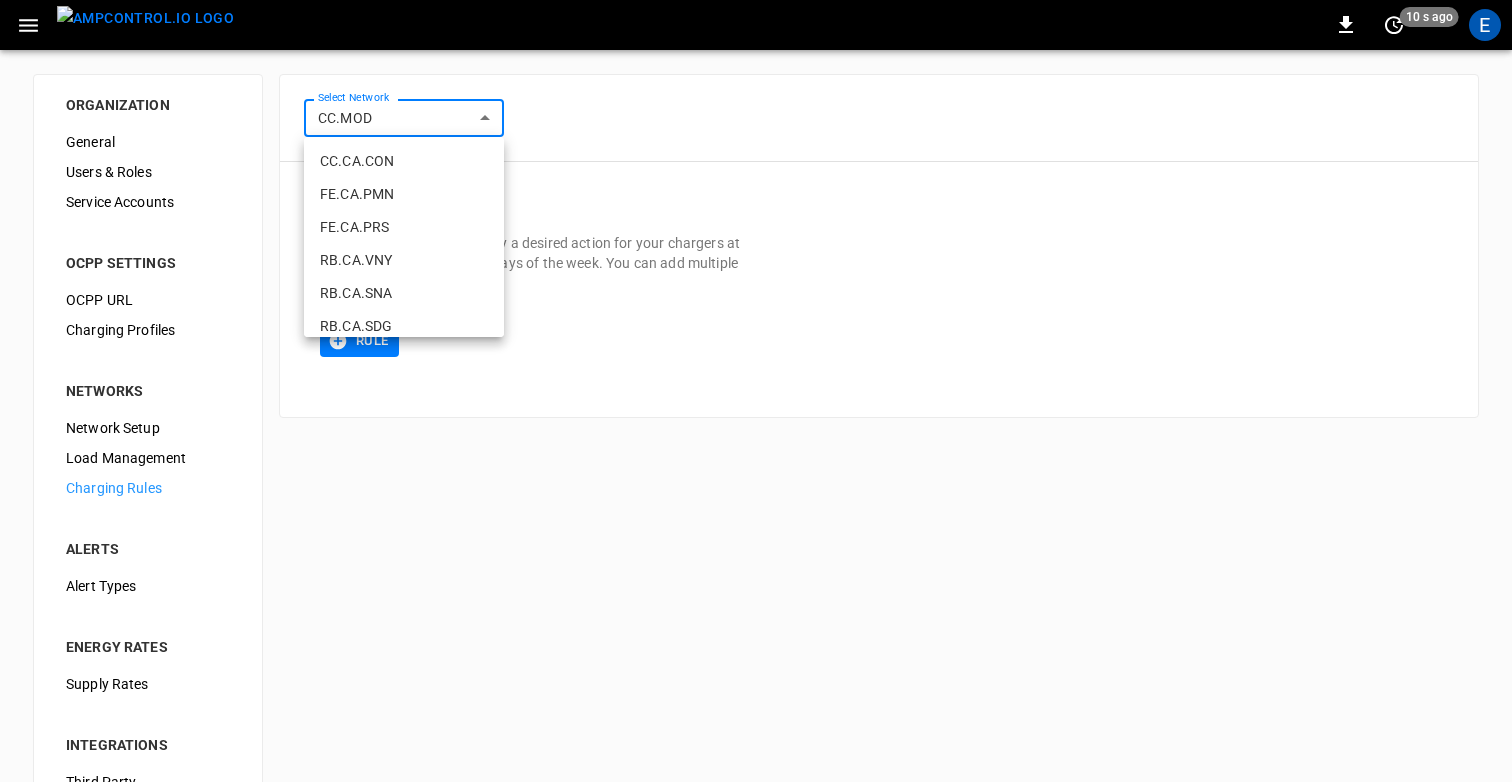 scroll, scrollTop: 683, scrollLeft: 0, axis: vertical 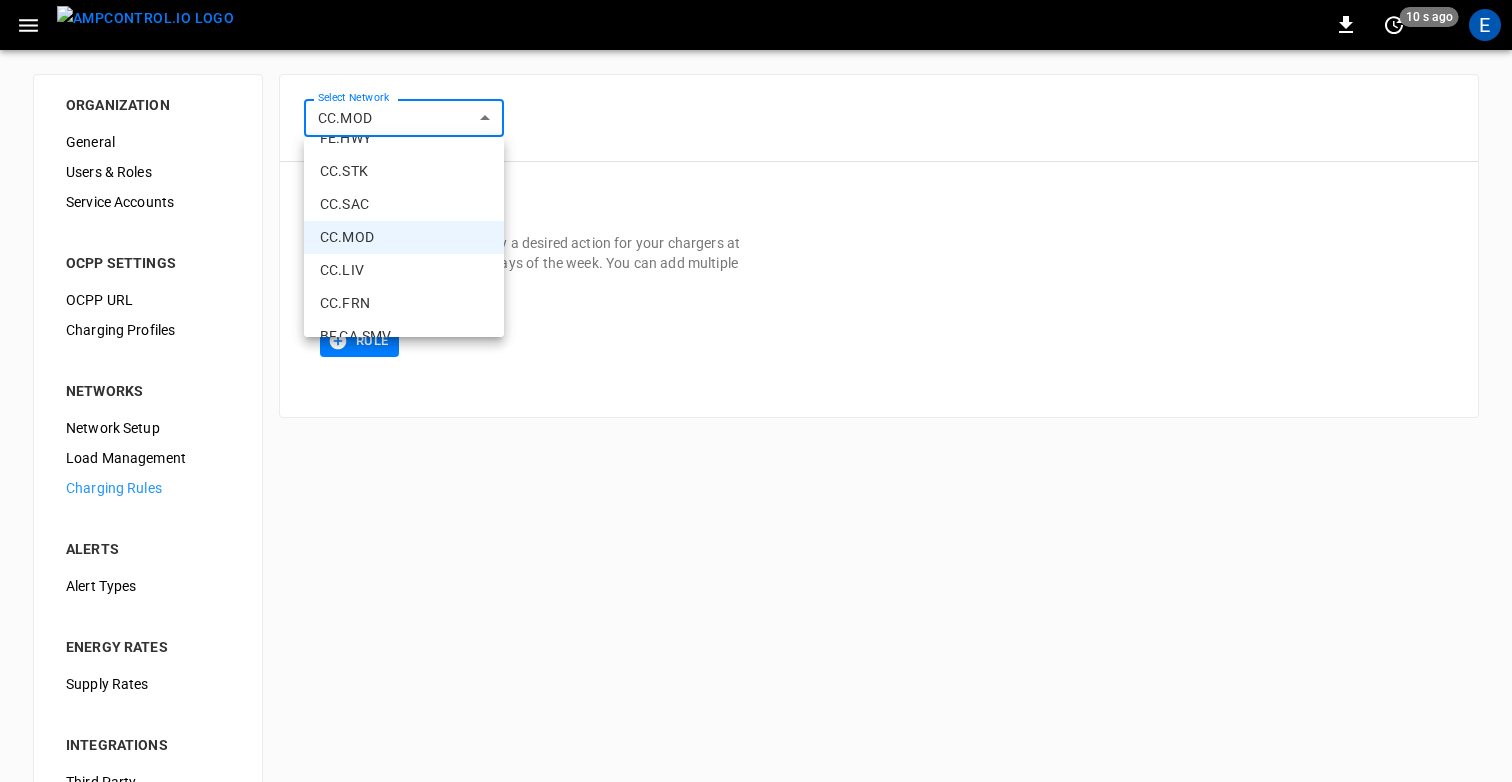 click on "CC.LIV" at bounding box center [404, 270] 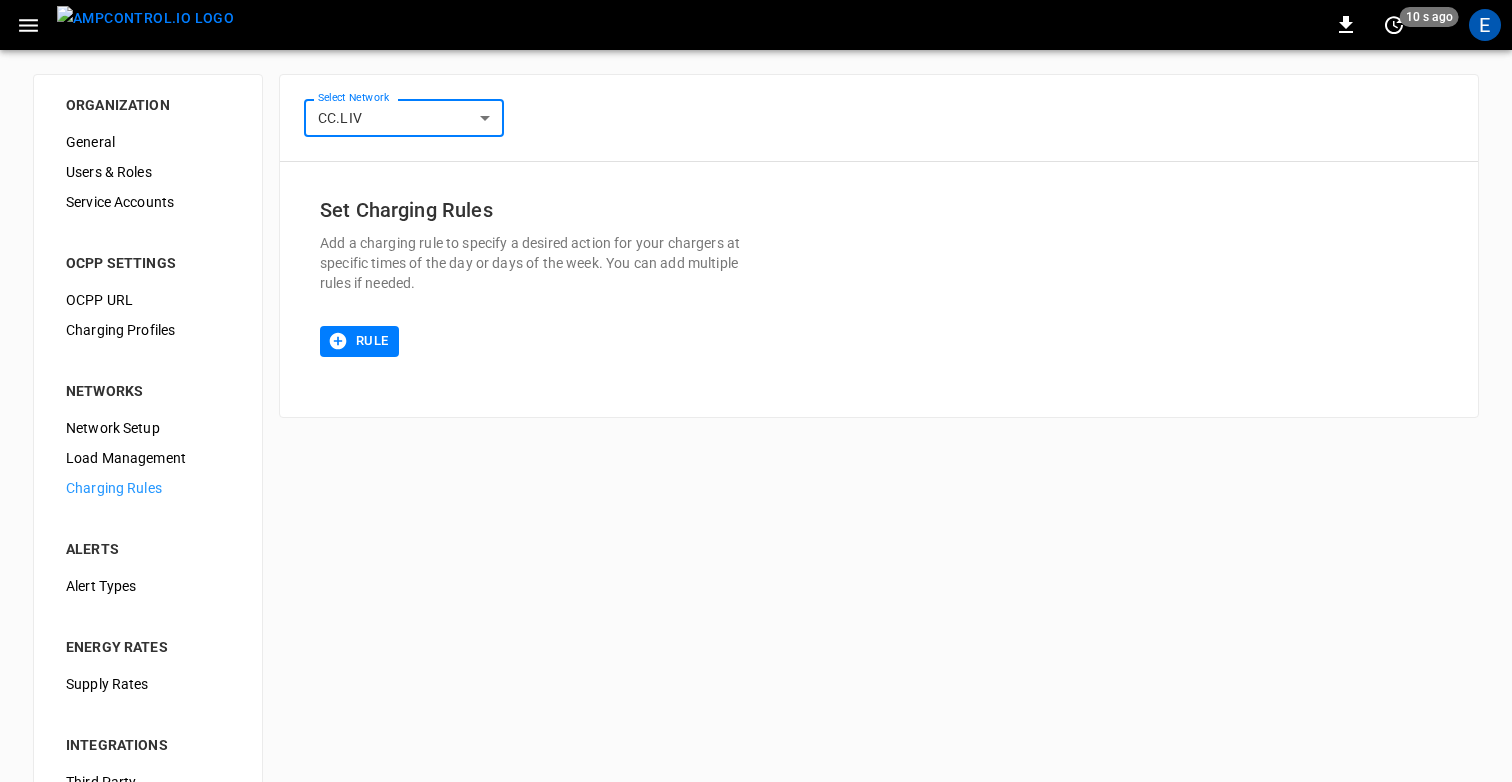 click on "**********" at bounding box center [756, 483] 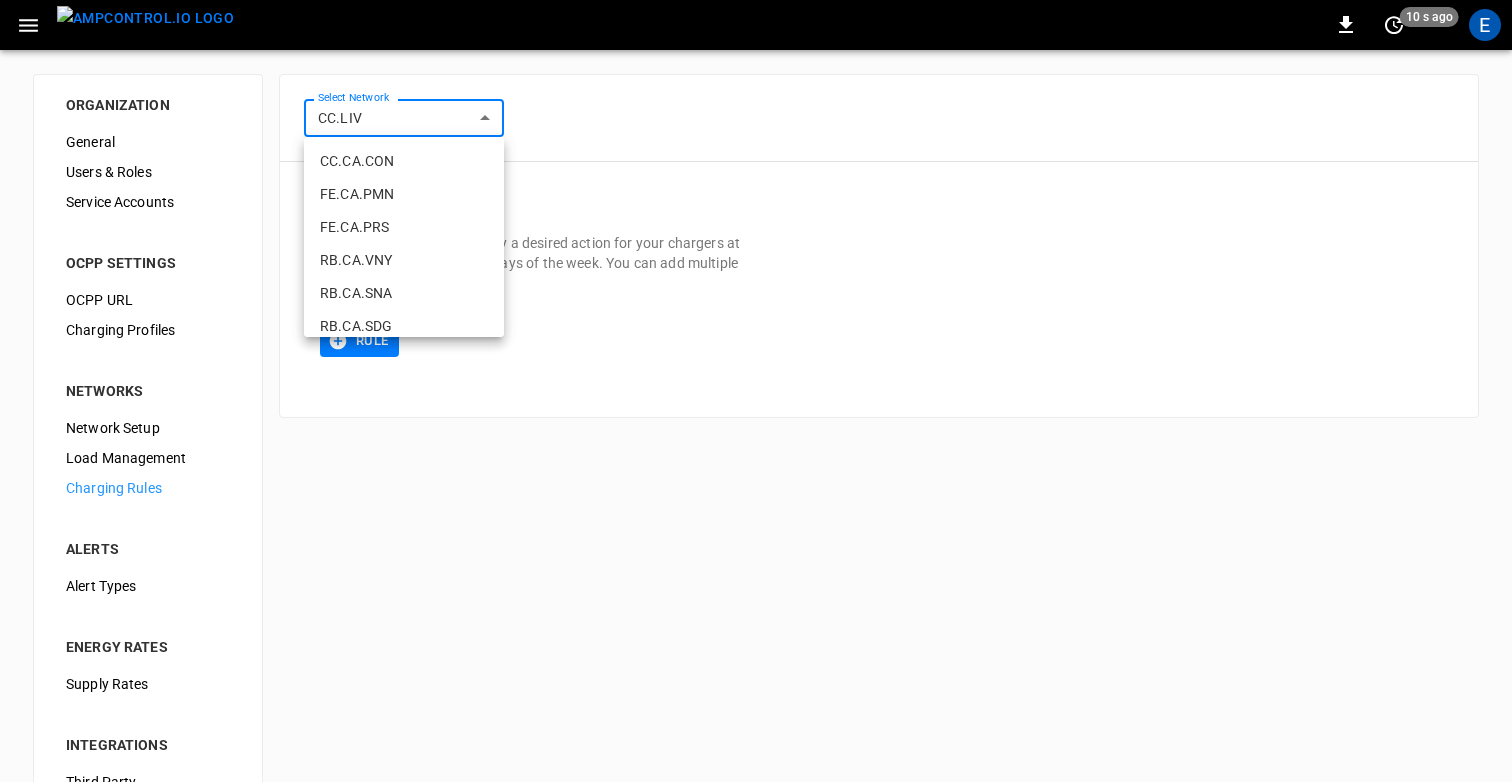 scroll, scrollTop: 716, scrollLeft: 0, axis: vertical 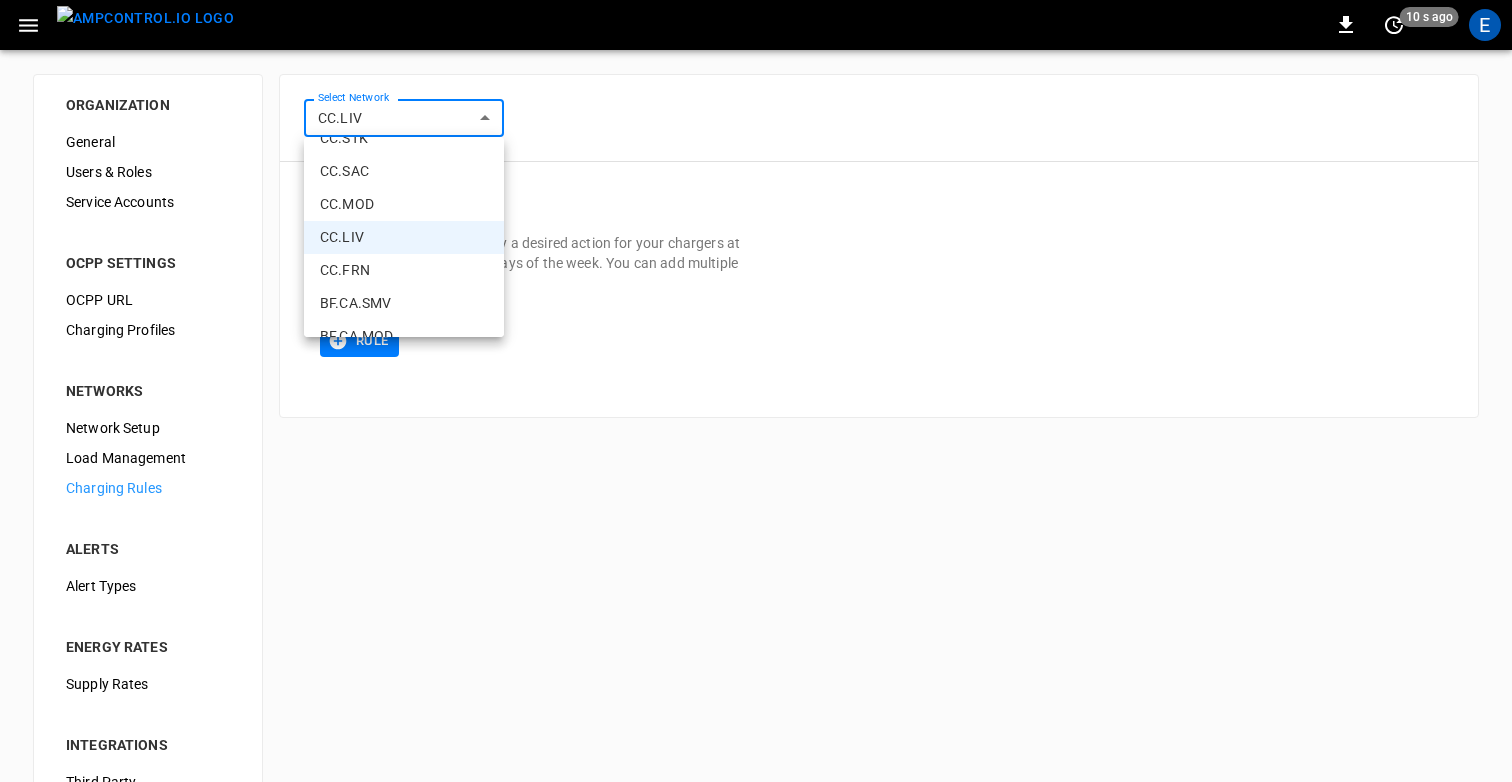click on "CC.FRN" at bounding box center (404, 270) 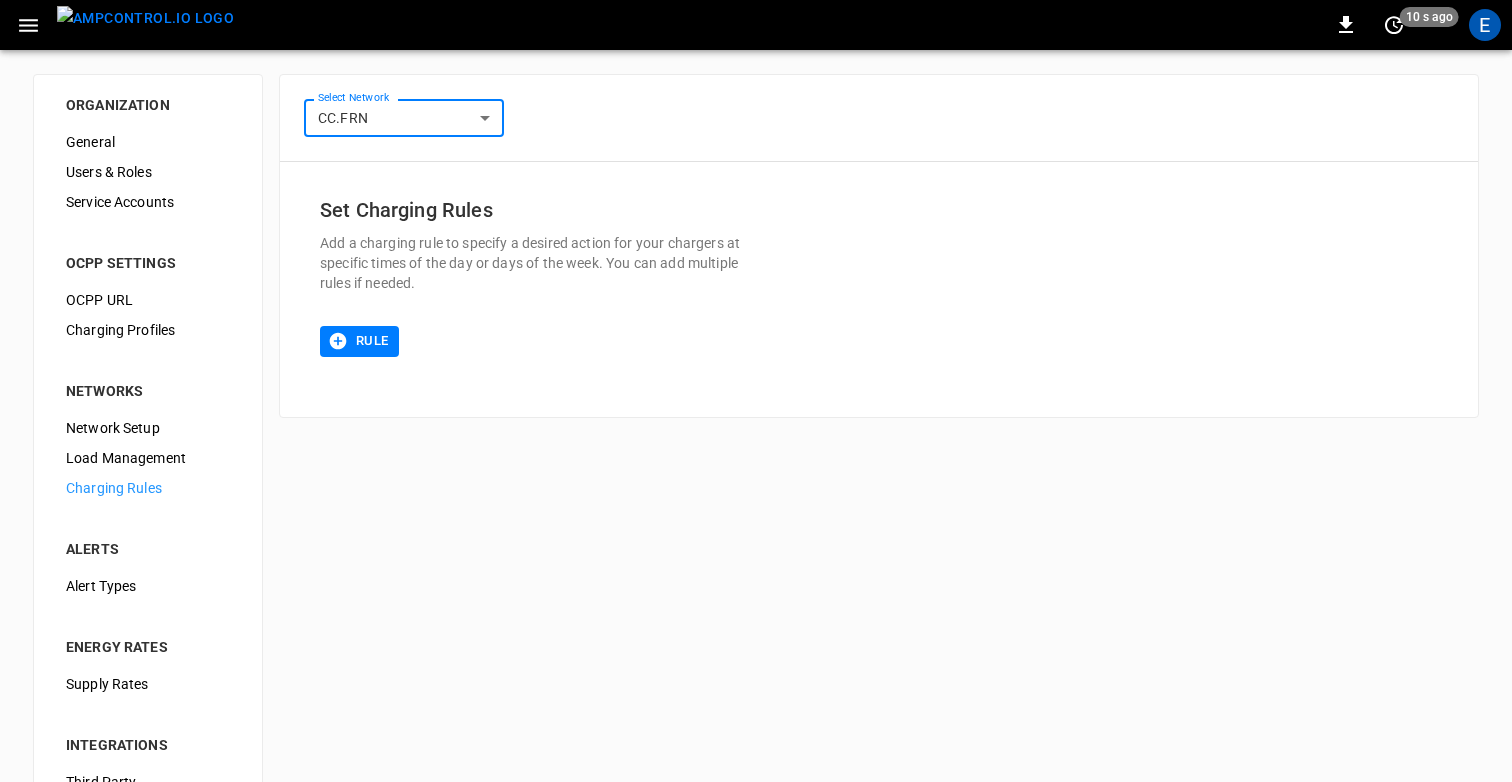 click on "**********" at bounding box center (756, 483) 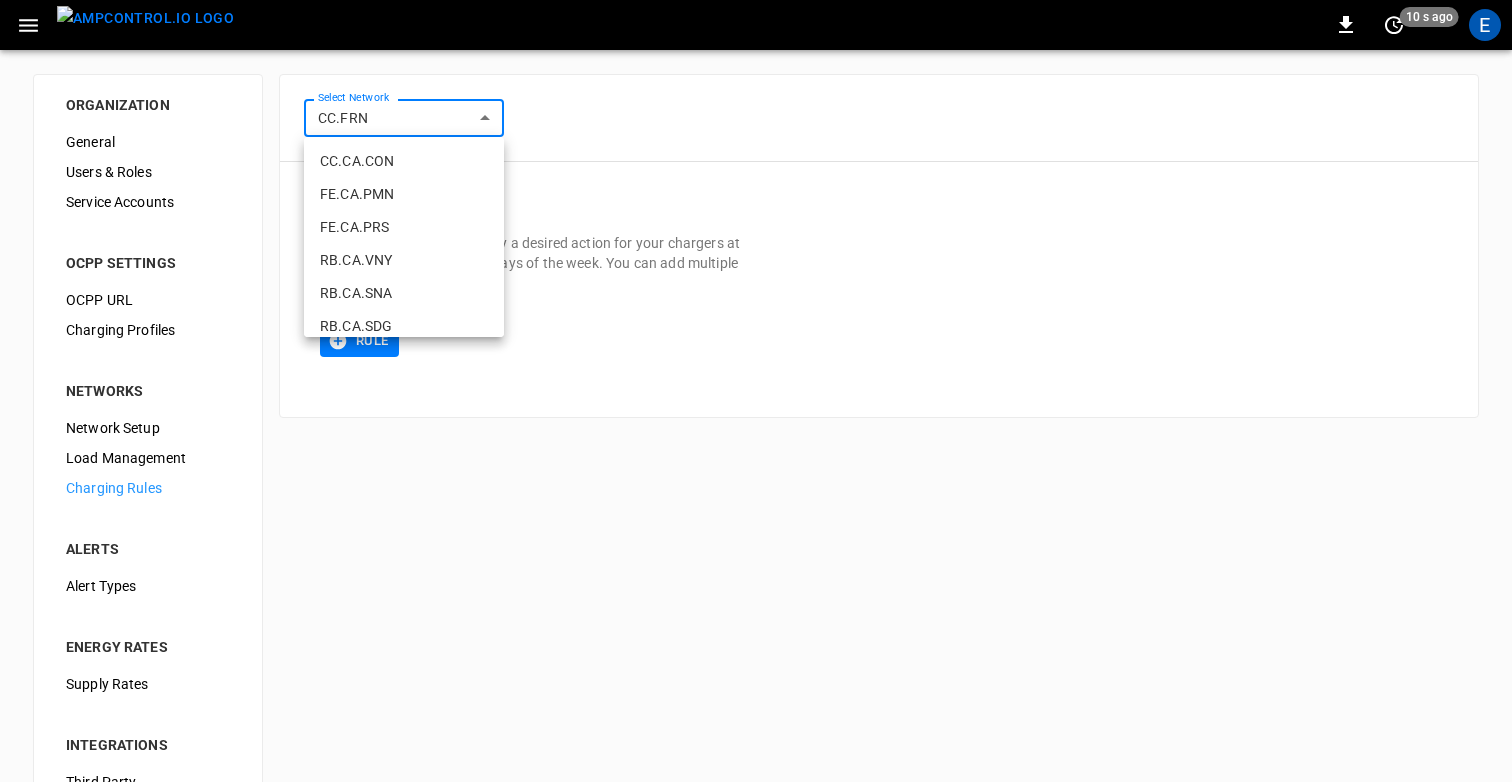 scroll, scrollTop: 749, scrollLeft: 0, axis: vertical 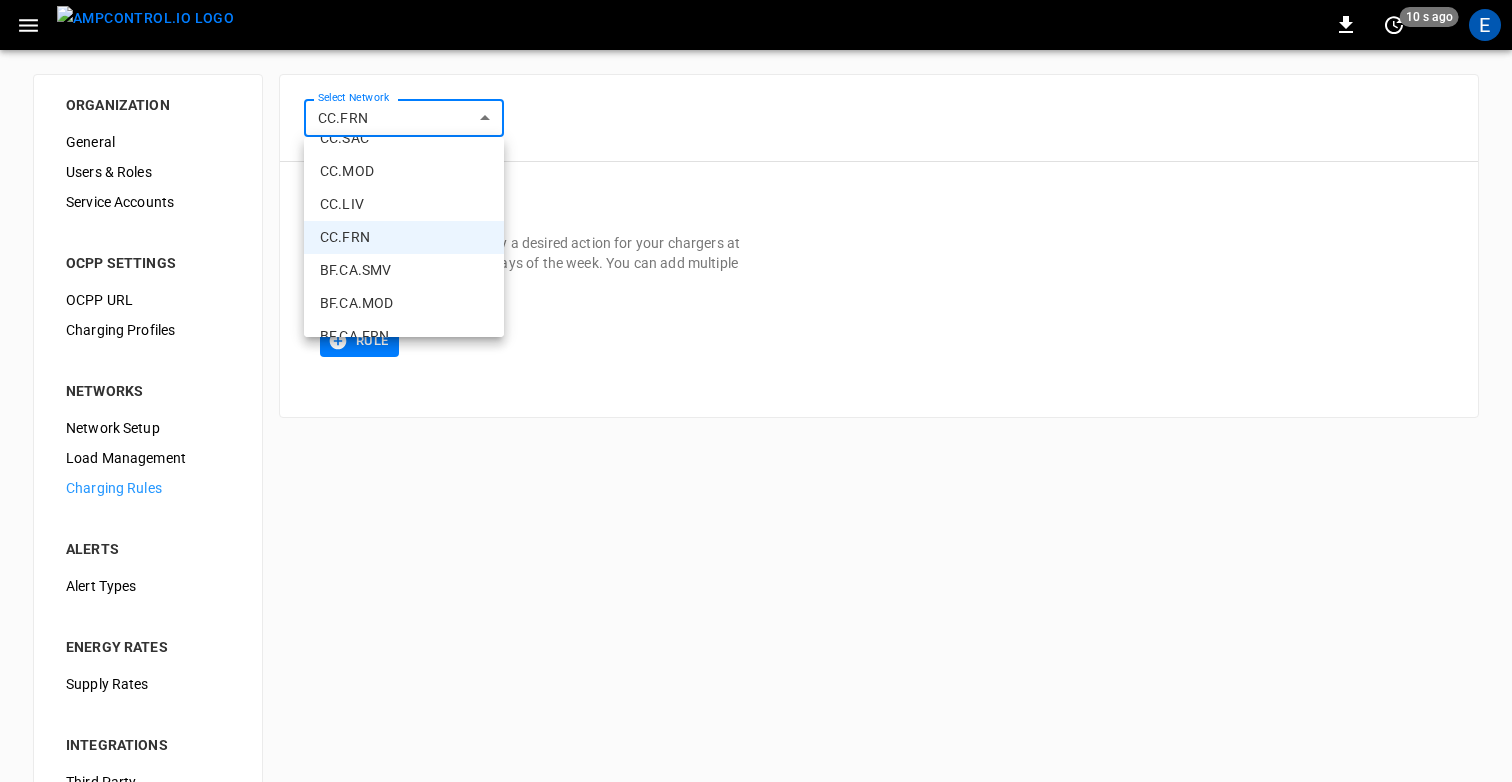 click on "BF.CA.SMV" at bounding box center [404, 270] 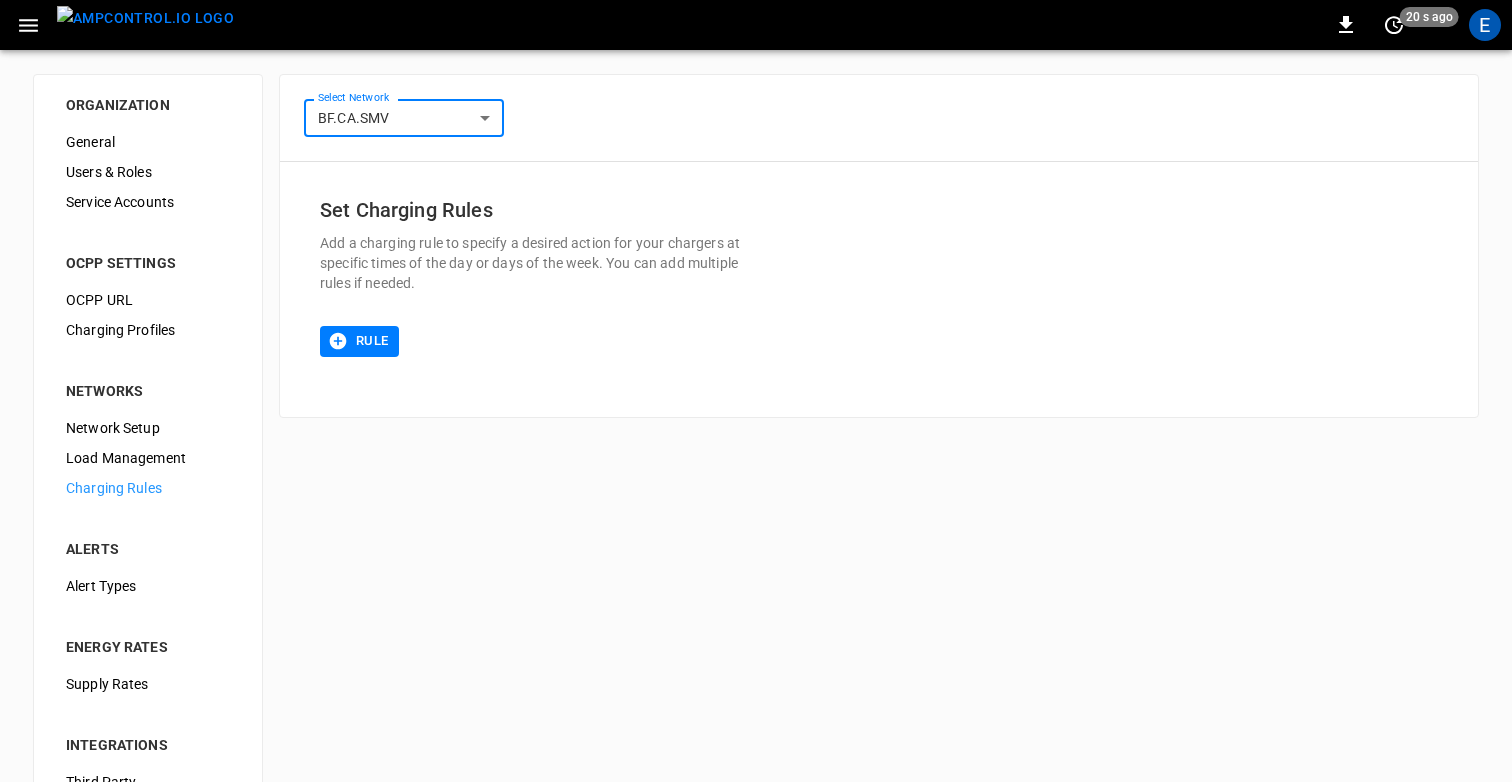 click on "**********" at bounding box center (756, 483) 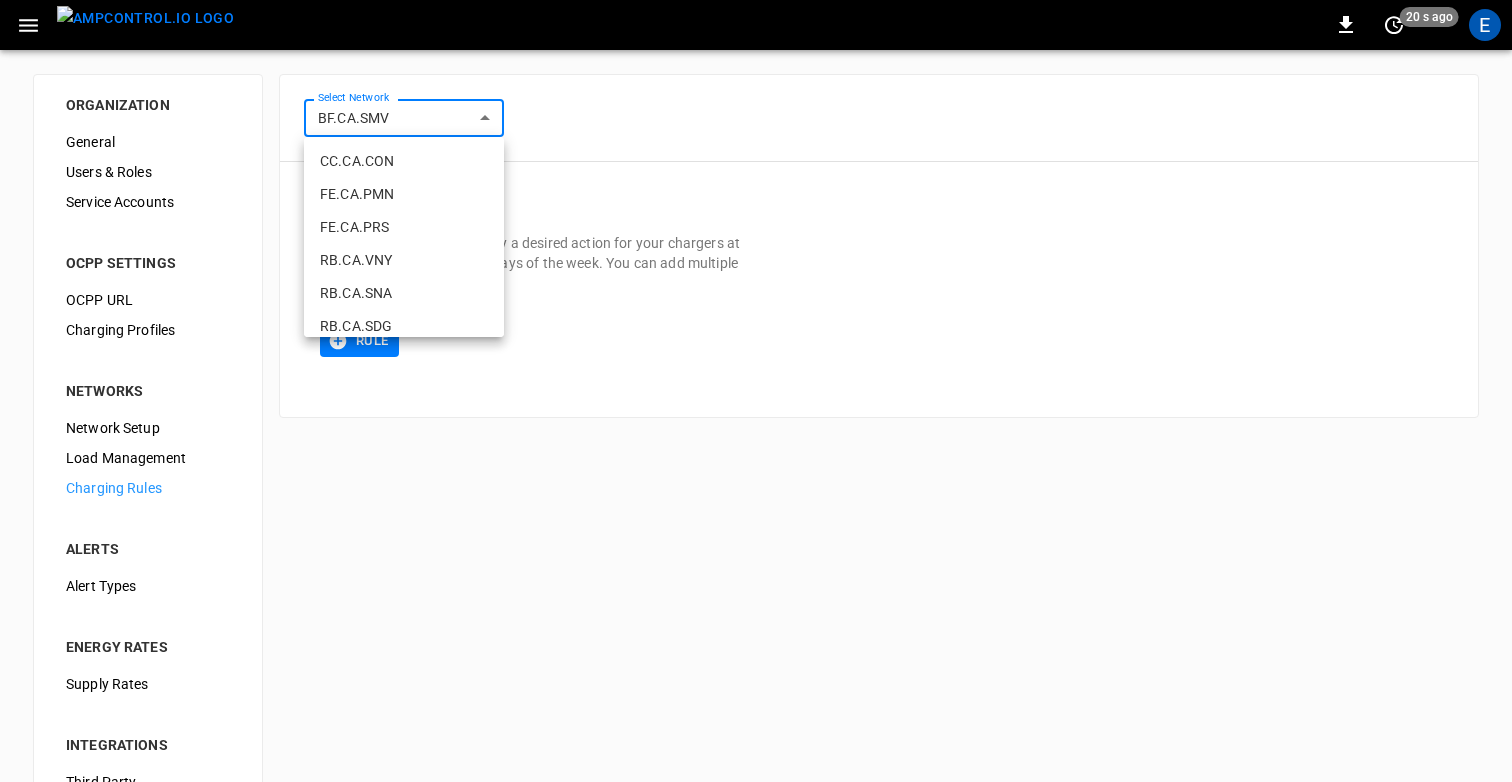 scroll, scrollTop: 782, scrollLeft: 0, axis: vertical 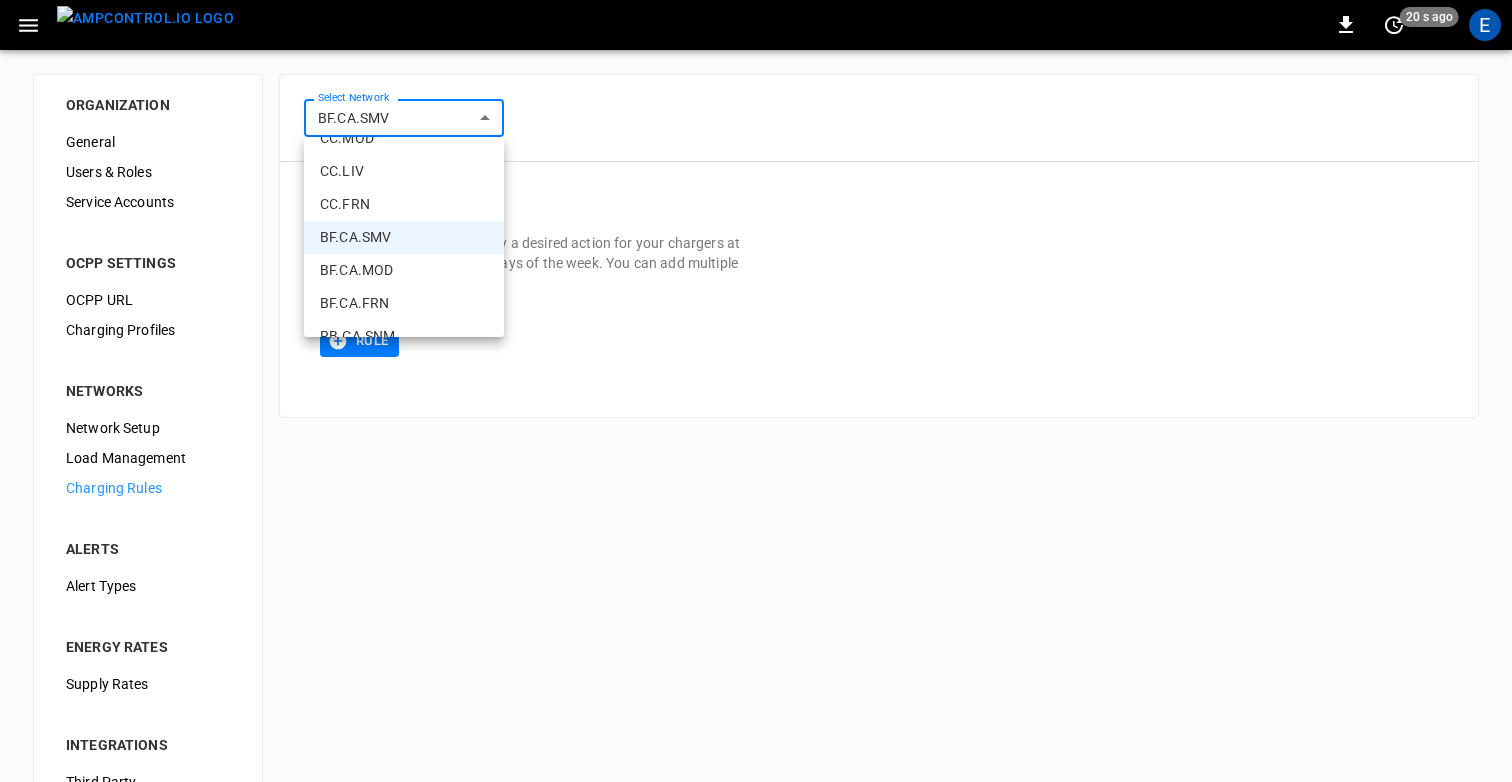 click on "BF.CA.MOD" at bounding box center (404, 270) 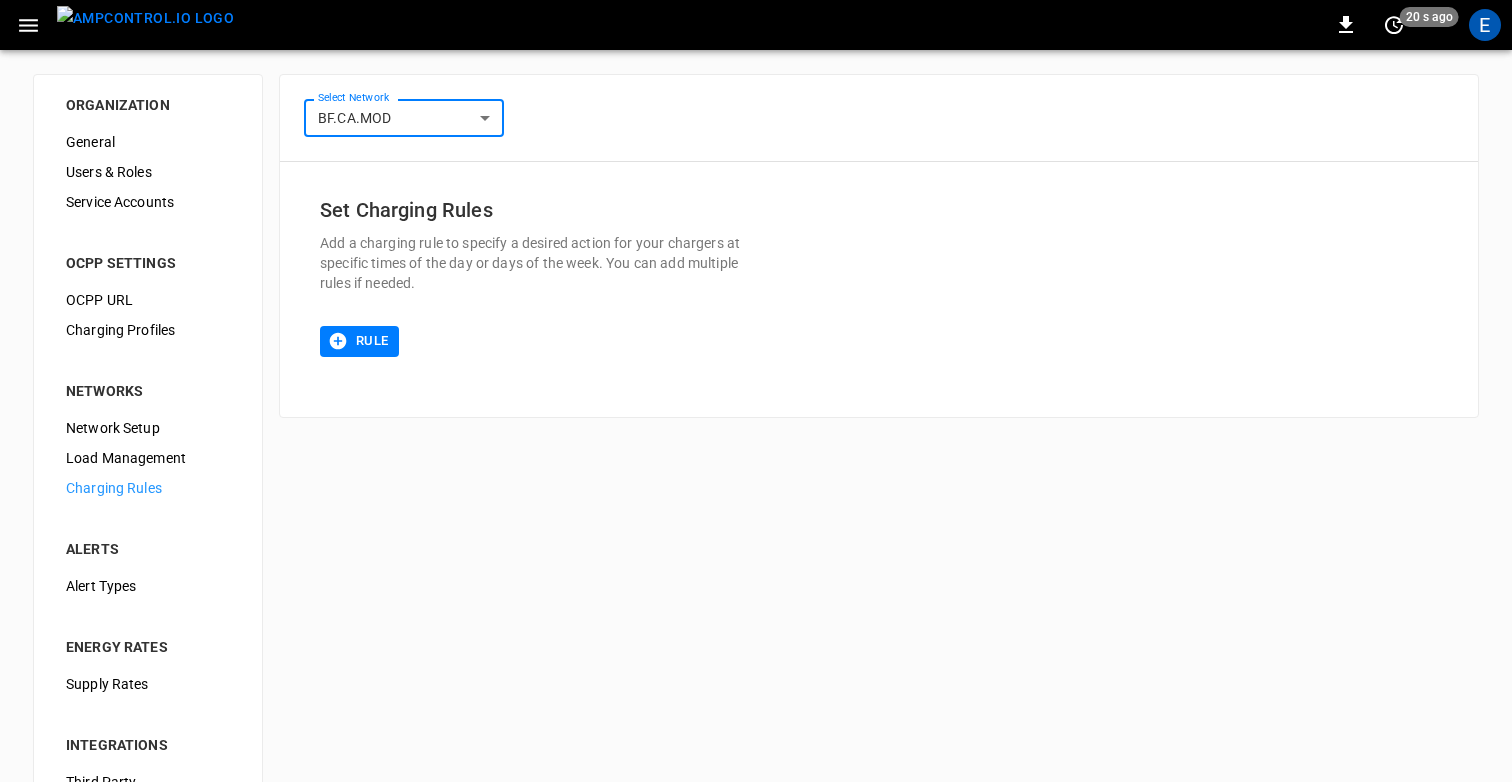 click on "**********" at bounding box center (756, 483) 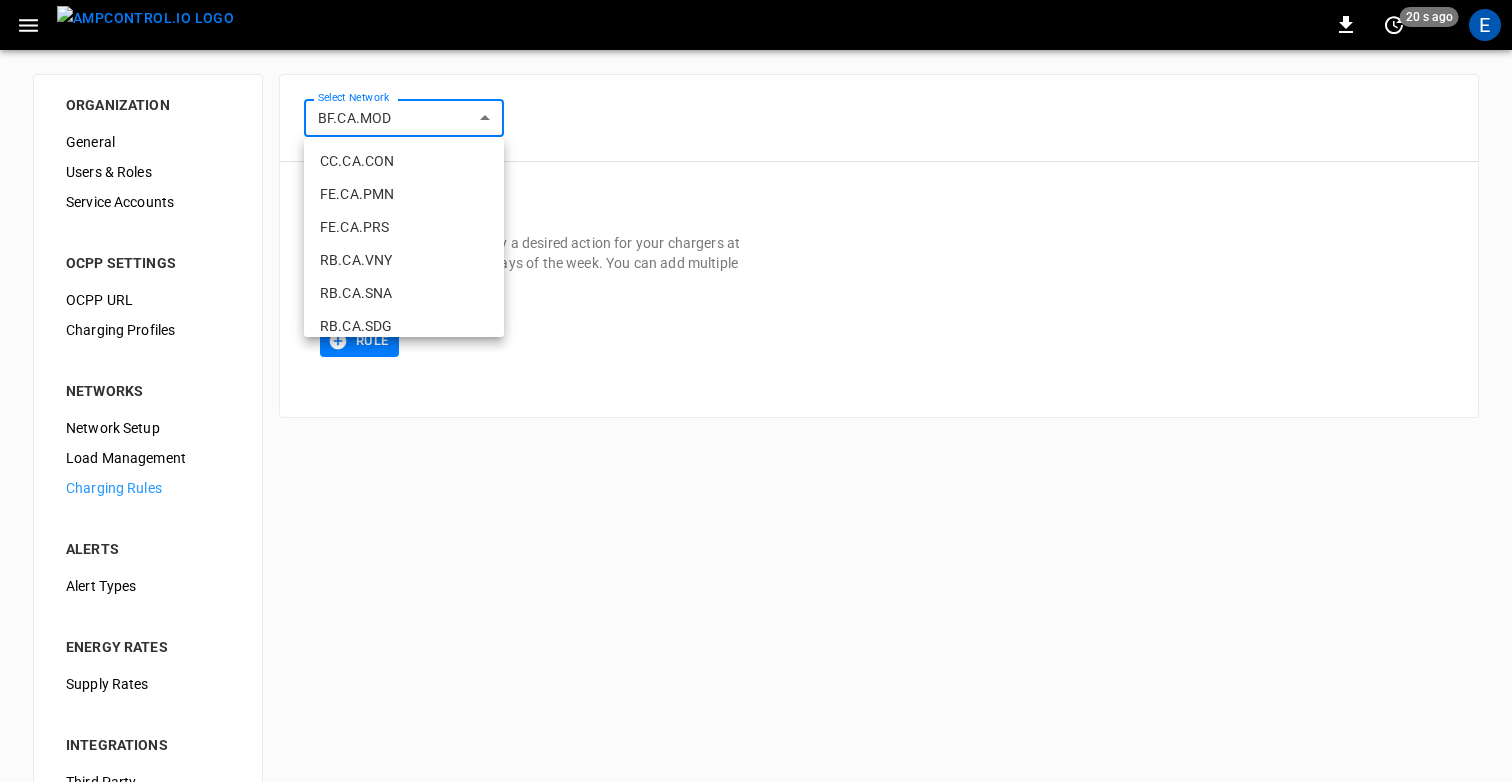 scroll, scrollTop: 815, scrollLeft: 0, axis: vertical 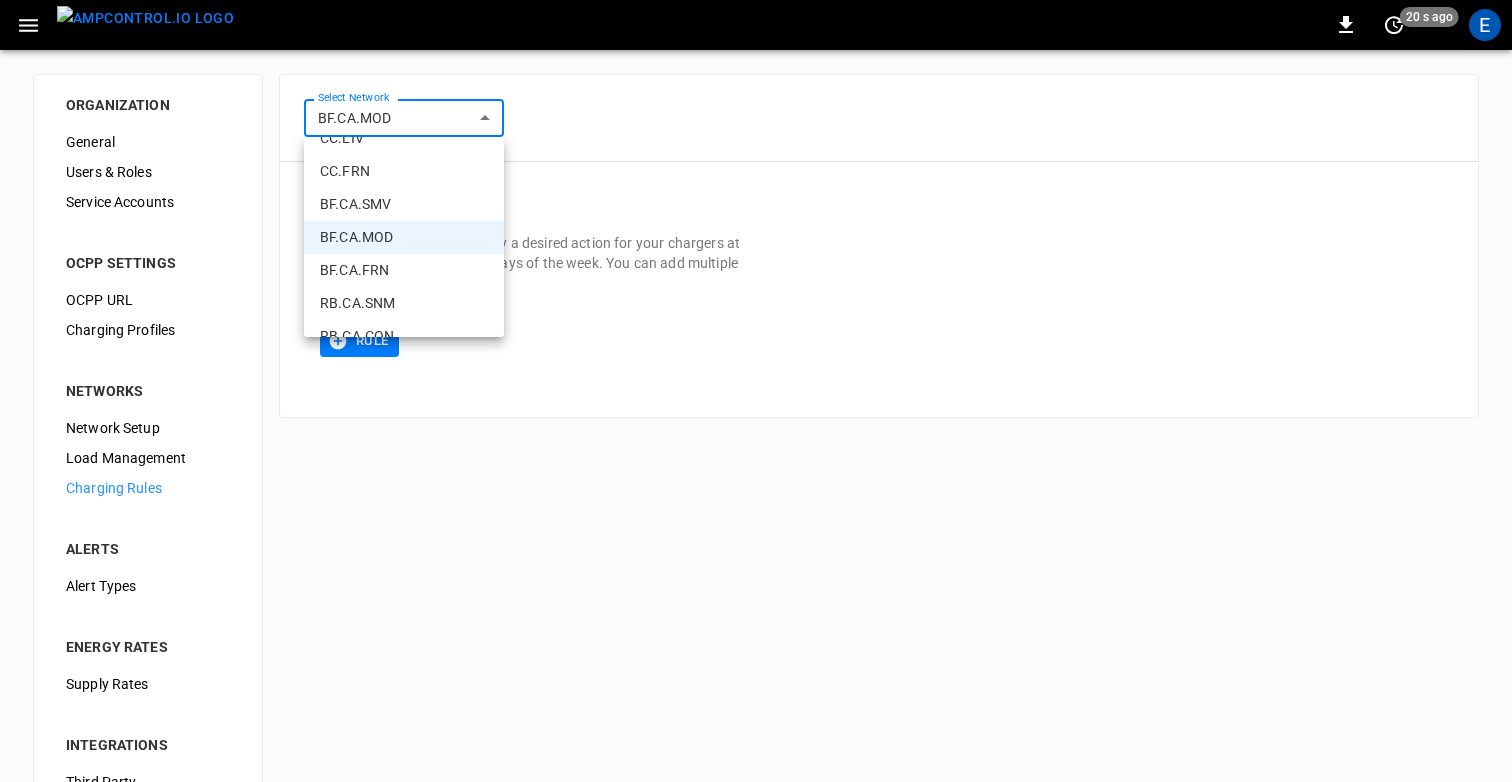 click on "BF.CA.FRN" at bounding box center [404, 270] 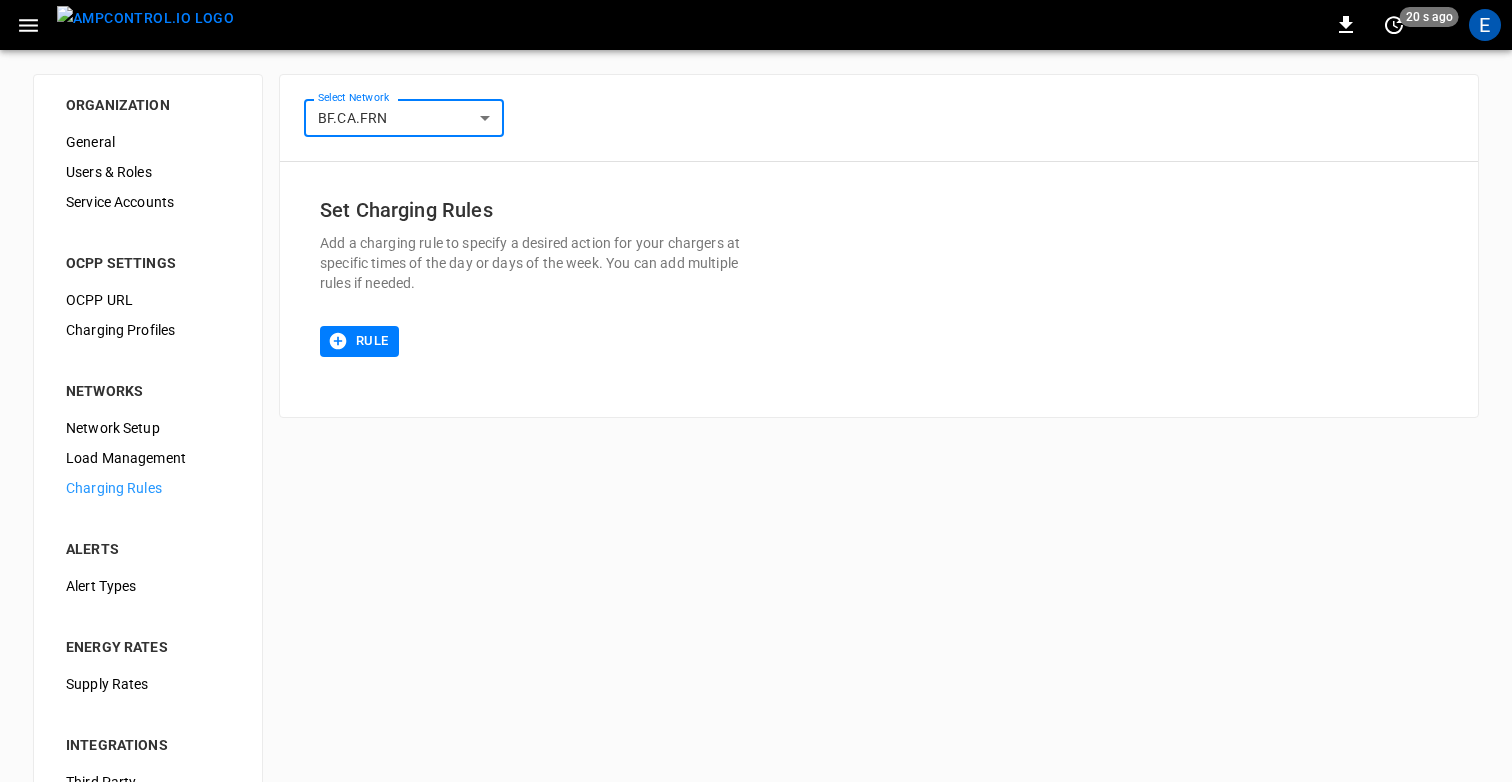 click on "**********" at bounding box center (756, 483) 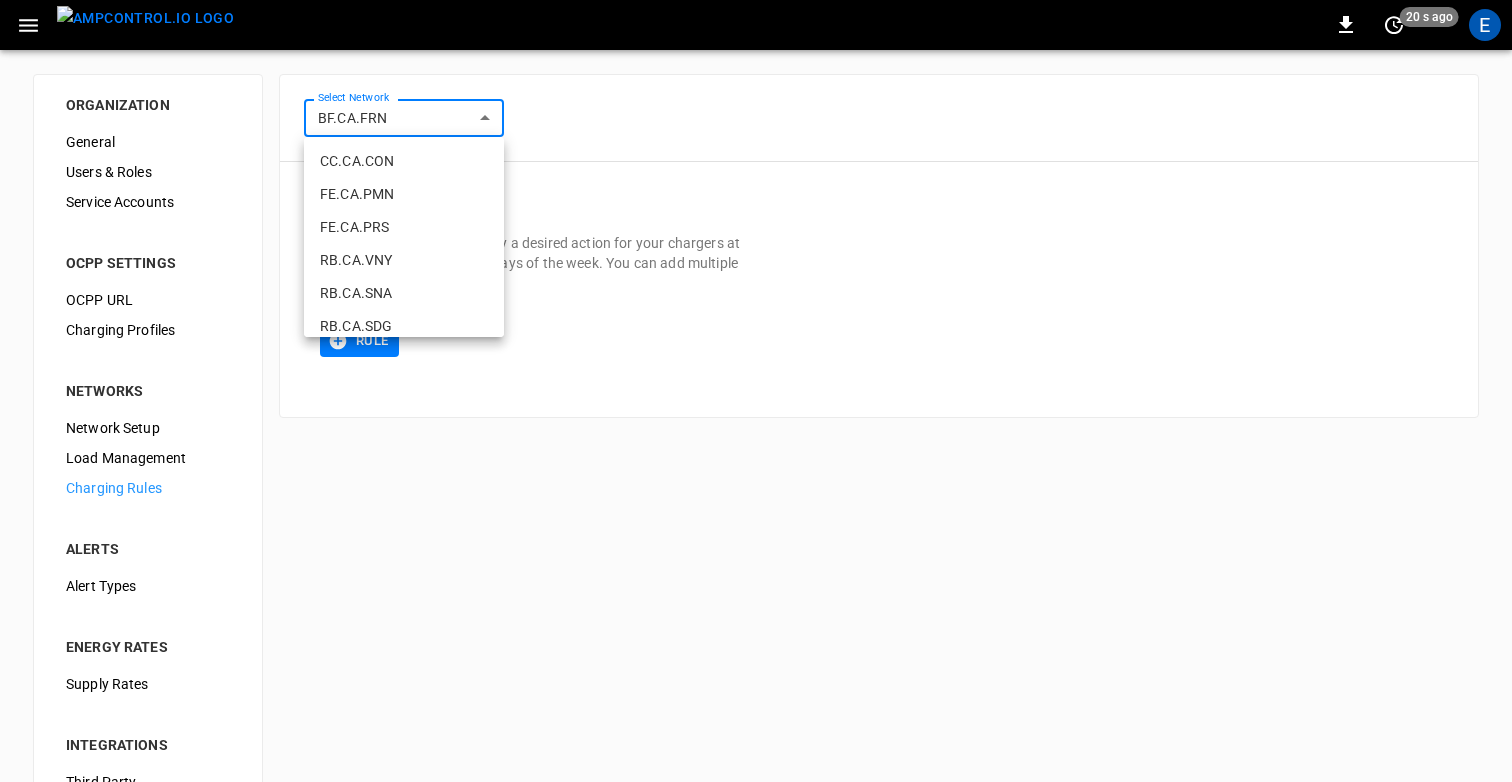 scroll, scrollTop: 848, scrollLeft: 0, axis: vertical 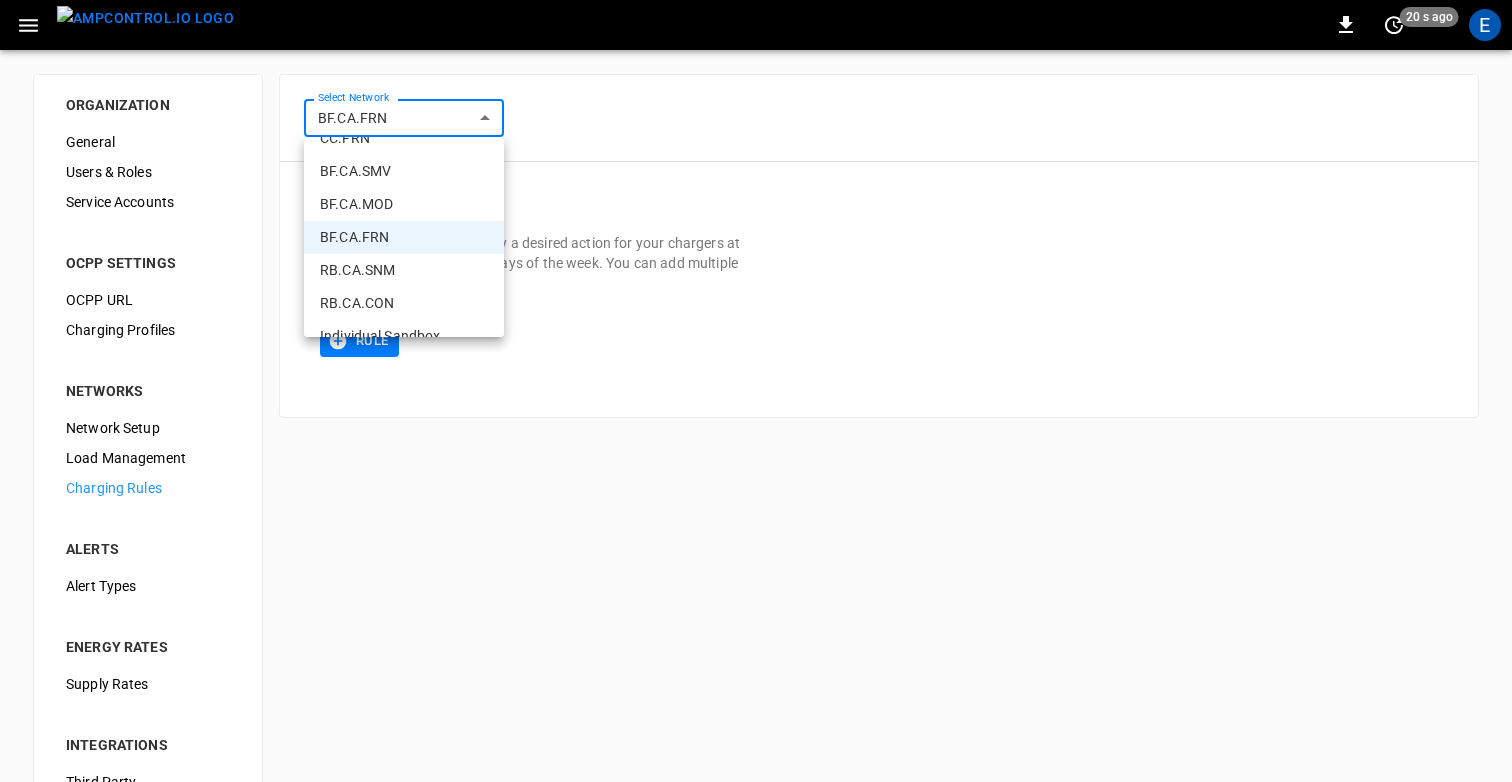 click on "RB.CA.SNM" at bounding box center [404, 270] 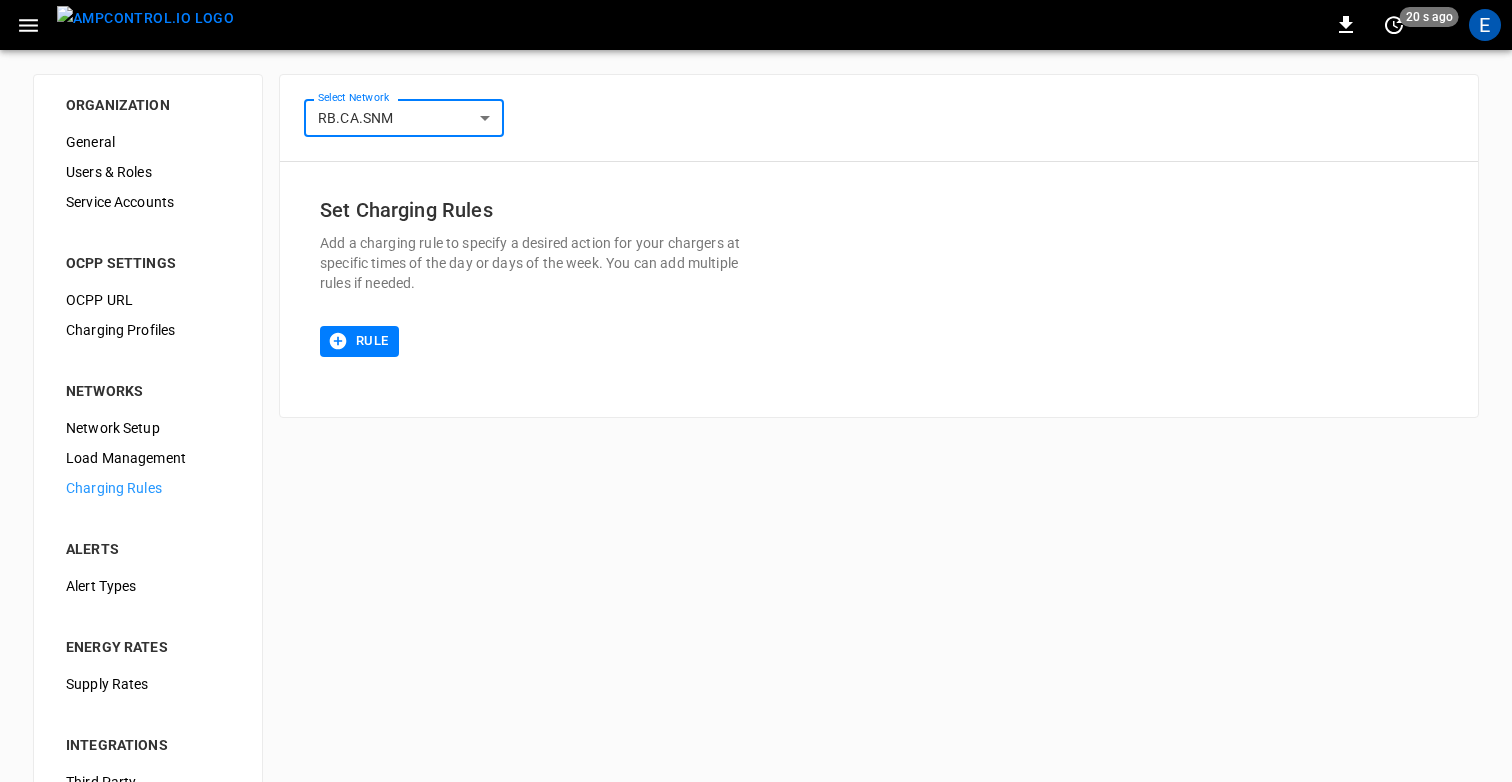 click on "**********" at bounding box center [756, 483] 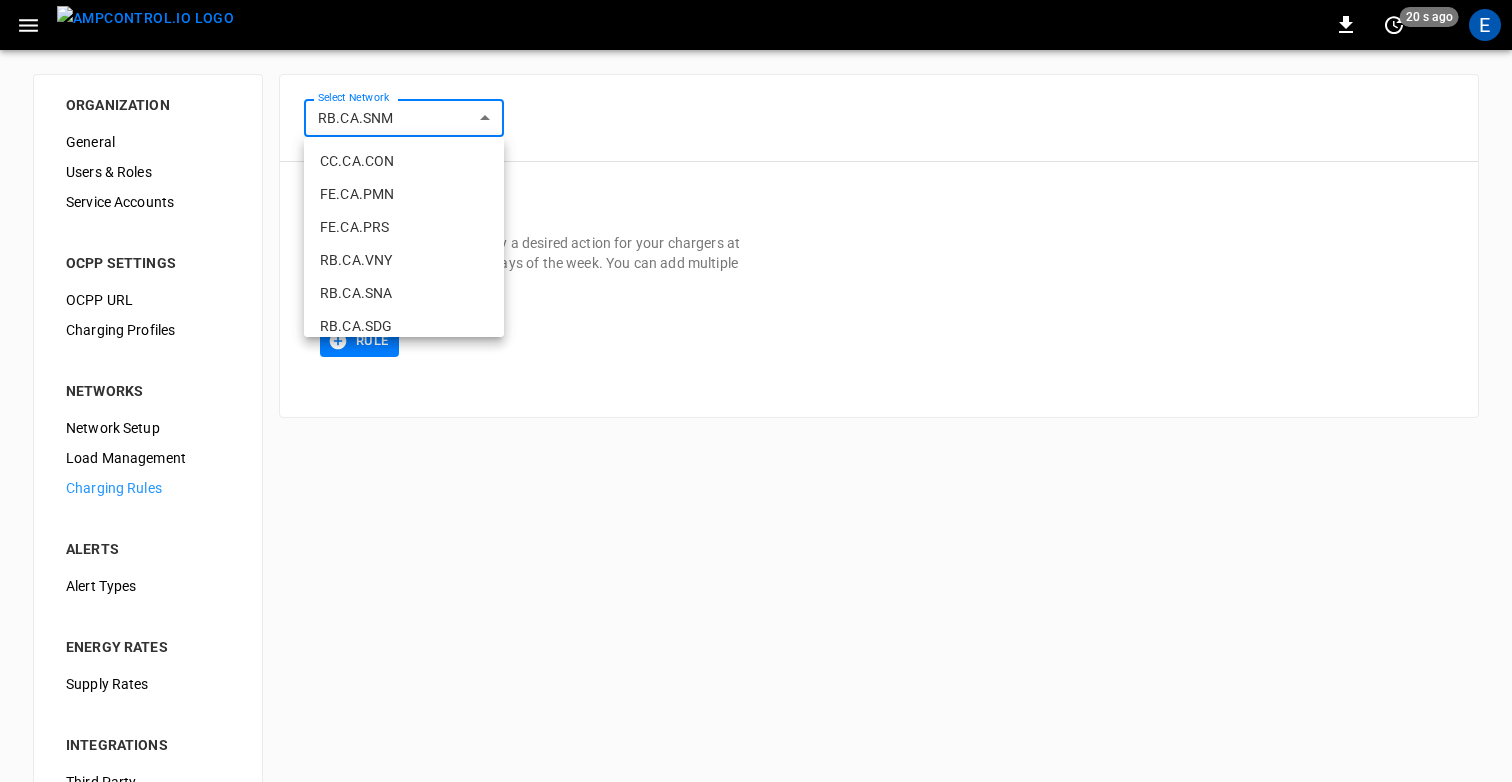 scroll, scrollTop: 881, scrollLeft: 0, axis: vertical 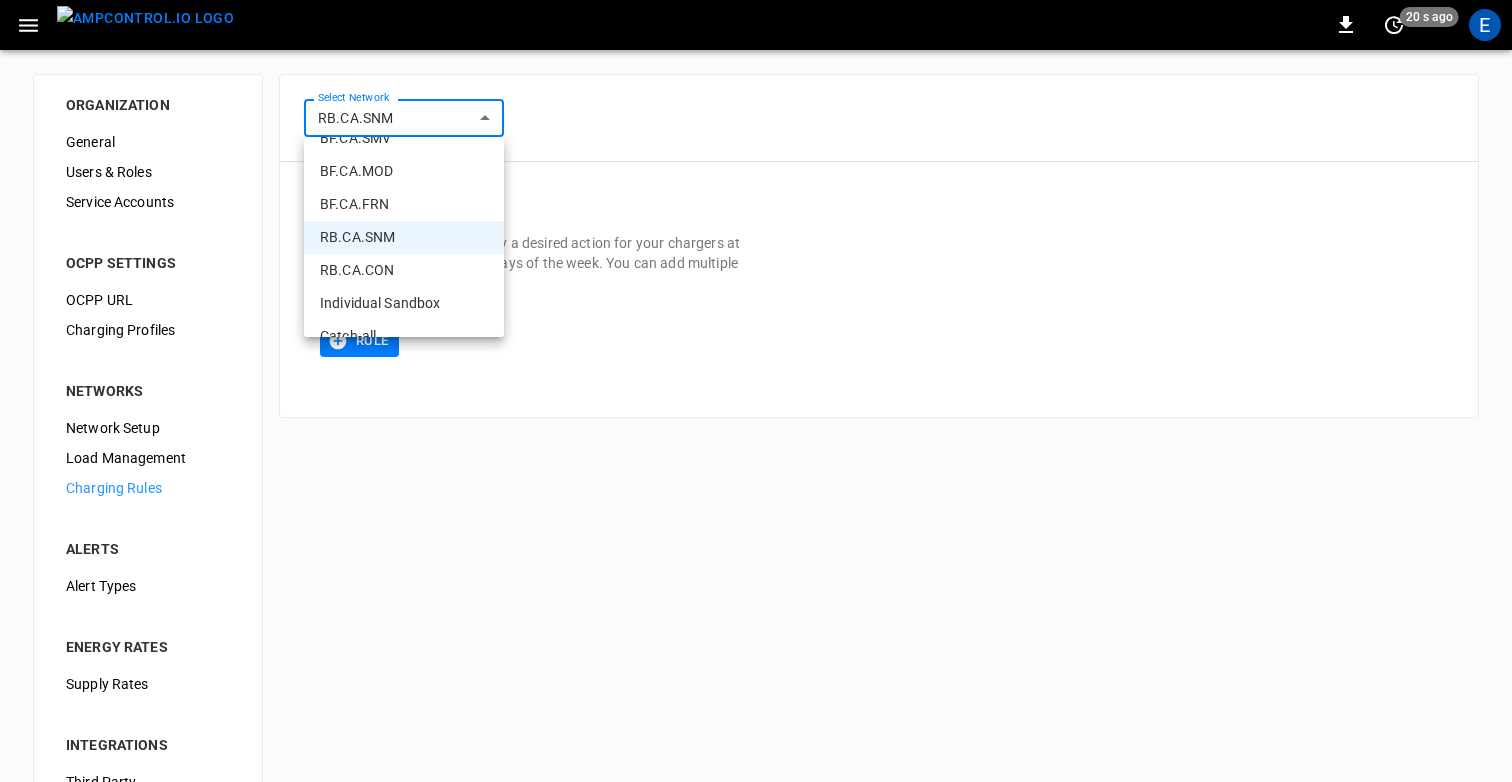click on "RB.CA.CON" at bounding box center [404, 270] 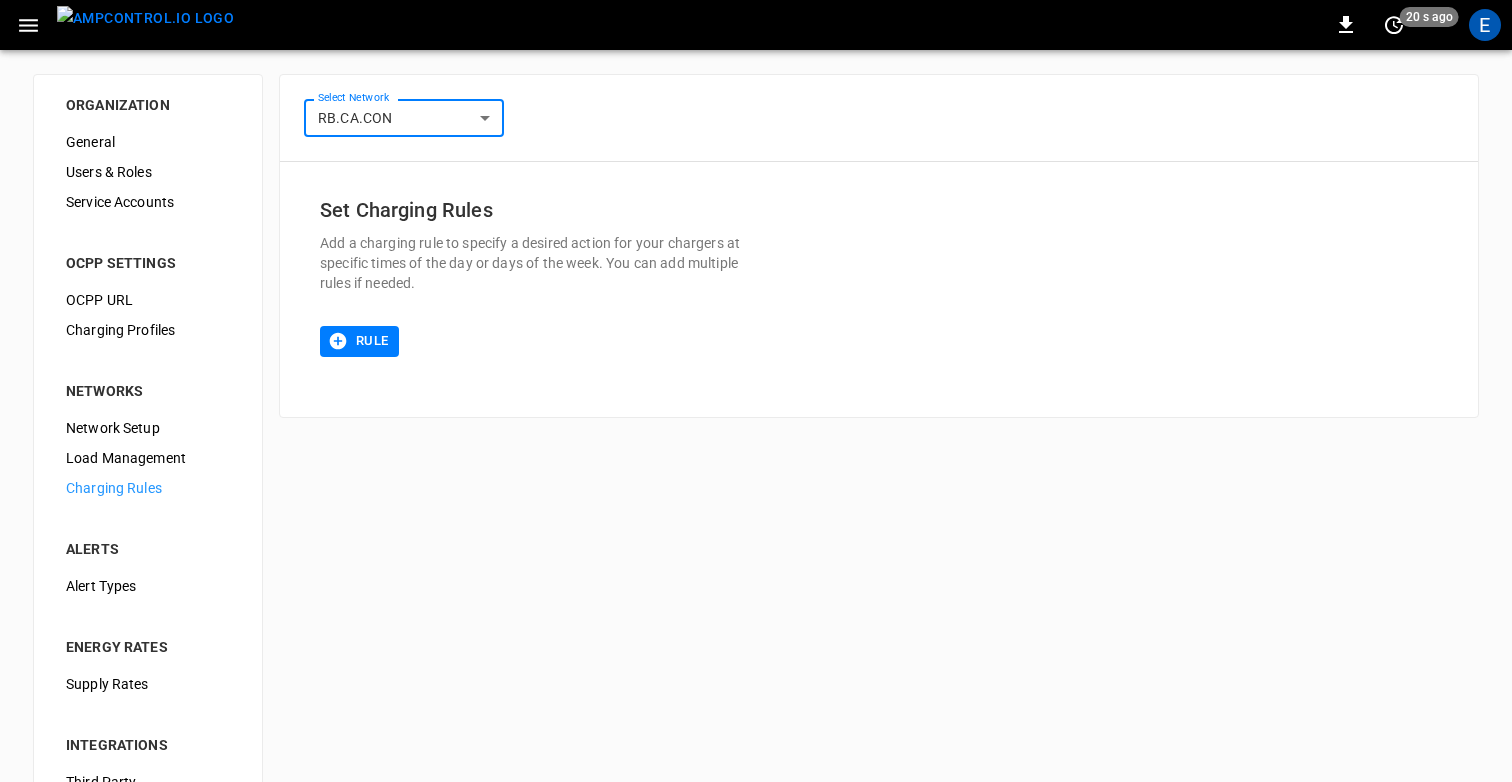 click on "**********" at bounding box center [756, 483] 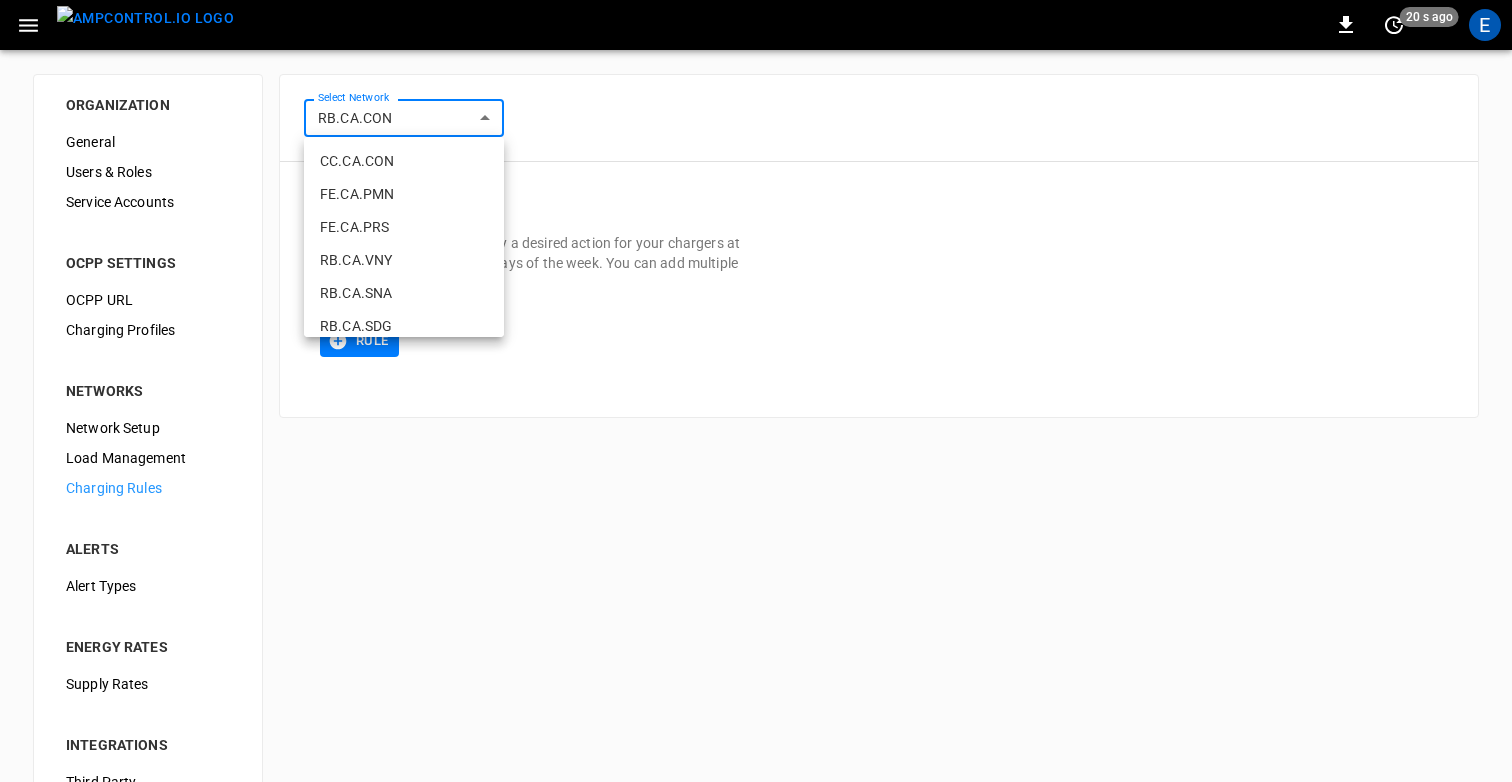scroll, scrollTop: 914, scrollLeft: 0, axis: vertical 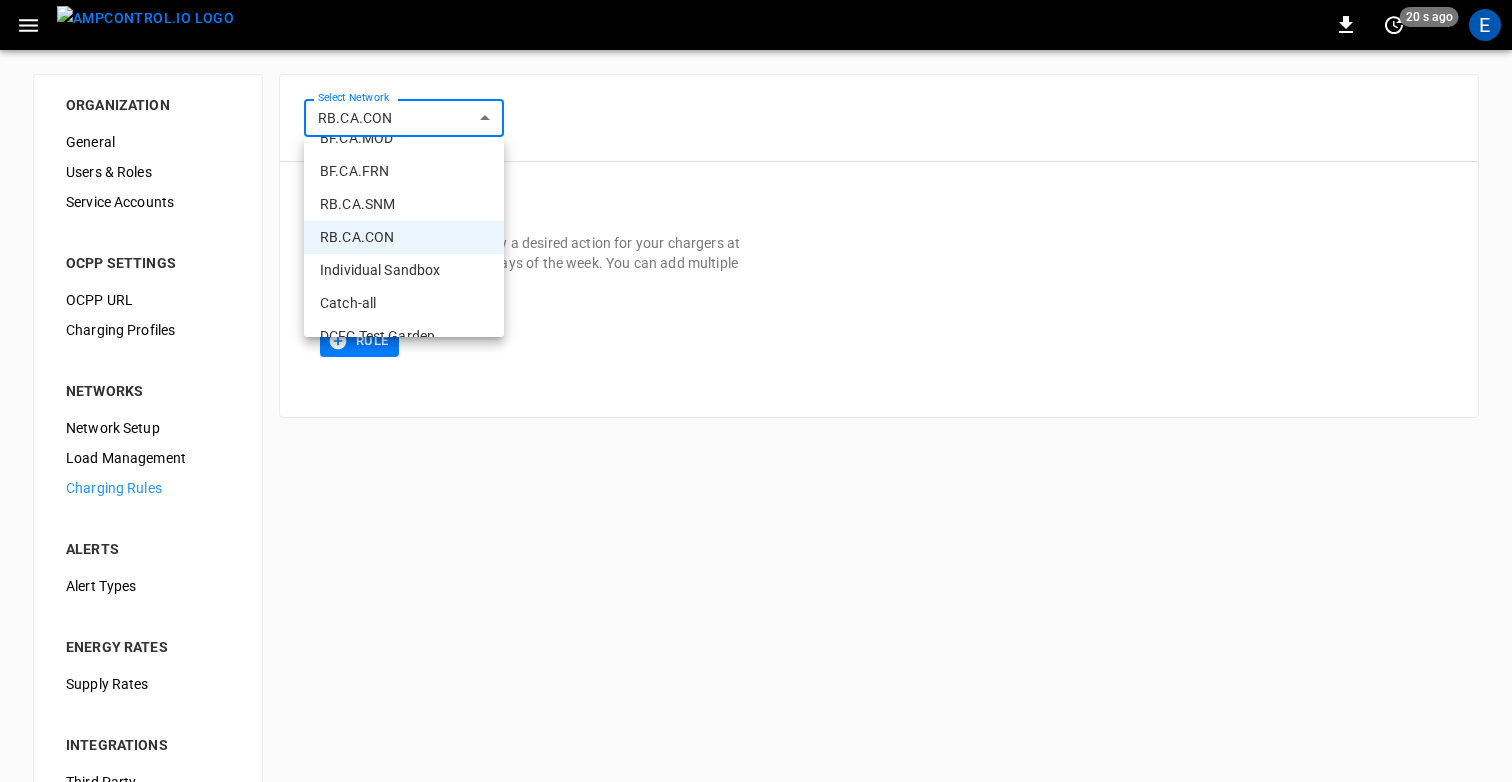 click on "Individual Sandbox" at bounding box center [404, 270] 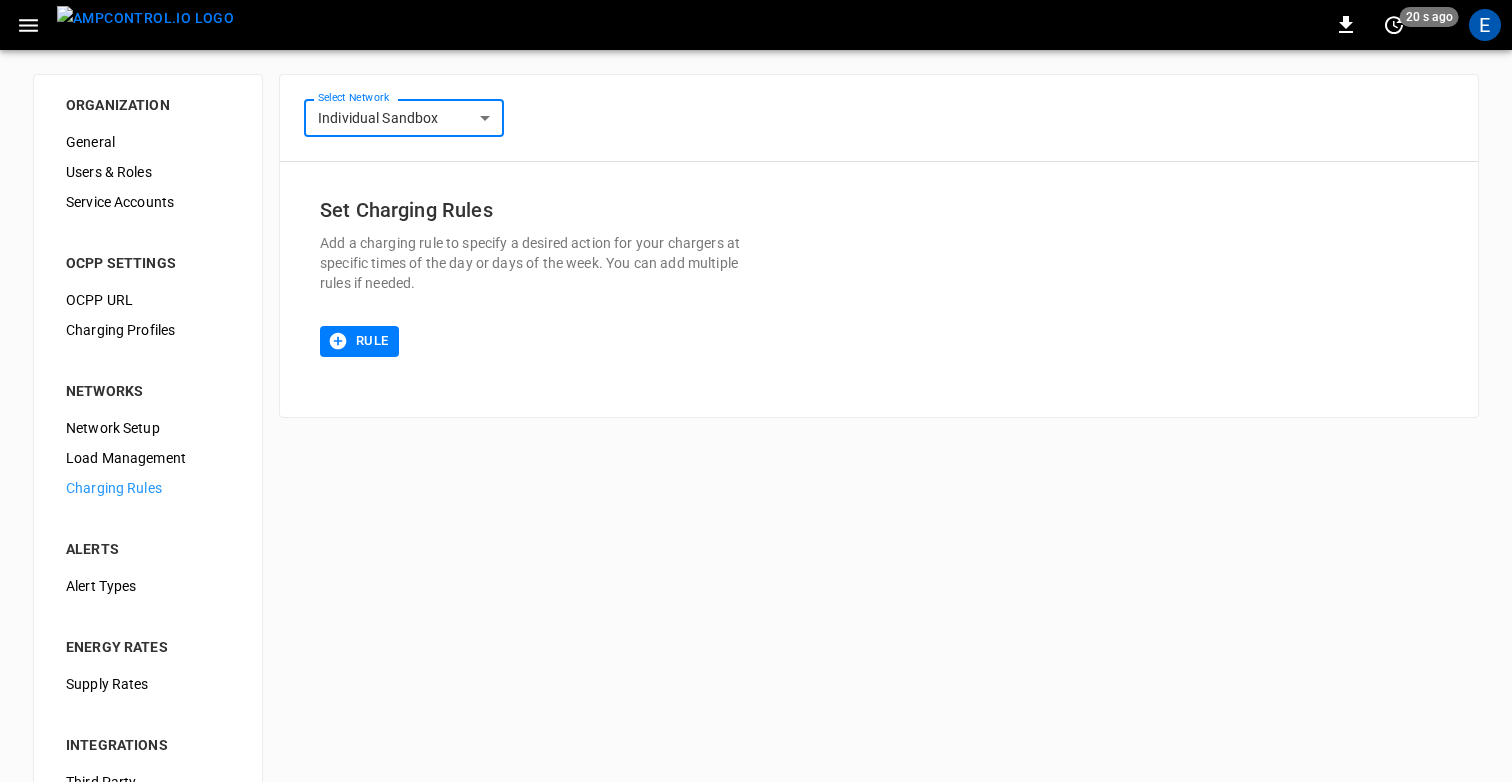 click on "**********" at bounding box center [756, 483] 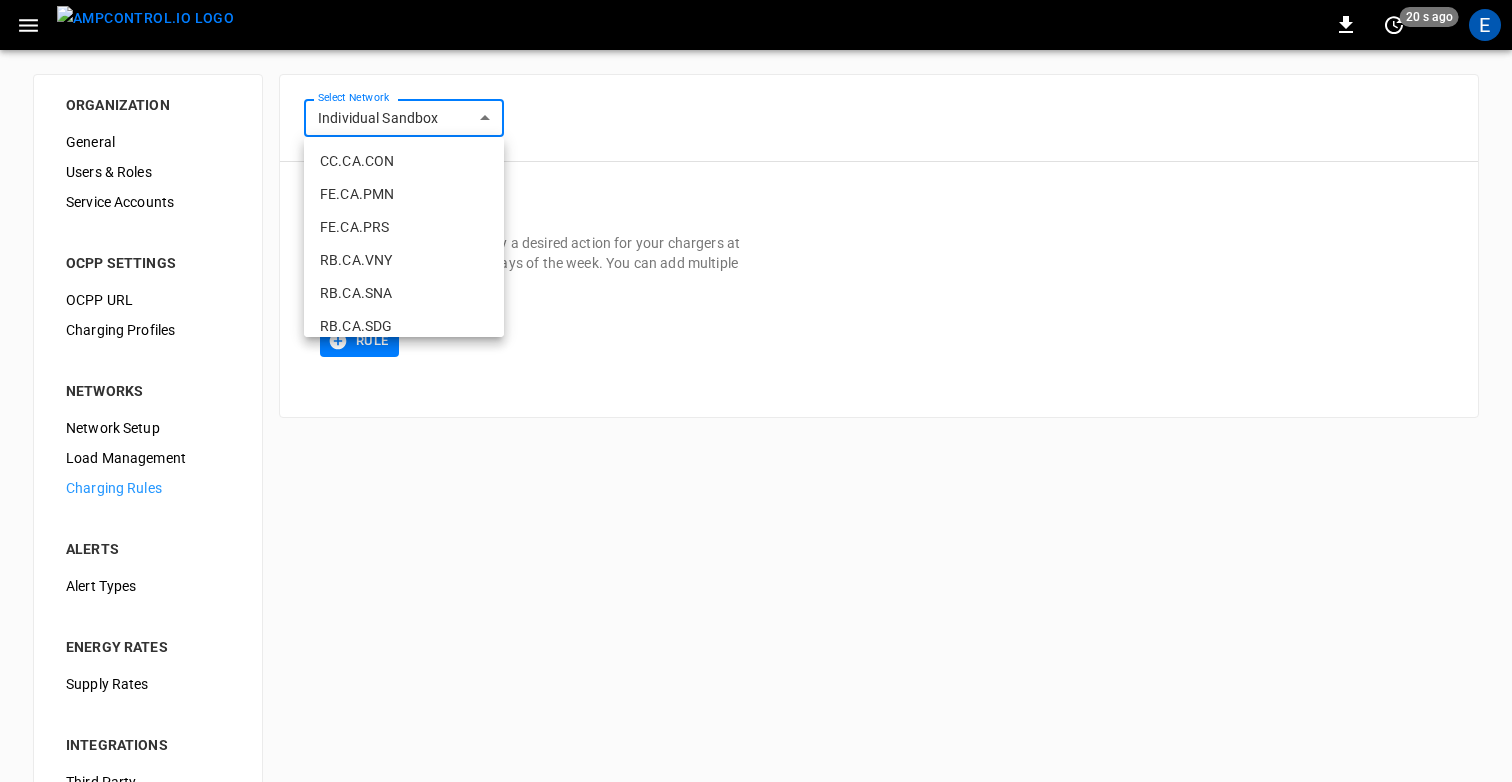 scroll, scrollTop: 947, scrollLeft: 0, axis: vertical 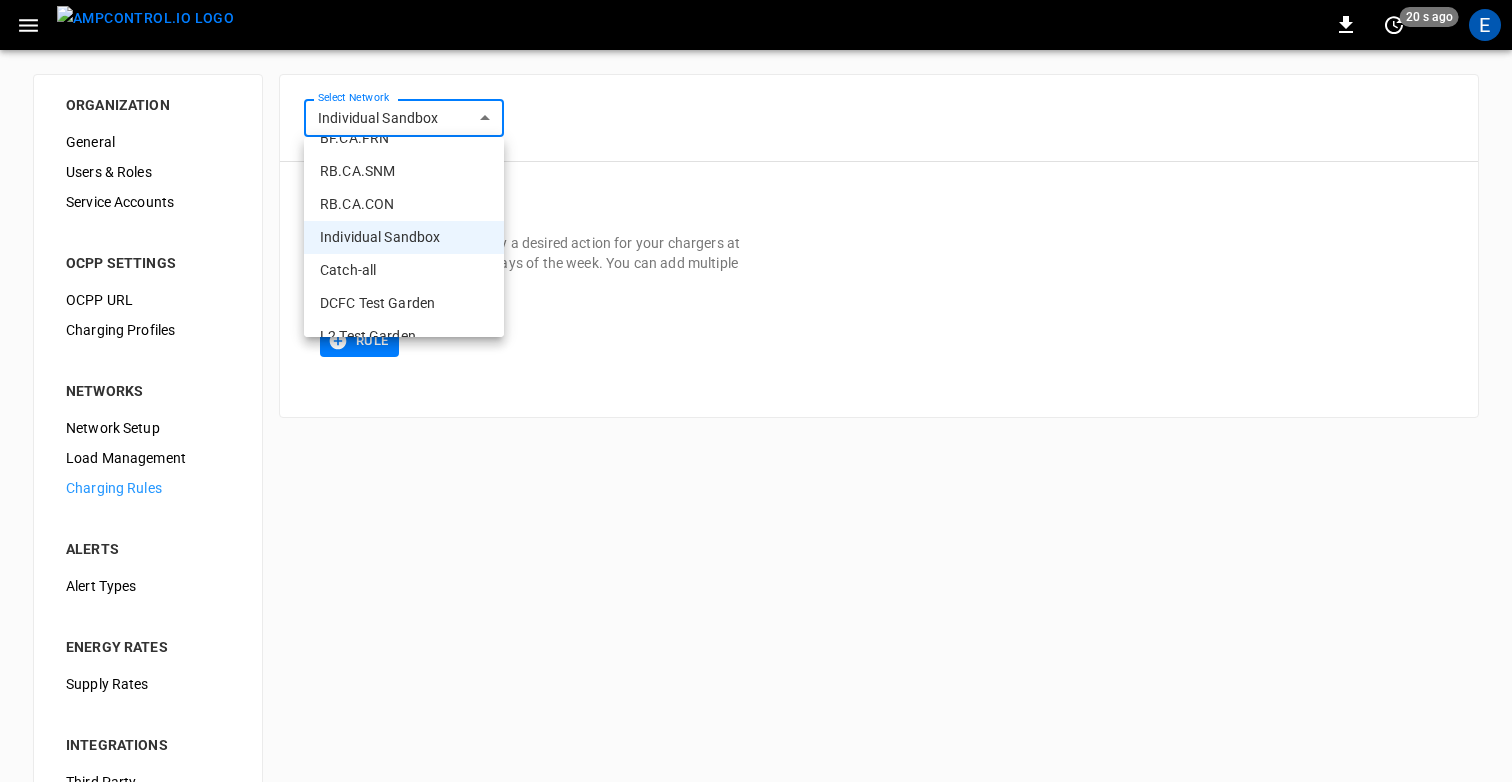 click on "Catch-all" at bounding box center (404, 270) 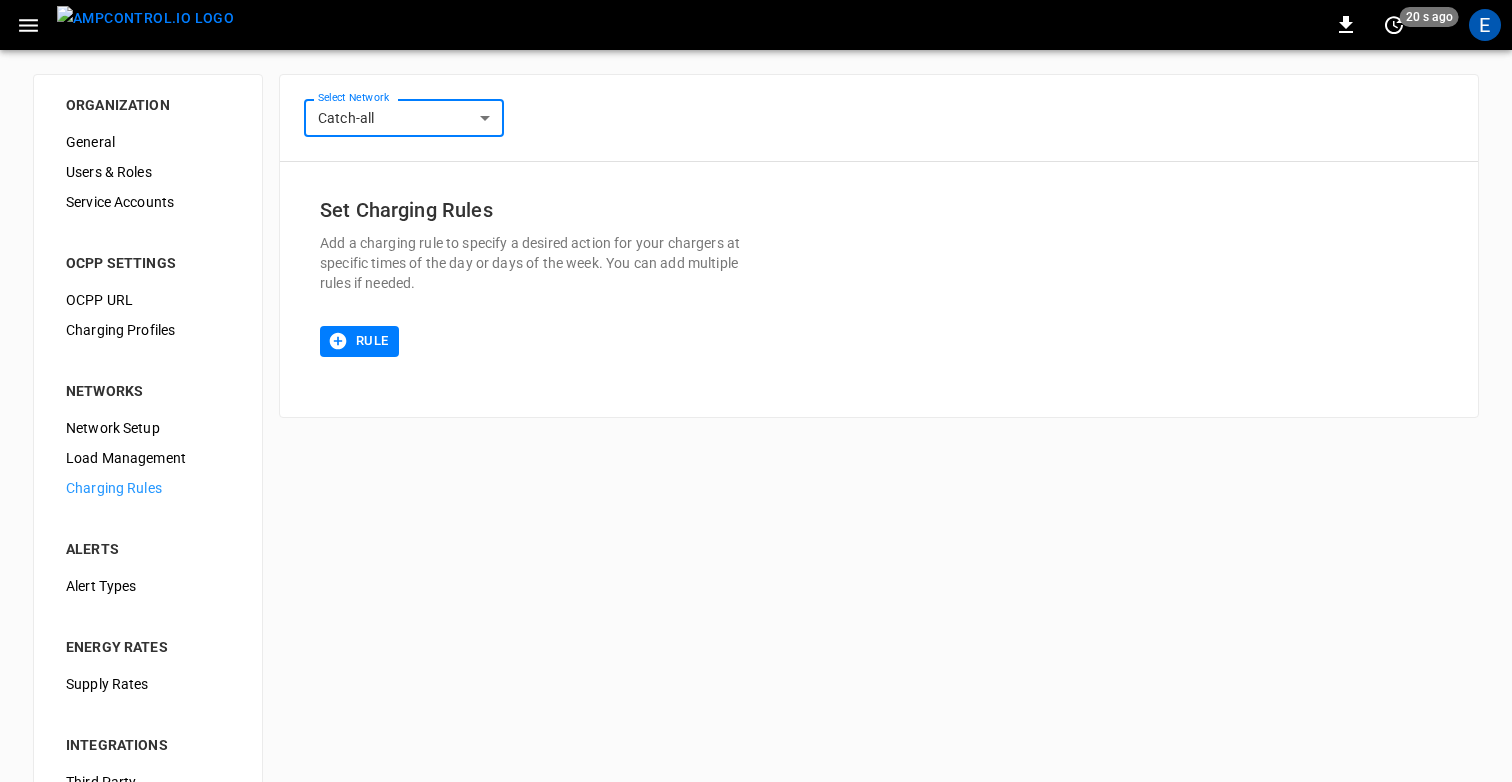click on "**********" at bounding box center (756, 483) 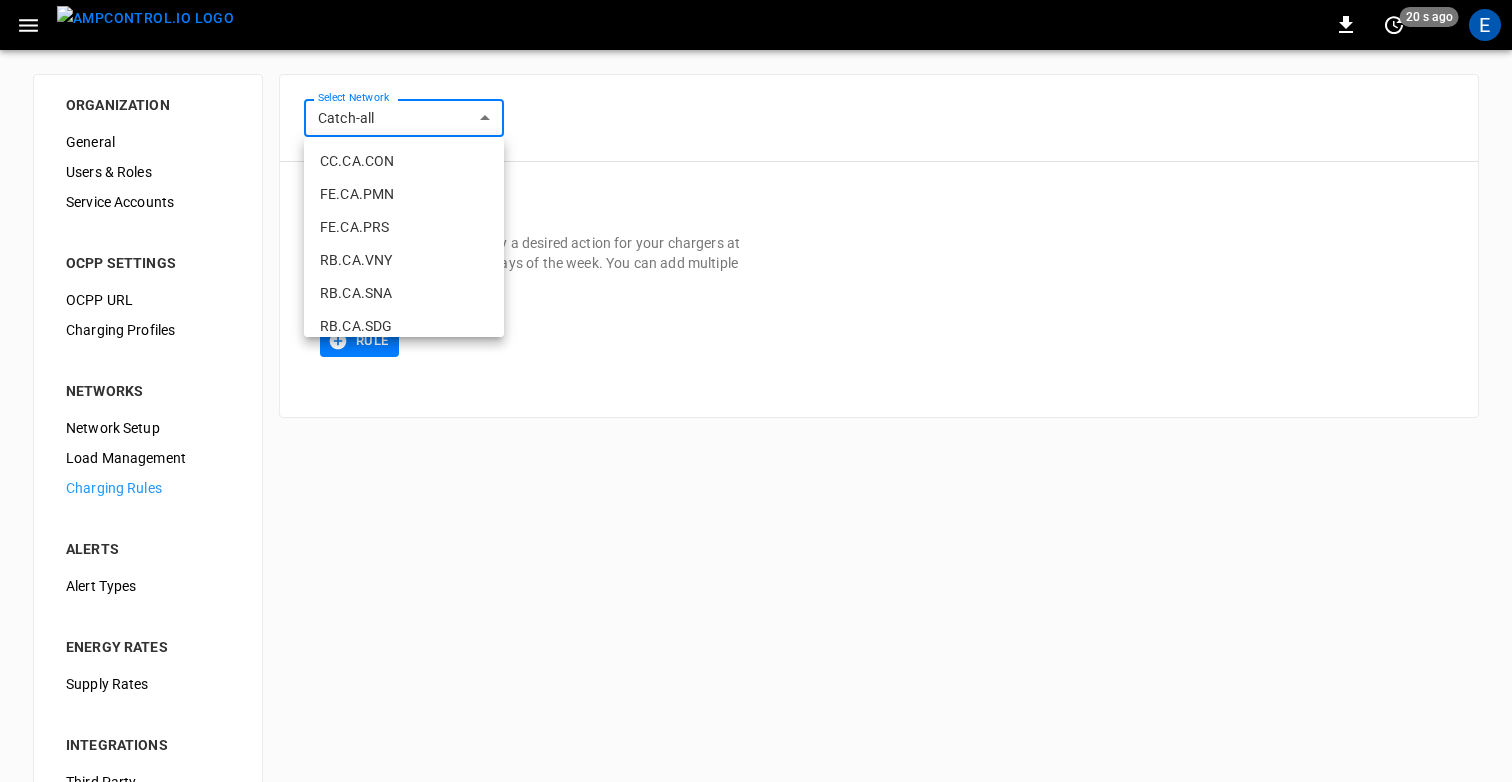 scroll, scrollTop: 980, scrollLeft: 0, axis: vertical 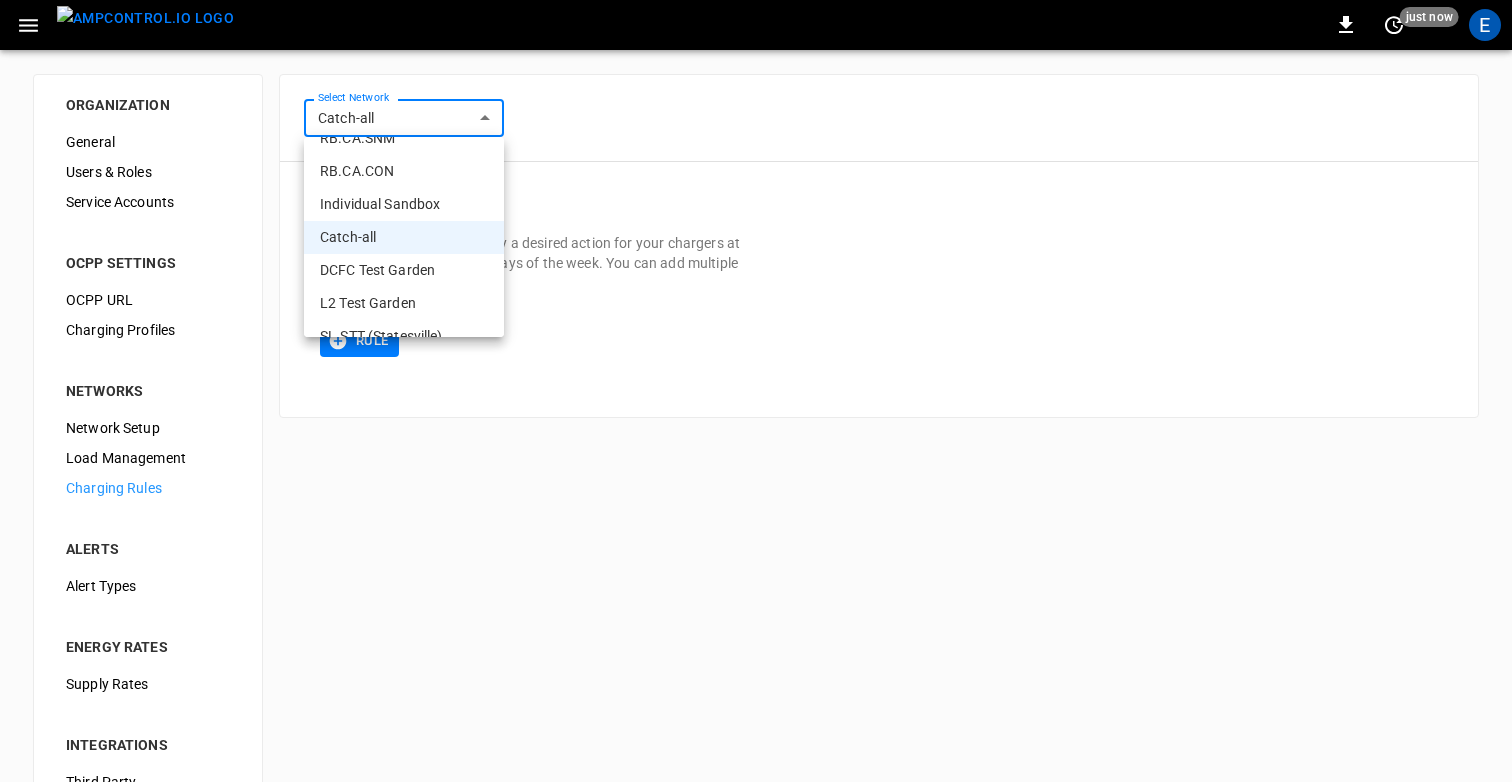 click on "DCFC Test Garden" at bounding box center (404, 270) 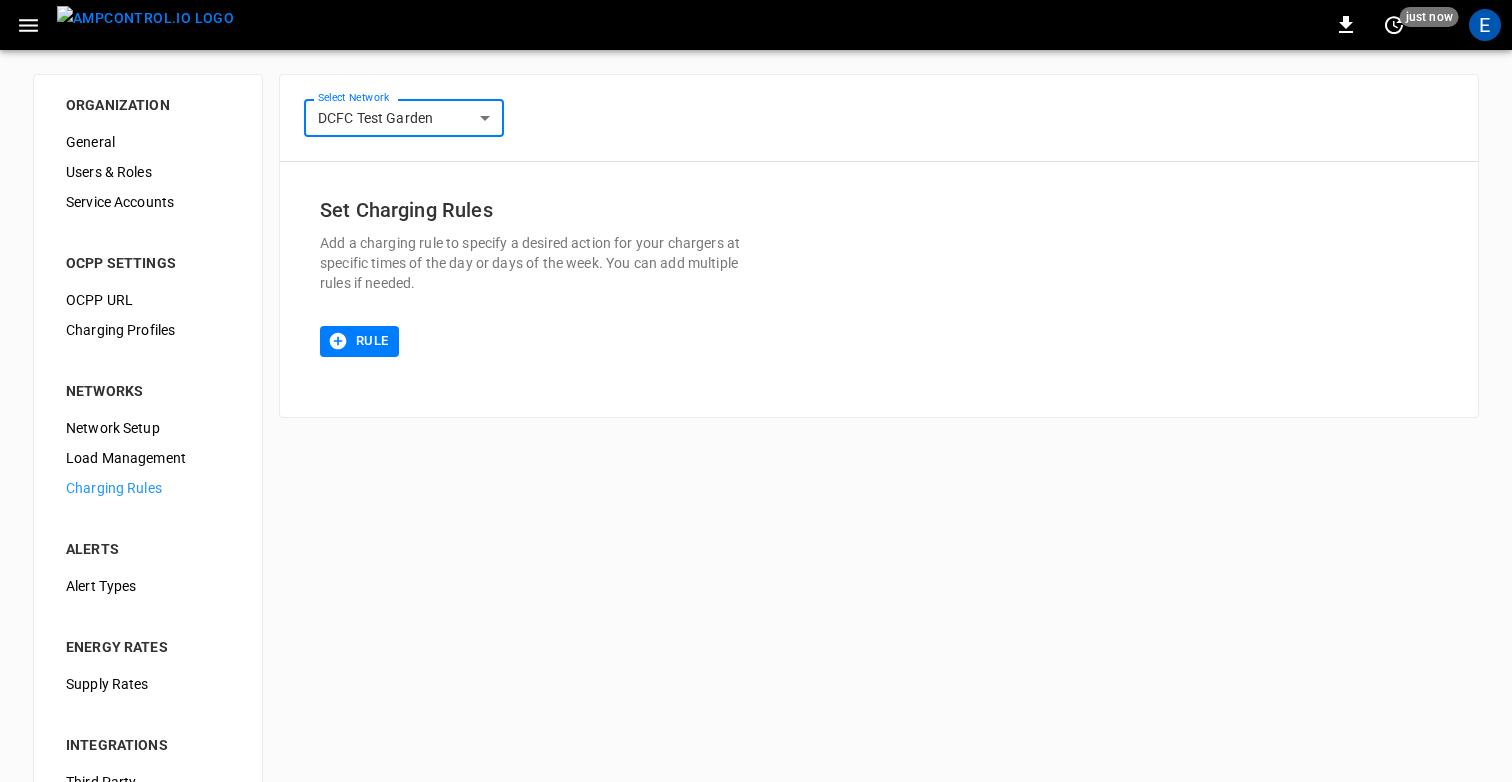 click on "**********" at bounding box center (756, 483) 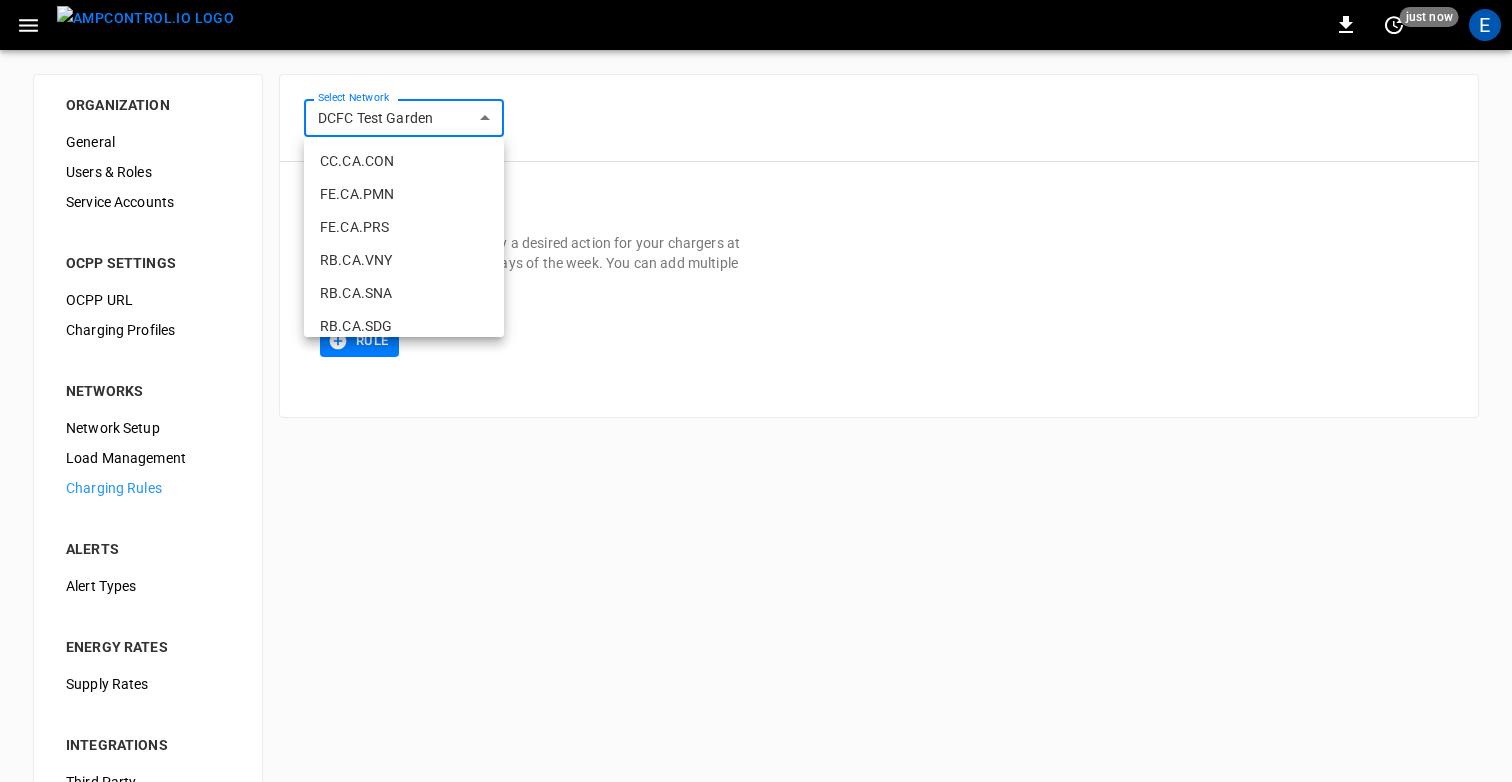 scroll 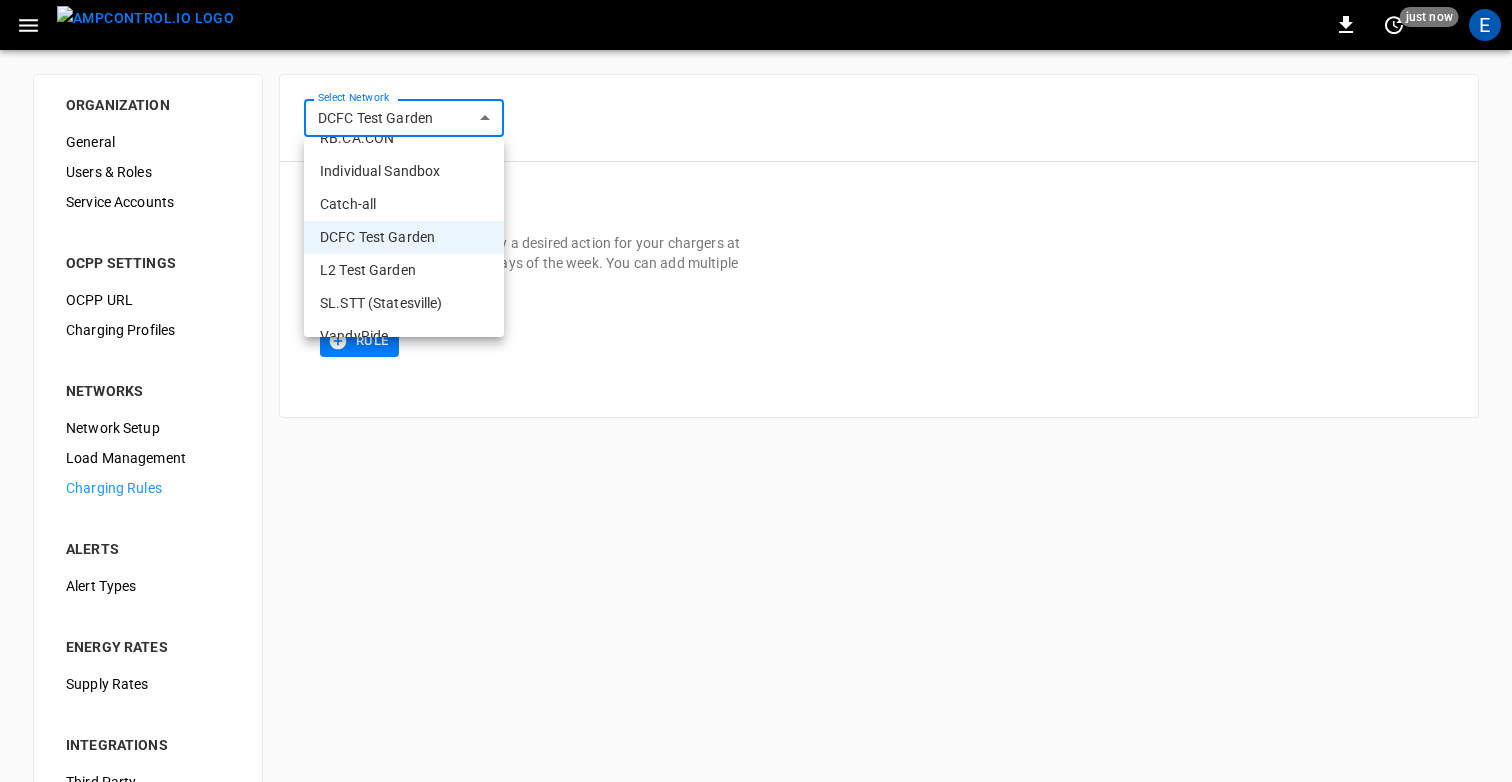 click on "L2 Test Garden" at bounding box center (404, 270) 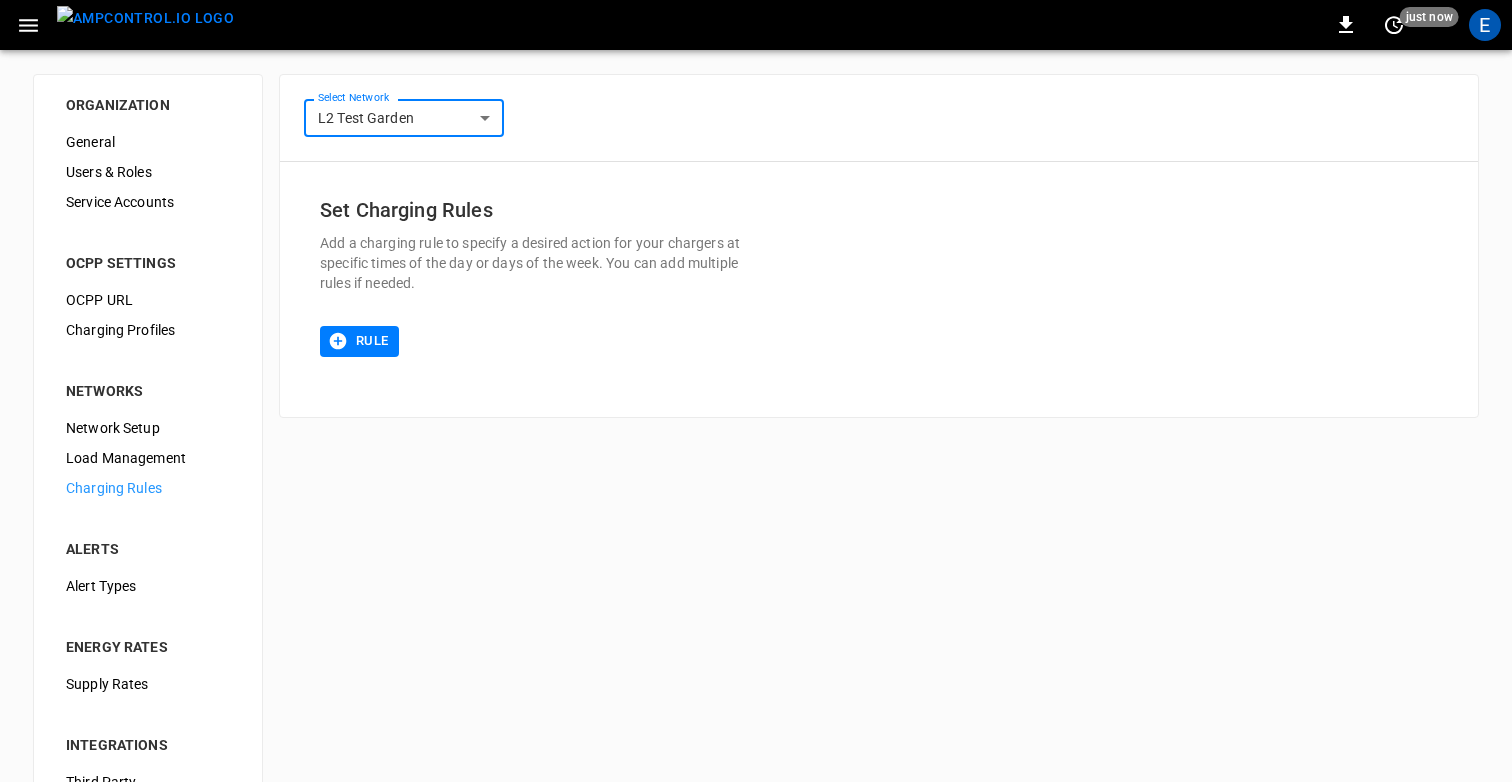 click on "**********" at bounding box center [756, 483] 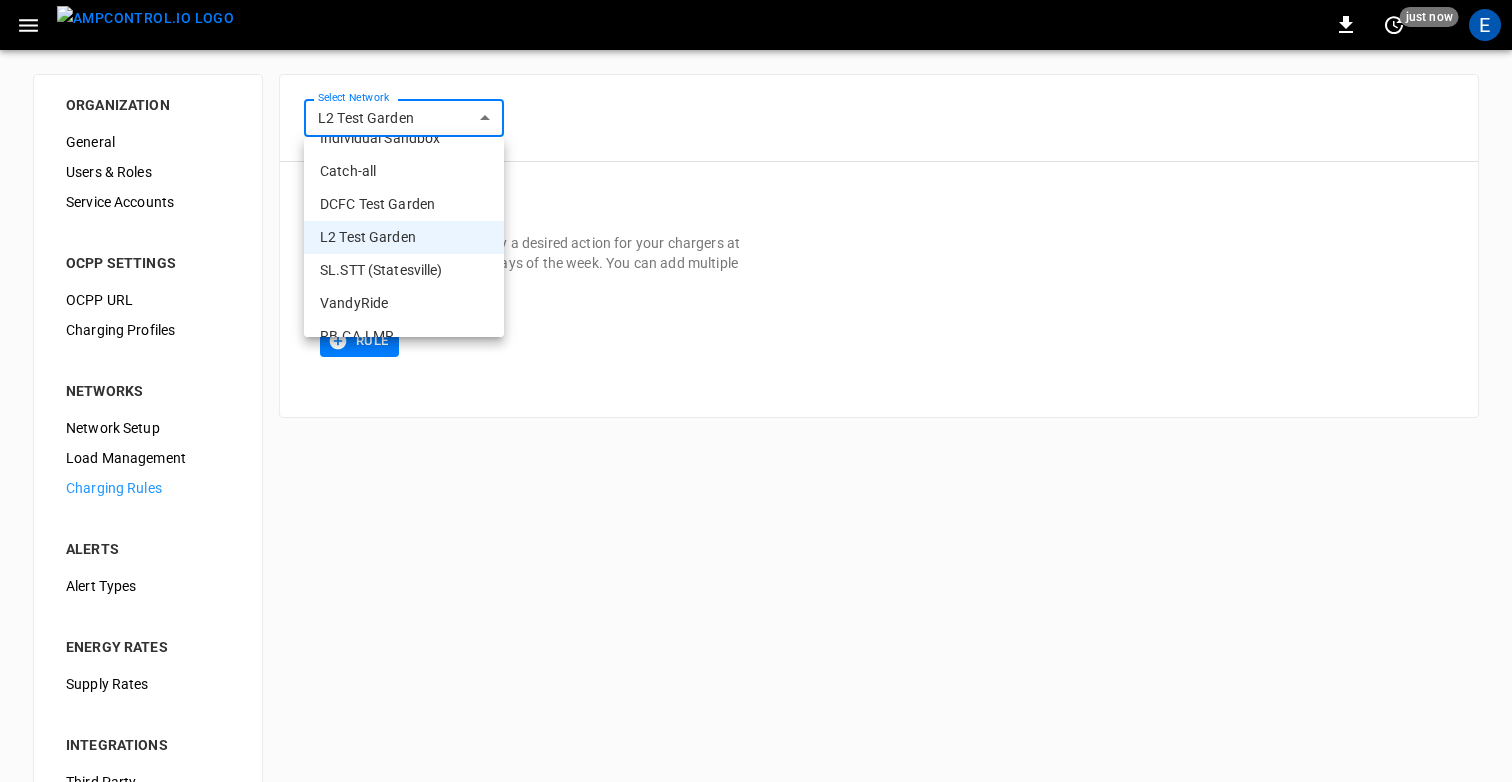 click on "SL.STT (Statesville)" at bounding box center [404, 270] 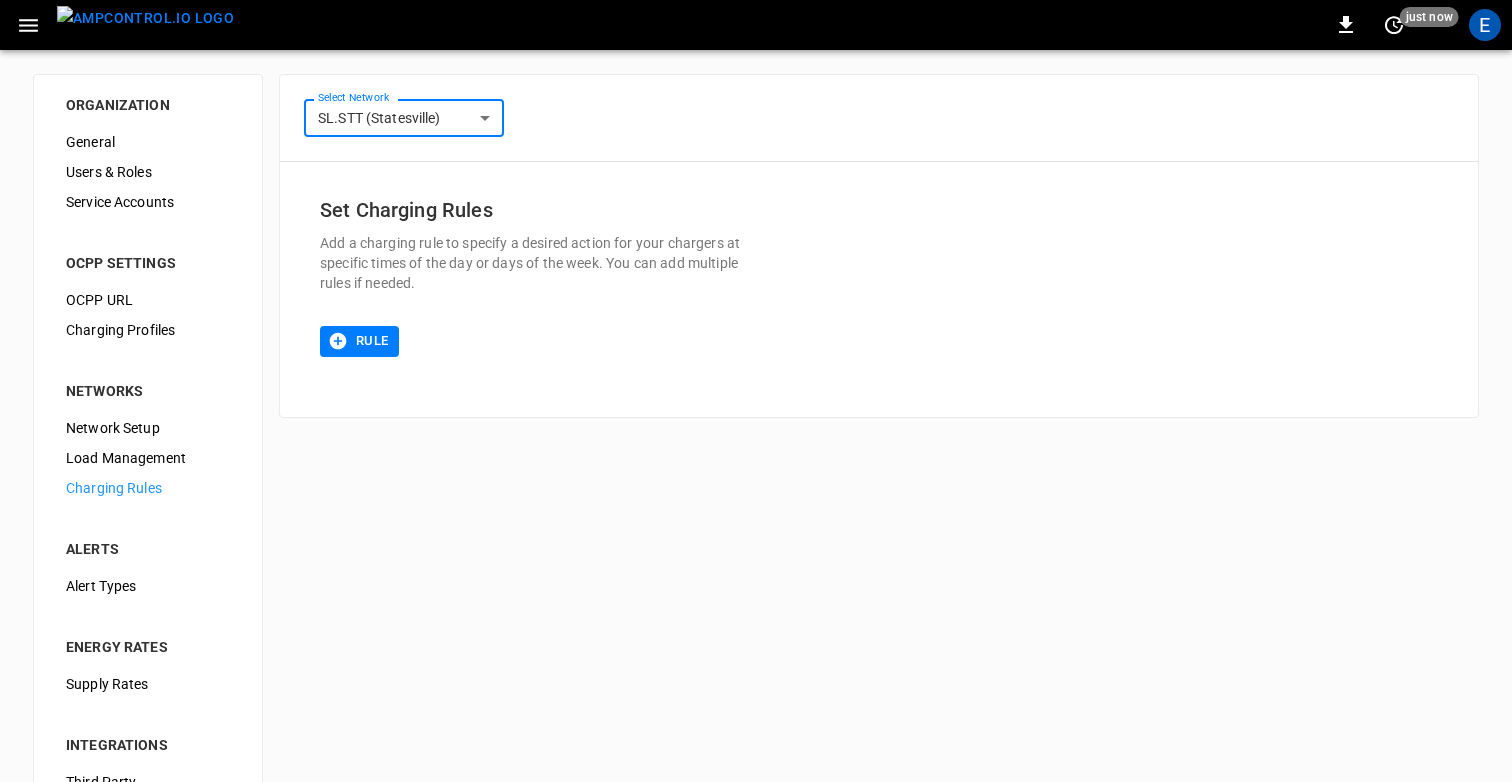click on "**********" at bounding box center (756, 483) 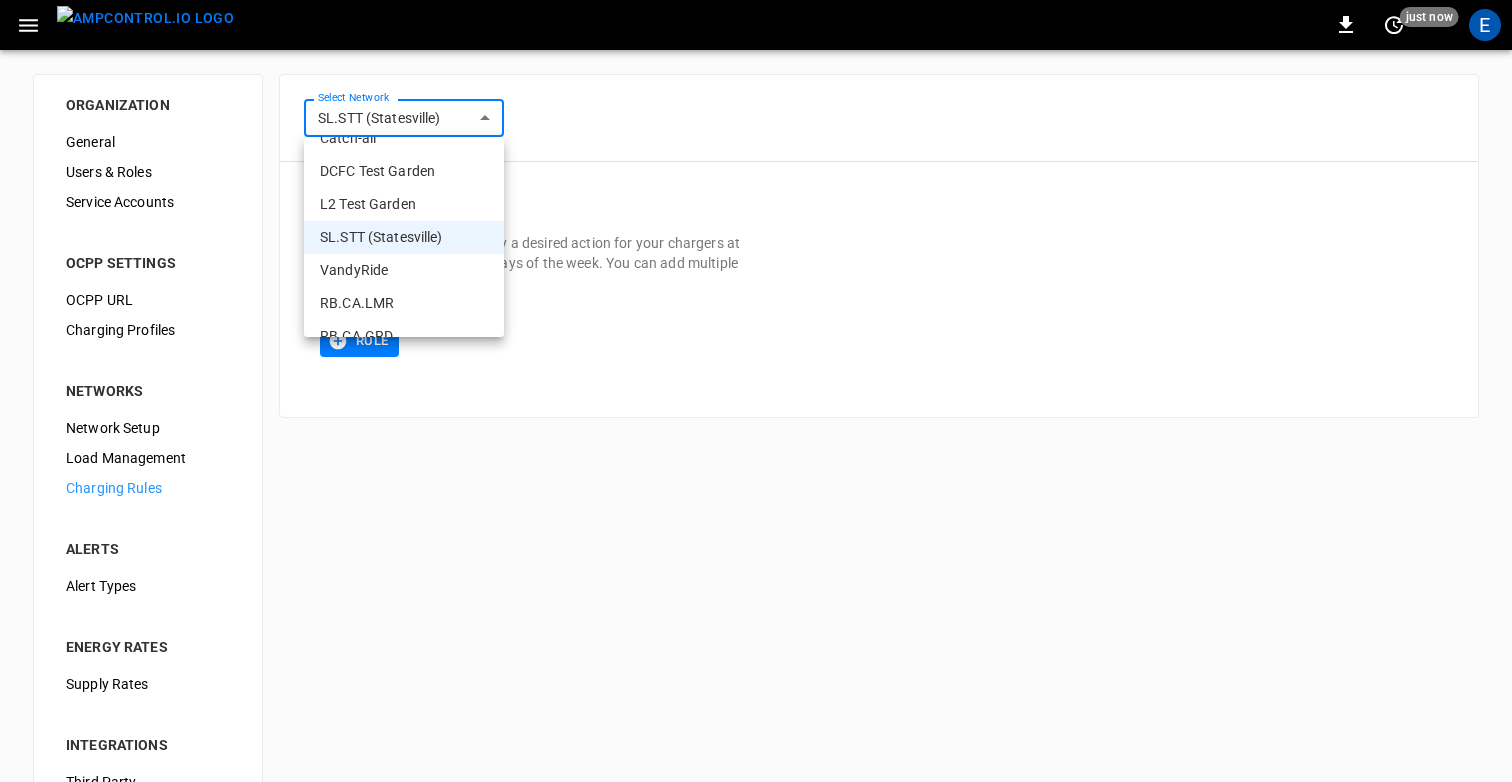 click on "VandyRide" at bounding box center (404, 270) 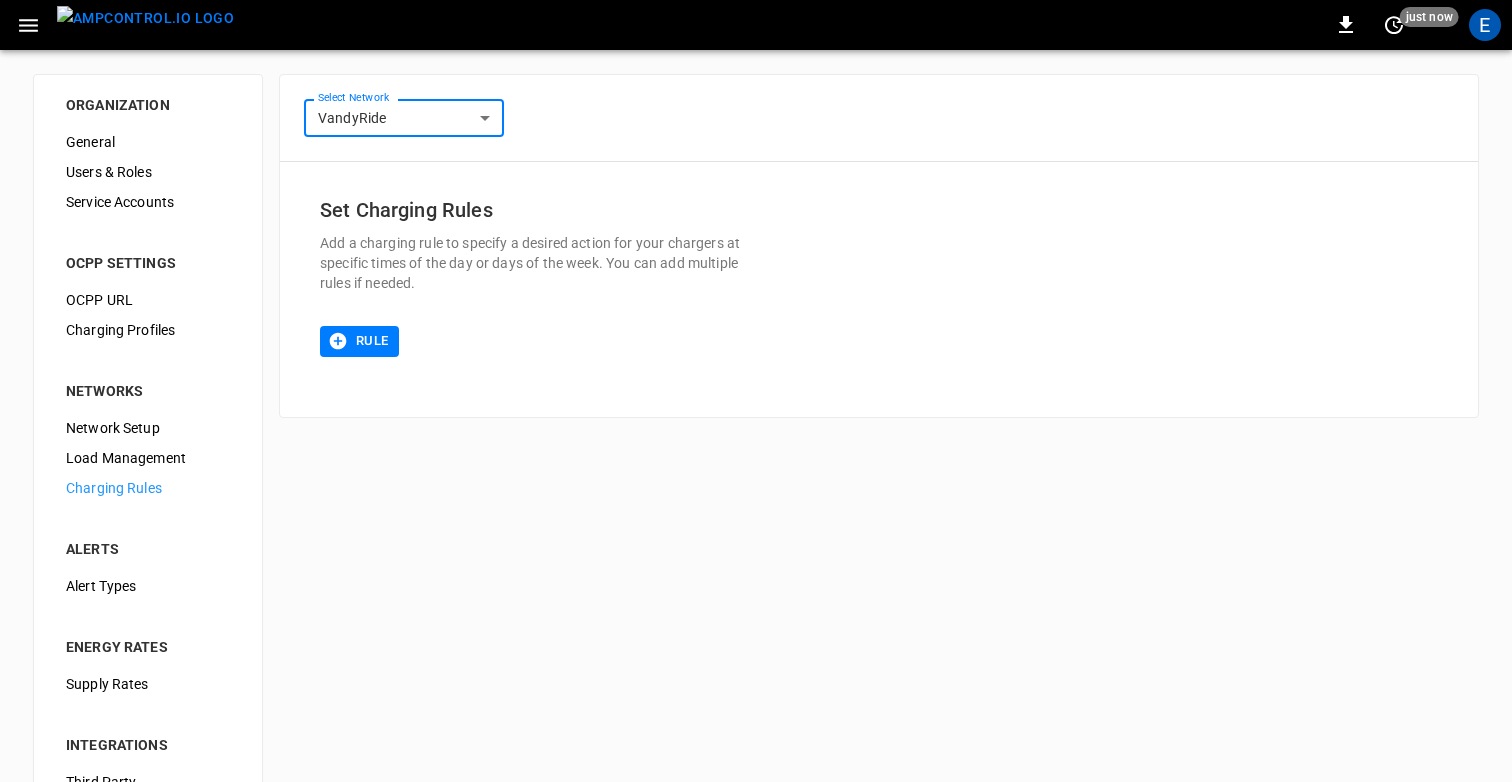 click on "**********" at bounding box center (756, 483) 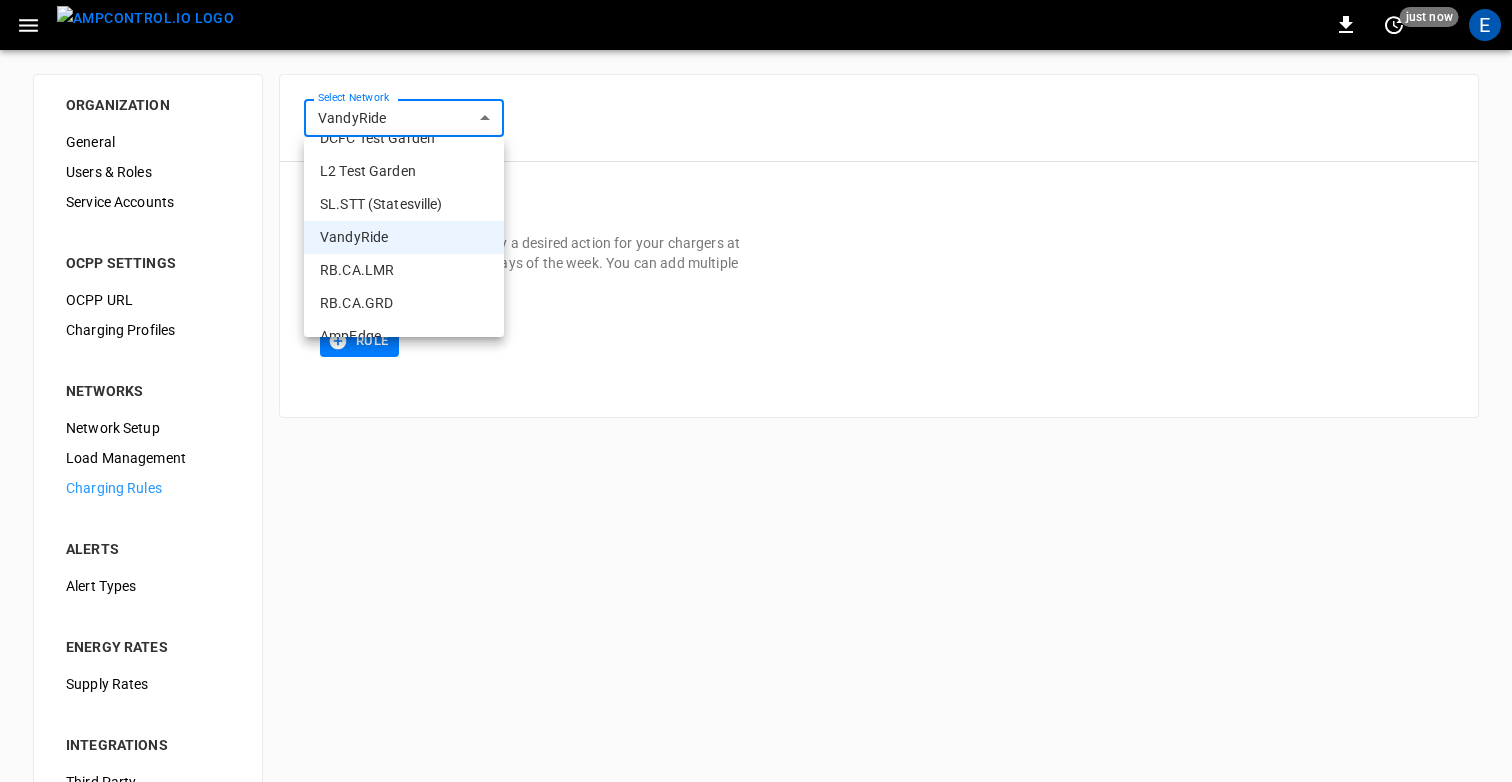 click on "RB.CA.LMR" at bounding box center [404, 270] 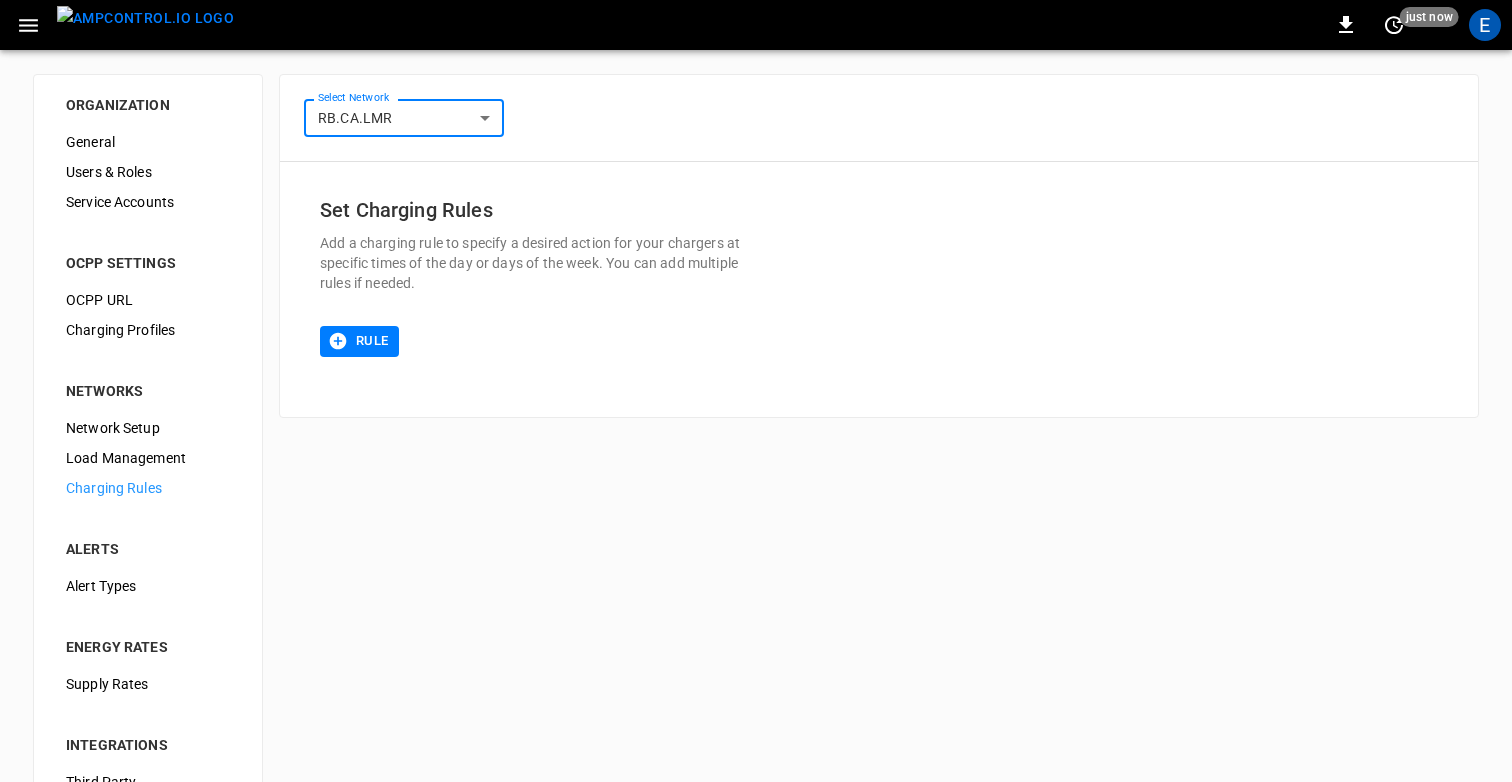 click on "Select Network" at bounding box center (353, 98) 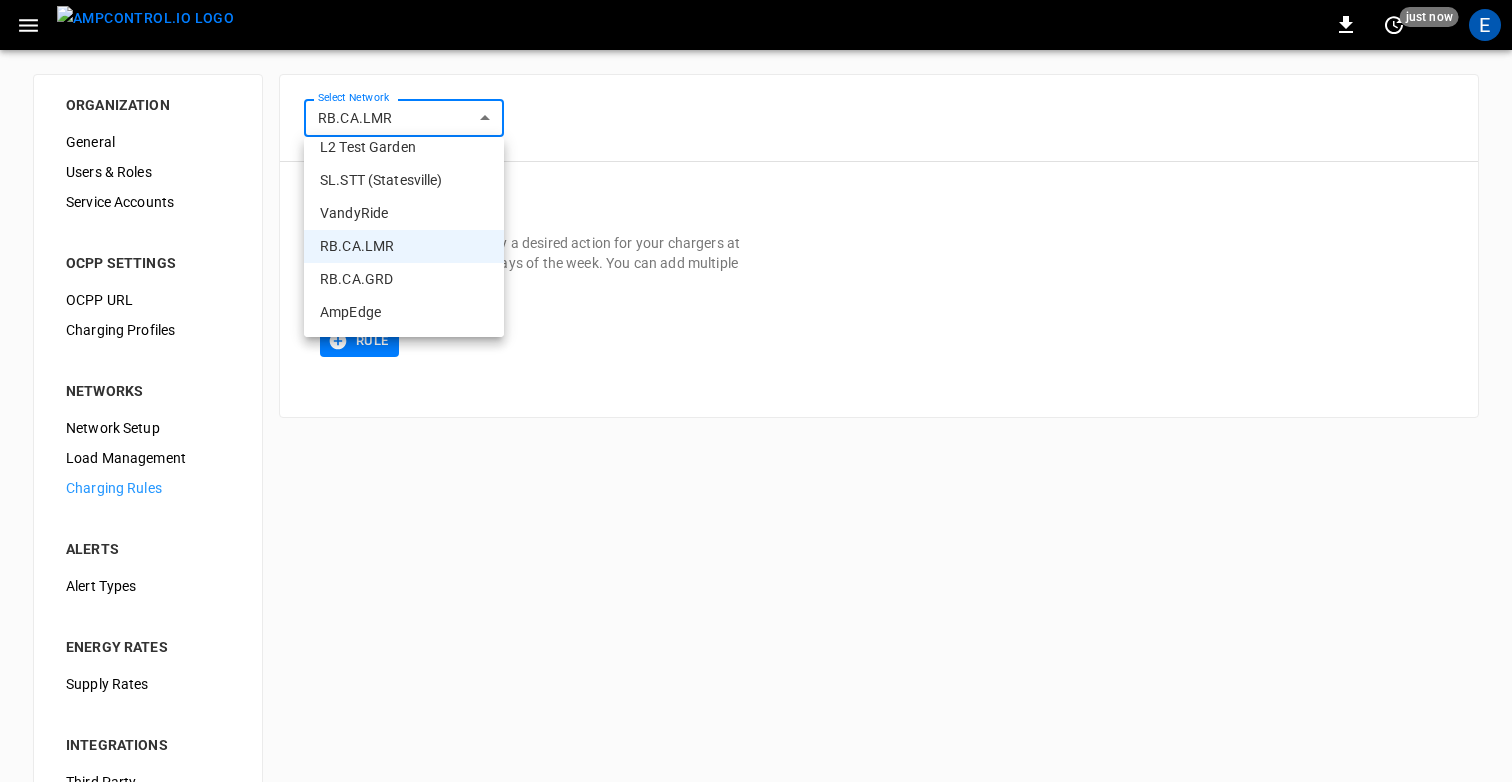click on "RB.CA.GRD" at bounding box center [404, 279] 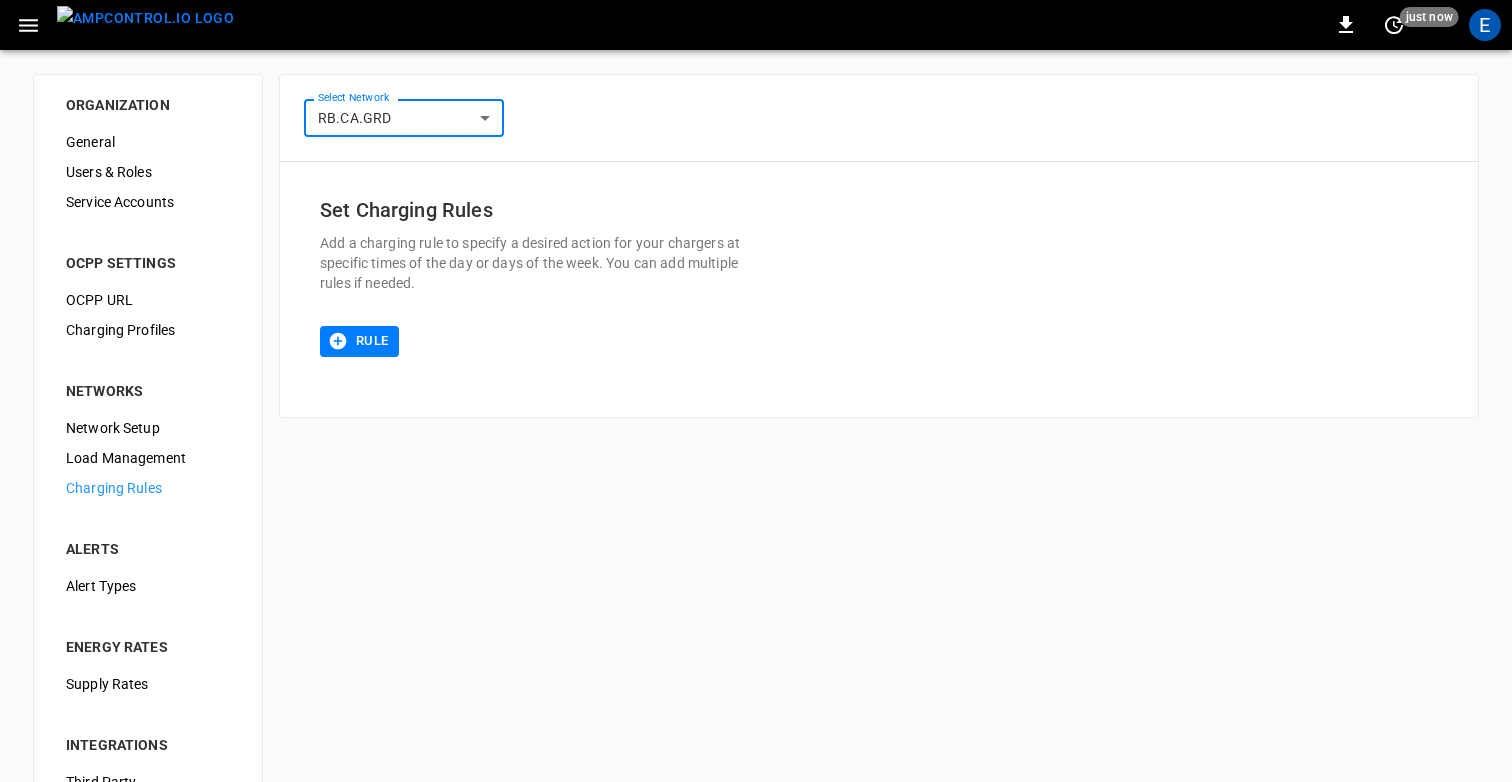 click on "**********" at bounding box center (756, 483) 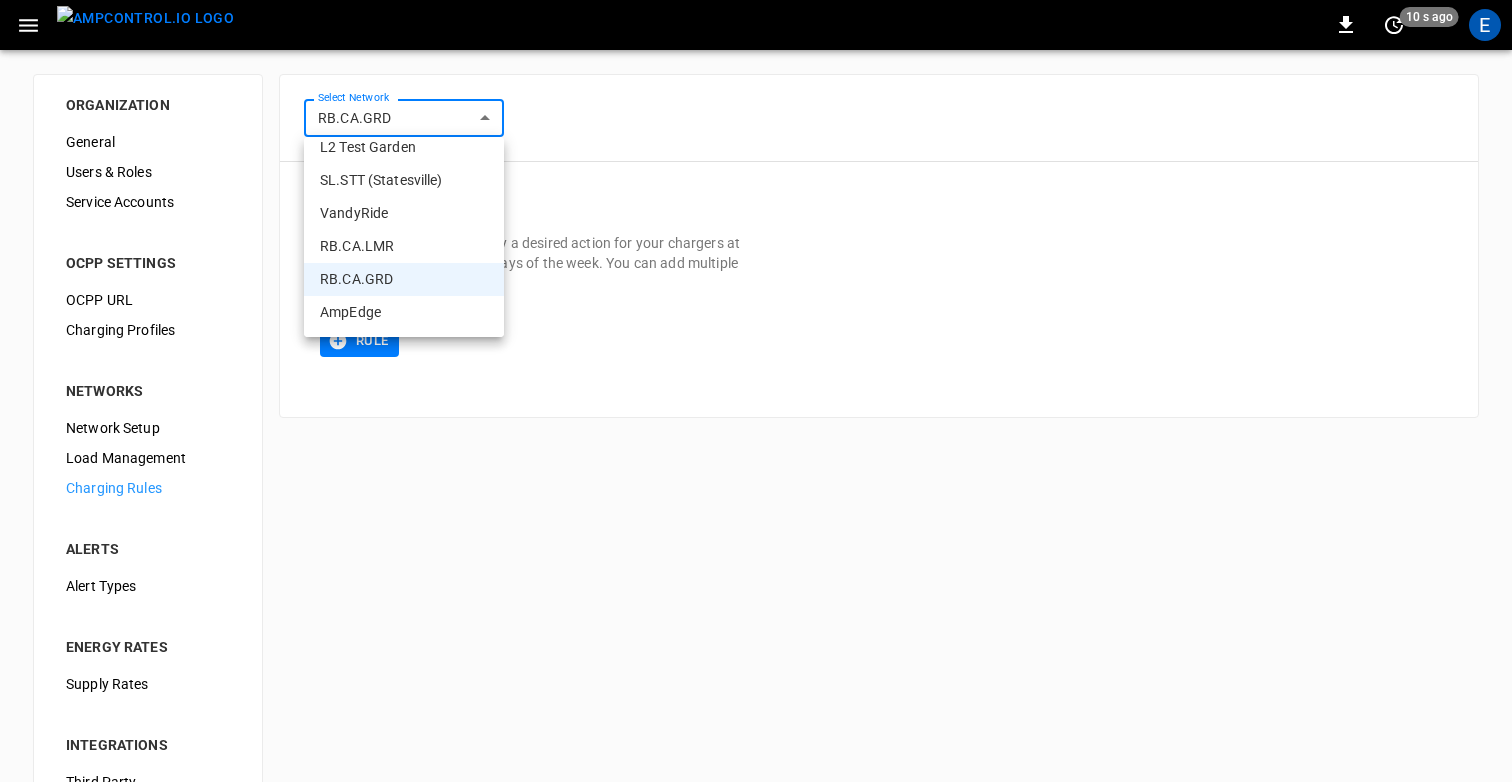 click on "AmpEdge" at bounding box center [404, 312] 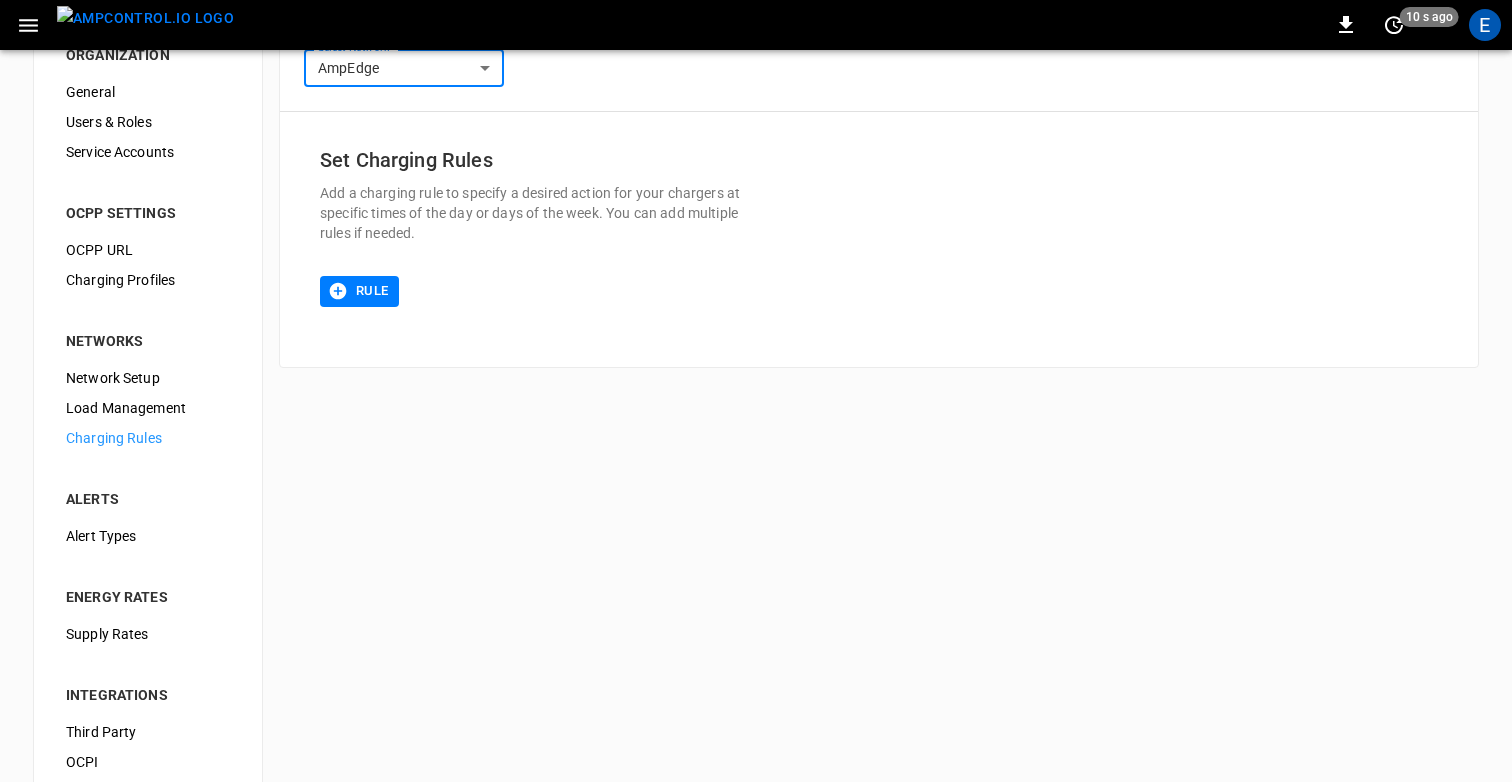 click on "**********" at bounding box center [756, 433] 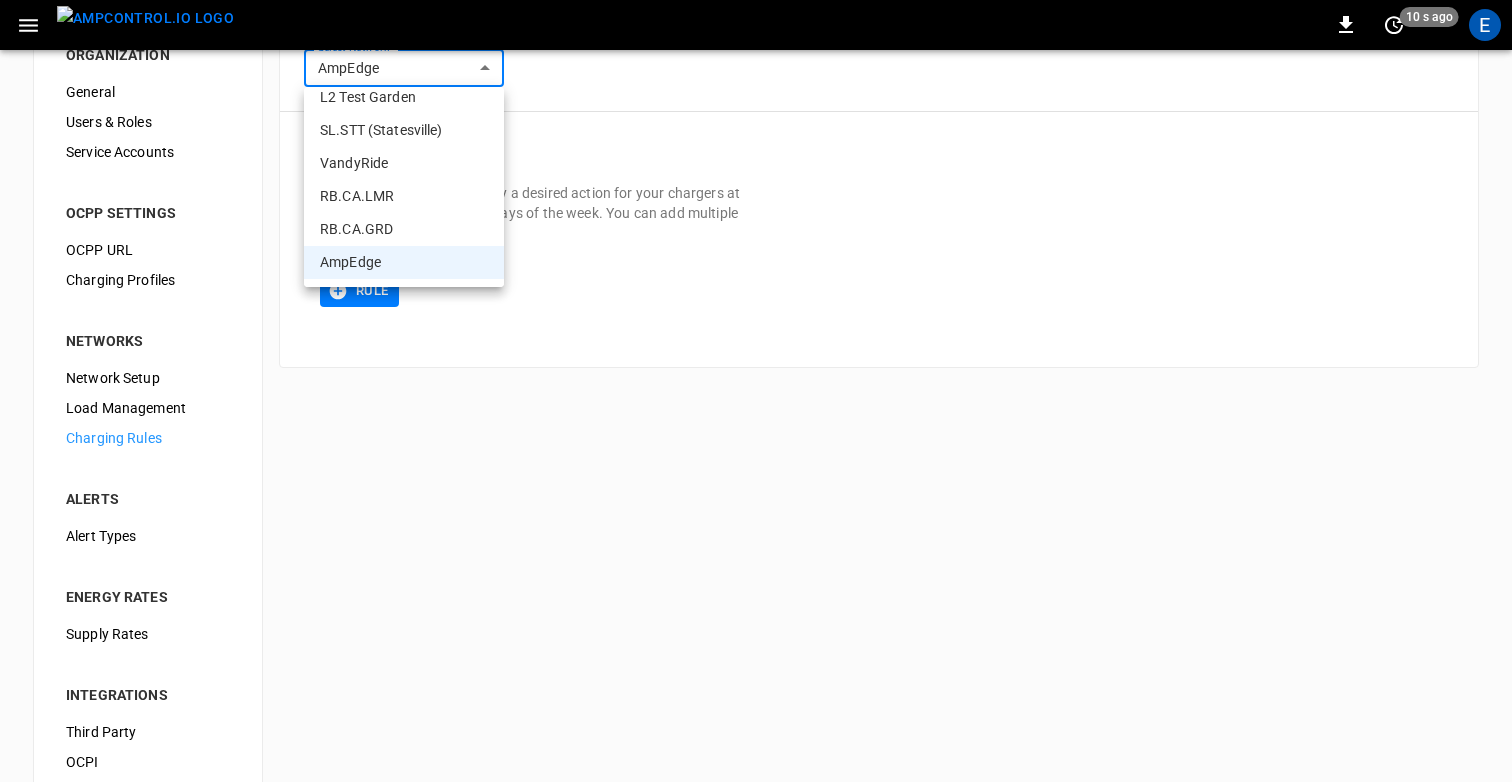 click at bounding box center (756, 391) 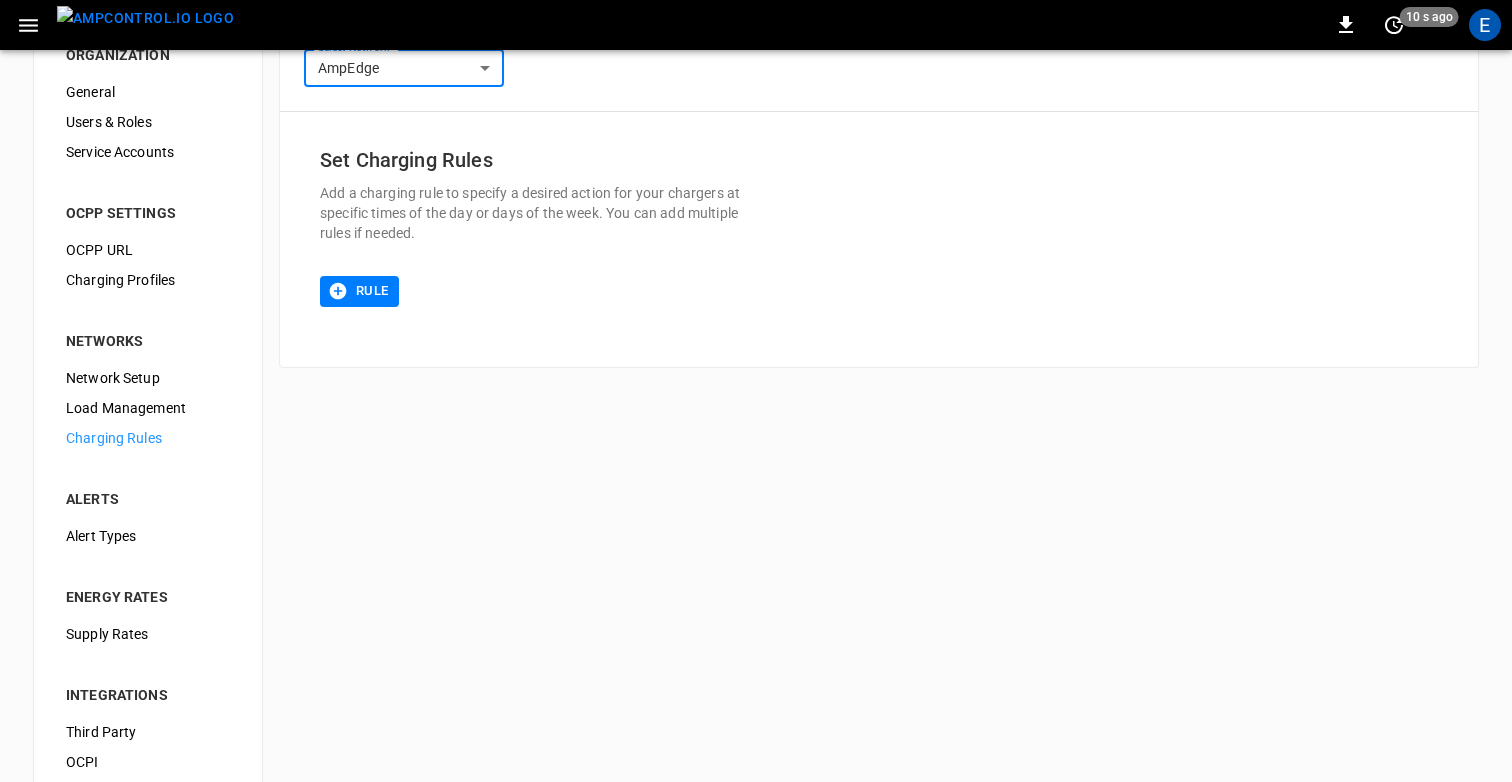 click on "**********" at bounding box center [756, 433] 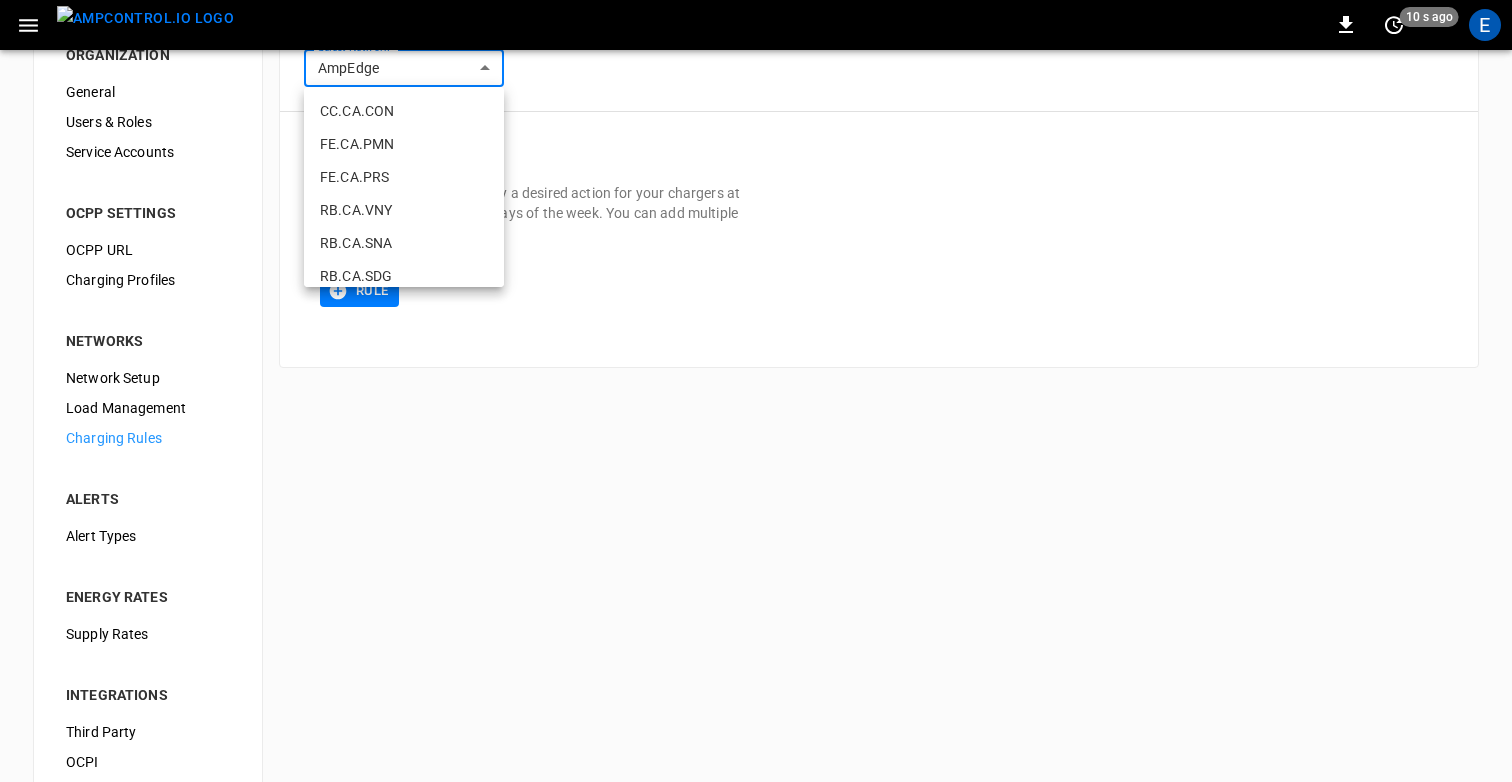 click at bounding box center (756, 391) 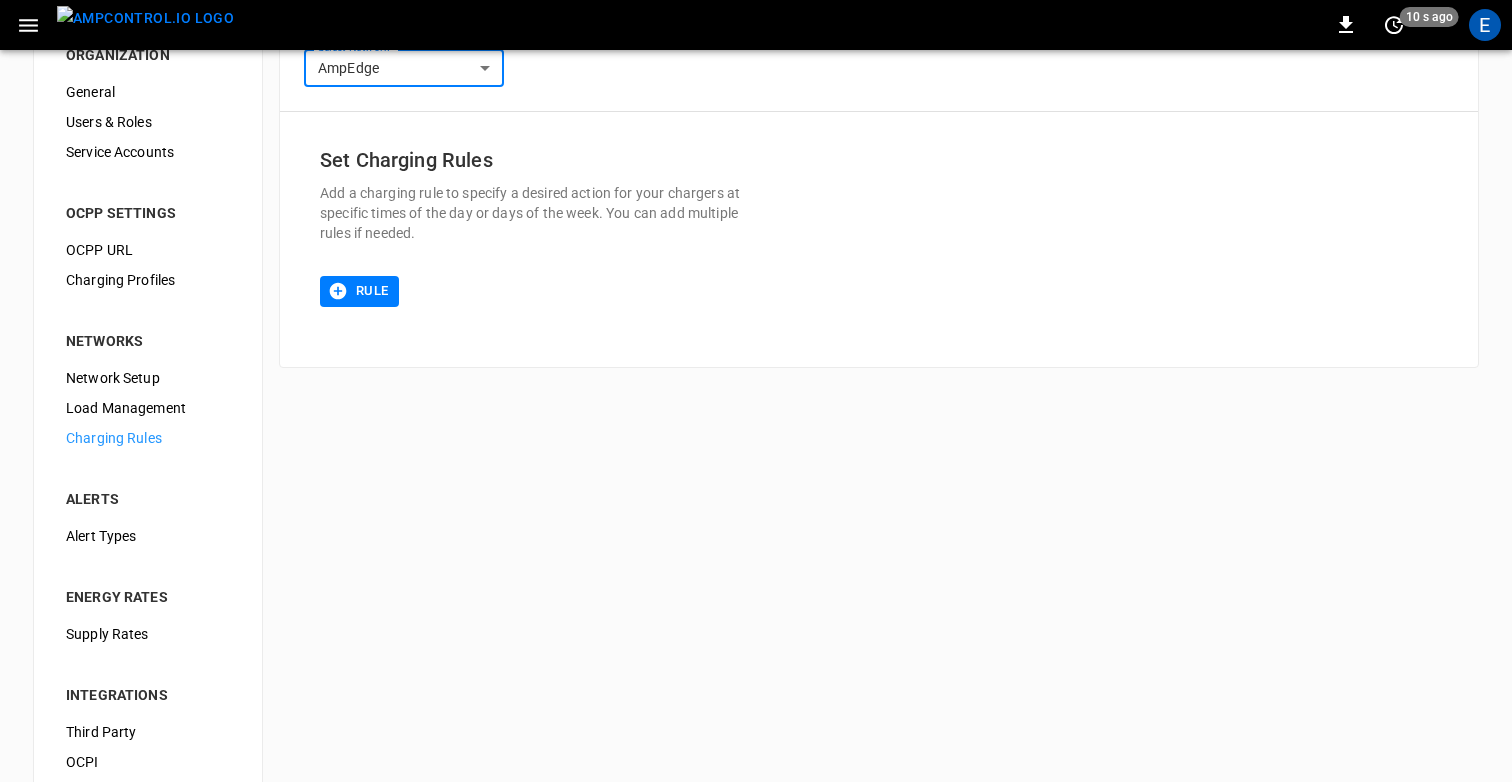 click on "Set Charging Rules Add a charging rule to specify a desired action for your chargers at specific times of the day or days of the week. You can add multiple rules if needed." at bounding box center (543, 200) 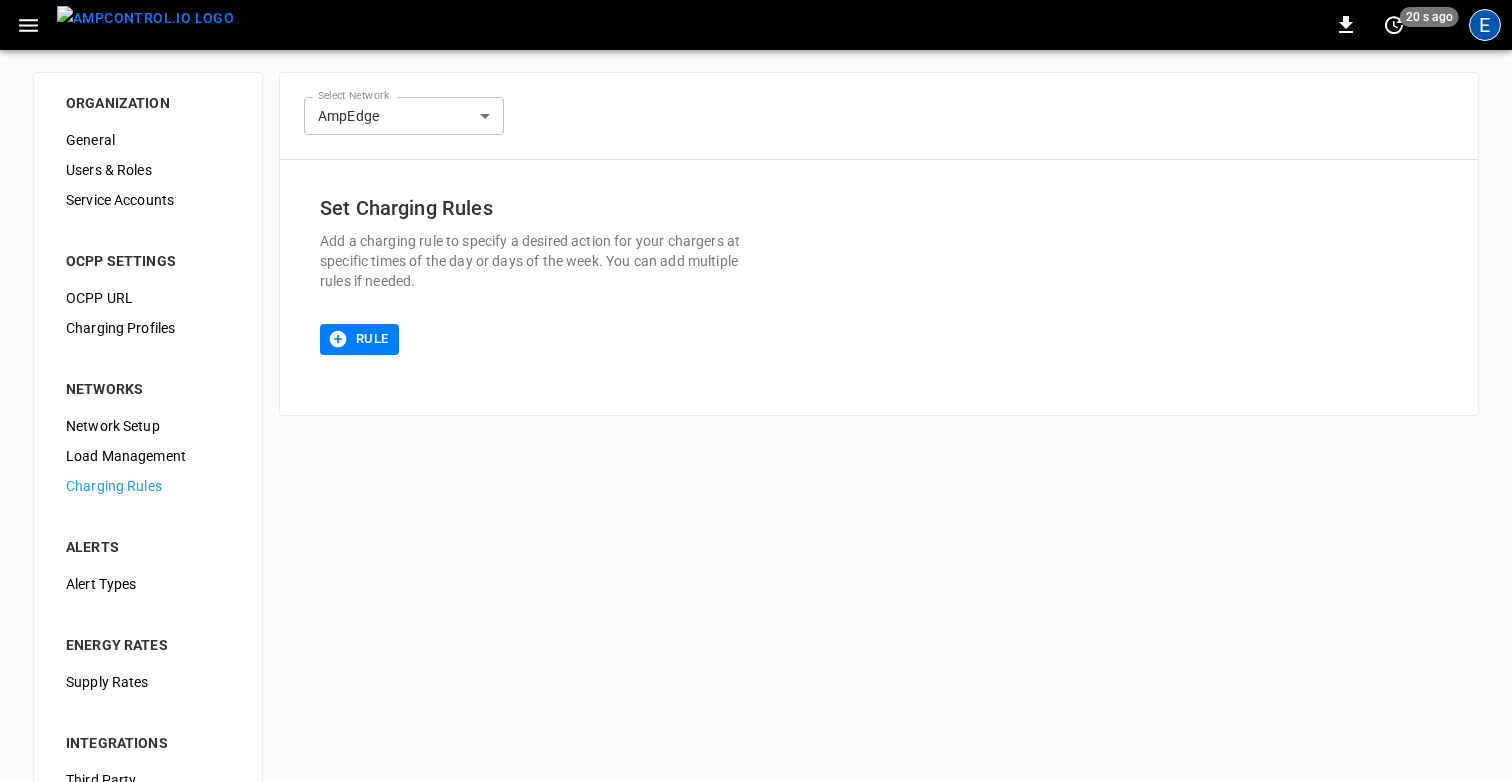 click on "E" at bounding box center [1485, 25] 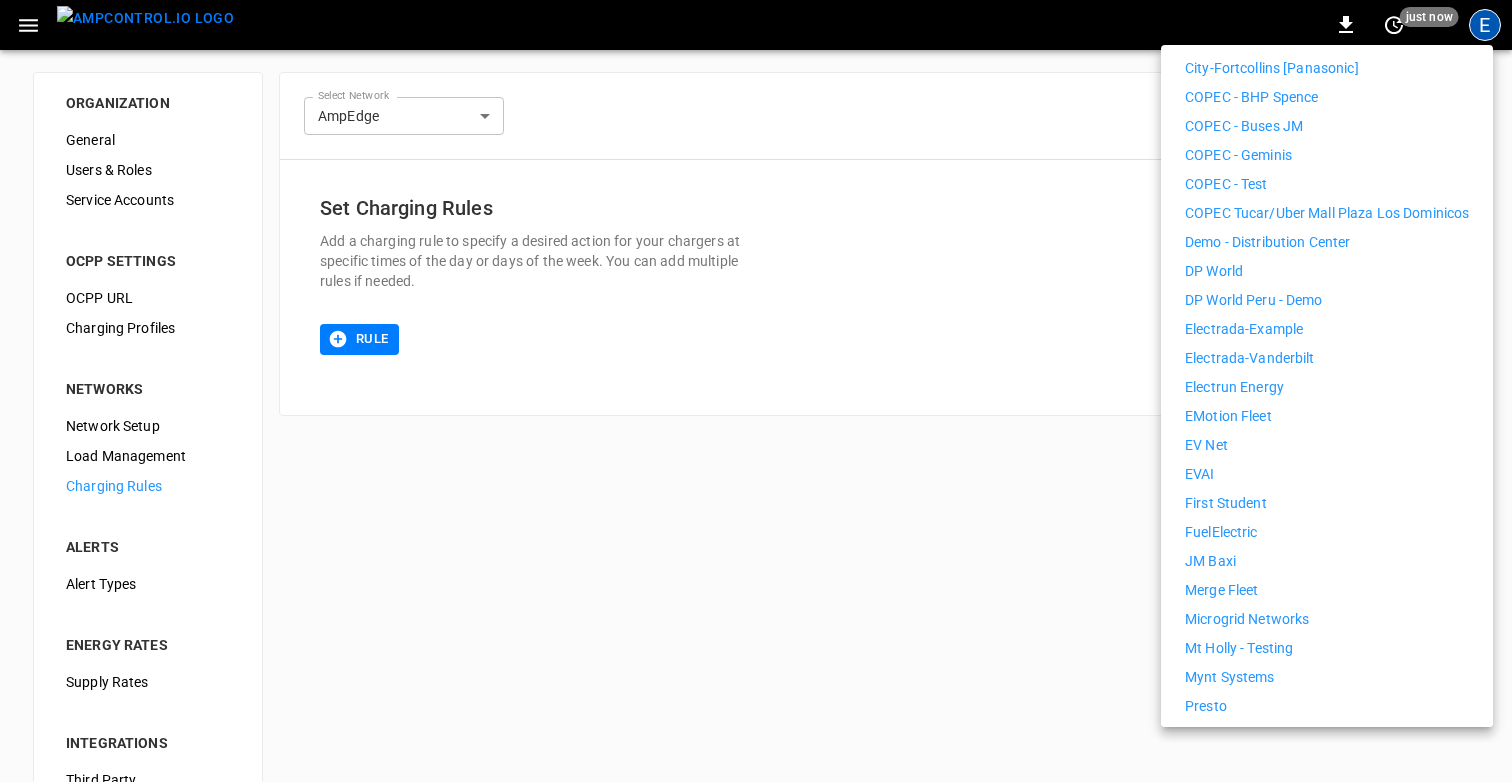 scroll, scrollTop: 523, scrollLeft: 0, axis: vertical 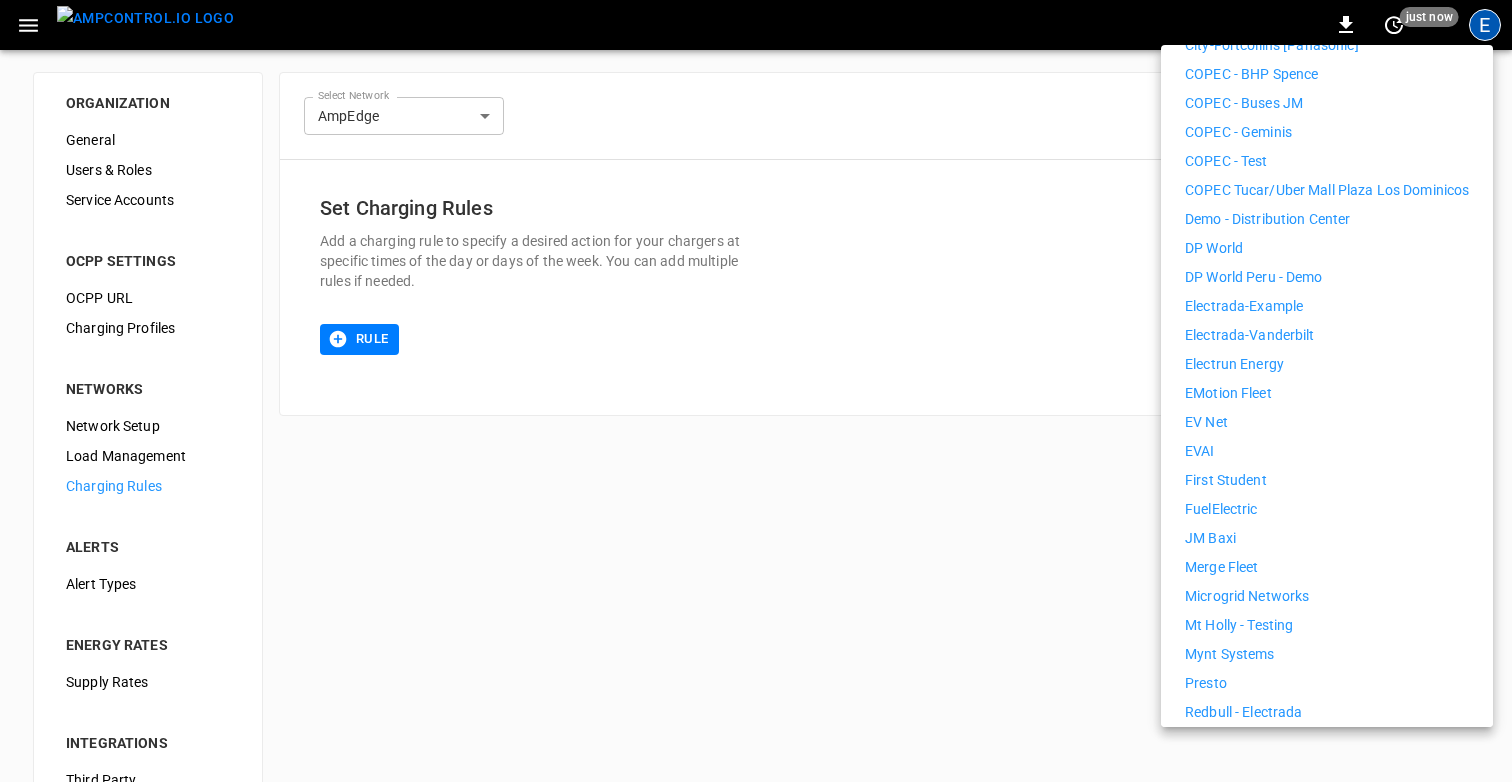 click on "First Student" at bounding box center (1327, 480) 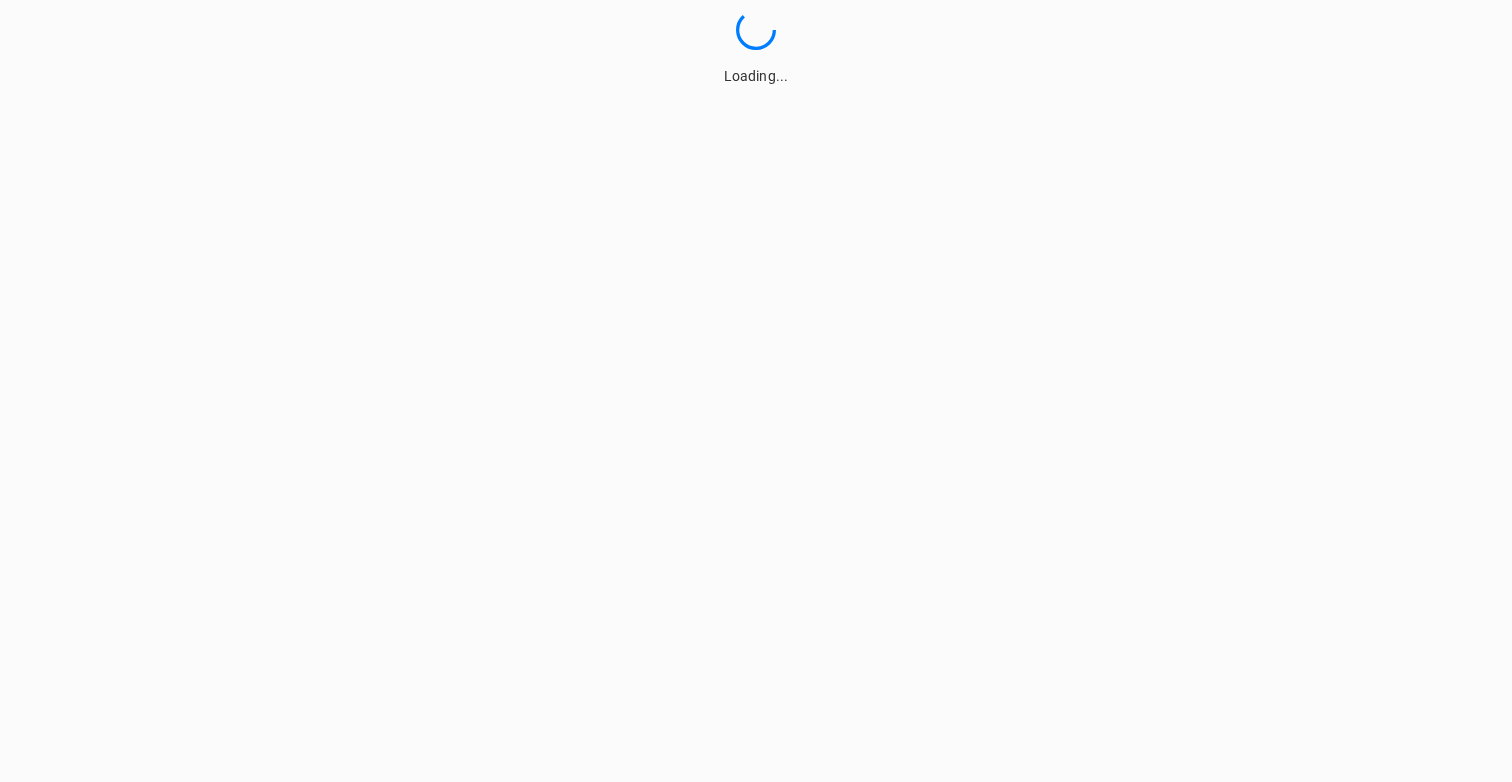 scroll, scrollTop: 0, scrollLeft: 0, axis: both 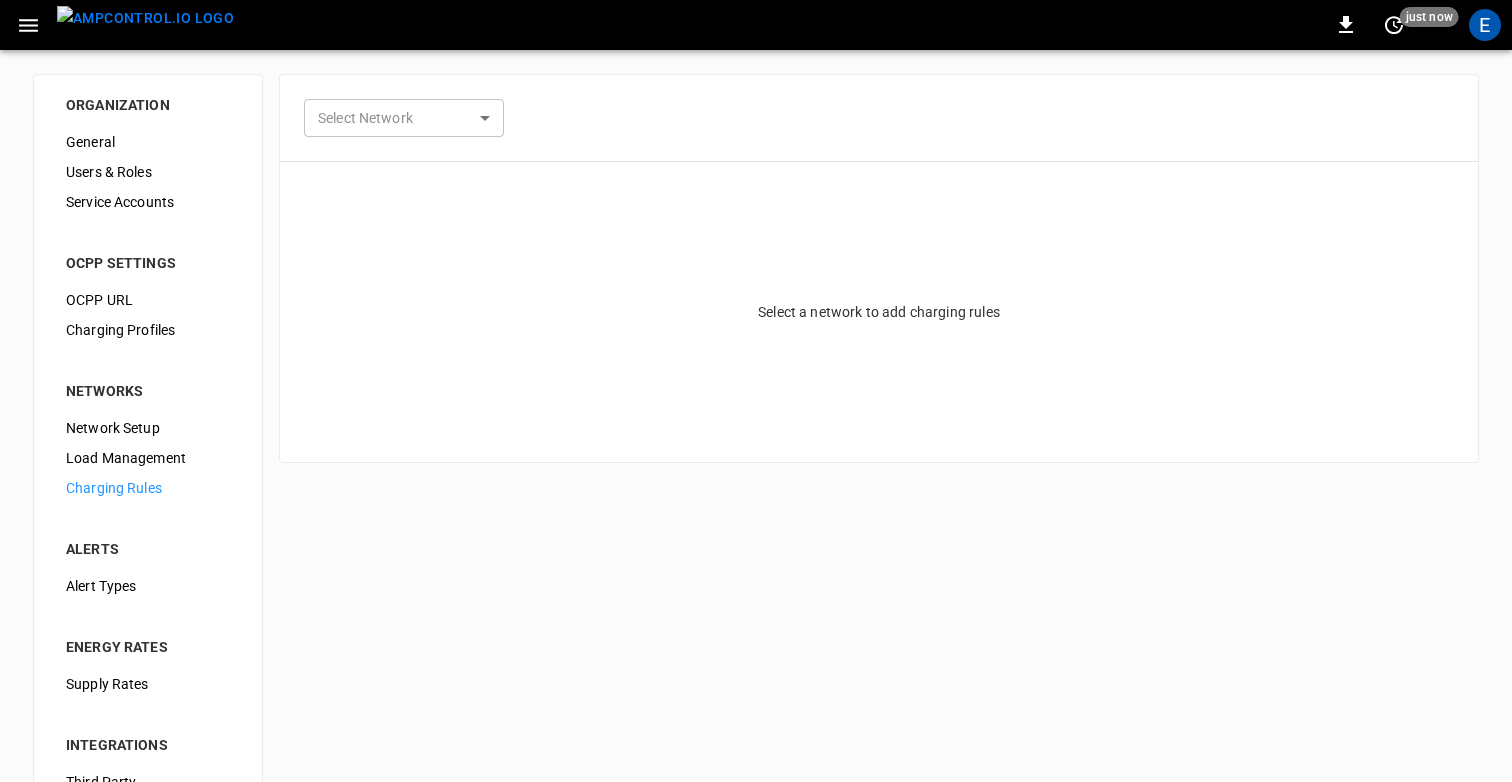 click on "Select Network Select a network to add charging rules Refresh now Update every 5 sec Update every 30 sec Off First Student Elisa Bustos elisa@example.com audit Profile Settings Notifications Settings Other organizations 7Gen Aerovolt OCPP Connection Aeversa AlphaStruxure Ampcontrol Ampcontrol Lab Germany Camber Test City-[CITY] [Panasonic] COPEC - BHP Spence COPEC - Buses JM COPEC - Geminis COPEC - Test COPEC Tucar/Uber Mall Plaza Los Dominicos Demo - Distribution Center DP World DP World Peru - Demo Electrada Electrada-Example Electrun Energy eMotion Fleet EV Net EVAI FuelElectric JM Baxi Merge Fleet Microgrid Networks Mt Holly - Testing Mynt Systems Presto Redbull - Electrada Revel Revolv Reyes Holdings" at bounding box center (756, 483) 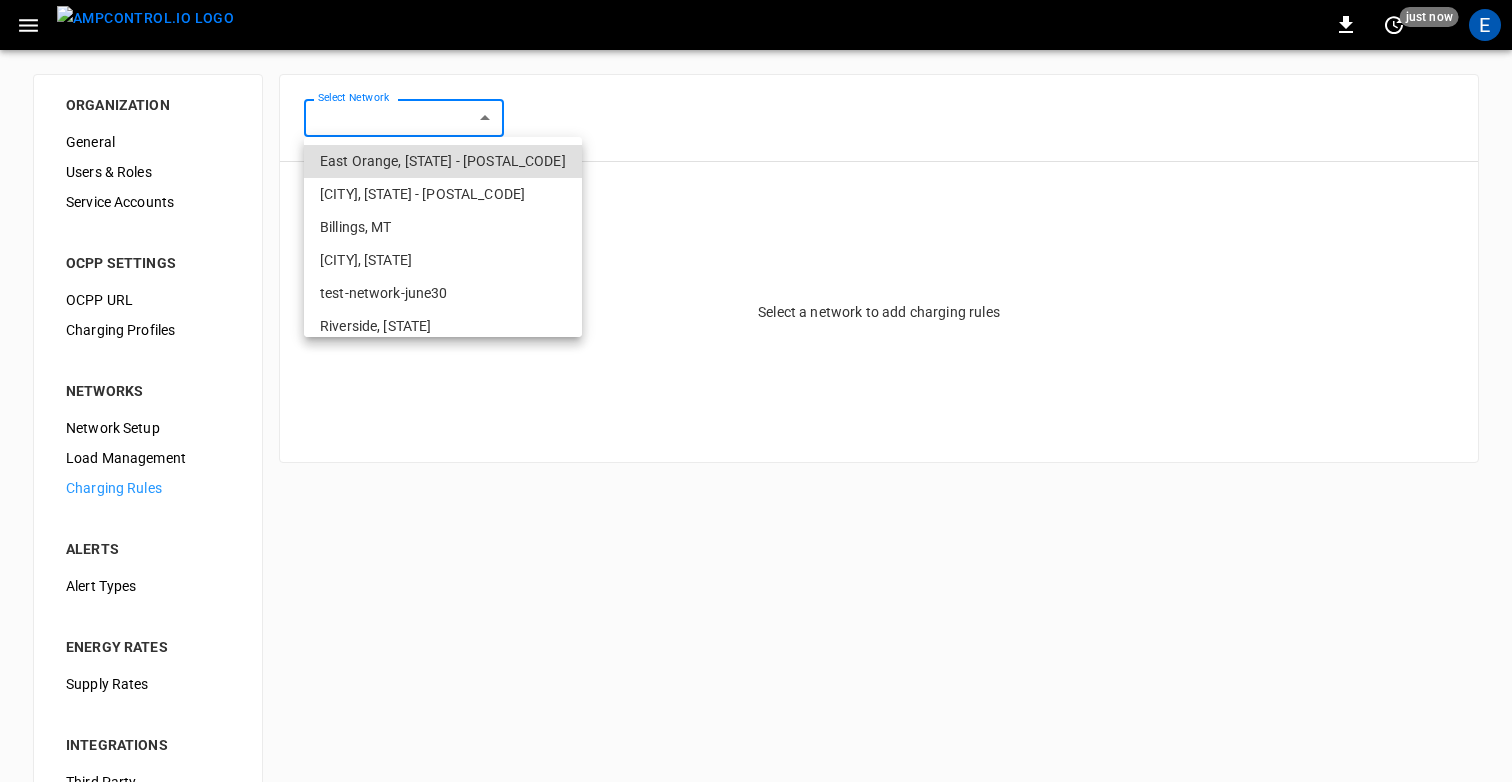 click on "East Orange, [STATE] - [POSTAL_CODE]" at bounding box center (443, 161) 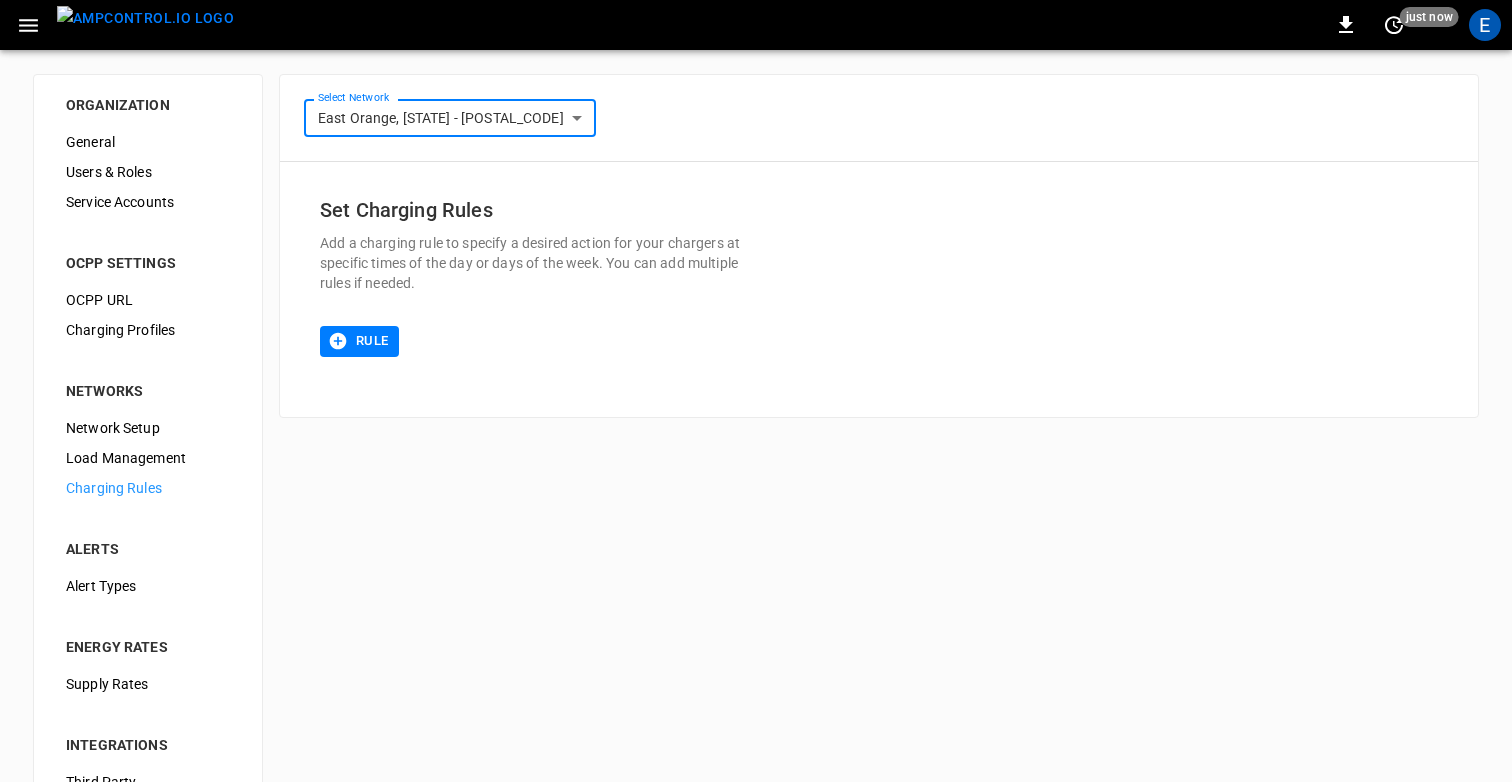 click on "**********" at bounding box center (756, 483) 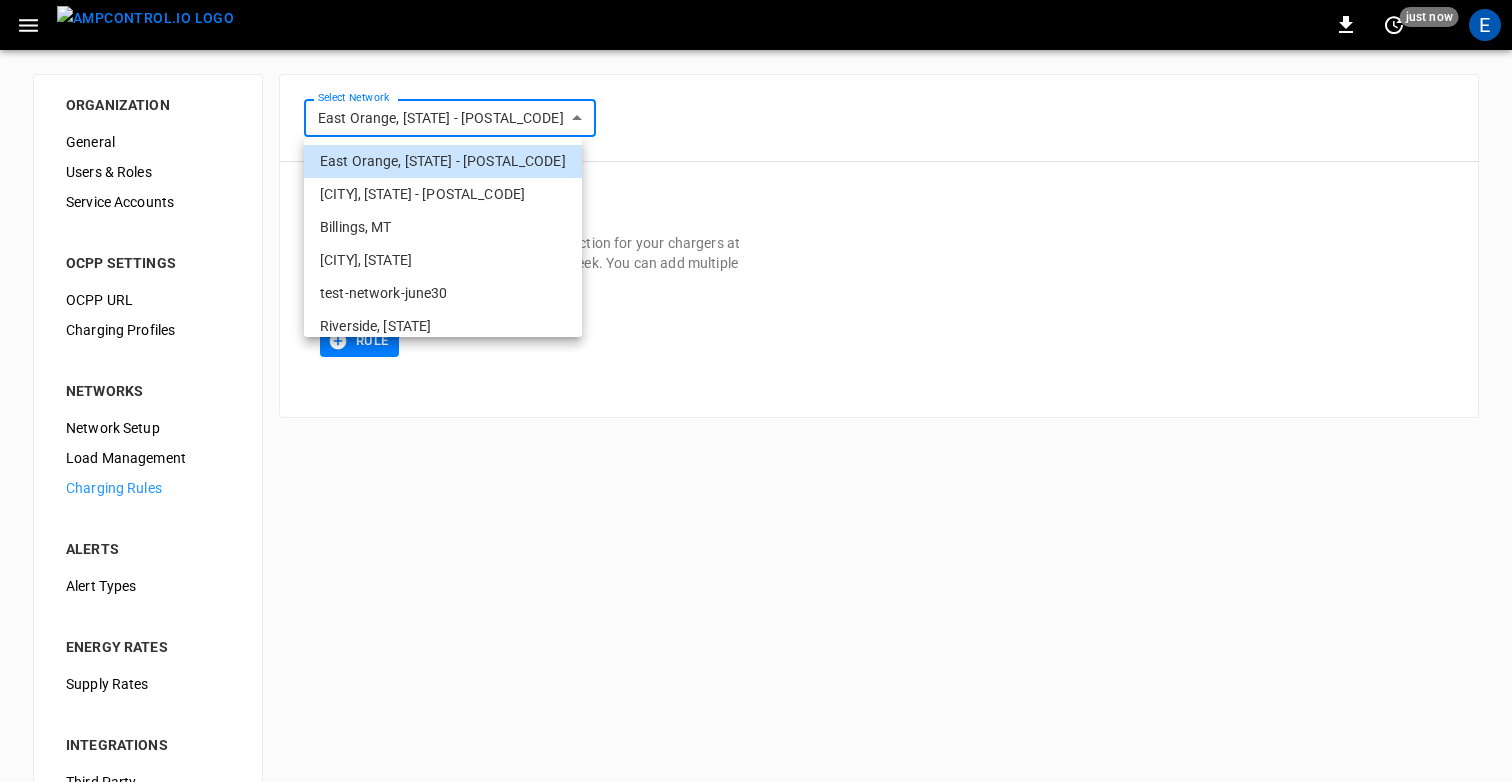 click on "[CITY], [STATE] - [POSTAL_CODE]" at bounding box center (443, 194) 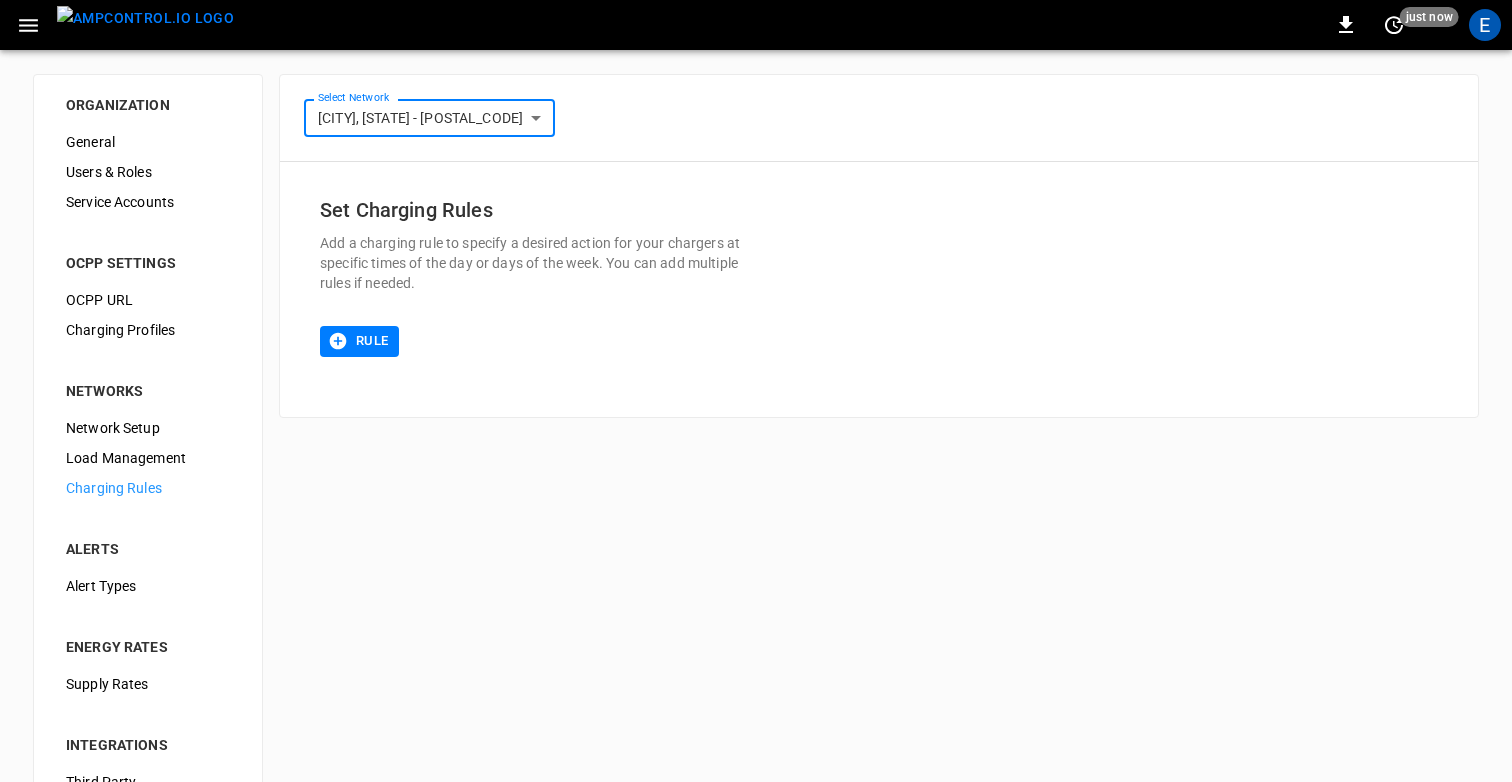 click on "Hubbard, [STATE] - [POSTAL_CODE]" at bounding box center (756, 483) 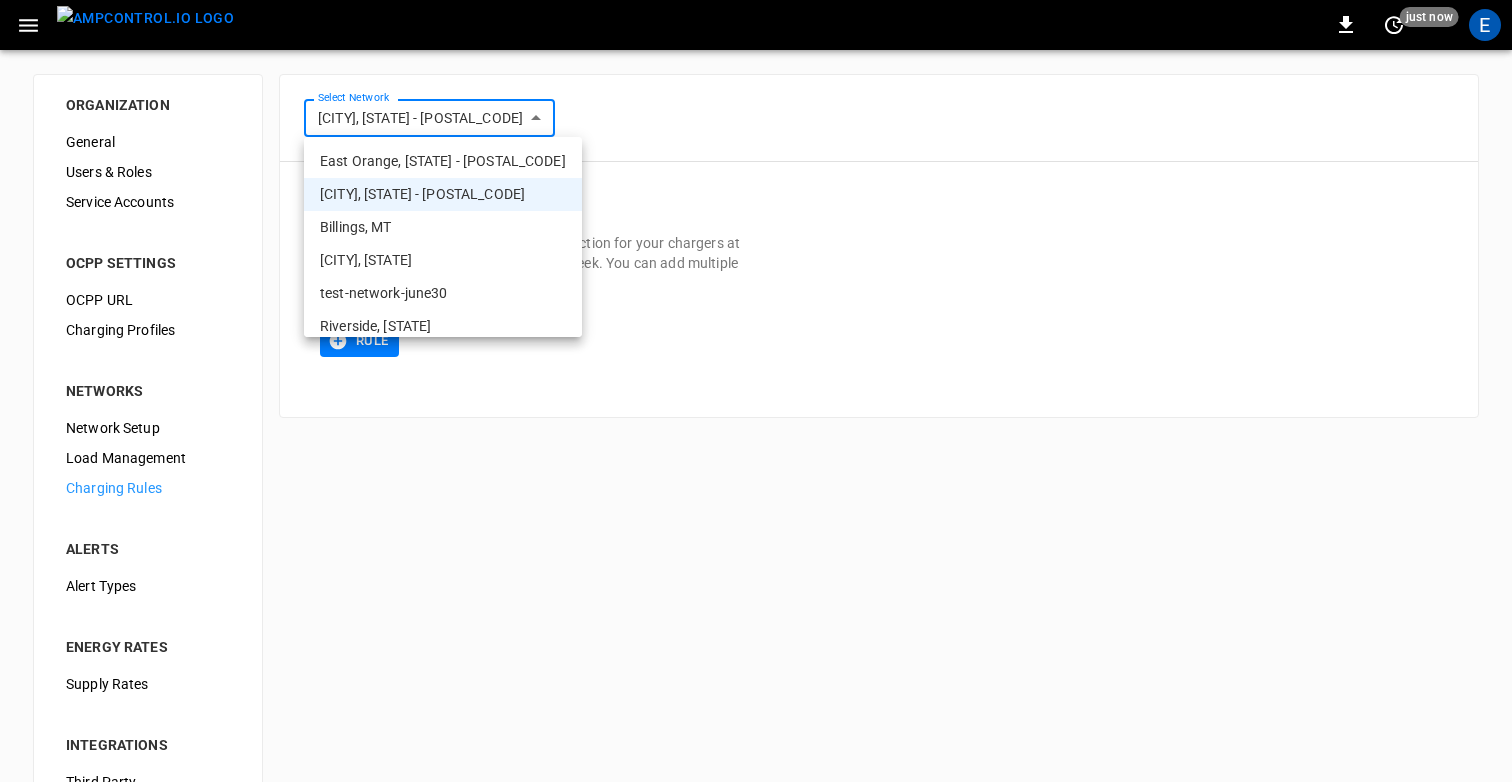 click on "[CITY], [STATE] - [POSTAL_CODE]" at bounding box center [443, 194] 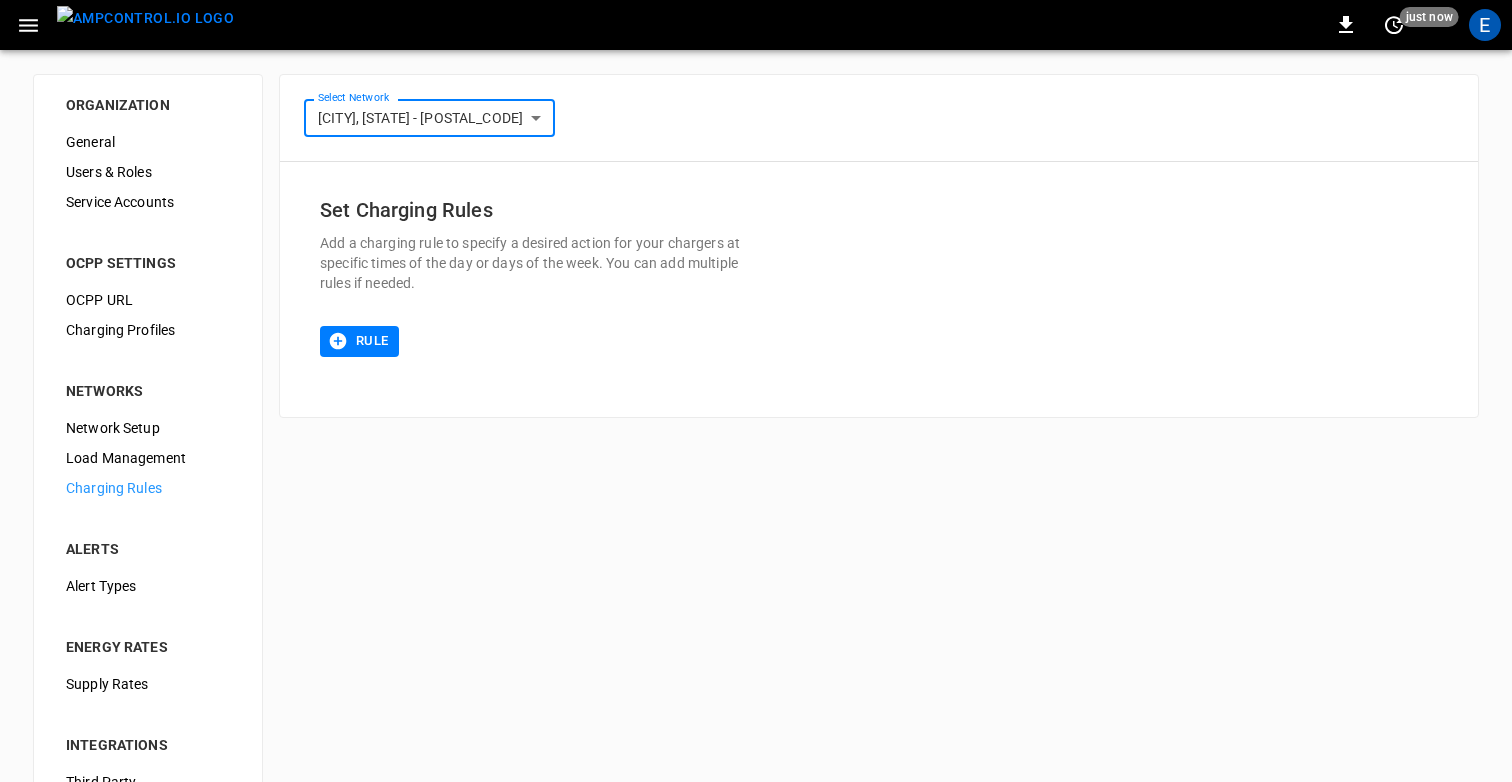 click on "Hubbard, [STATE] - [POSTAL_CODE]" at bounding box center (756, 483) 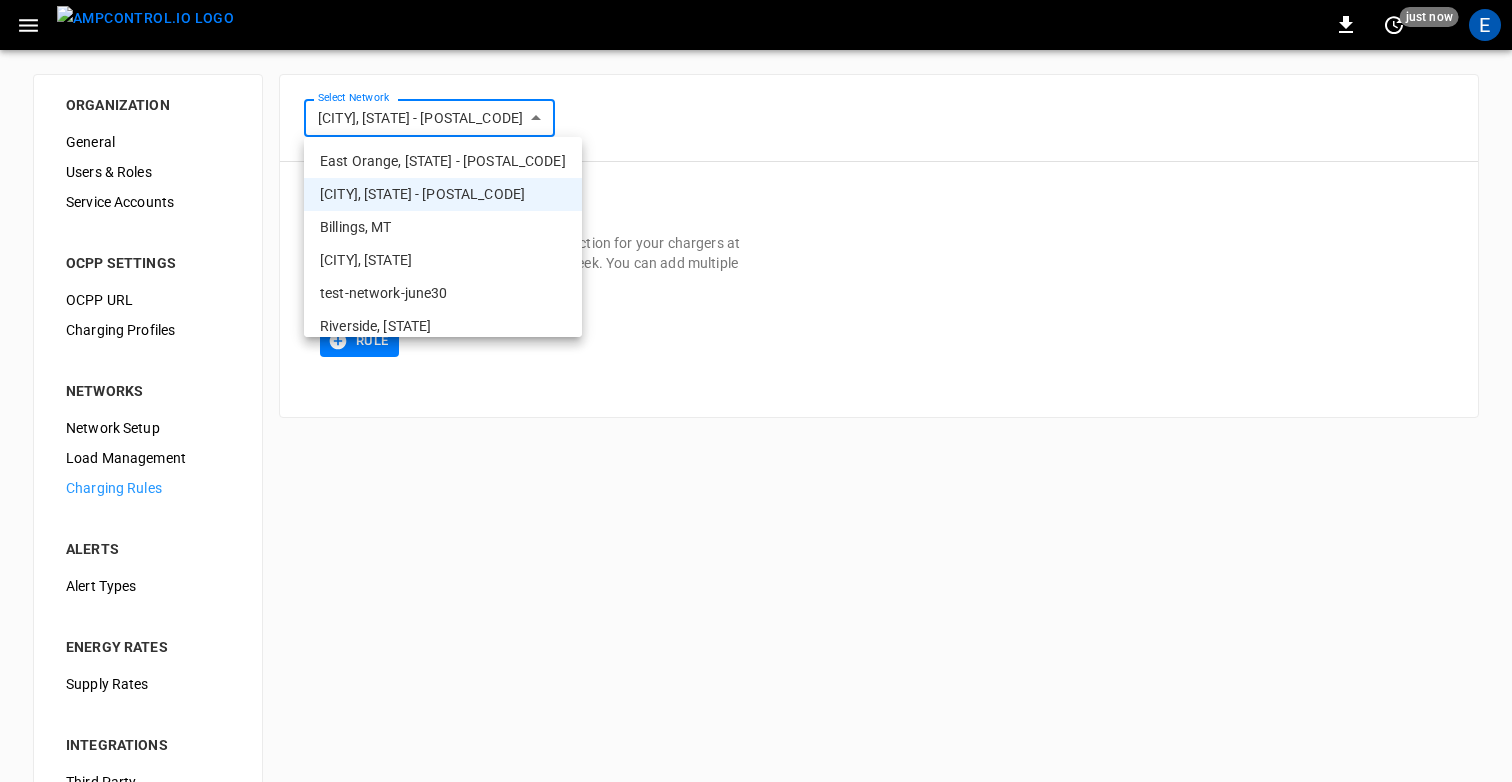 click on "Billings, MT" at bounding box center [443, 227] 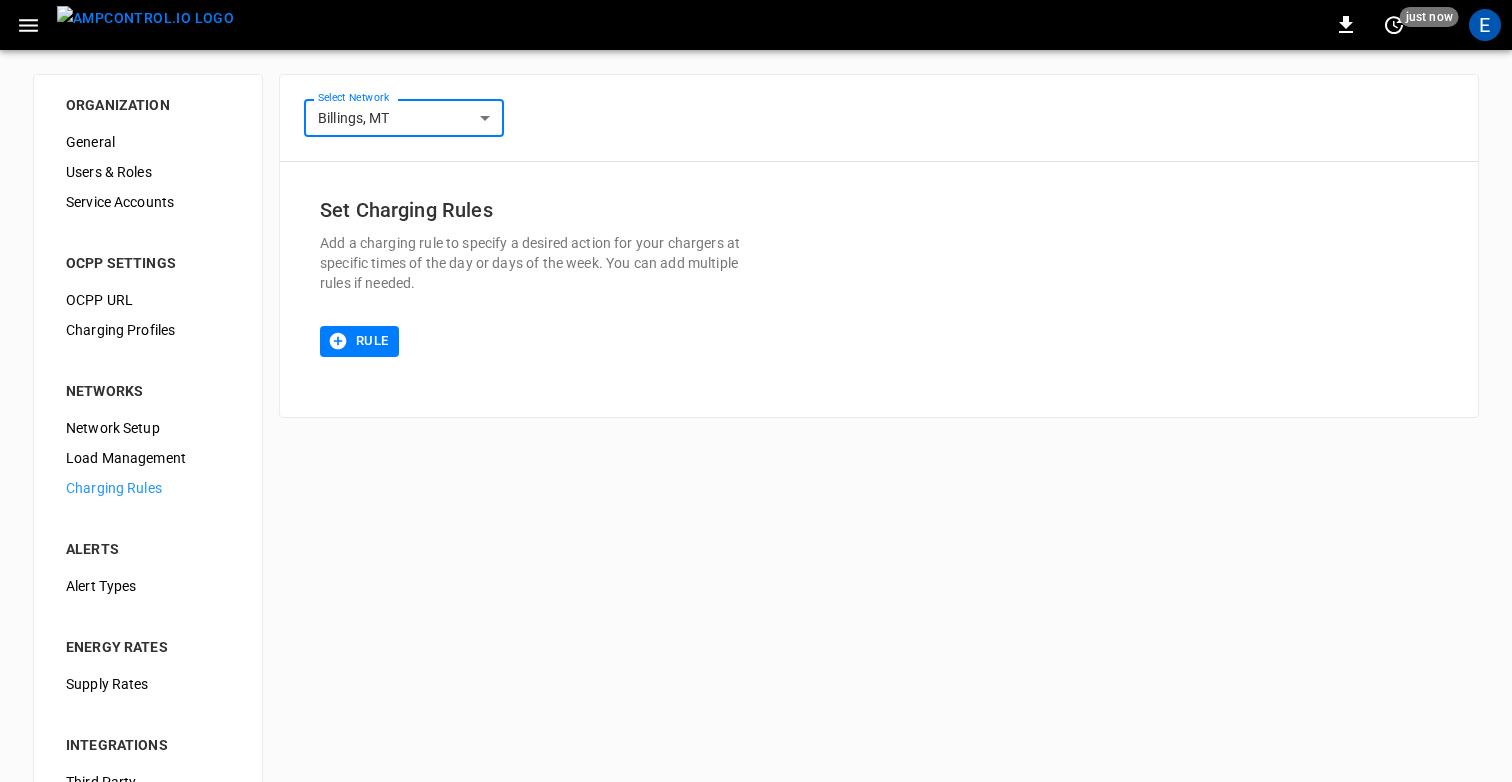 click on "**********" at bounding box center [756, 483] 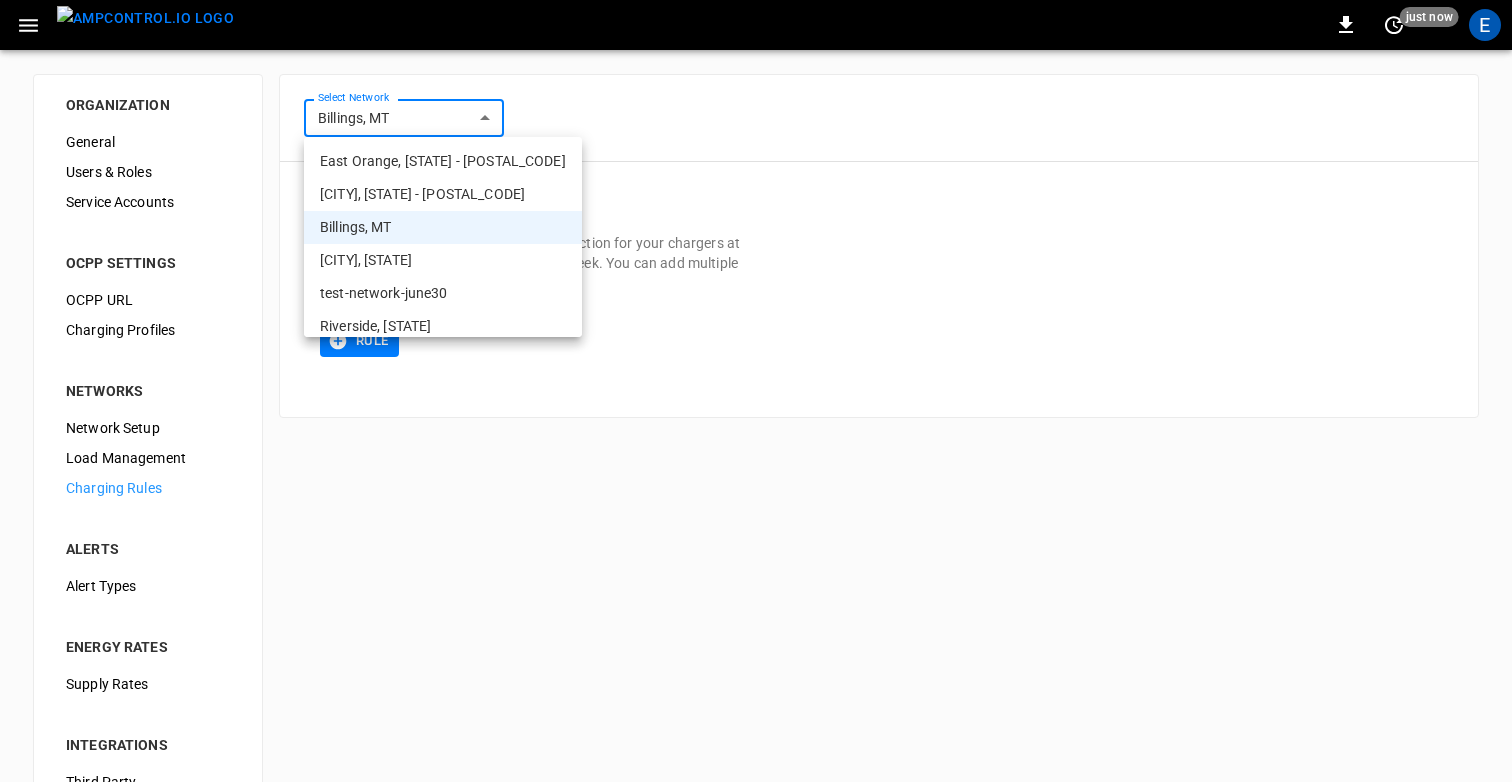 click on "Galesburg, IL" at bounding box center [443, 260] 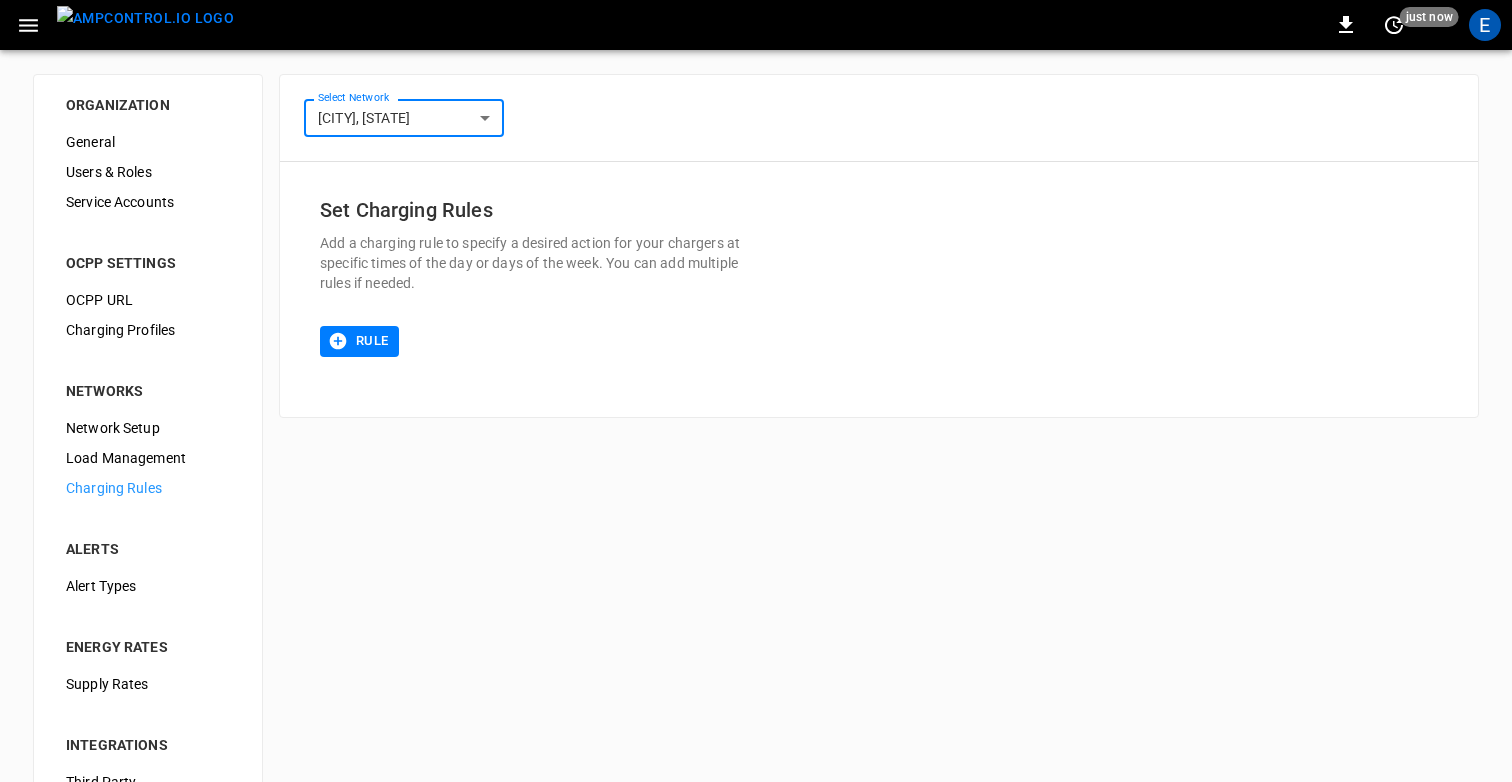 click on "**********" at bounding box center [756, 483] 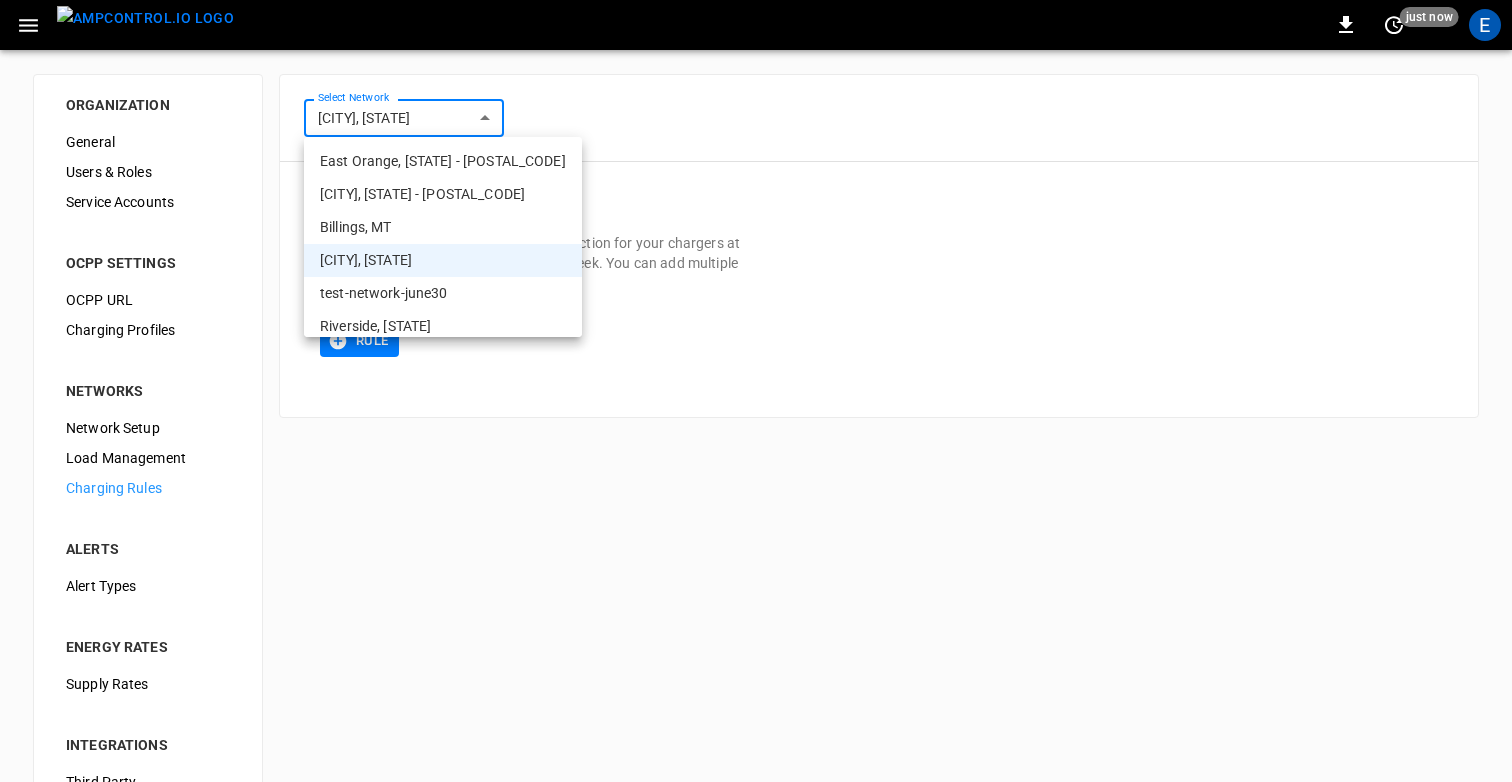 click on "test-network-june30" at bounding box center (443, 293) 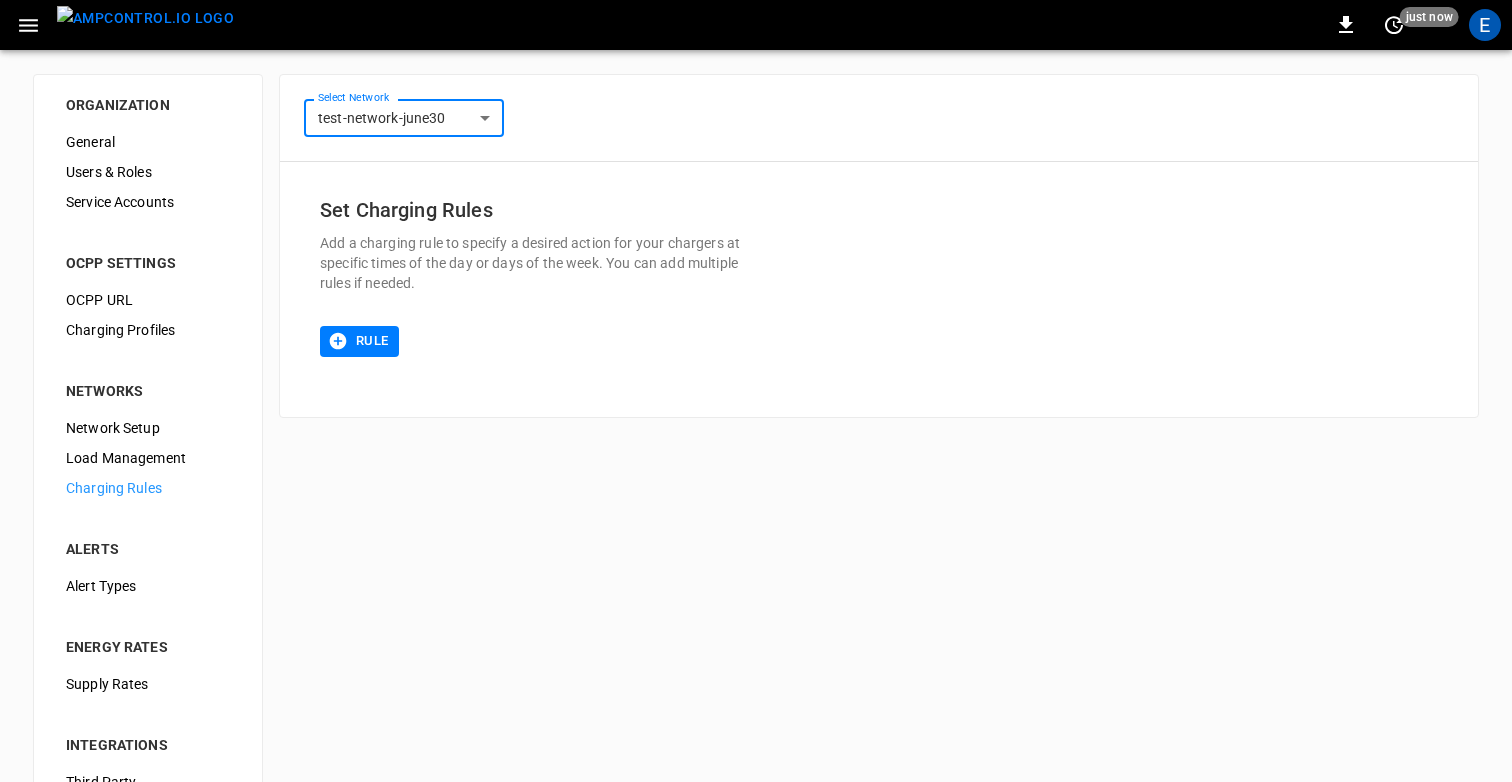 click on "**********" at bounding box center (756, 483) 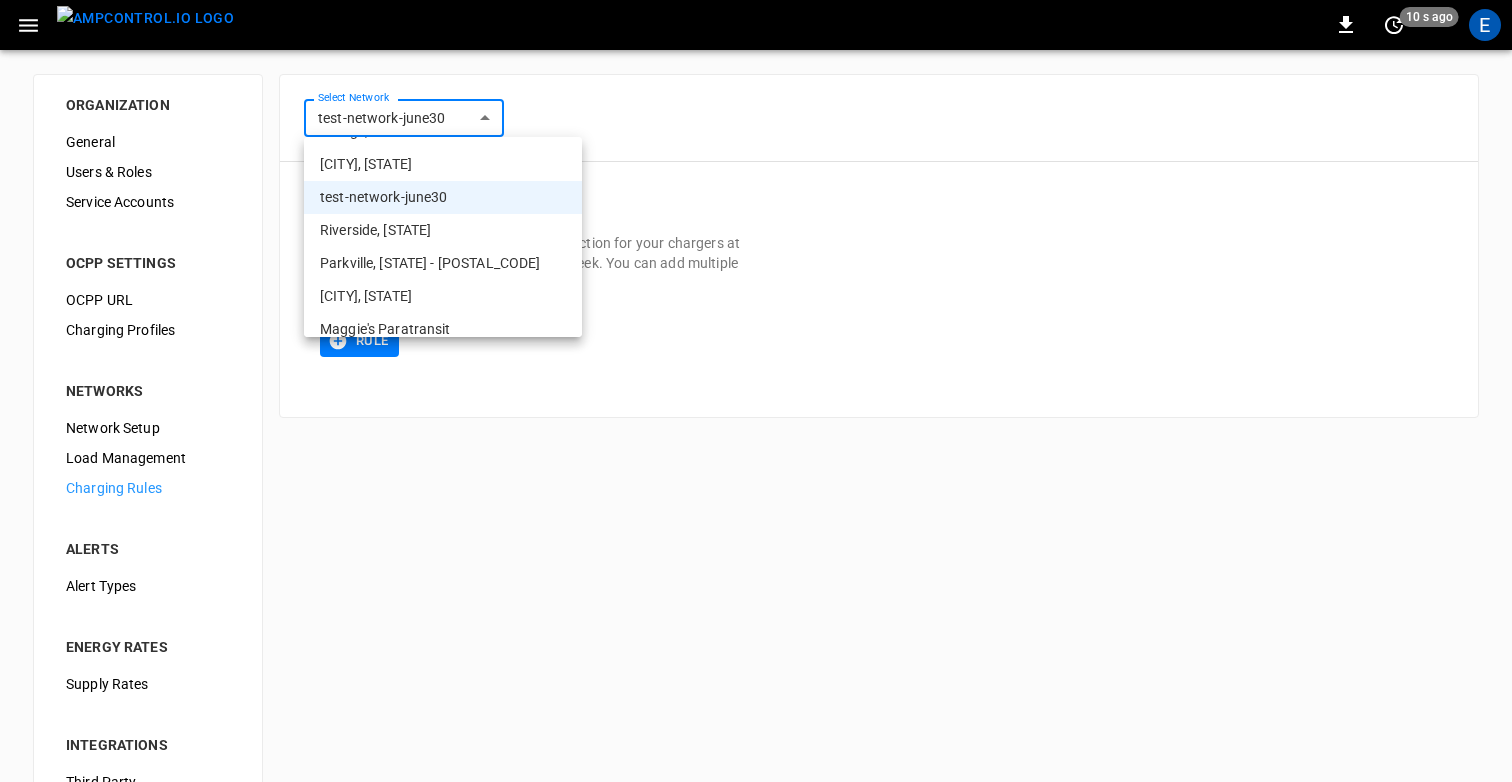 scroll, scrollTop: 99, scrollLeft: 0, axis: vertical 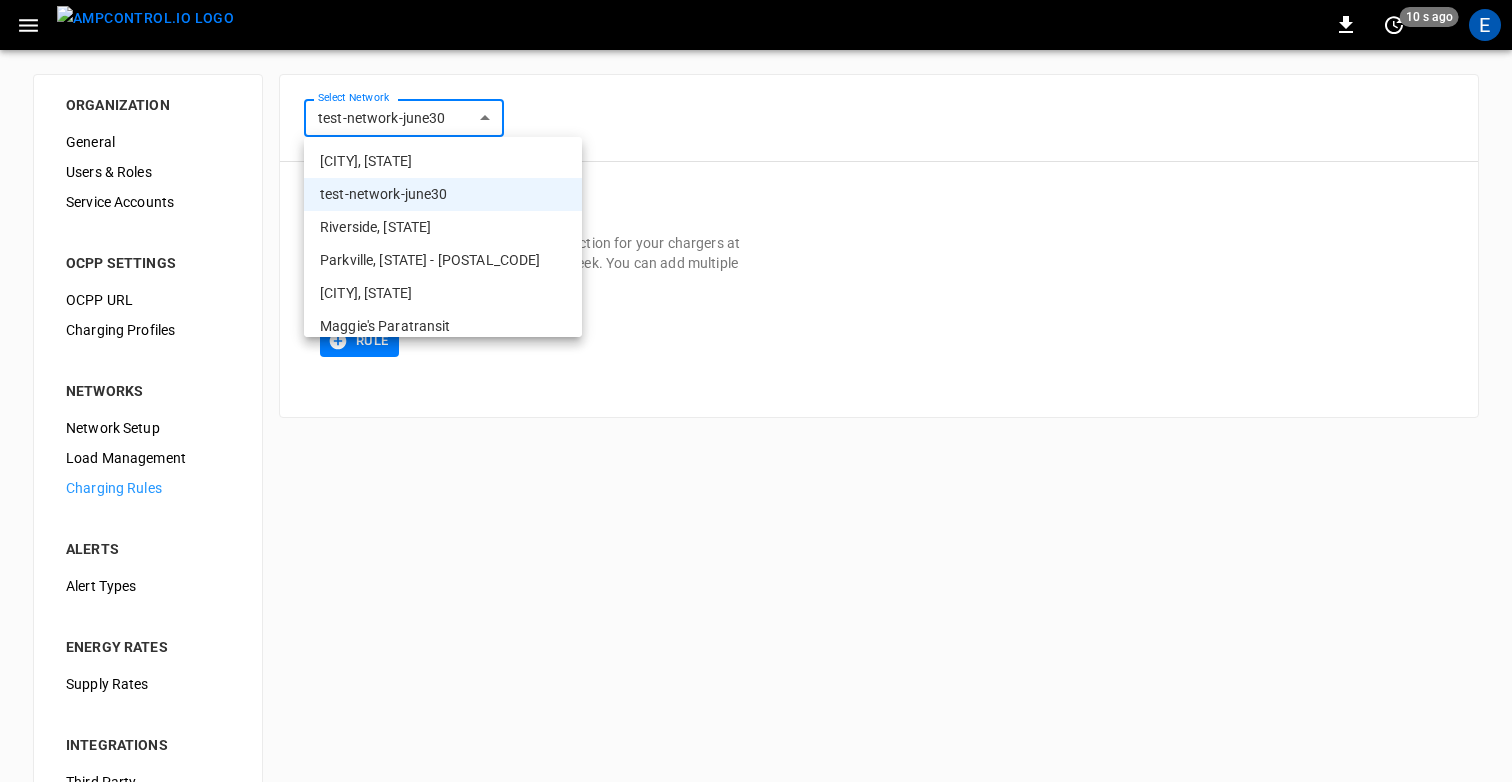 click on "Riverside, CA" at bounding box center (443, 227) 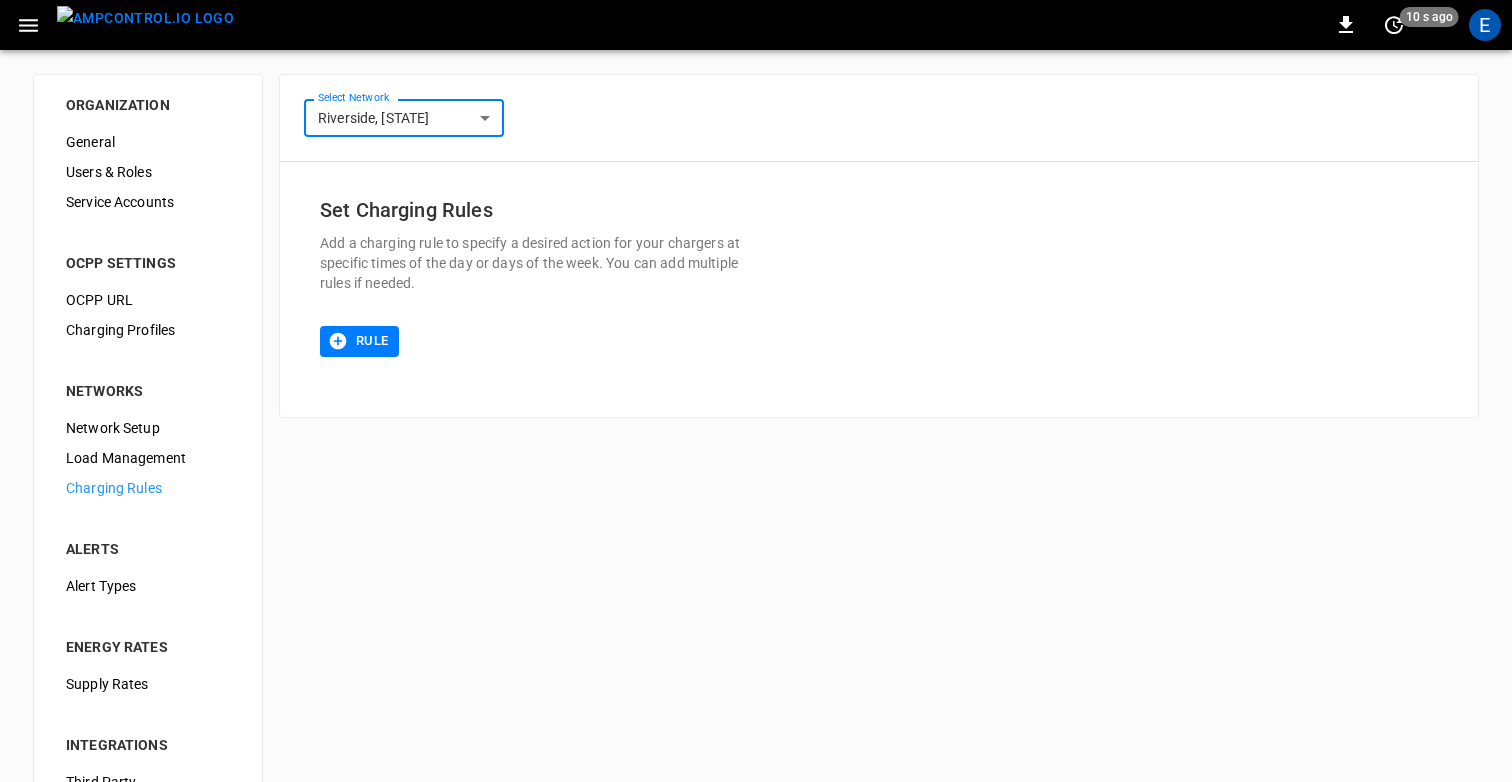 click on "**********" at bounding box center (756, 483) 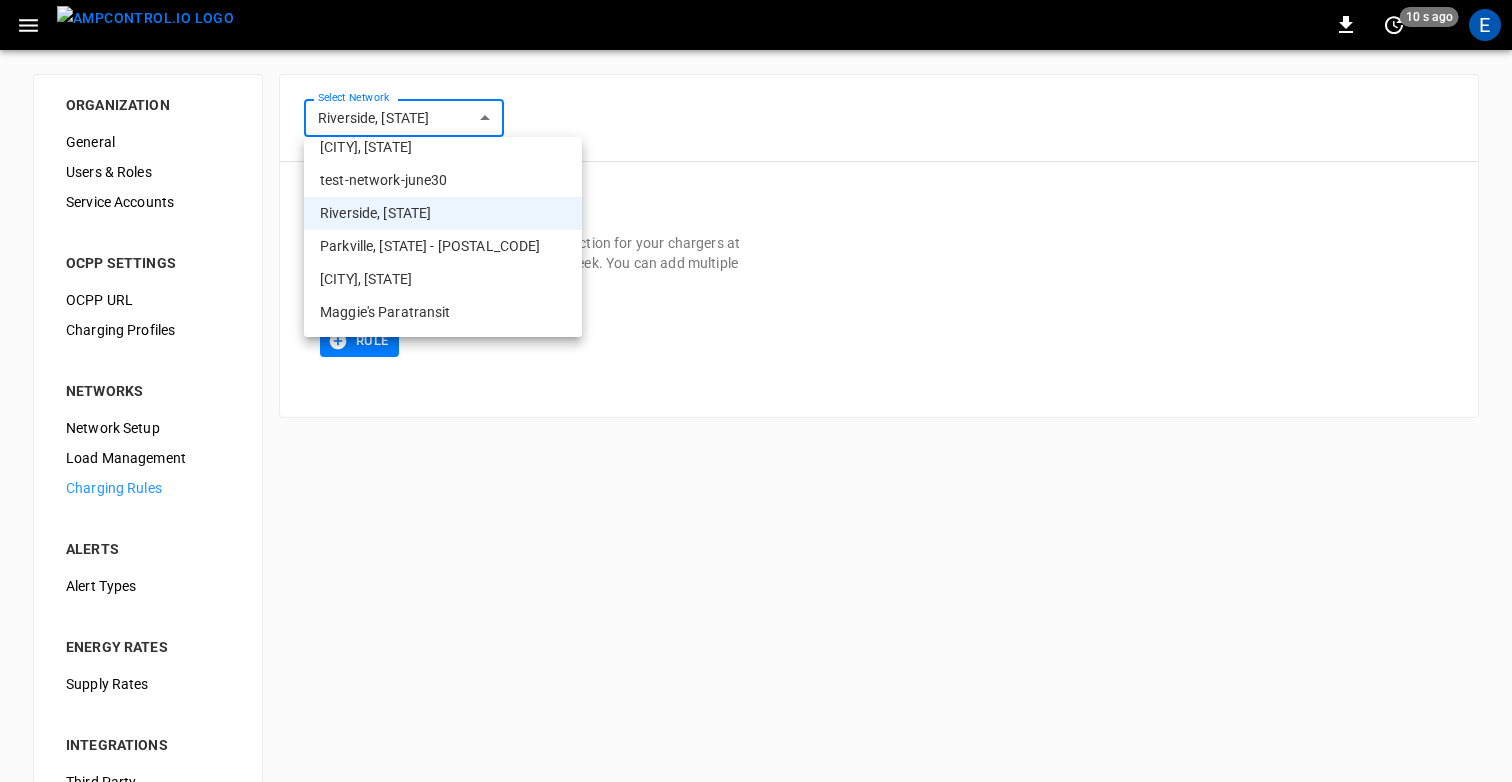 scroll, scrollTop: 140, scrollLeft: 0, axis: vertical 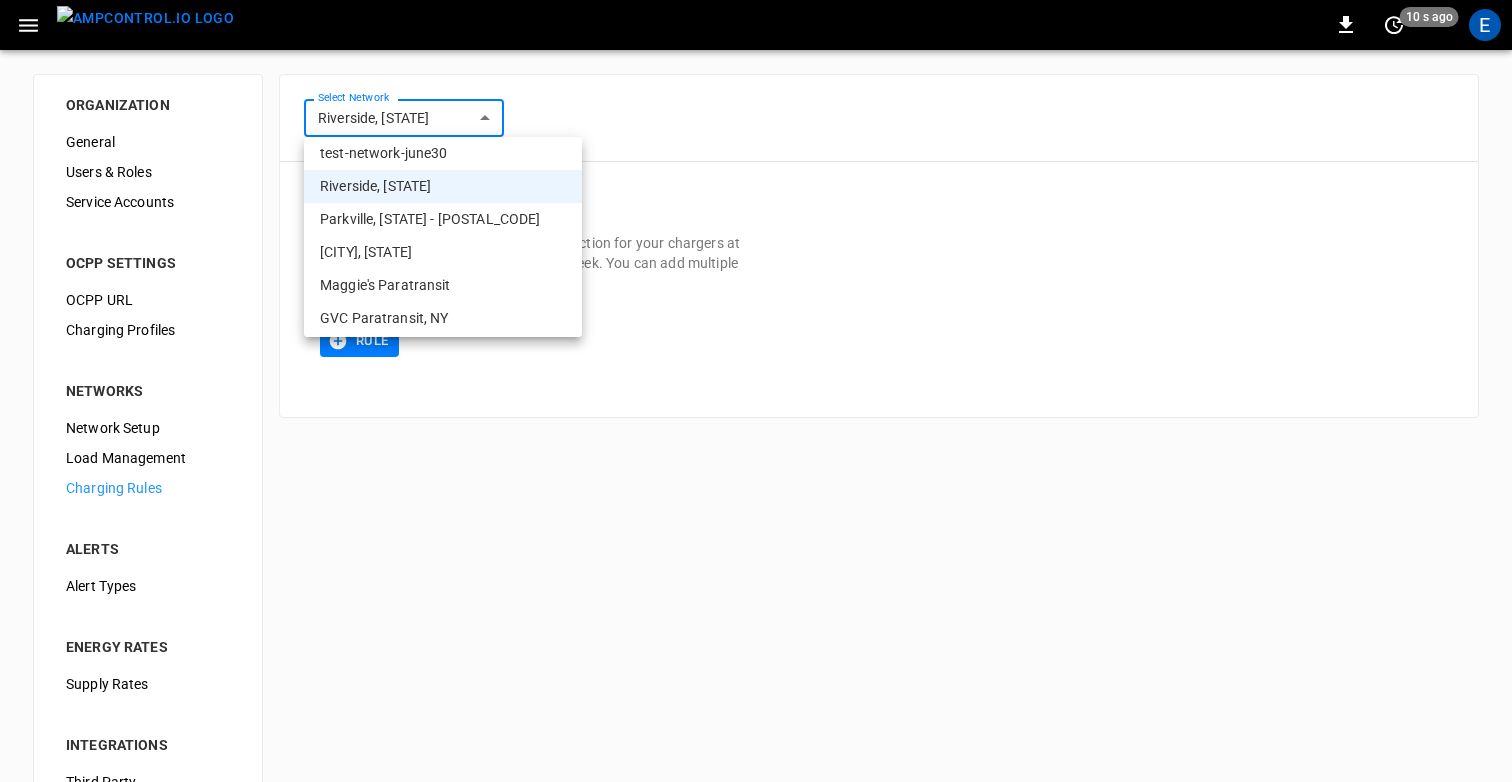 click on "Parkville, MO - 20275" at bounding box center [443, 219] 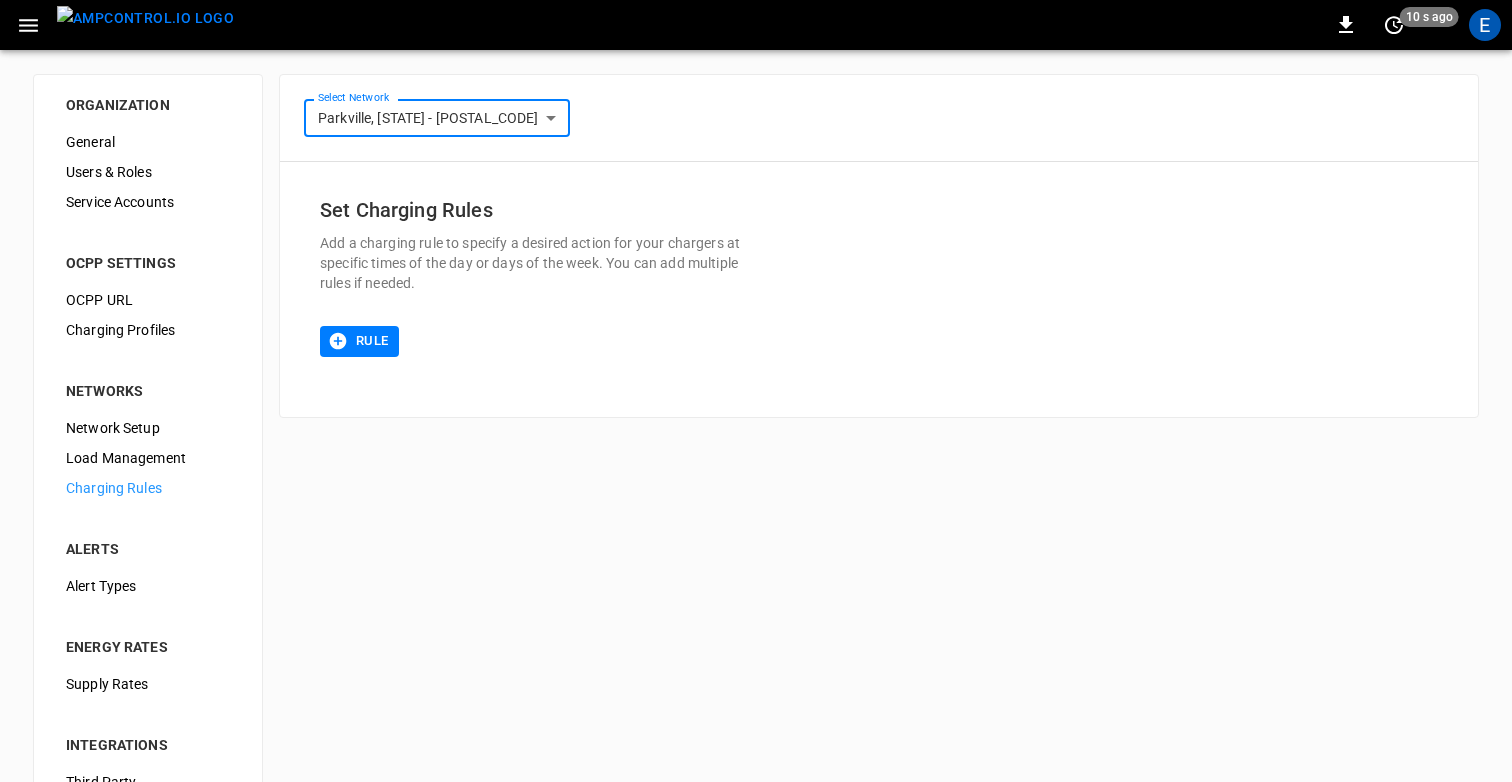 click on "**********" at bounding box center [756, 483] 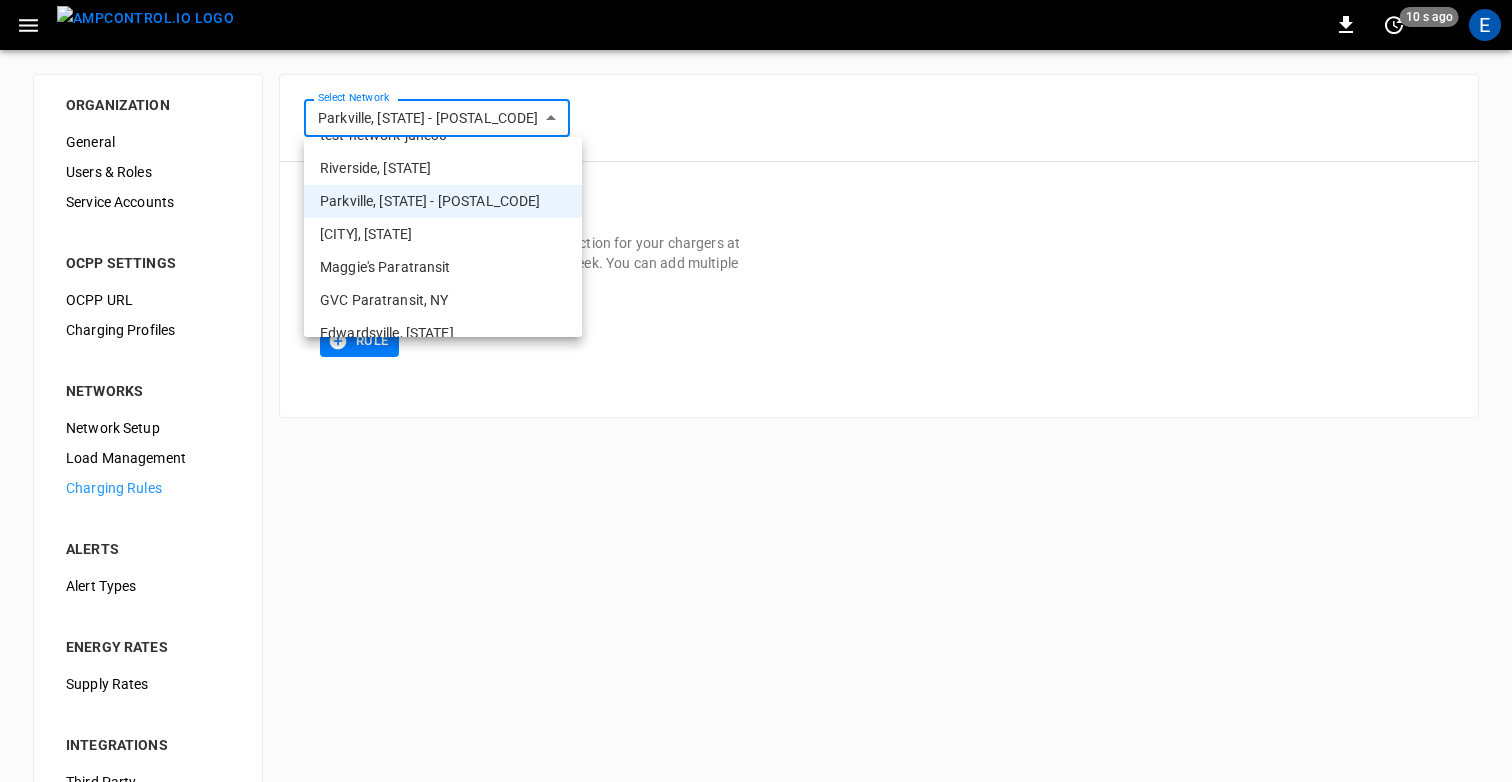 scroll, scrollTop: 164, scrollLeft: 0, axis: vertical 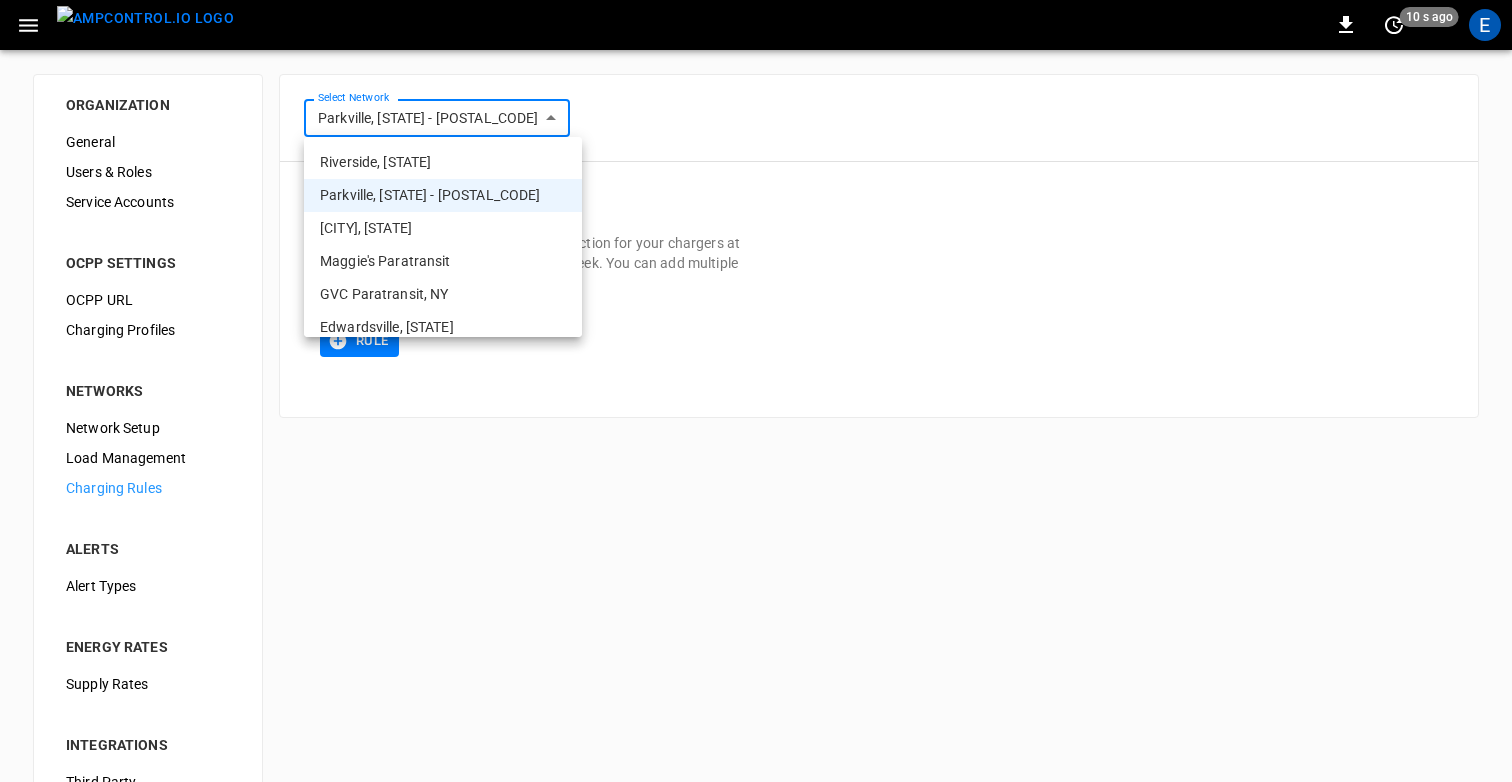 click on "Schaumburg, IL" at bounding box center (443, 228) 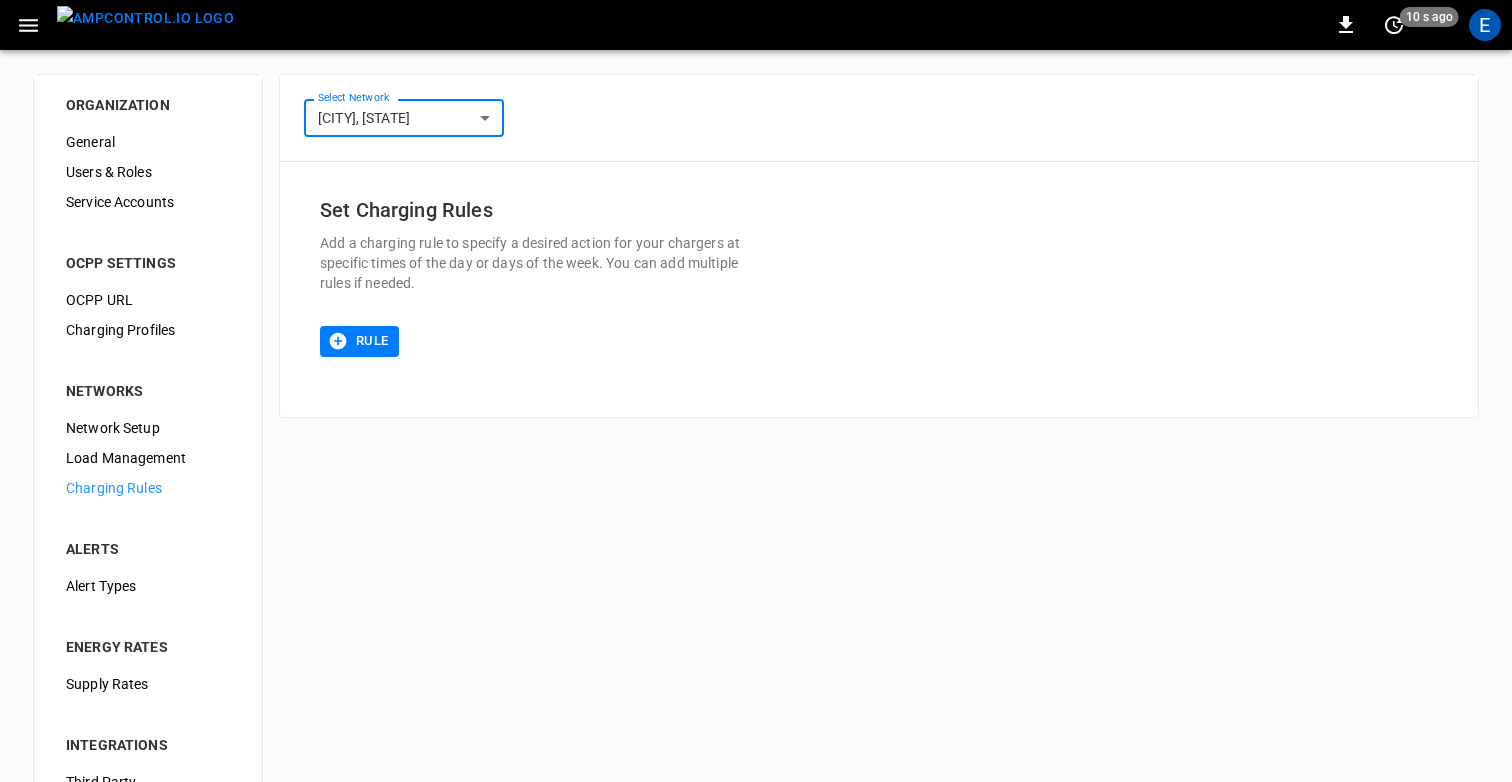 click on "**********" at bounding box center [756, 483] 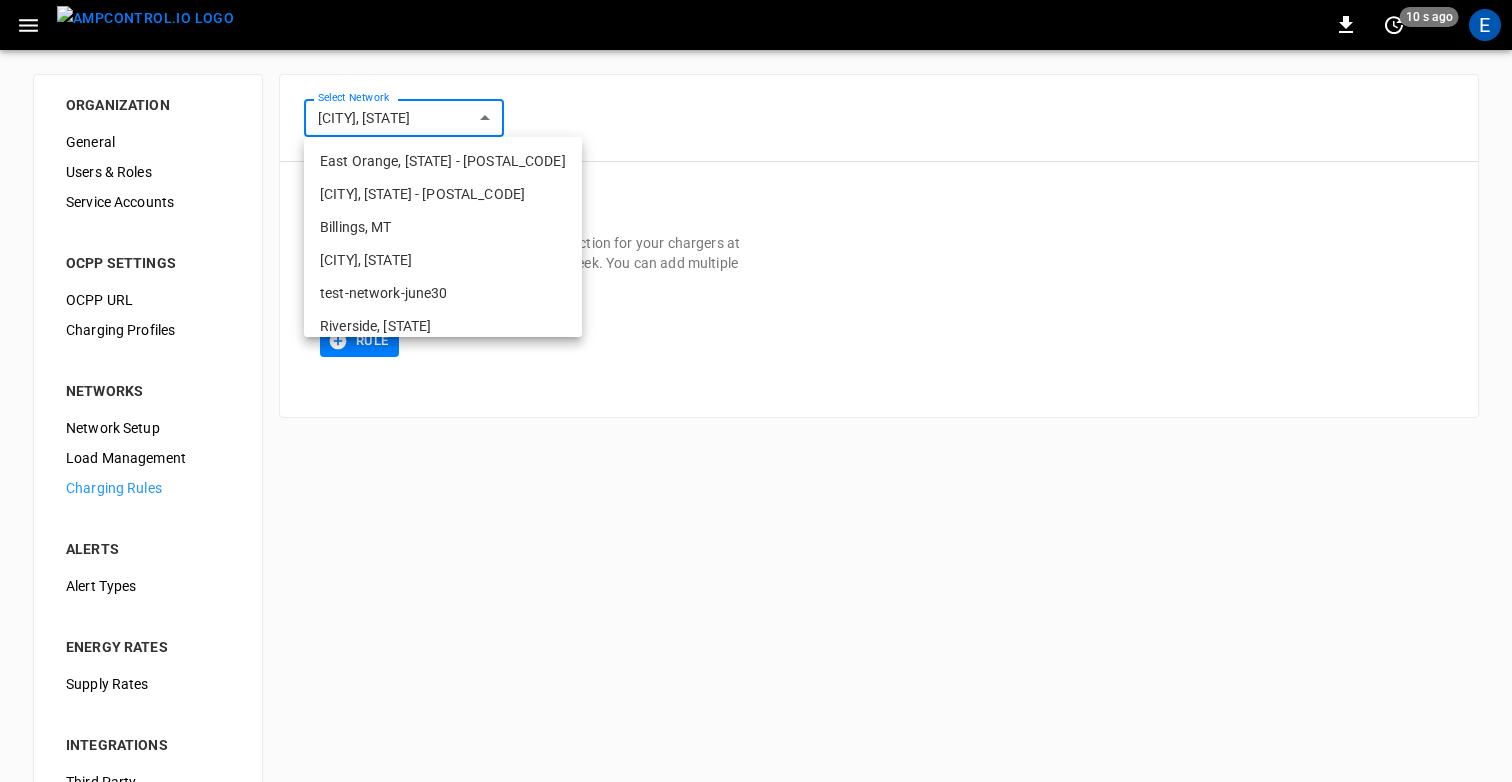 scroll, scrollTop: 155, scrollLeft: 0, axis: vertical 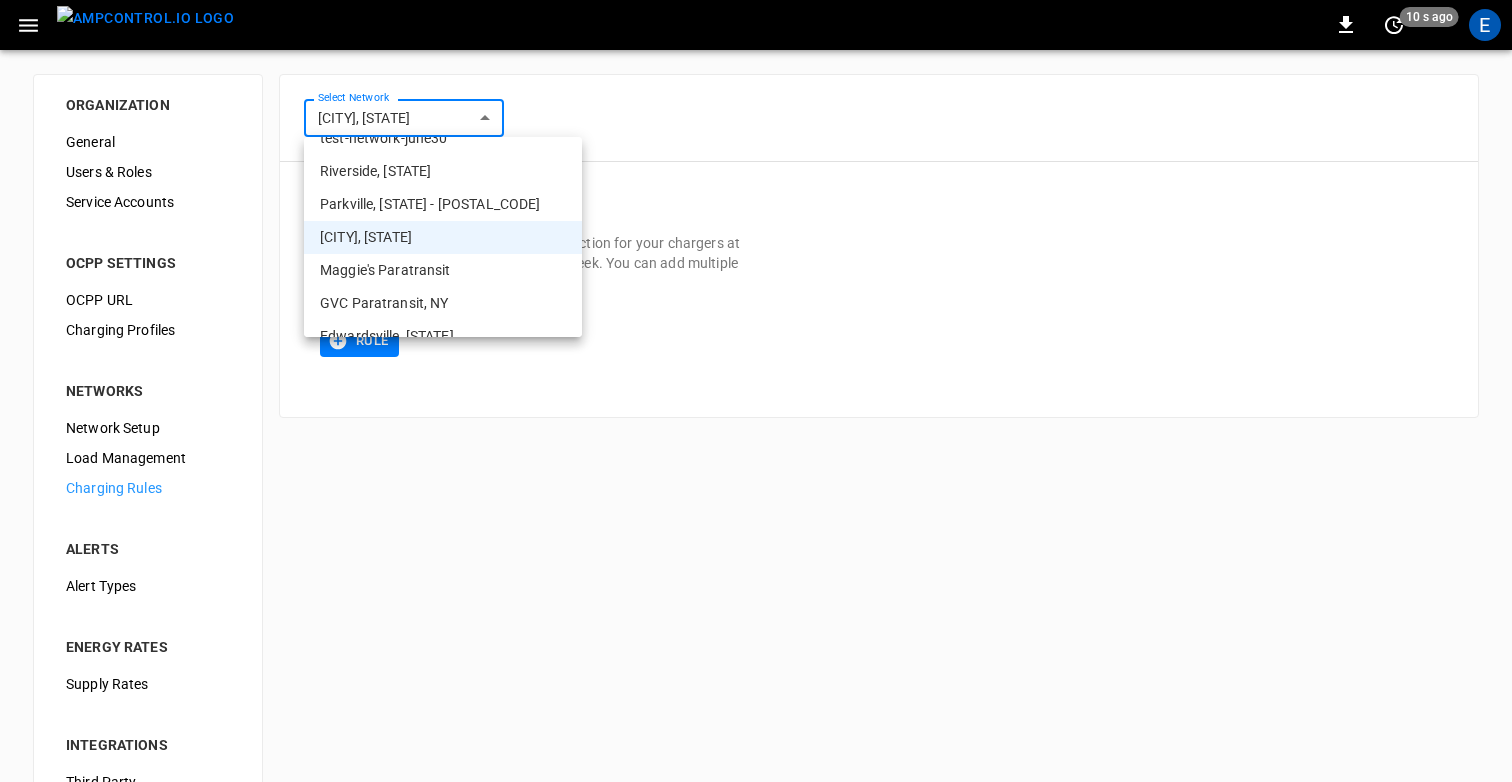 click on "Maggie's Paratransit" at bounding box center (443, 270) 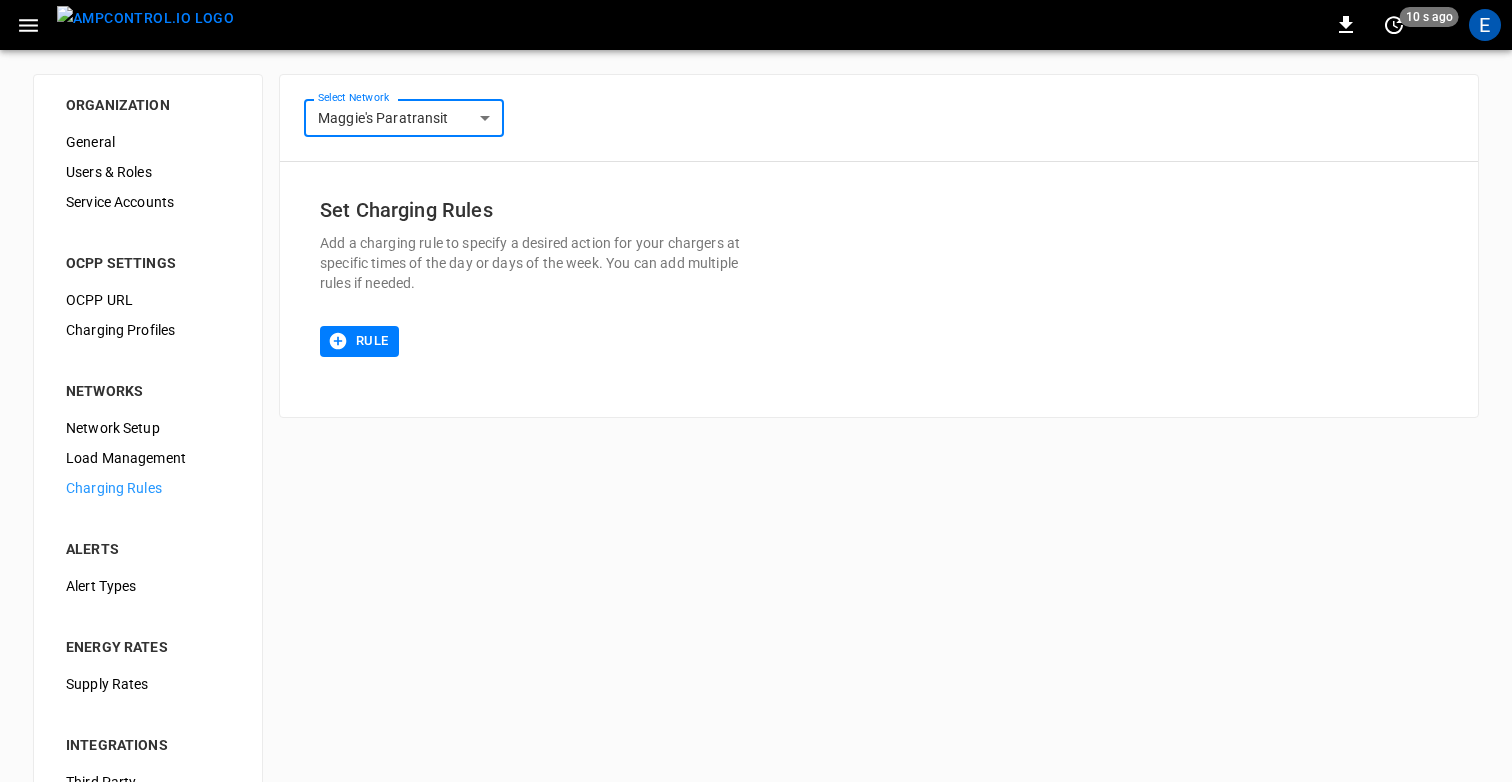click on "**********" at bounding box center [756, 483] 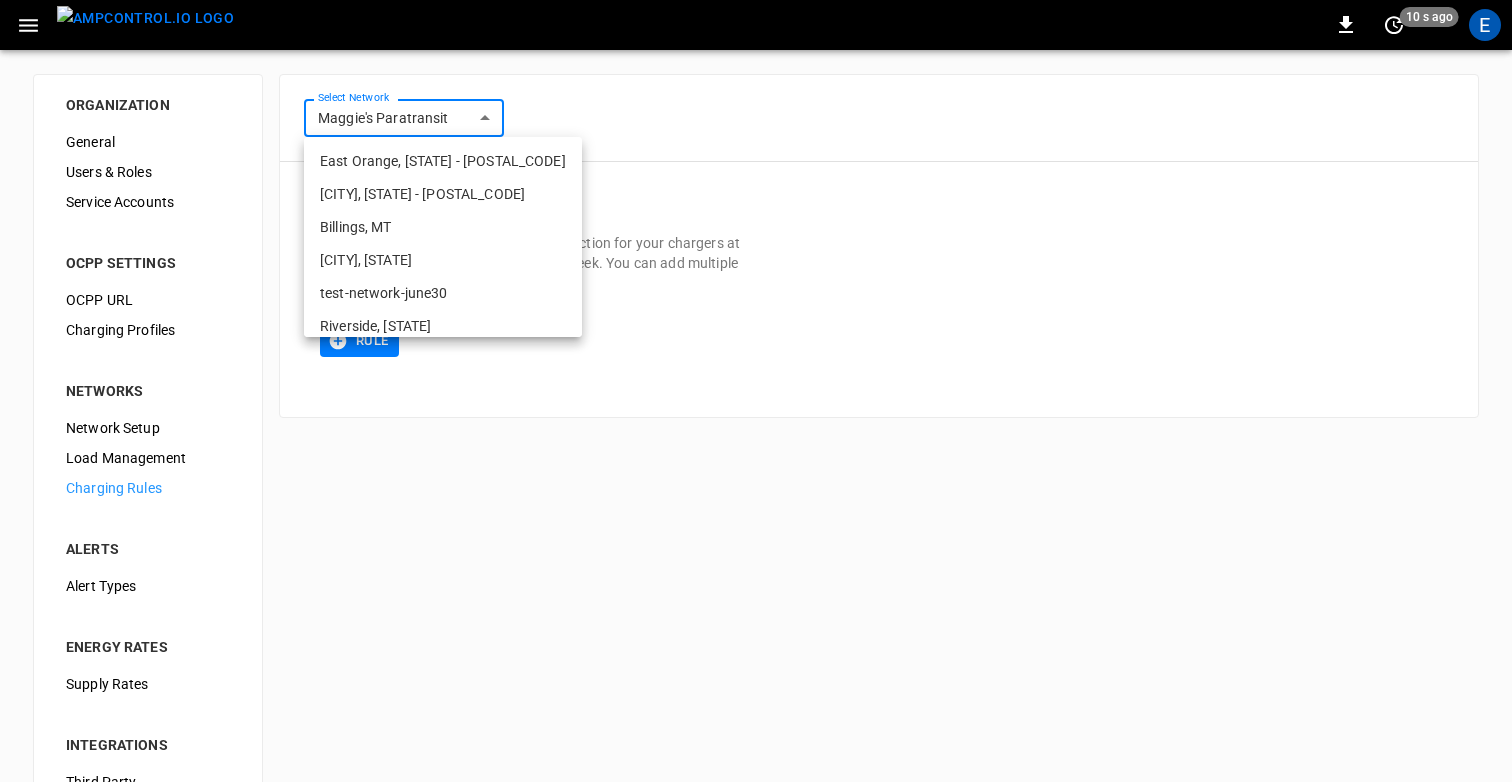 scroll, scrollTop: 188, scrollLeft: 0, axis: vertical 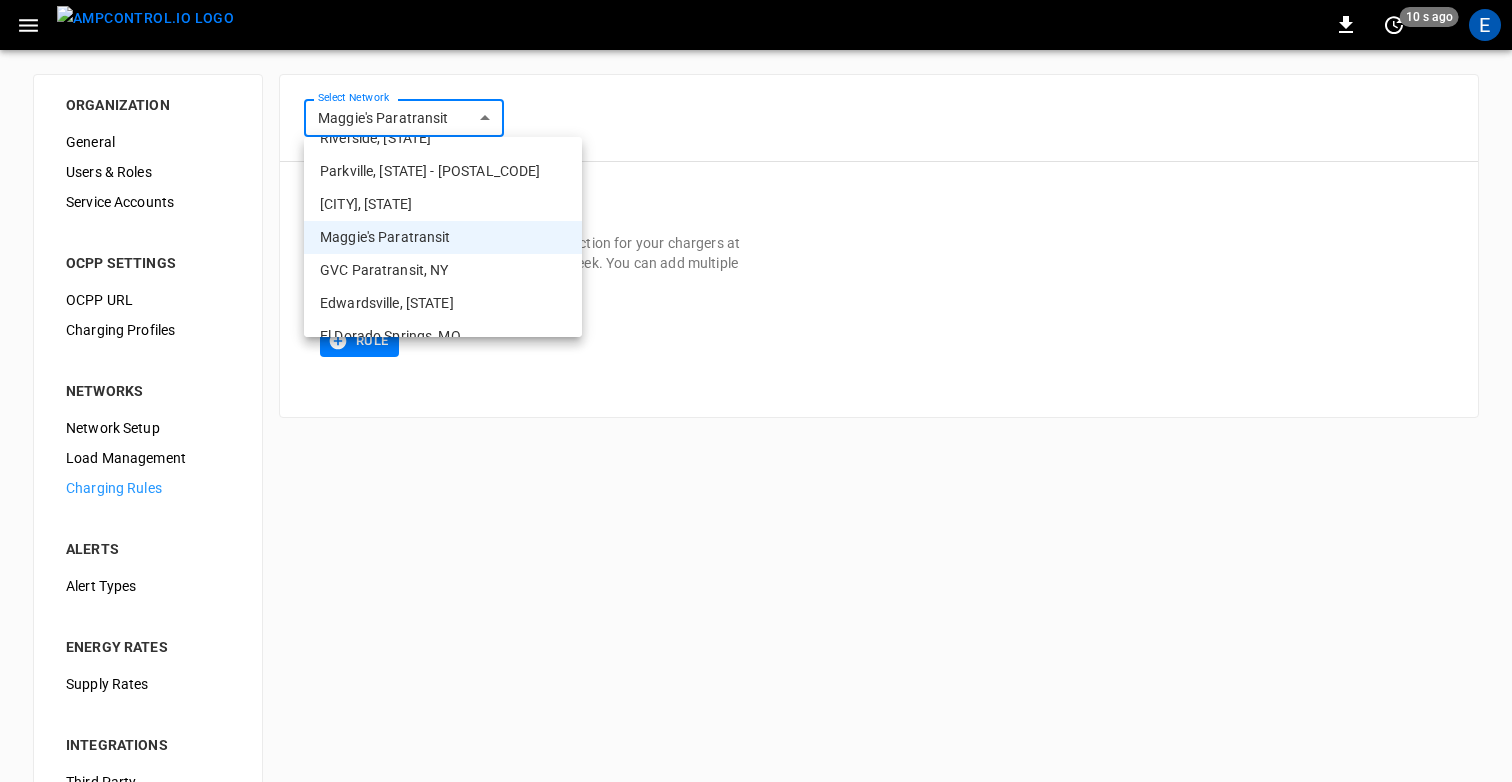 click on "GVC Paratransit, NY" at bounding box center (443, 270) 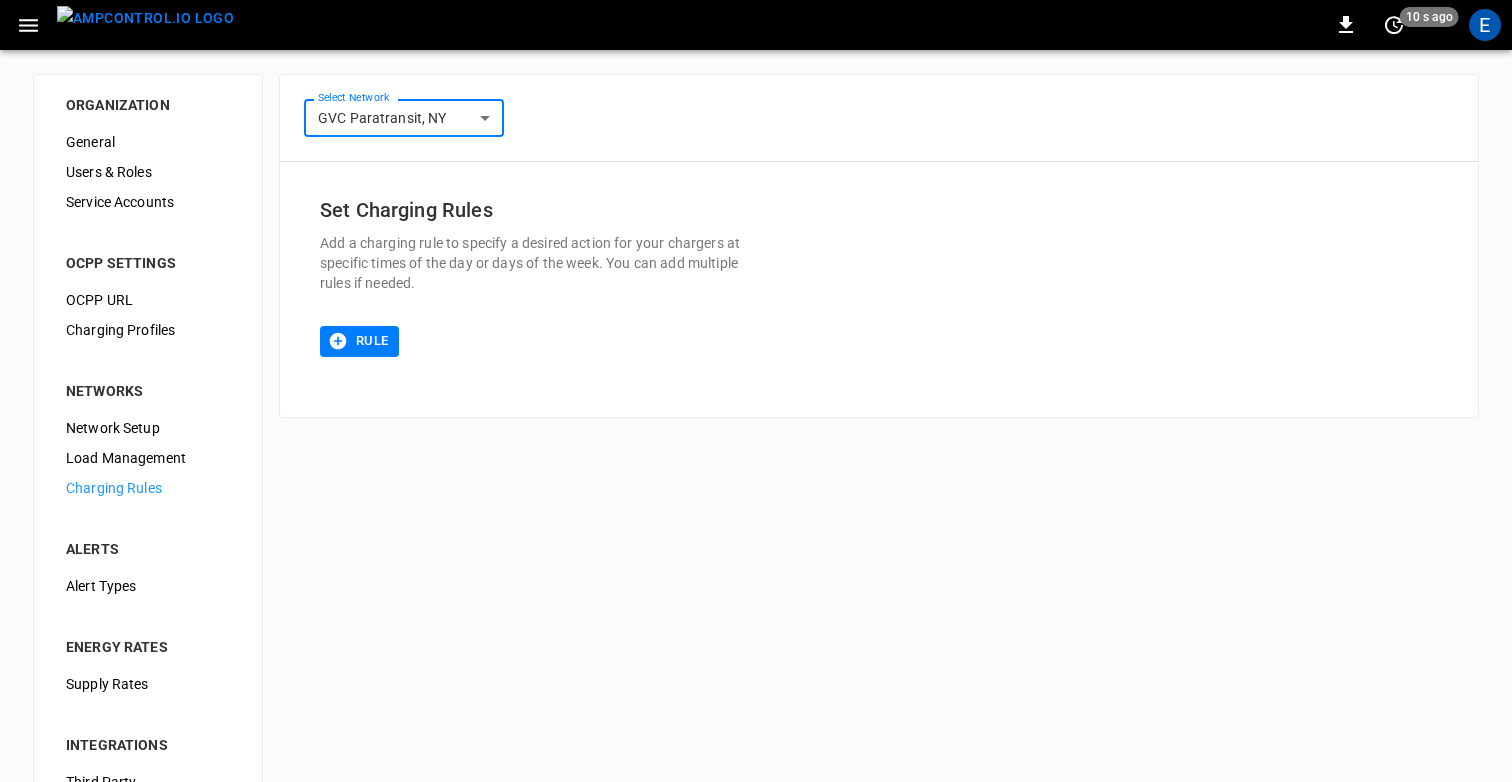 click on "**********" at bounding box center [756, 483] 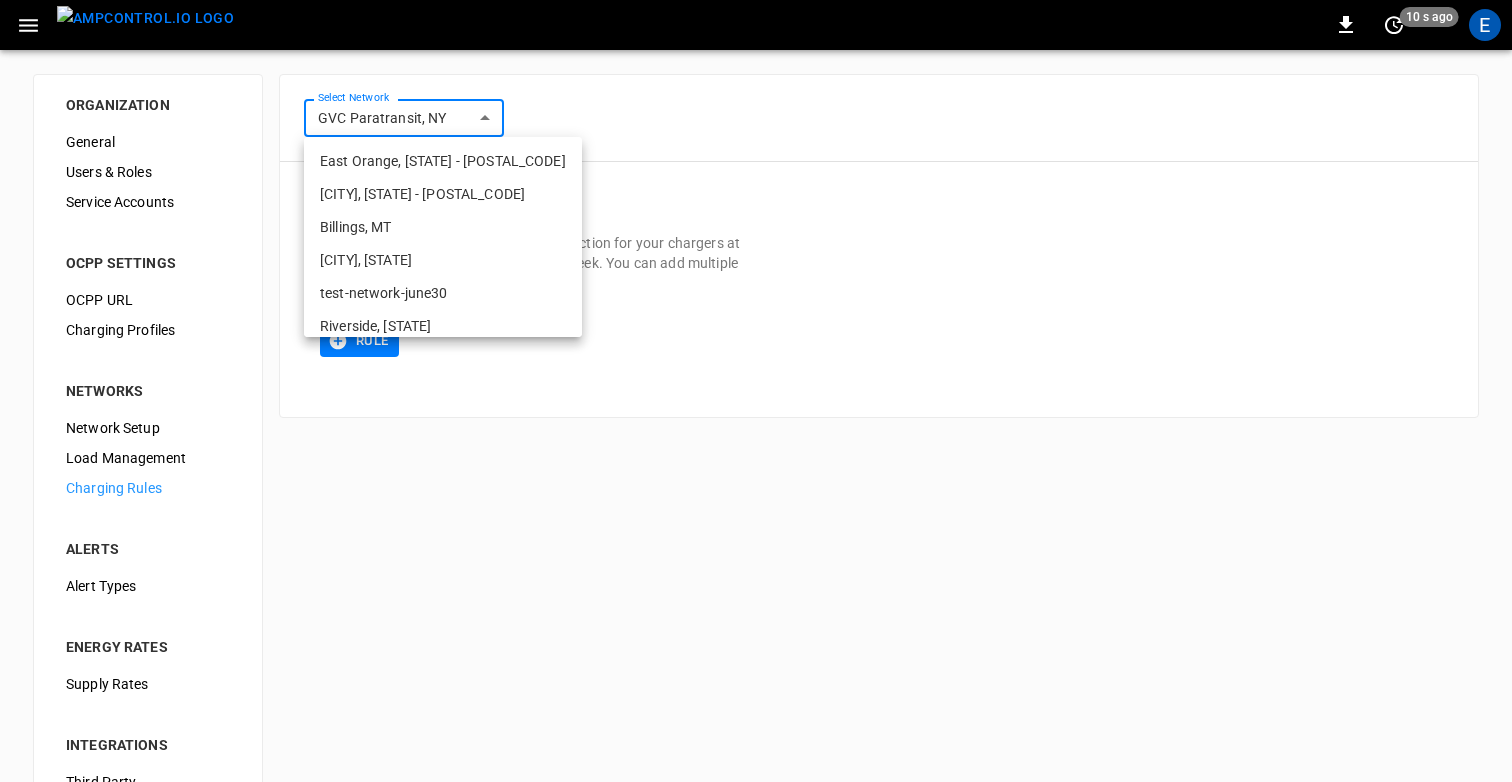 scroll, scrollTop: 221, scrollLeft: 0, axis: vertical 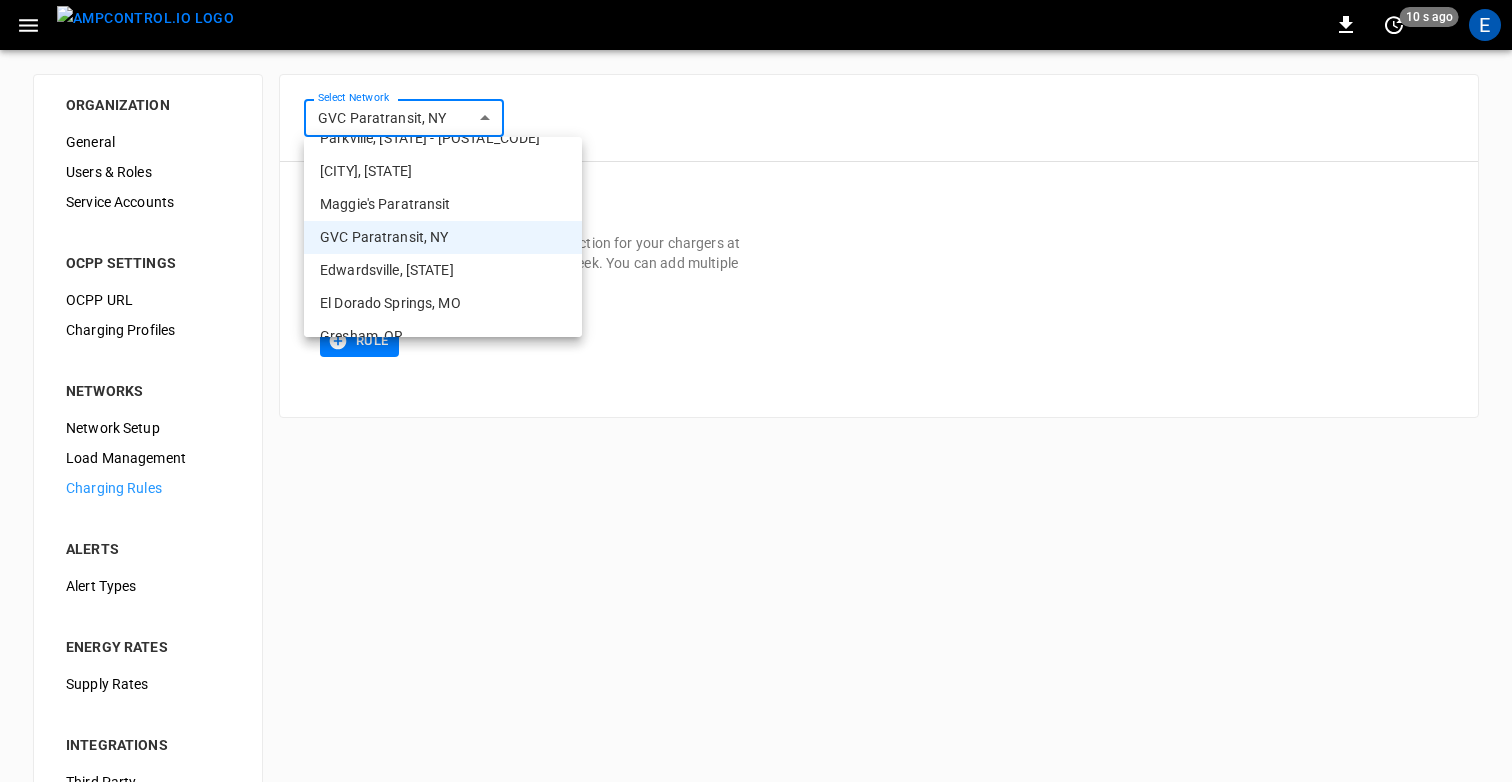 click on "Edwardsville, IL" at bounding box center [443, 270] 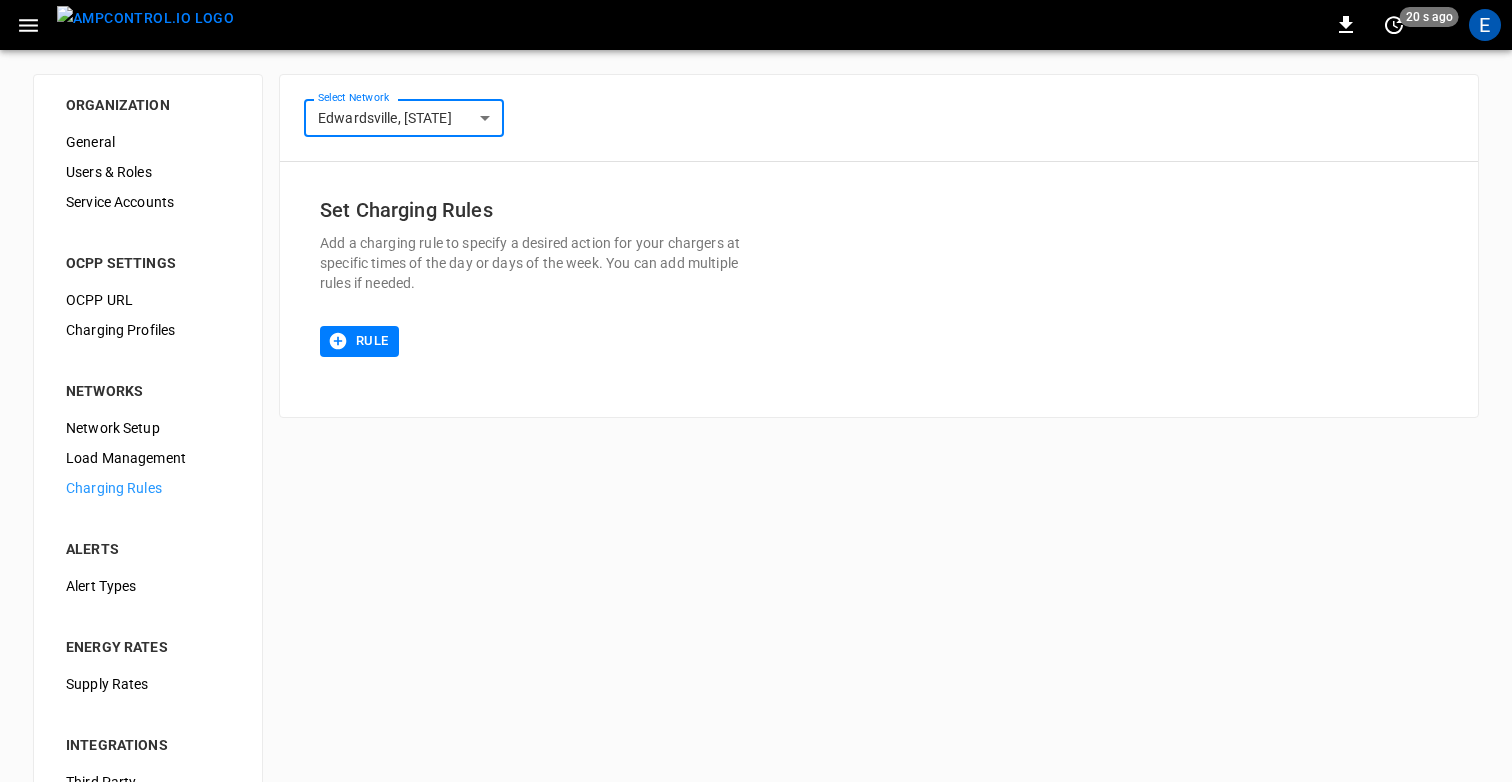 click on "**********" at bounding box center [756, 483] 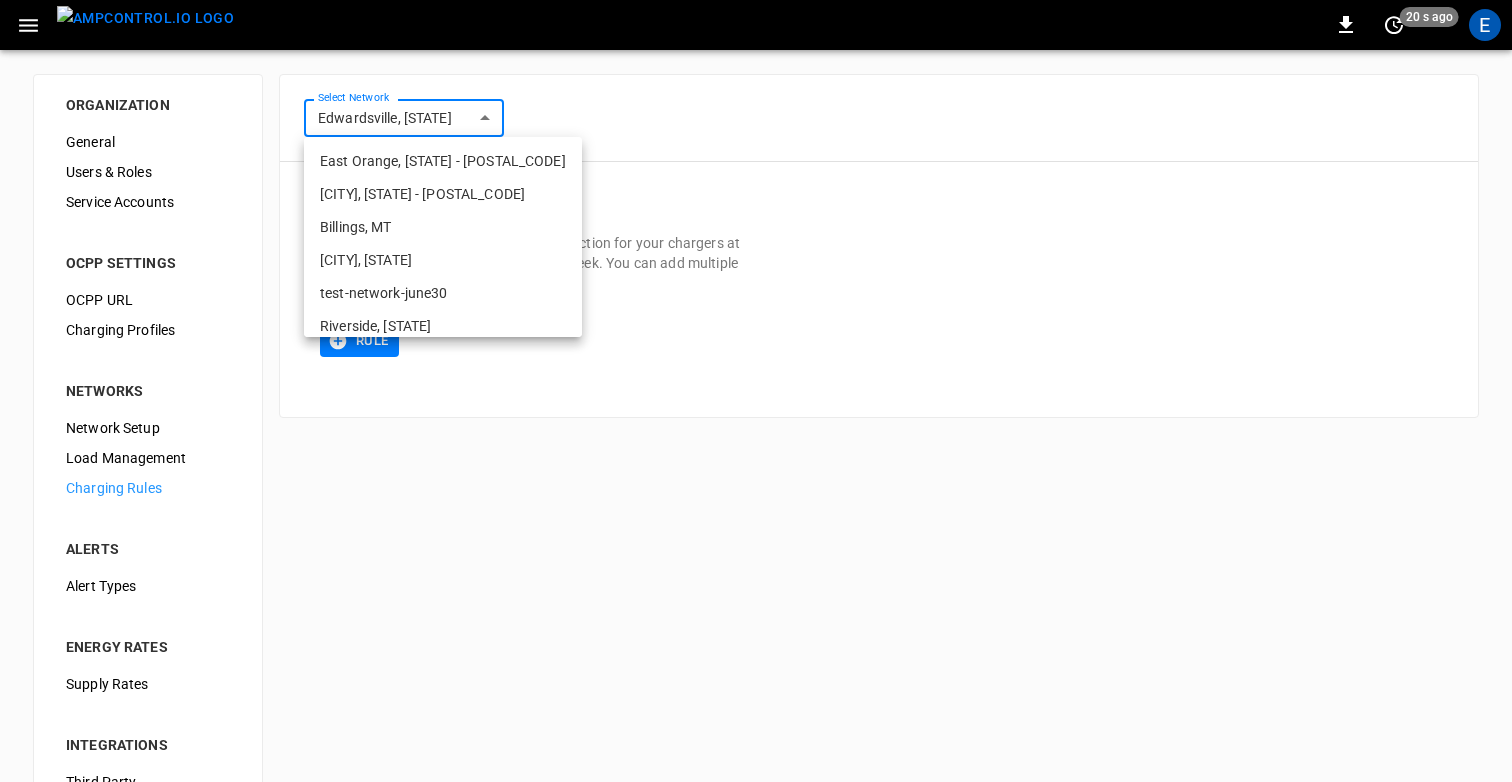 scroll, scrollTop: 254, scrollLeft: 0, axis: vertical 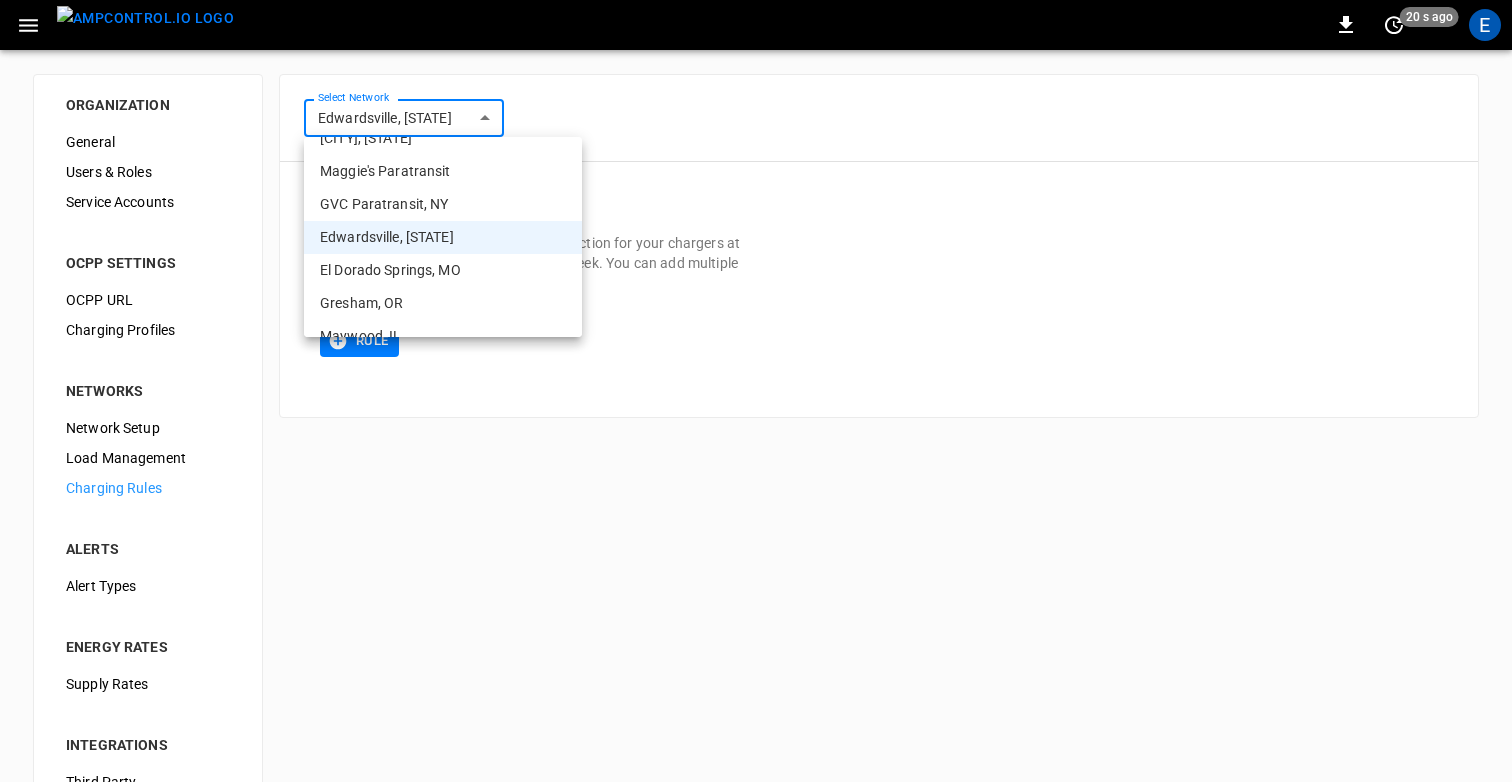 click on "El Dorado Springs, MO" at bounding box center [443, 270] 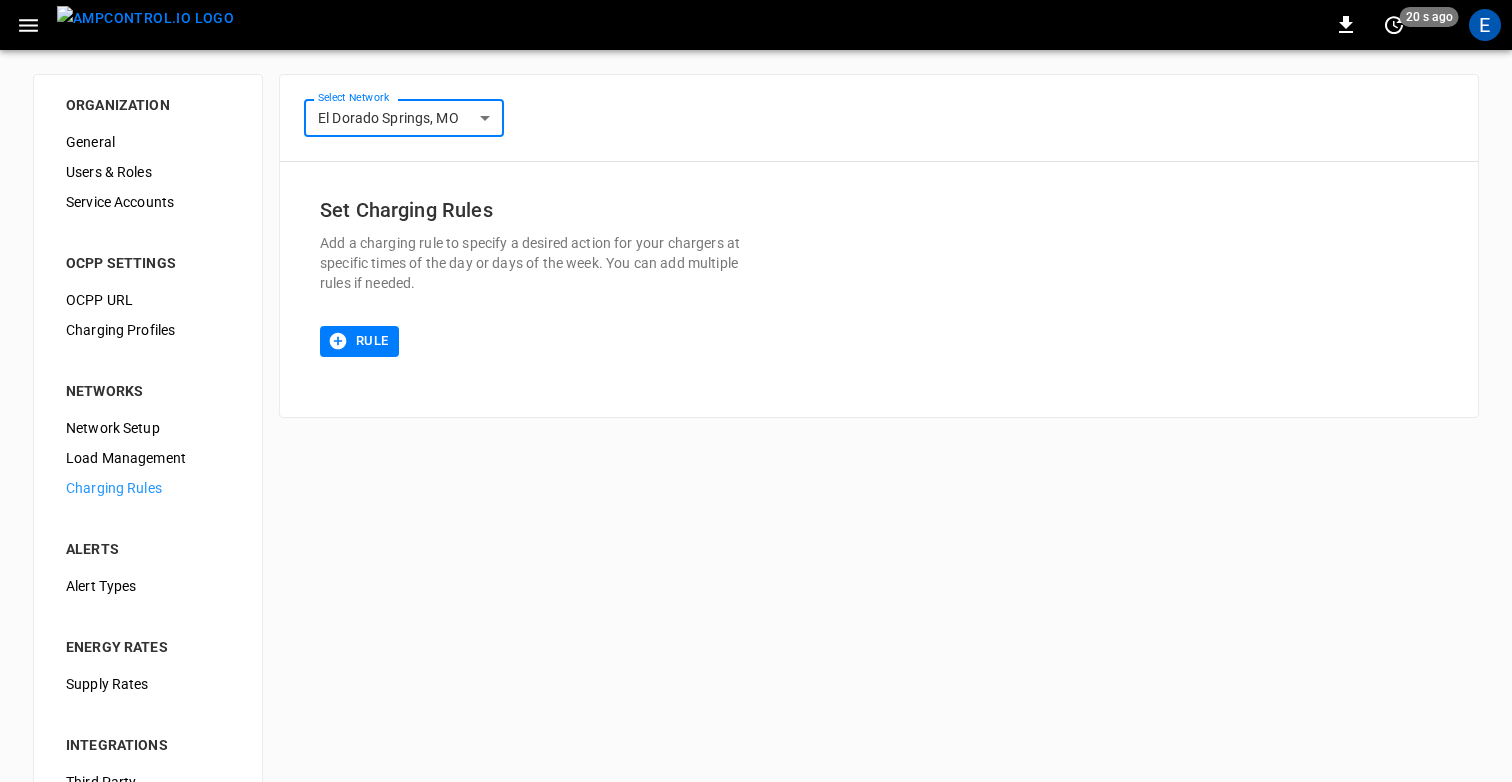 click on "**********" at bounding box center (756, 483) 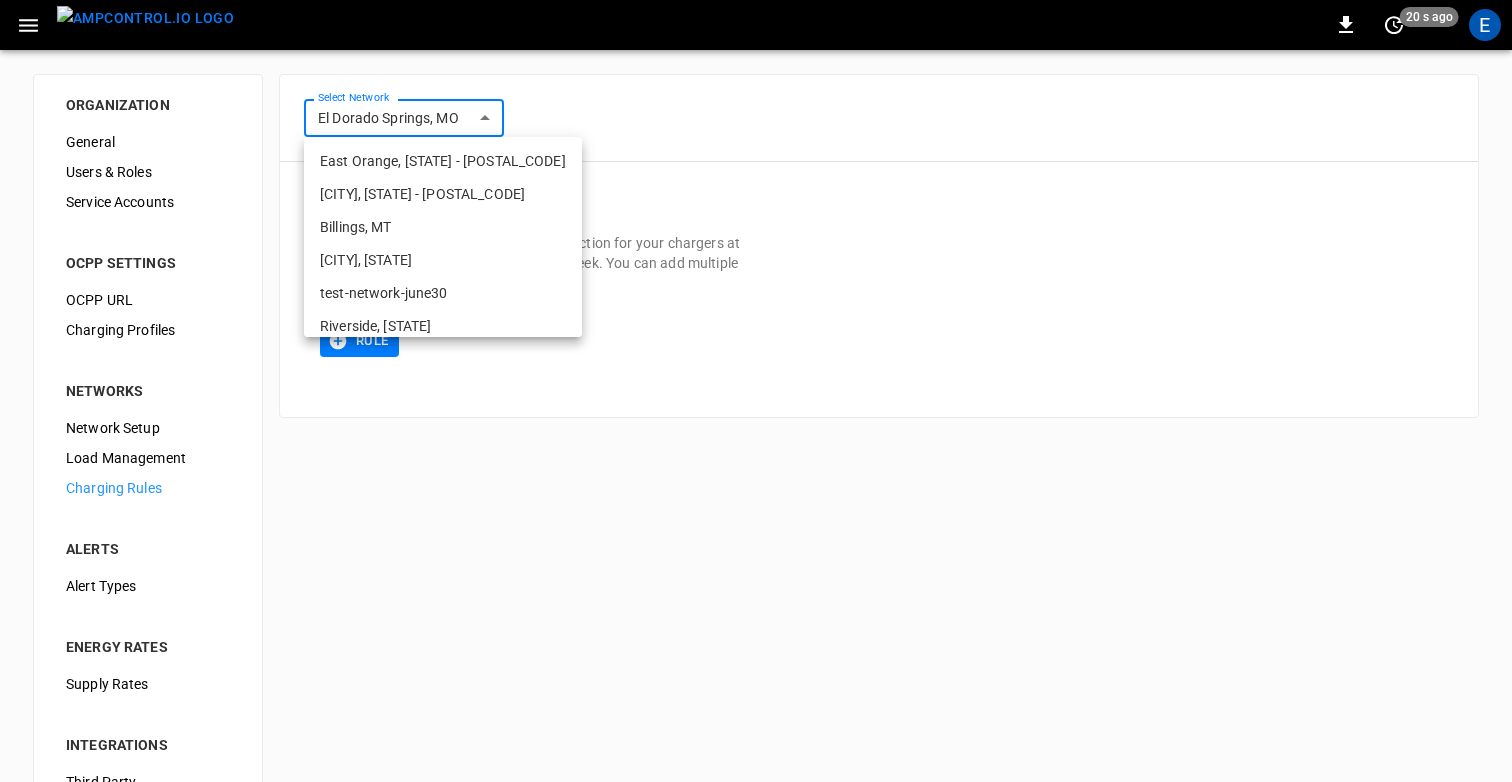 scroll, scrollTop: 287, scrollLeft: 0, axis: vertical 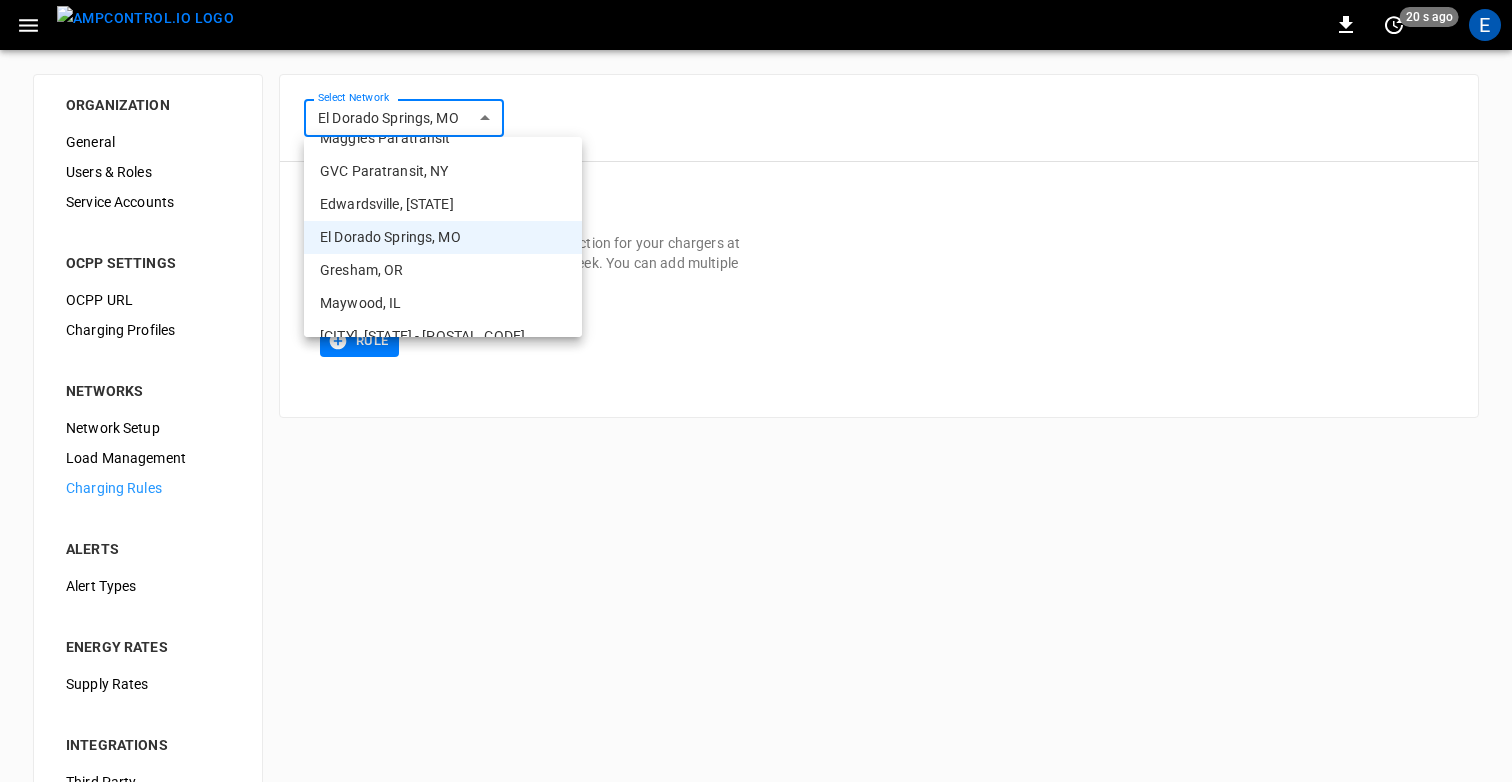 click on "Gresham, OR" at bounding box center (443, 270) 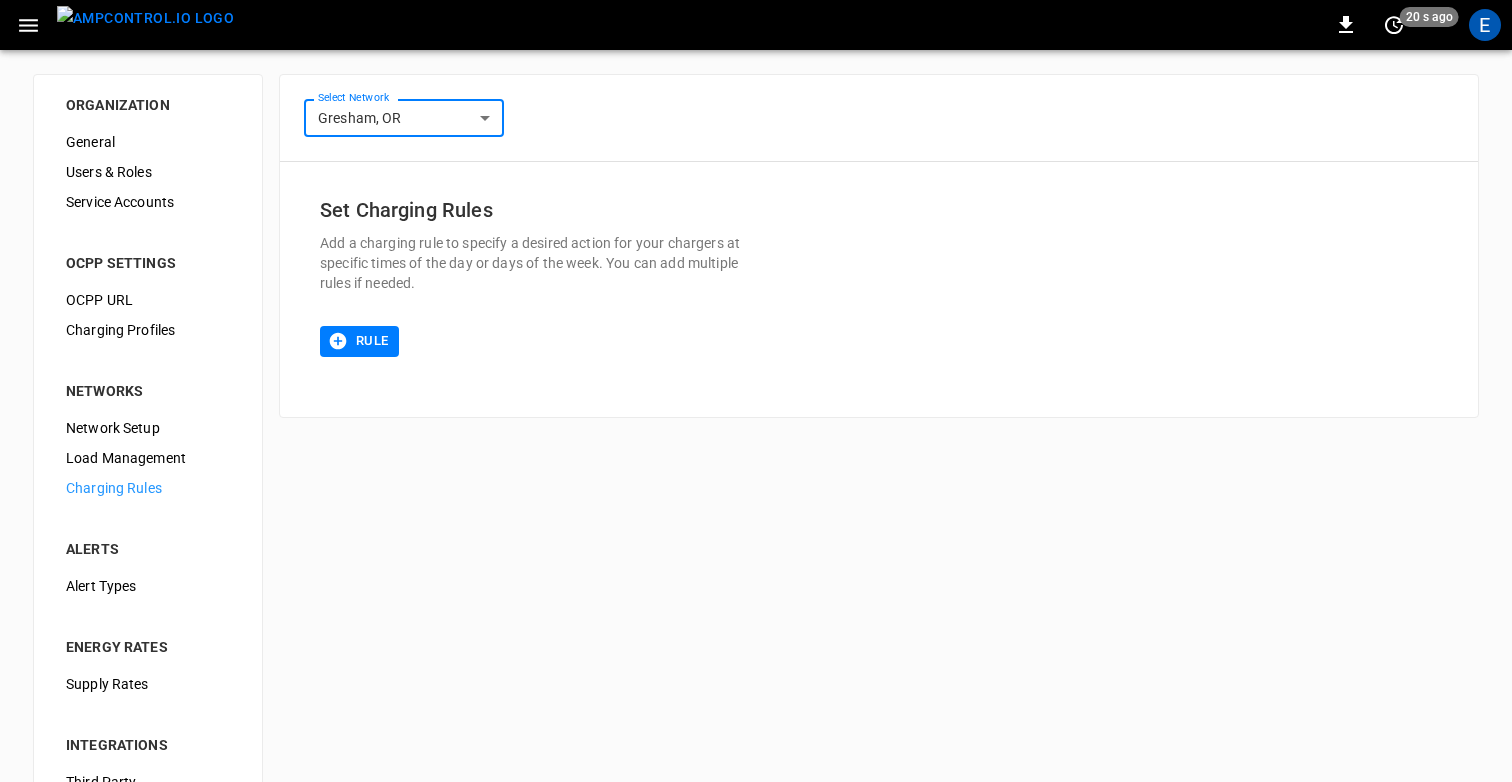 click on "**********" at bounding box center [756, 483] 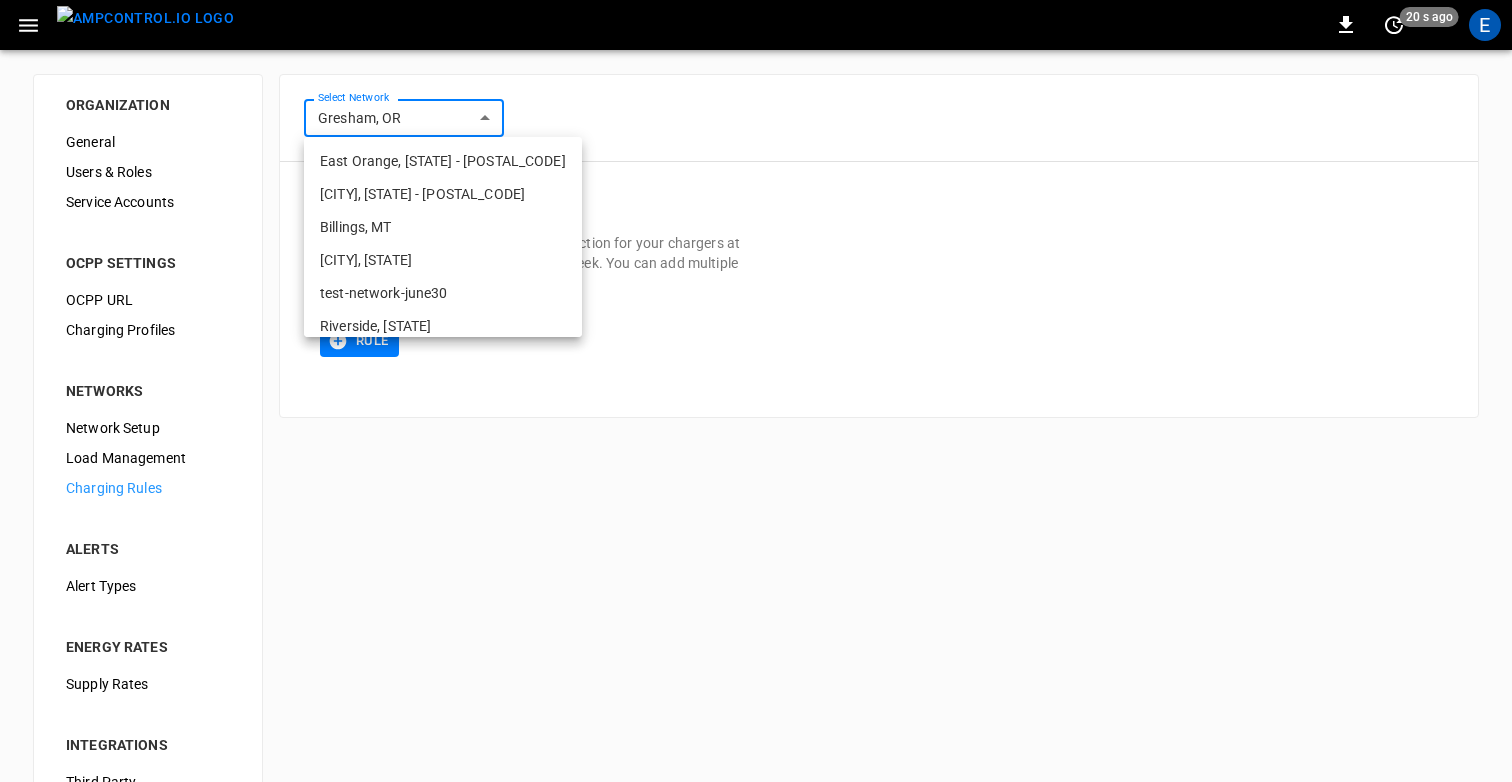 scroll, scrollTop: 320, scrollLeft: 0, axis: vertical 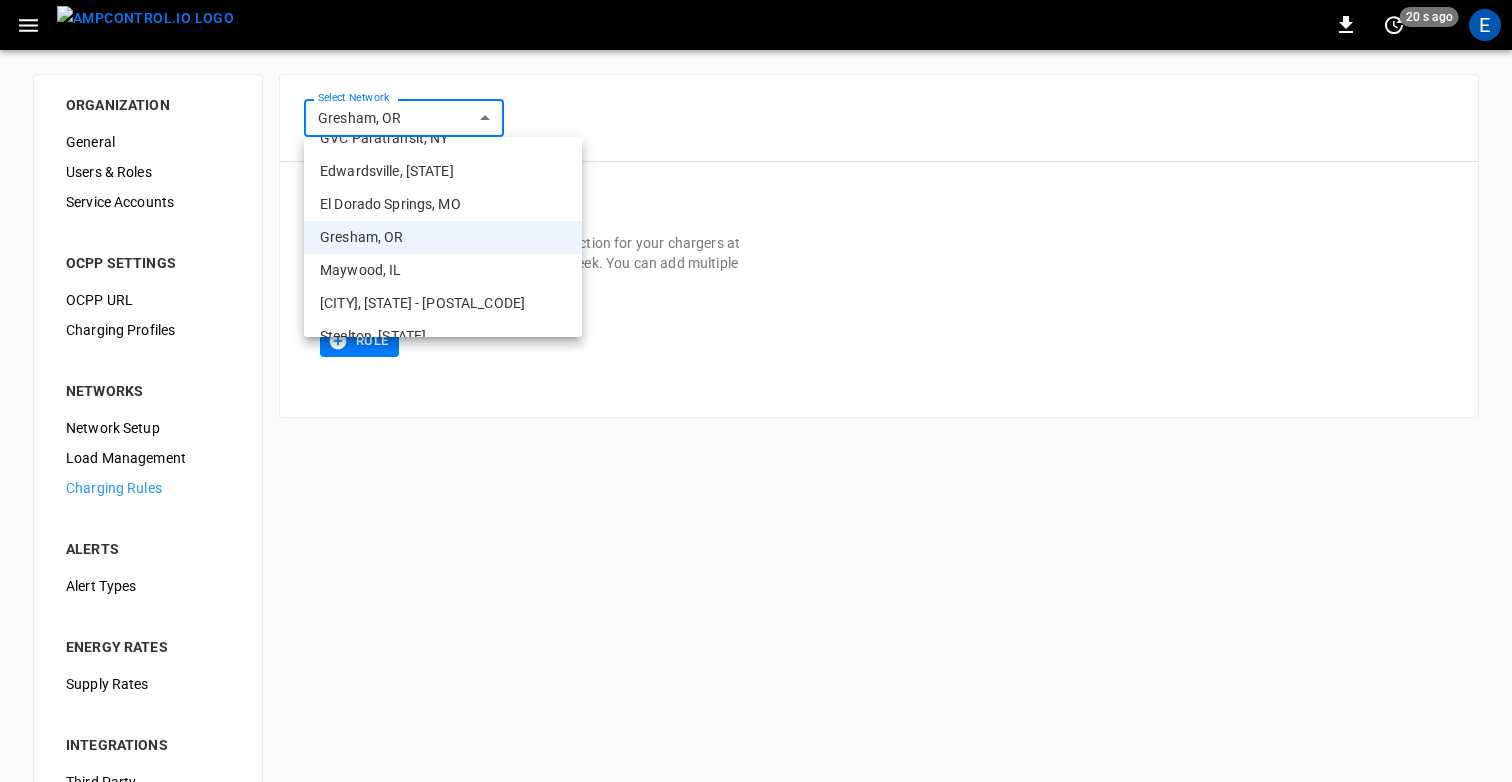 click on "Maywood, IL" at bounding box center [443, 270] 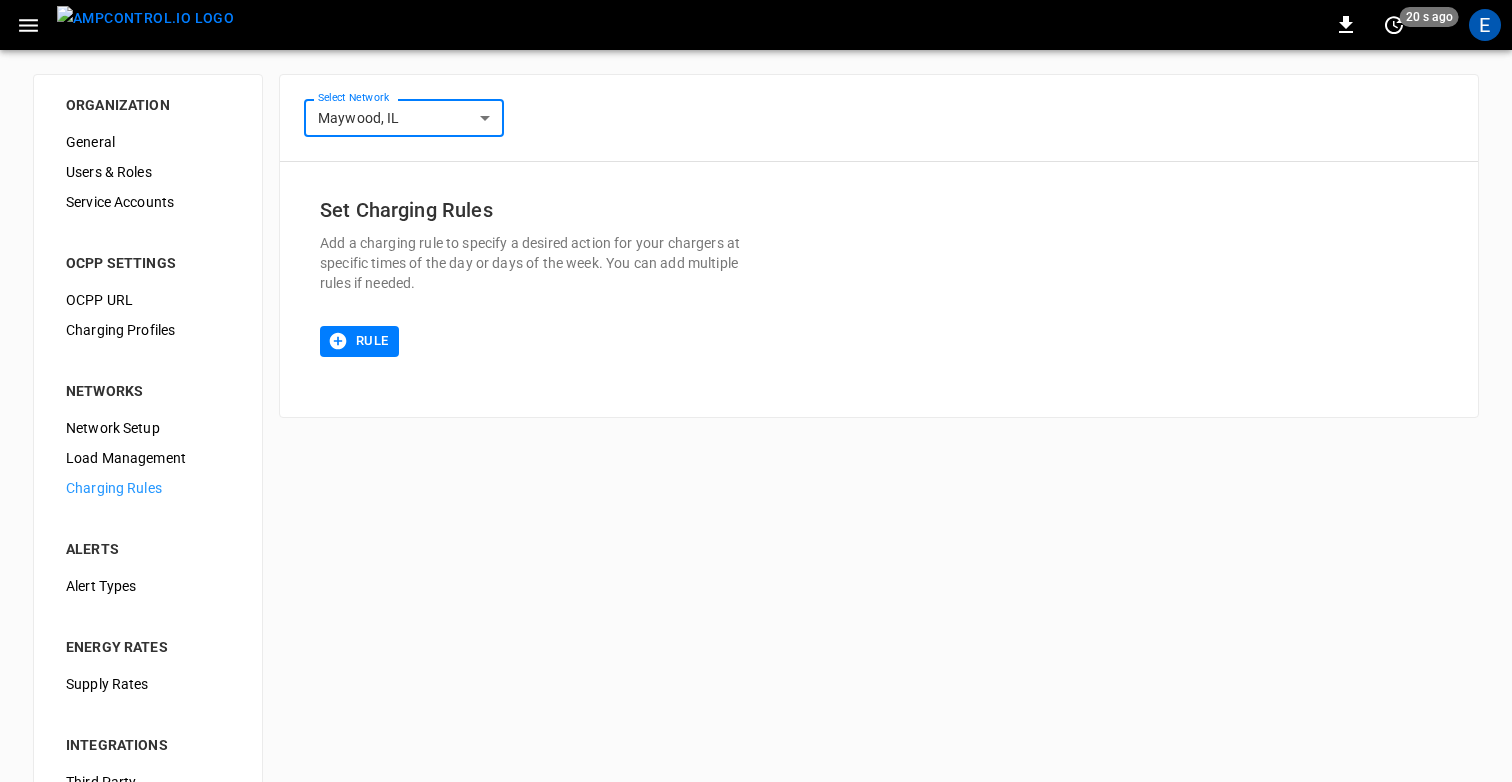 click on "**********" at bounding box center [756, 483] 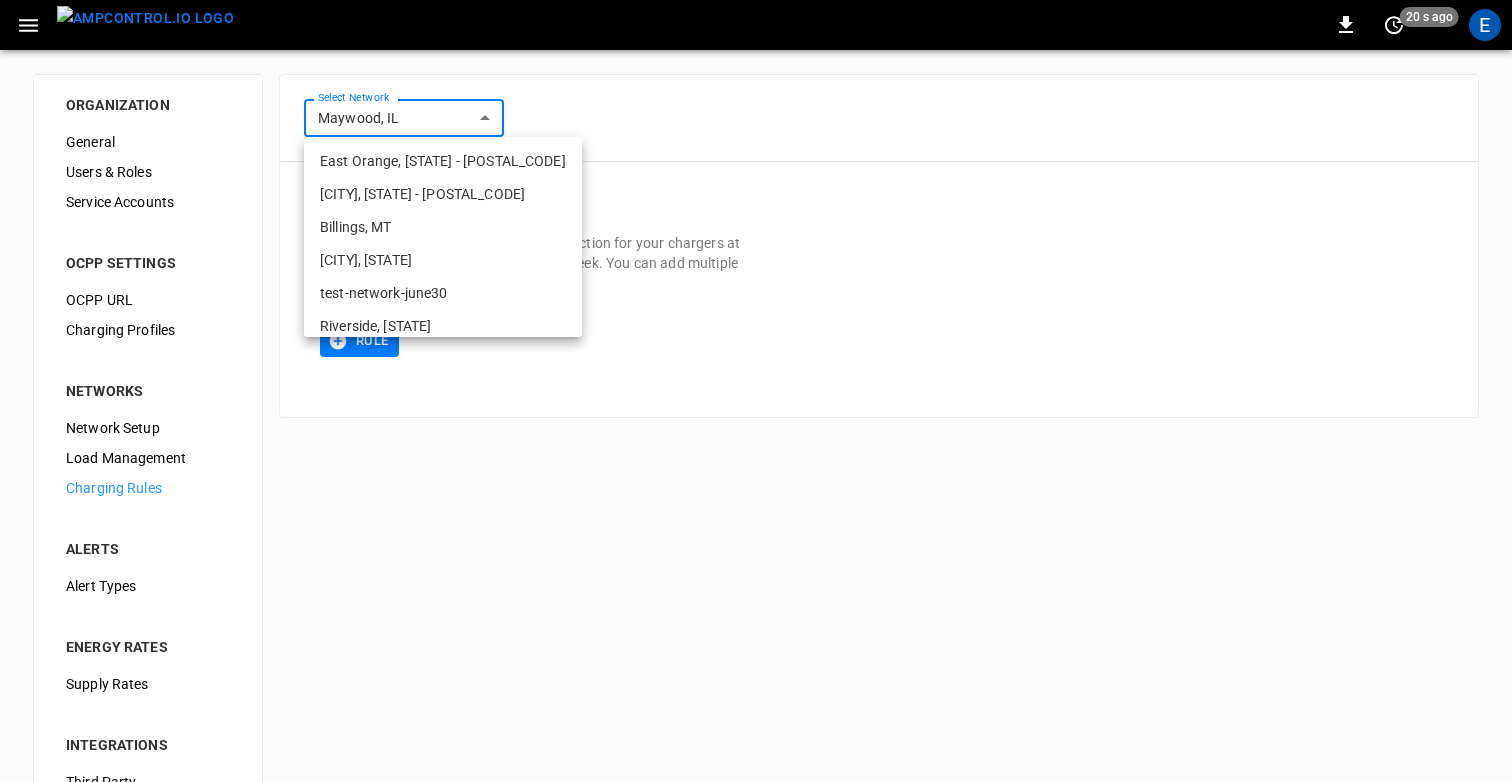 scroll, scrollTop: 353, scrollLeft: 0, axis: vertical 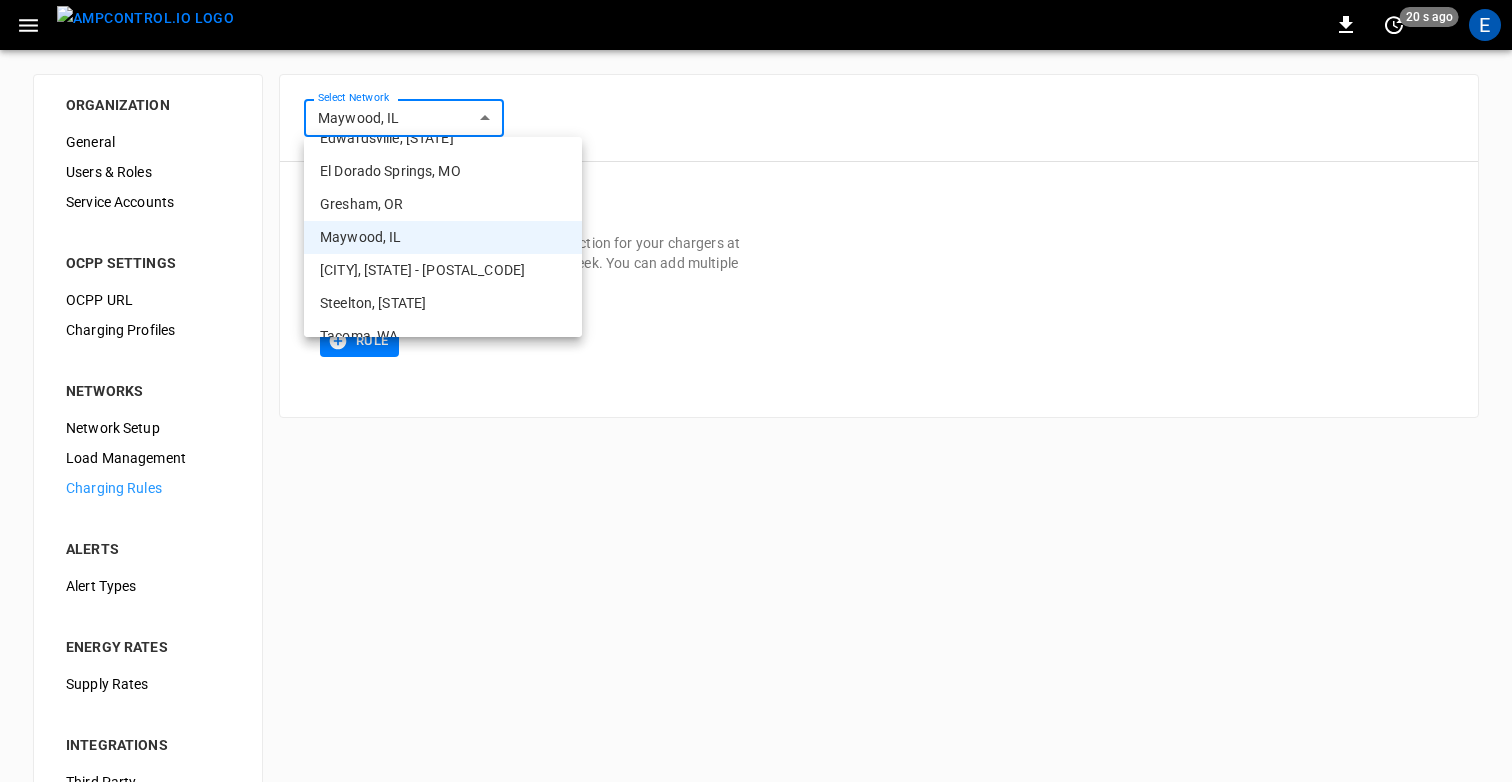 click on "Richmond, CA - 20306" at bounding box center (443, 270) 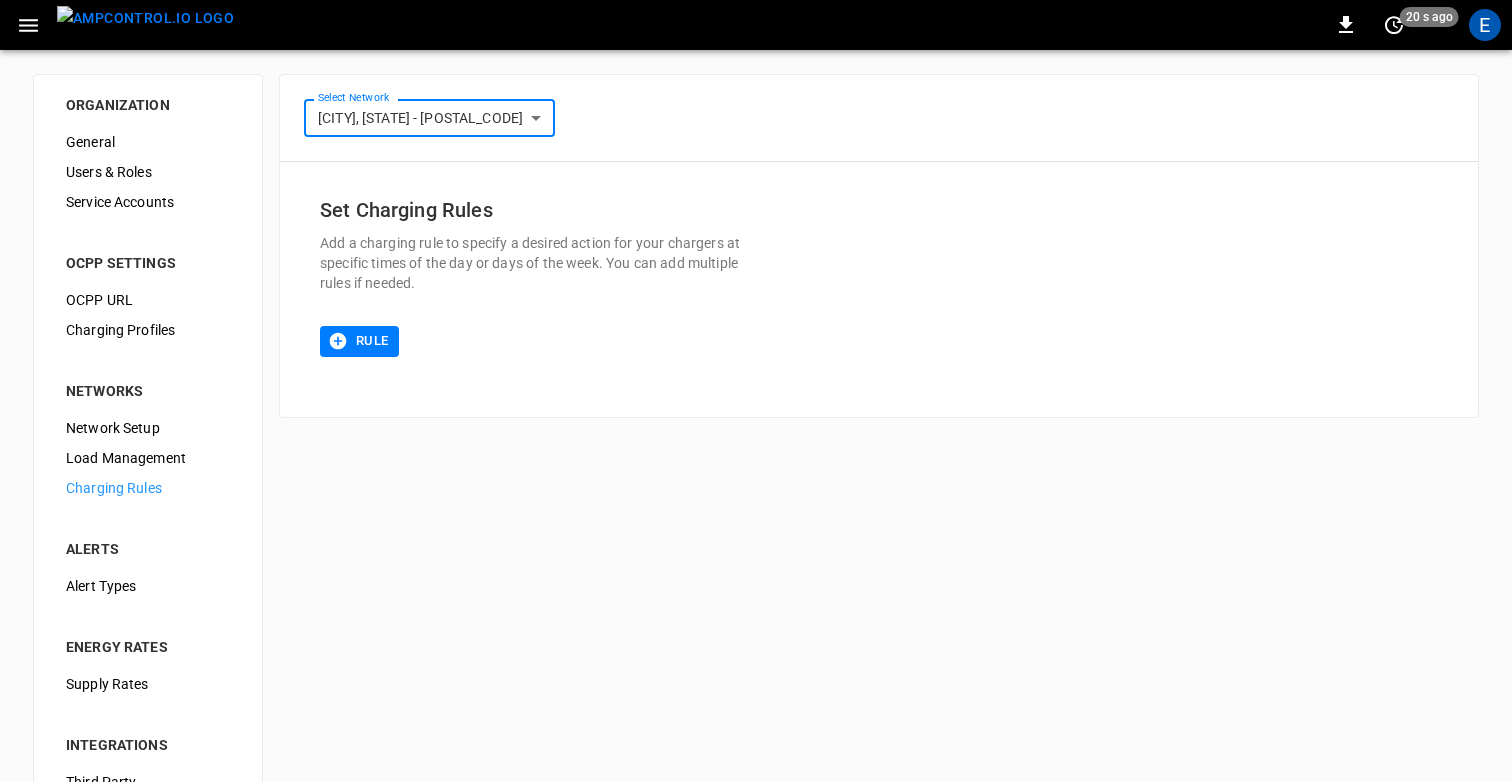 click on "**********" at bounding box center [756, 483] 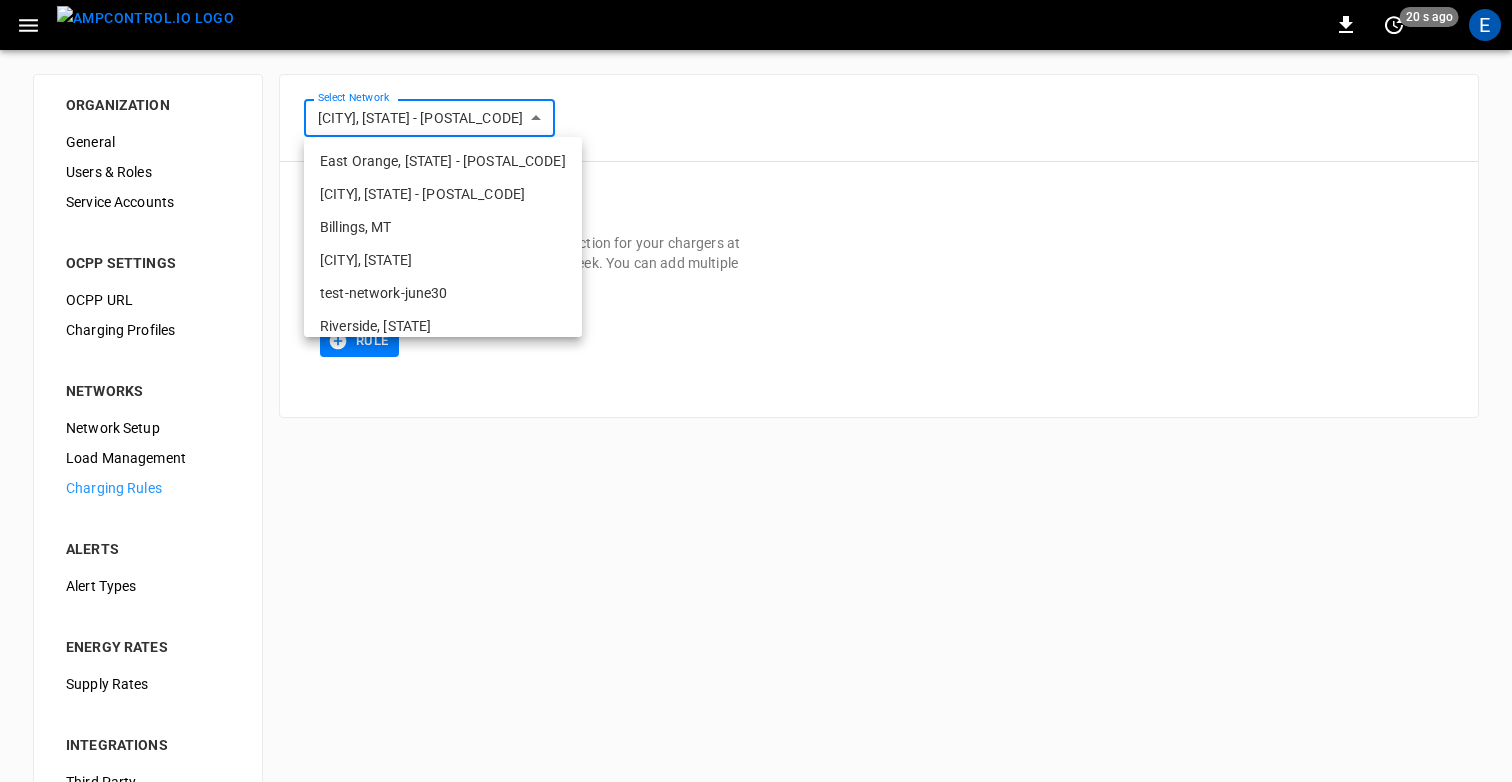 scroll, scrollTop: 386, scrollLeft: 0, axis: vertical 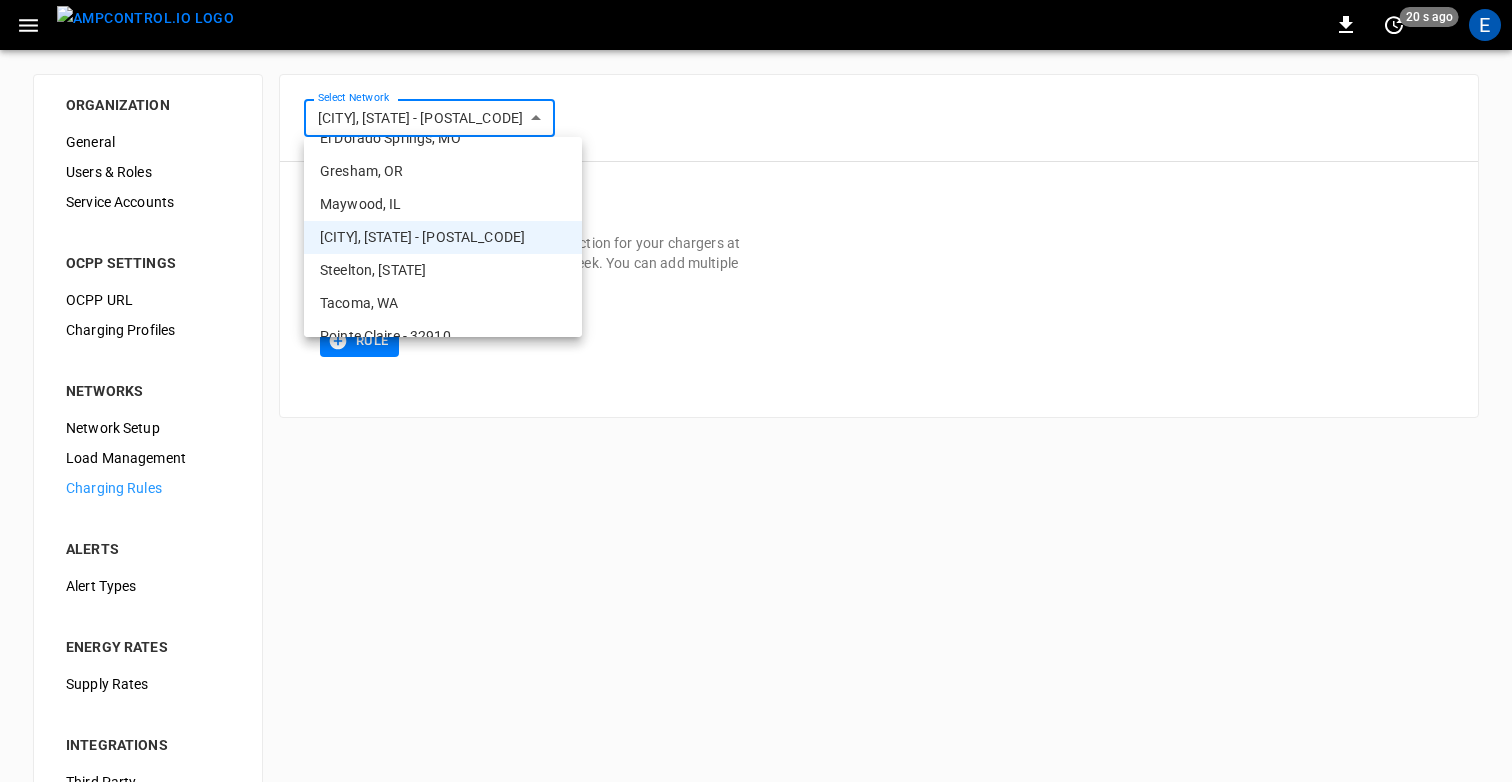 click on "Tacoma, WA" at bounding box center (443, 303) 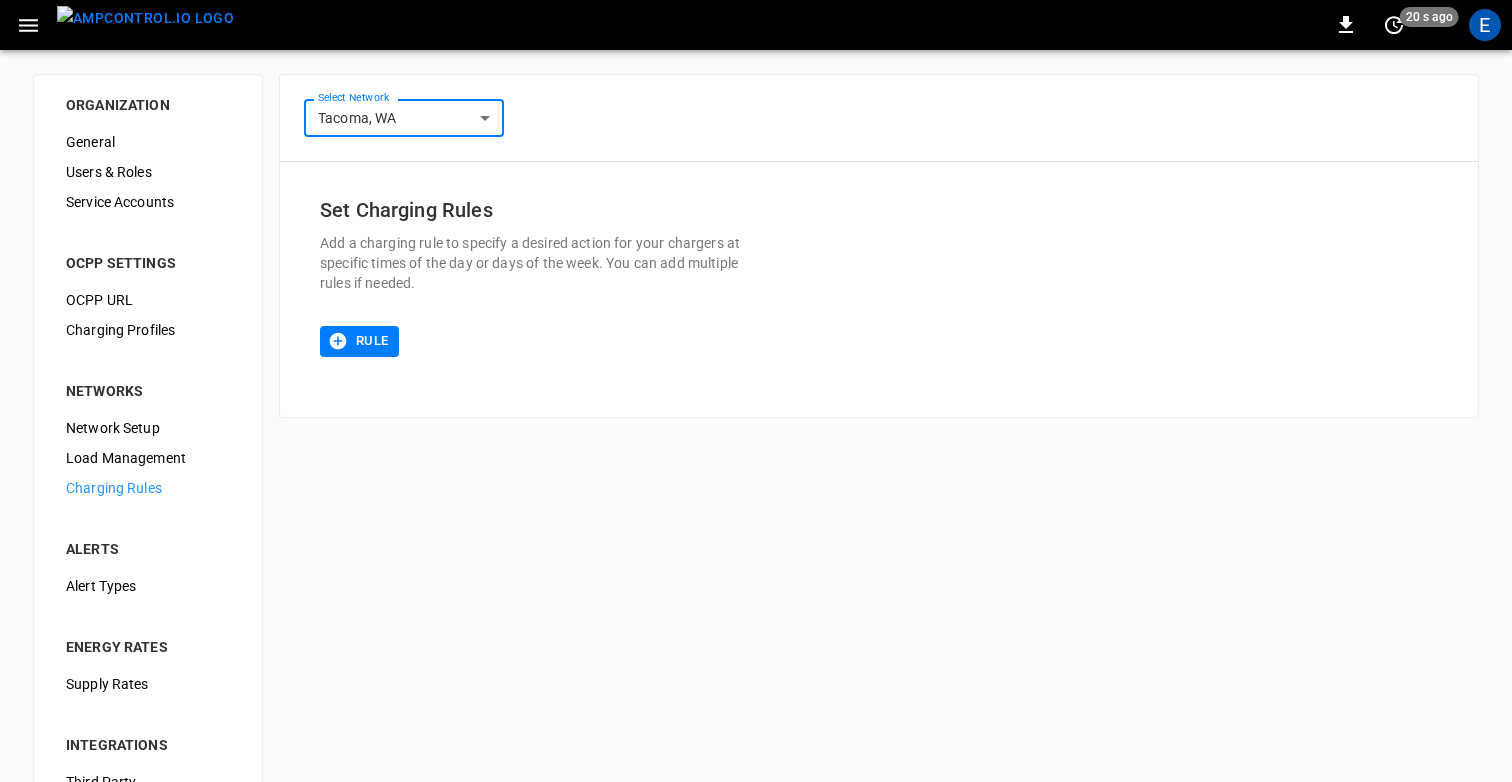 click on "**********" at bounding box center [756, 483] 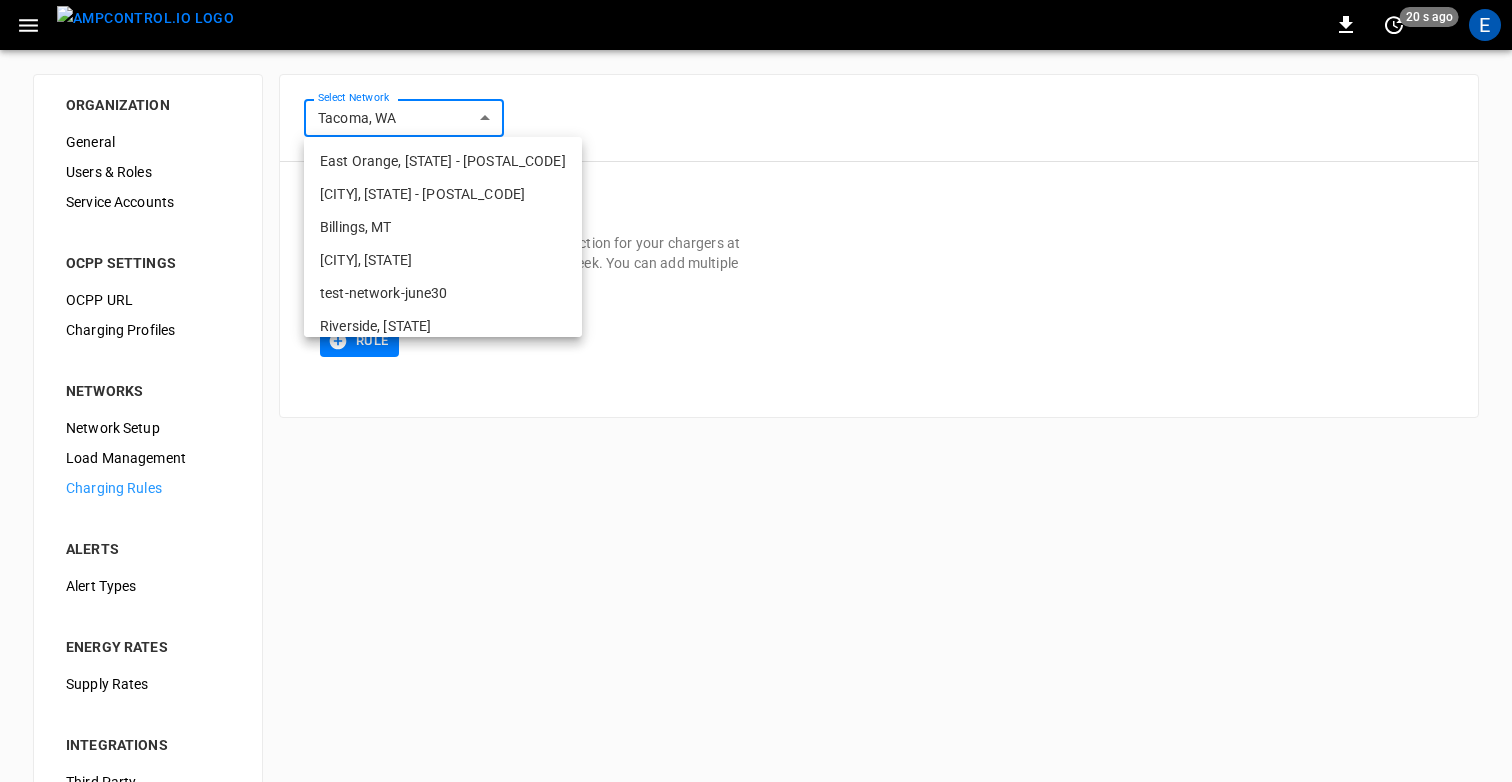 scroll, scrollTop: 452, scrollLeft: 0, axis: vertical 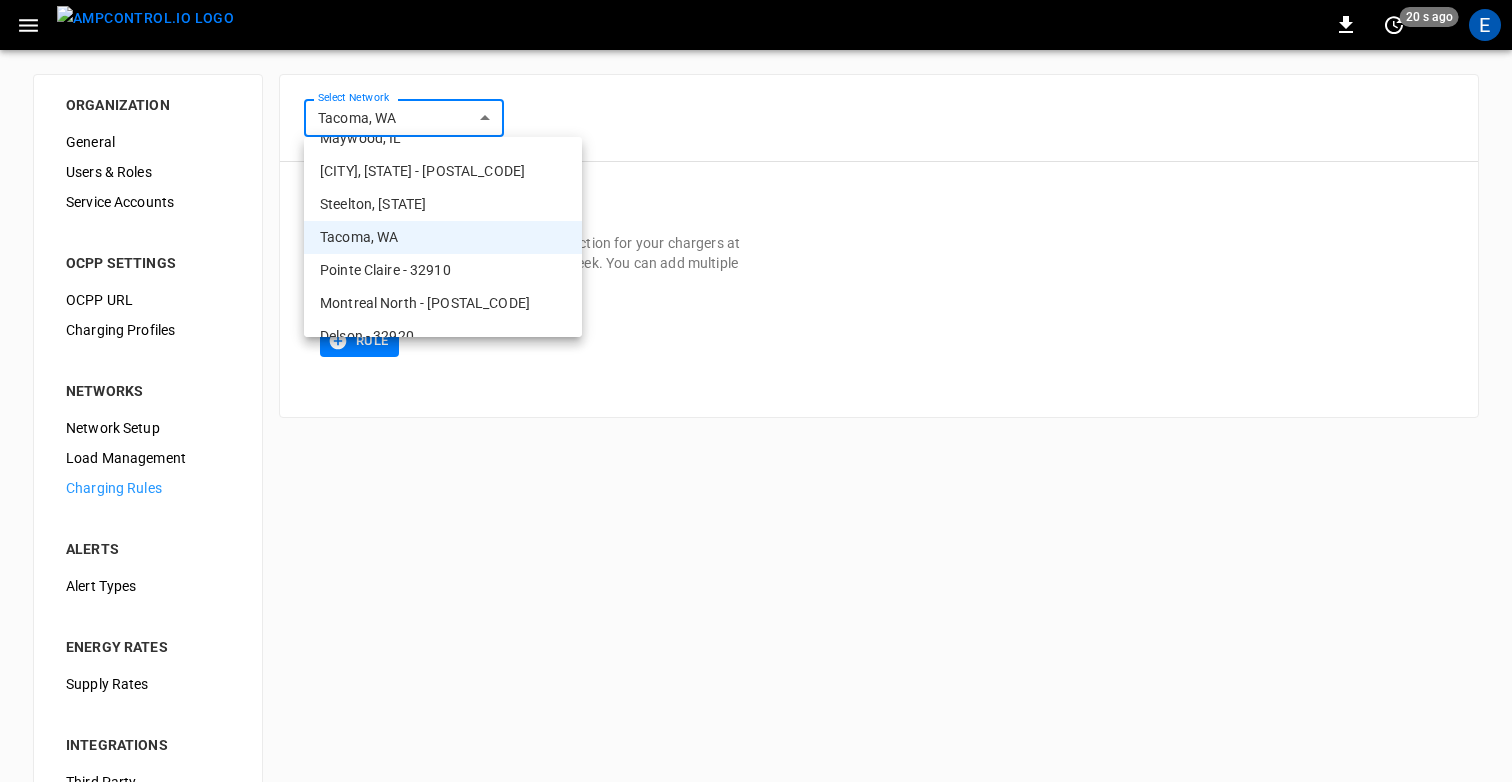 click on "Steelton, PA" at bounding box center [443, 204] 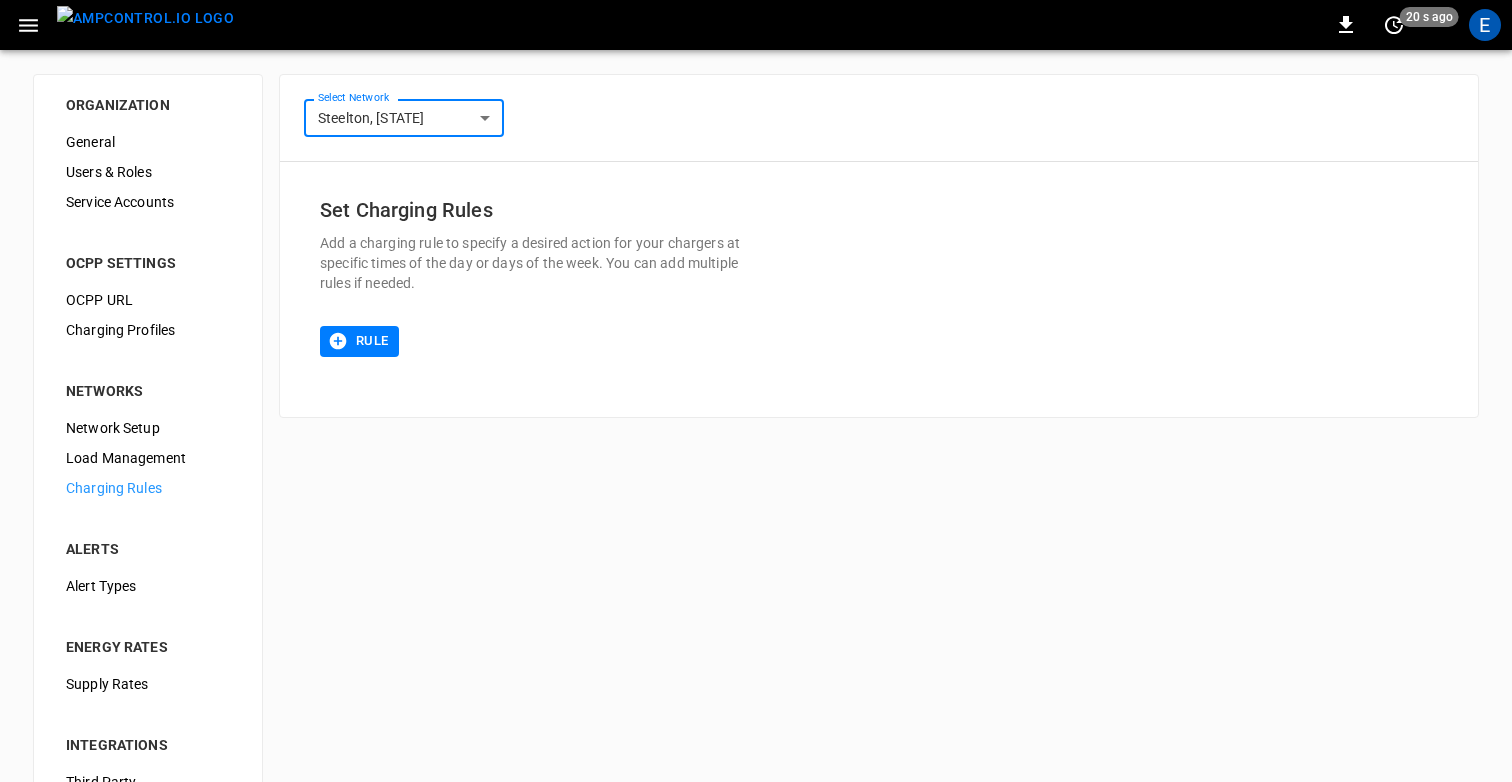 click on "**********" at bounding box center [756, 483] 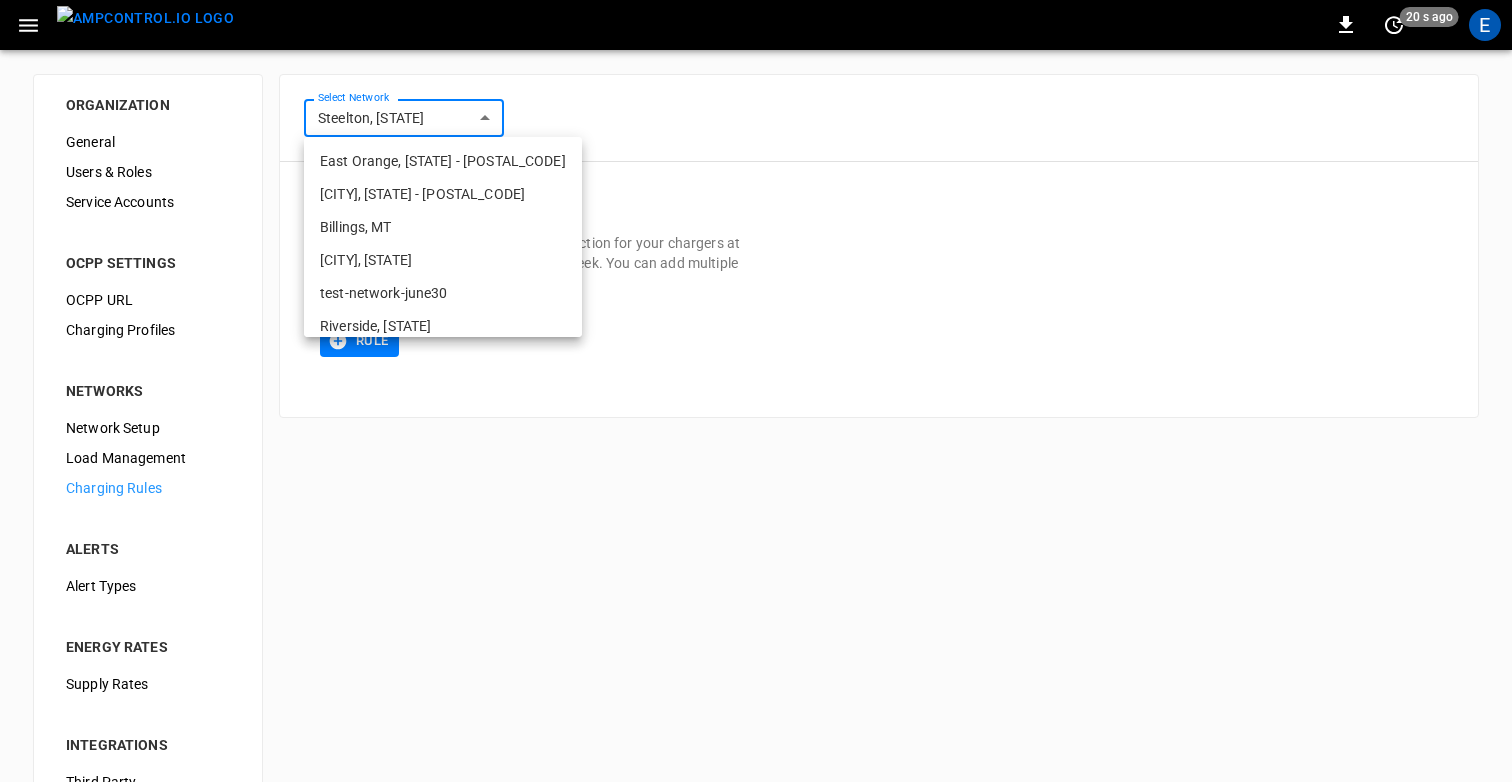 scroll, scrollTop: 419, scrollLeft: 0, axis: vertical 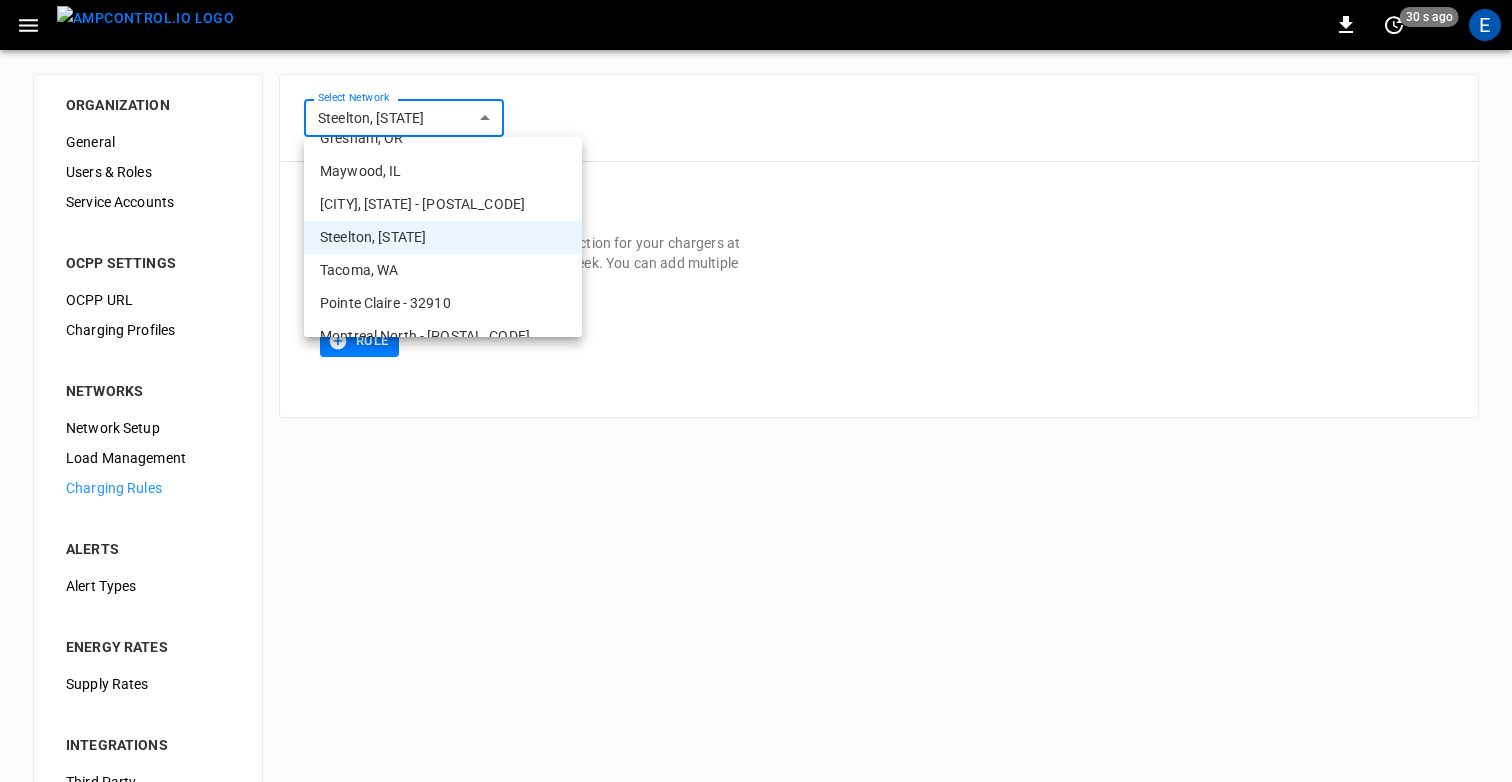 click on "Pointe Claire - 32910" at bounding box center [443, 303] 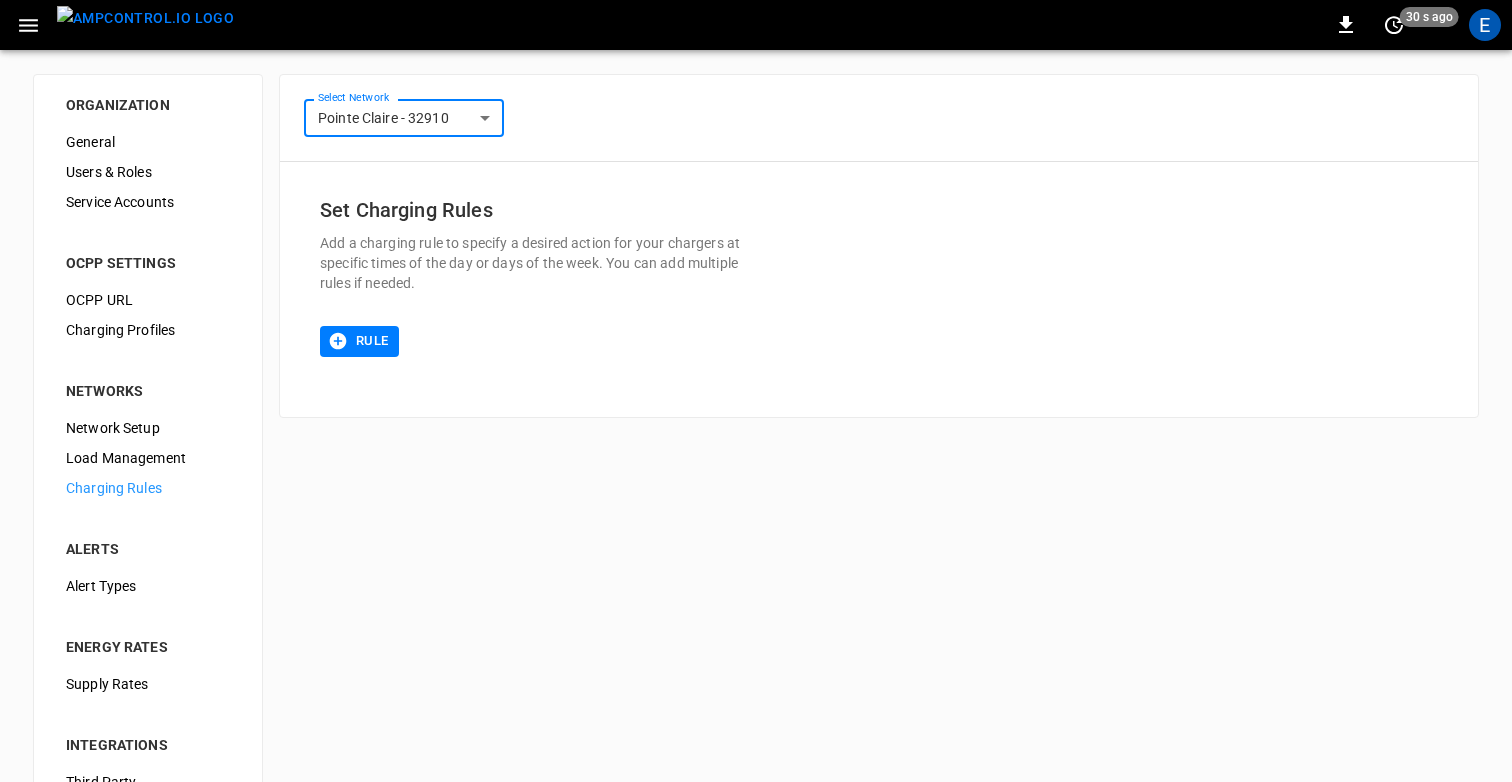 click on "**********" at bounding box center (756, 483) 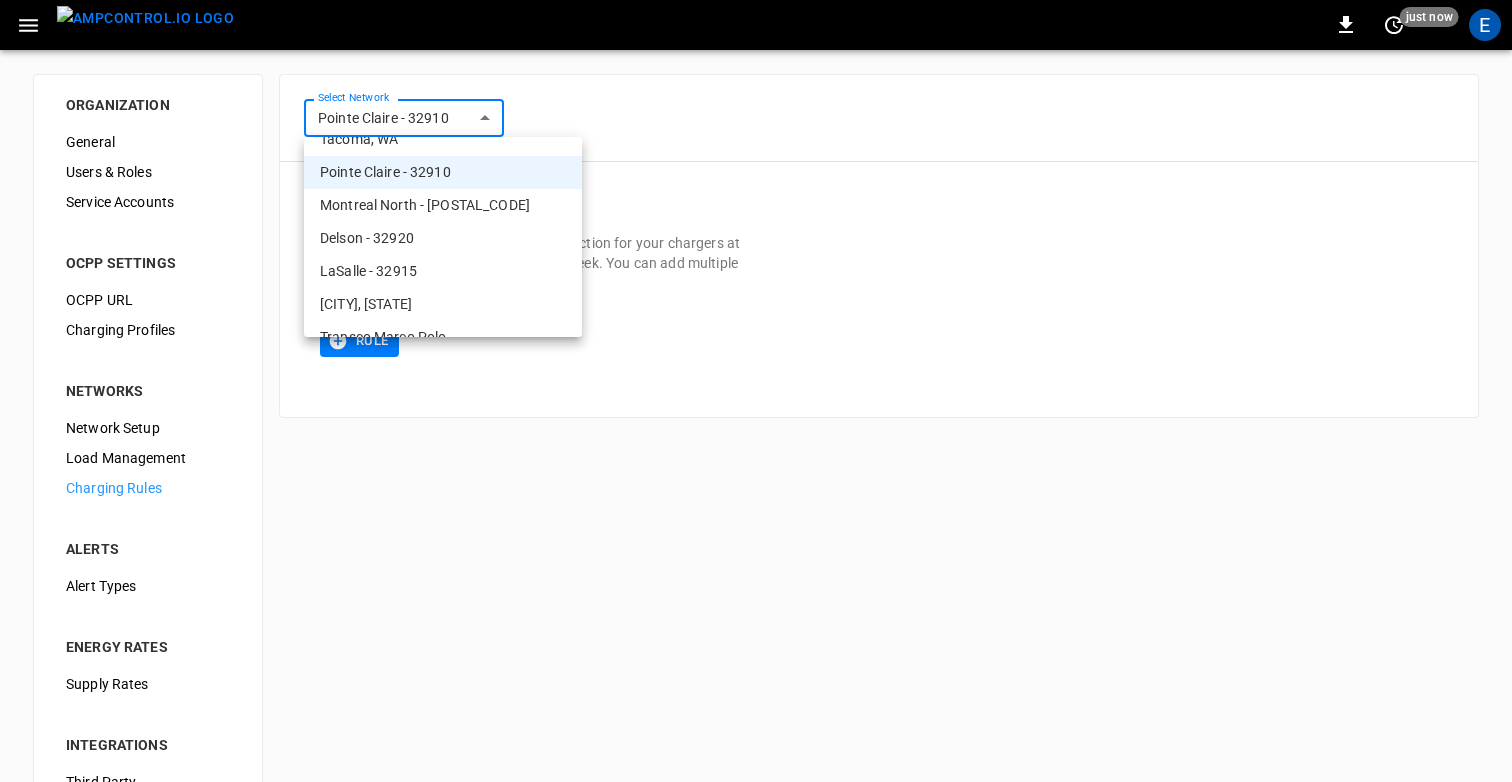 scroll, scrollTop: 571, scrollLeft: 0, axis: vertical 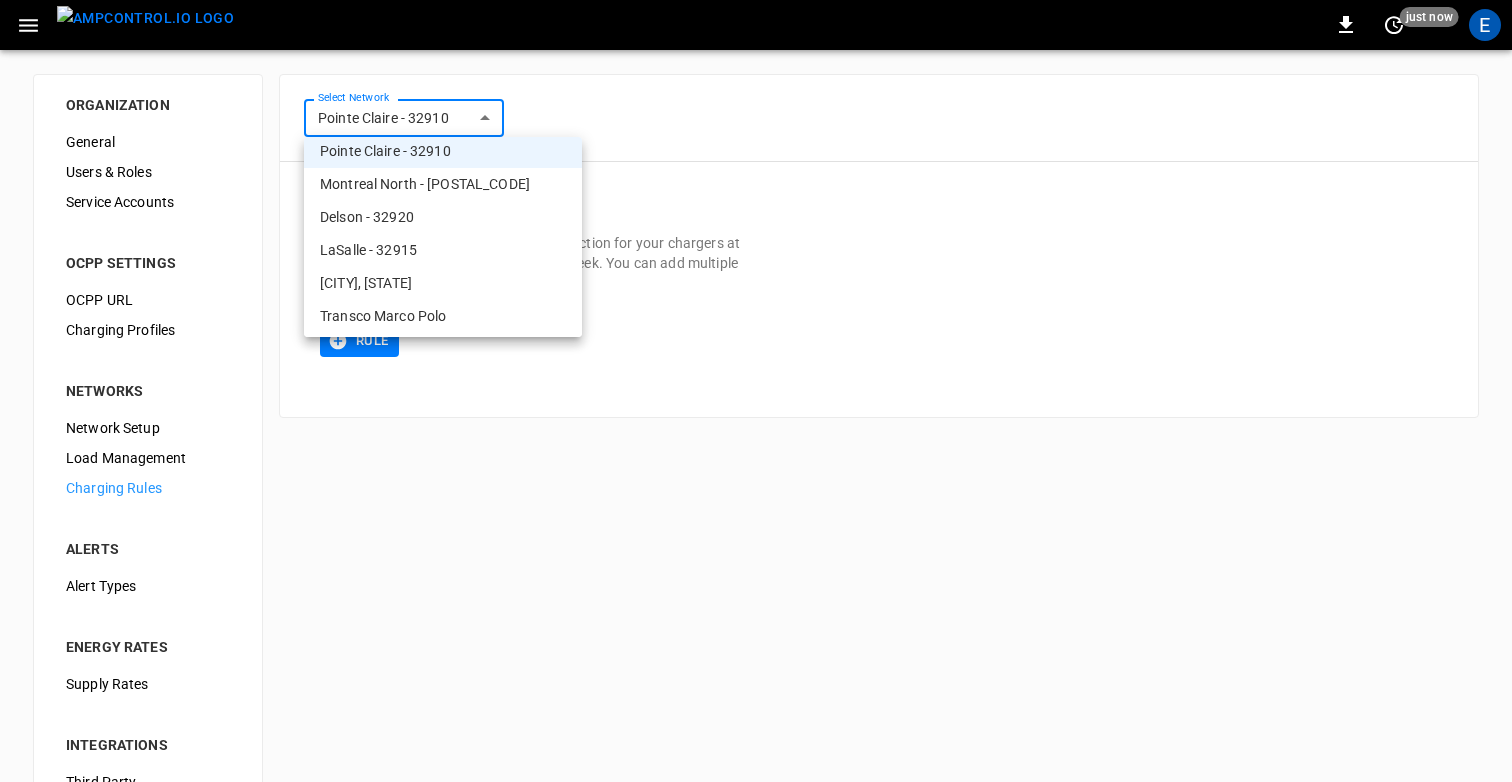 click on "Montreal North - 32905" at bounding box center [443, 184] 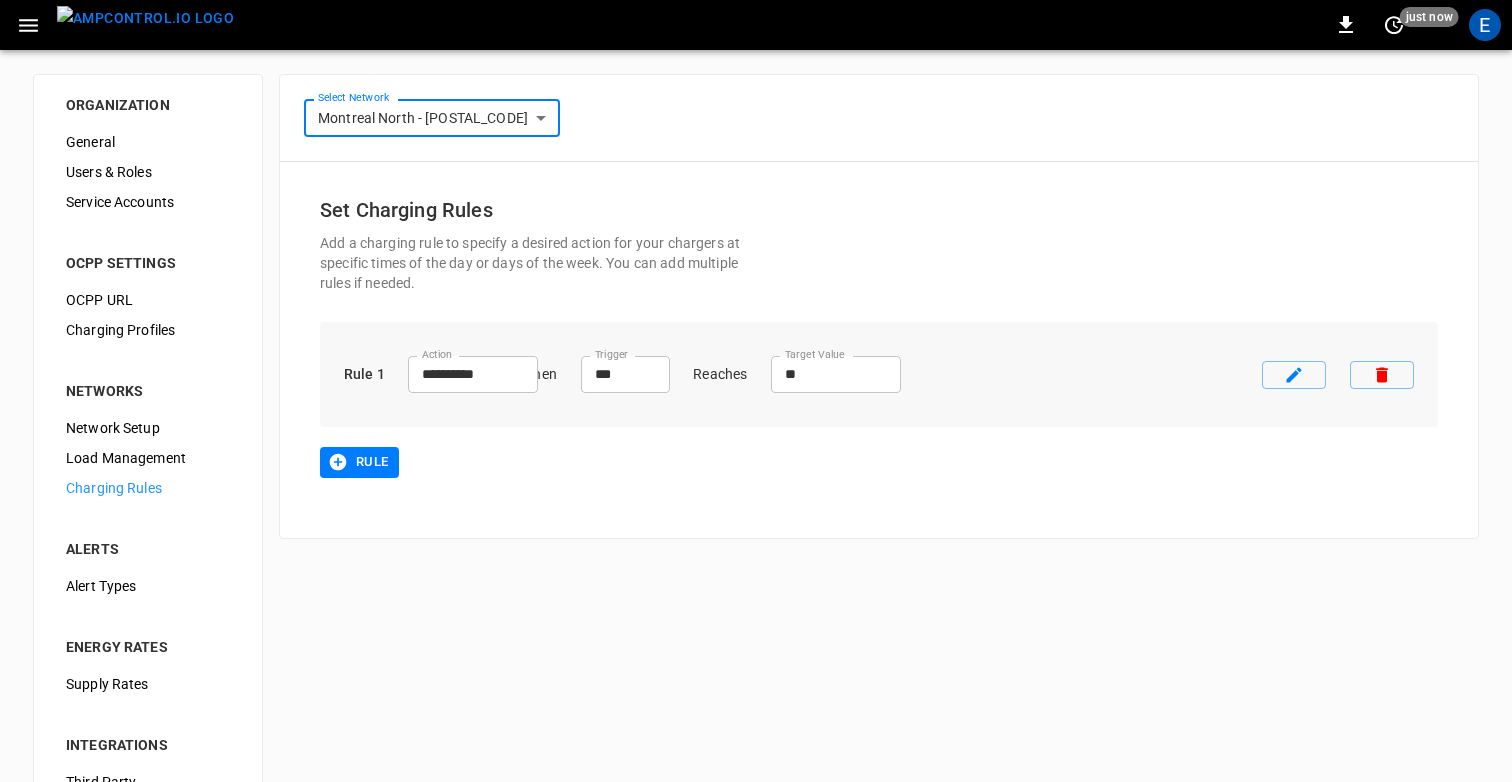 click on "**********" at bounding box center (756, 483) 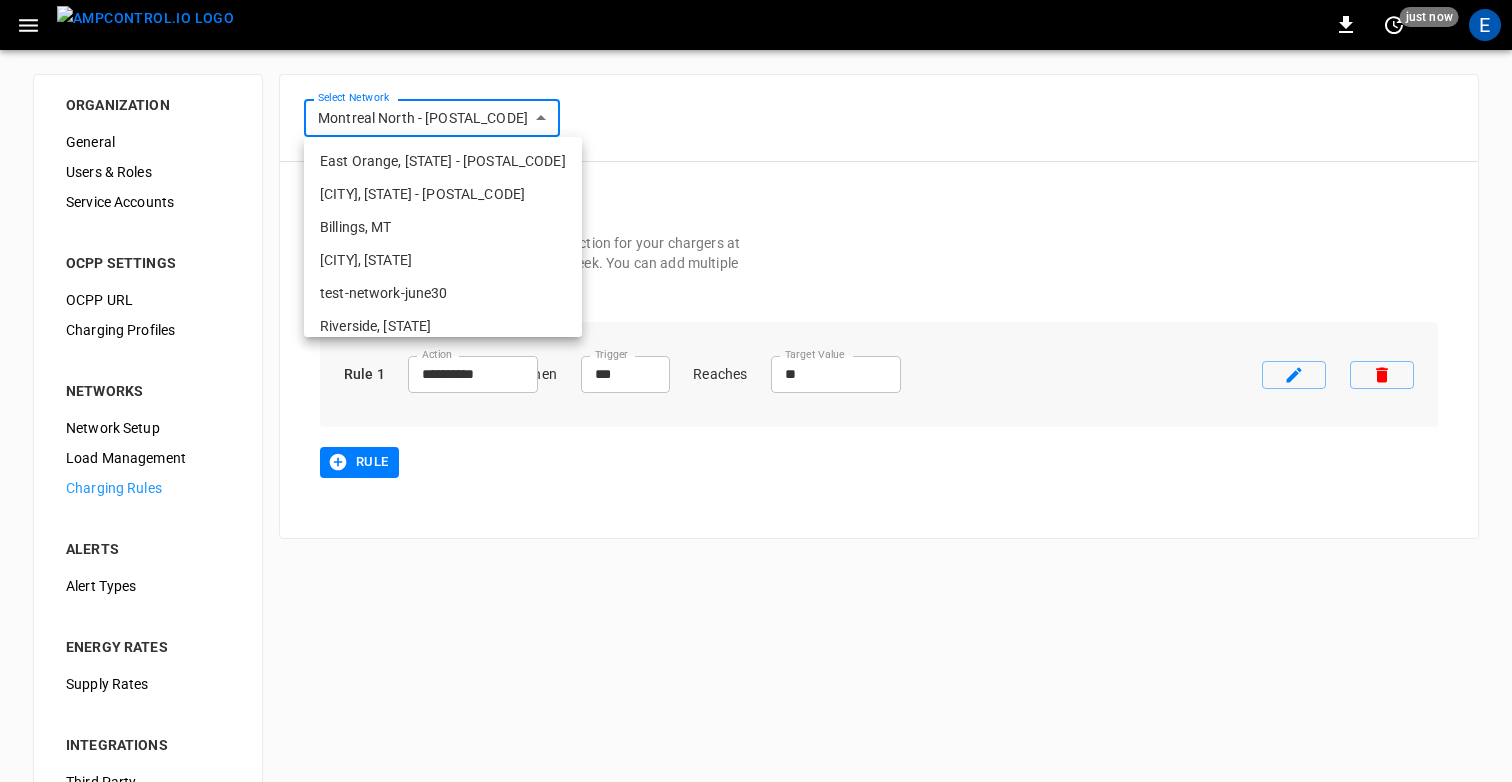 scroll, scrollTop: 518, scrollLeft: 0, axis: vertical 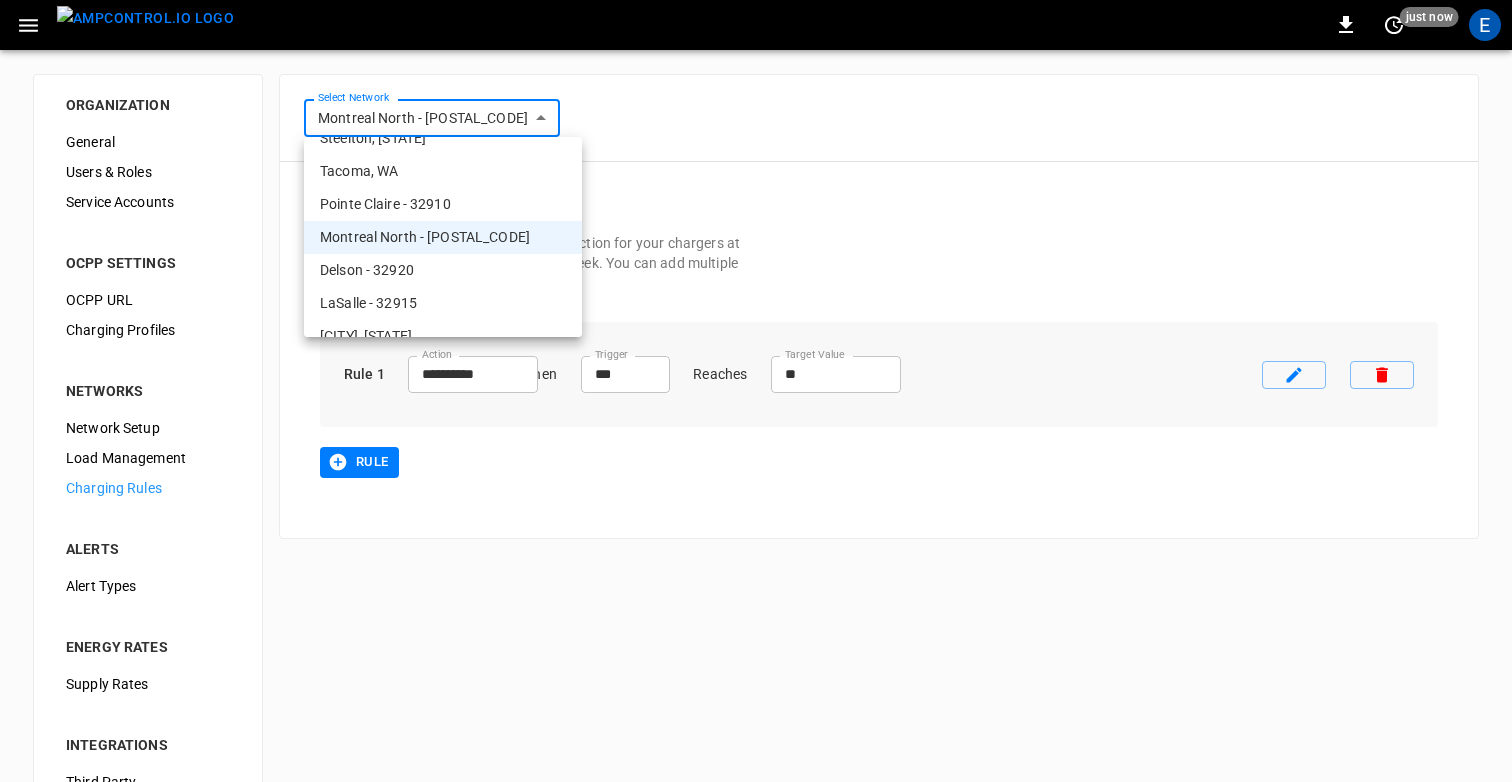 click at bounding box center (756, 391) 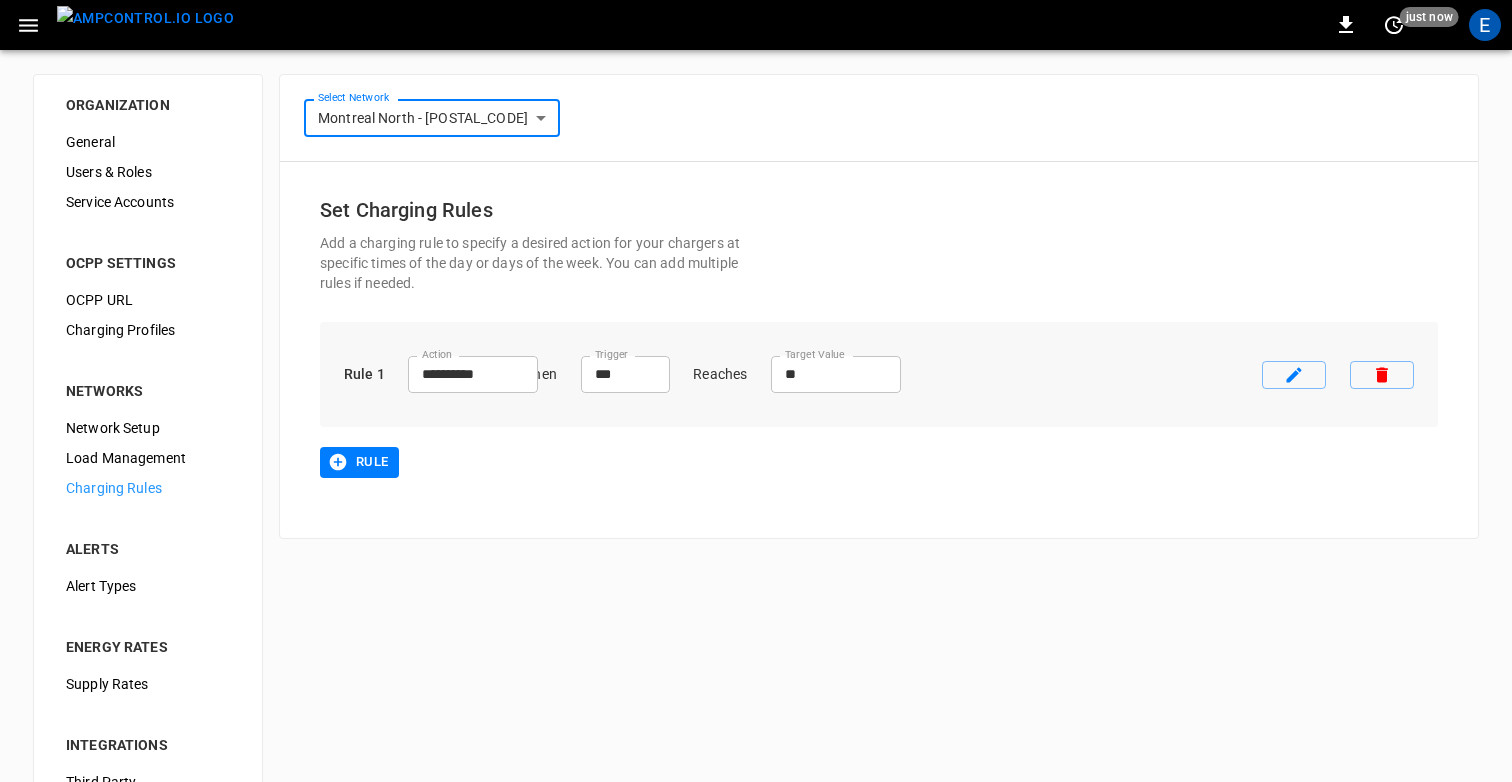 click on "**********" at bounding box center [879, 118] 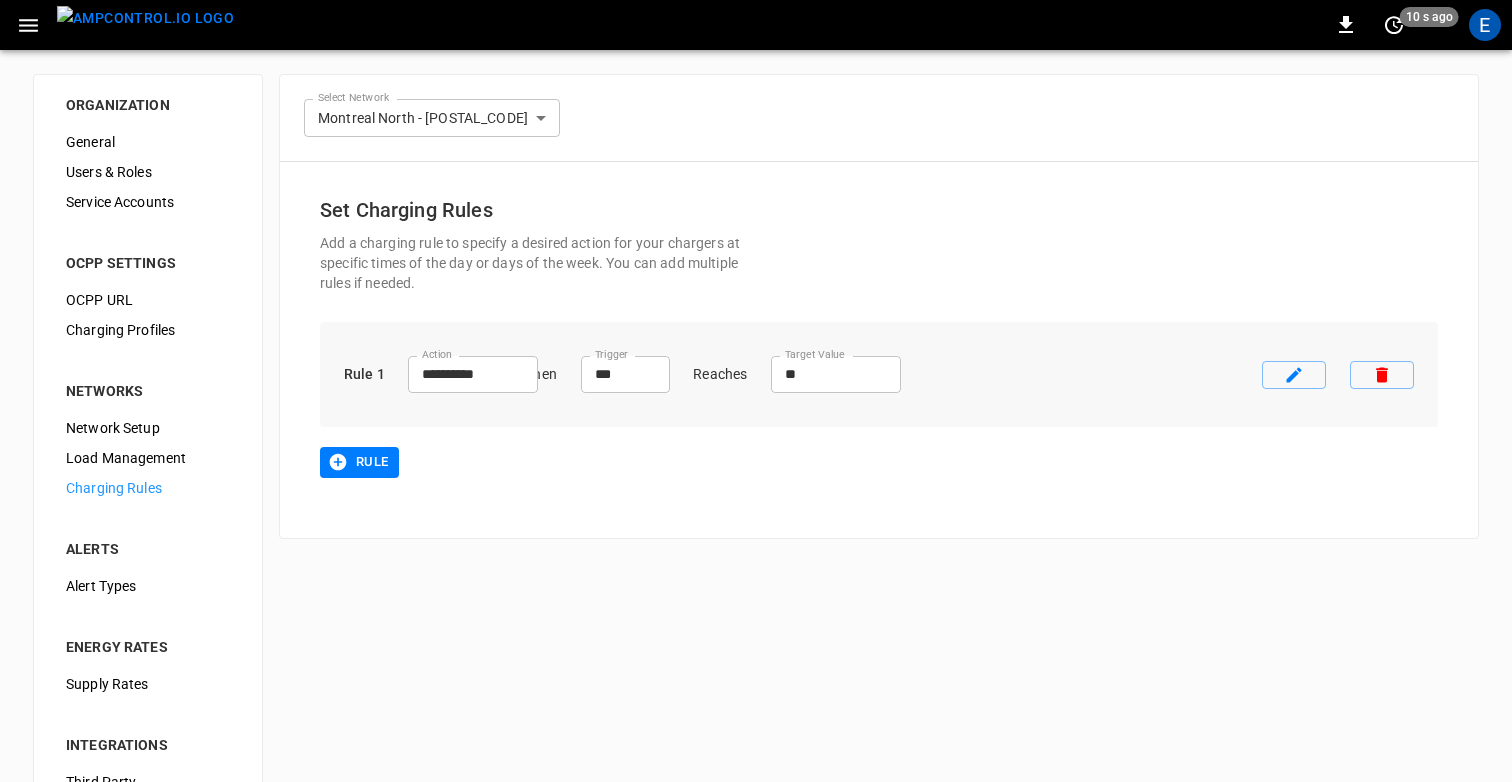 click on "**********" at bounding box center (756, 483) 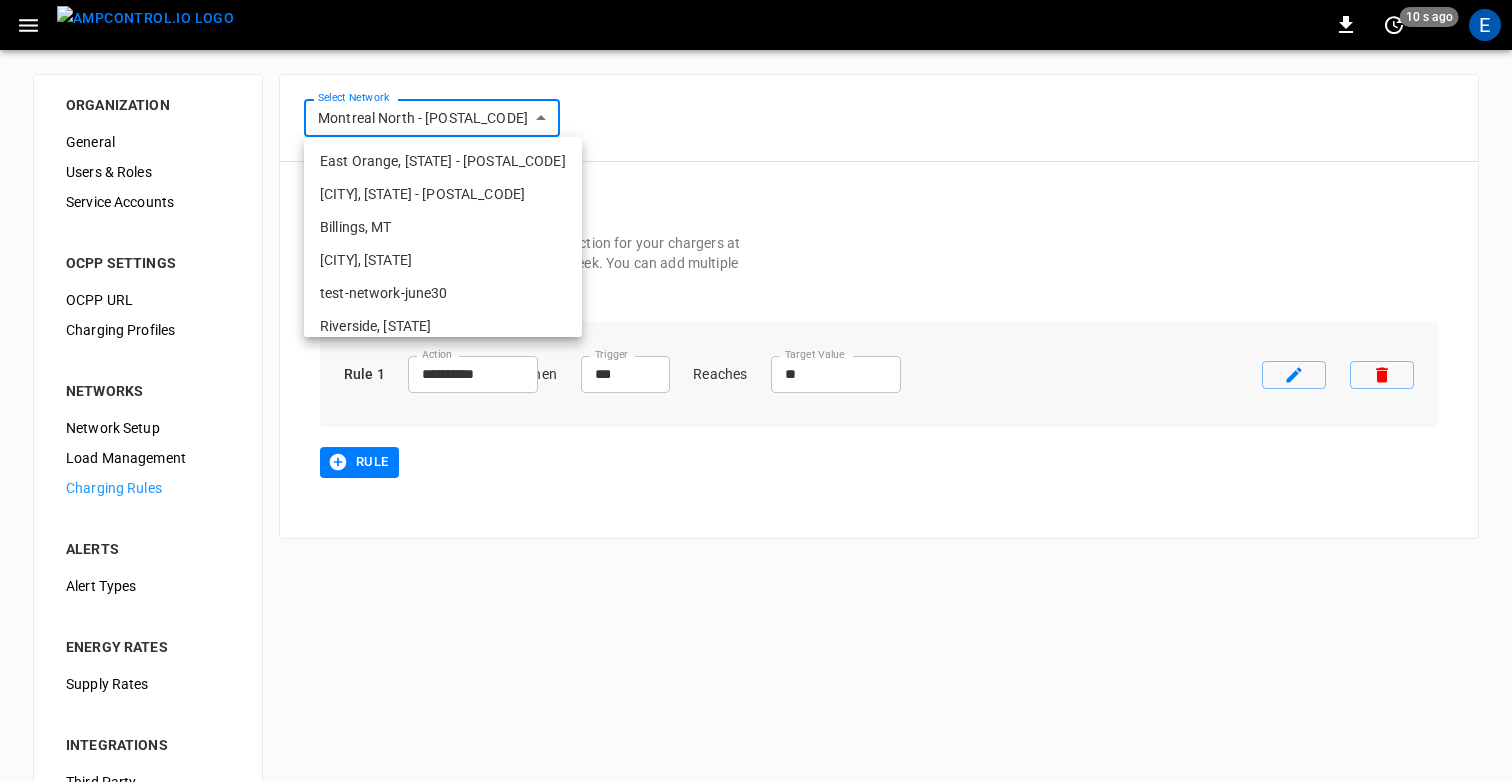 scroll, scrollTop: 518, scrollLeft: 0, axis: vertical 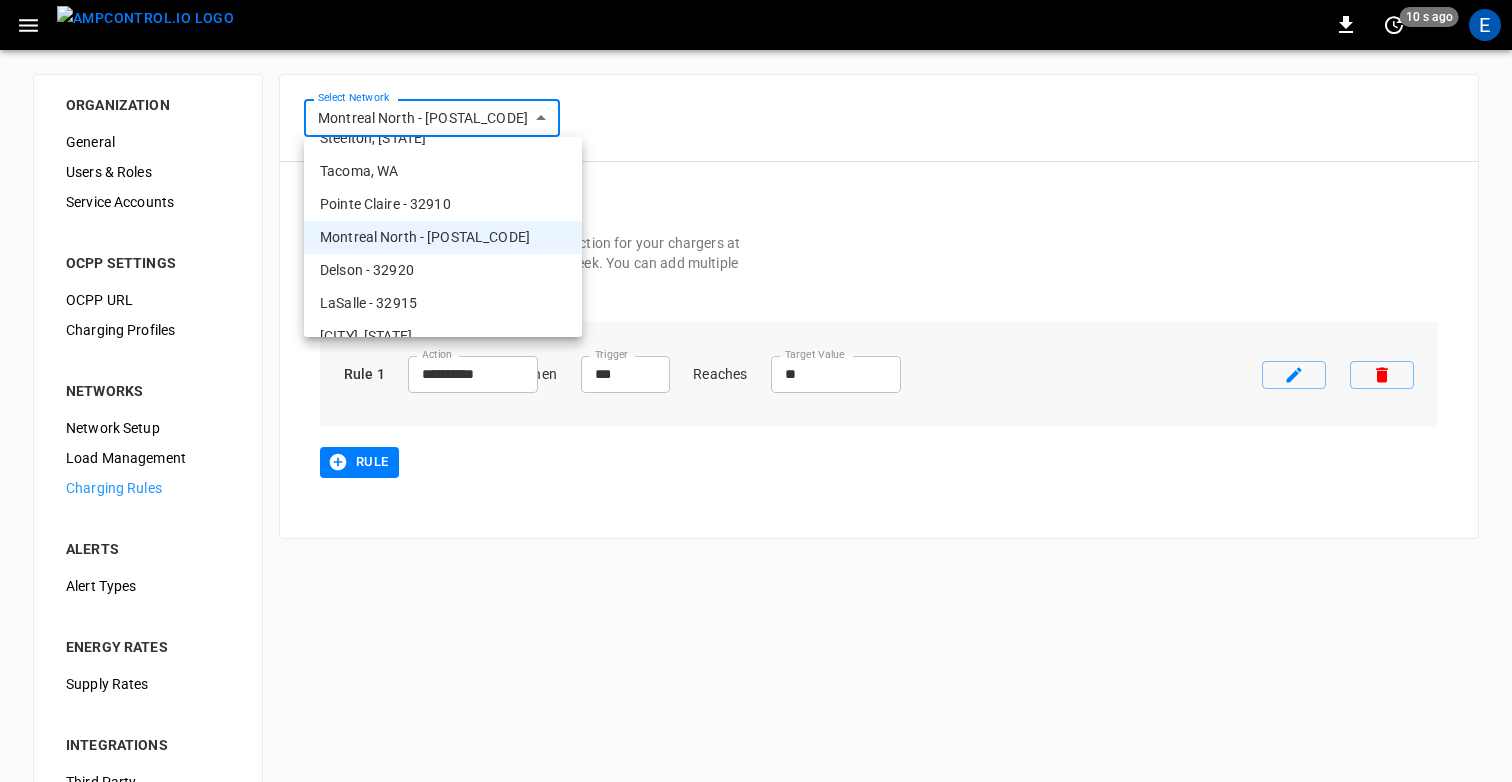 click on "Delson - 32920" at bounding box center [443, 270] 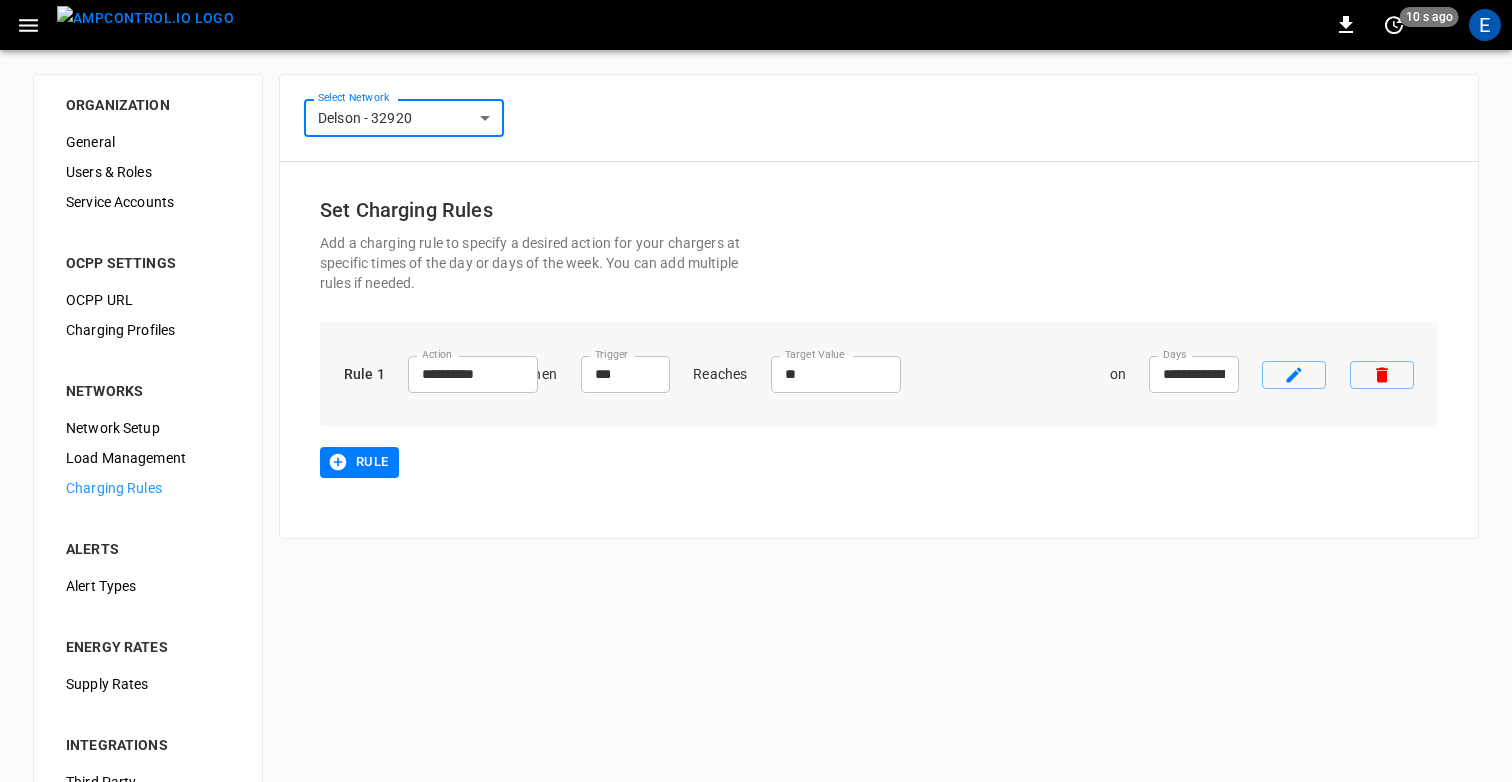 click on "**********" at bounding box center [756, 483] 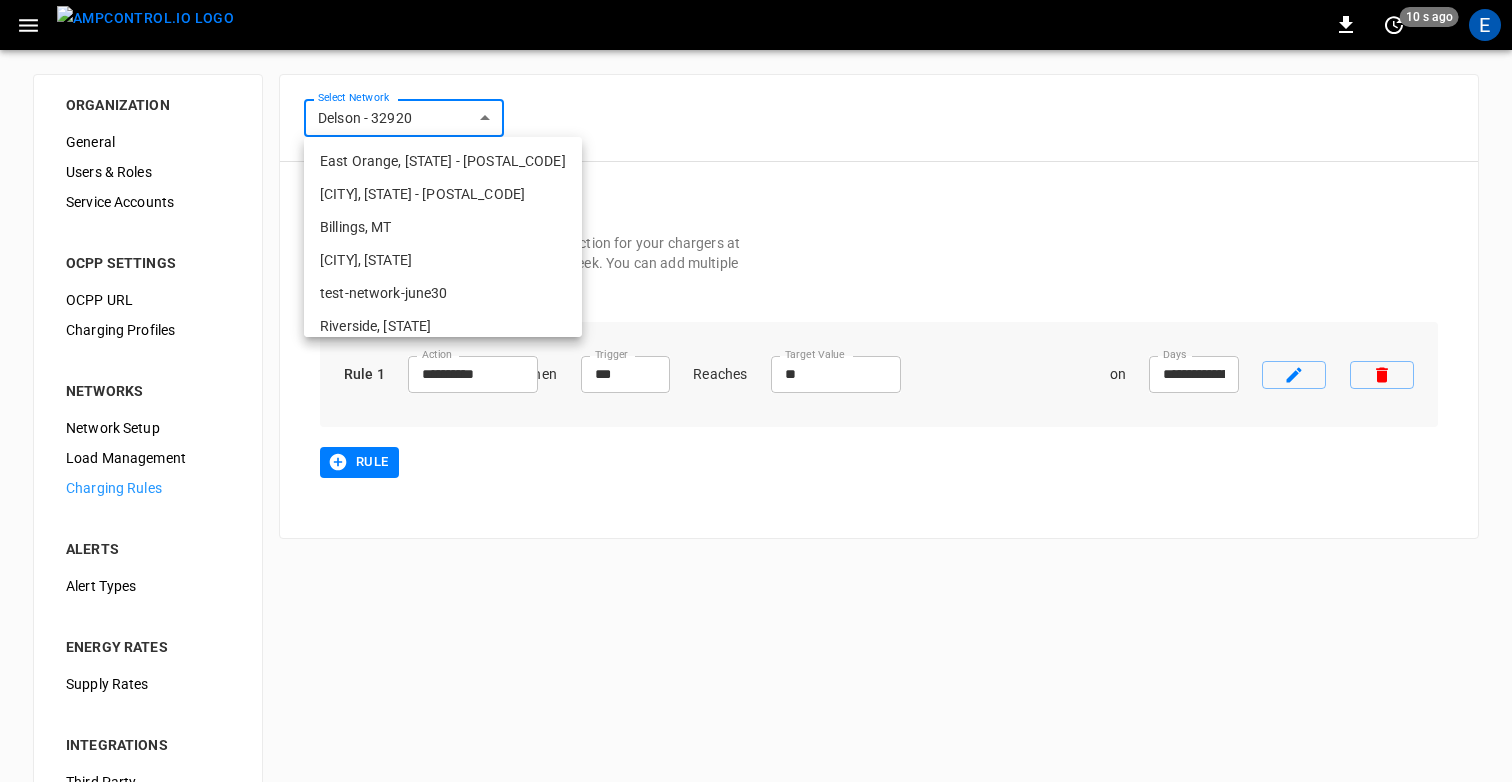 scroll, scrollTop: 551, scrollLeft: 0, axis: vertical 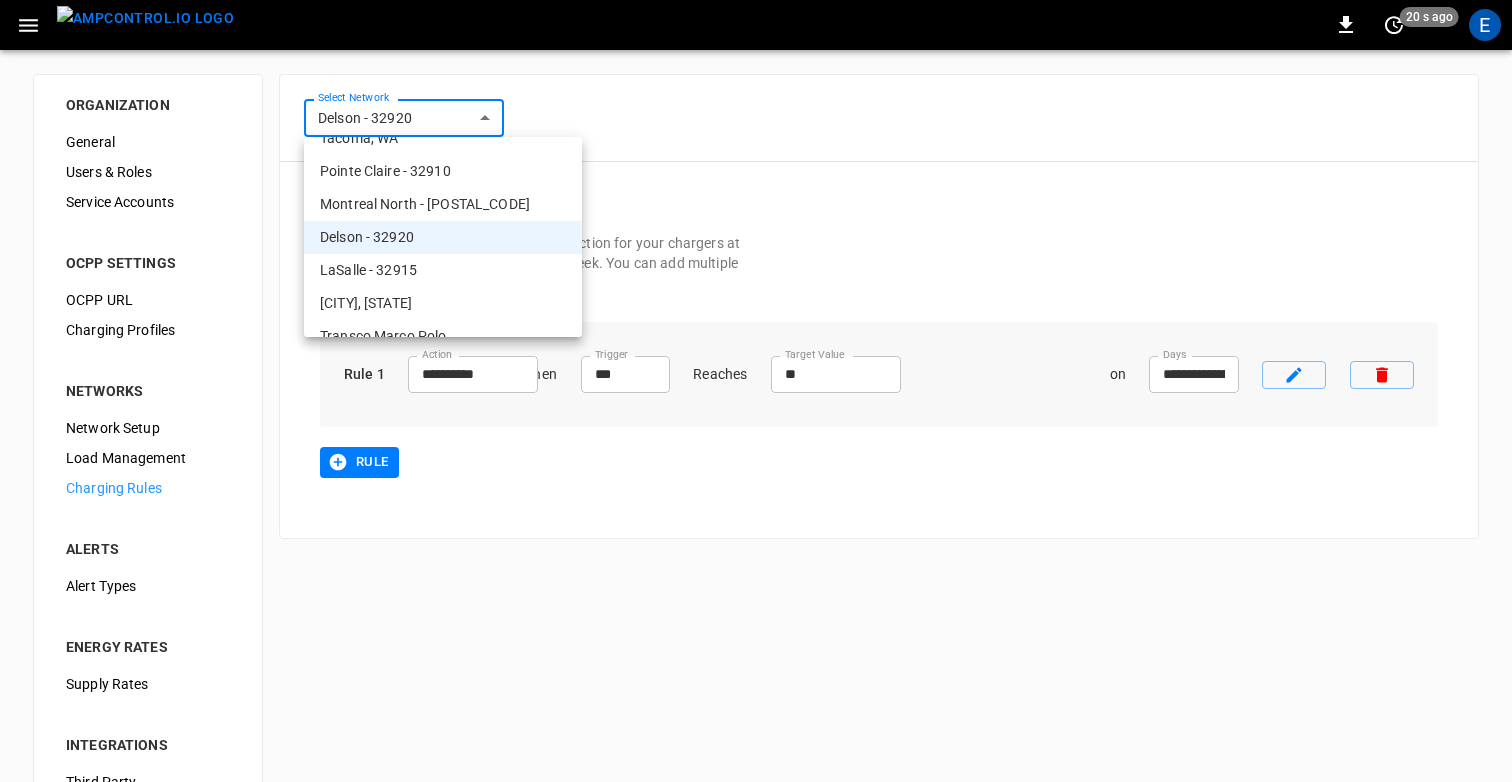 click at bounding box center [756, 391] 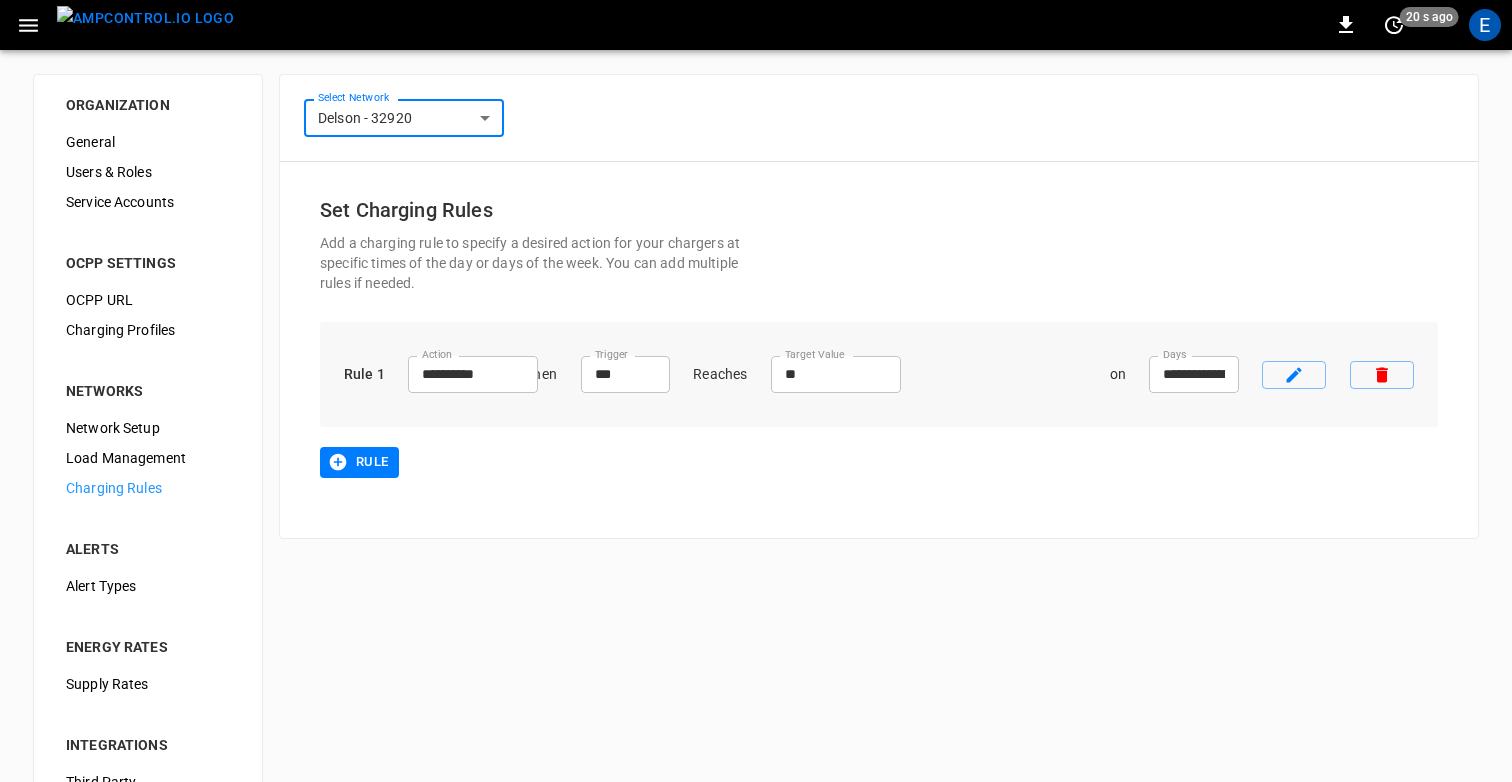click on "**********" at bounding box center (1193, 374) 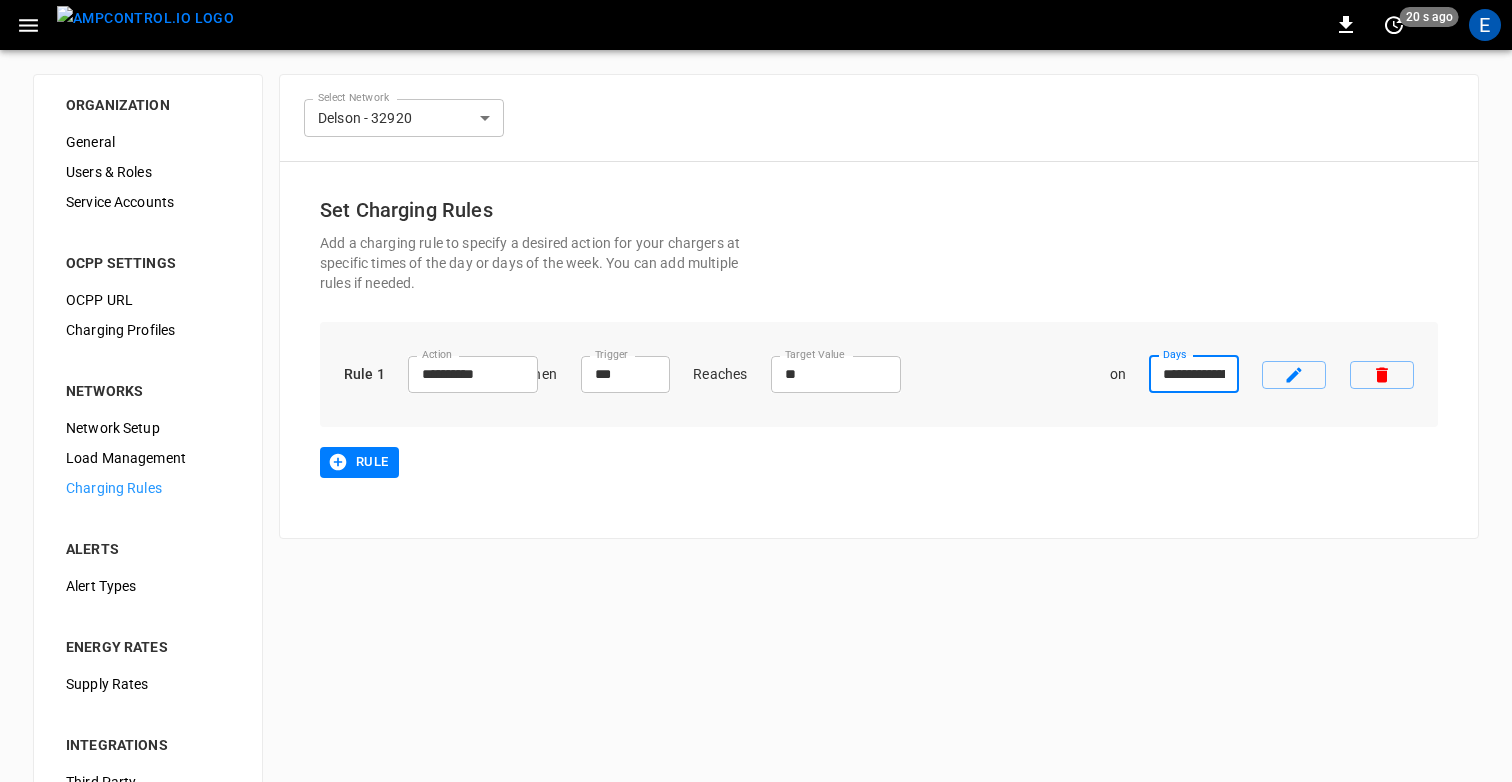 click on "**********" at bounding box center [879, 350] 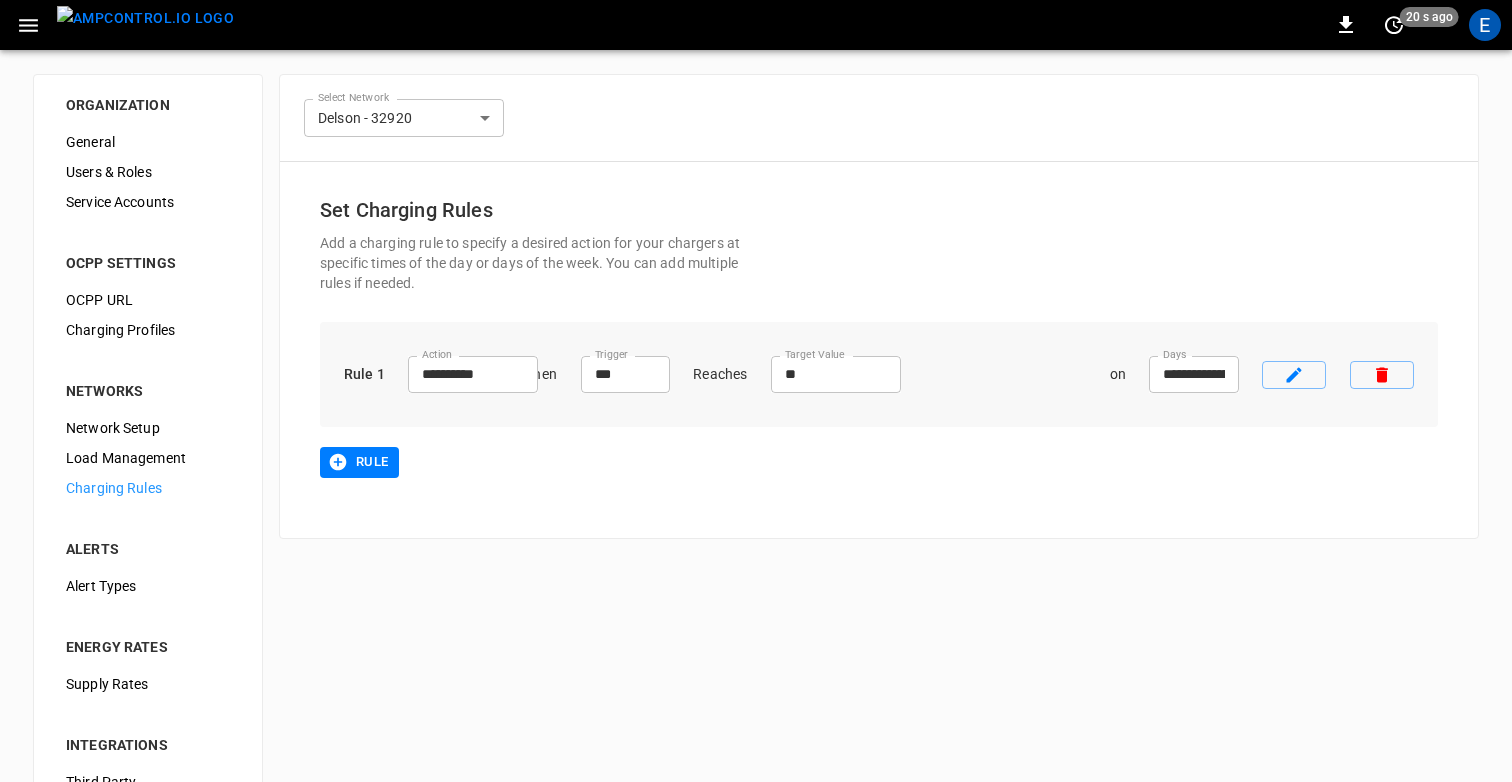 click on "**********" at bounding box center (756, 483) 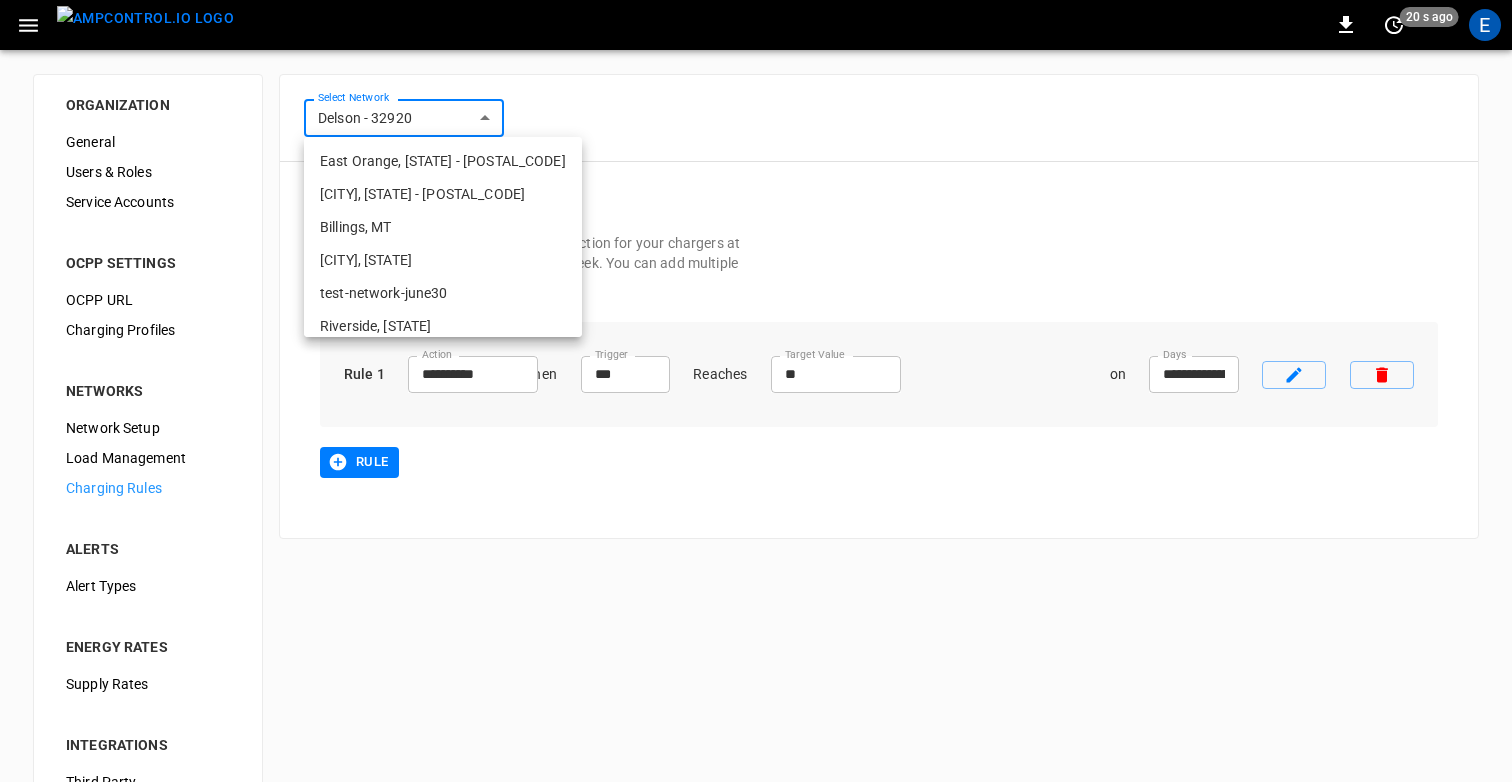 scroll, scrollTop: 551, scrollLeft: 0, axis: vertical 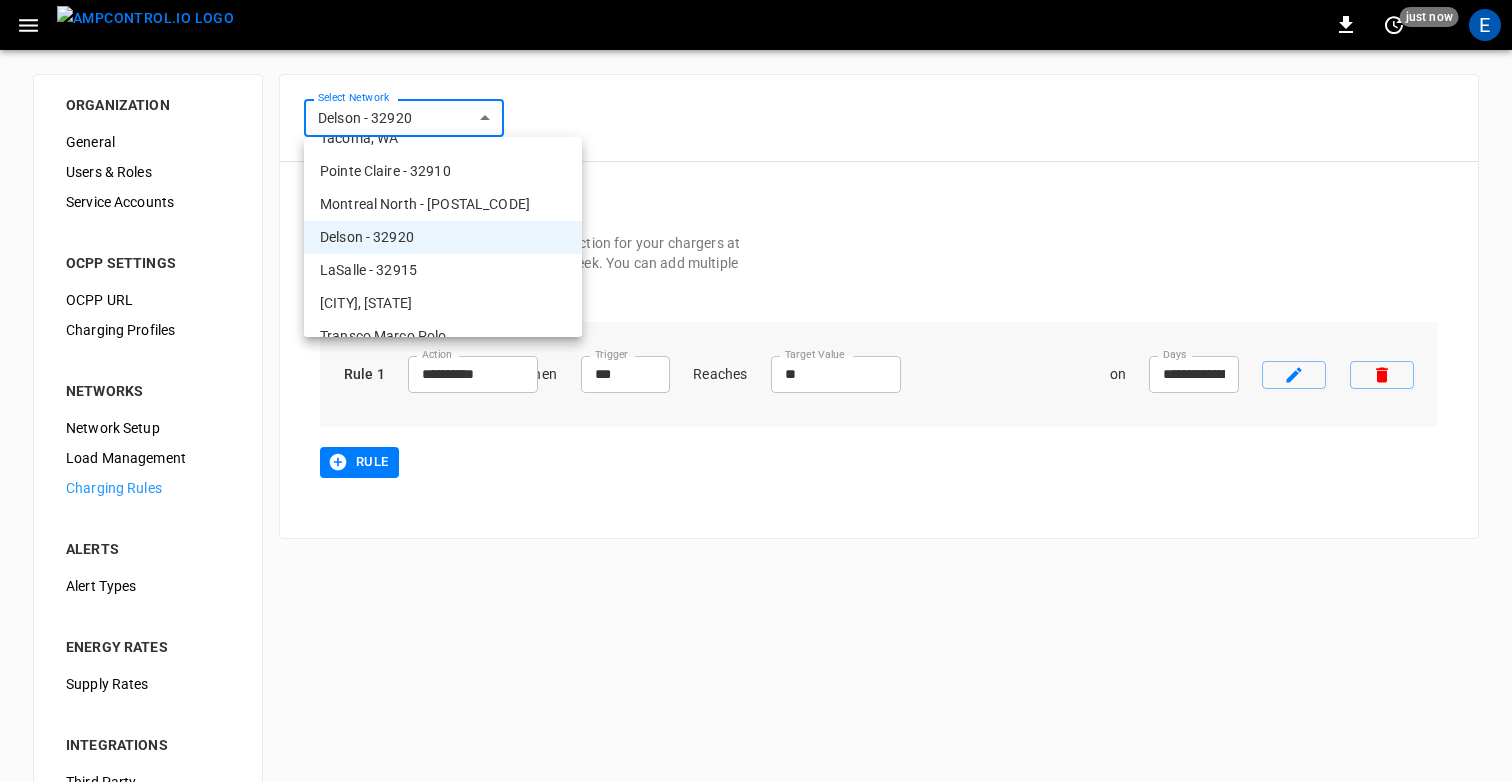 click on "LaSalle - 32915" at bounding box center (443, 270) 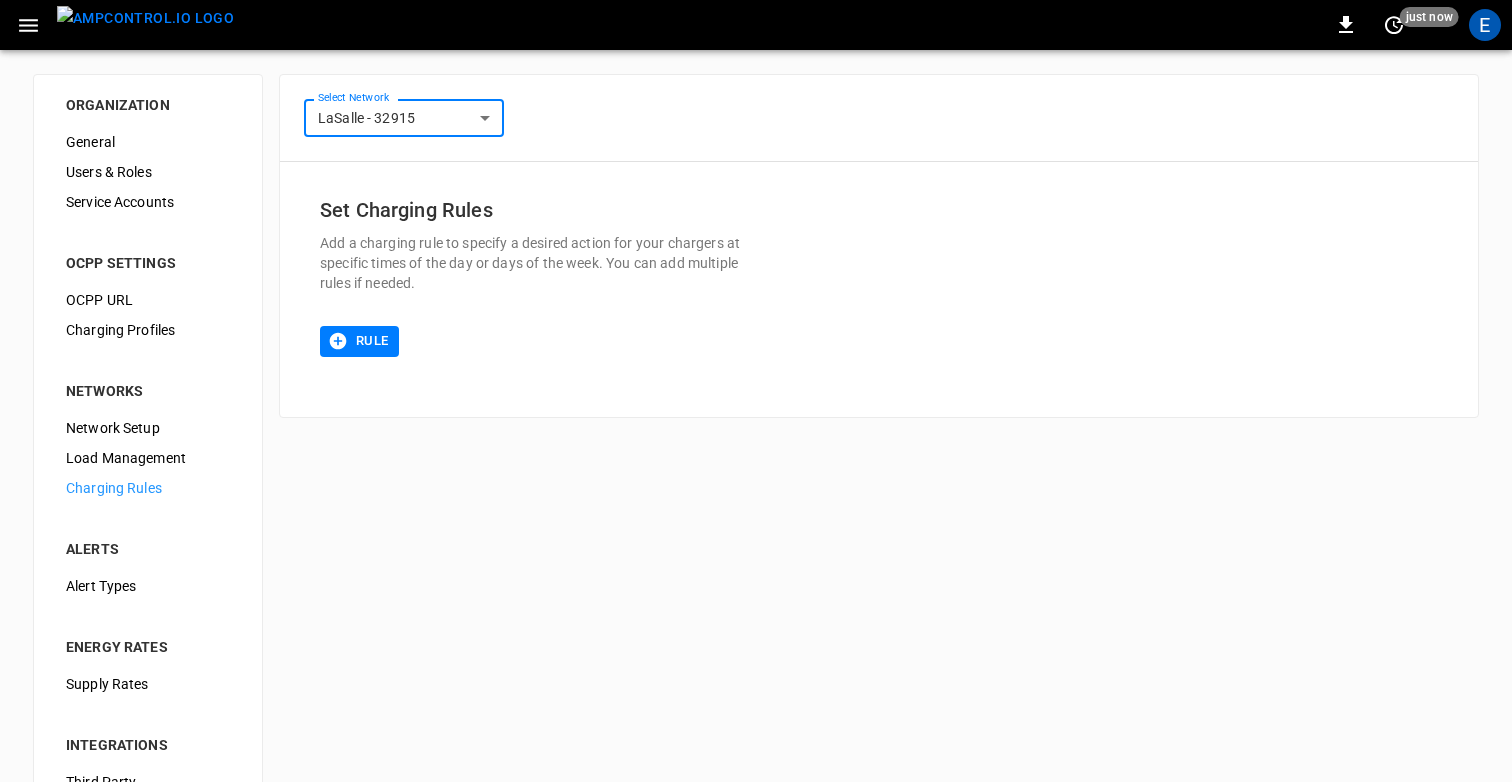 click on "**********" at bounding box center (756, 483) 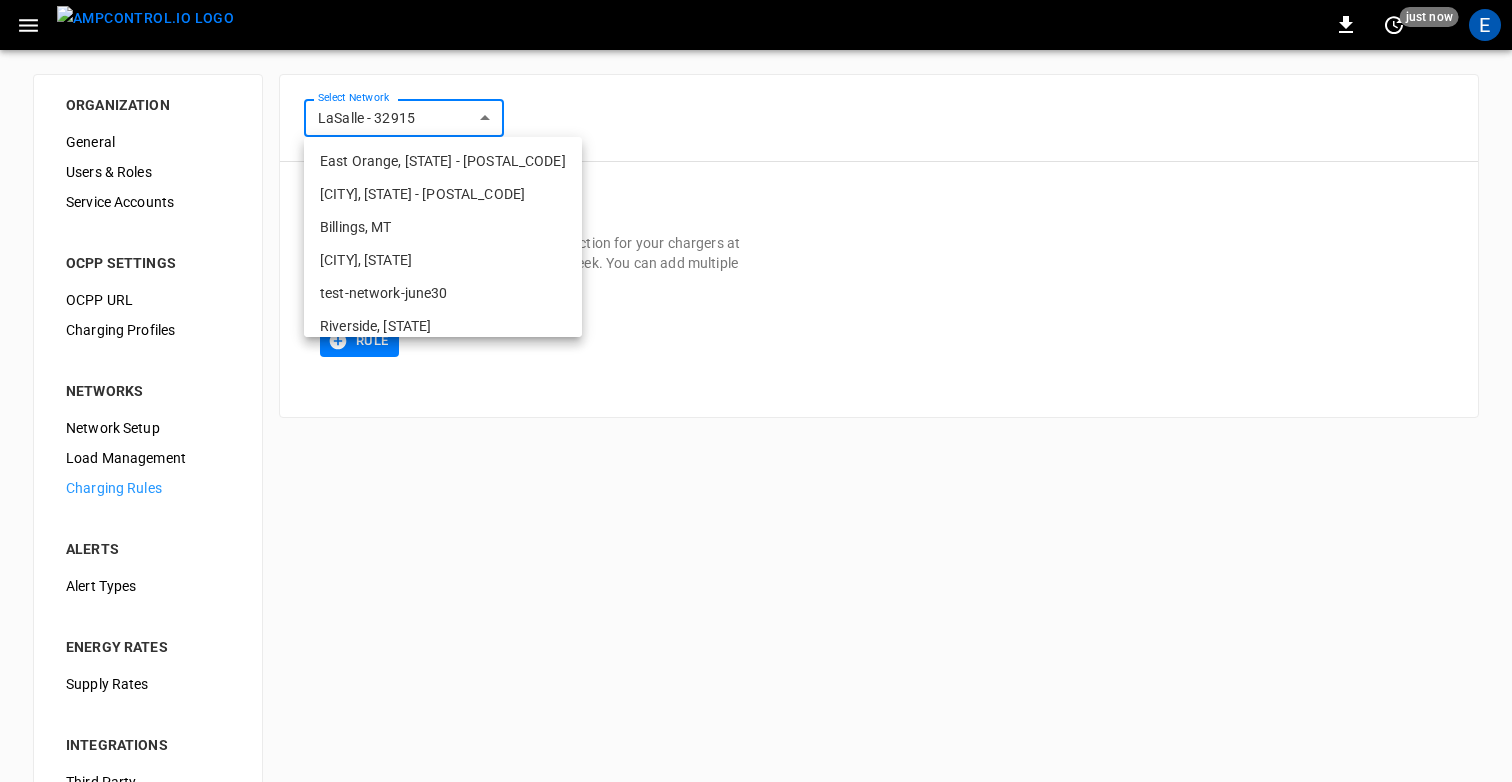 scroll, scrollTop: 584, scrollLeft: 0, axis: vertical 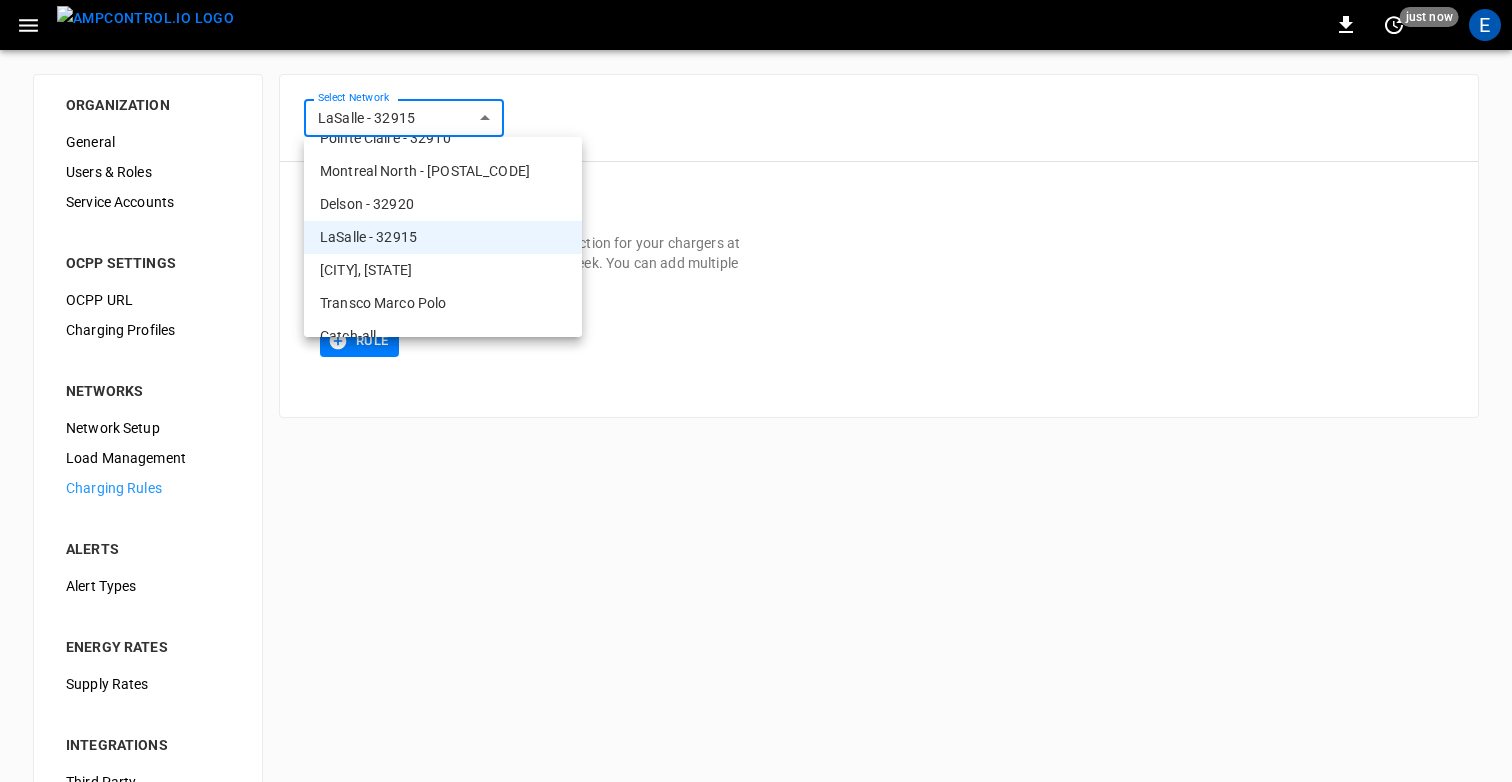 click on "Westville, IL" at bounding box center (443, 270) 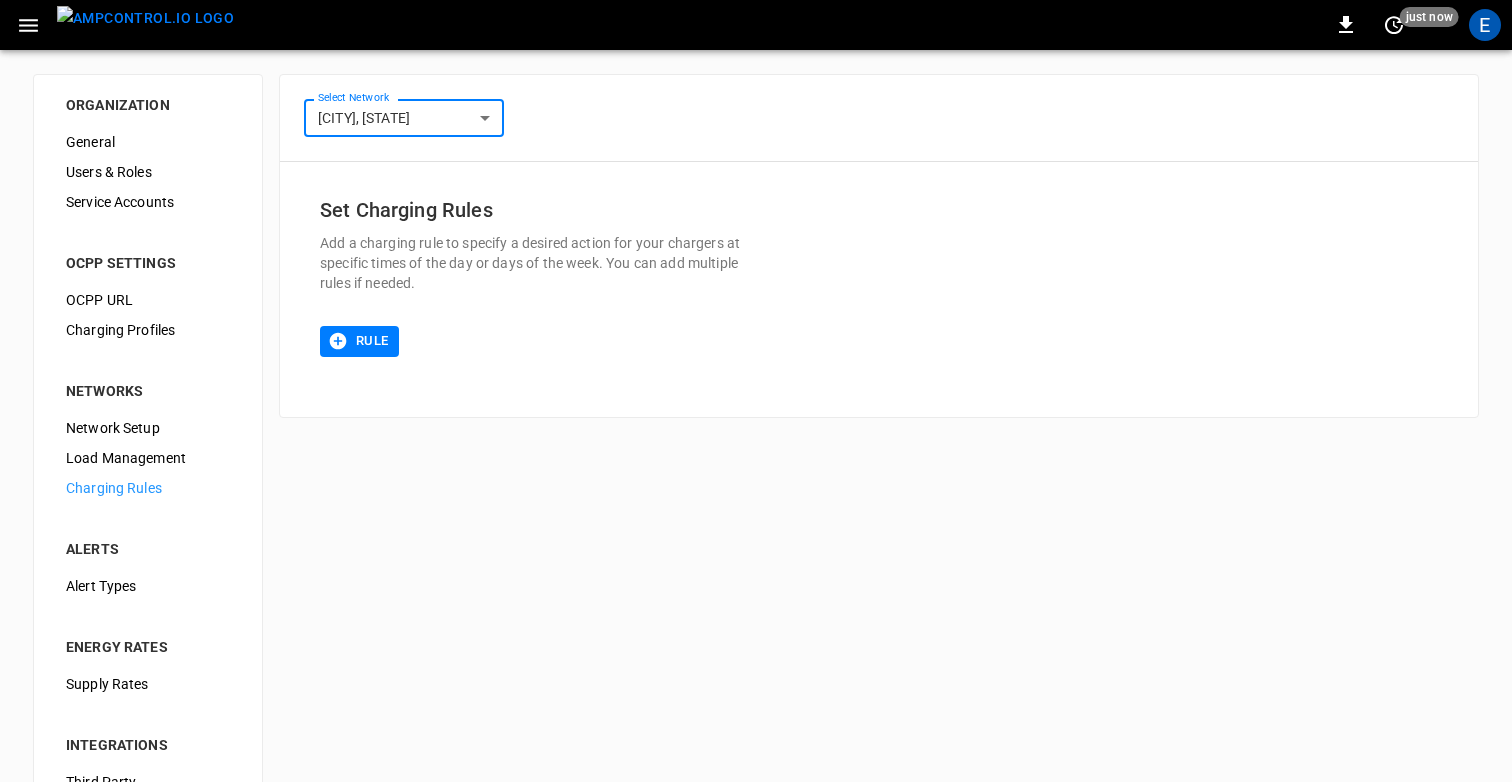click on "**********" at bounding box center [756, 483] 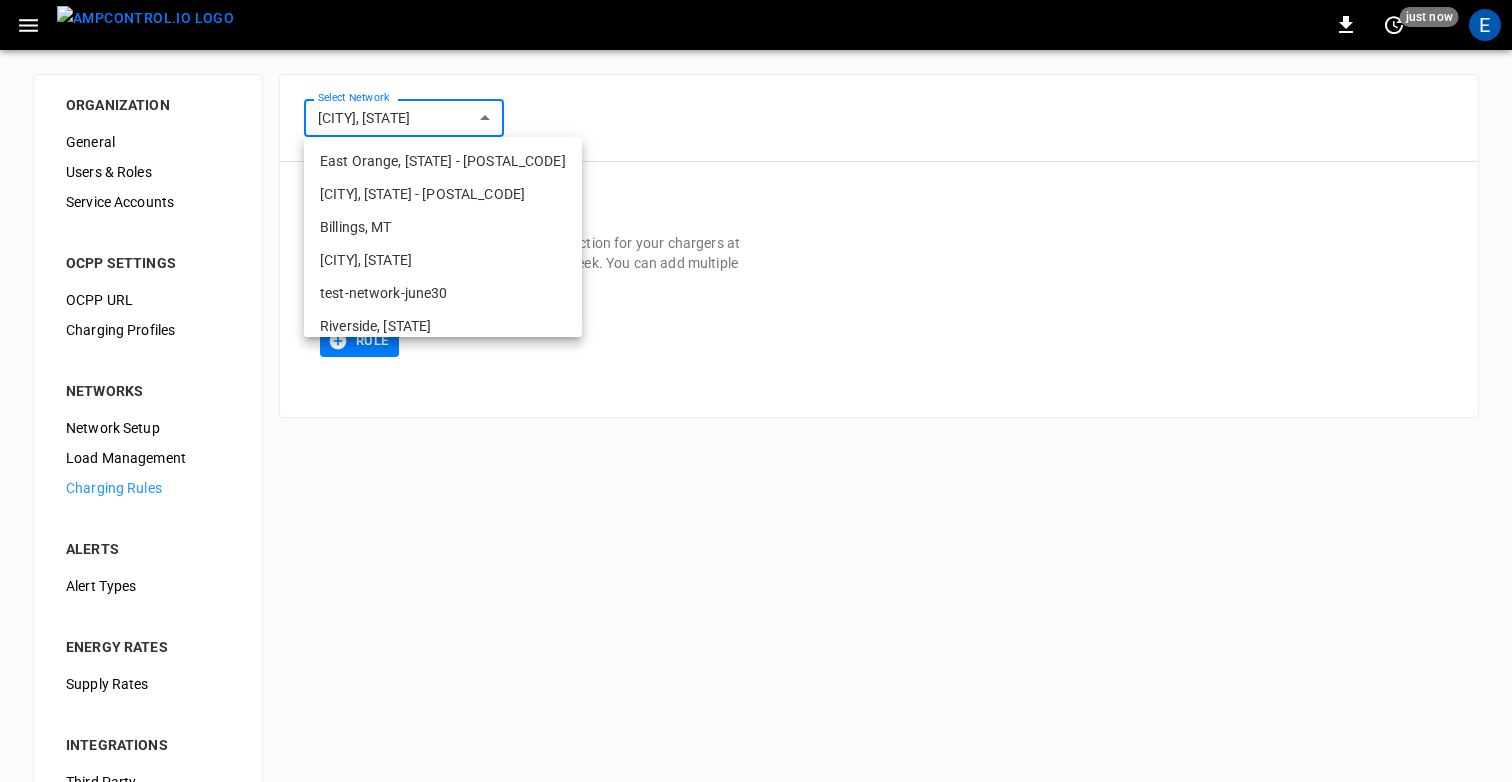 scroll, scrollTop: 617, scrollLeft: 0, axis: vertical 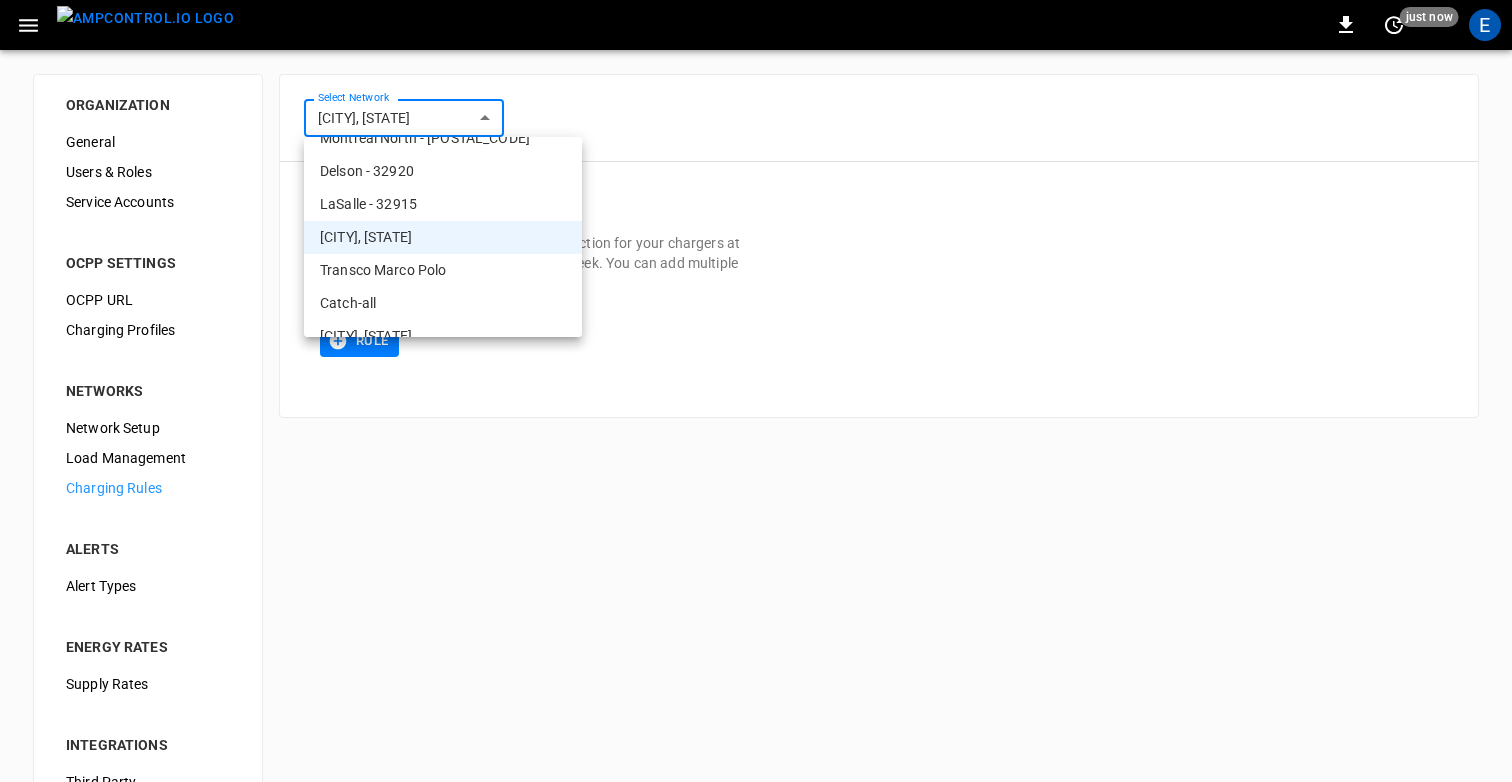 click on "Transco Marco Polo" at bounding box center [443, 270] 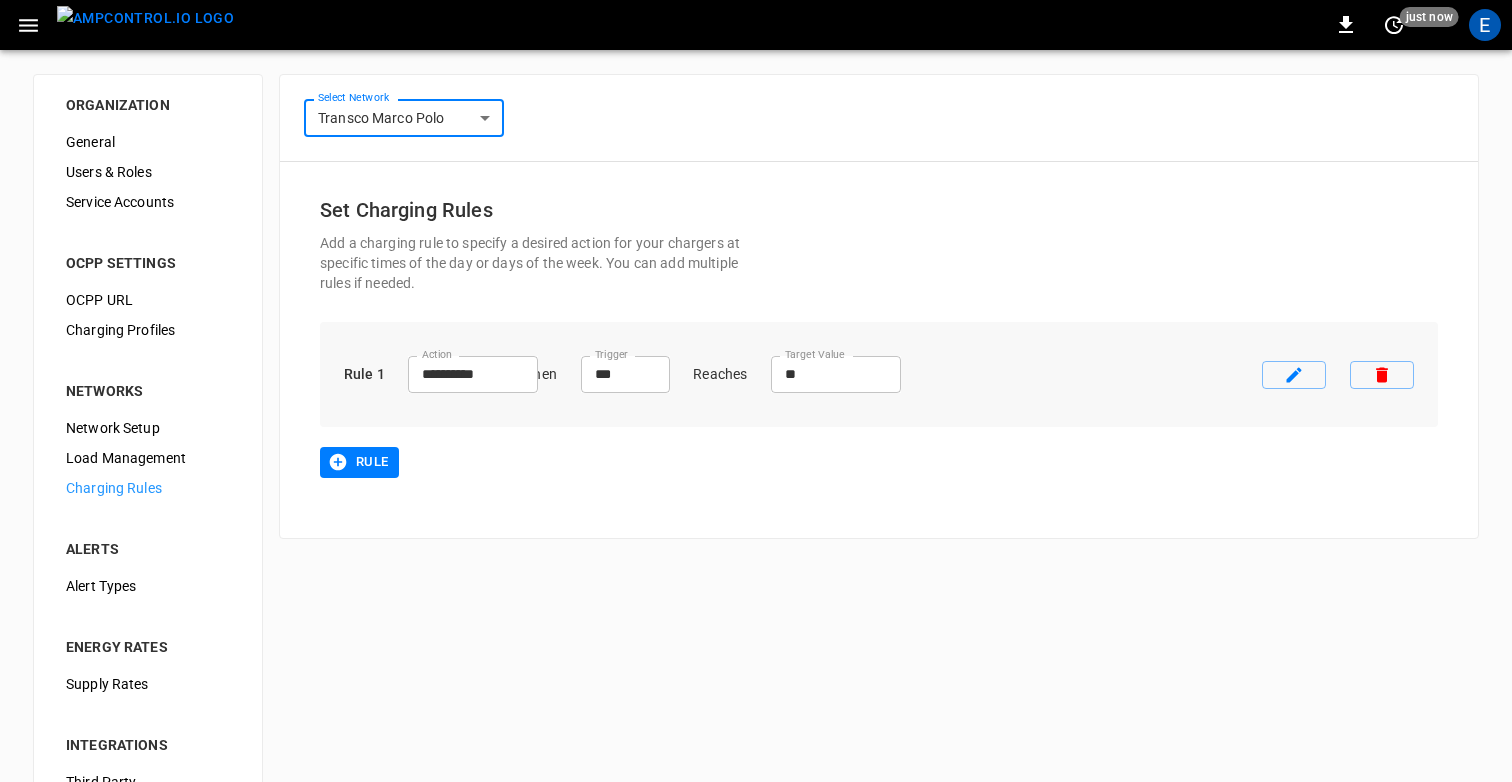 click on "**********" at bounding box center [756, 483] 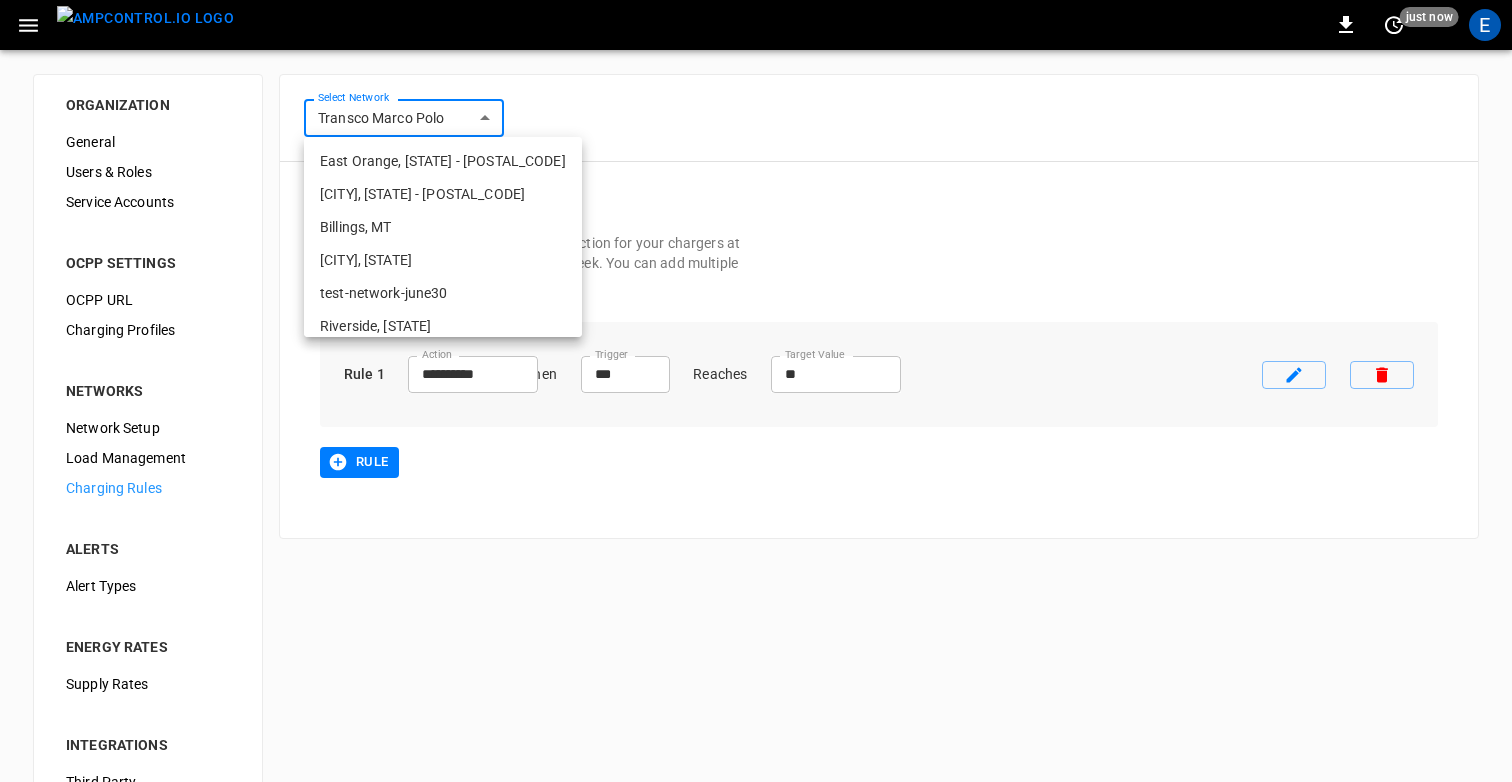 scroll, scrollTop: 650, scrollLeft: 0, axis: vertical 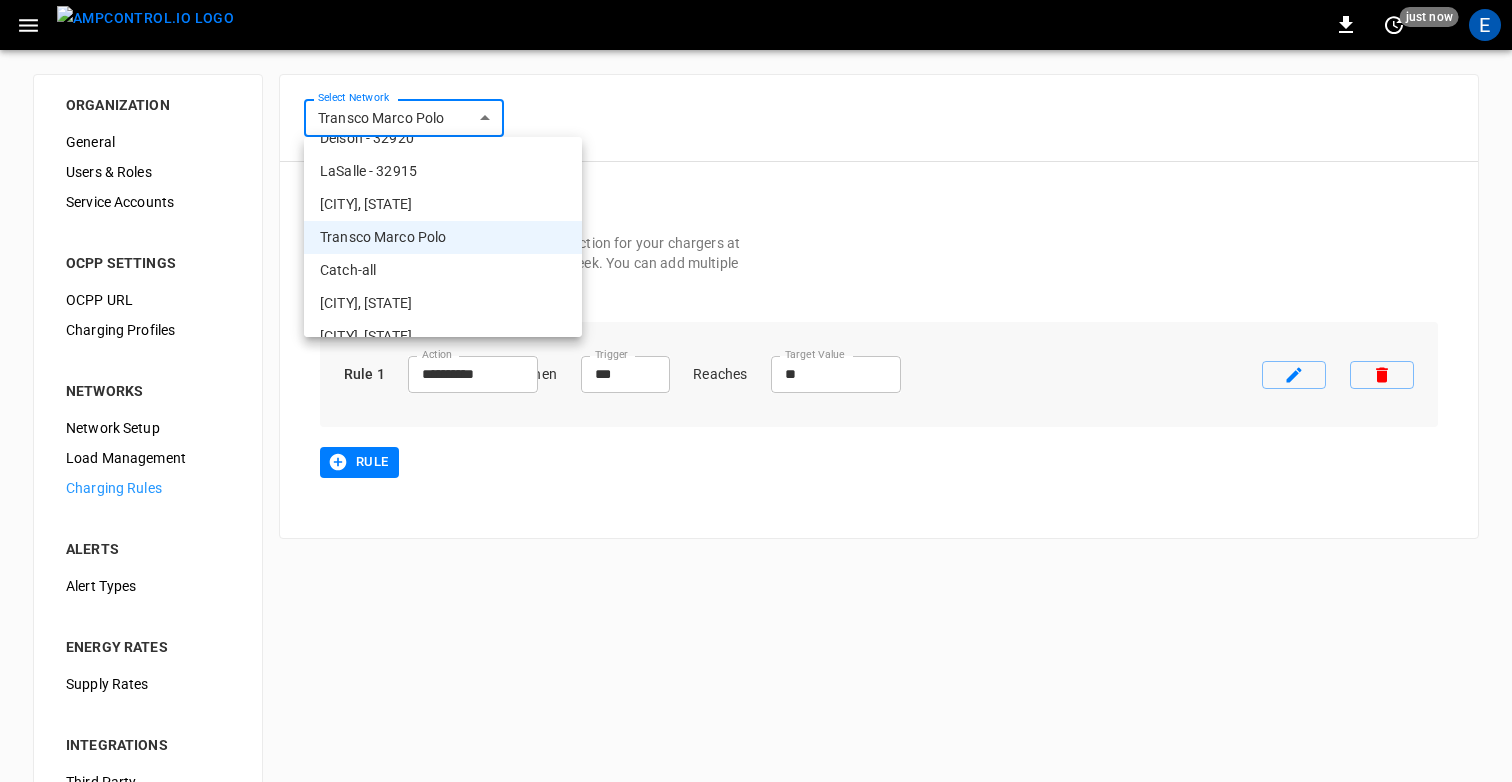 click on "Catch-all" at bounding box center [443, 270] 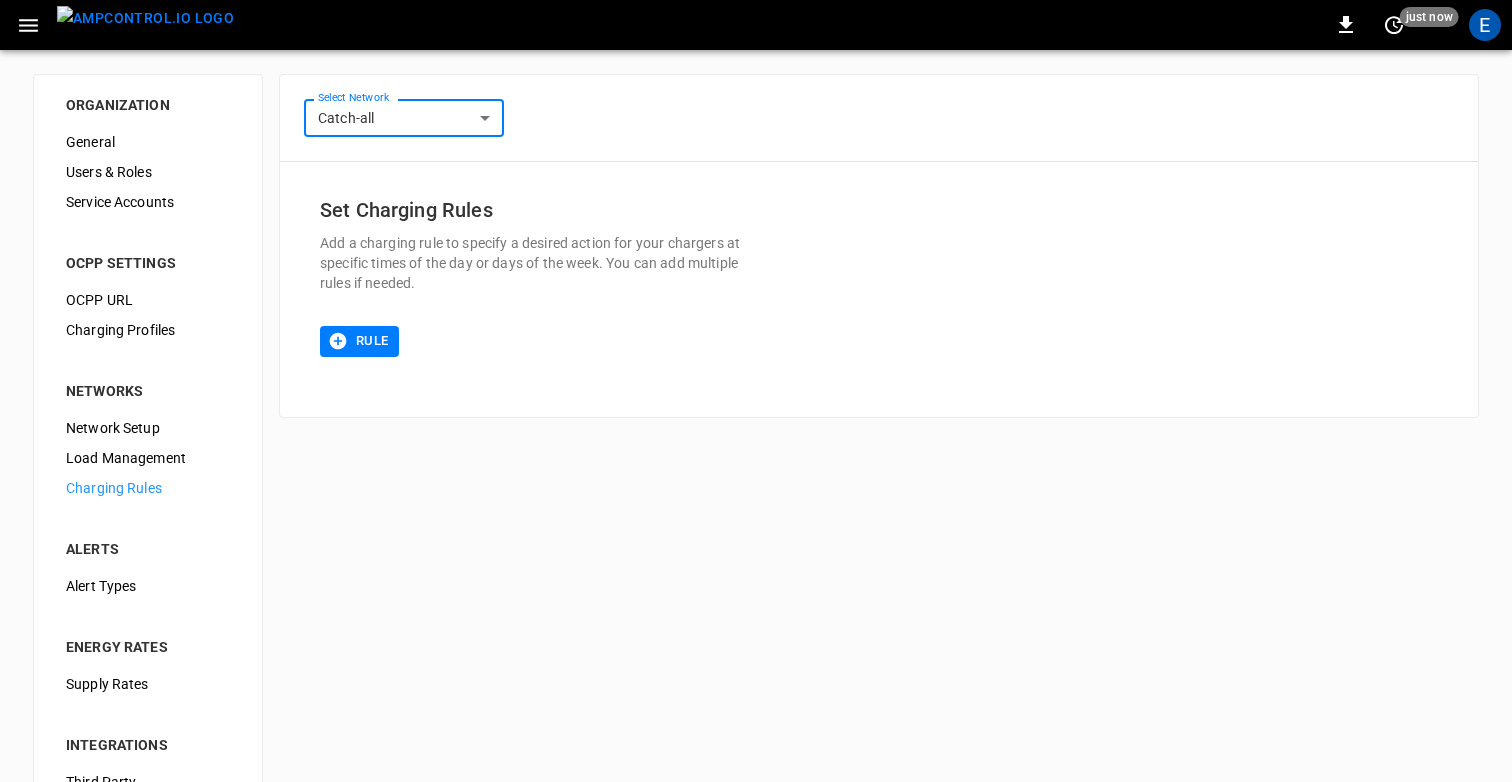 click on "**********" at bounding box center [756, 483] 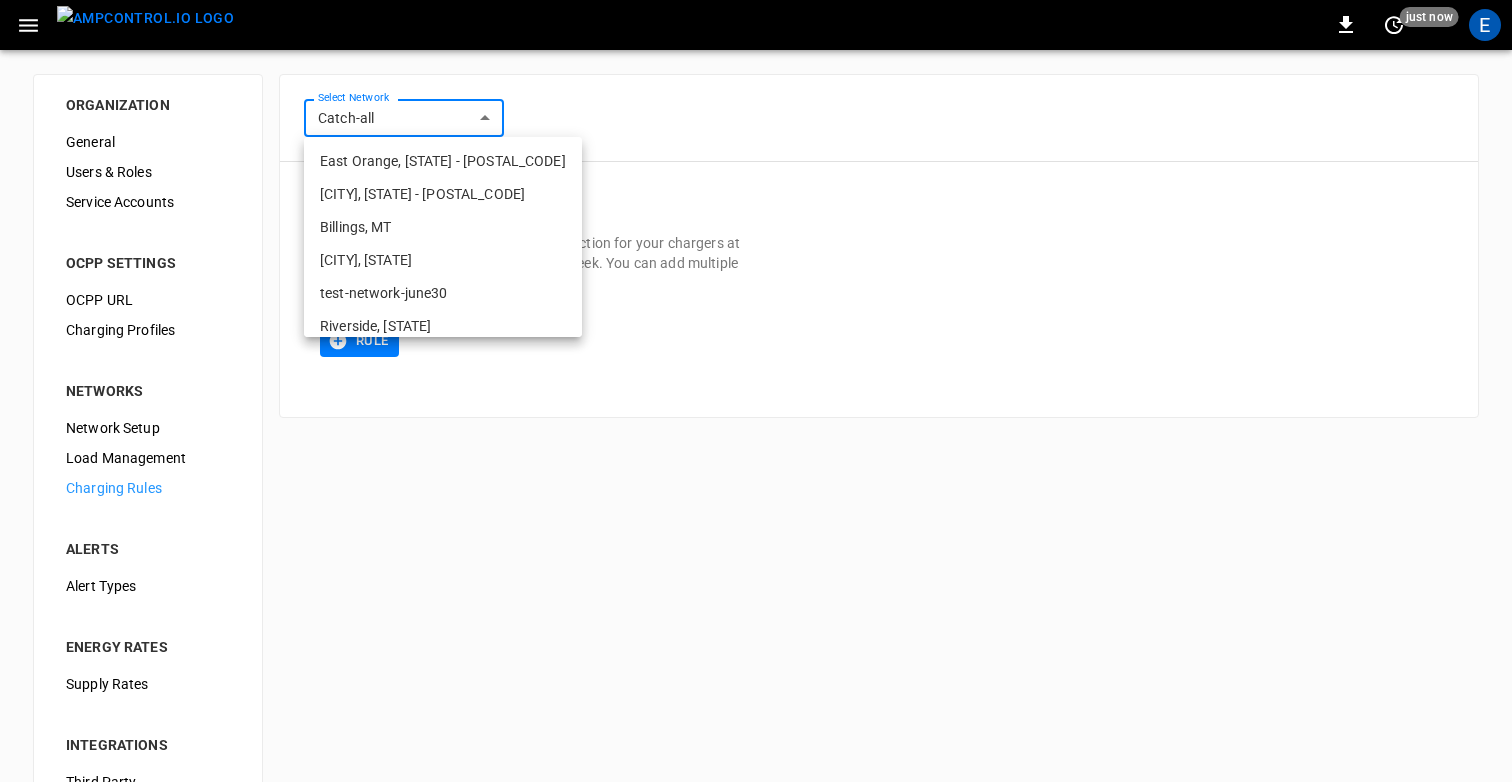 scroll, scrollTop: 683, scrollLeft: 0, axis: vertical 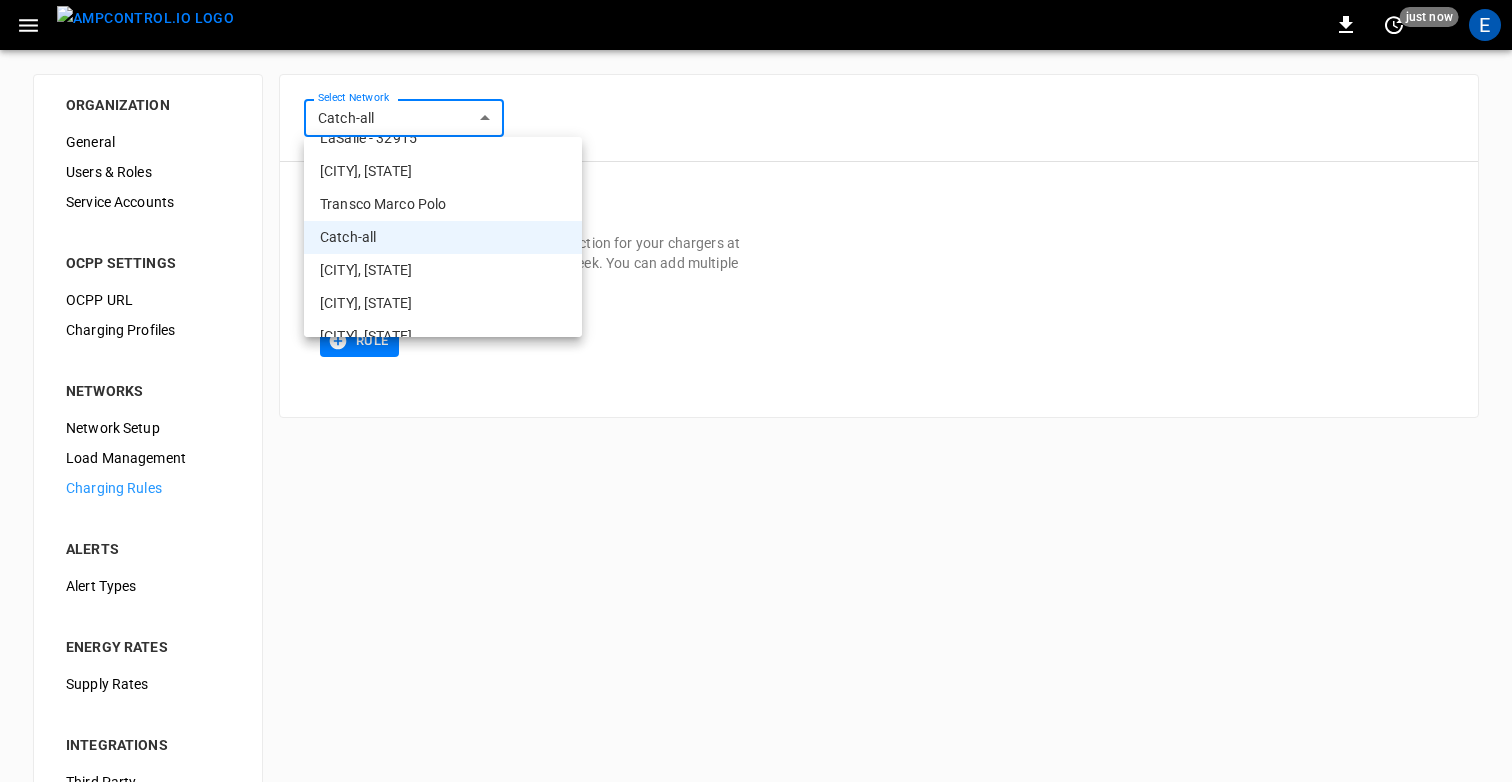 click on "Middletown, PA" at bounding box center [443, 270] 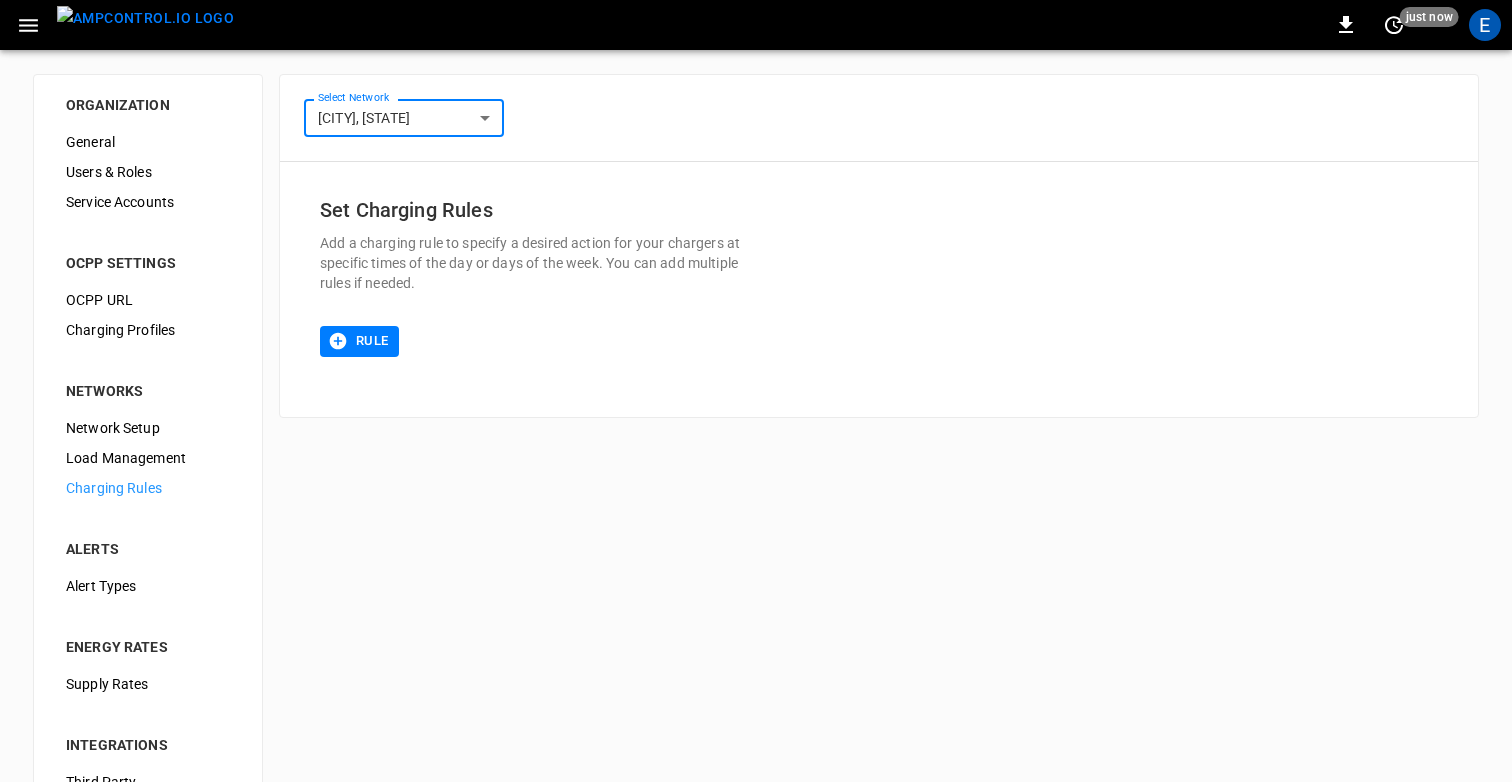 click on "**********" at bounding box center (756, 483) 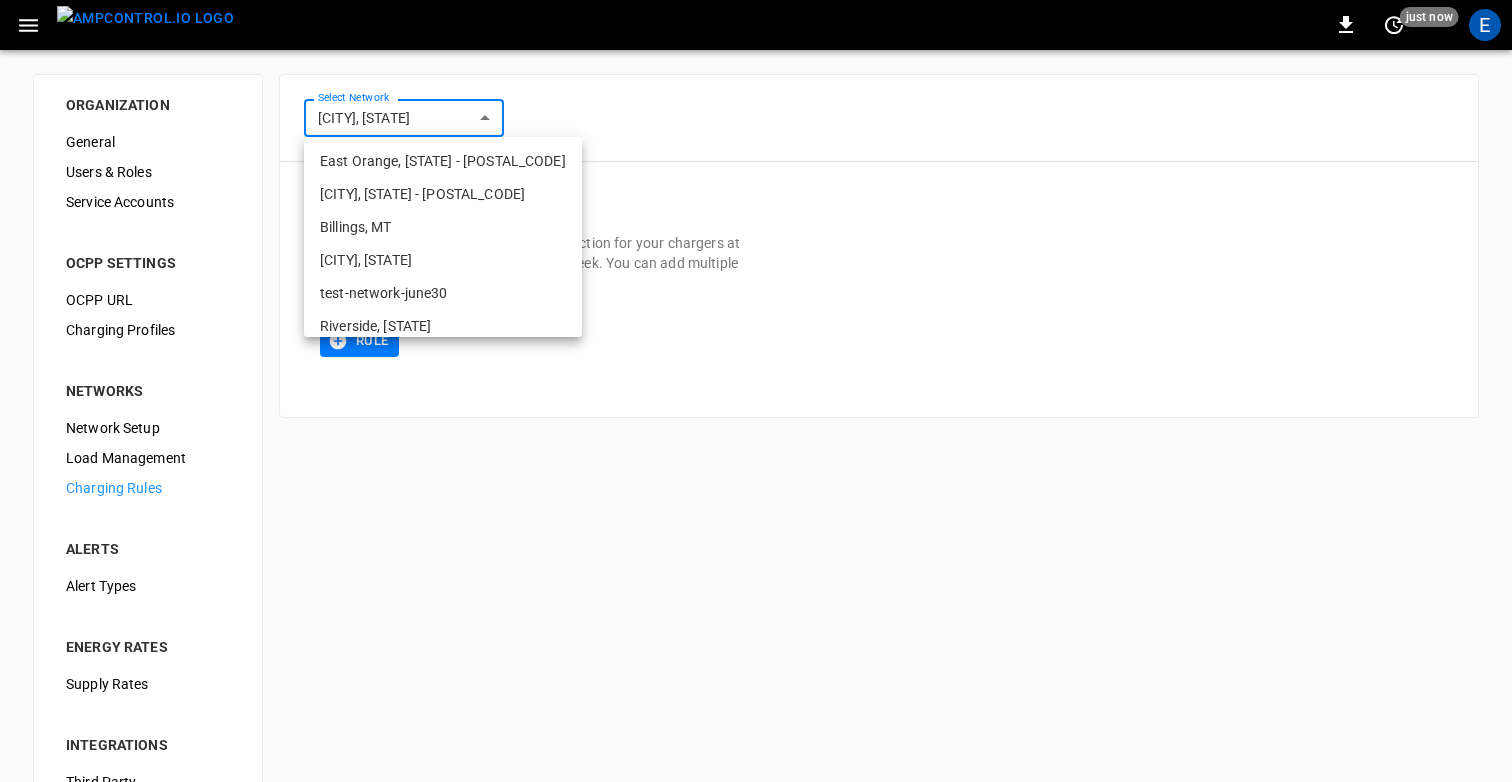 scroll, scrollTop: 716, scrollLeft: 0, axis: vertical 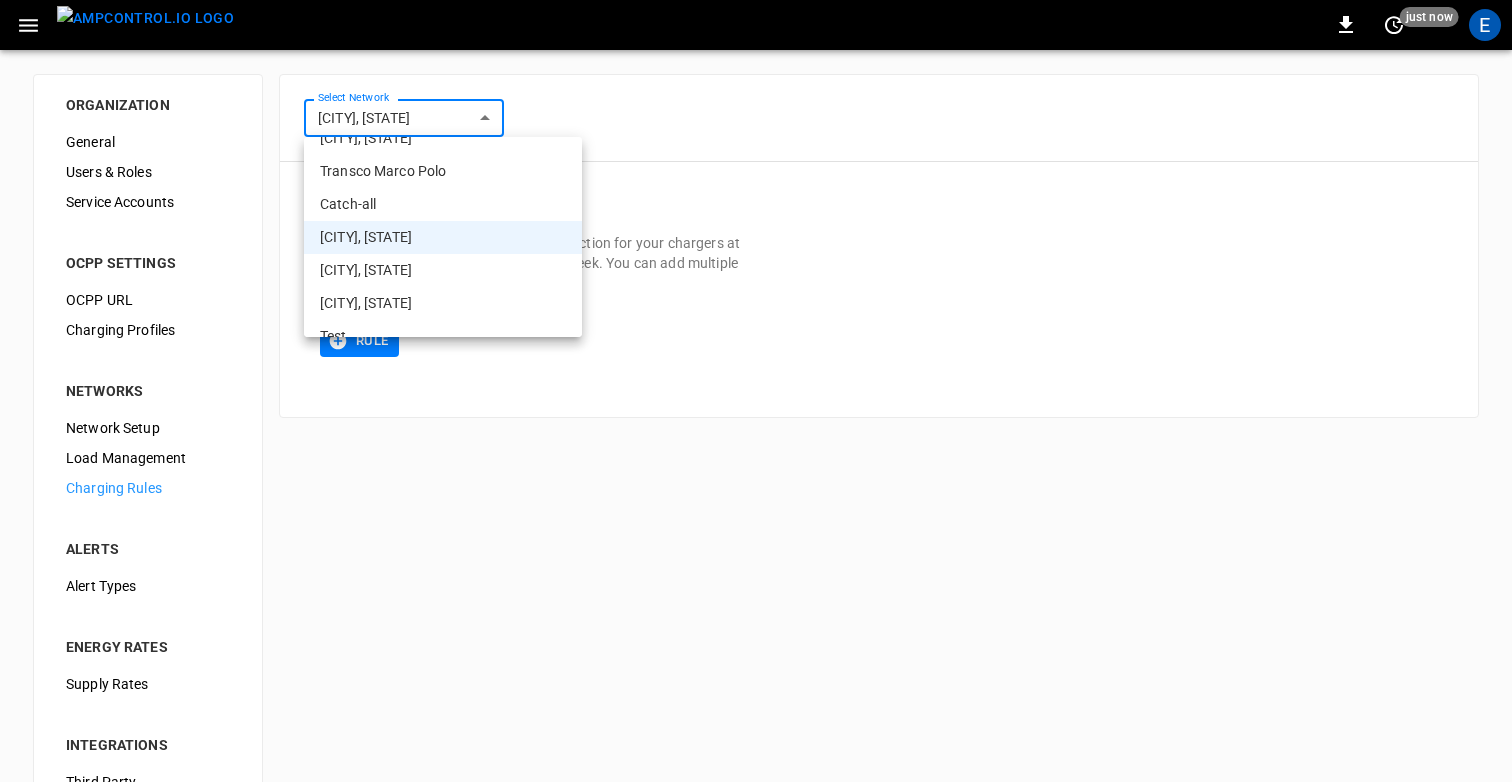 click on "Providence, RI" at bounding box center (443, 270) 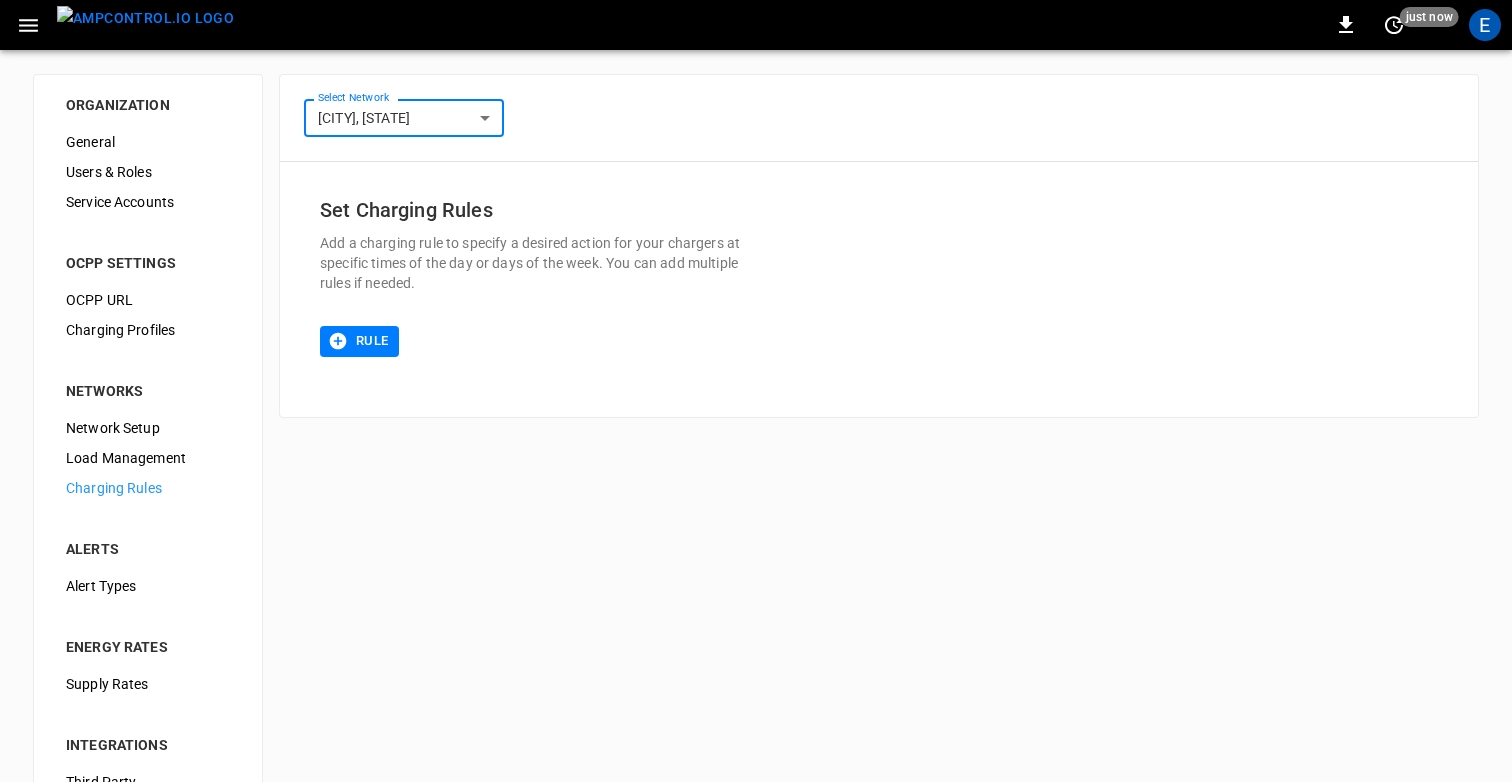 click on "**********" at bounding box center (756, 483) 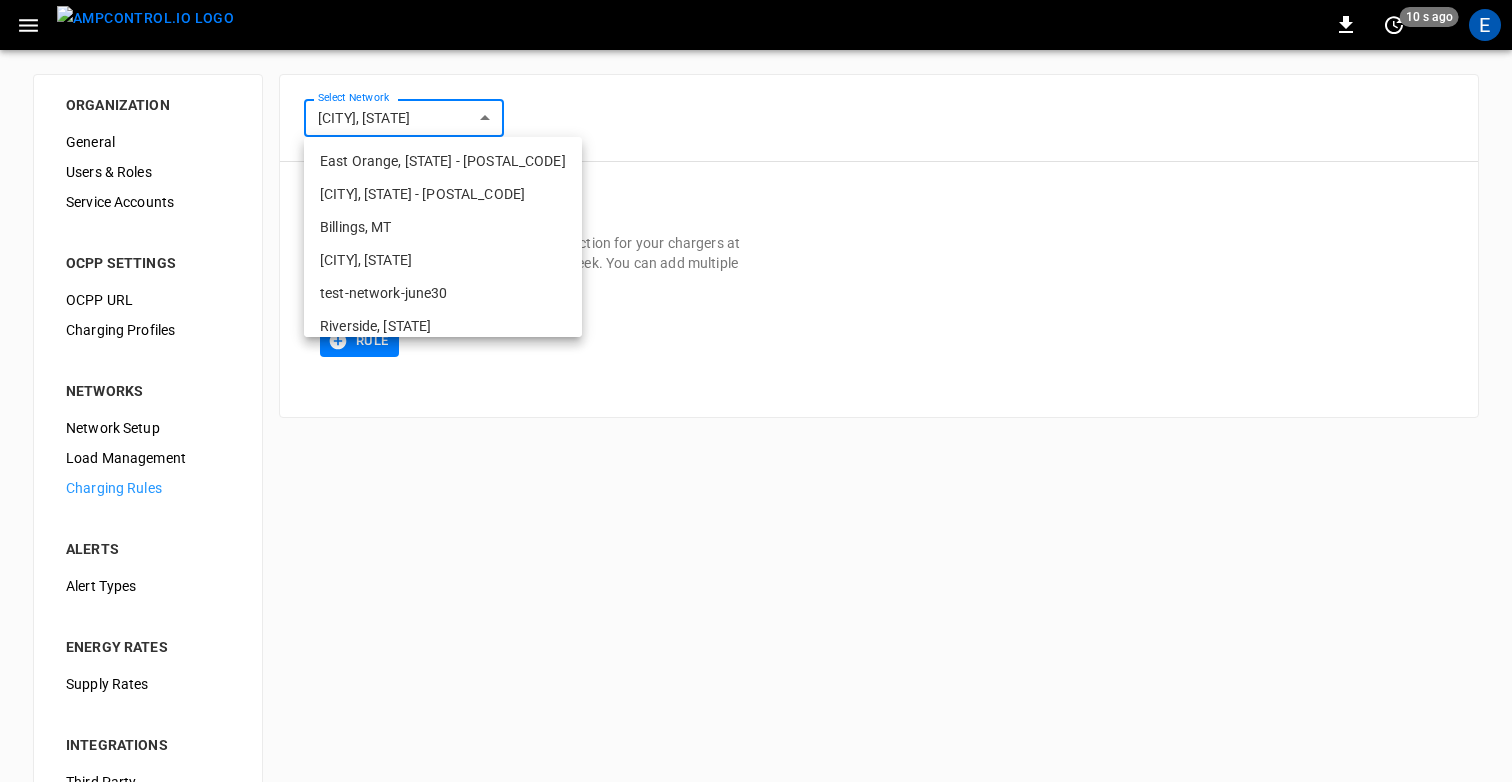 scroll, scrollTop: 740, scrollLeft: 0, axis: vertical 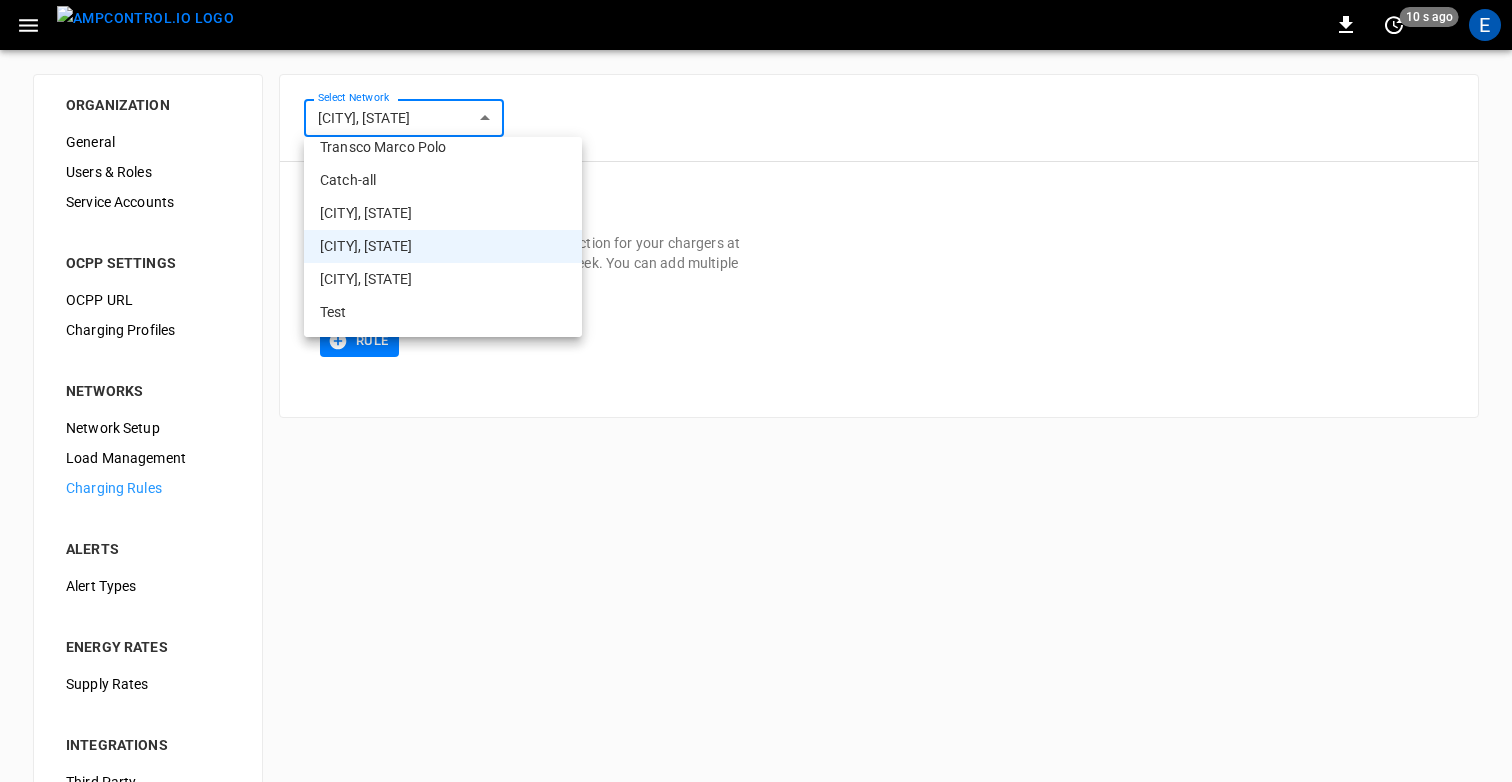 click on "Pittsburgh, PA" at bounding box center (443, 279) 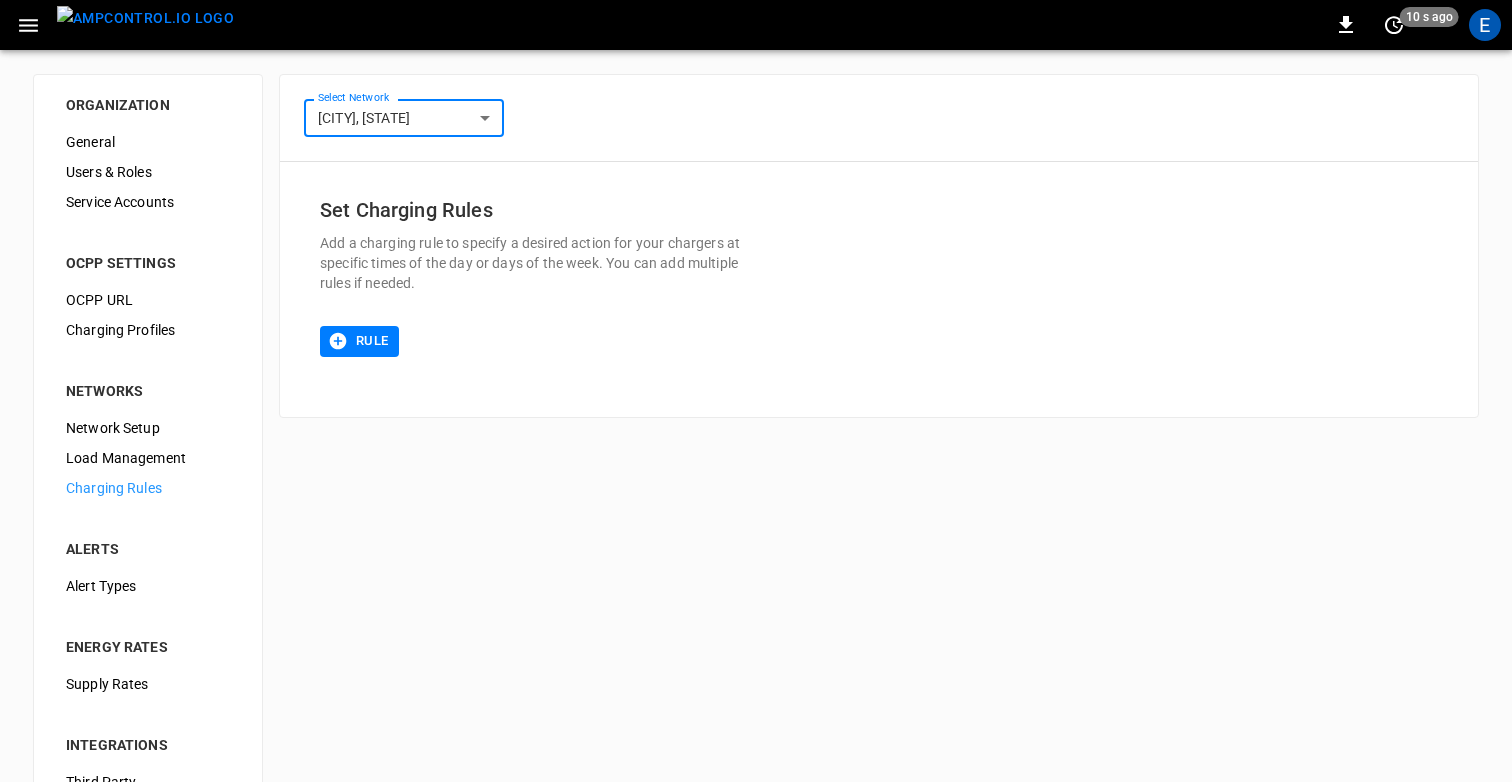 click on "**********" at bounding box center (756, 483) 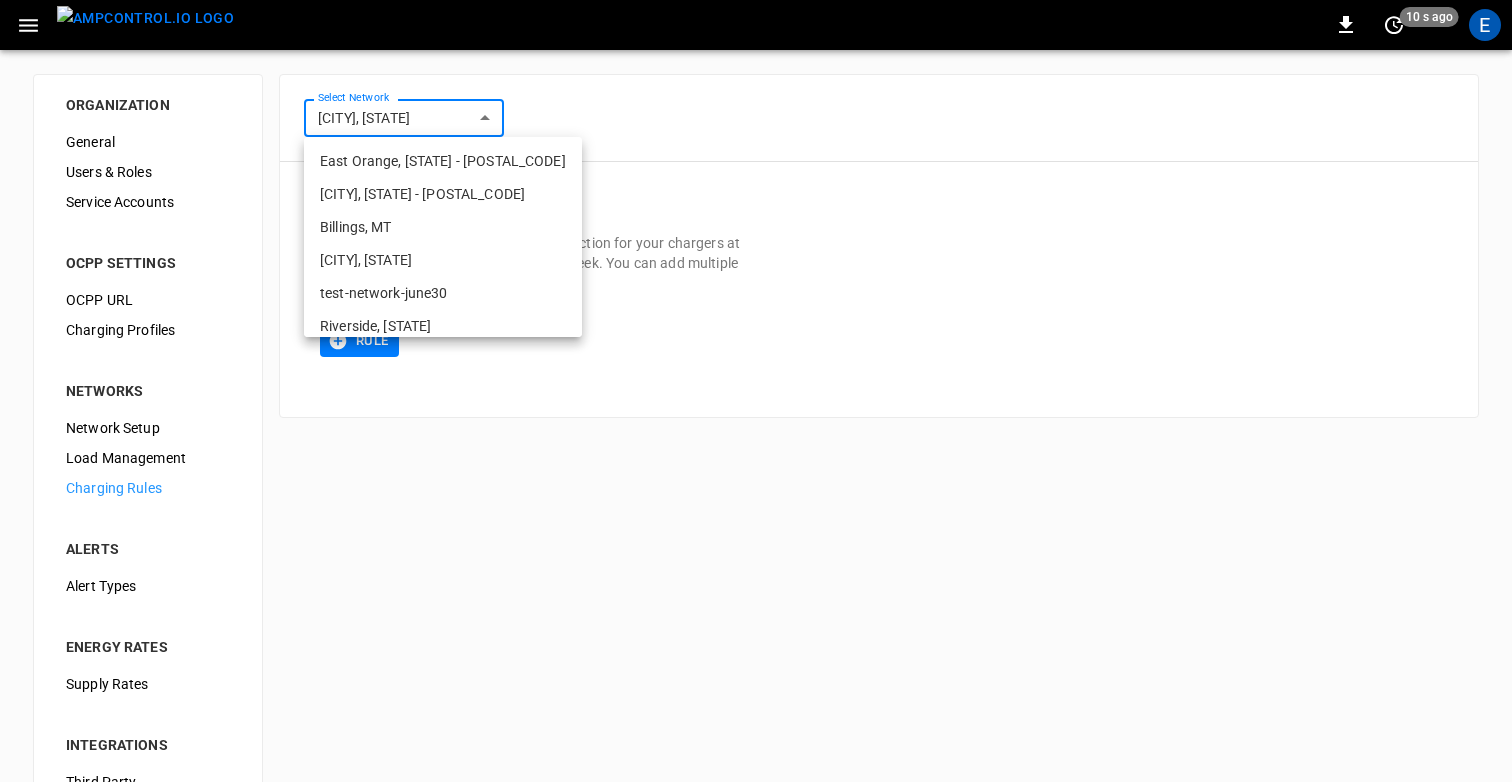scroll, scrollTop: 740, scrollLeft: 0, axis: vertical 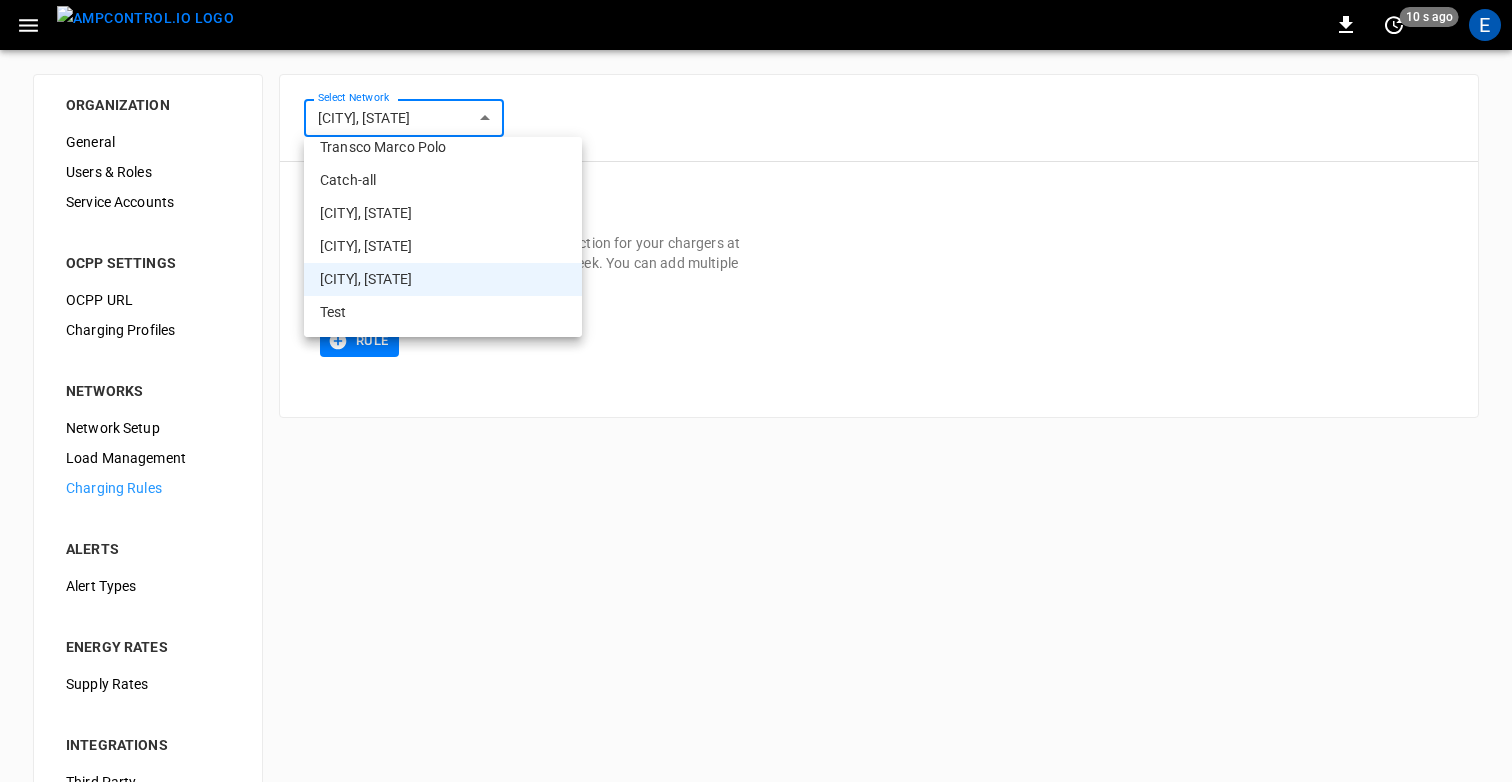 click on "Test" at bounding box center [443, 312] 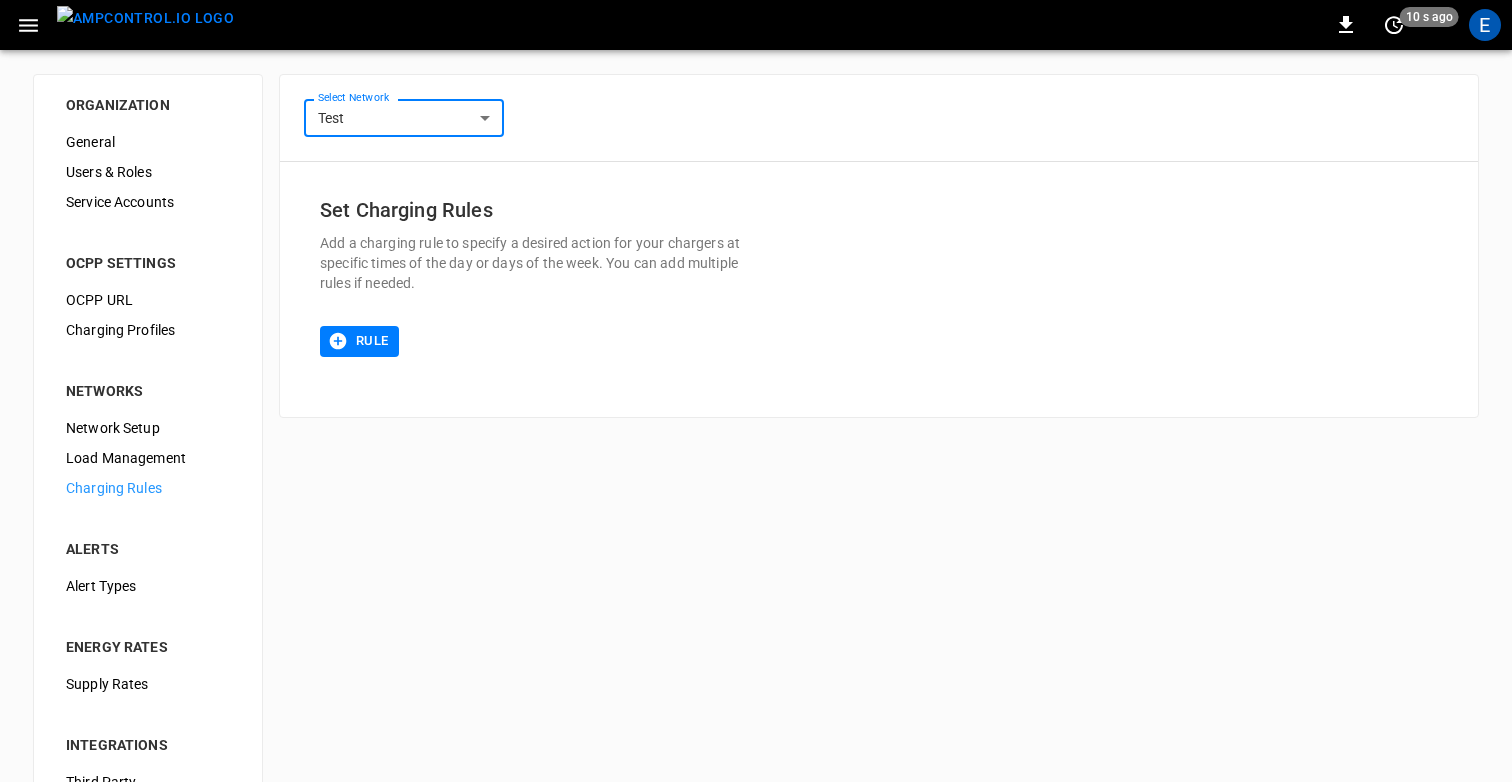 click on "**********" at bounding box center [756, 483] 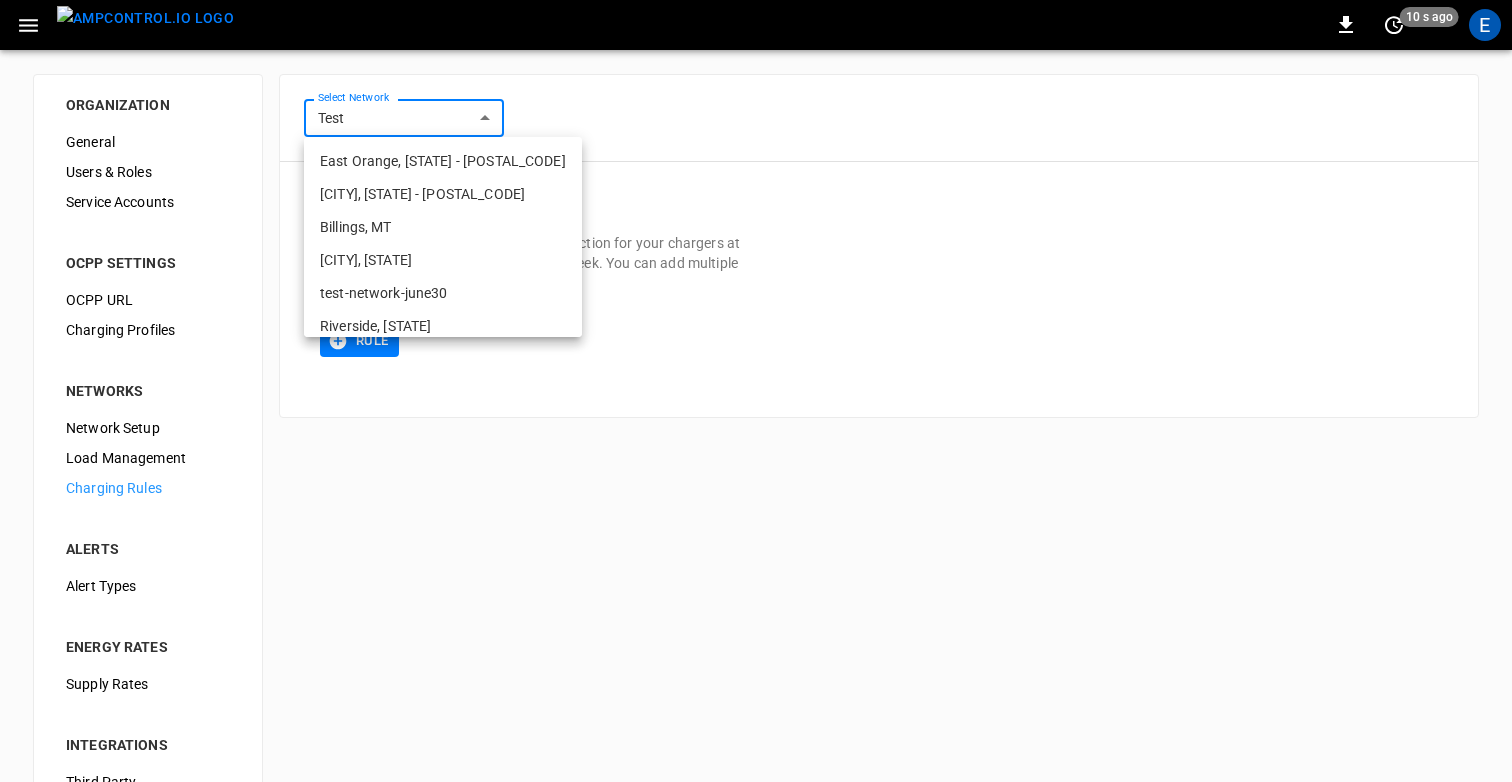scroll, scrollTop: 740, scrollLeft: 0, axis: vertical 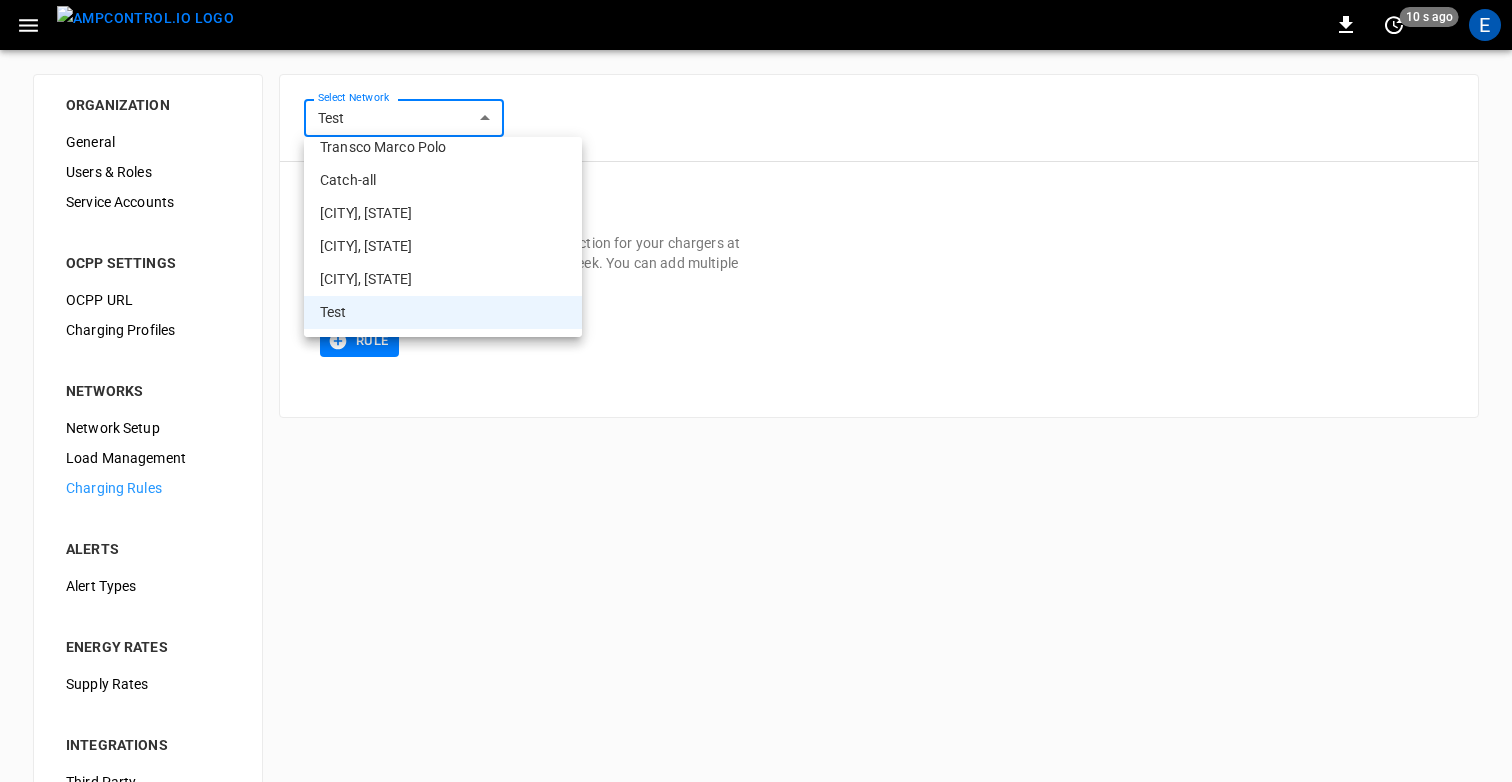 click at bounding box center (756, 391) 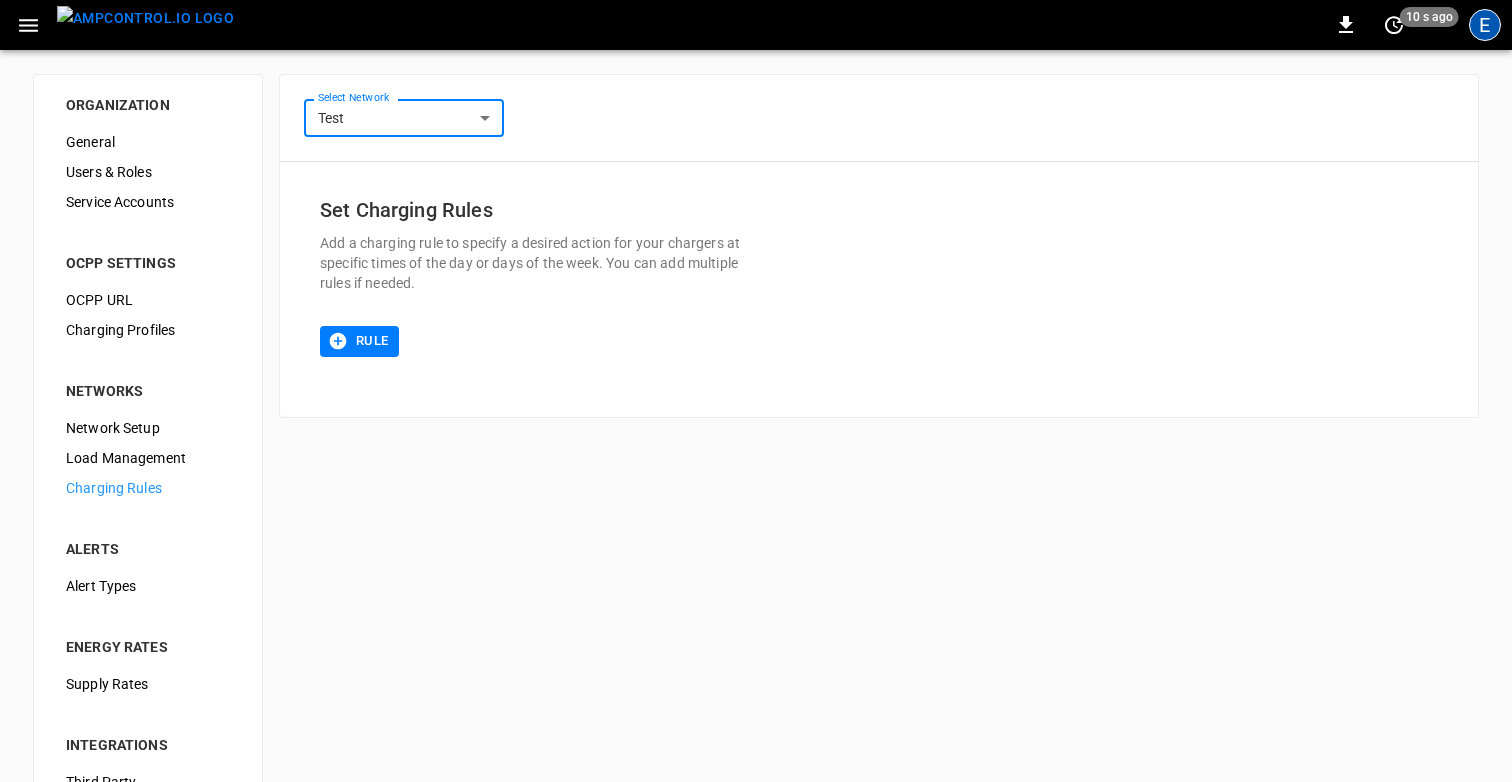 click on "E" at bounding box center [1485, 25] 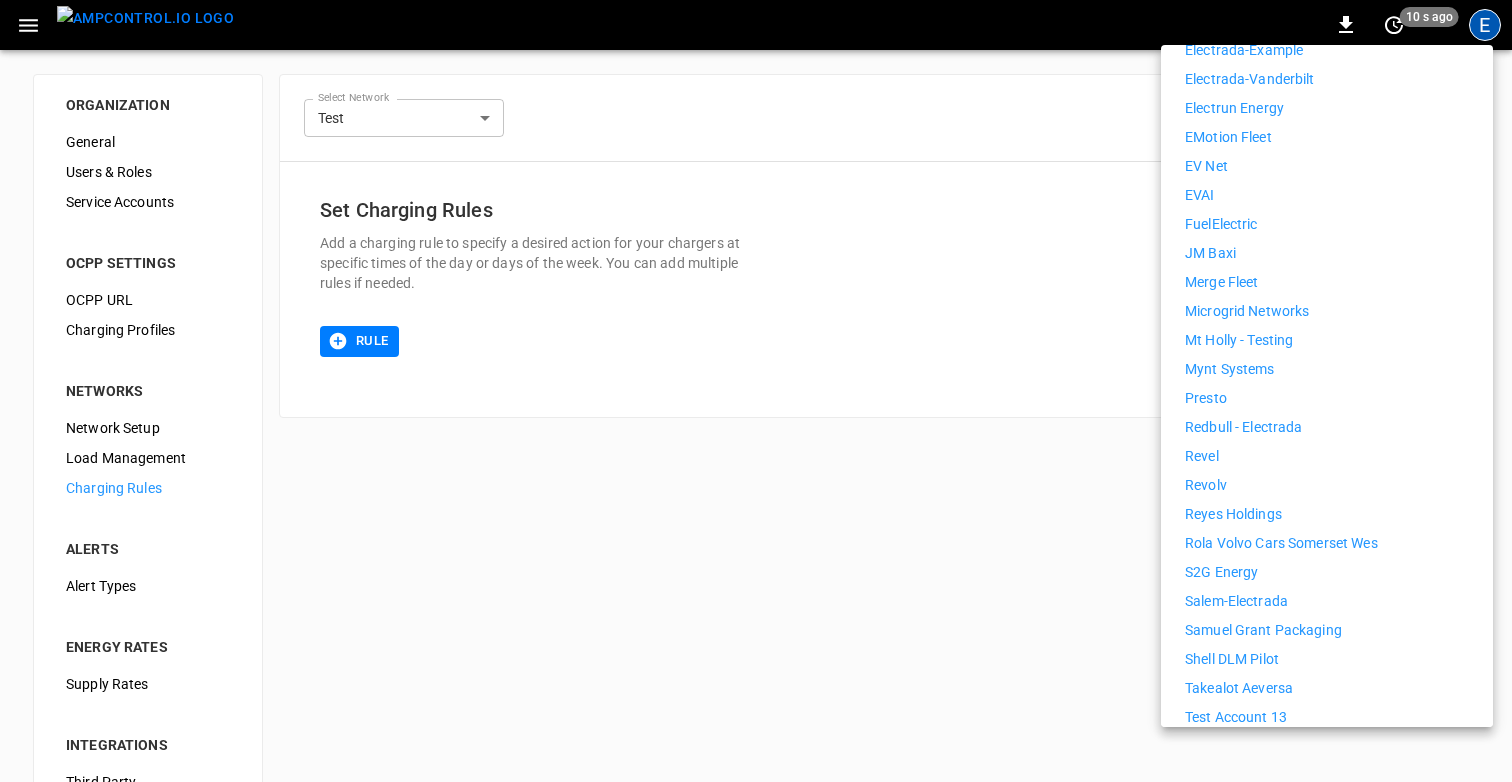 scroll, scrollTop: 937, scrollLeft: 0, axis: vertical 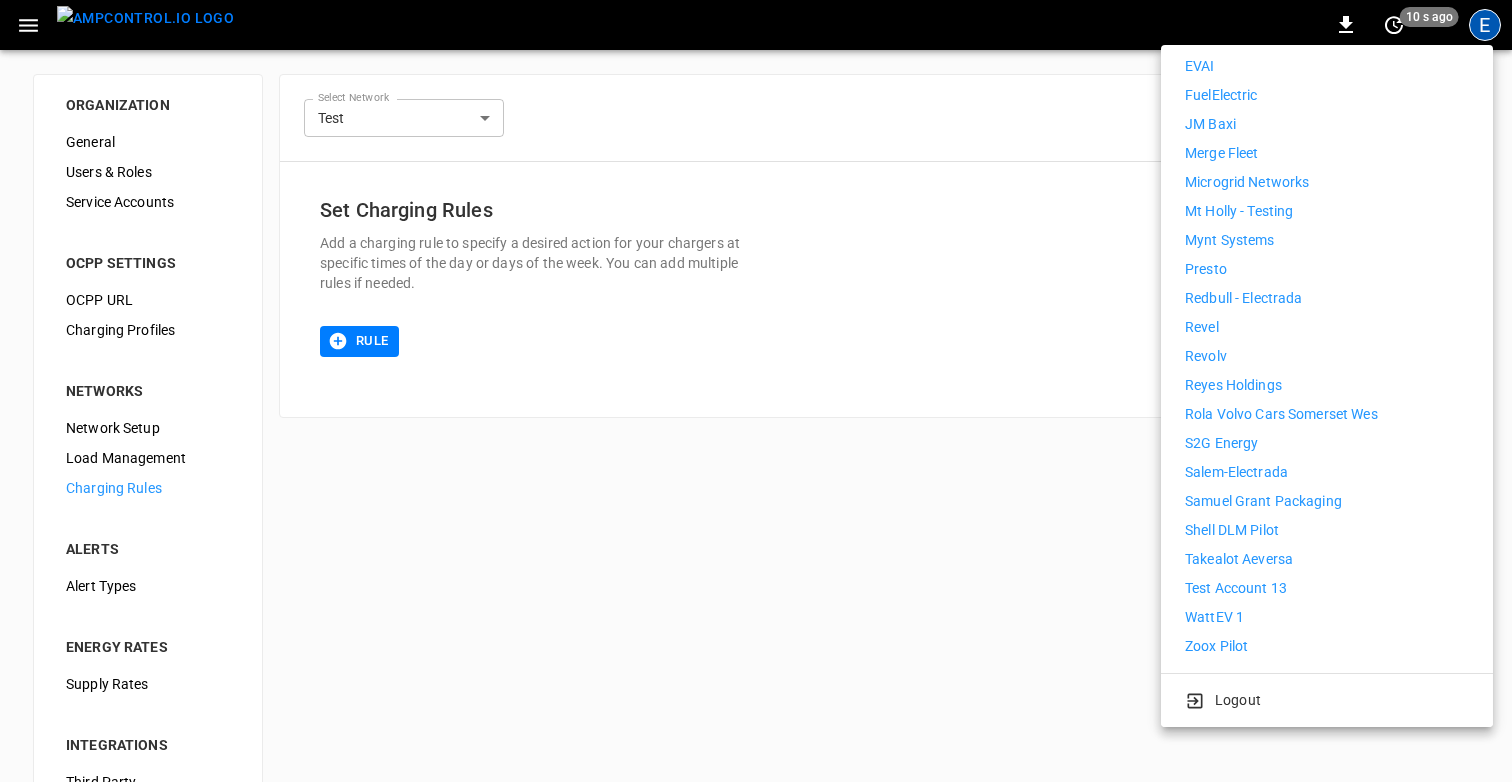 click on "WattEV 1" at bounding box center (1214, 617) 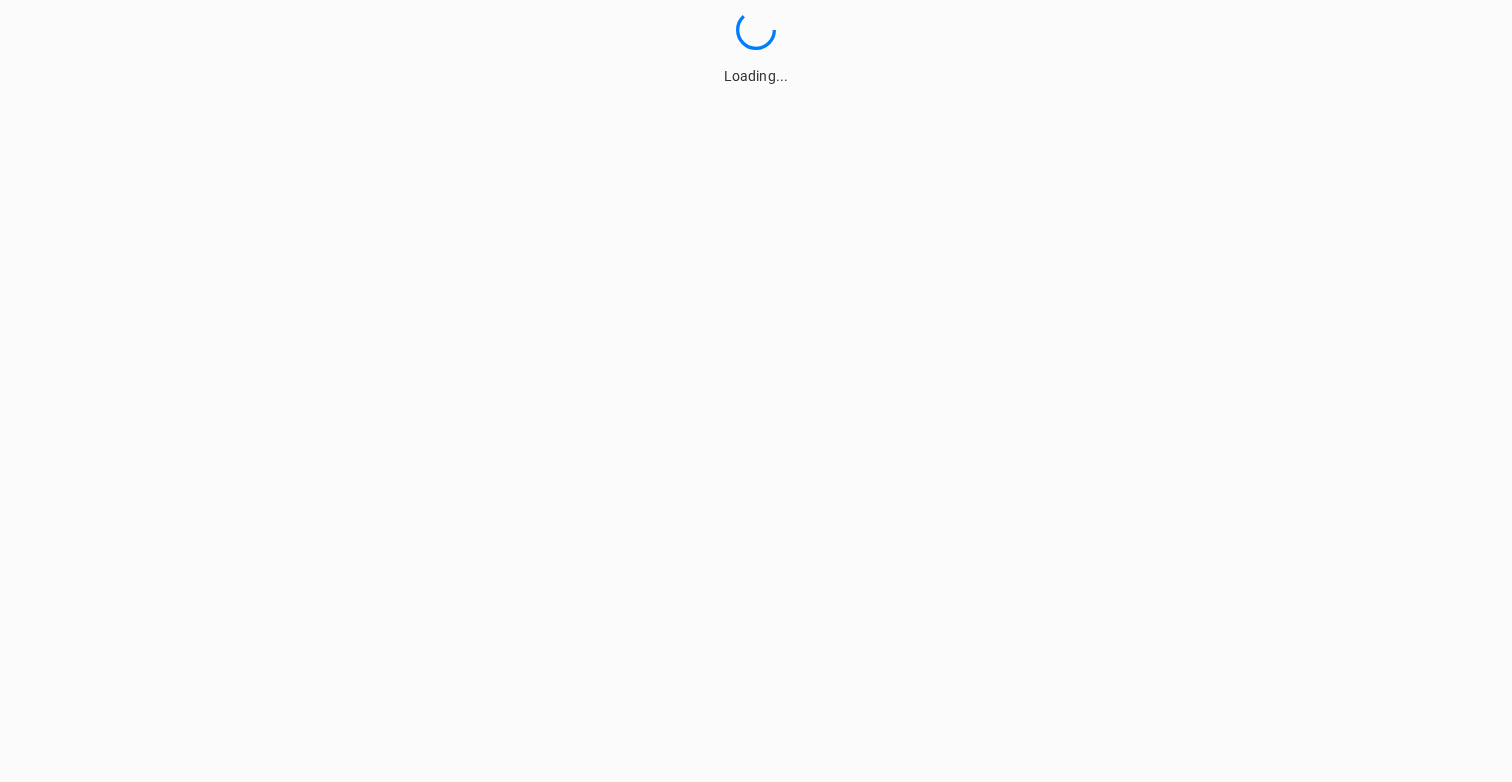 scroll, scrollTop: 0, scrollLeft: 0, axis: both 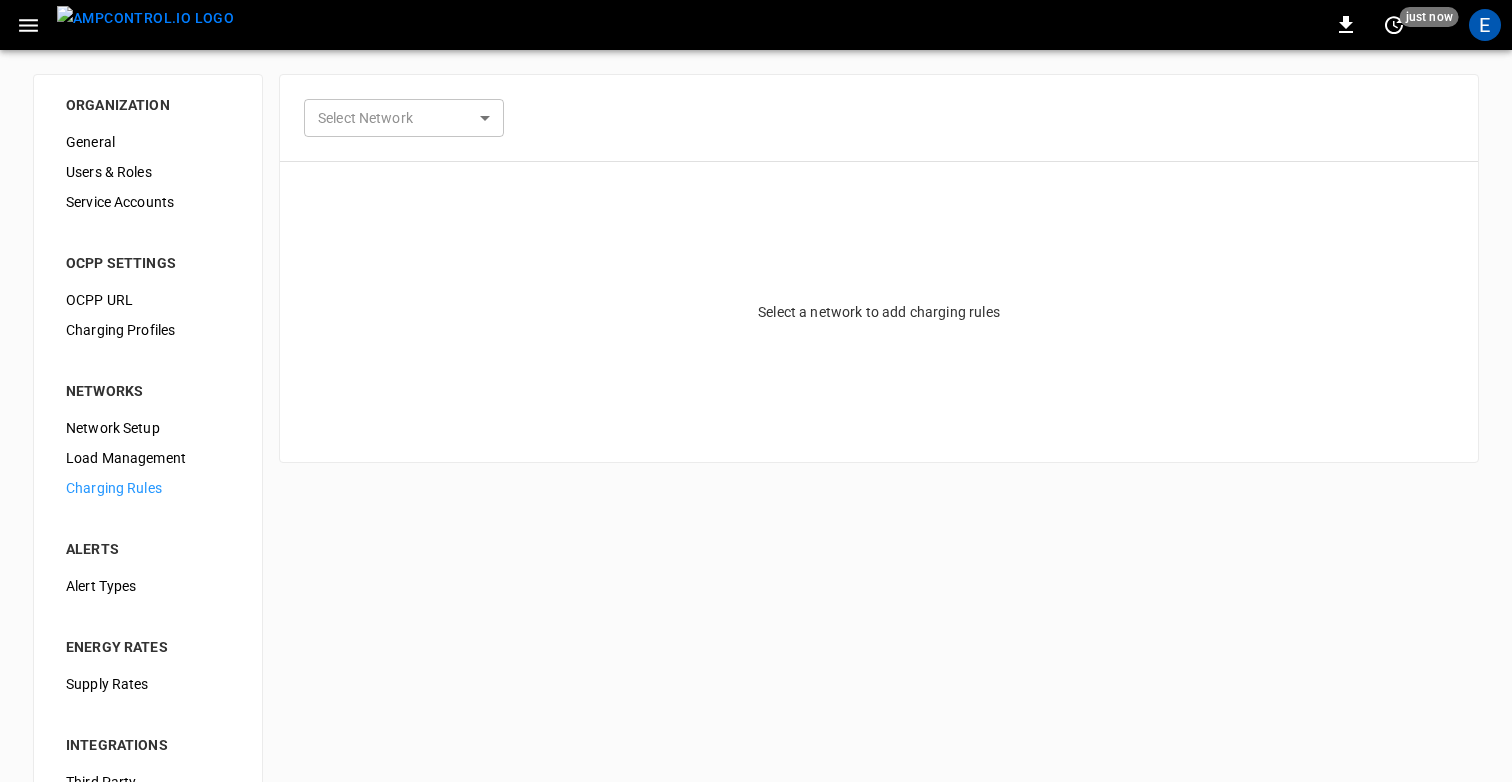 click on "0 just now E ORGANIZATION General Users & Roles Service Accounts OCPP SETTINGS OCPP URL Charging Profiles NETWORKS Network Setup Load Management Charging Rules ALERTS Alert Types ENERGY RATES Supply Rates INTEGRATIONS Third Party OCPI Fleet Group Schedules Select Network ​ Select Network Select a network to add charging rules Refresh now Update every 5 sec Update every 30 sec Off WattEV 1 [FIRST] [LAST] [EMAIL] audit Profile Settings Notifications Settings Other organizations 7Gen Aerovolt OCPP Connection Aeversa AlphaStruxure Ampcontrol Ampcontrol Lab Germany Camber Test [CITY], [STATE] [Panasonic] COPEC - BHP Spence COPEC - Buses JM COPEC - Geminis COPEC - Test COPEC Tucar/Uber Mall Plaza Los Dominicos Demo - Distribution Center DP World DP World Peru - Demo Electrada Electrada-Example Electrada-Vanderbilt Electrun Energy eMotion Fleet EV Net EVAI First Student FuelElectric JM Baxi Merge Fleet Microgrid Networks Mt Holly - Testing Mynt Systems Presto Redbull - Electrada Revel Revolv S2G Energy" at bounding box center [756, 483] 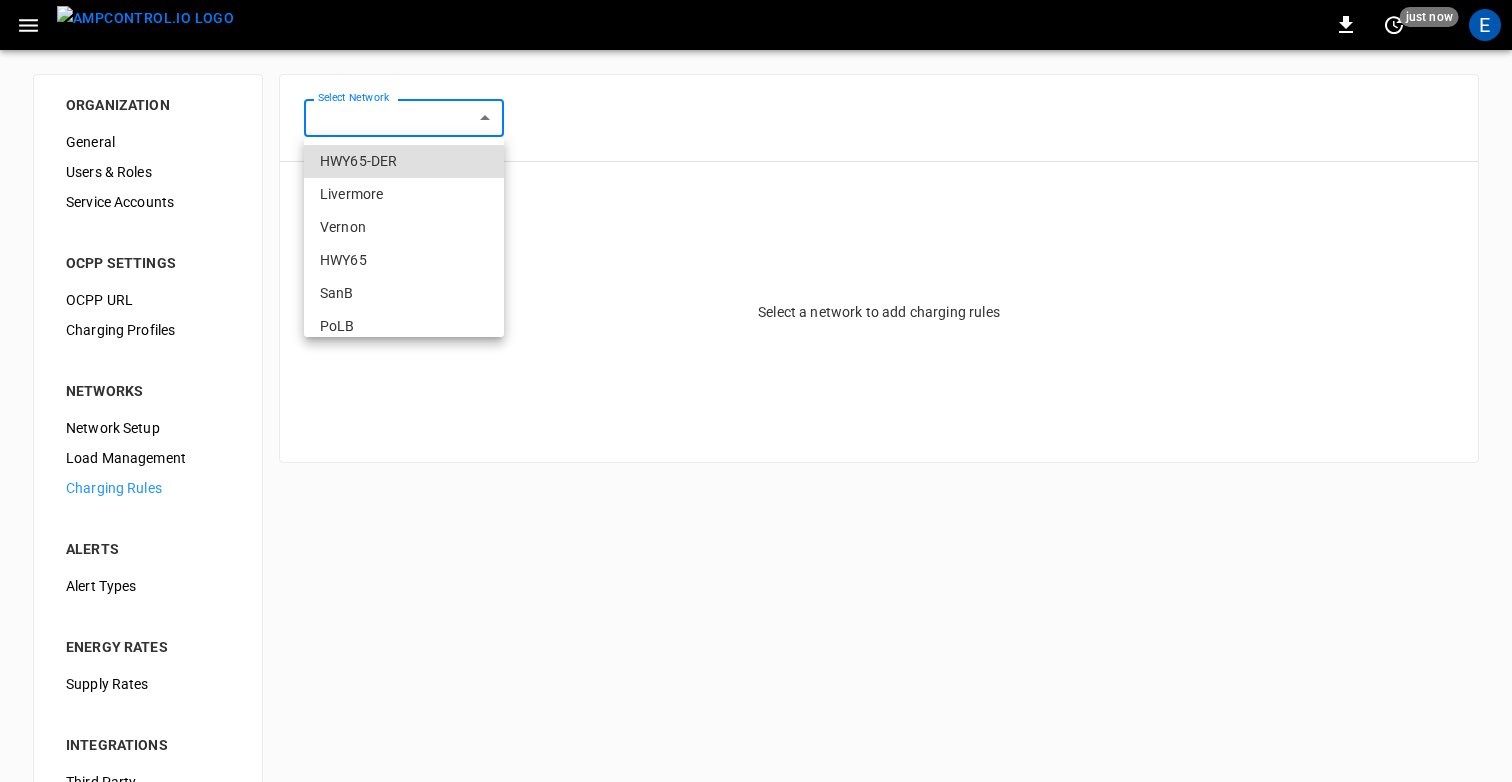 click on "HWY65-DER" at bounding box center [404, 161] 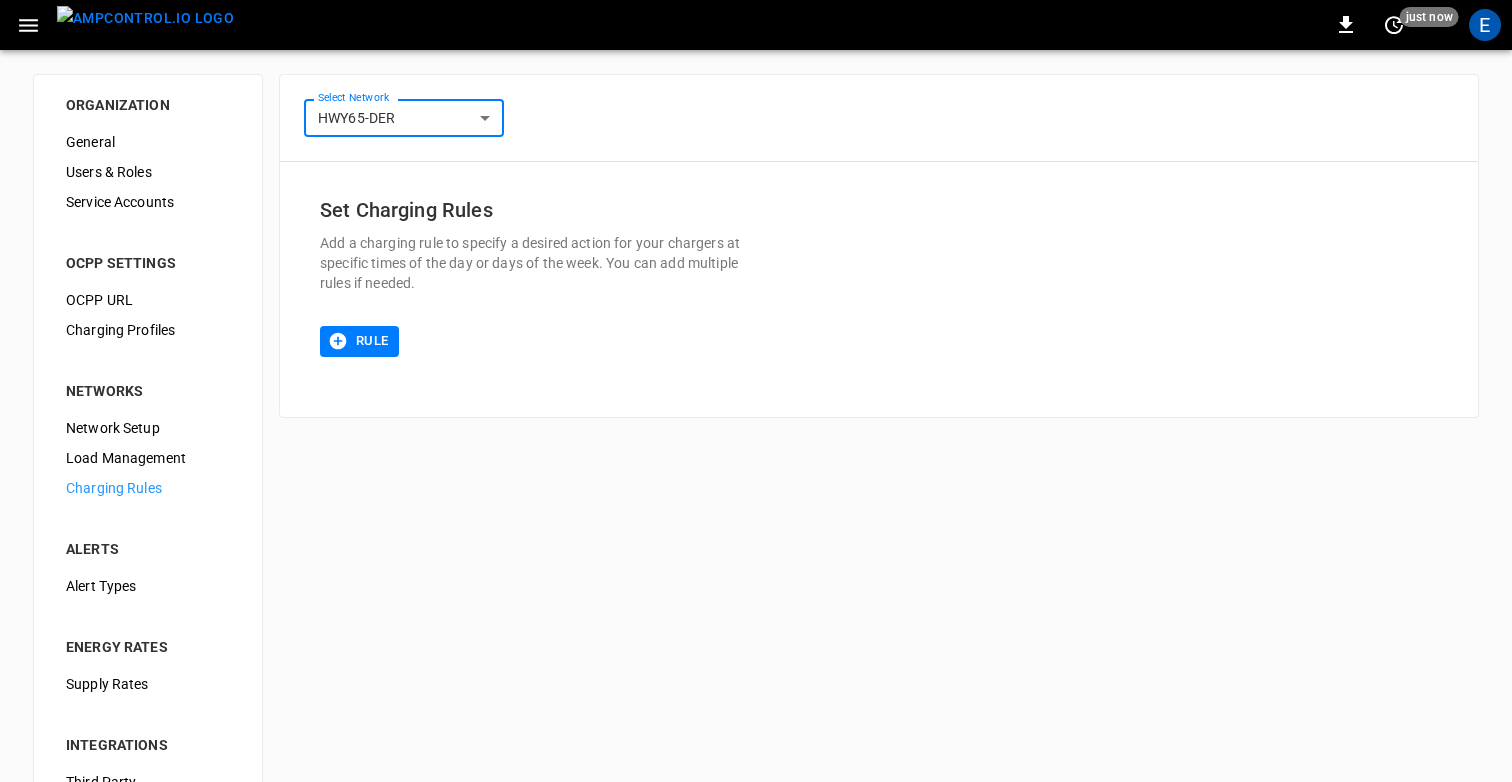 click on "**********" at bounding box center (756, 483) 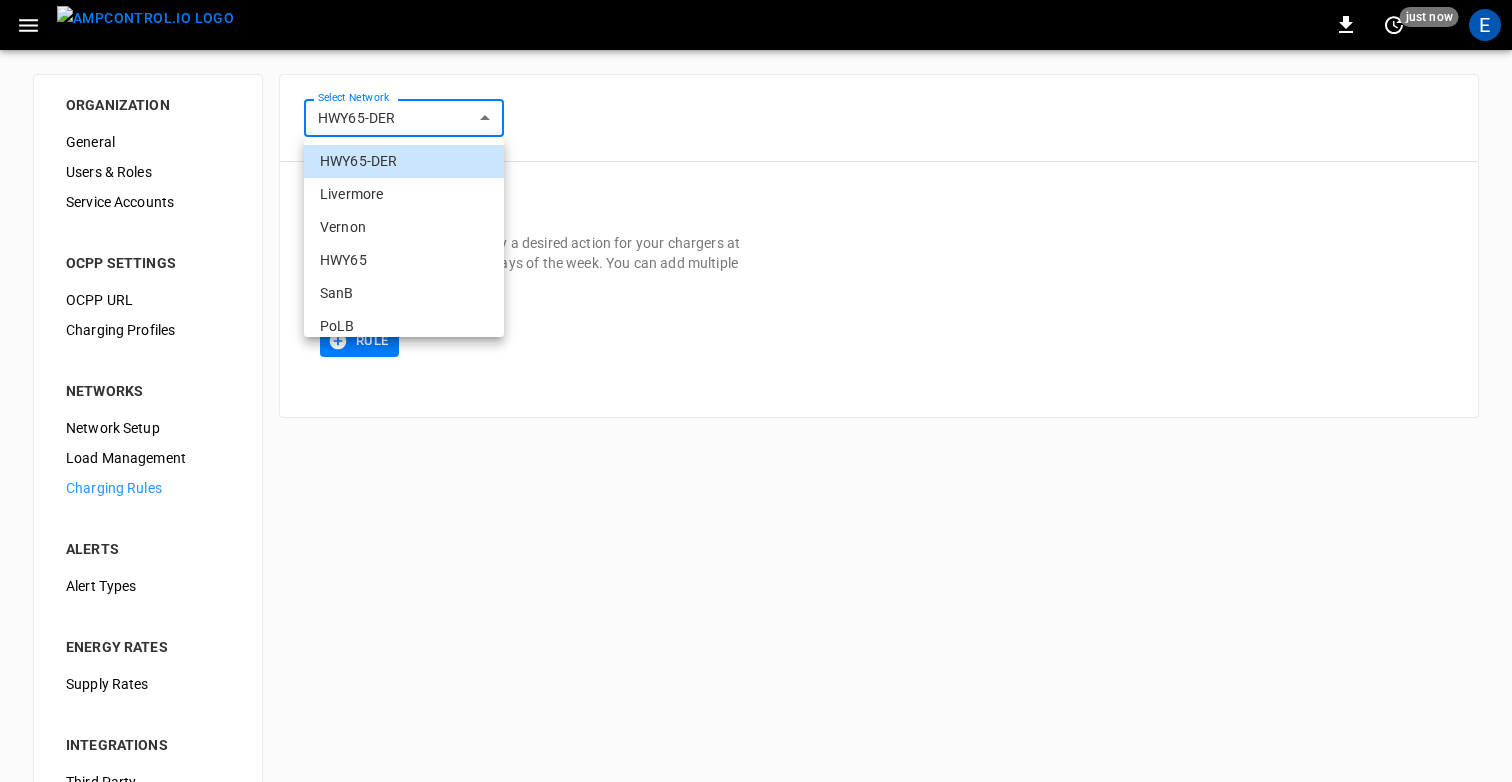 click on "Livermore" at bounding box center (404, 194) 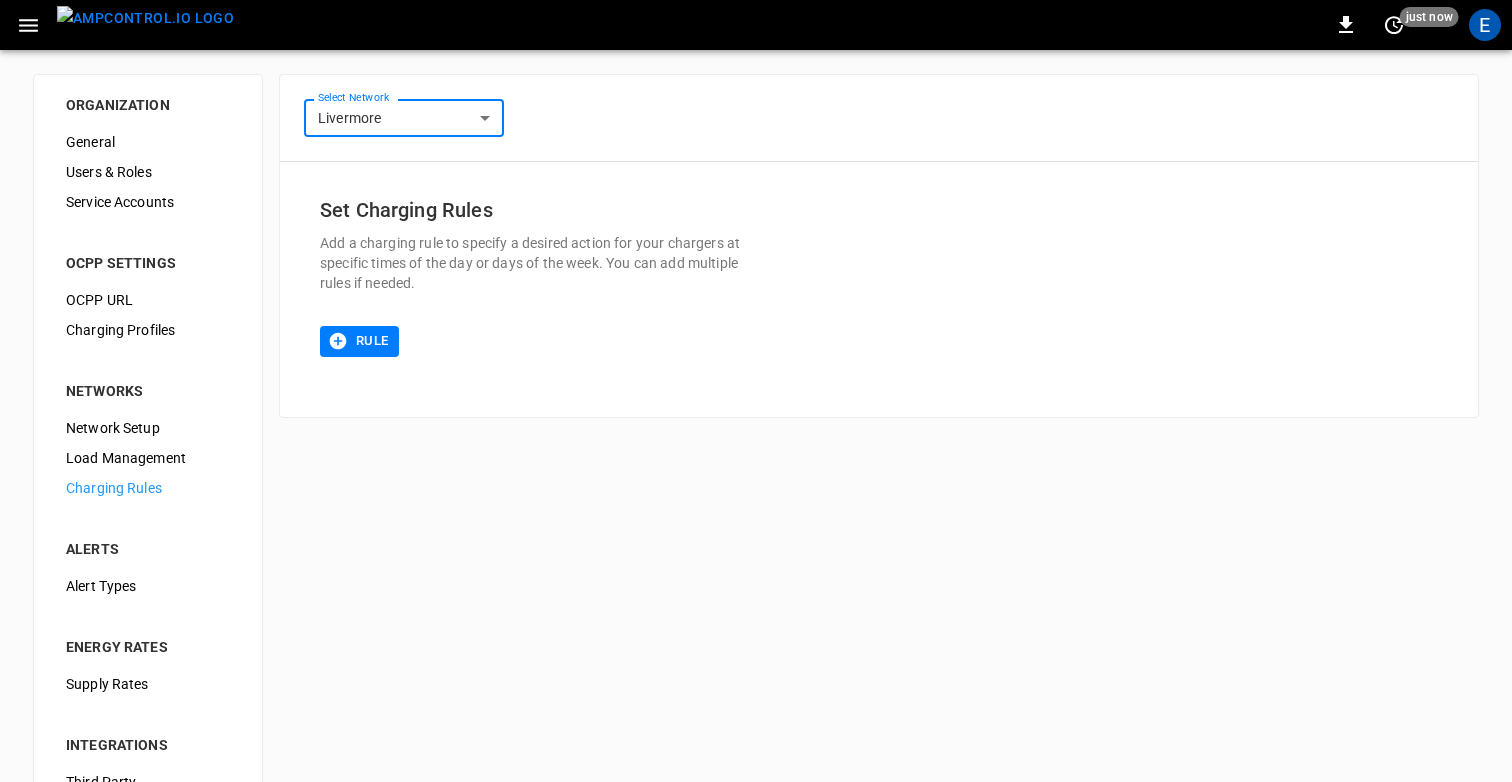 click on "**********" at bounding box center [756, 483] 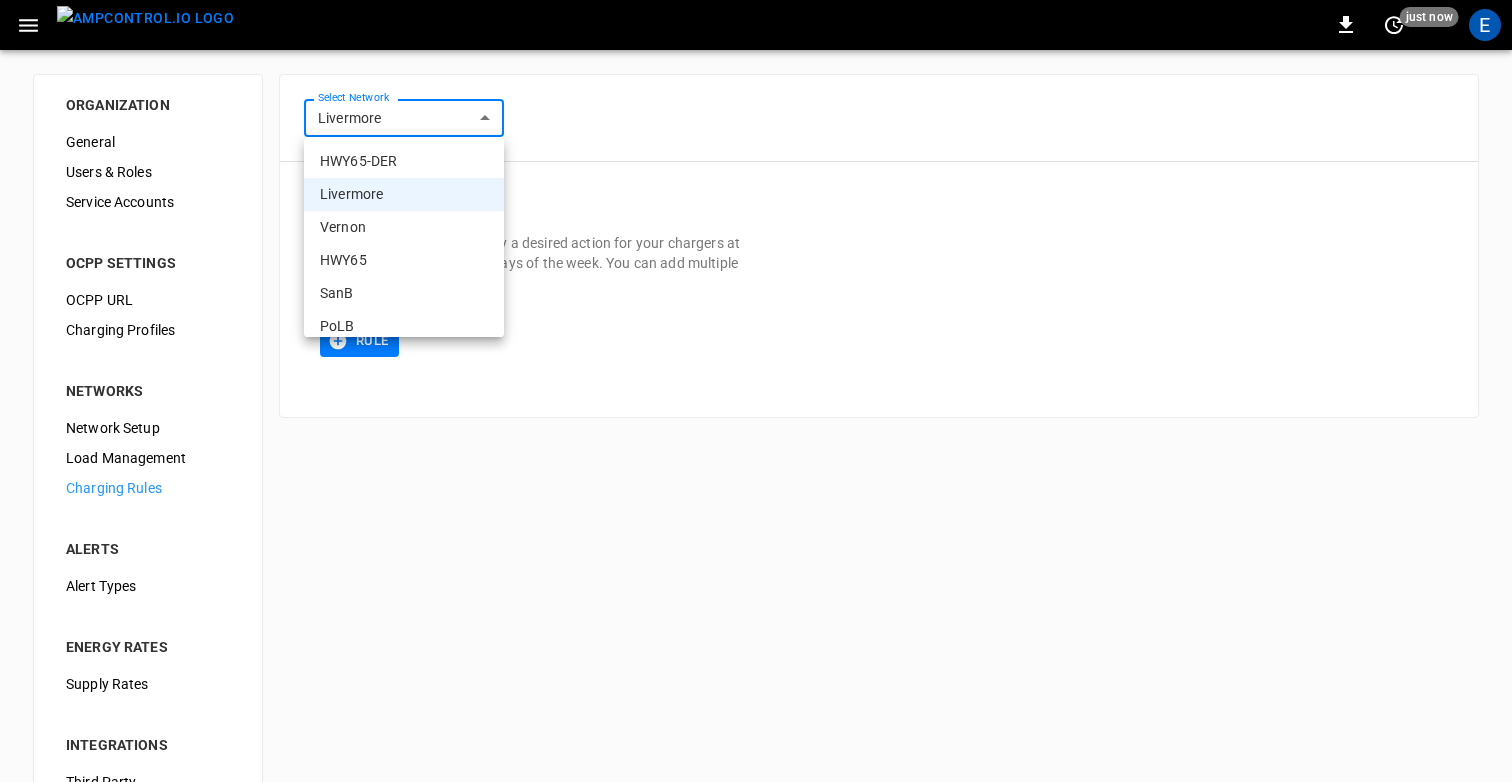 click on "Vernon" at bounding box center (404, 227) 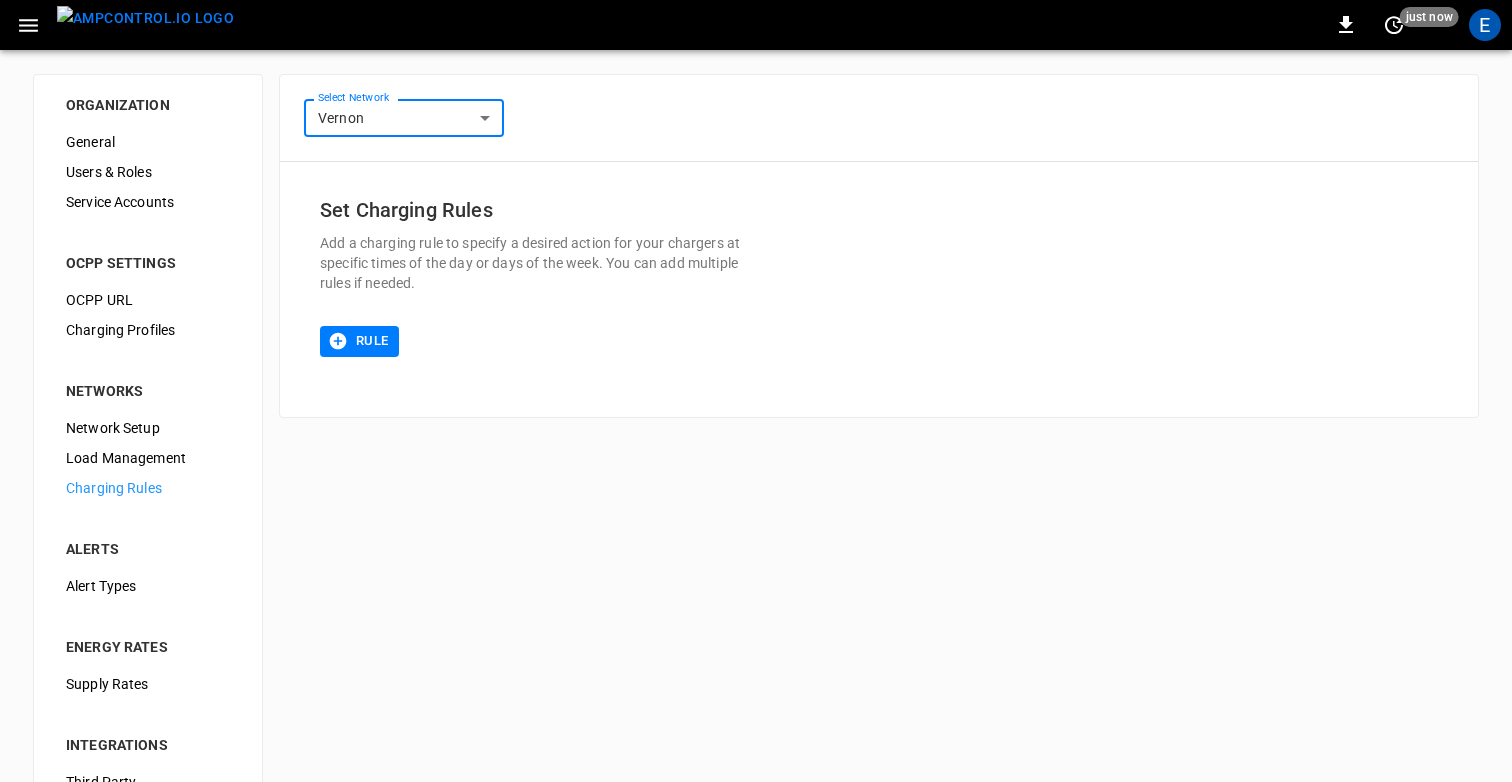 click on "**********" at bounding box center (756, 483) 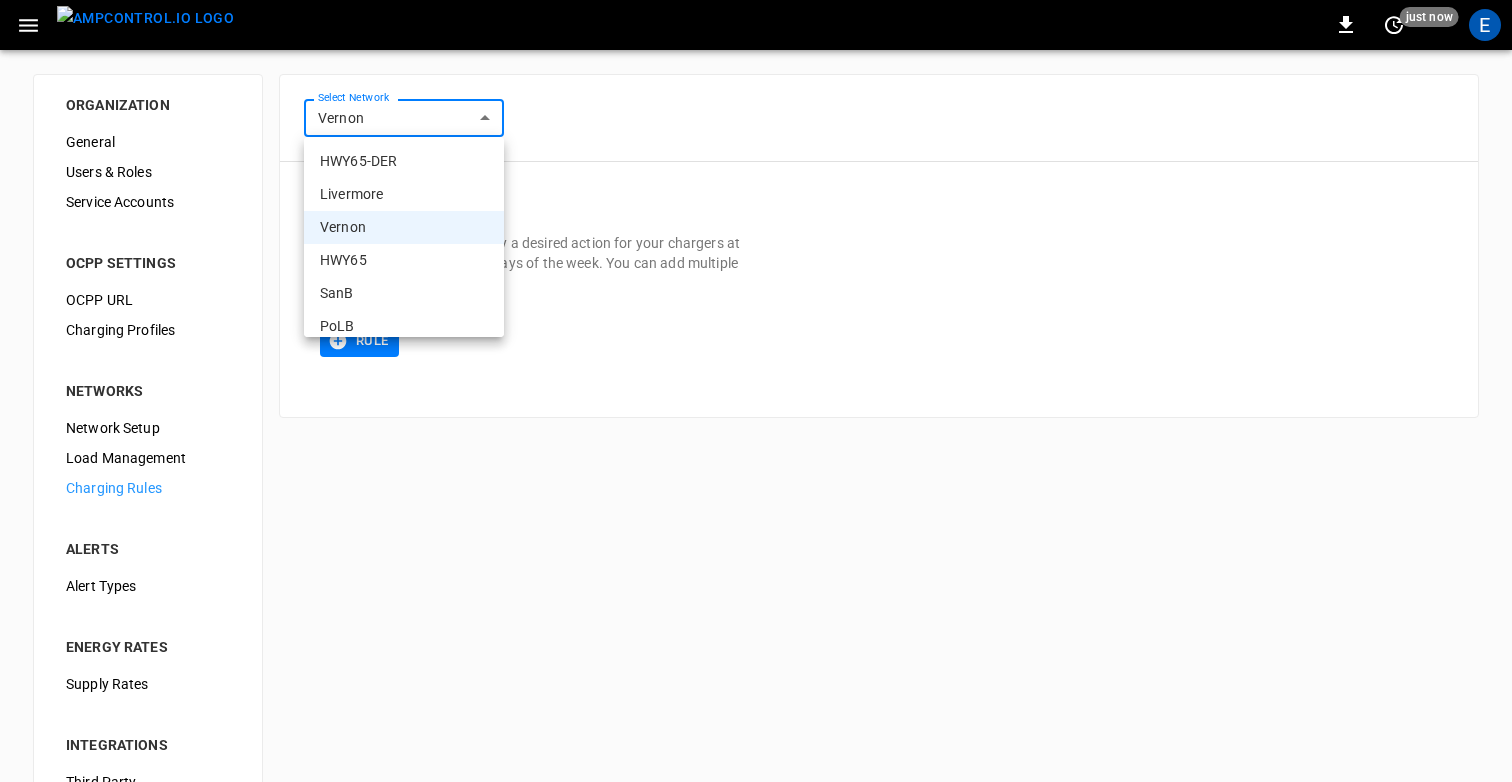 click on "HWY65" at bounding box center [404, 260] 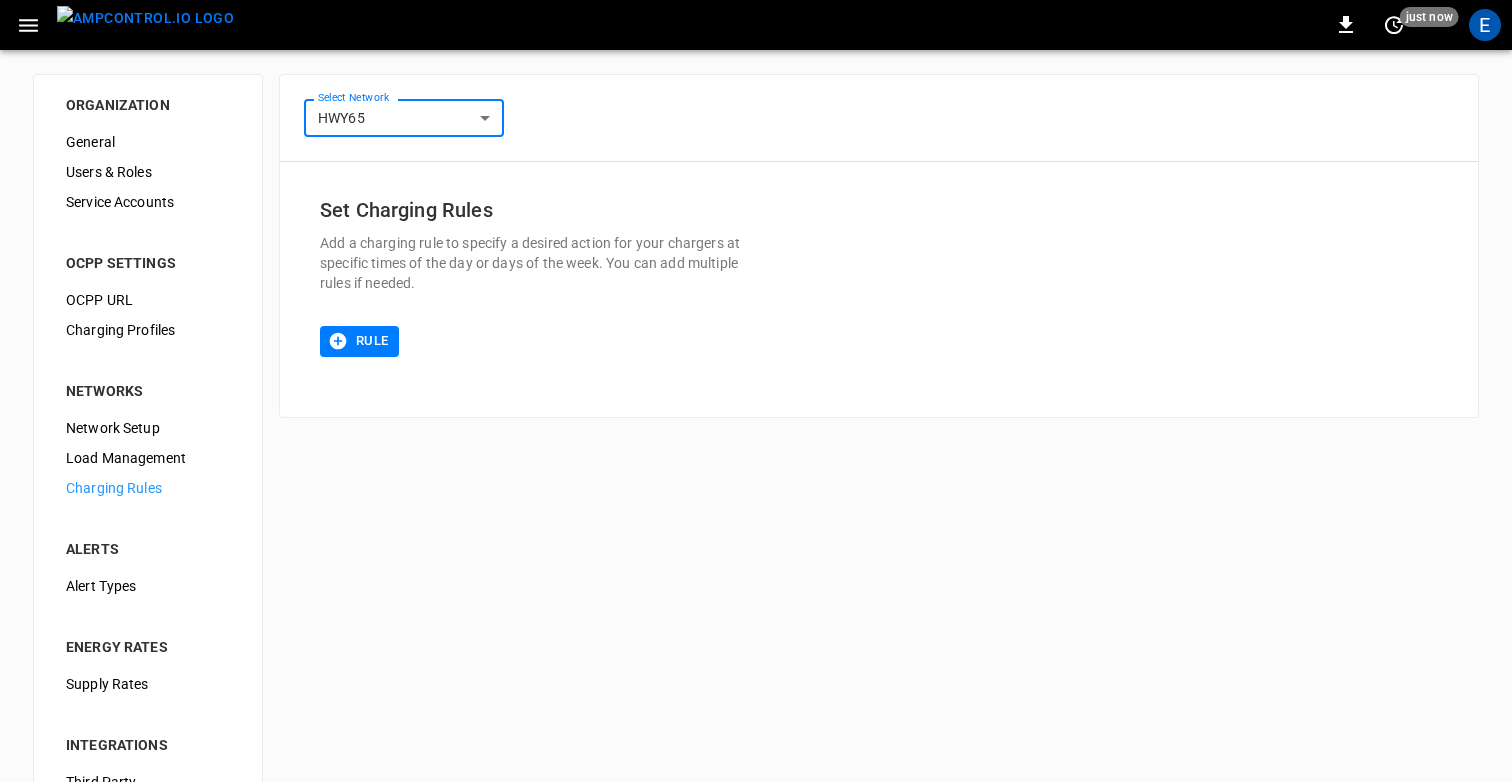 click on "**********" at bounding box center [756, 483] 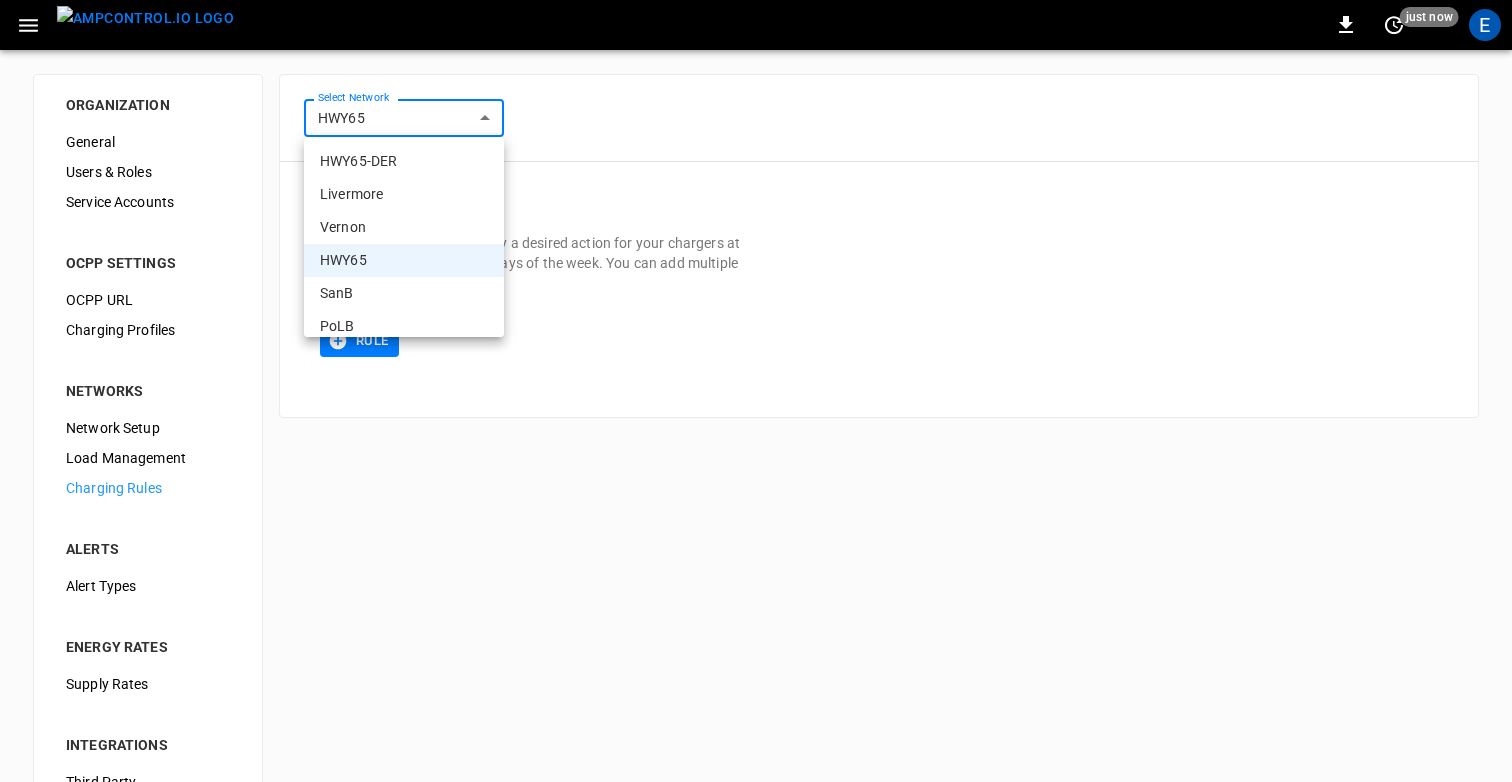 click on "SanB" at bounding box center (404, 293) 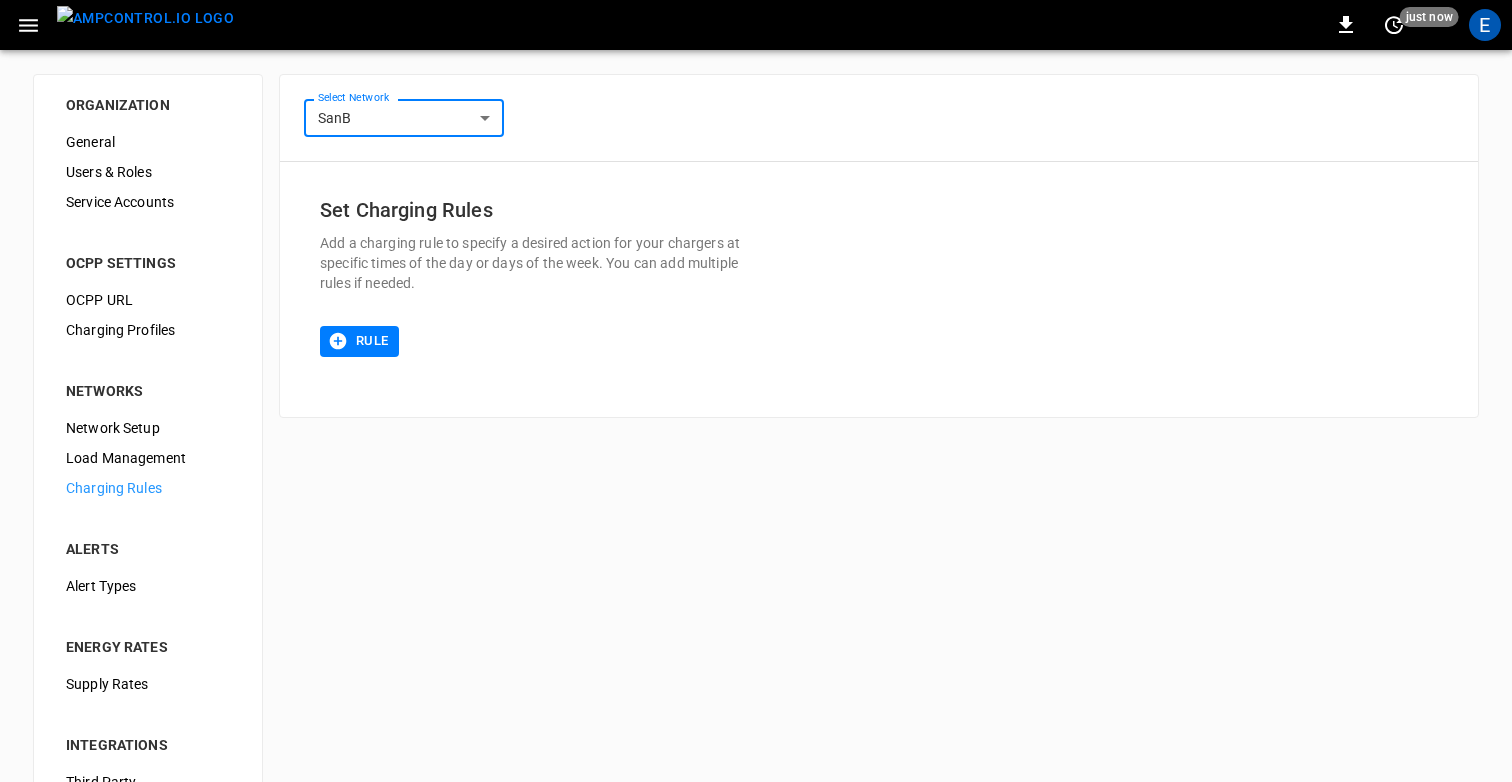 click on "**********" at bounding box center [879, 118] 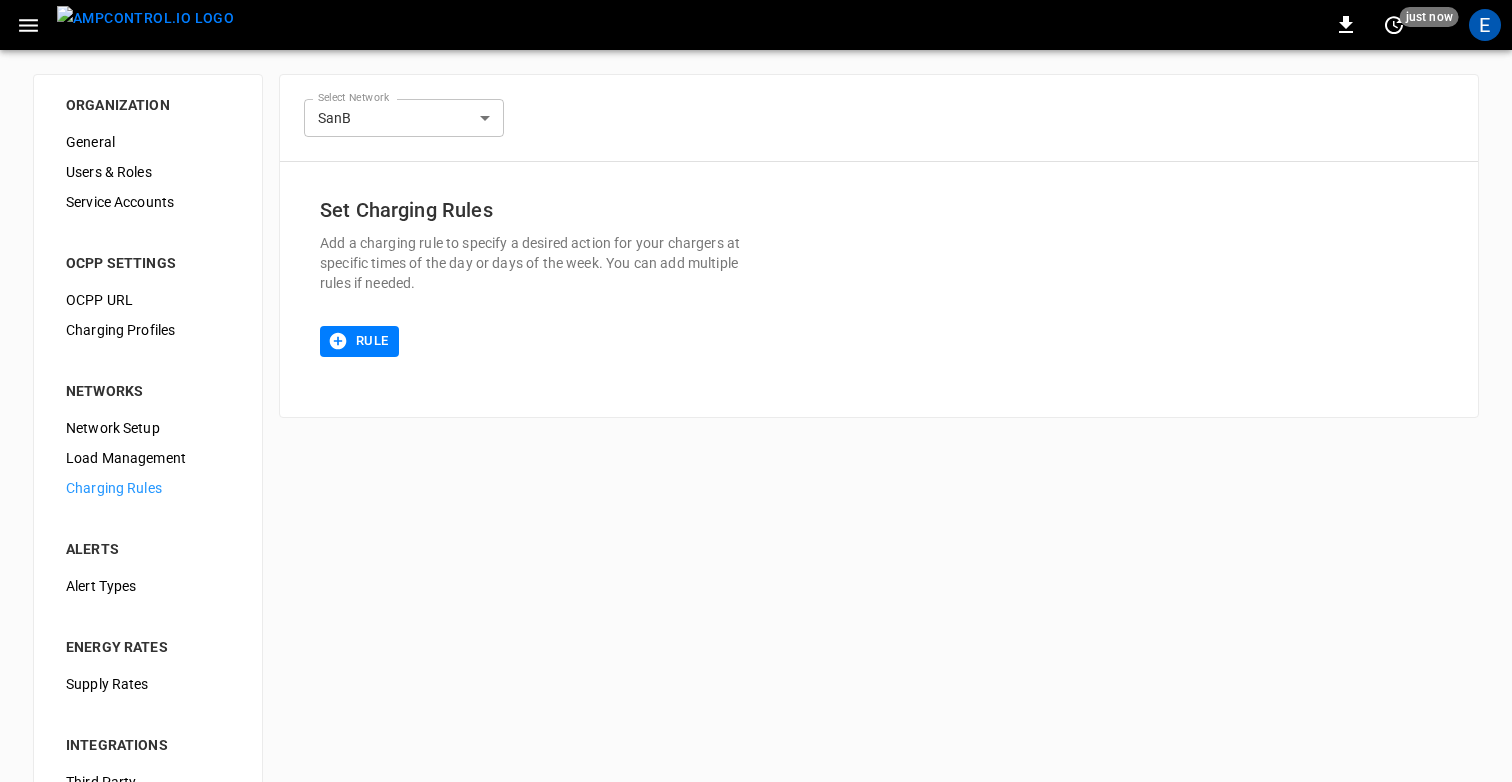 click on "**********" at bounding box center [756, 483] 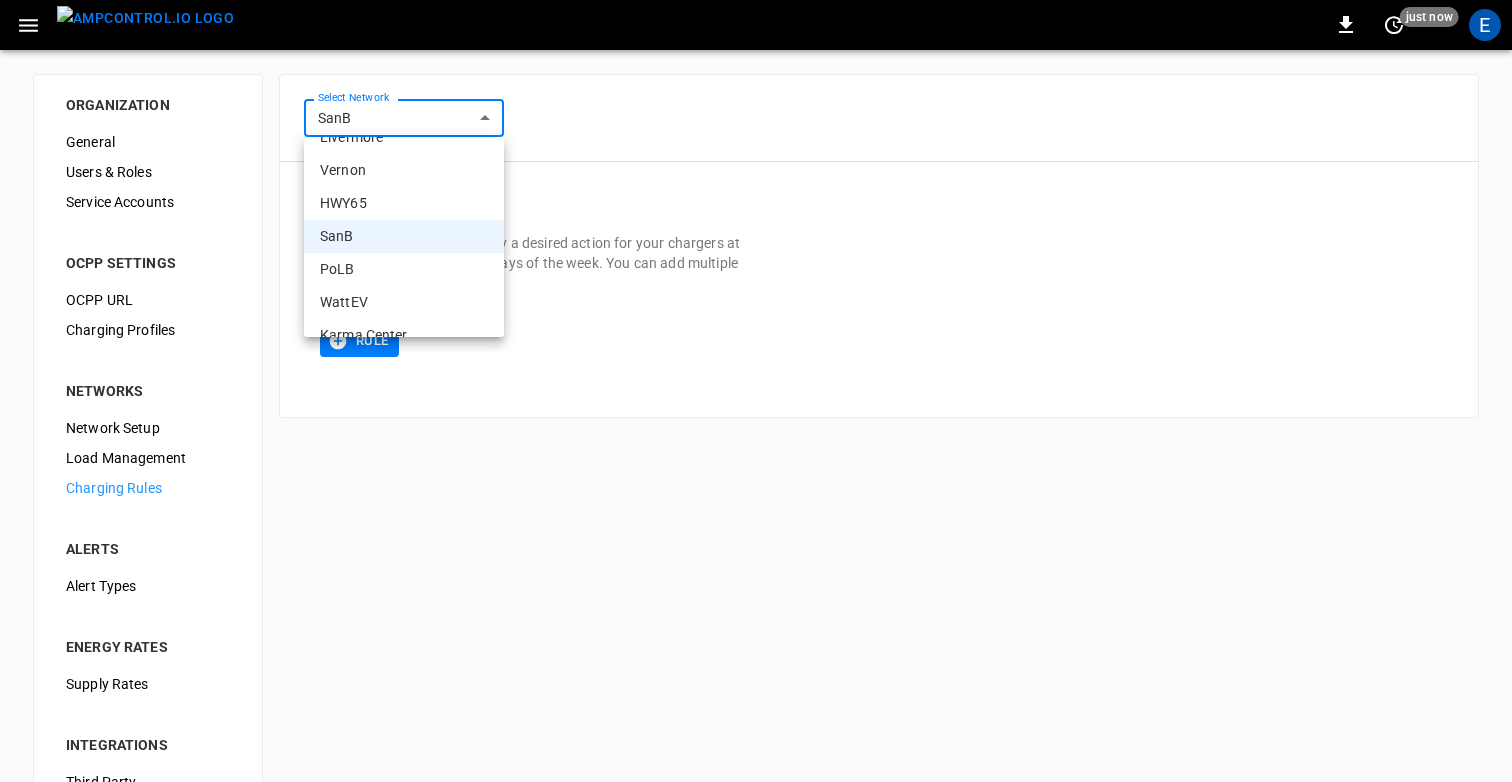 scroll, scrollTop: 64, scrollLeft: 0, axis: vertical 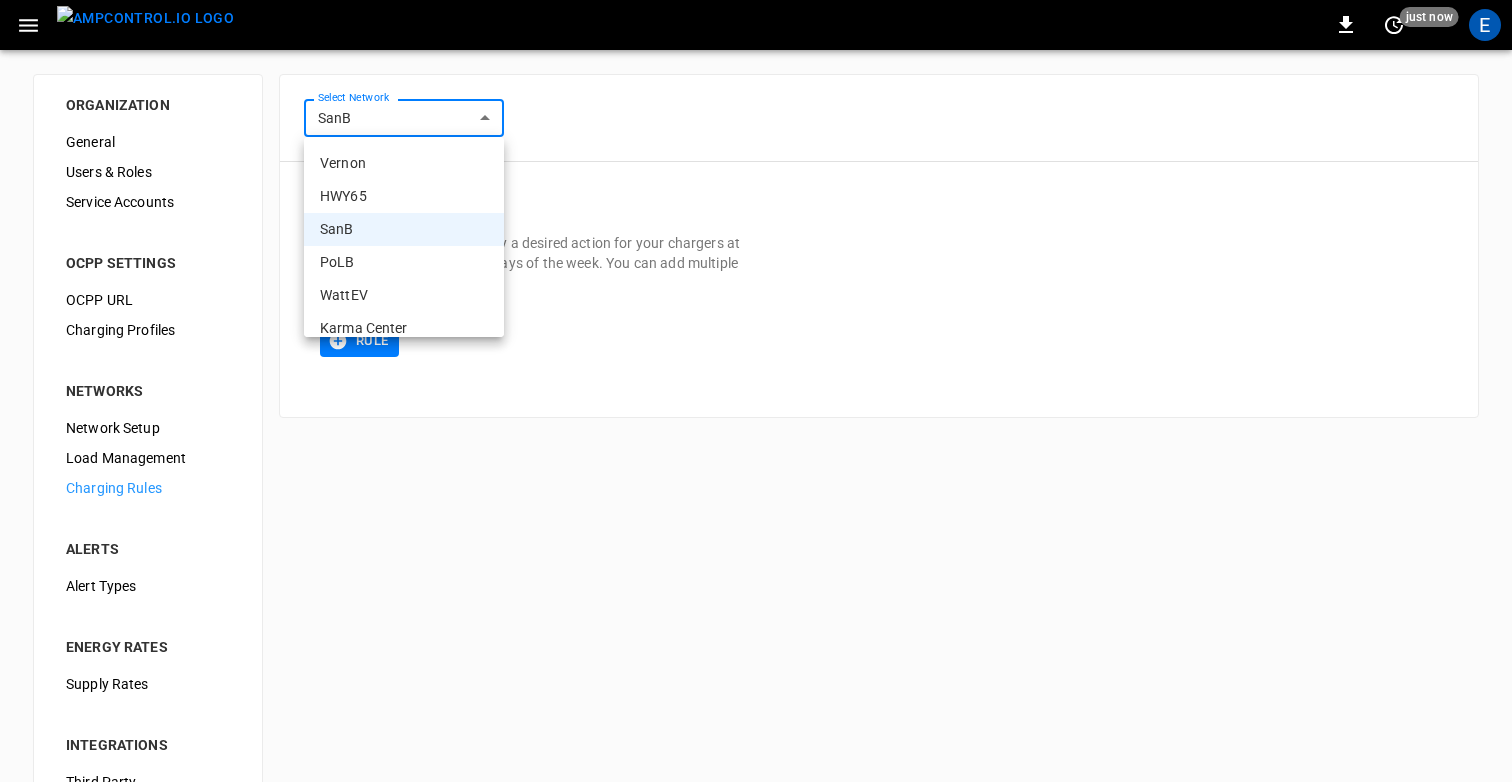 click on "PoLB" at bounding box center (404, 262) 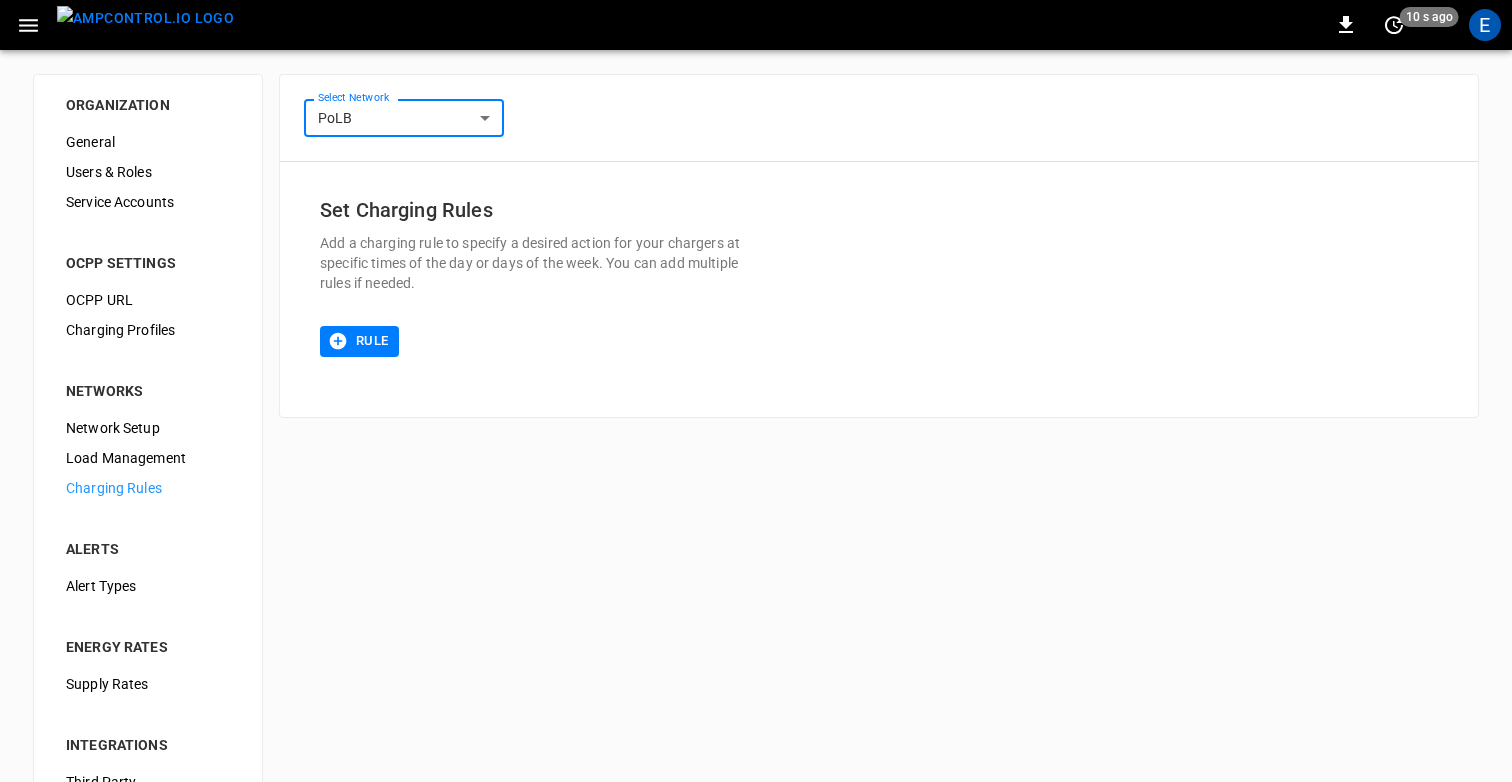 click on "**********" at bounding box center [756, 483] 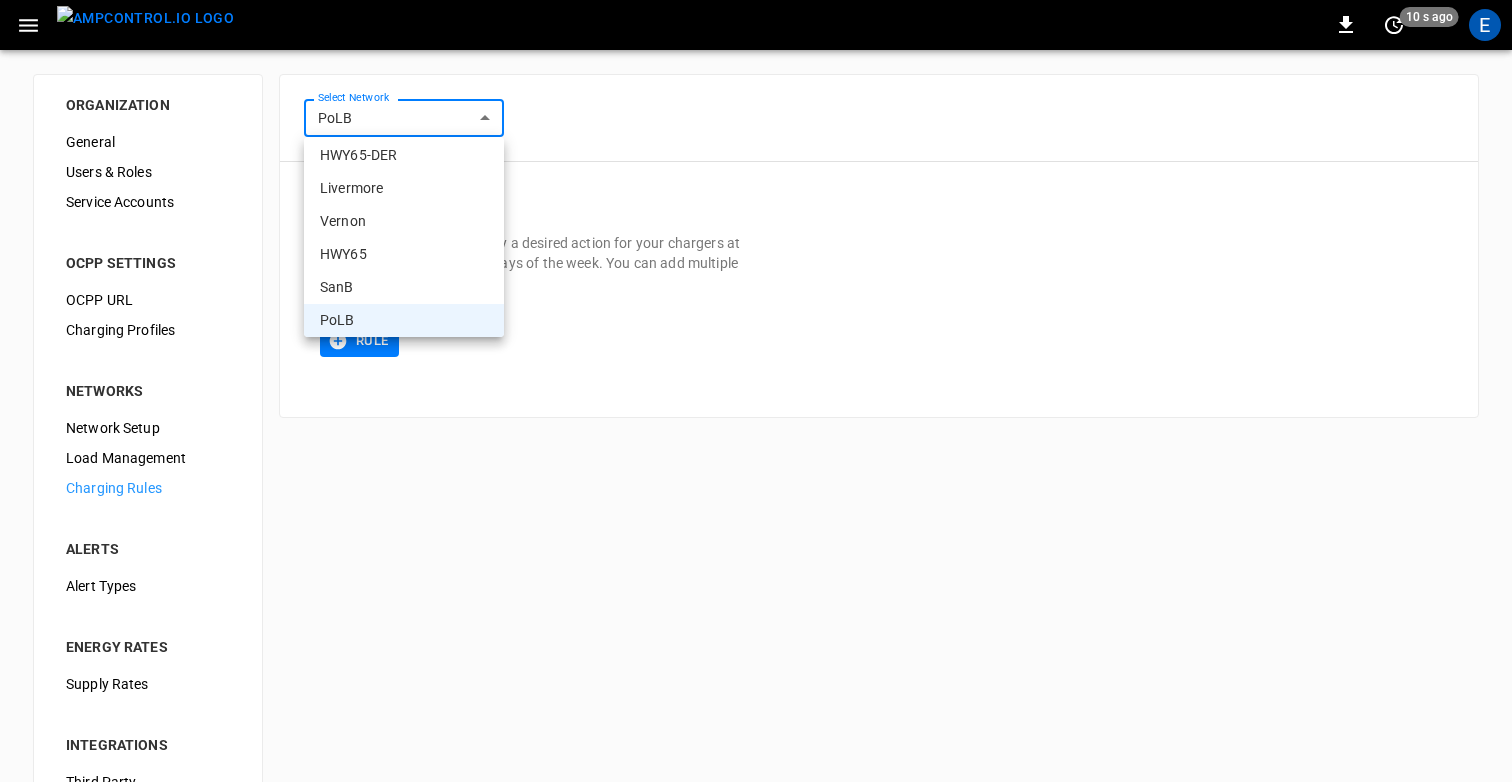 scroll, scrollTop: 113, scrollLeft: 0, axis: vertical 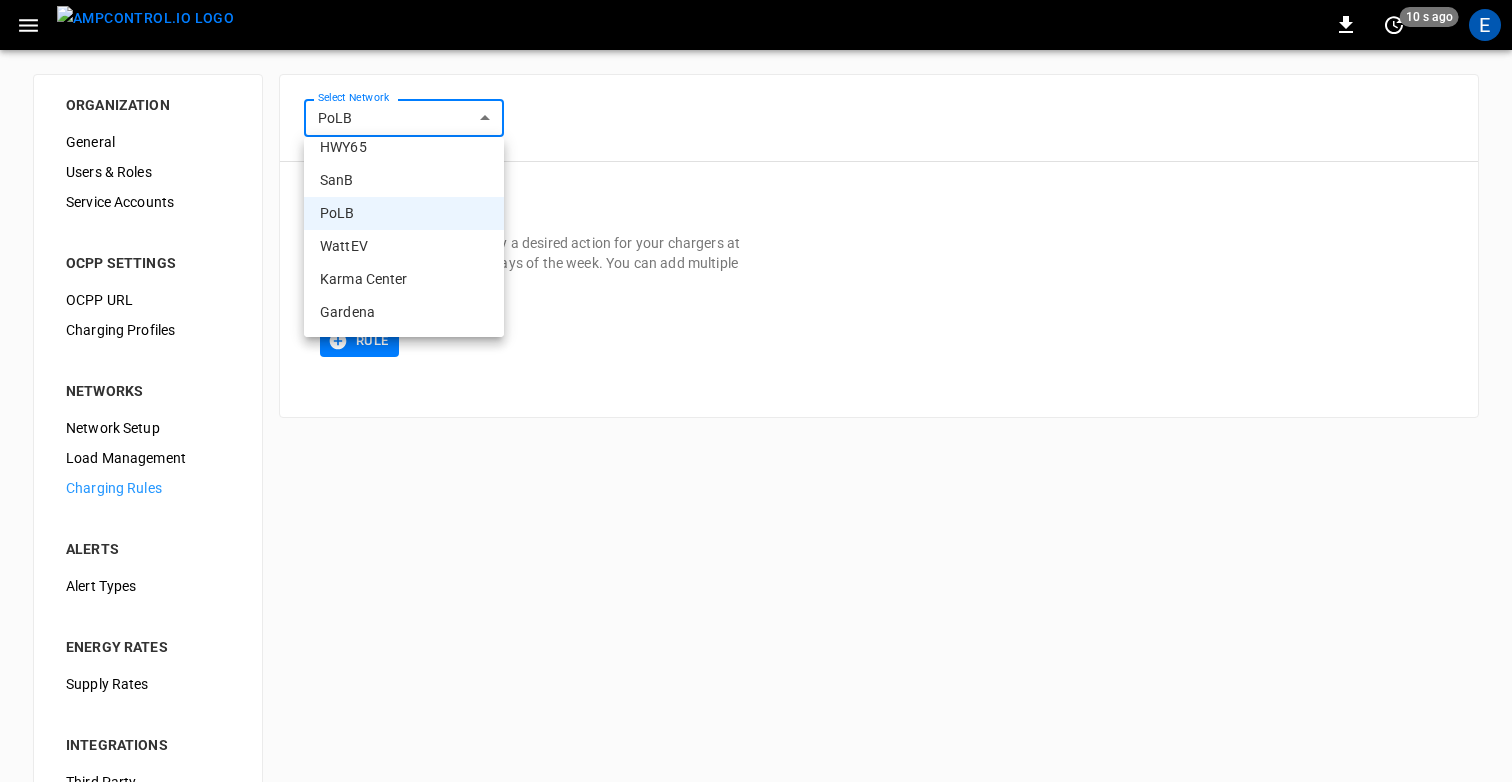 click on "WattEV" at bounding box center (404, 246) 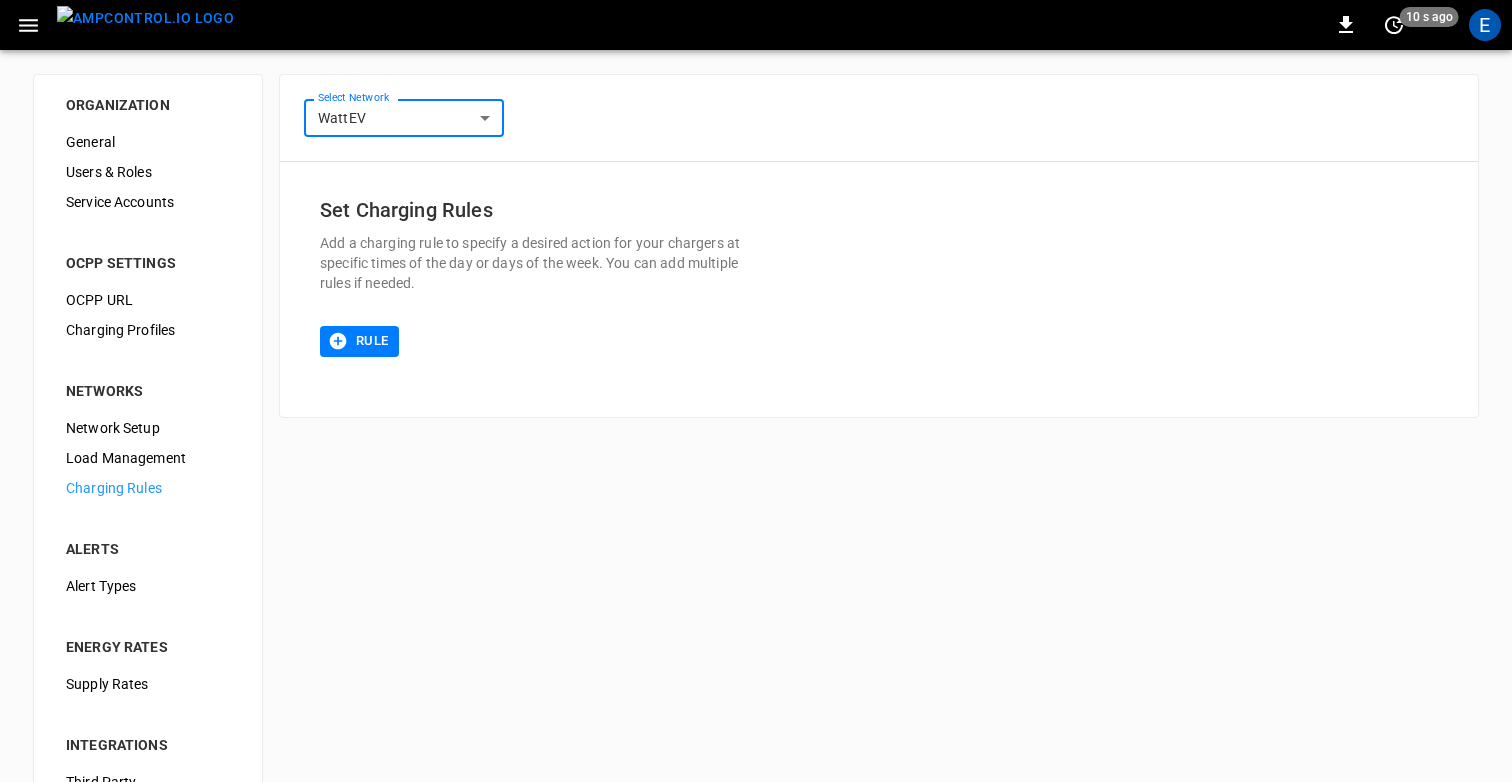 click on "**********" at bounding box center [756, 483] 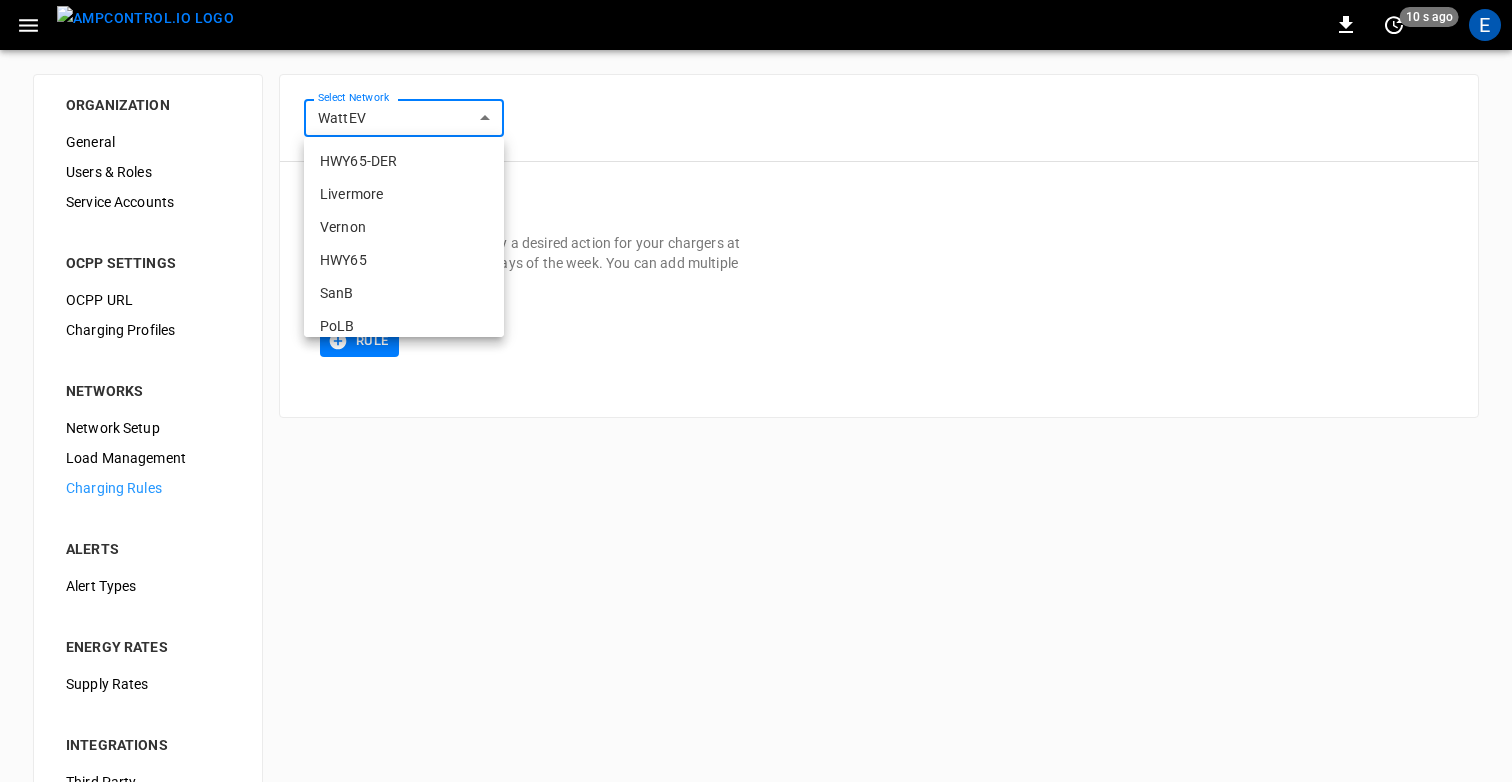 scroll, scrollTop: 113, scrollLeft: 0, axis: vertical 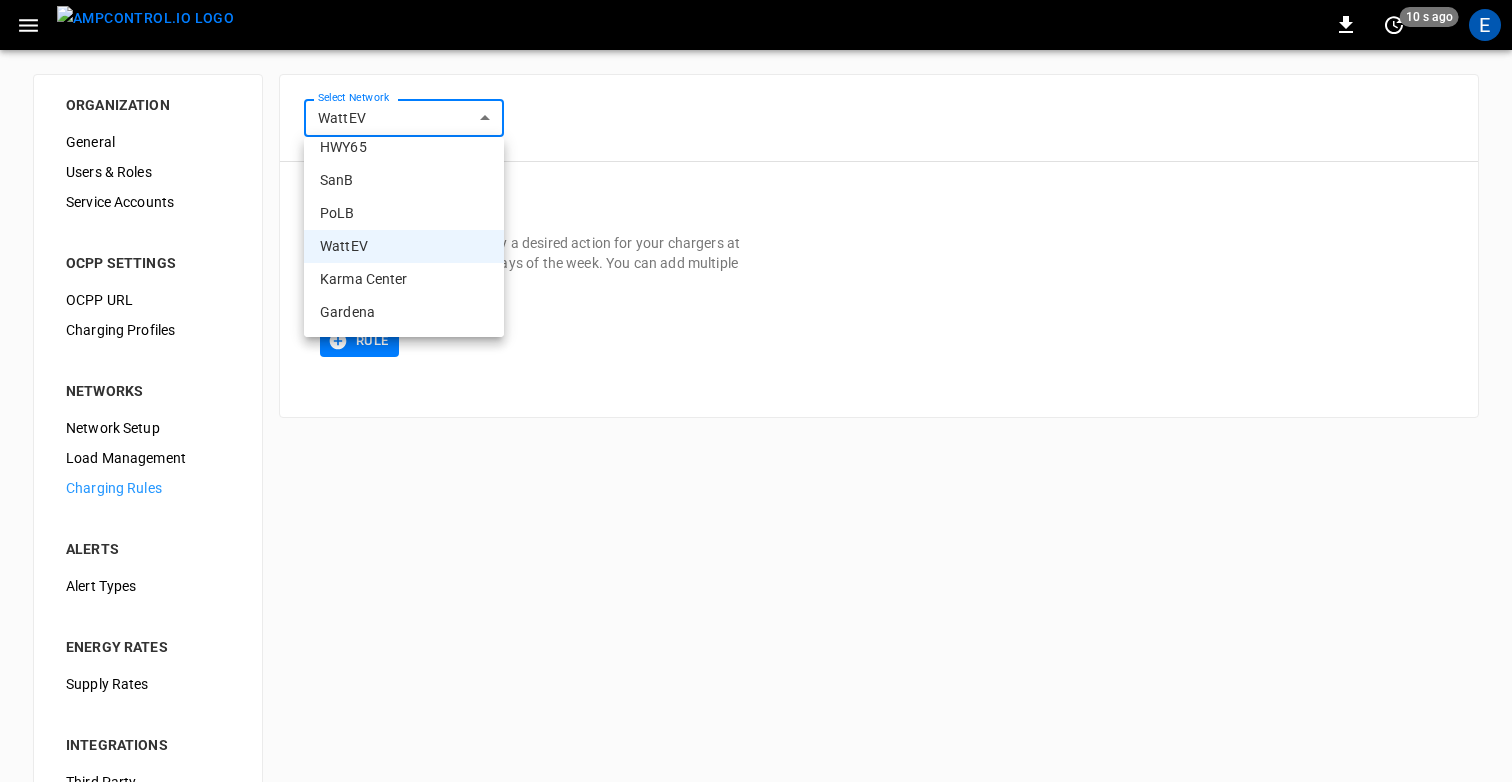 click on "Karma Center" at bounding box center (404, 279) 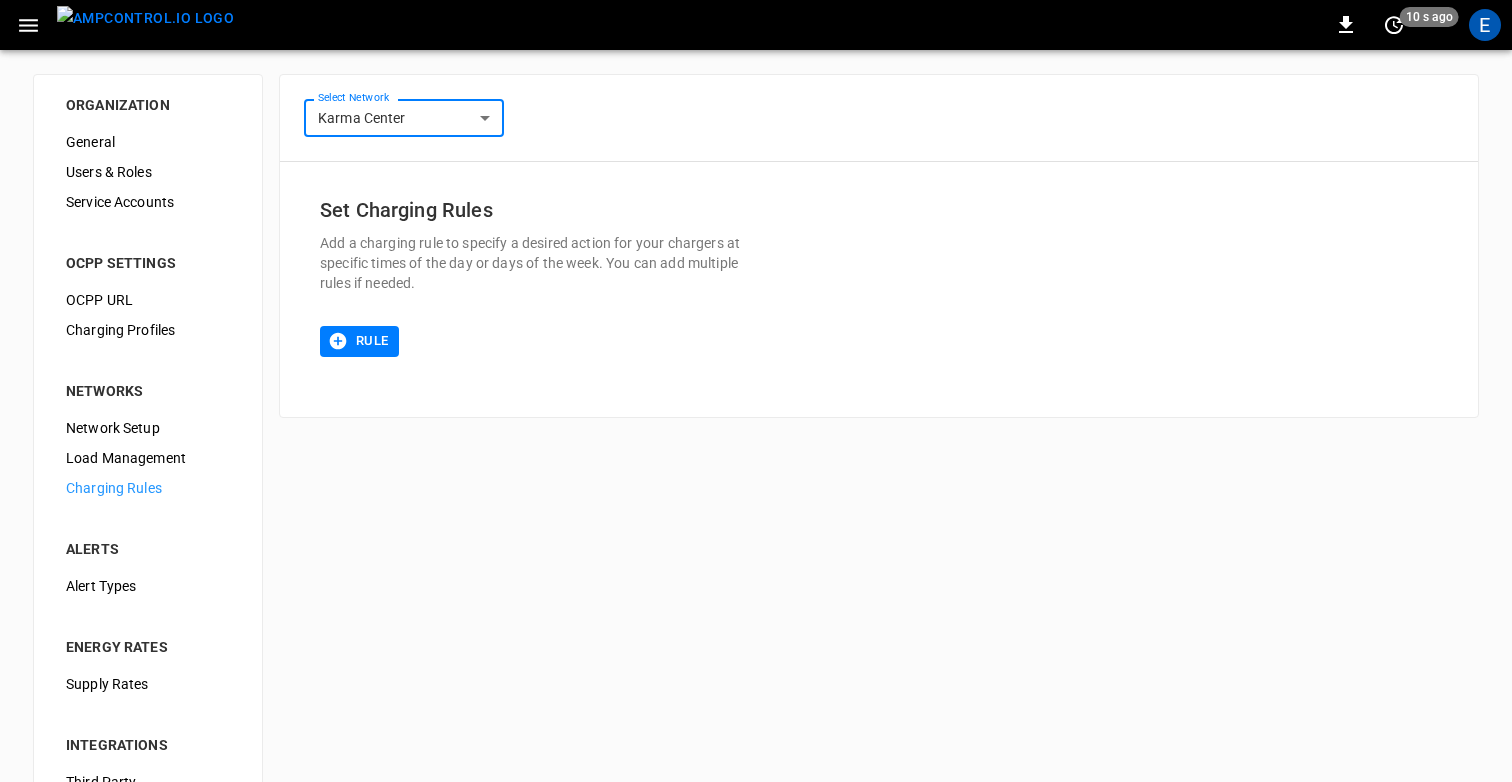 click on "**********" at bounding box center [756, 483] 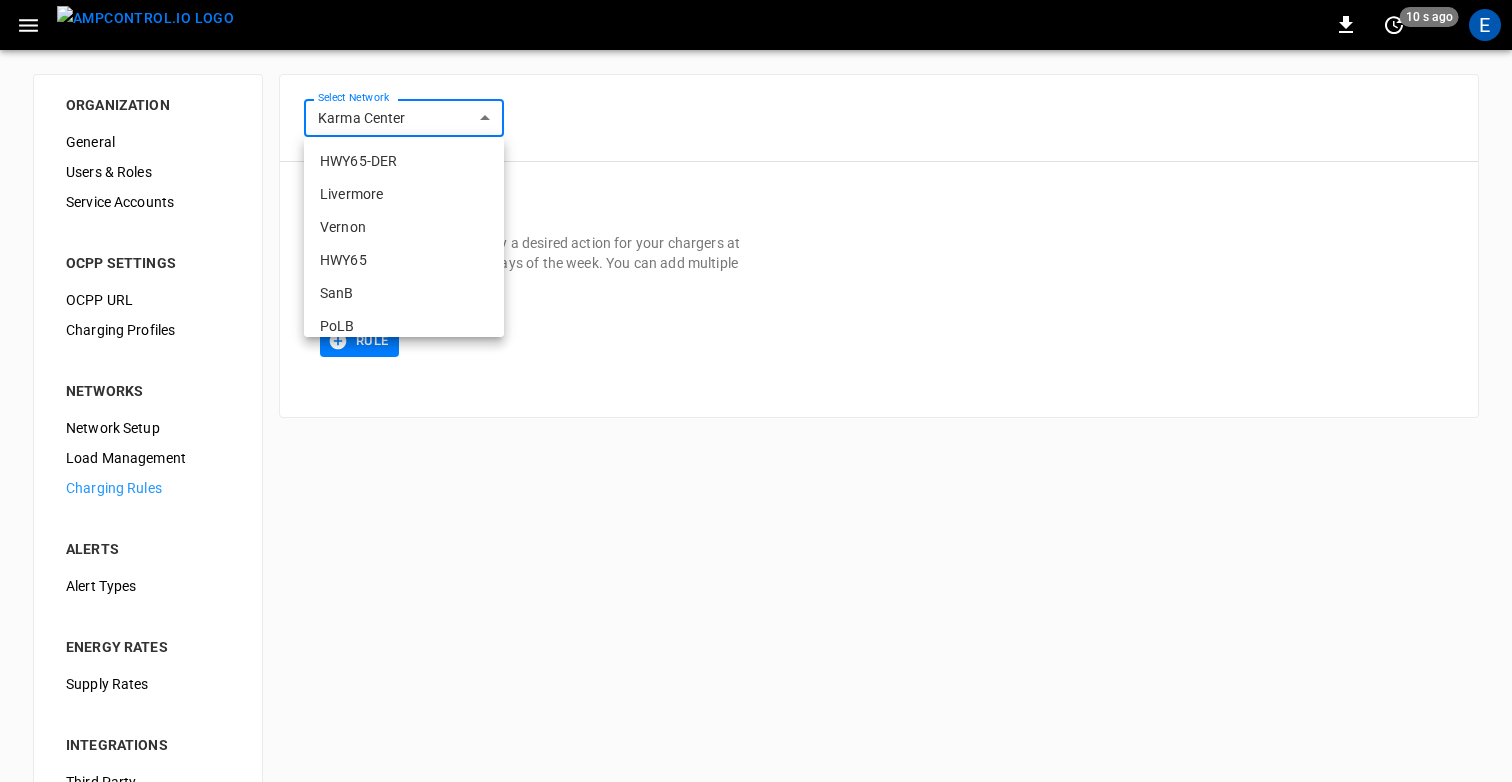 scroll, scrollTop: 113, scrollLeft: 0, axis: vertical 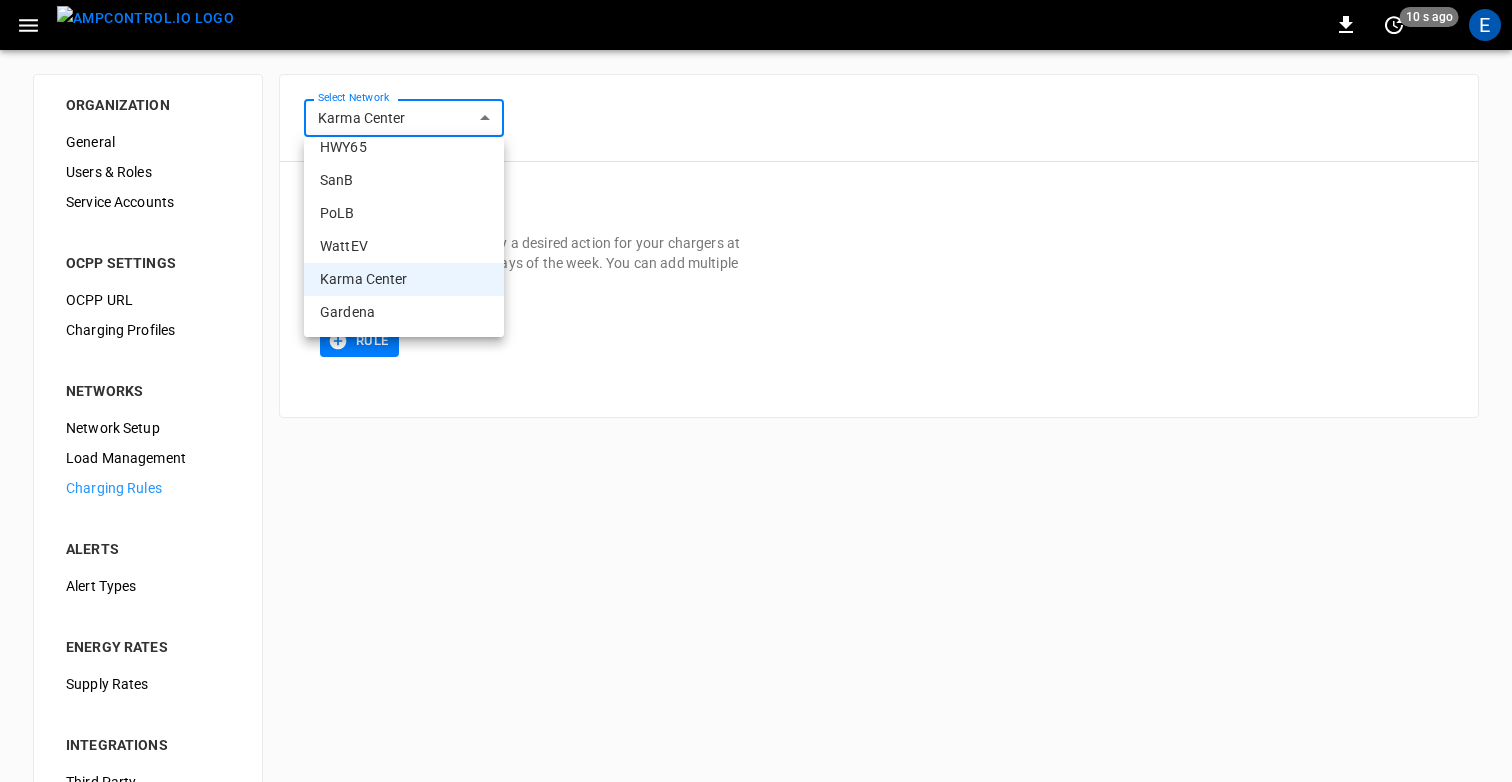 click on "Gardena" at bounding box center (404, 312) 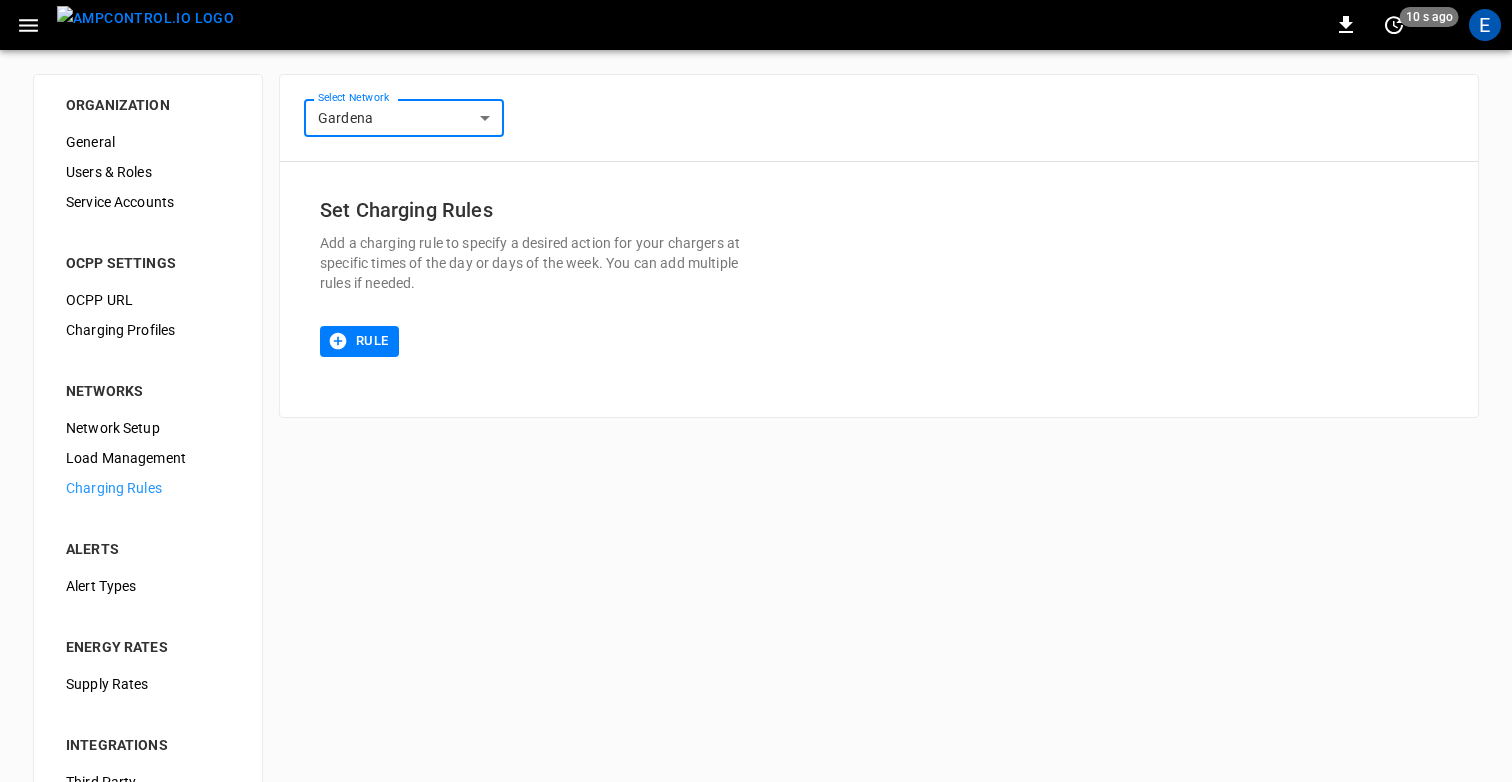 click on "Set Charging Rules Add a charging rule to specify a desired action for your chargers at specific times of the day or days of the week. You can add multiple rules if needed. Rule" at bounding box center (879, 289) 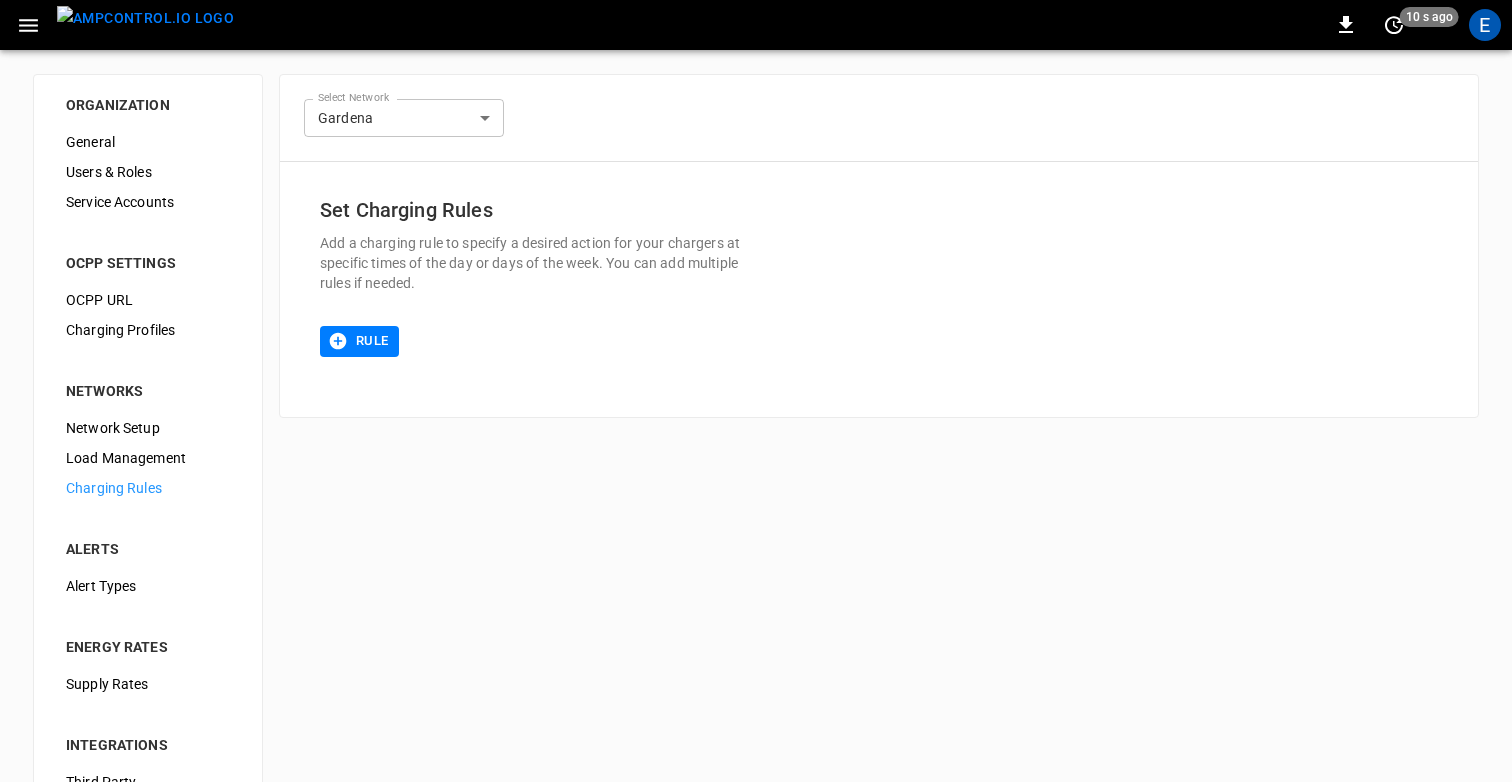 click on "**********" at bounding box center (879, 118) 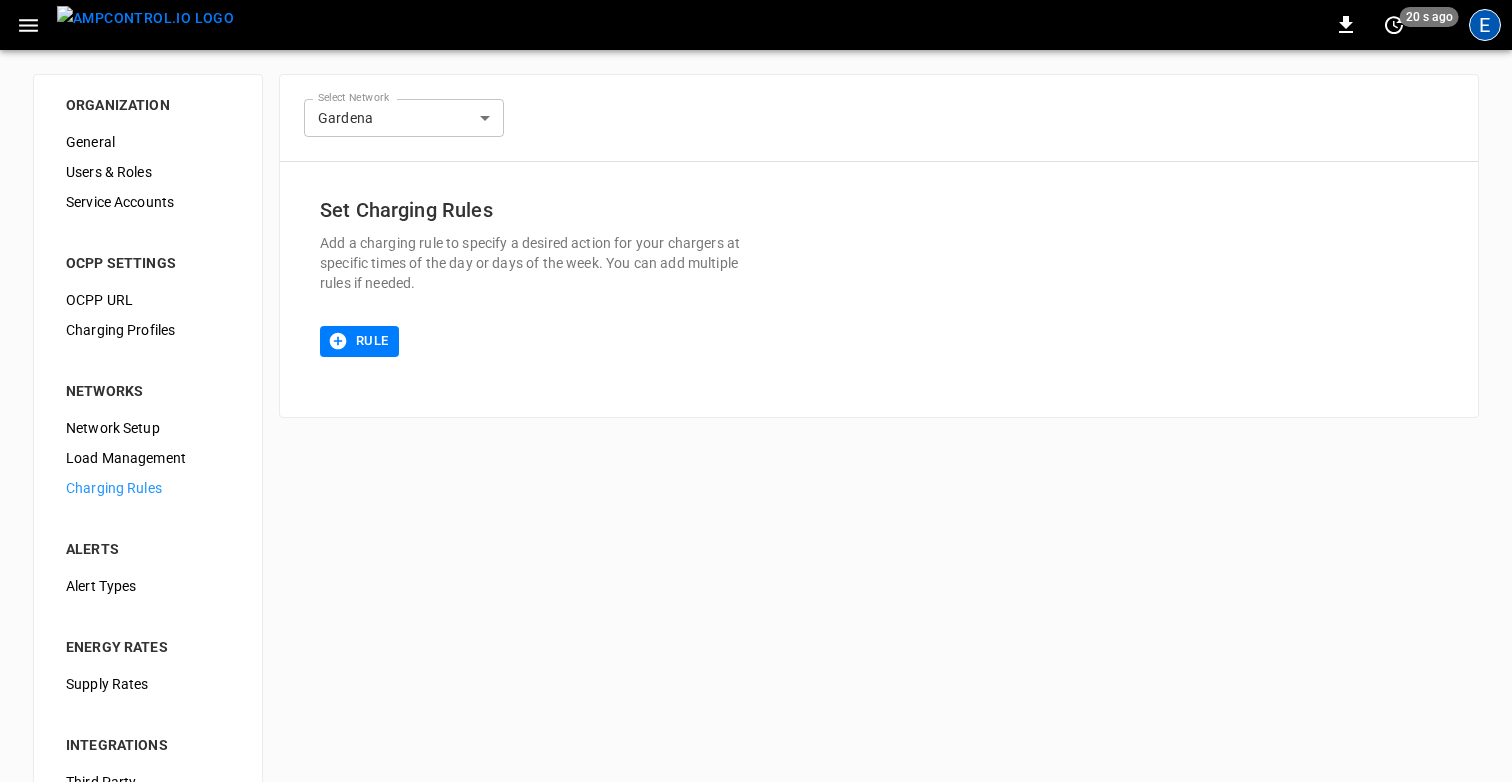 click on "E" at bounding box center [1485, 25] 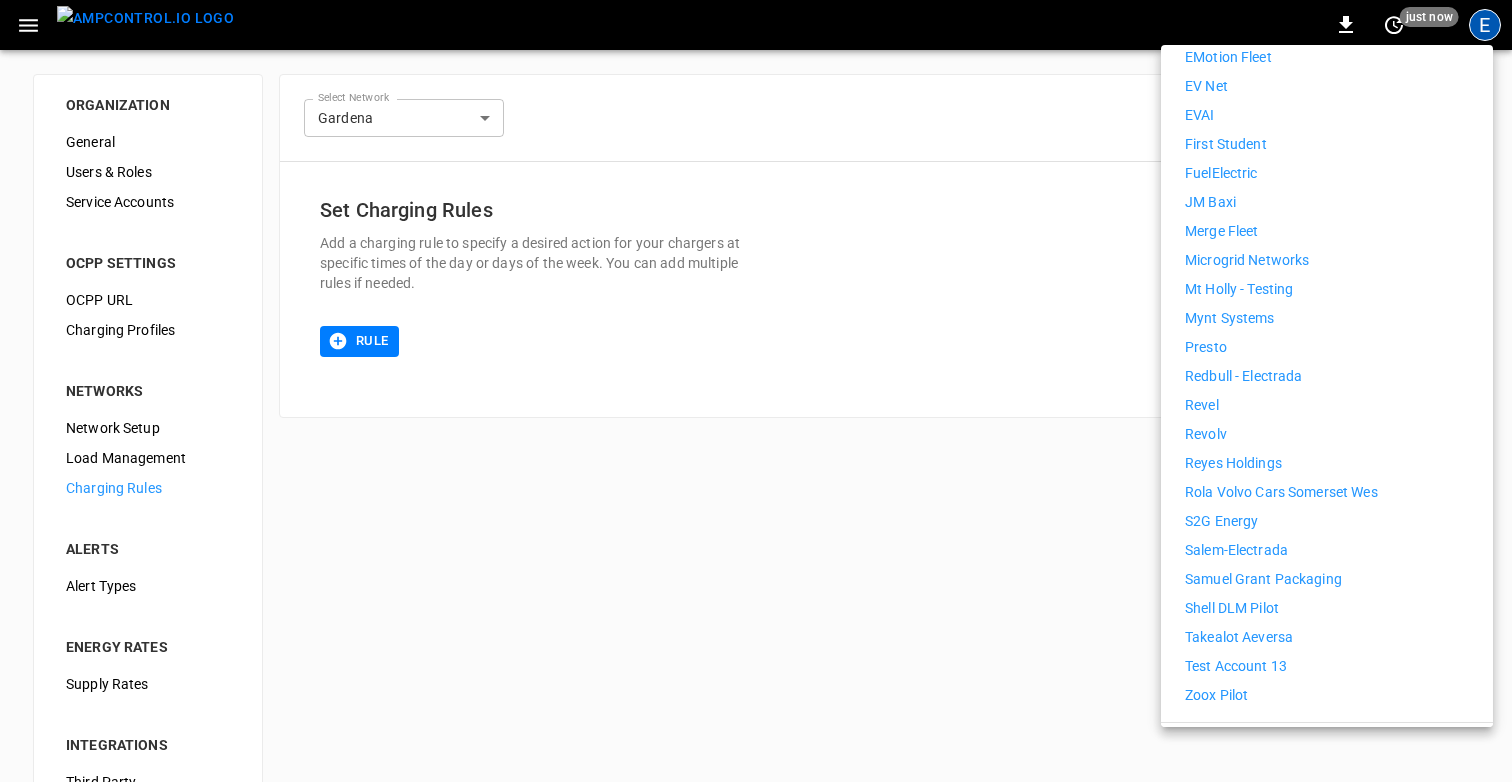 scroll, scrollTop: 937, scrollLeft: 0, axis: vertical 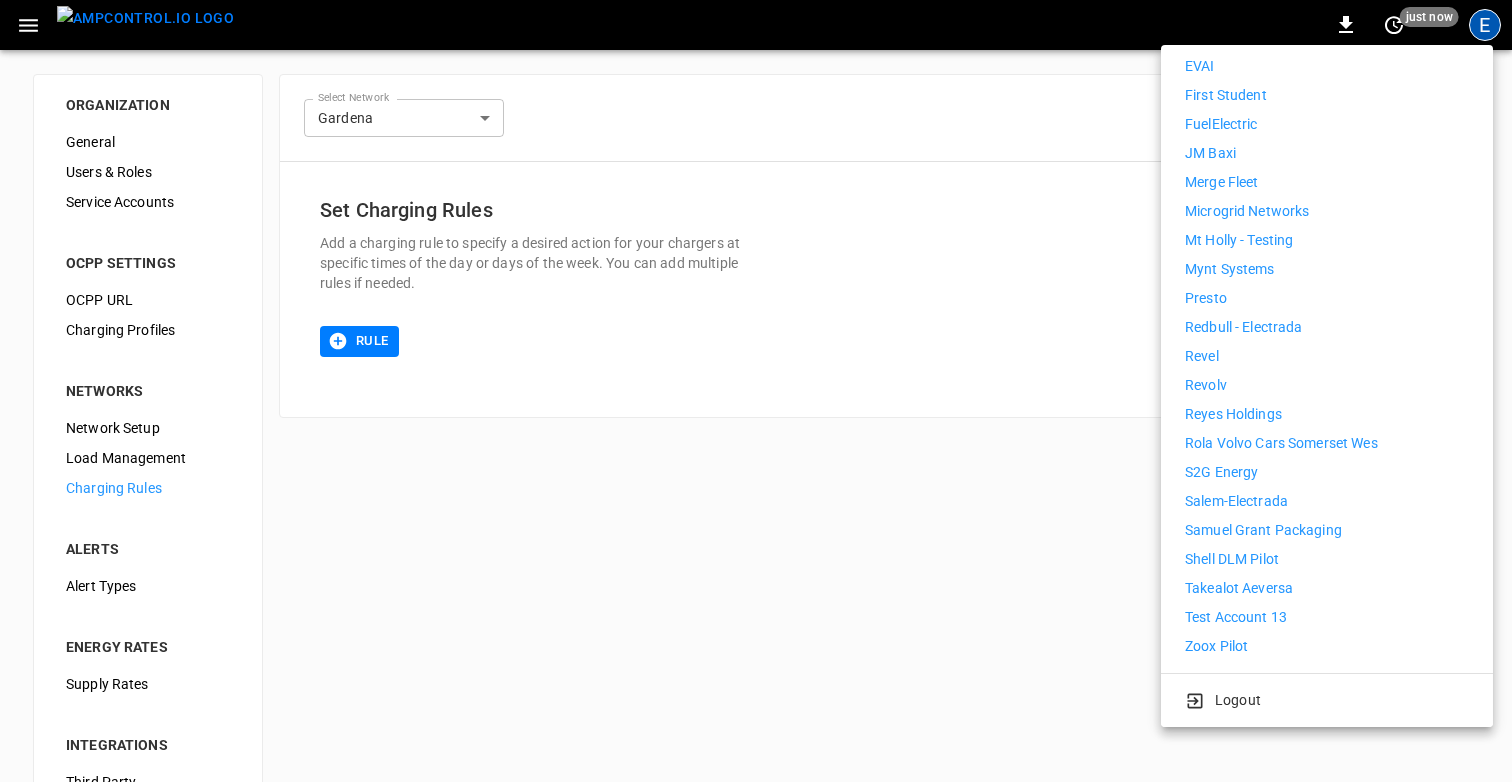 click on "Test Account 13" at bounding box center (1236, 617) 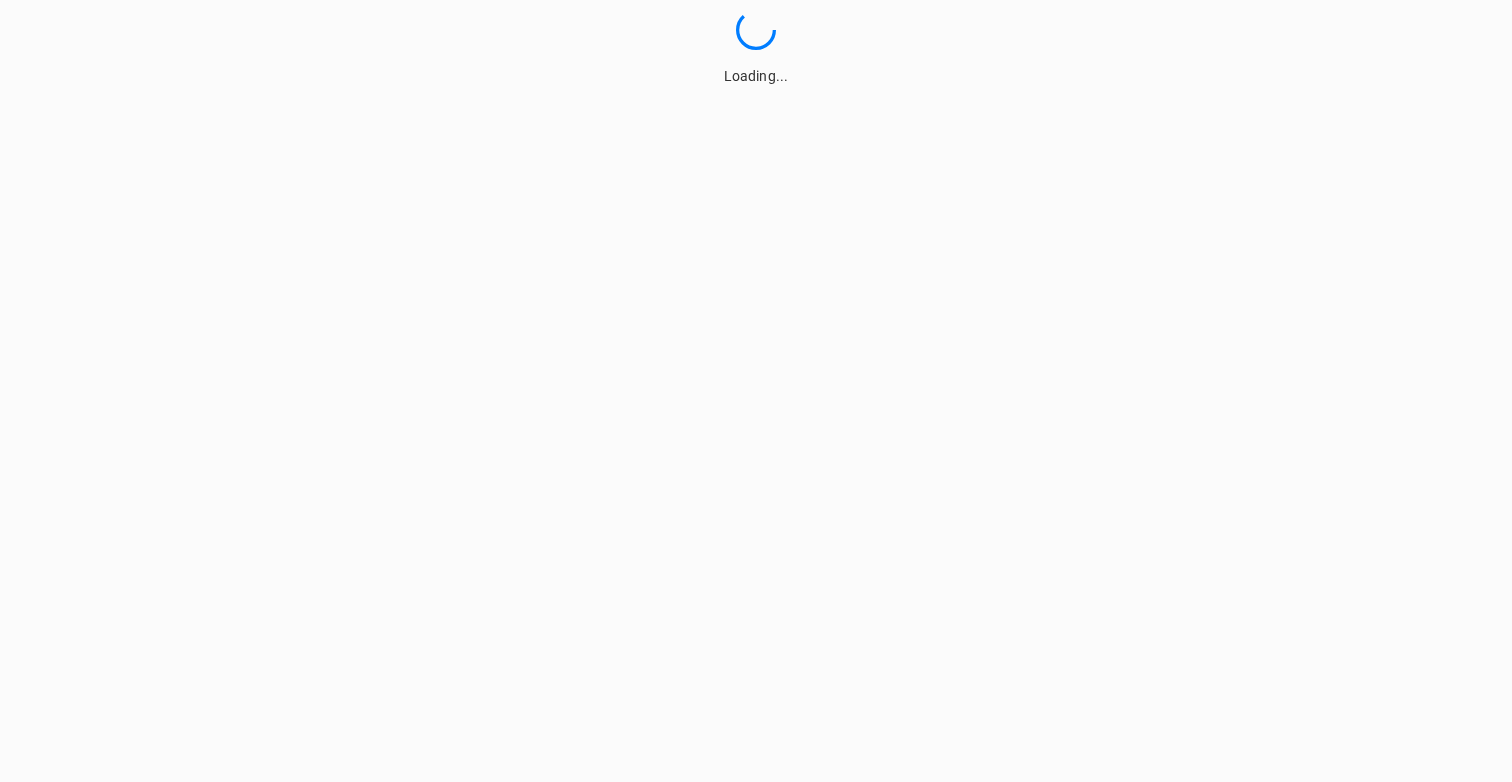 scroll, scrollTop: 0, scrollLeft: 0, axis: both 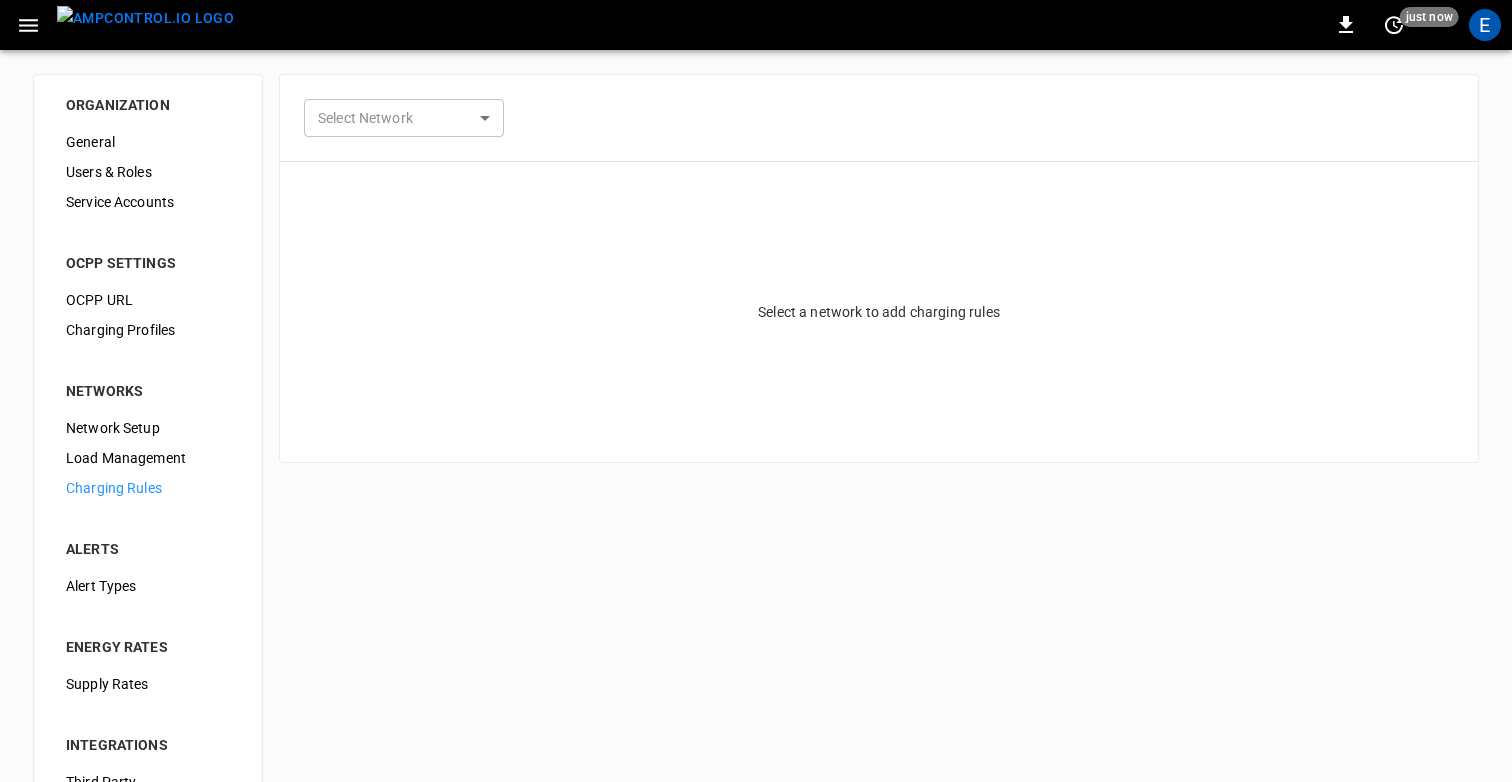 click on "0 just now E ORGANIZATION General Users & Roles Service Accounts OCPP SETTINGS OCPP URL Charging Profiles NETWORKS Network Setup Load Management Charging Rules ALERTS Alert Types ENERGY RATES Supply Rates INTEGRATIONS Third Party OCPI Fleet Group Schedules Select Network ​ Select Network Select a network to add charging rules Refresh now Update every 5 sec Update every 30 sec Off Test Account 13 [FIRST] [LAST] [EMAIL] user Profile Settings Notifications Settings Other organizations 7Gen Aerovolt OCPP Connection Aeversa AlphaStruxure Ampcontrol Ampcontrol Lab Germany Camber Test [CITY]-[CITY] [Panasonic] COPEC - BHP Spence COPEC - Buses JM COPEC - Geminis COPEC - Test COPEC Tucar/Uber Mall Plaza Los Dominicos Demo - Distribution Center DP World DP World Peru - Demo Electrada Electrada-Example Electrada-Vanderbilt Electrun Energy eMotion Fleet EV Net EVAI First Student FuelElectric JM Baxi Merge Fleet Microgrid Networks Mt Holly - Testing Mynt Systems Presto Redbull - Electrada Revel Revolv" at bounding box center (756, 483) 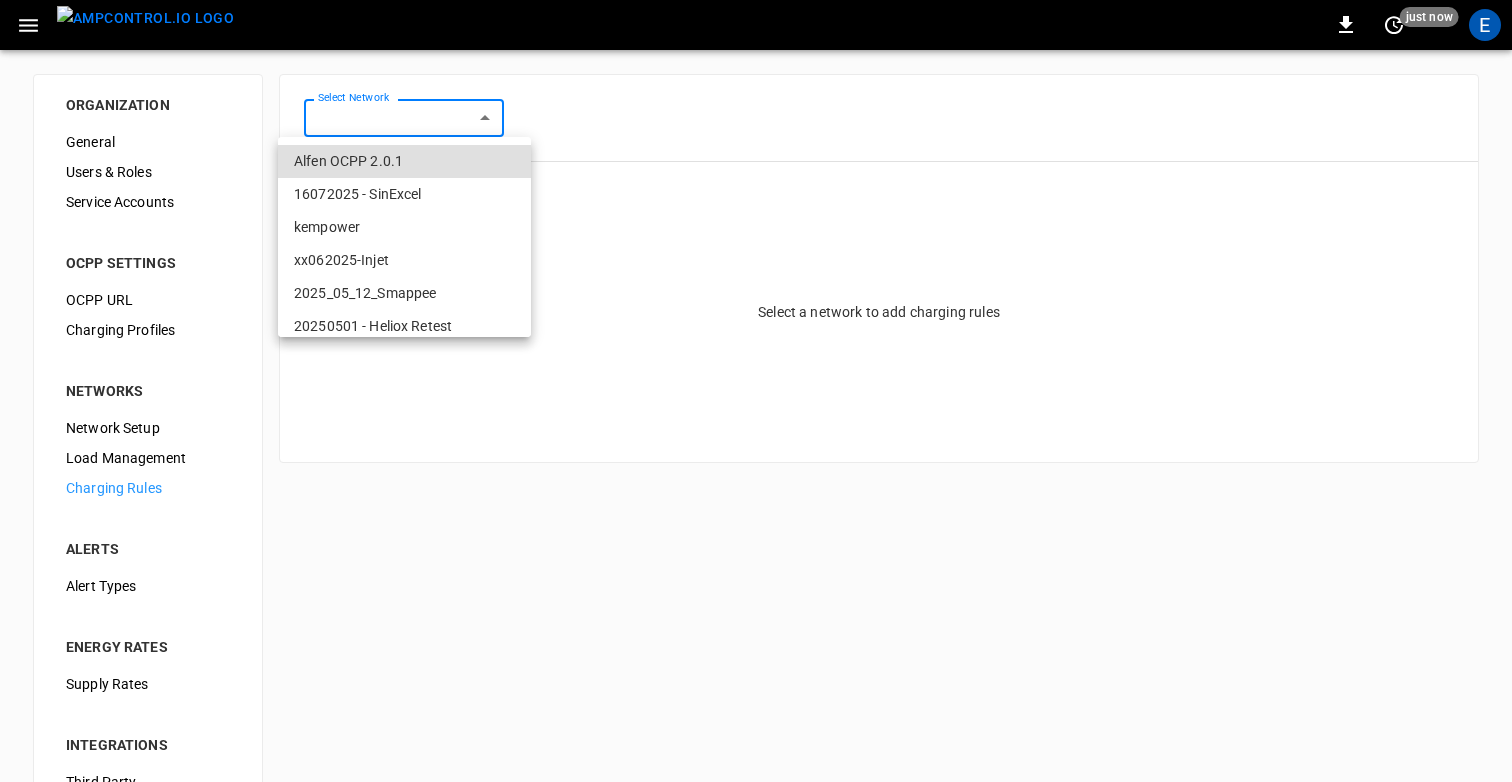click on "Alfen OCPP 2.0.1" at bounding box center [404, 161] 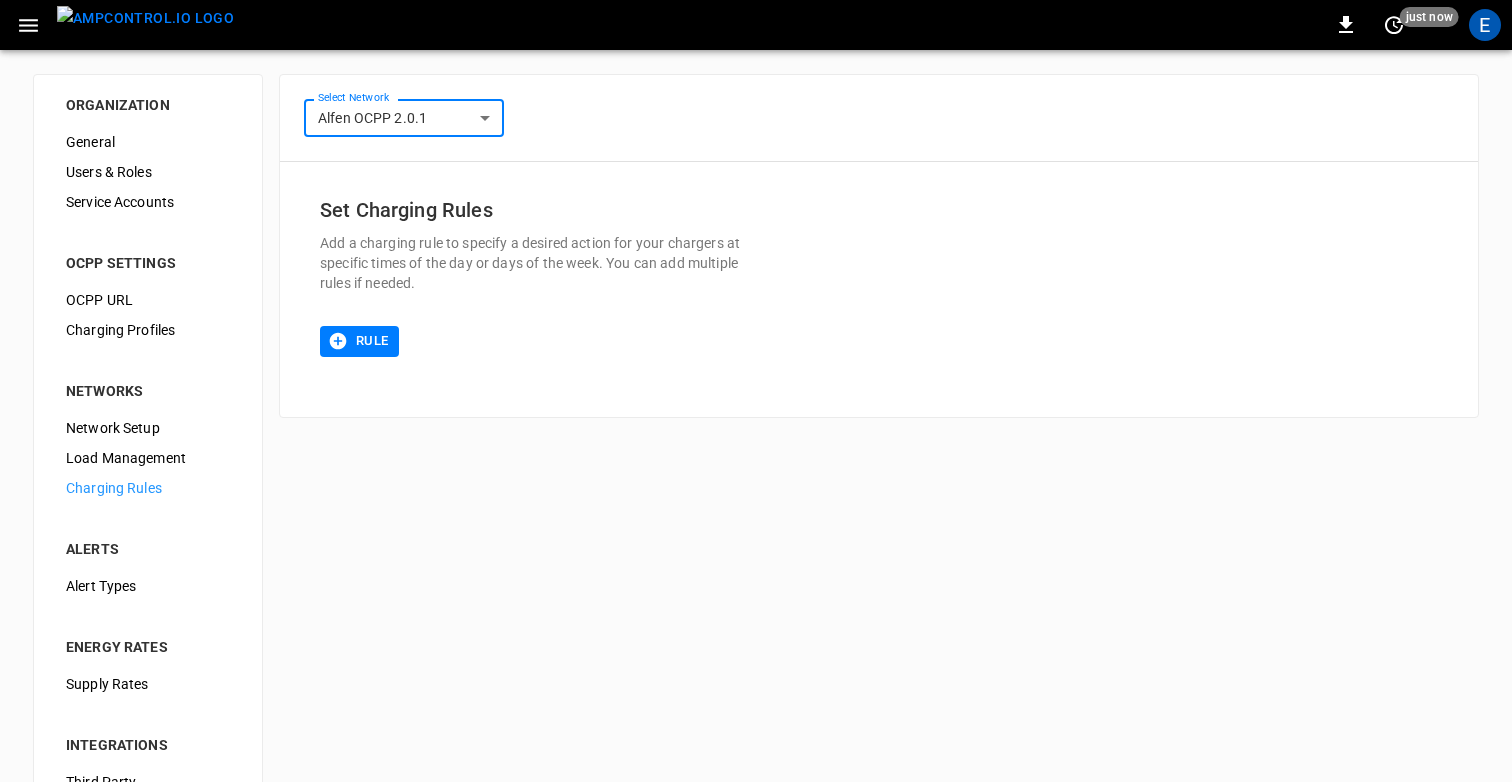 click on "**********" at bounding box center [756, 483] 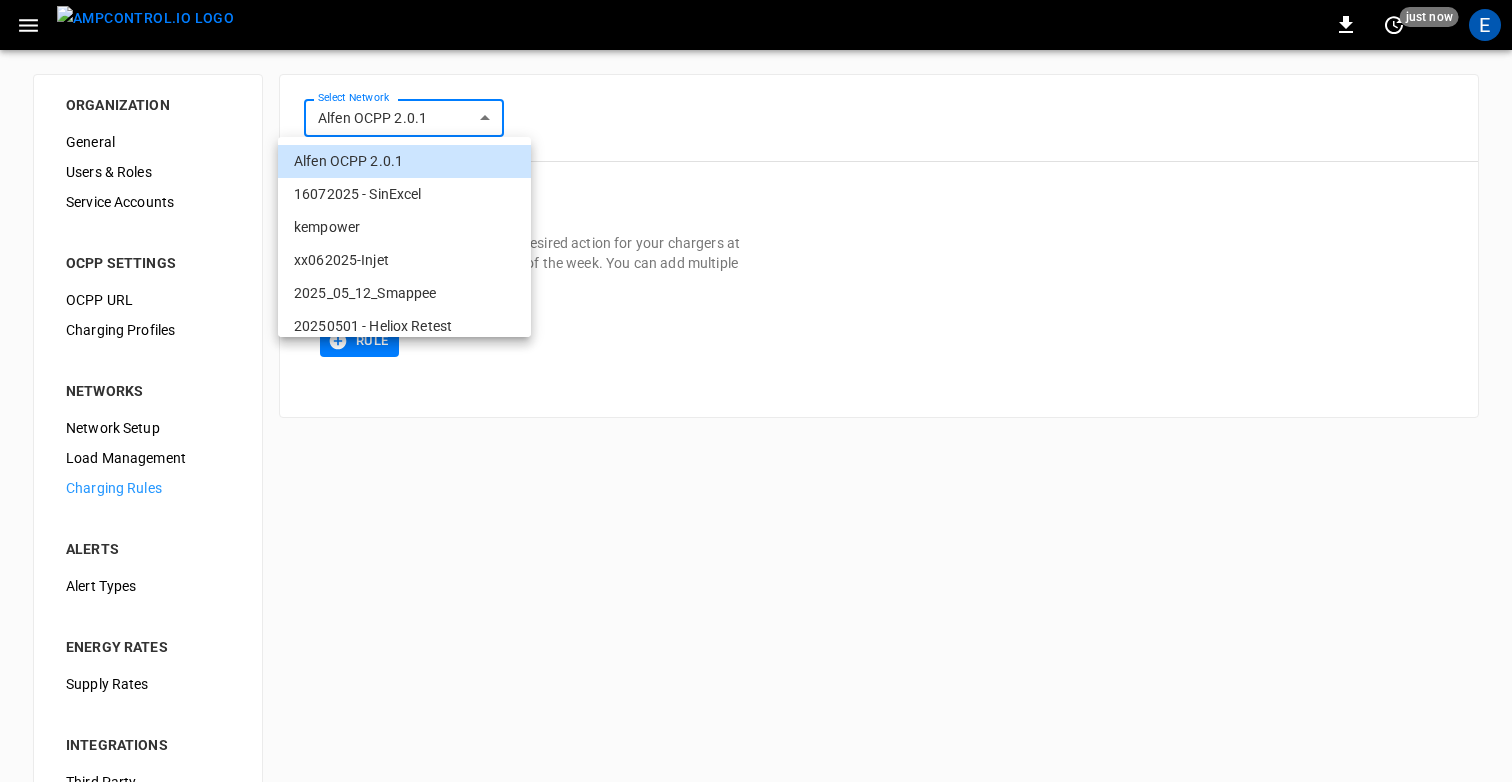 click on "16072025 - SinExcel" at bounding box center [404, 194] 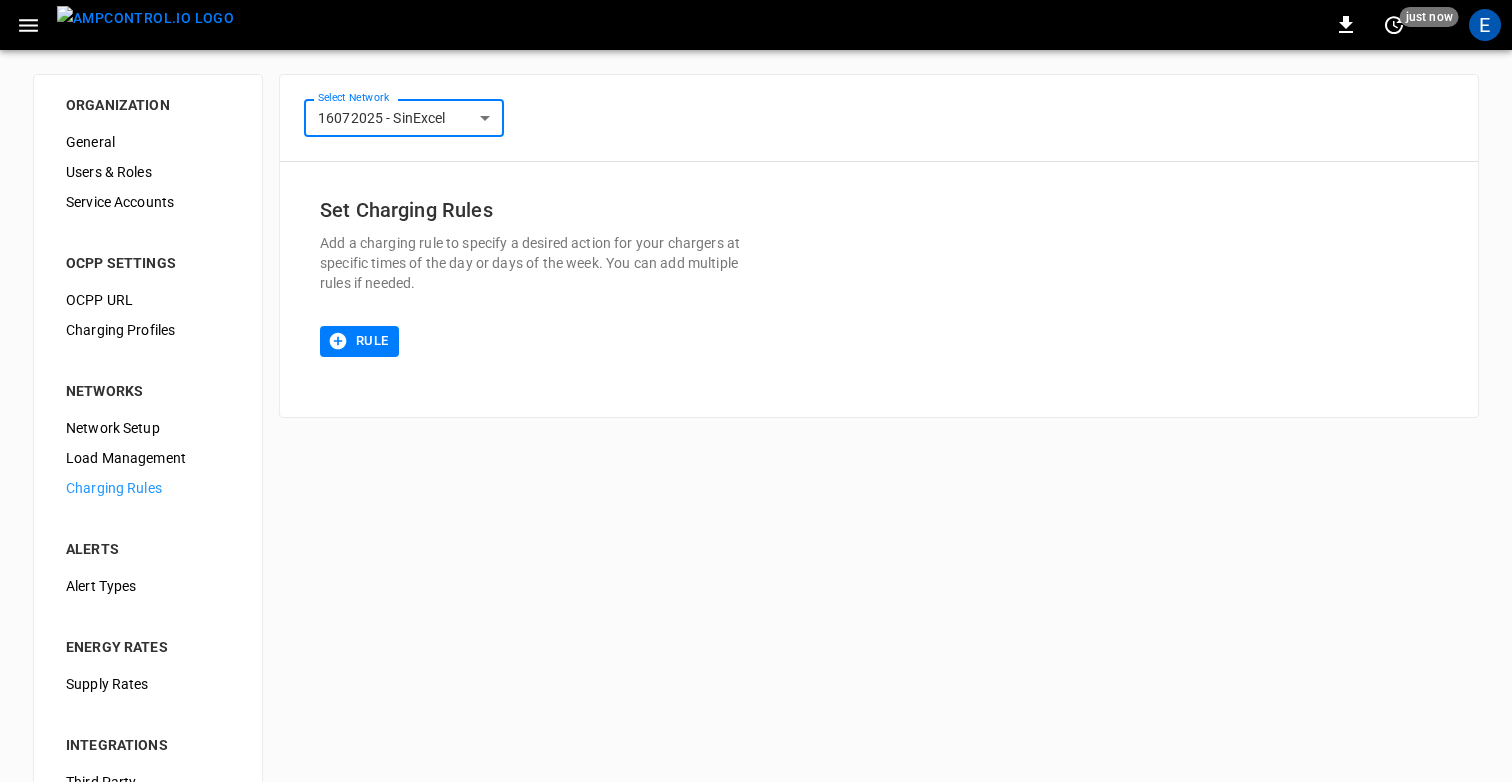 click on "**********" at bounding box center (756, 483) 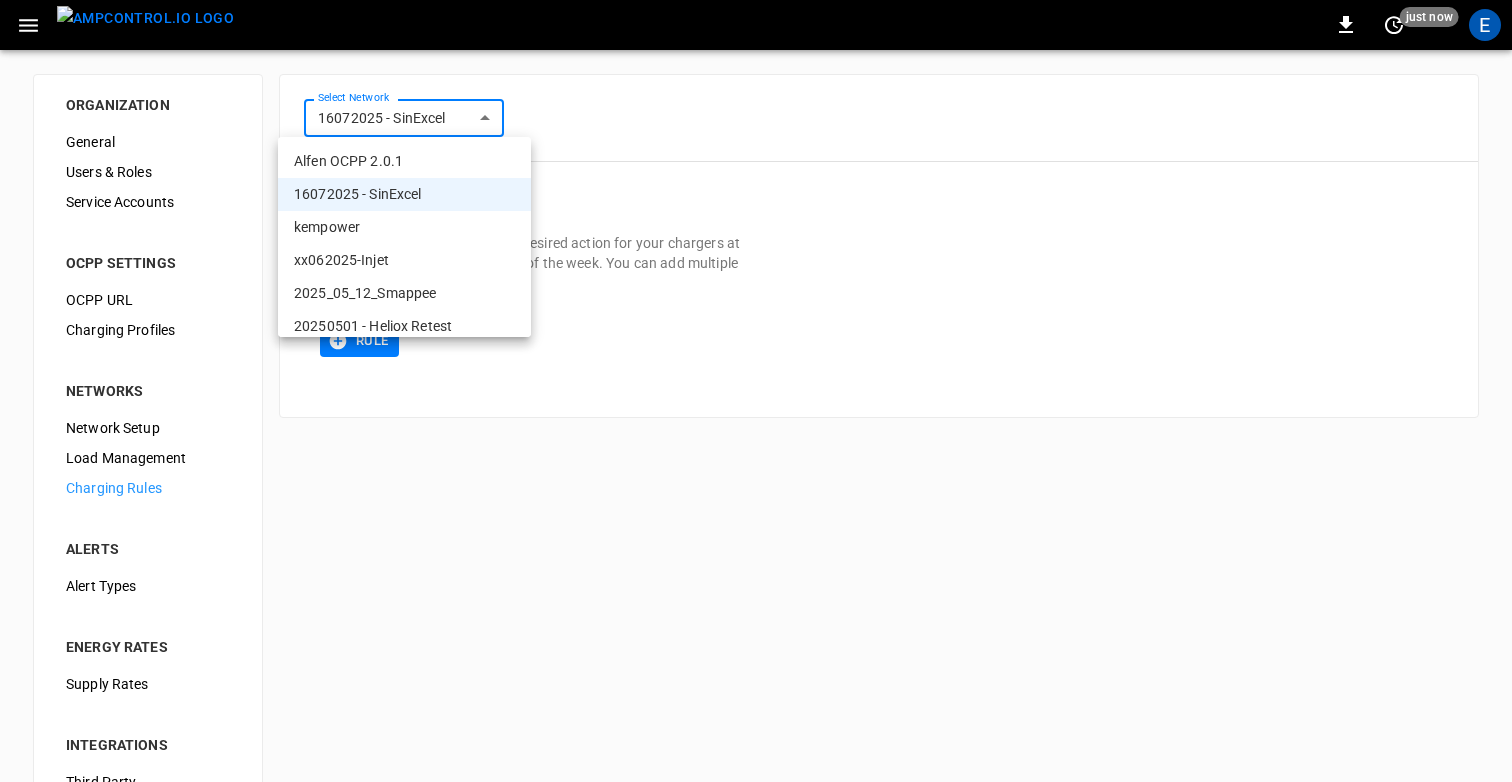click on "kempower" at bounding box center (404, 227) 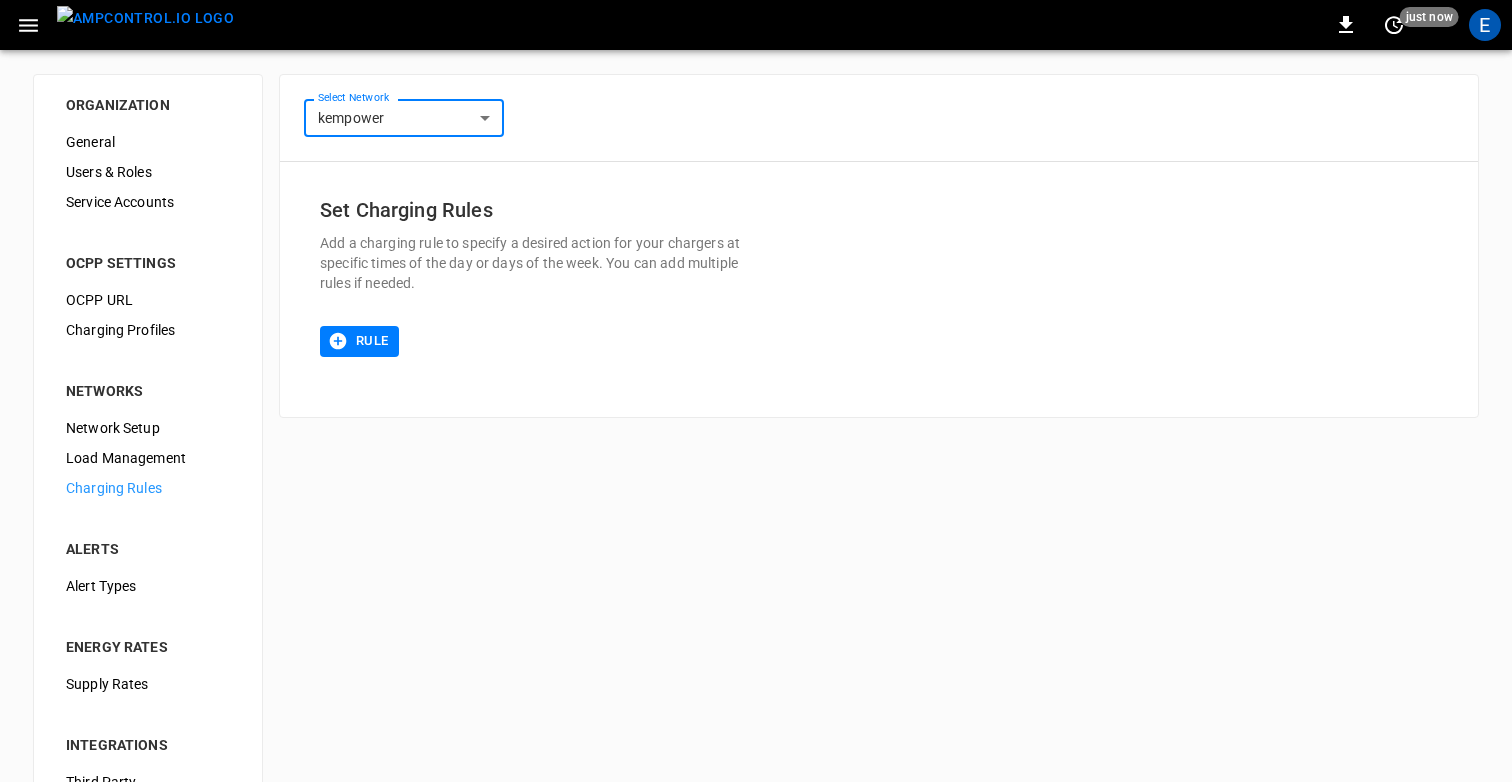 click on "**********" at bounding box center (756, 483) 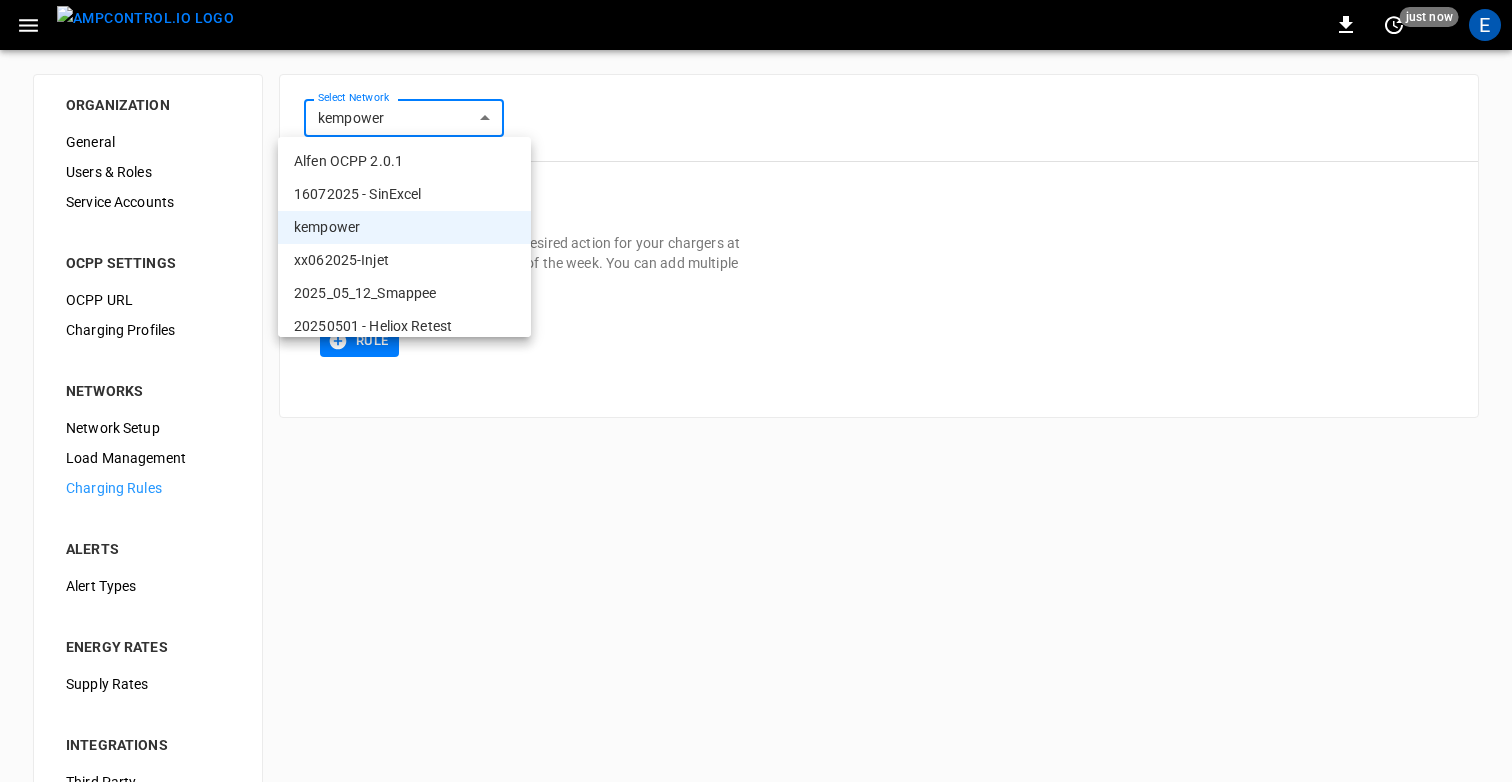click on "xx062025-Injet" at bounding box center [404, 260] 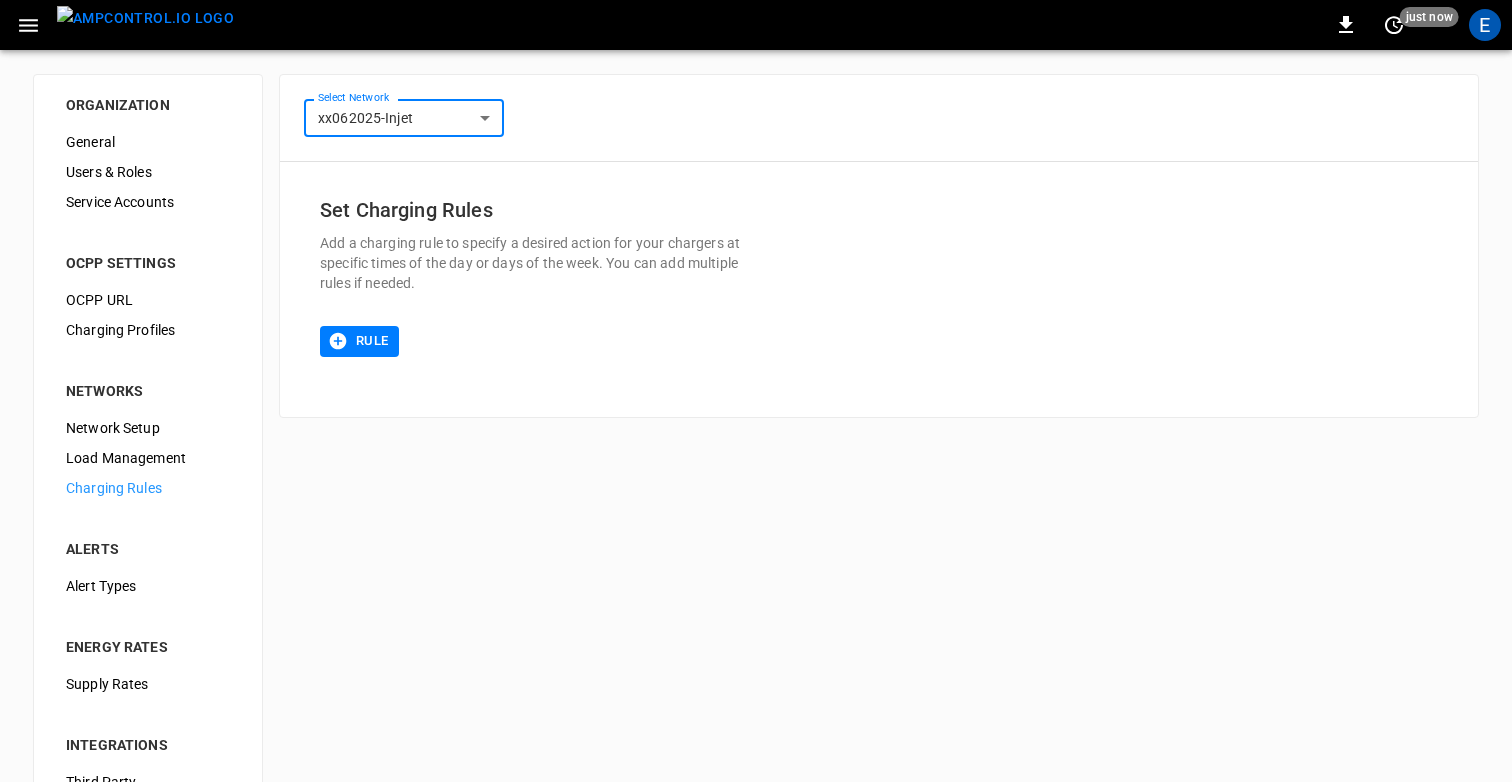 click on "**********" at bounding box center [756, 483] 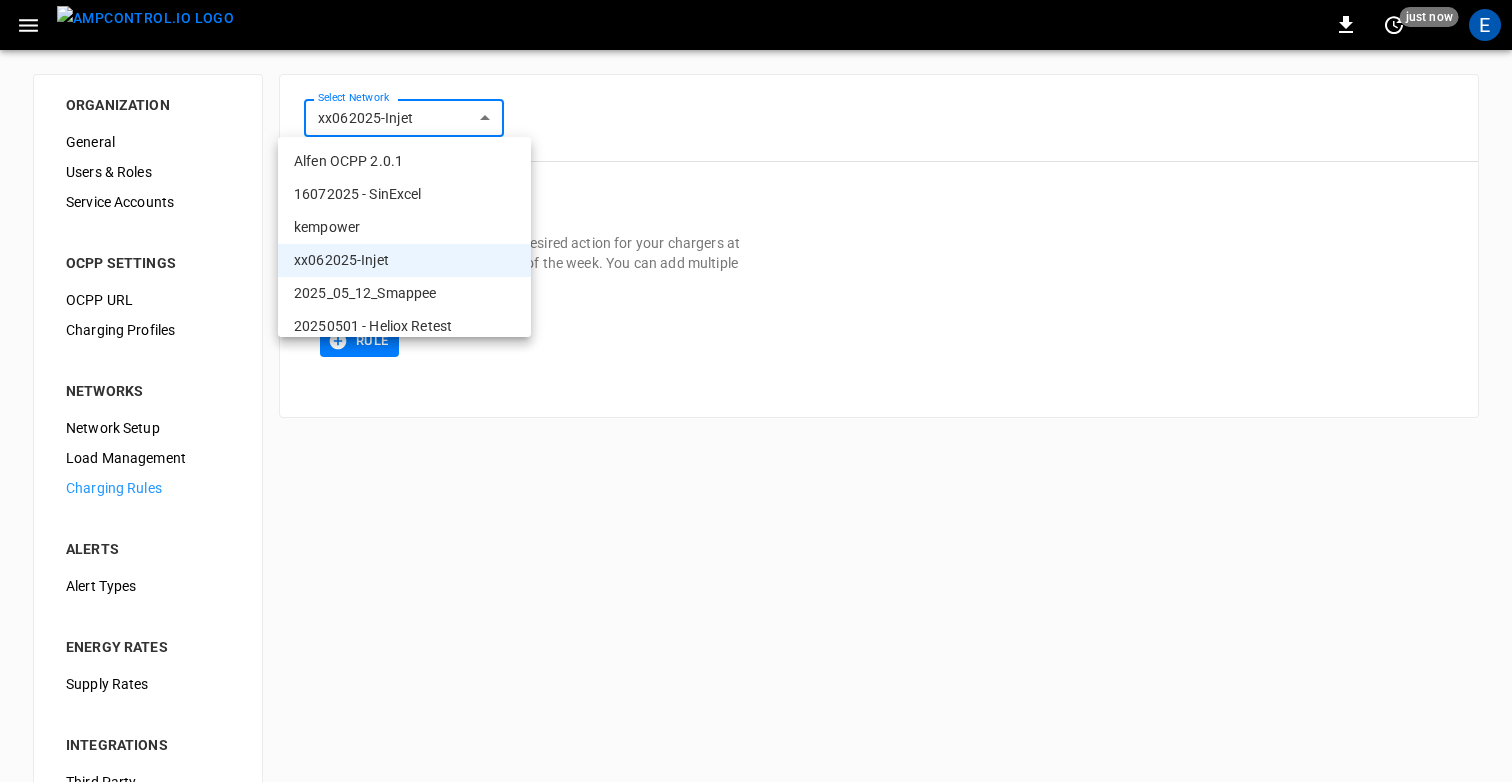 click on "2025_05_12_Smappee" at bounding box center (404, 293) 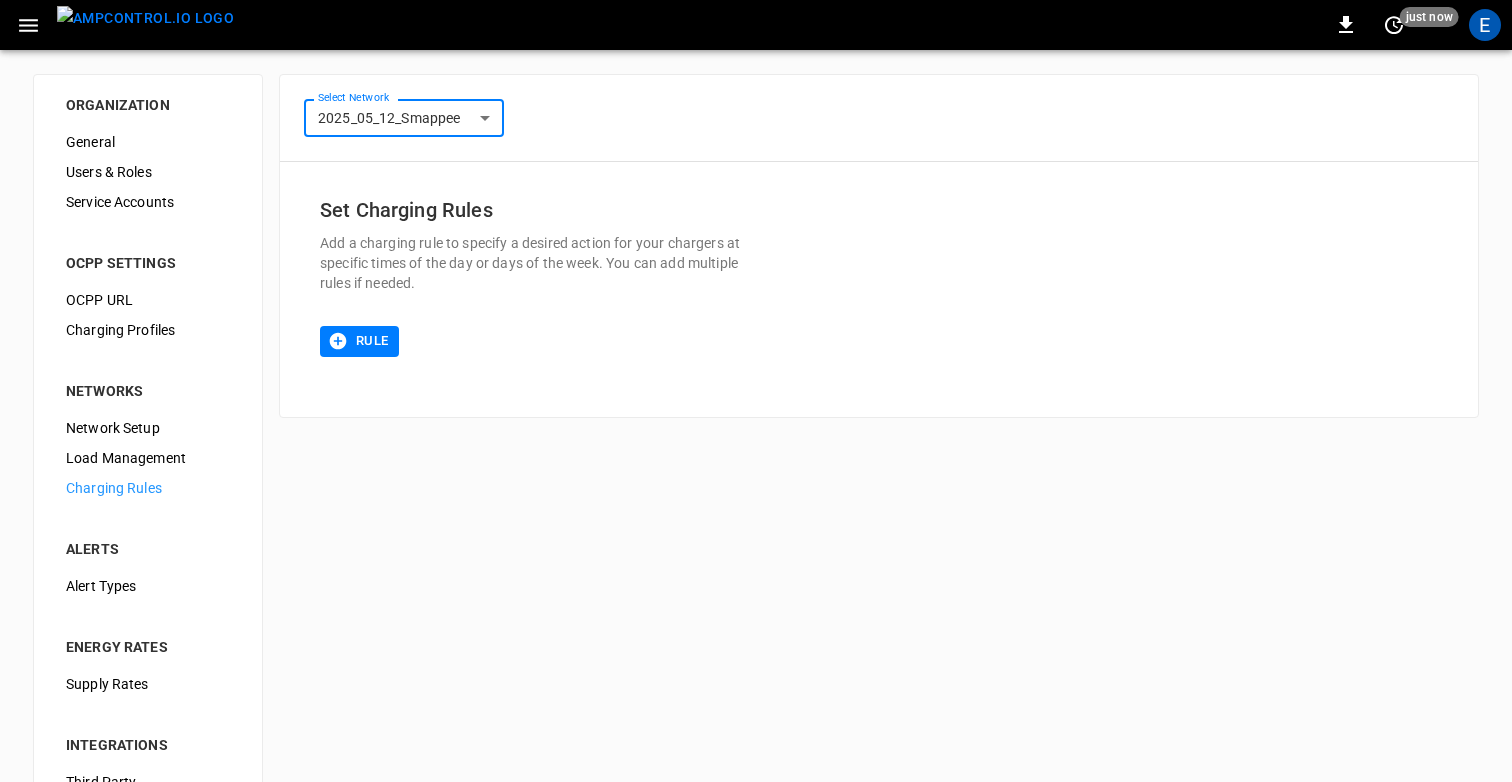 click on "**********" at bounding box center [756, 483] 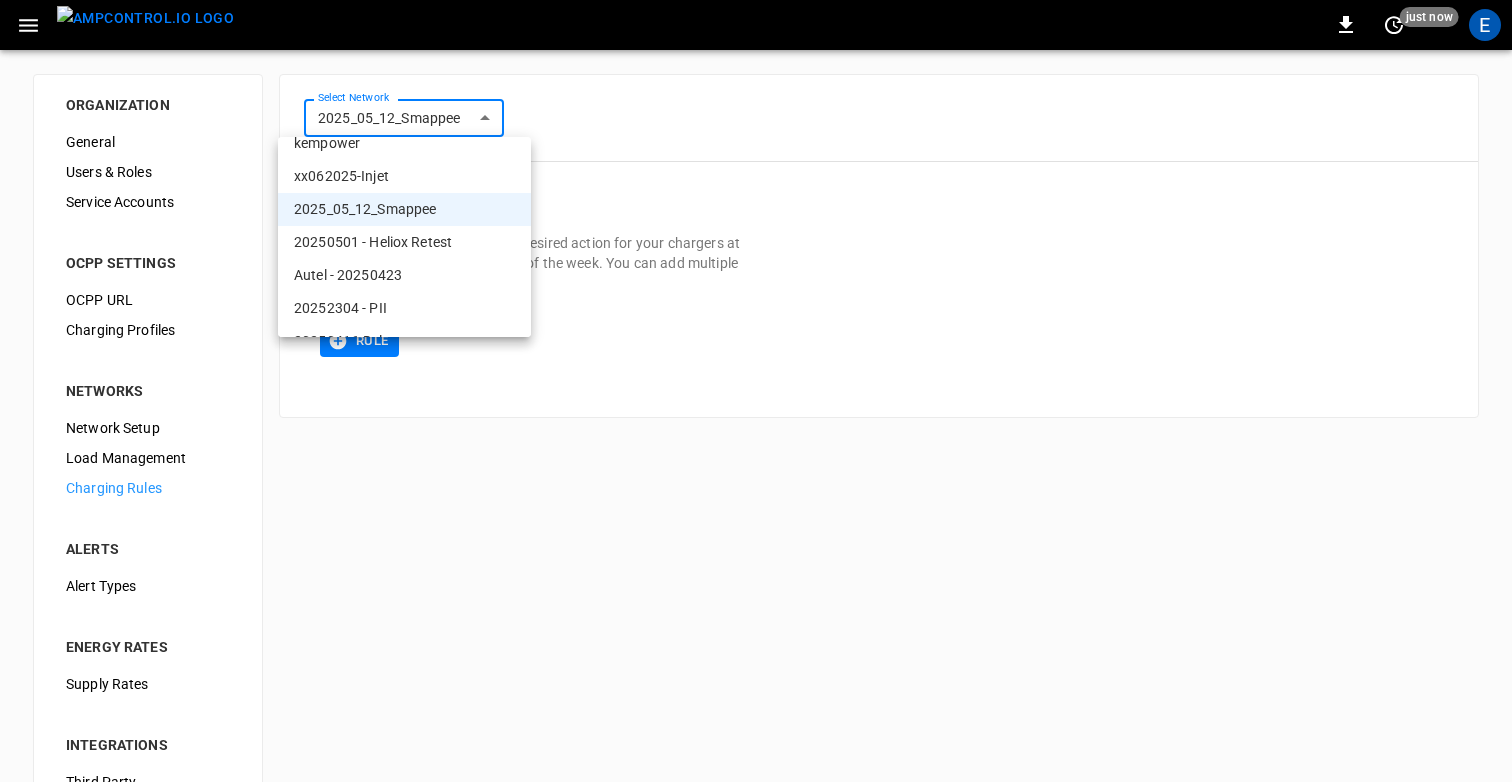 scroll, scrollTop: 103, scrollLeft: 0, axis: vertical 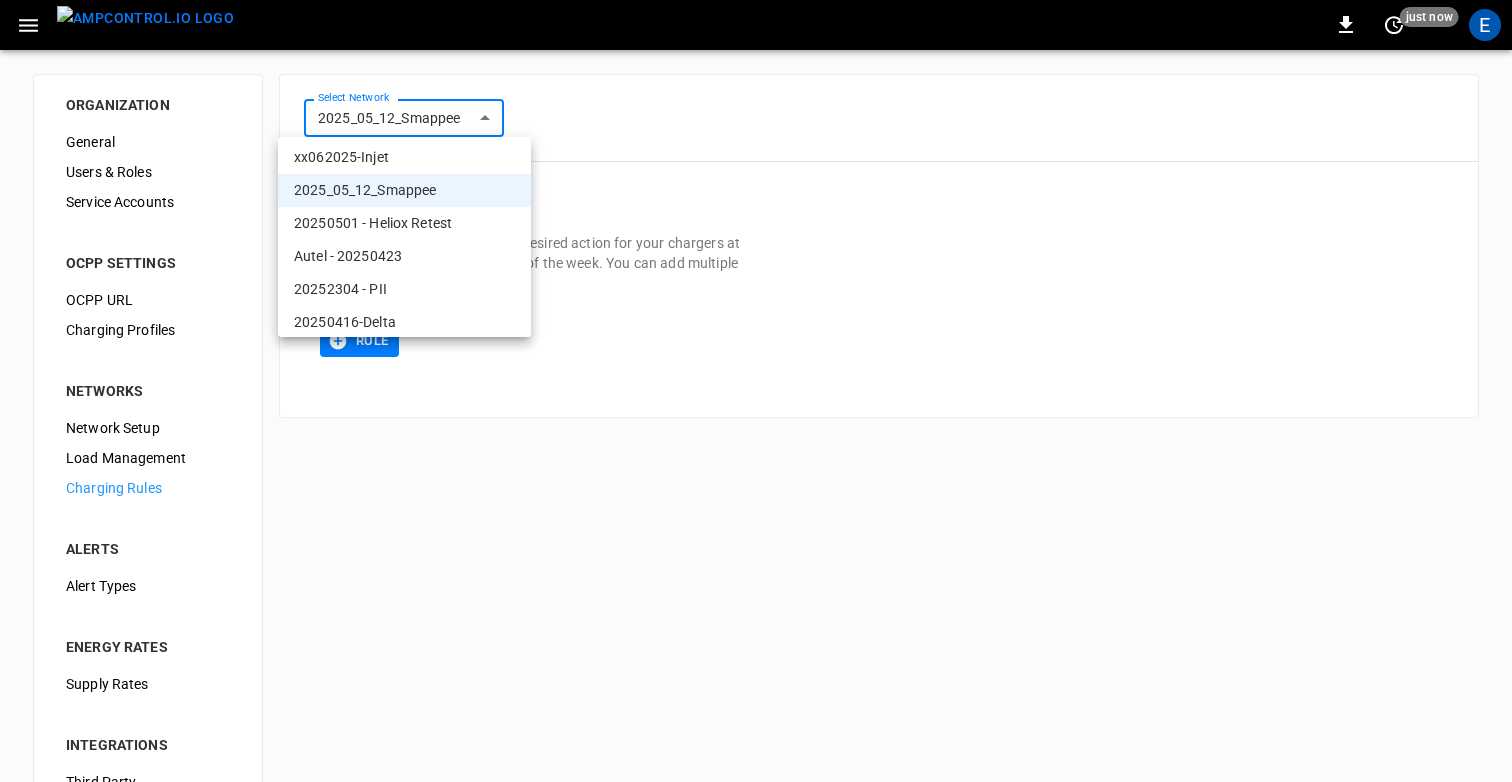 click on "20250501 - Heliox Retest" at bounding box center (404, 223) 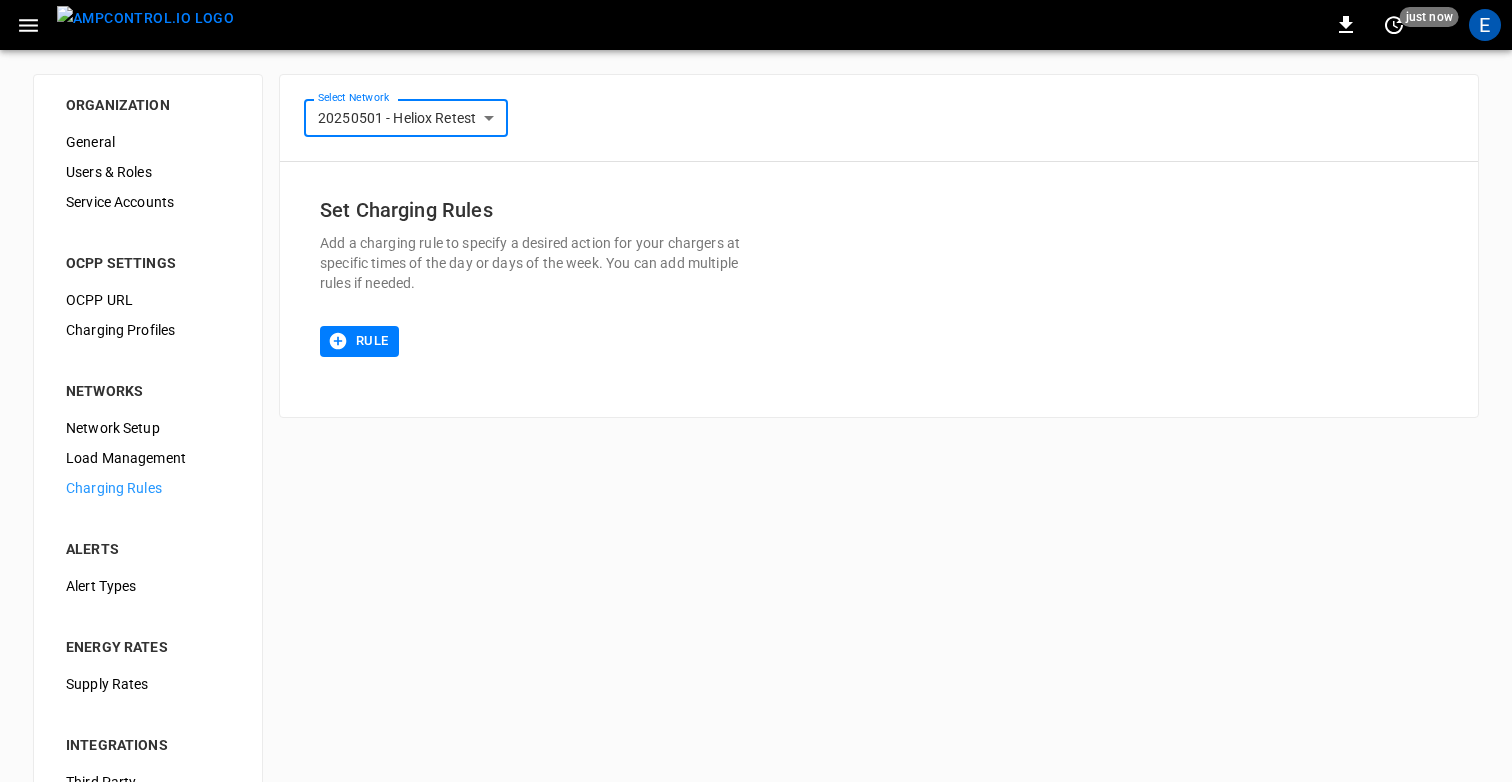 click on "**********" at bounding box center (756, 483) 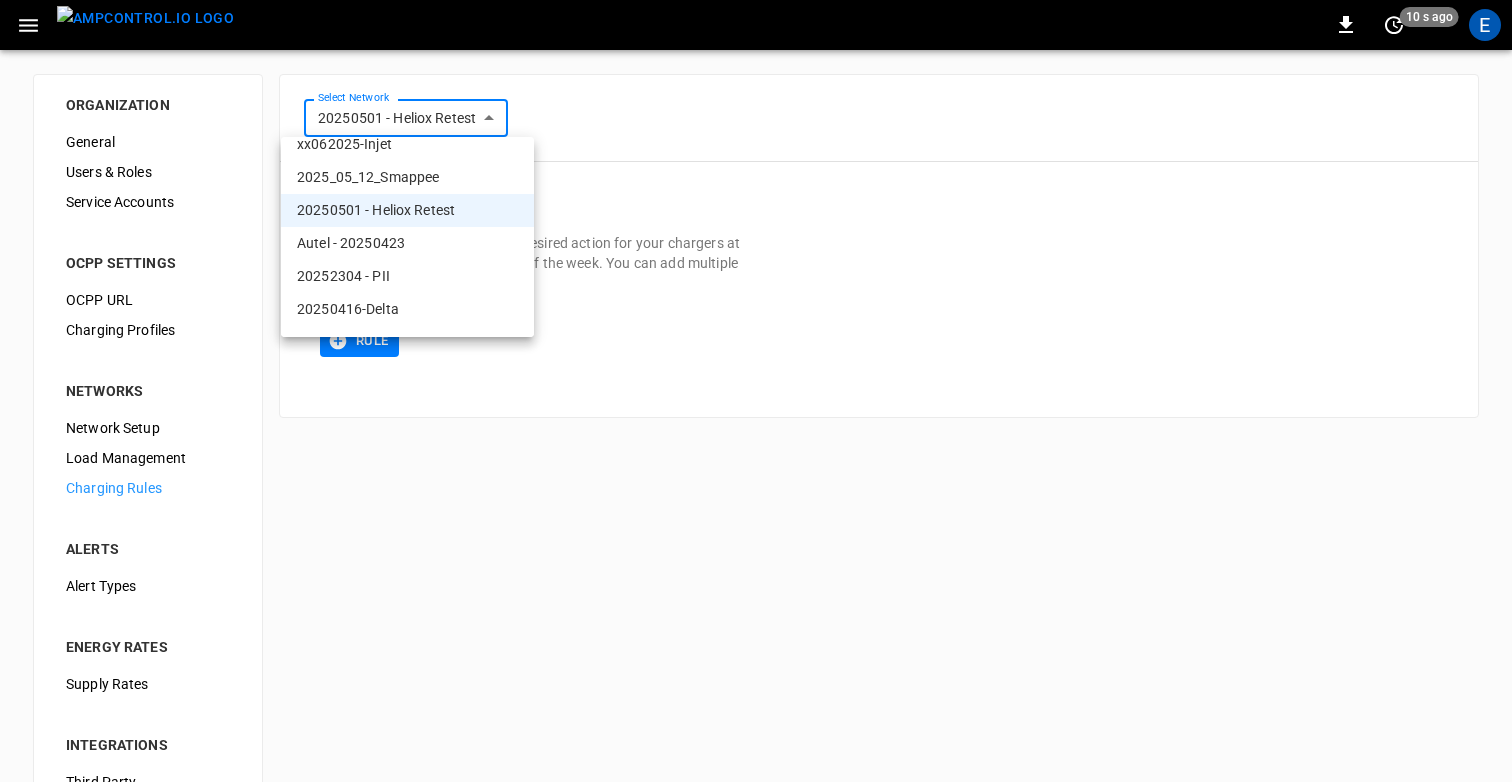 scroll, scrollTop: 161, scrollLeft: 0, axis: vertical 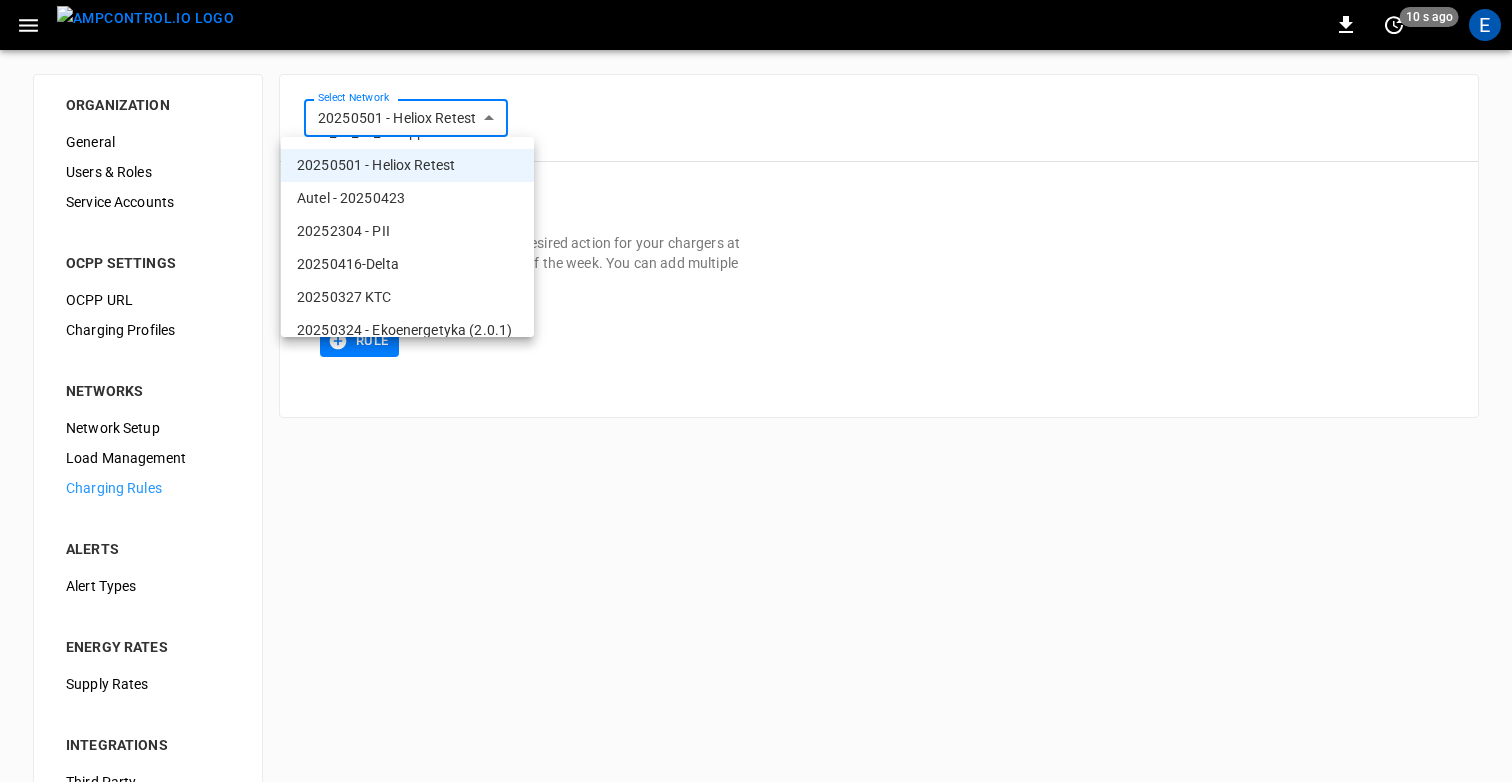 click on "Autel - 20250423" at bounding box center (407, 198) 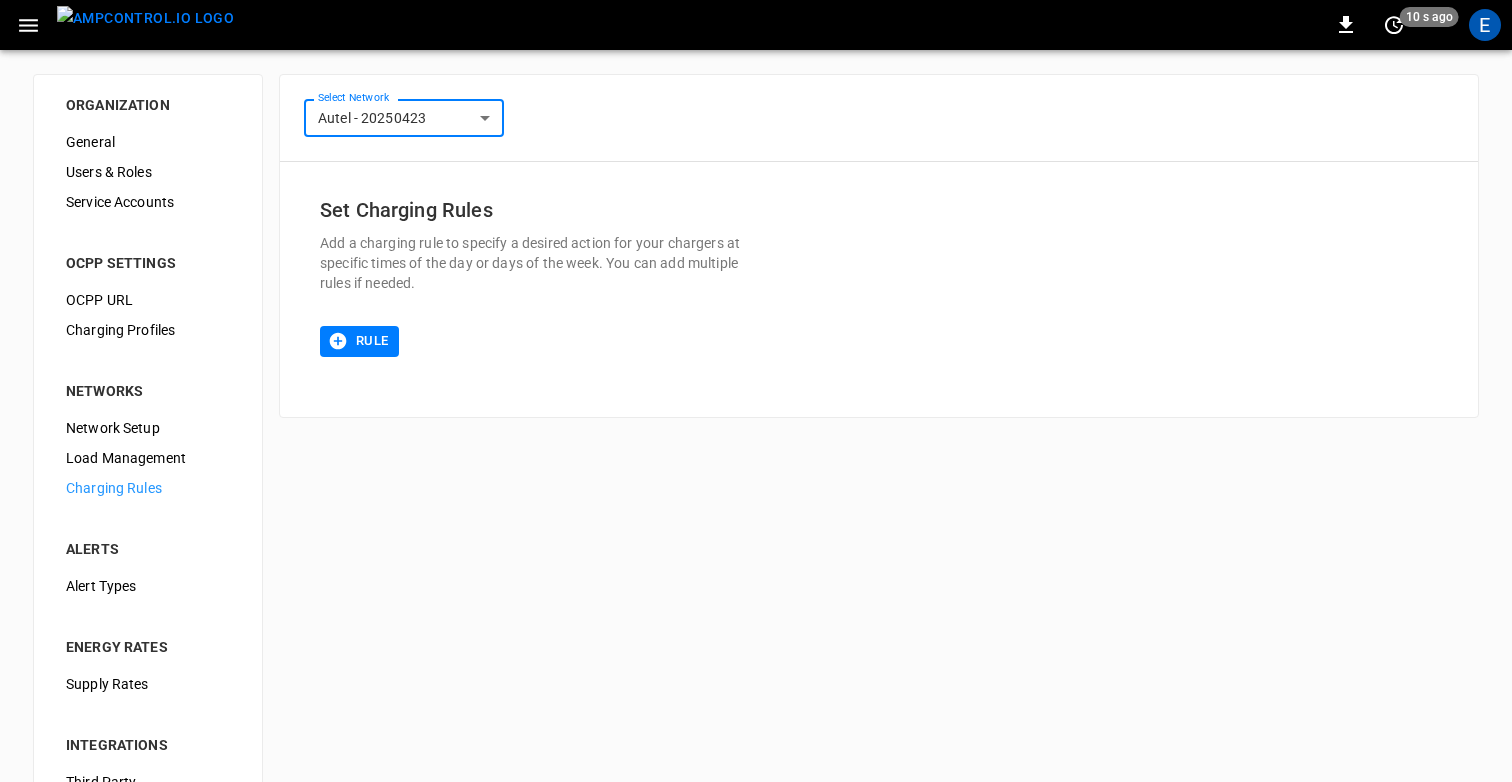 click on "**********" at bounding box center [756, 483] 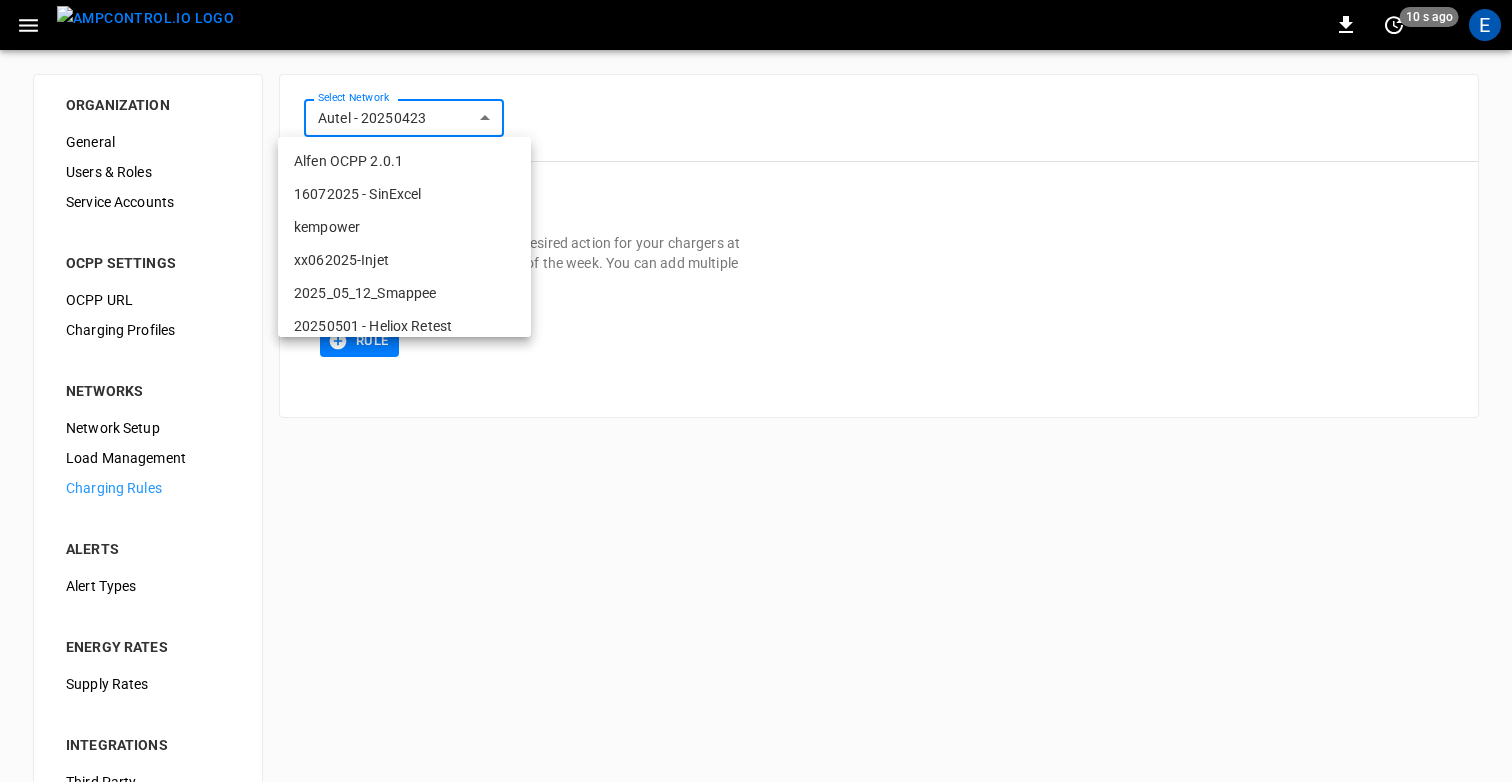 scroll, scrollTop: 122, scrollLeft: 0, axis: vertical 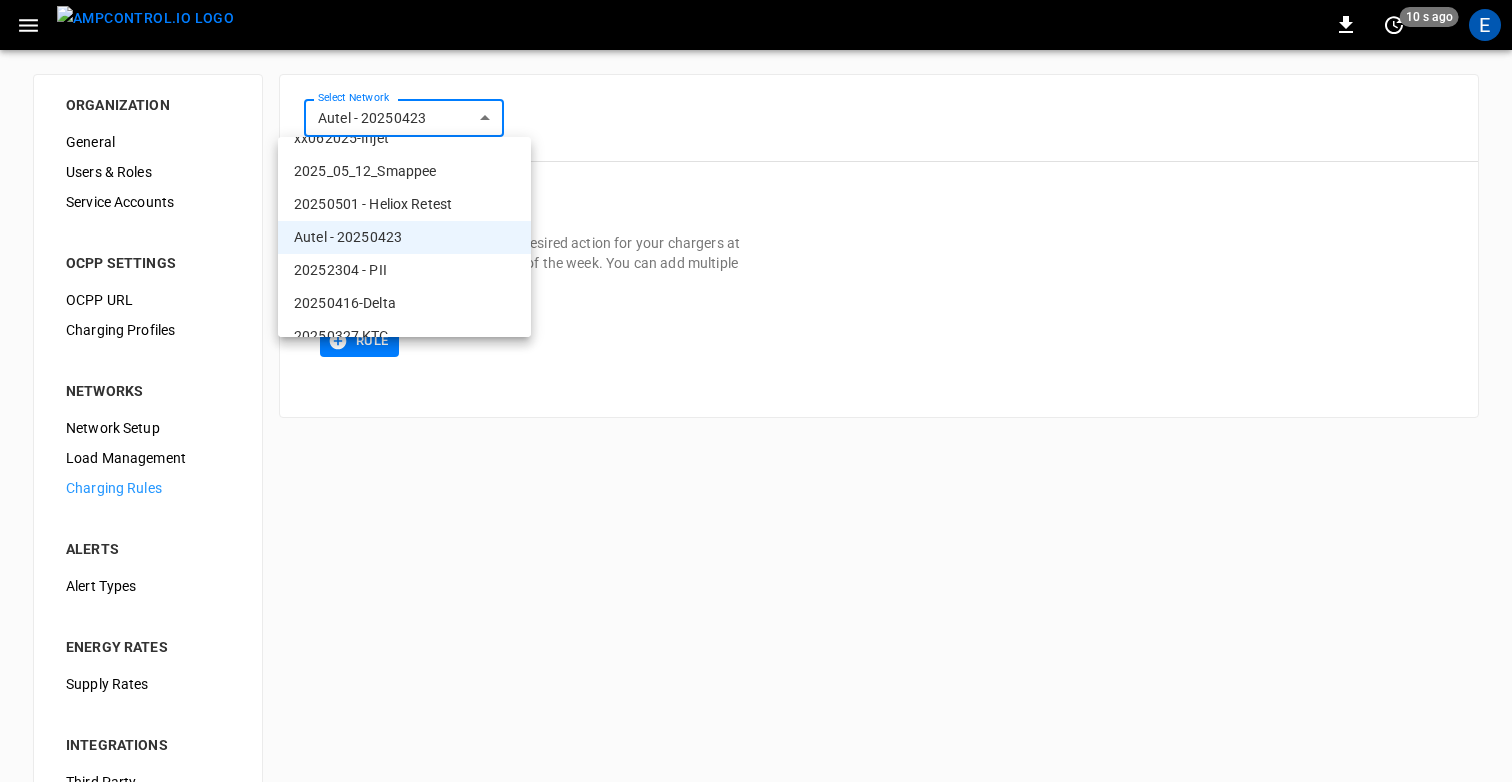 click on "20252304 - PII" at bounding box center (404, 270) 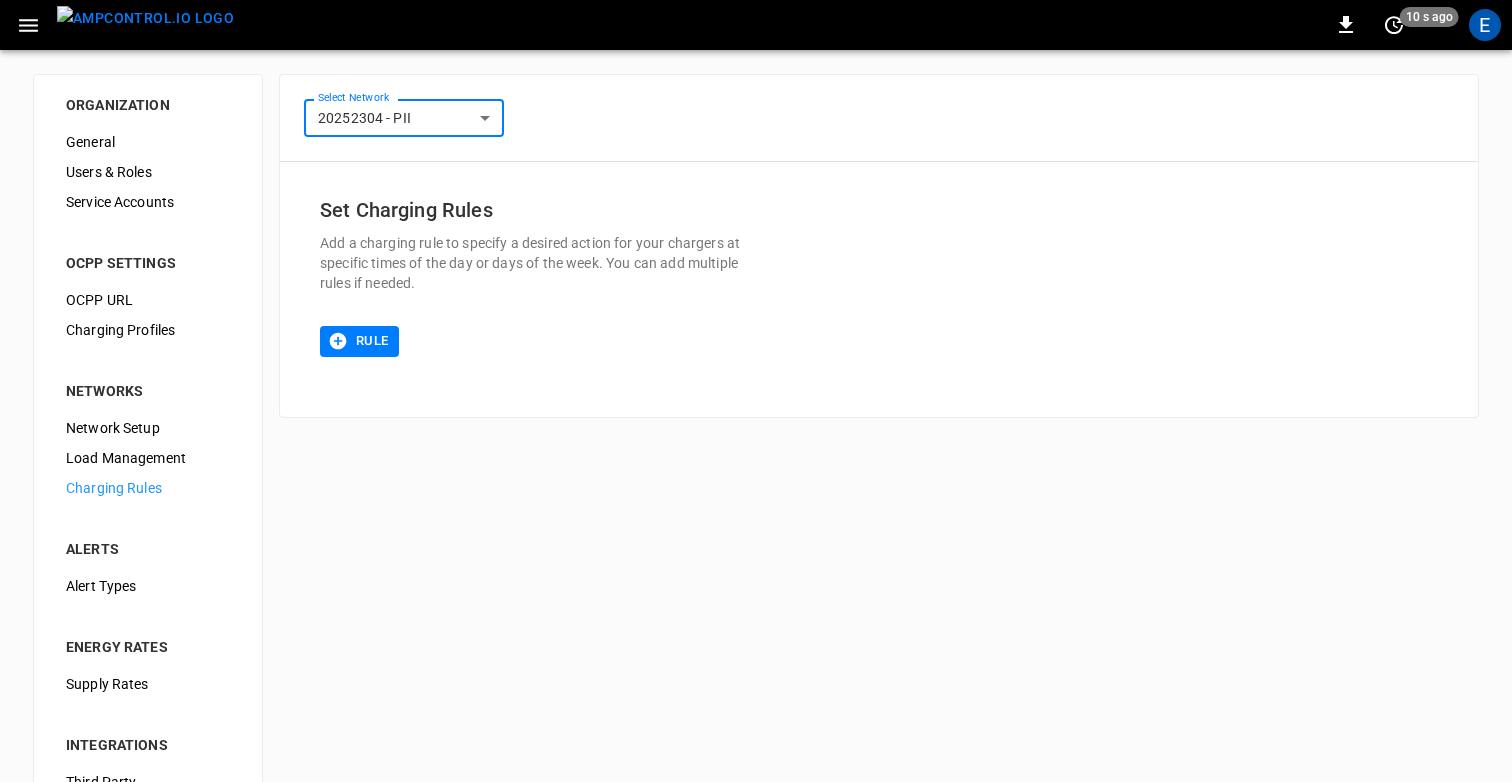 click on "**********" at bounding box center (756, 483) 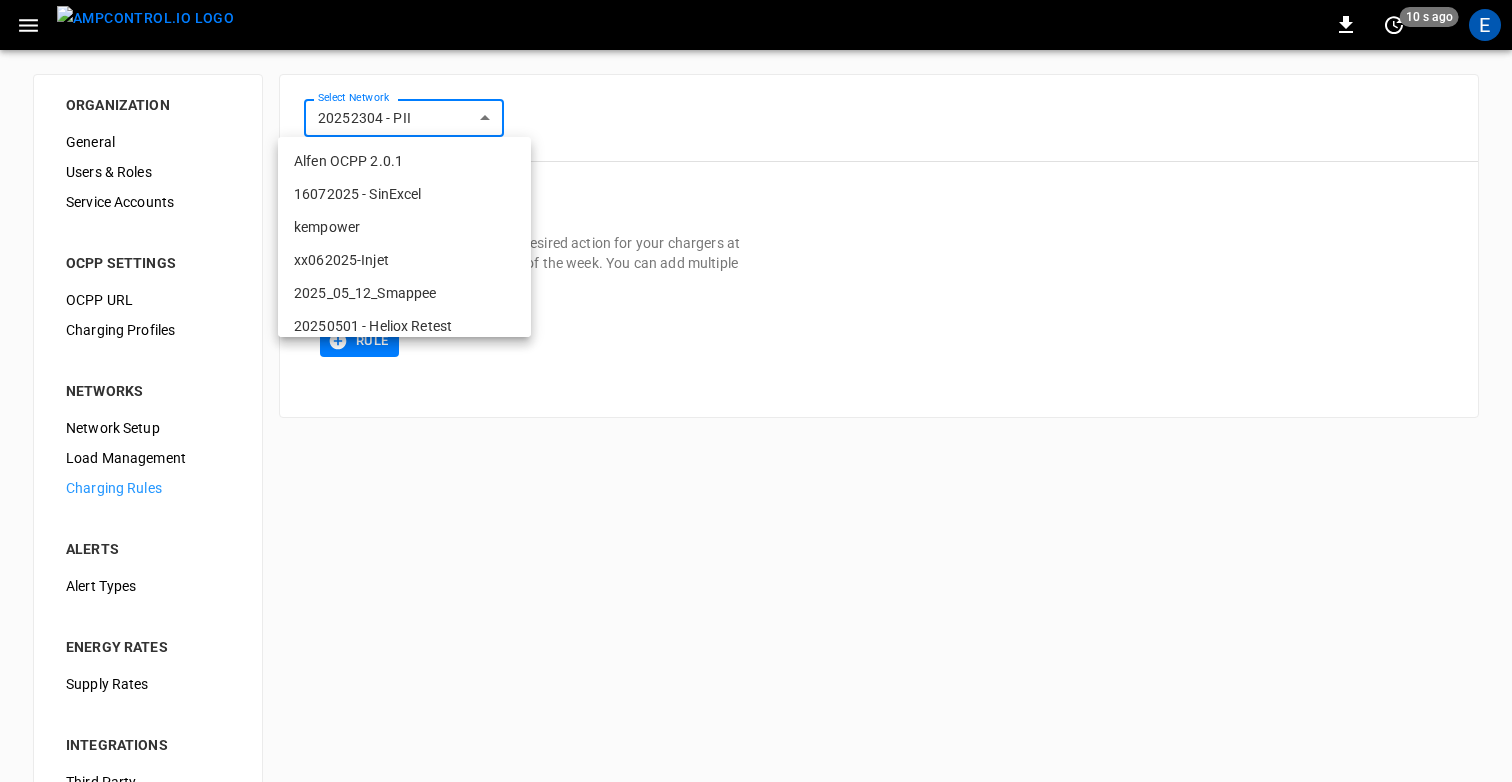 scroll, scrollTop: 155, scrollLeft: 0, axis: vertical 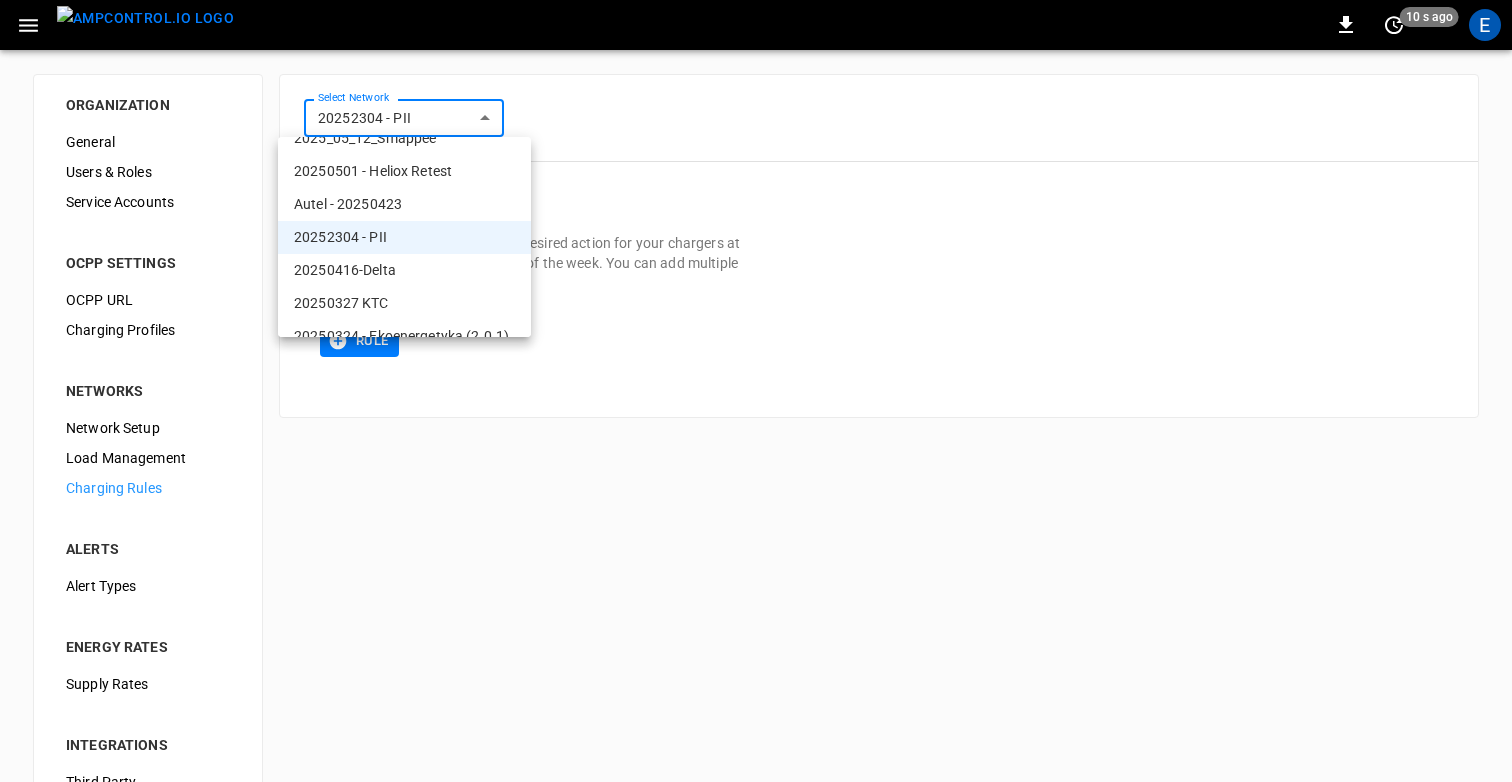 click on "20250416-Delta" at bounding box center [404, 270] 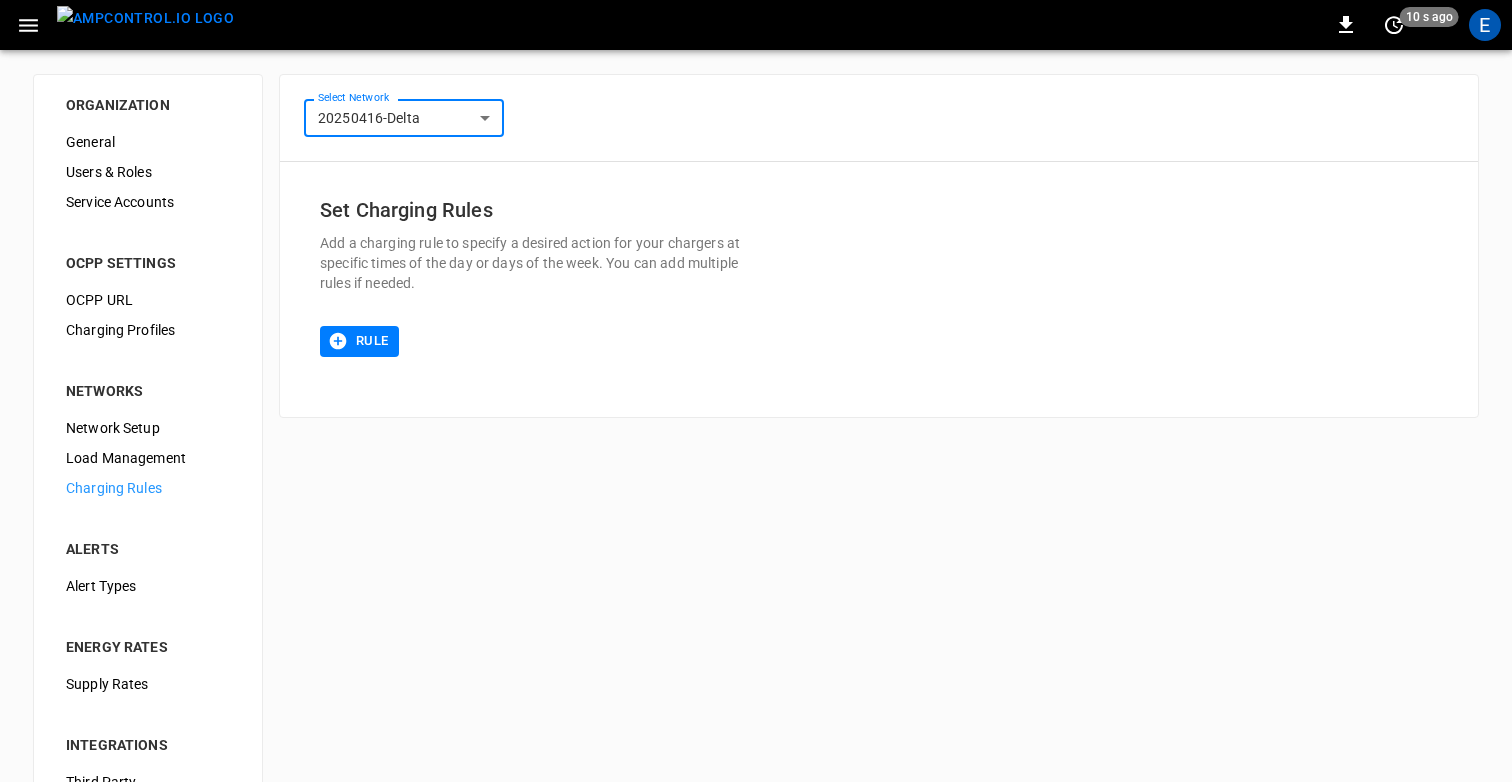 click on "**********" at bounding box center (756, 483) 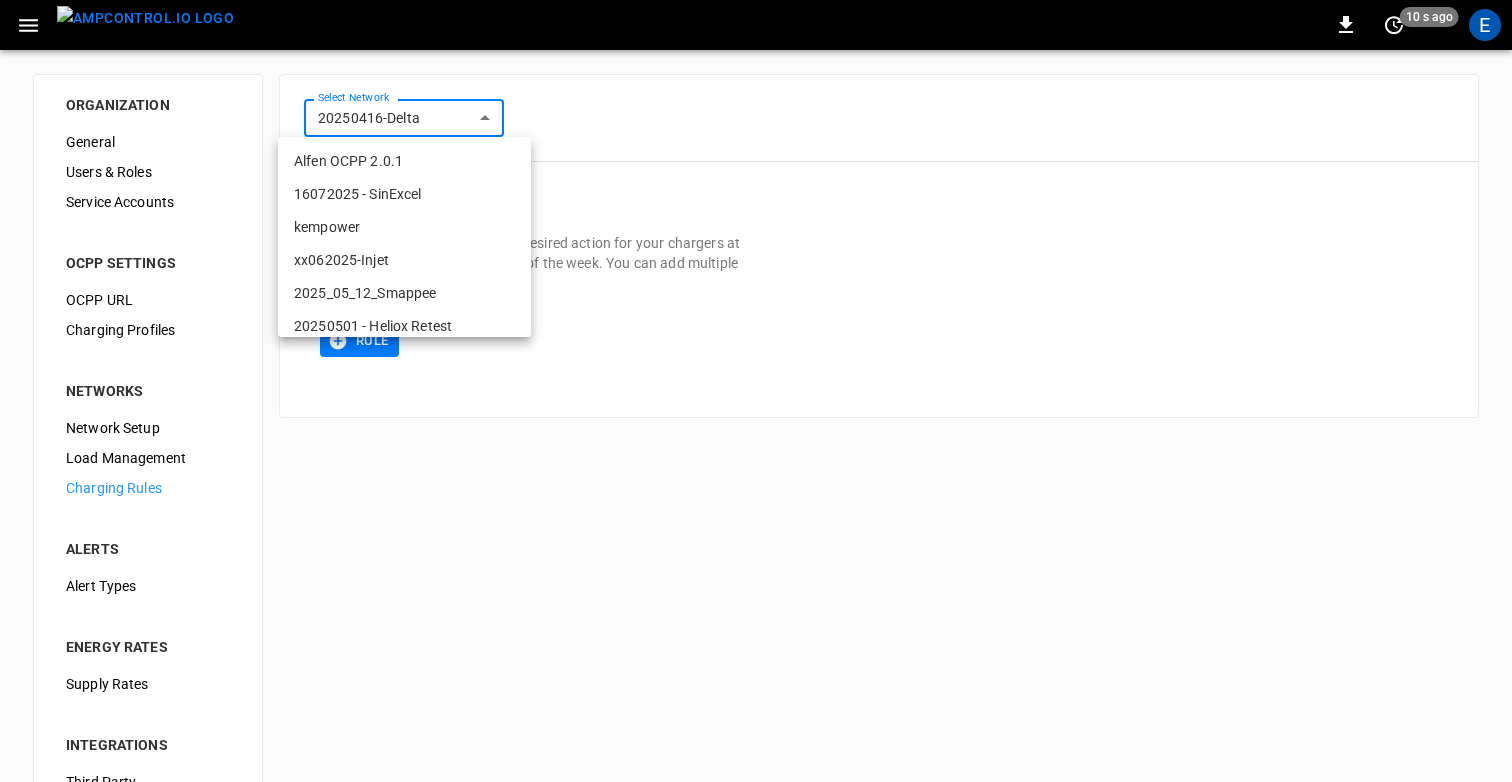 scroll, scrollTop: 188, scrollLeft: 0, axis: vertical 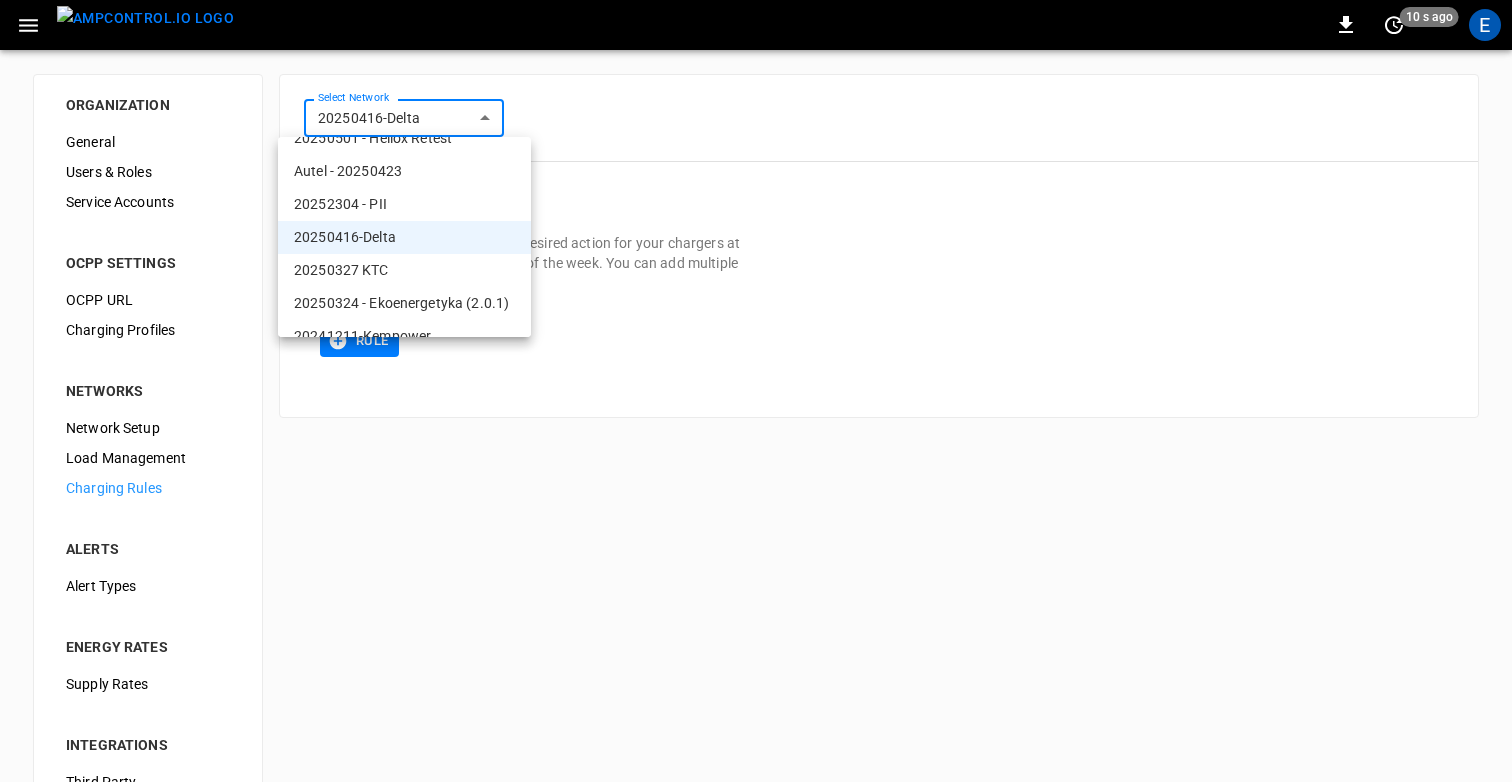 click on "20250327 KTC" at bounding box center [404, 270] 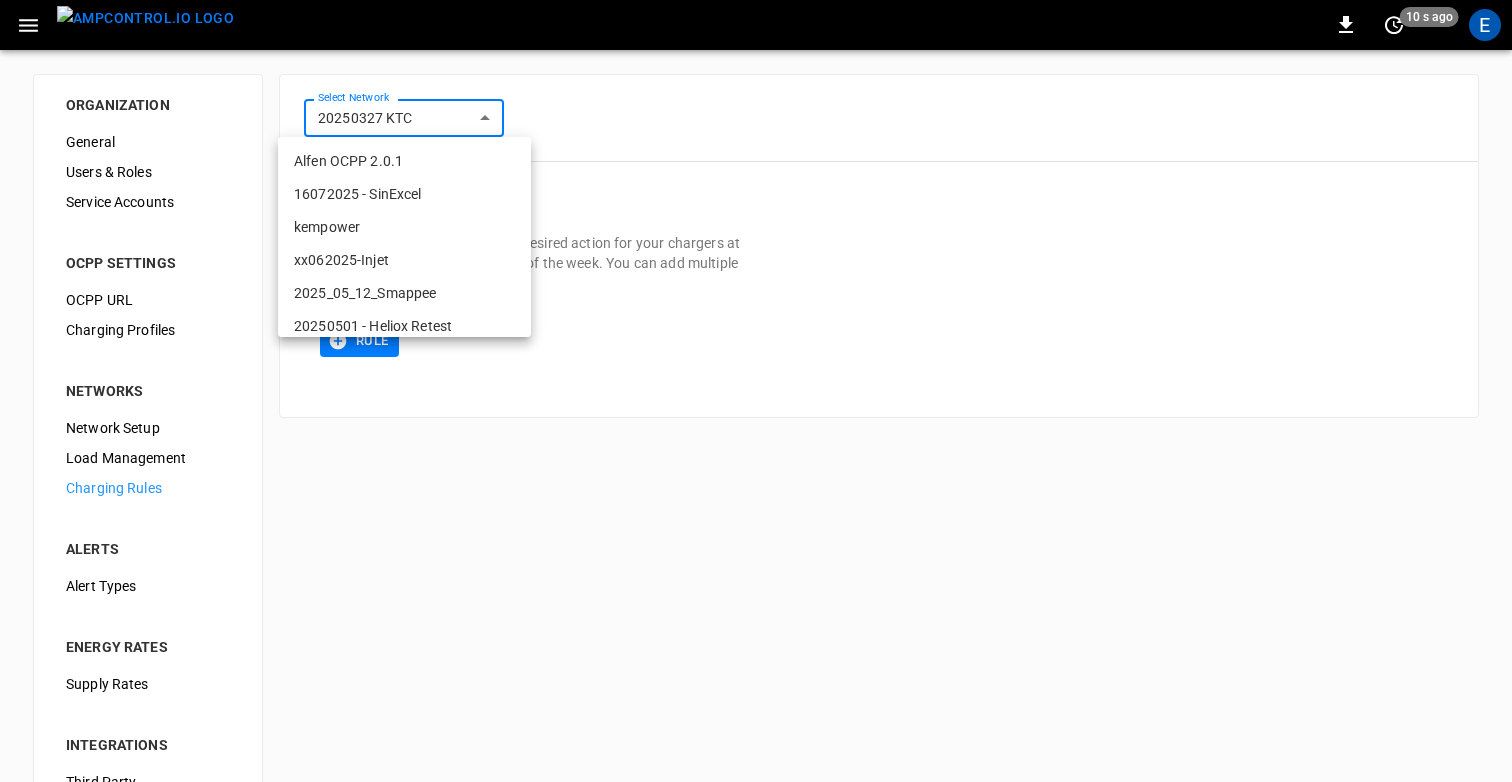 click on "**********" at bounding box center [756, 483] 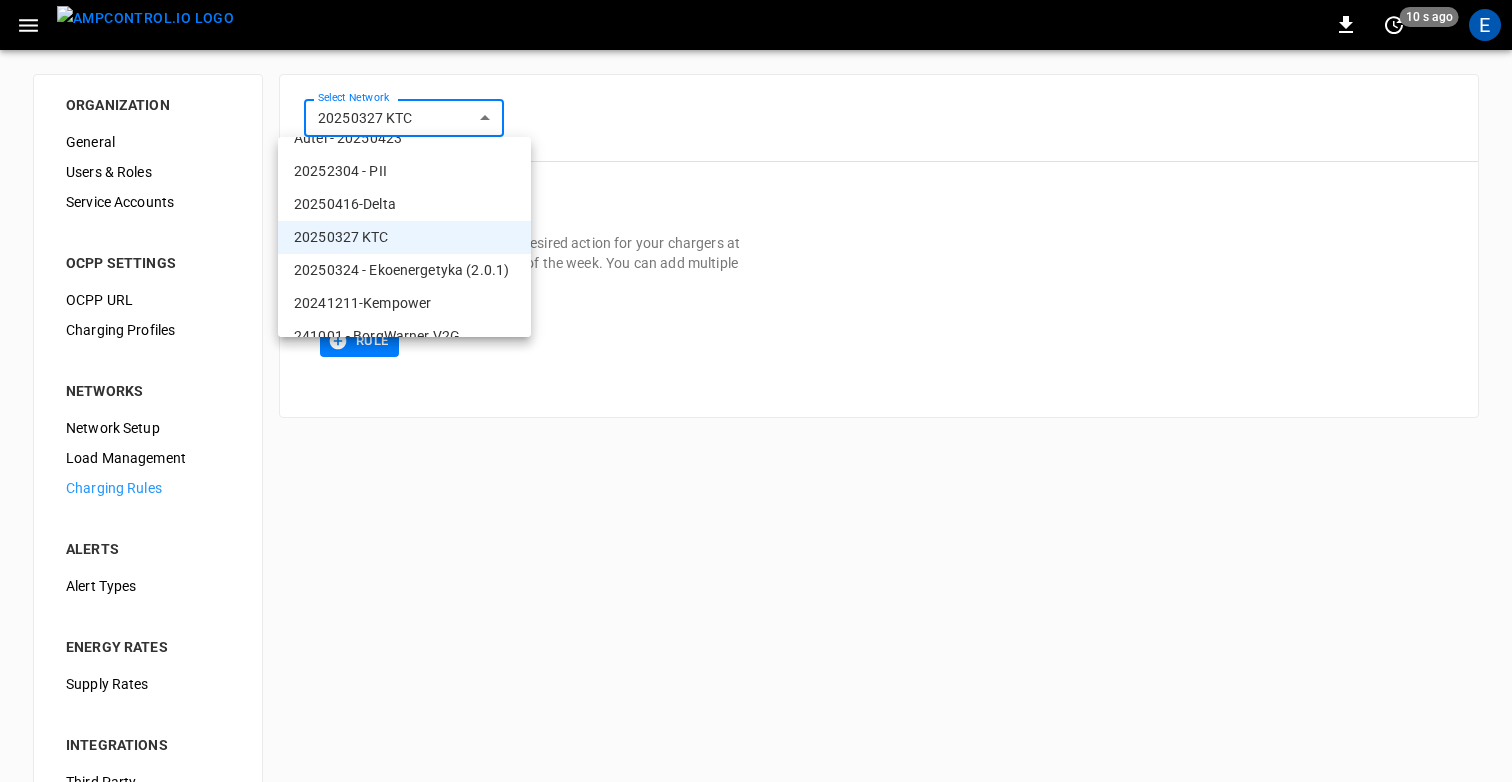 click on "20250324 - Ekoenergetyka (2.0.1)" at bounding box center (404, 270) 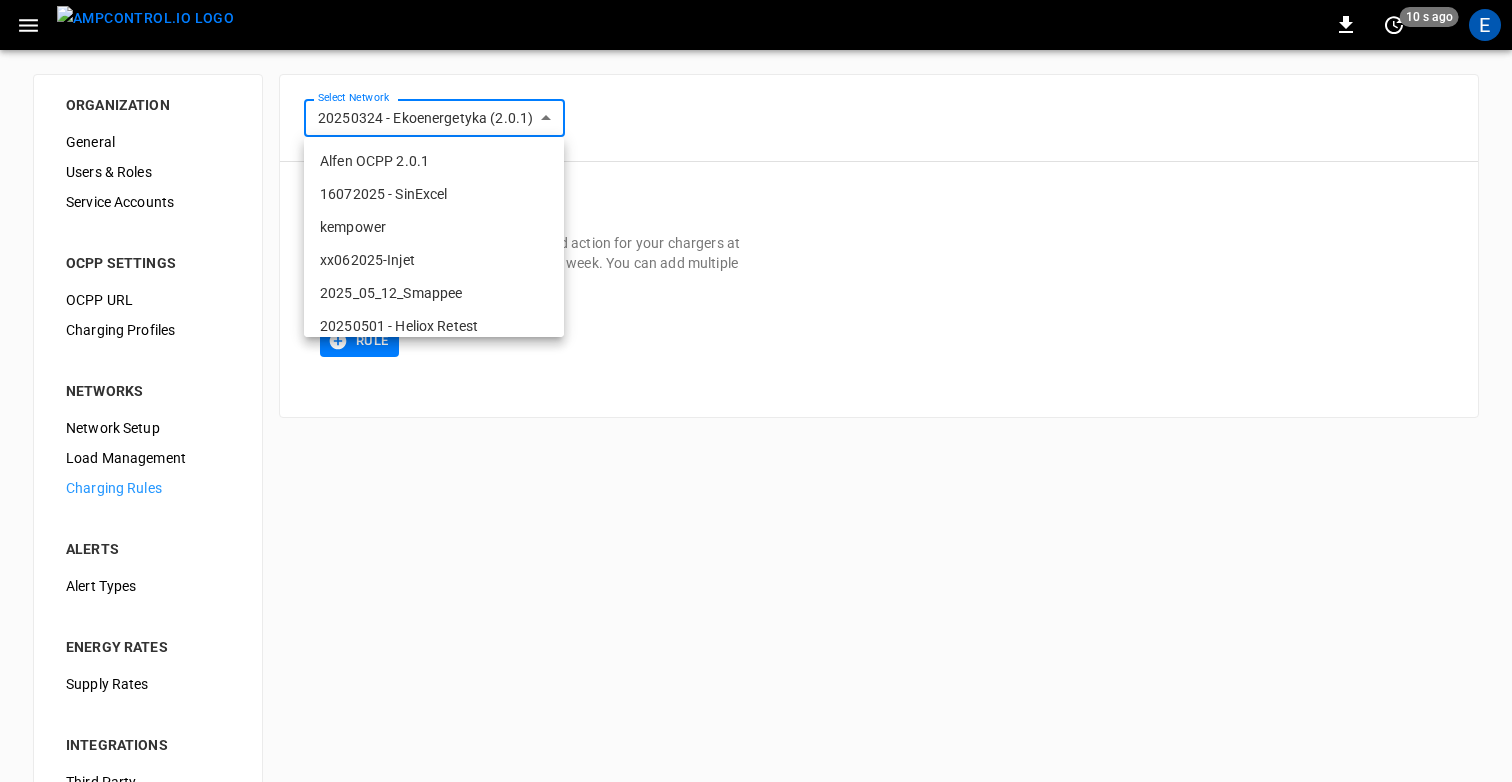 click on "**********" at bounding box center (756, 483) 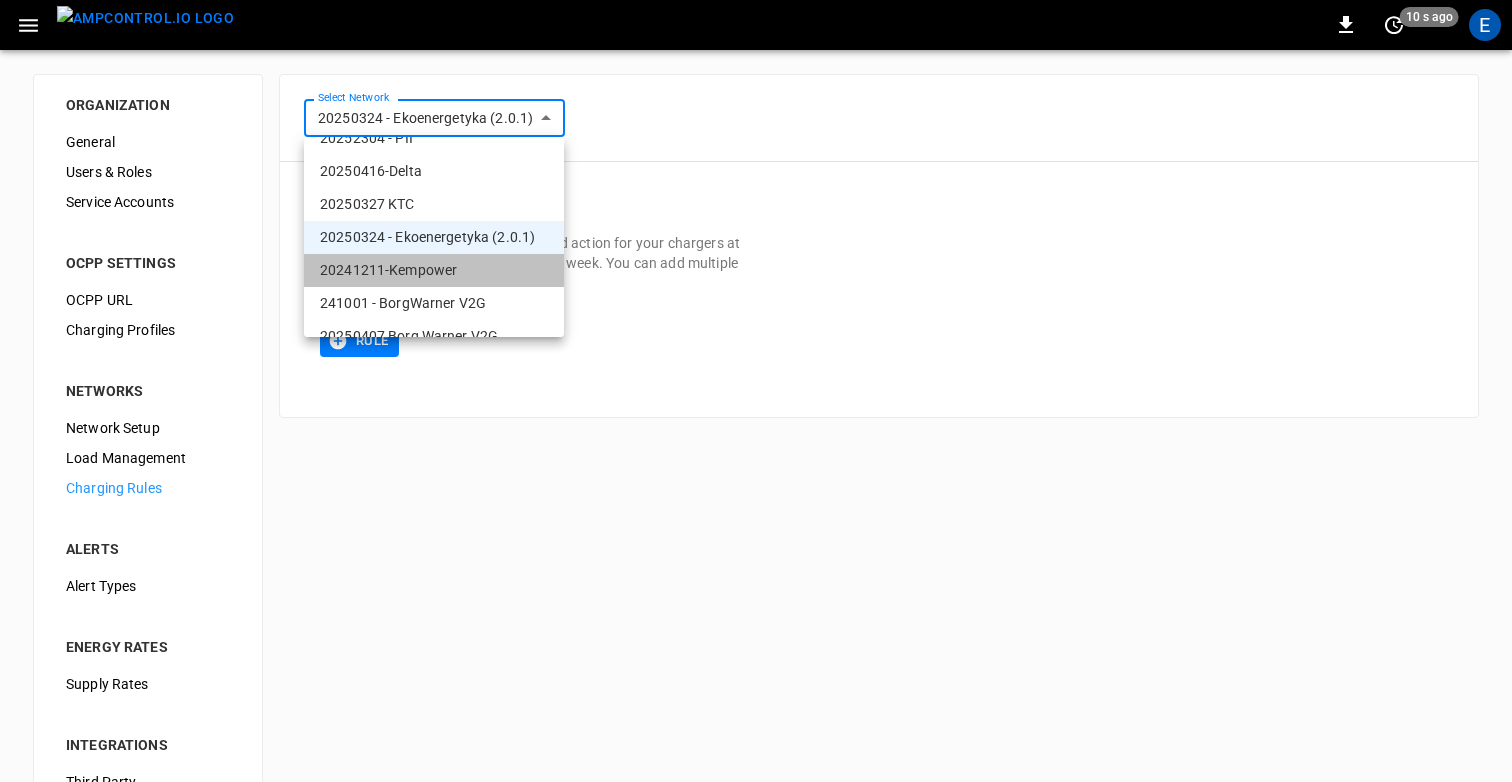 click on "20241211-Kempower" at bounding box center (434, 270) 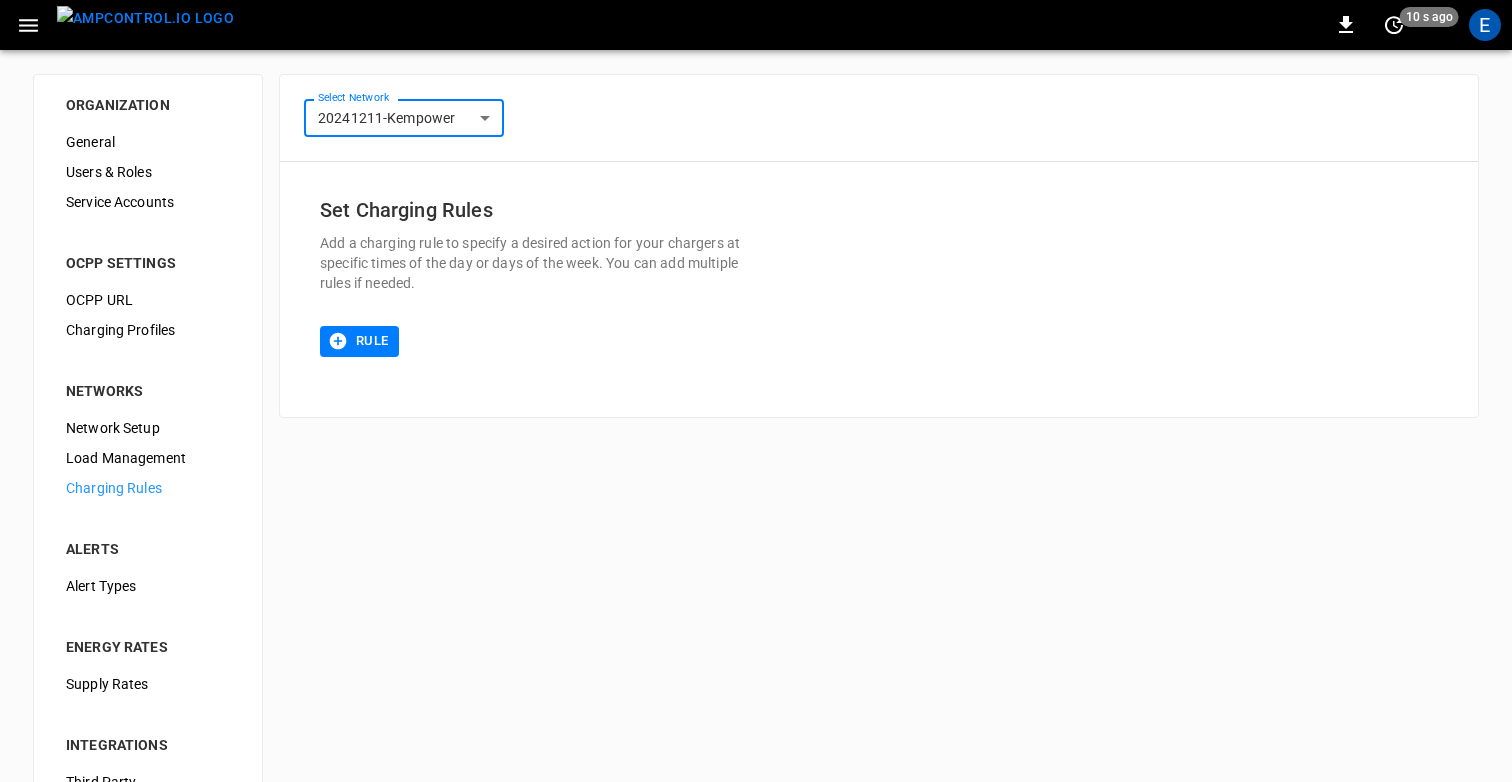click on "**********" at bounding box center (756, 483) 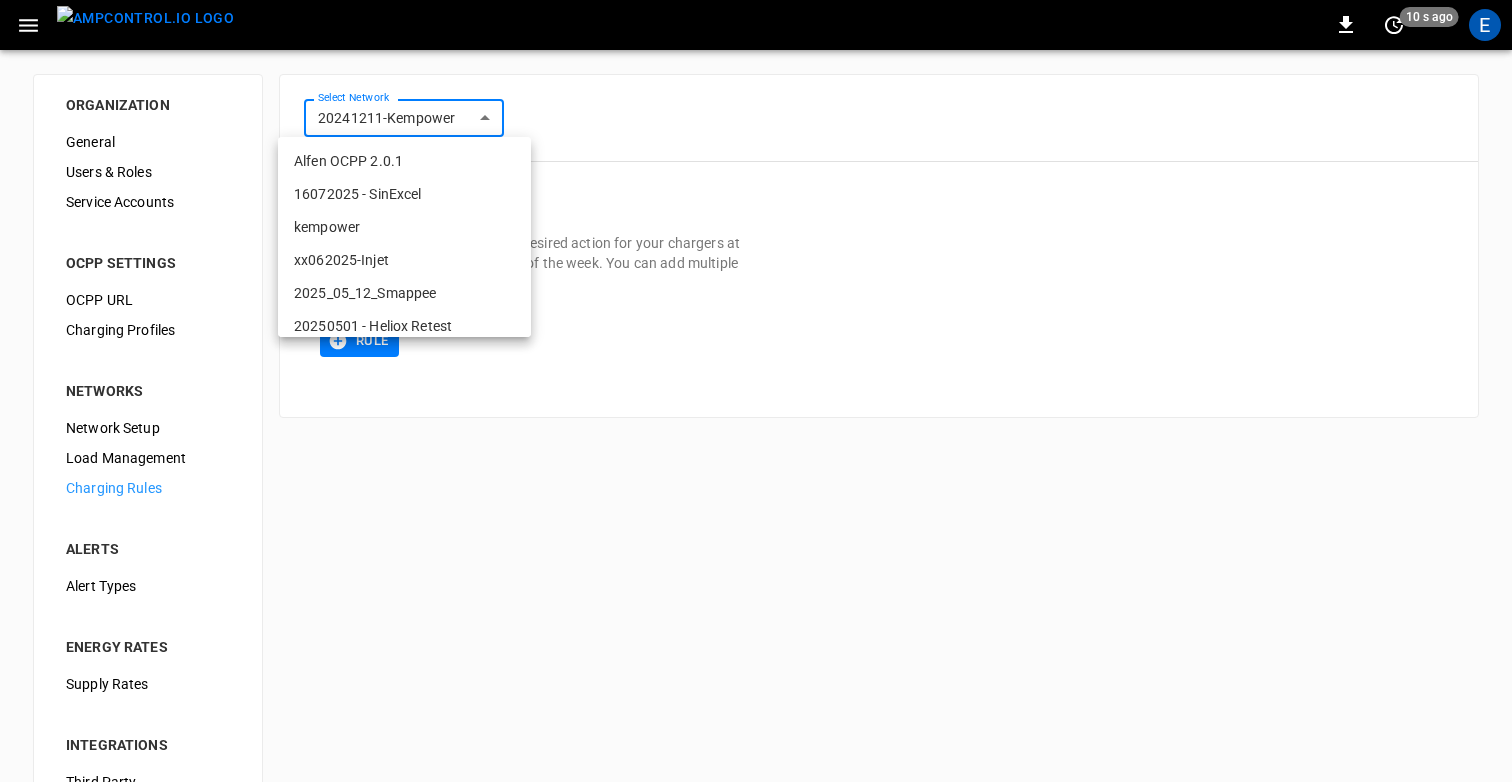 scroll, scrollTop: 287, scrollLeft: 0, axis: vertical 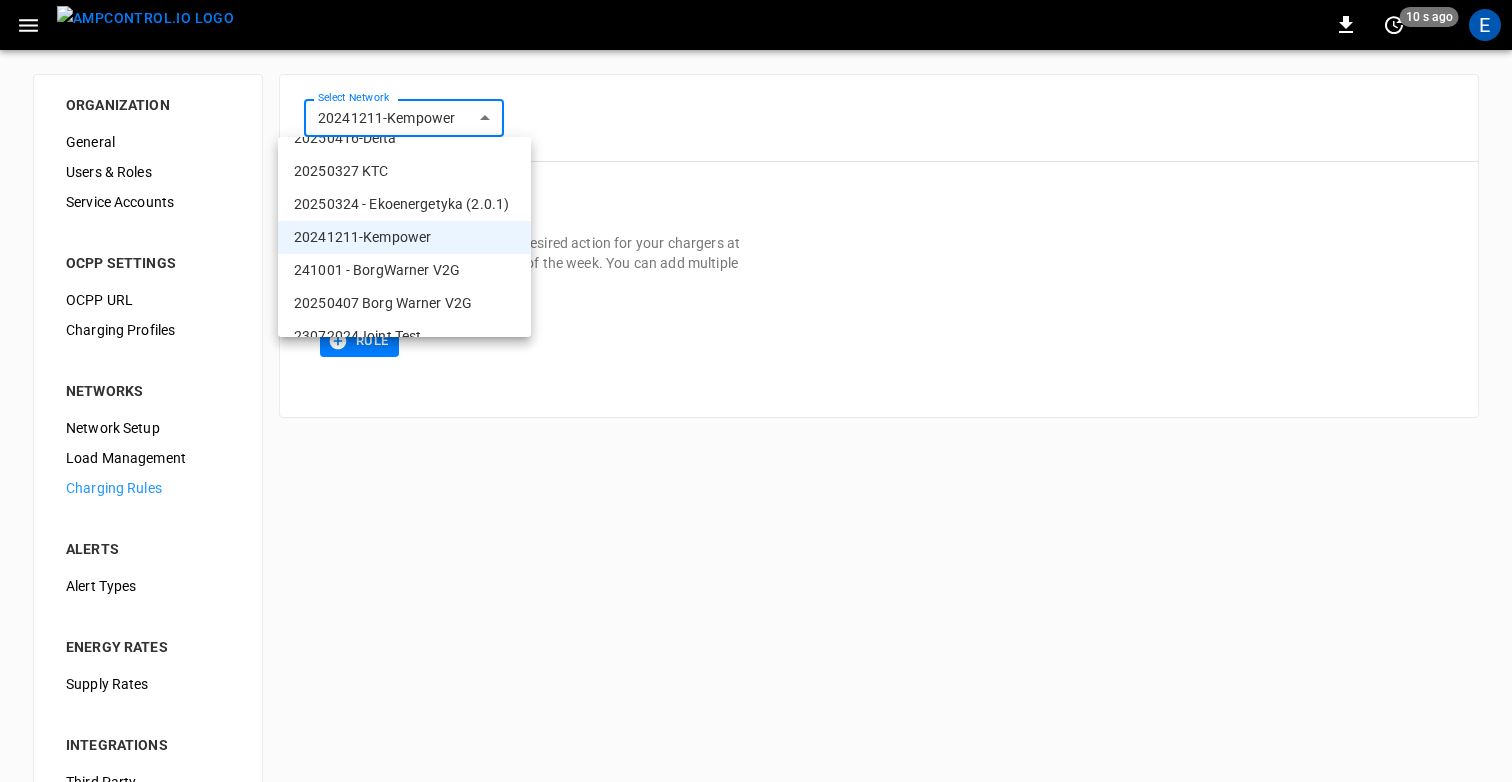 click on "241001 - BorgWarner V2G" at bounding box center [404, 270] 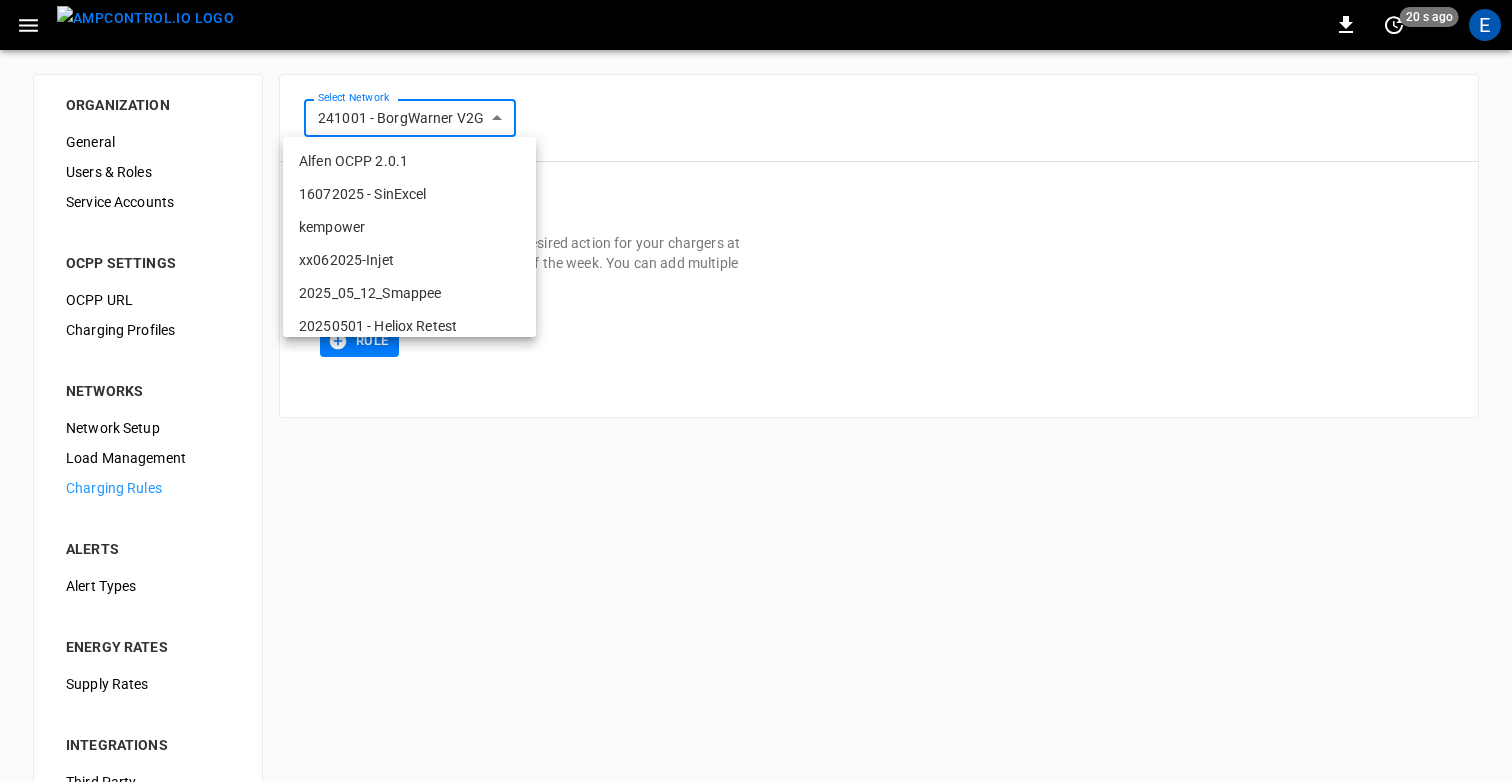 click on "**********" at bounding box center [756, 483] 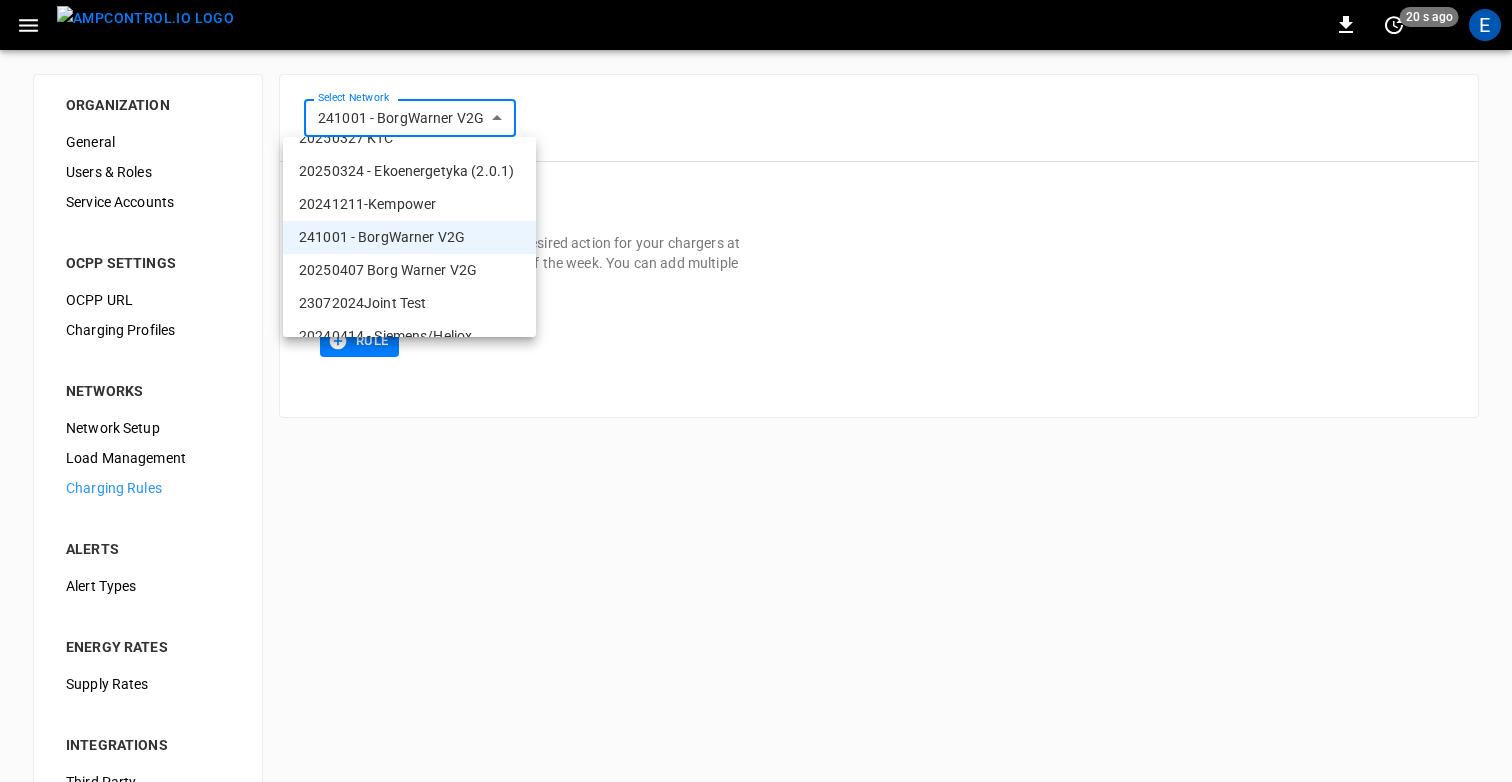 click on "20250407 Borg Warner V2G" at bounding box center [409, 270] 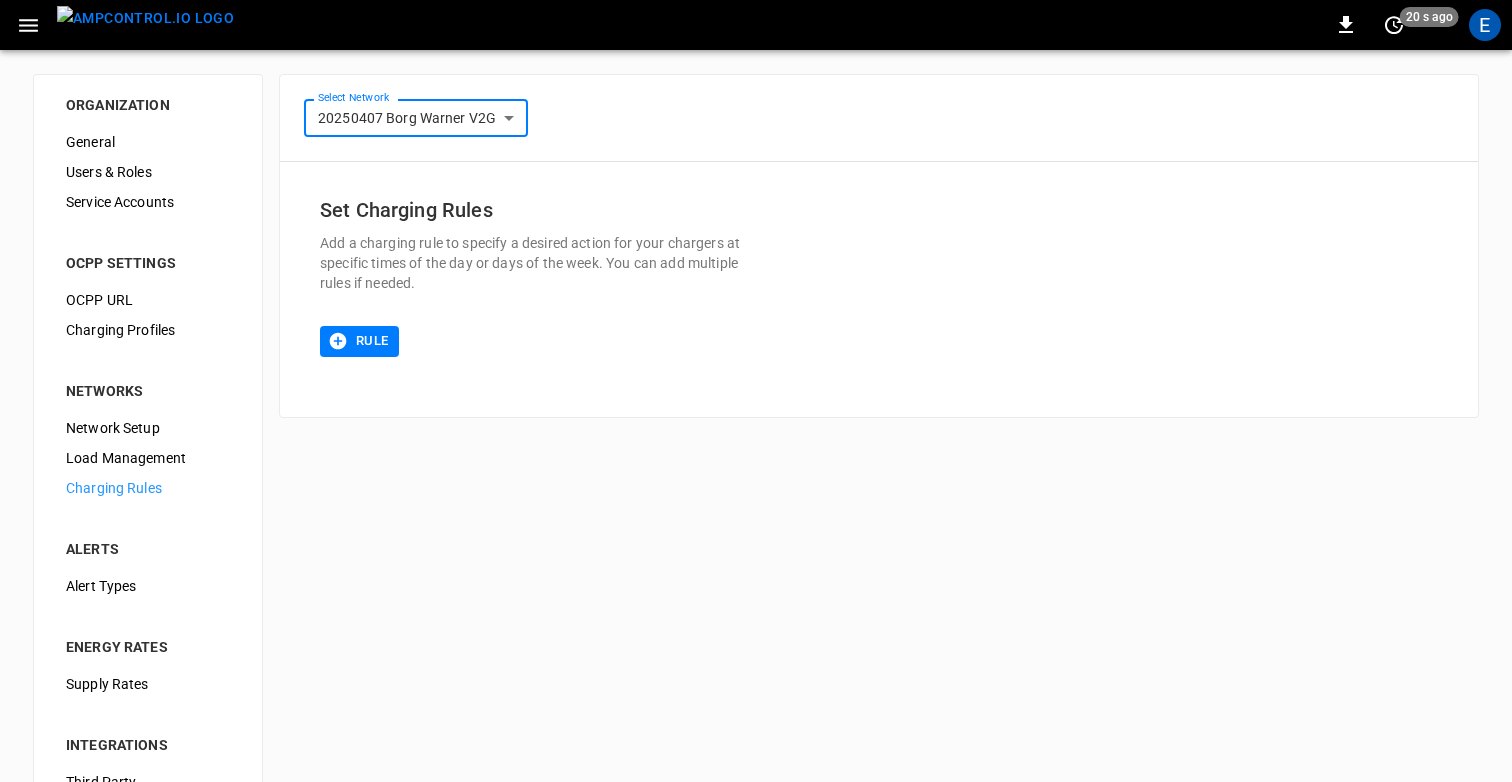 click on "**********" at bounding box center (756, 483) 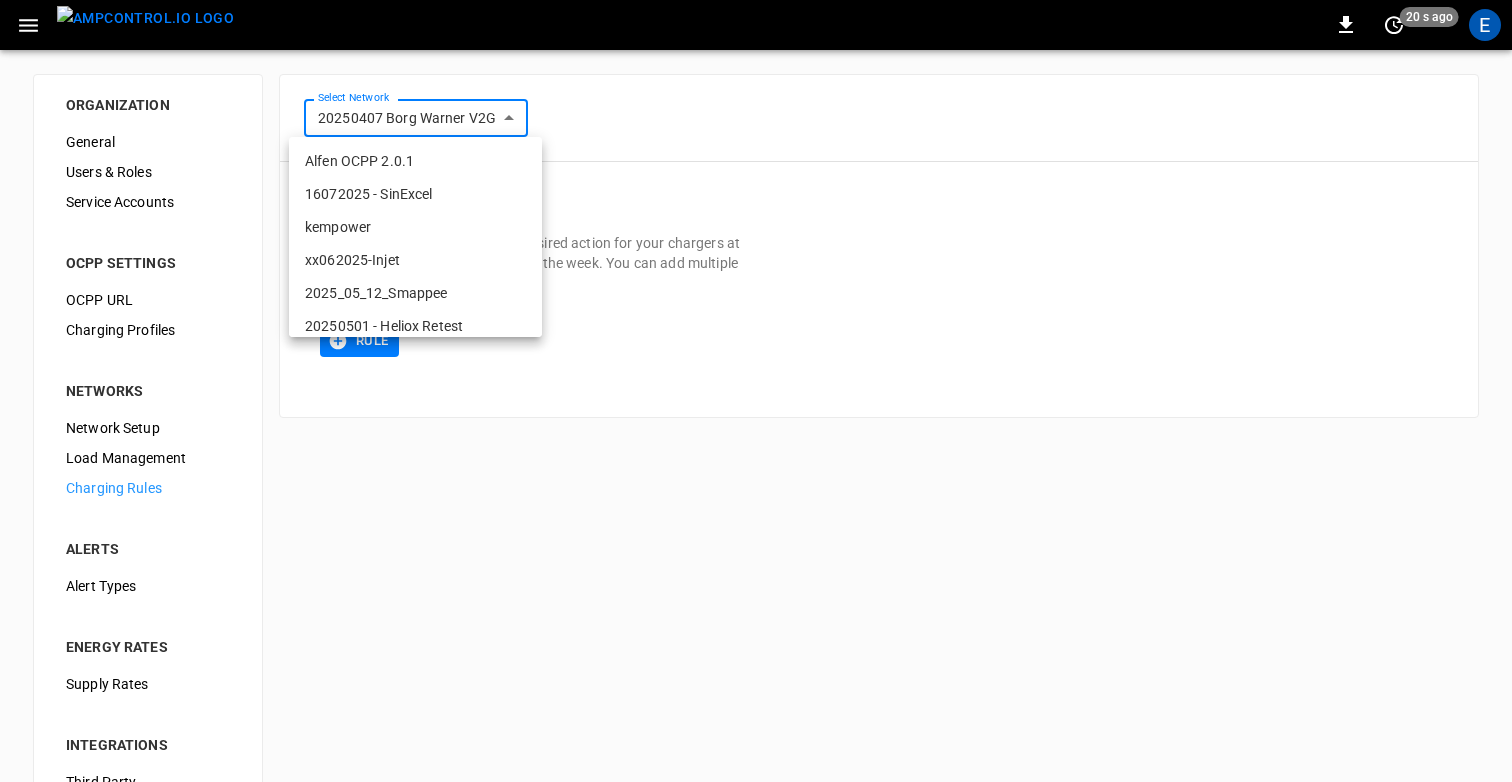 scroll, scrollTop: 353, scrollLeft: 0, axis: vertical 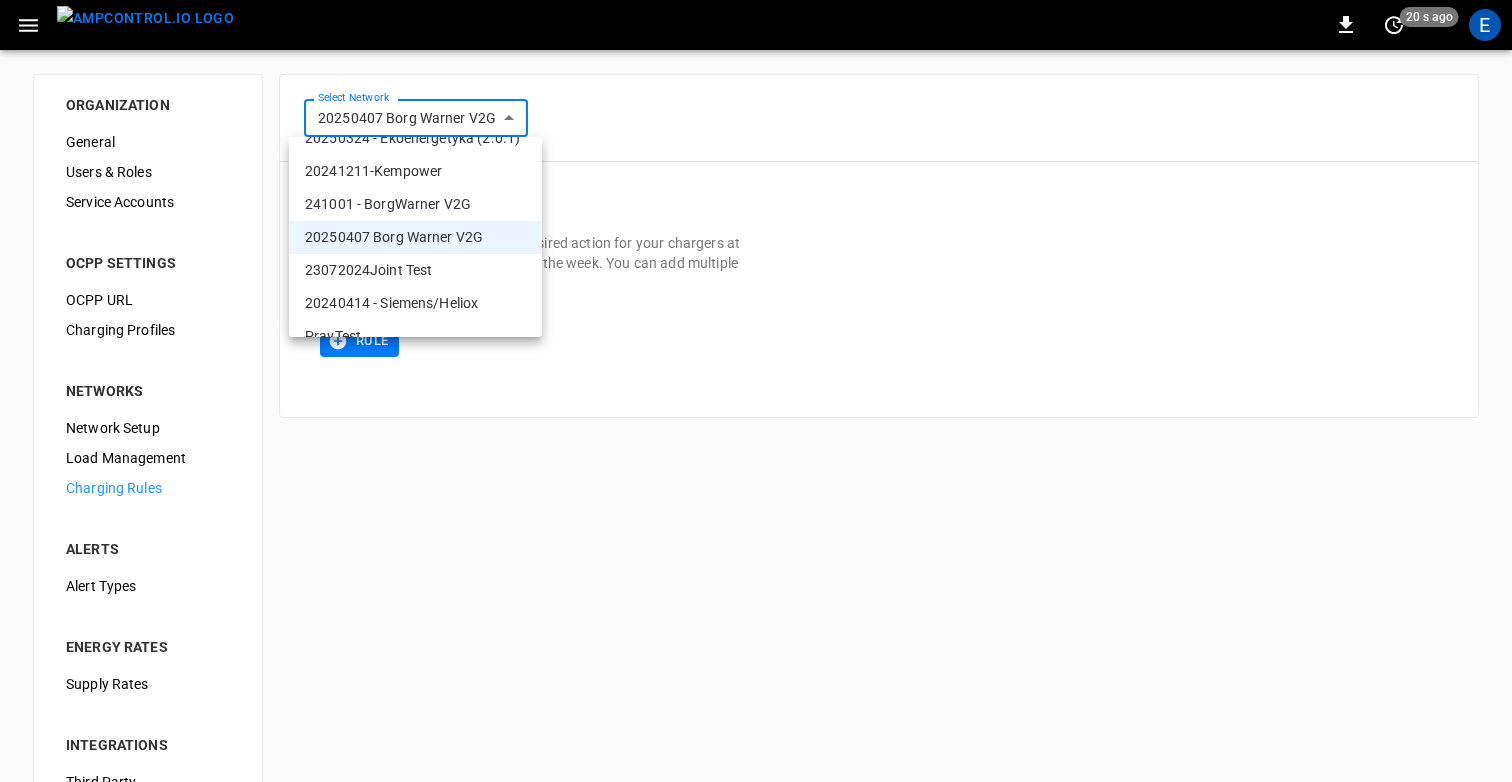 click on "23072024Joint Test" at bounding box center [415, 270] 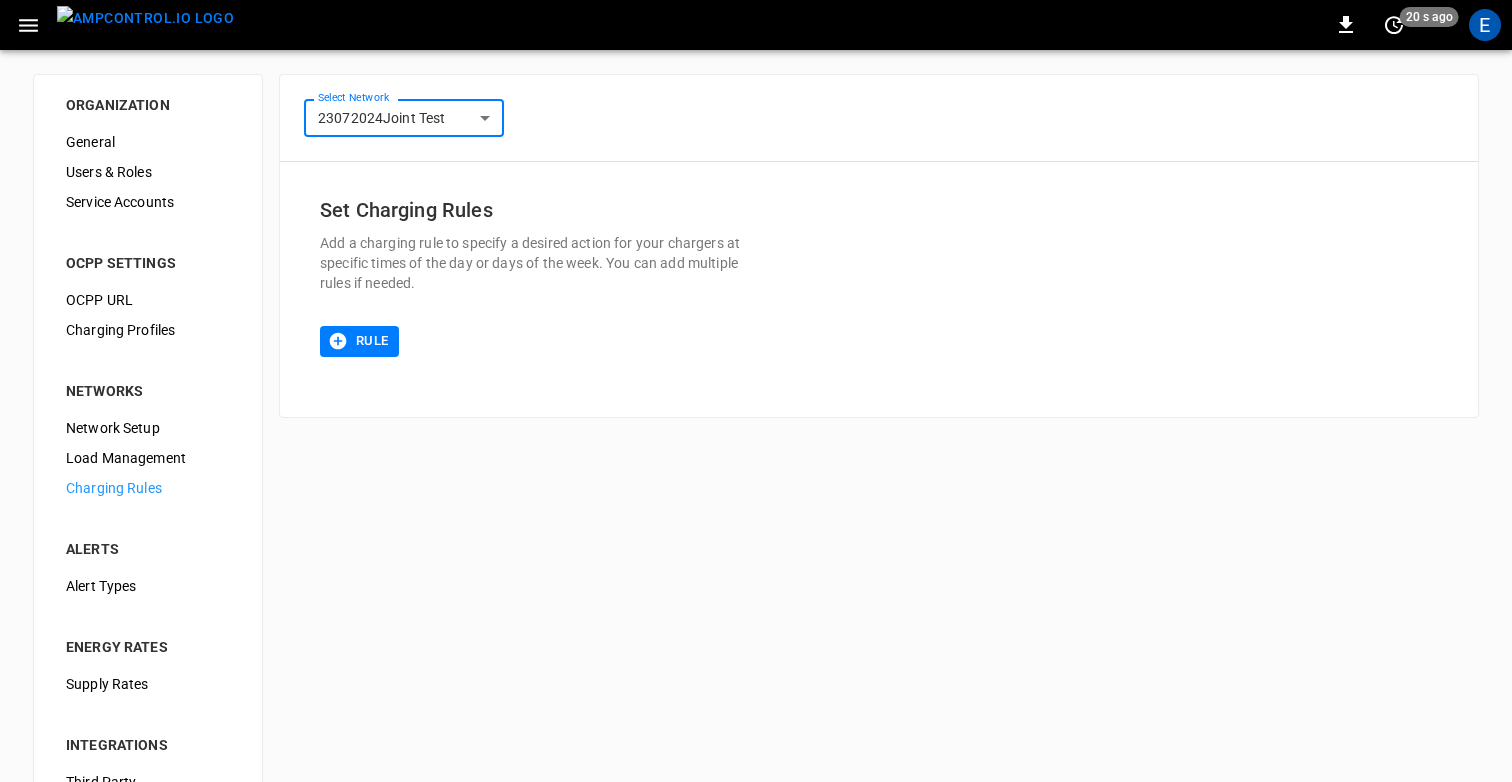 click on "**********" at bounding box center (756, 483) 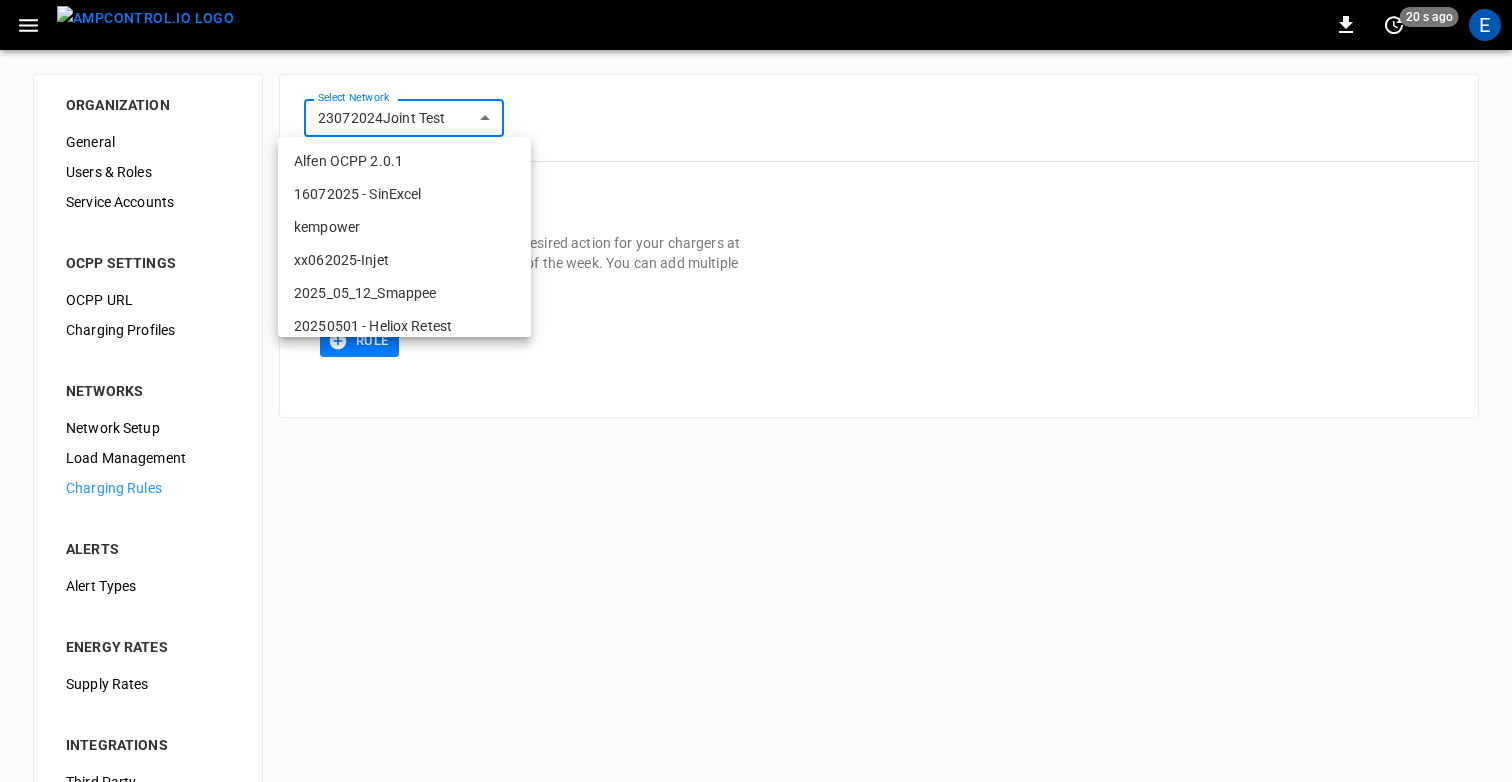 scroll, scrollTop: 386, scrollLeft: 0, axis: vertical 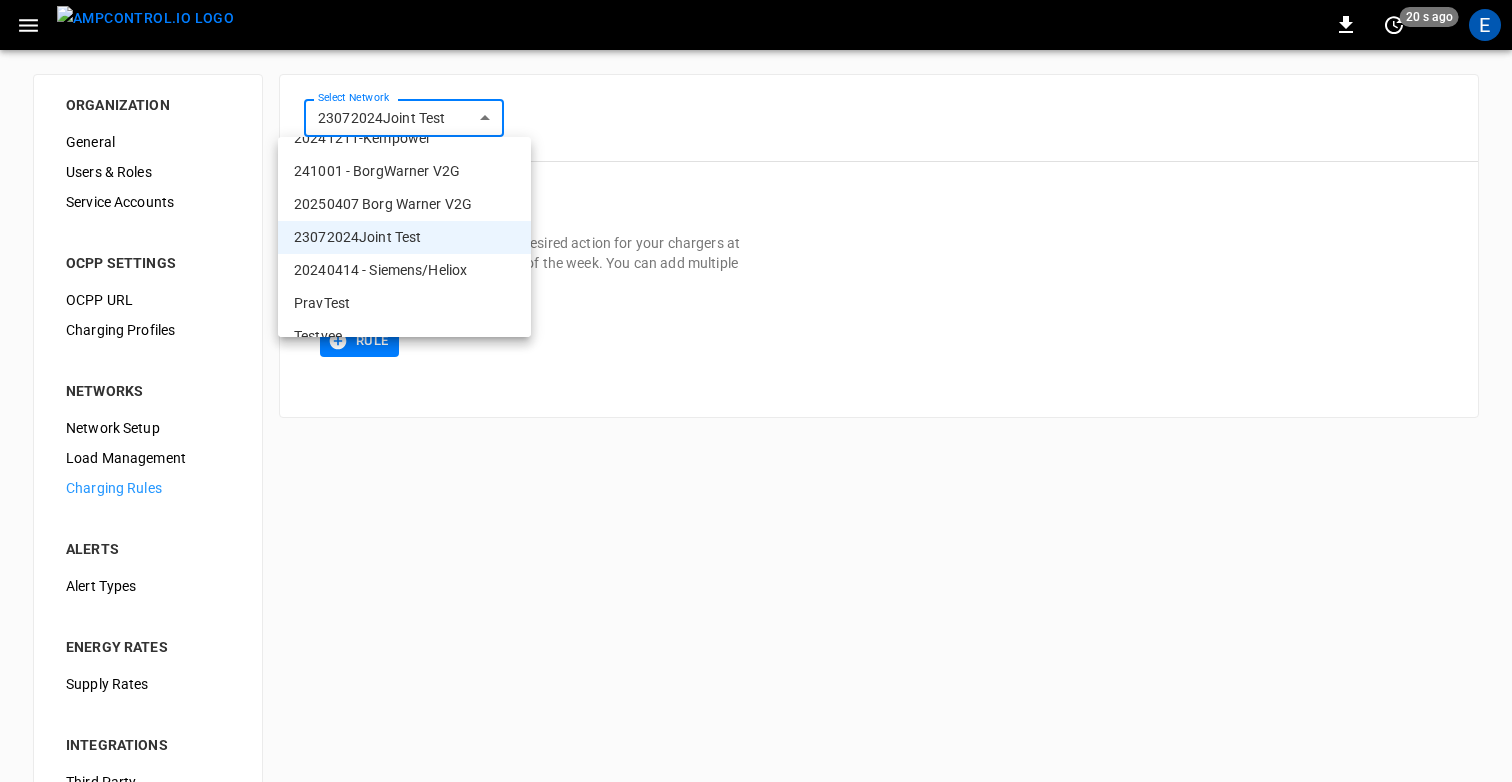 click on "20240414 - Siemens/Heliox" at bounding box center (404, 270) 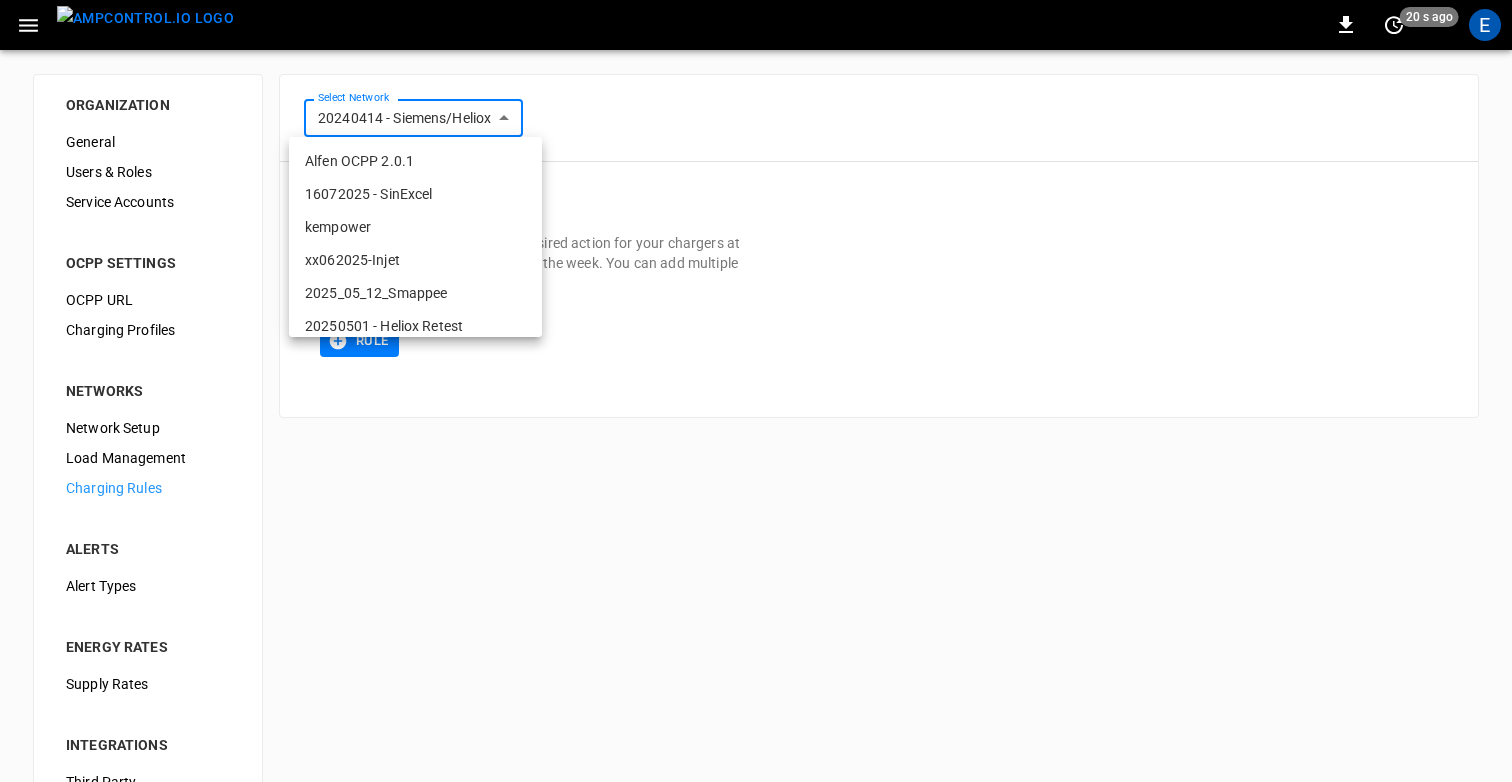click on "**********" at bounding box center (756, 483) 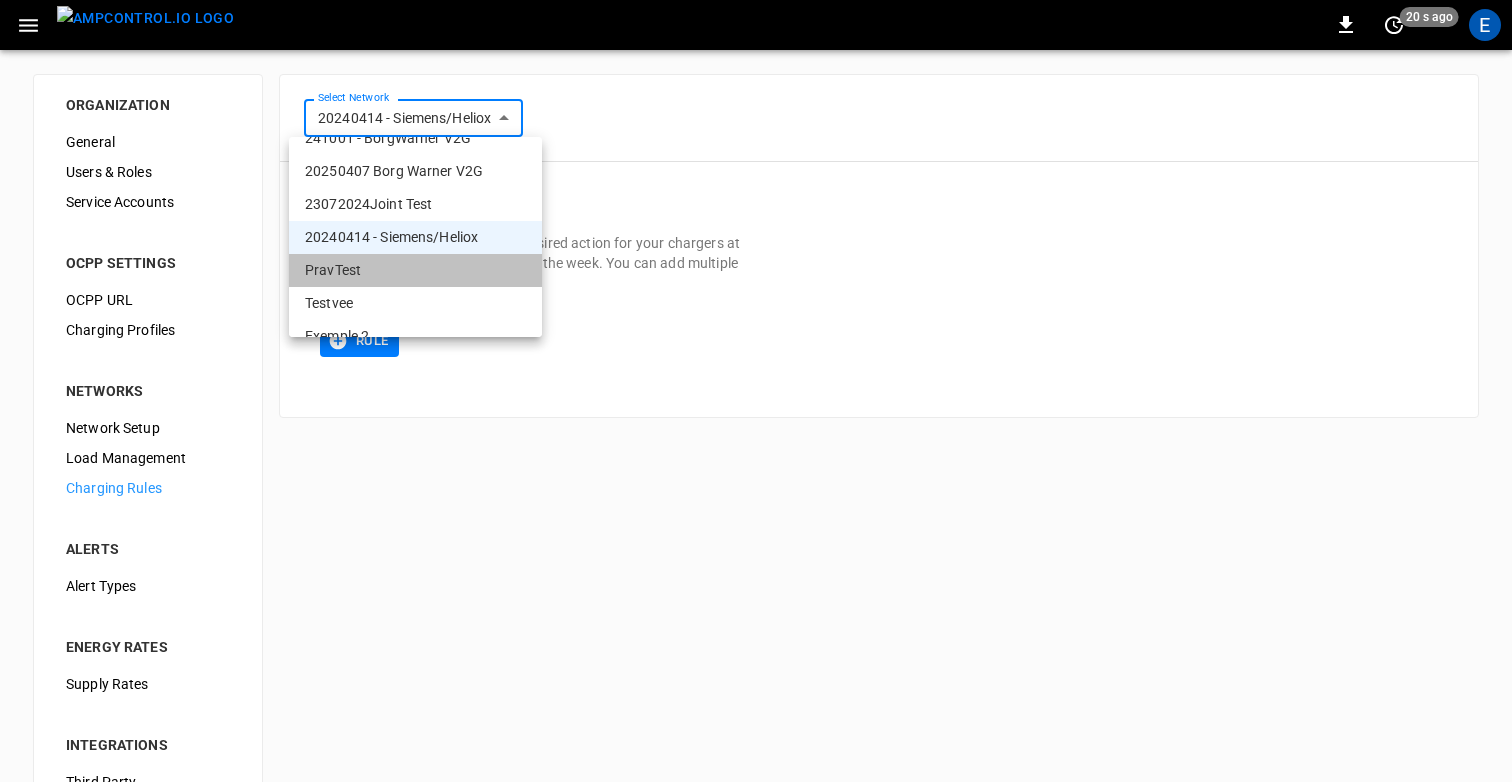 click on "PravTest" at bounding box center (415, 270) 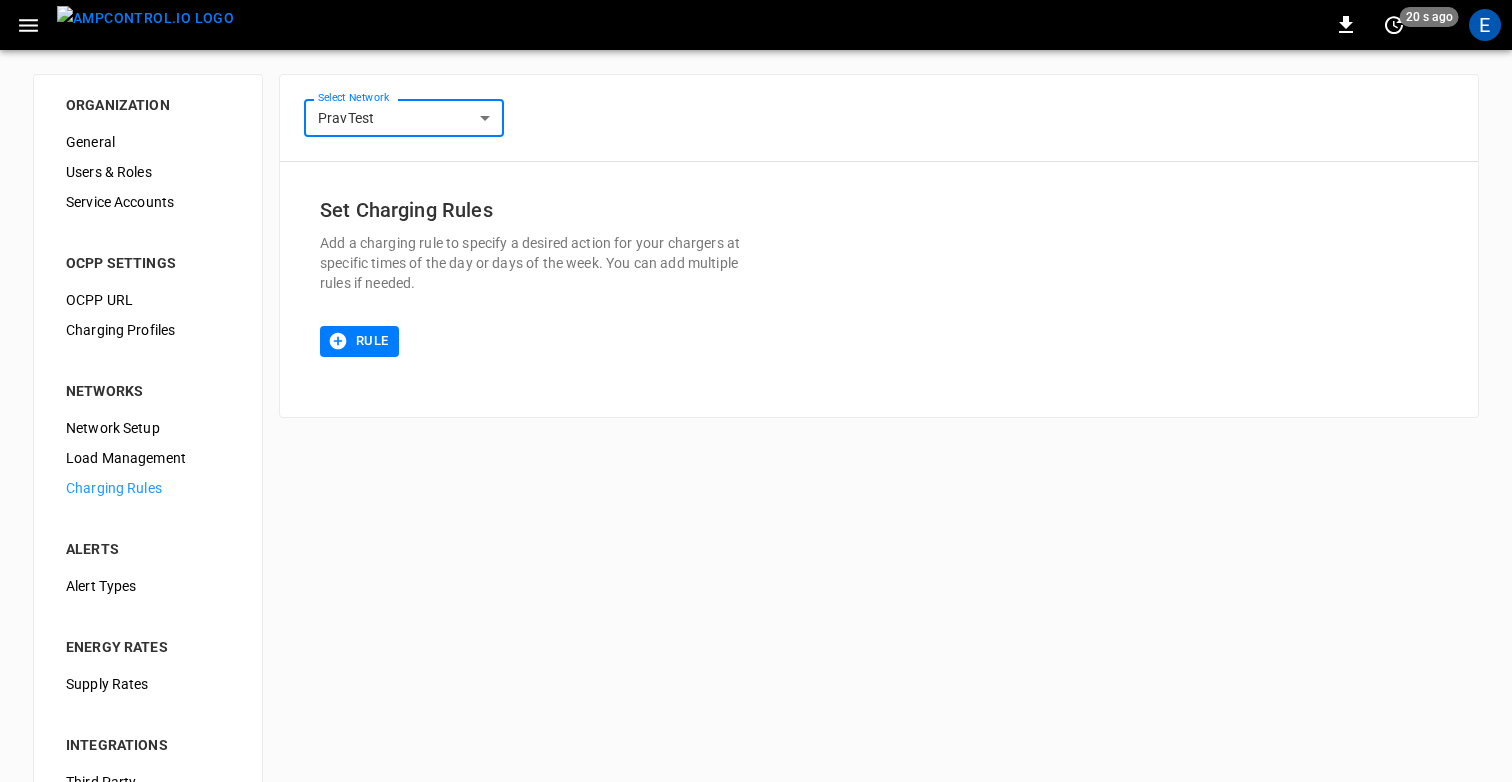 click on "**********" at bounding box center [756, 483] 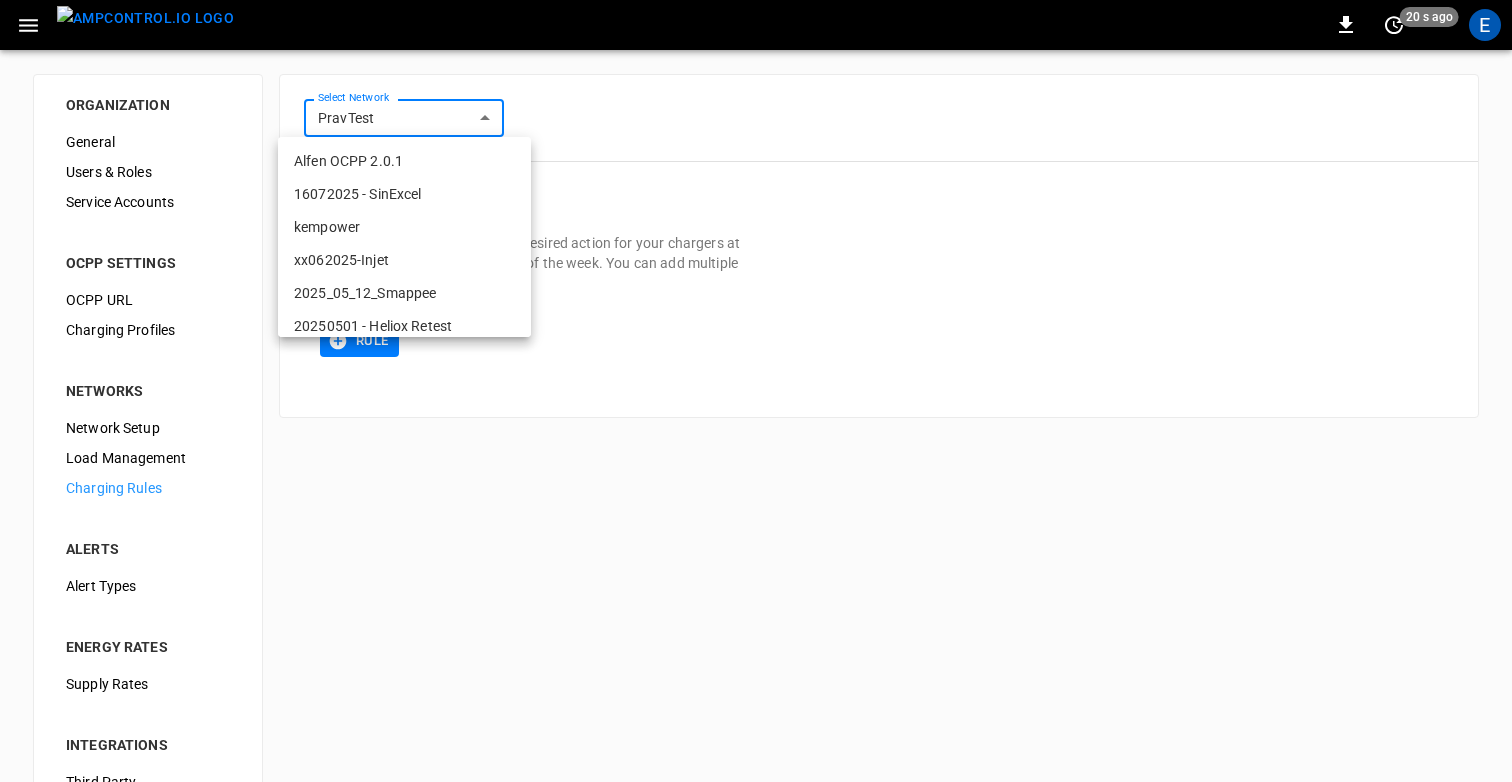 scroll, scrollTop: 452, scrollLeft: 0, axis: vertical 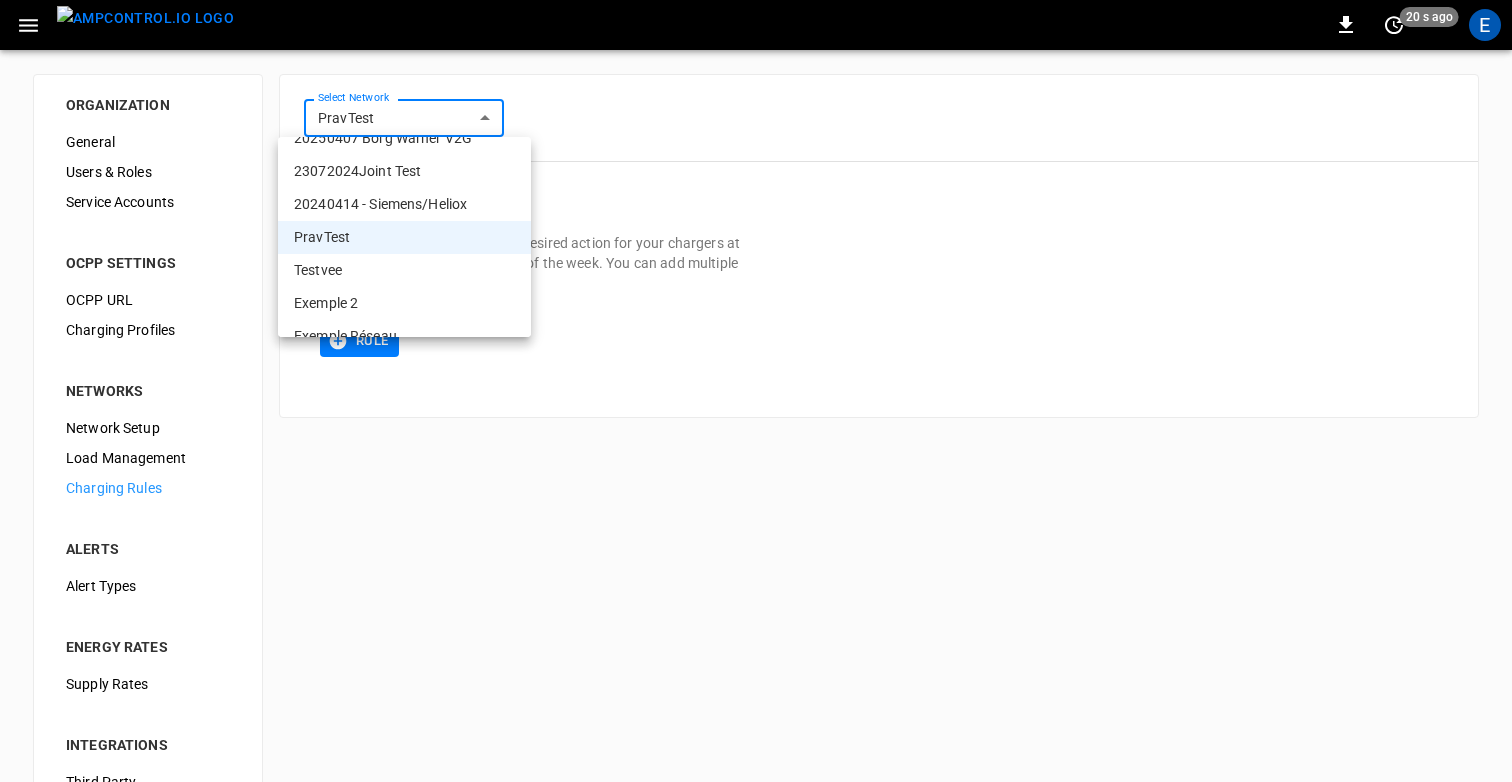 click on "Testvee" at bounding box center (404, 270) 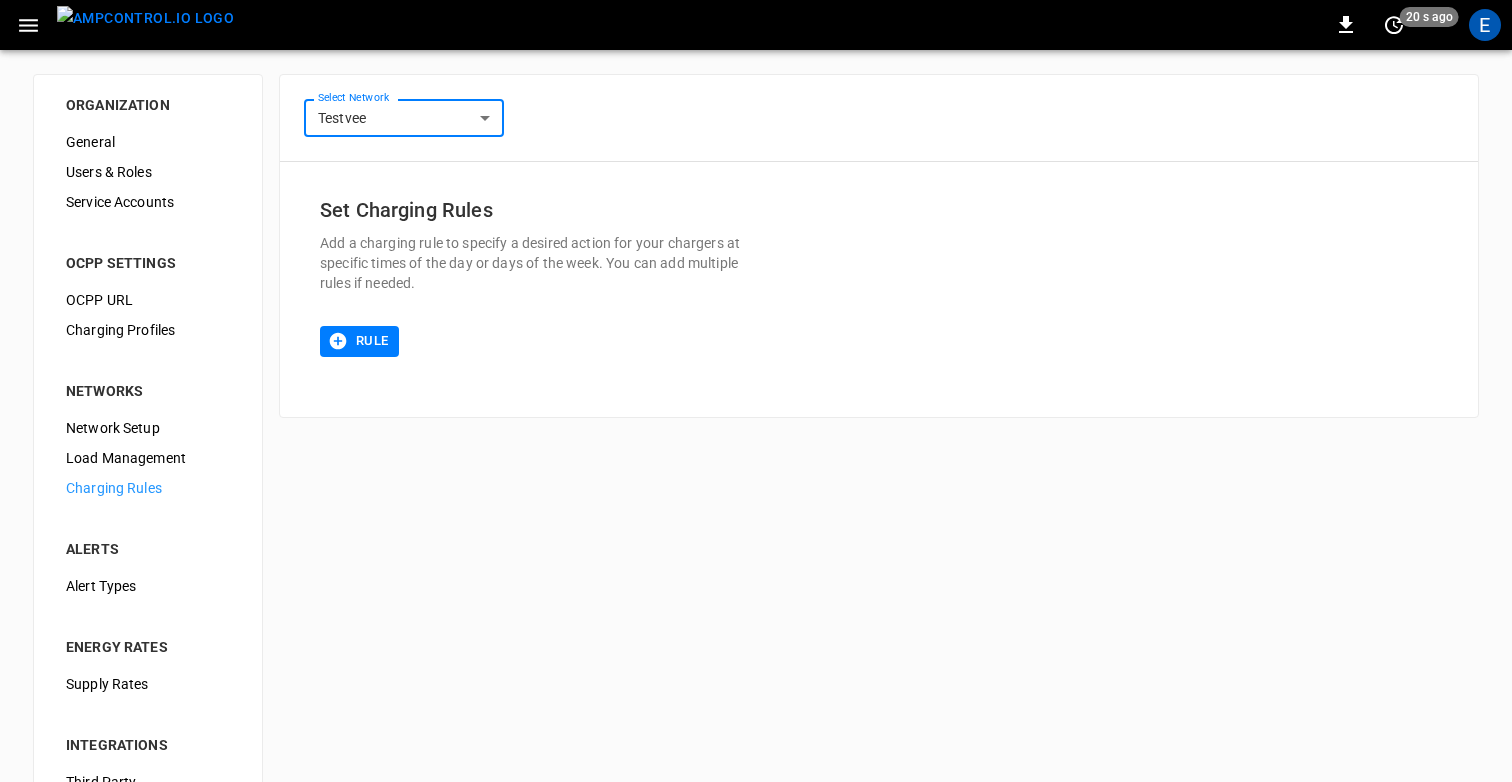 click on "**********" at bounding box center [756, 483] 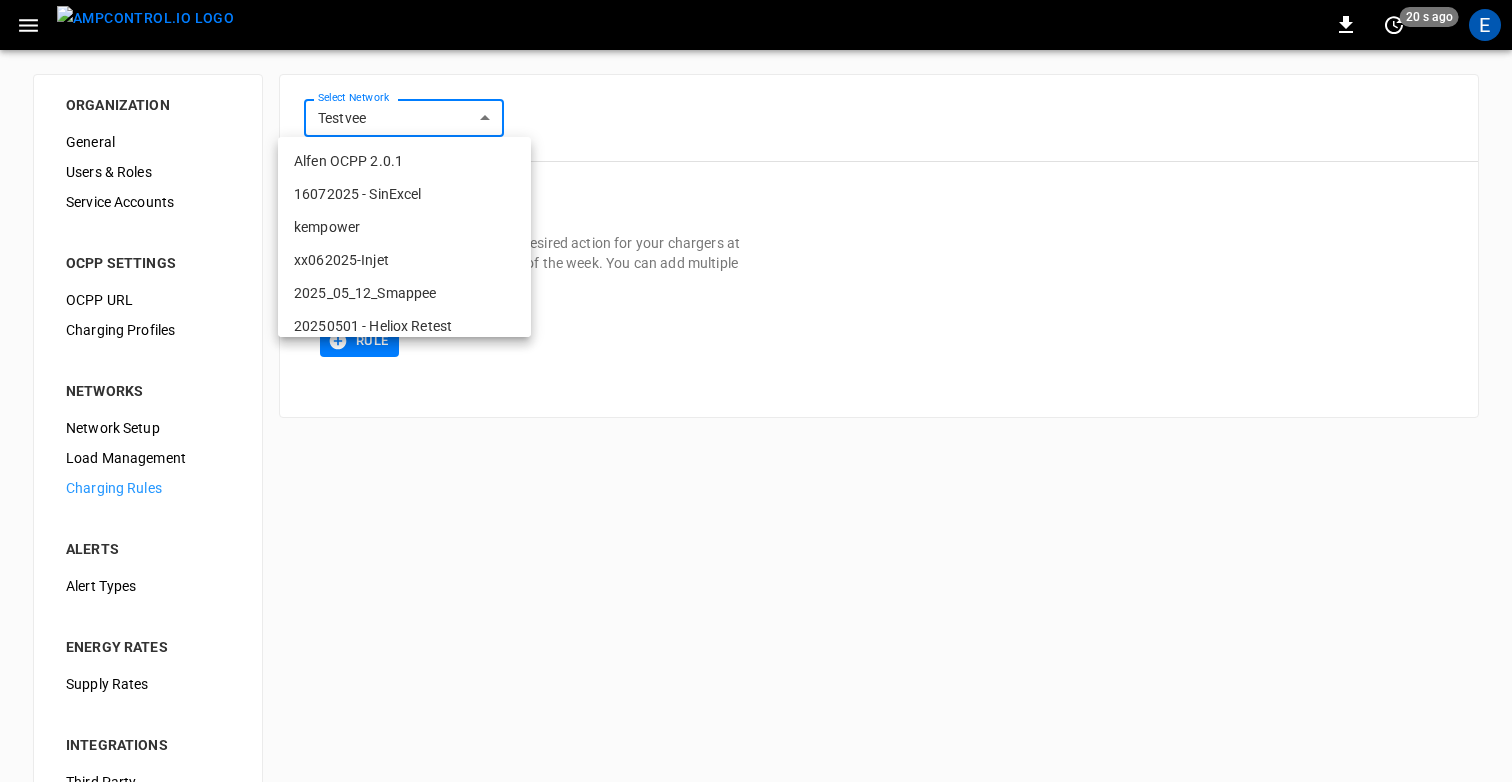 scroll, scrollTop: 485, scrollLeft: 0, axis: vertical 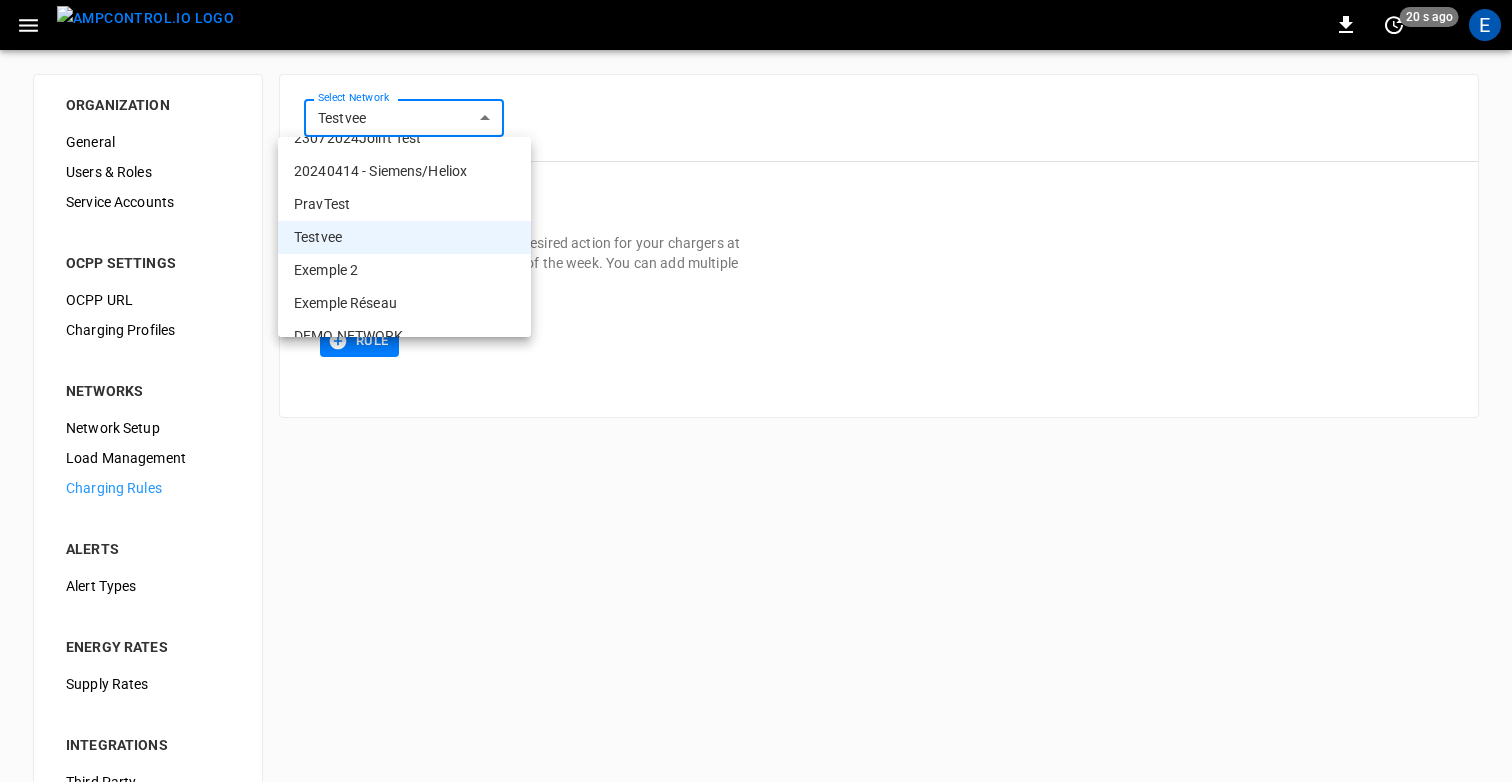 click on "Exemple 2" at bounding box center (404, 270) 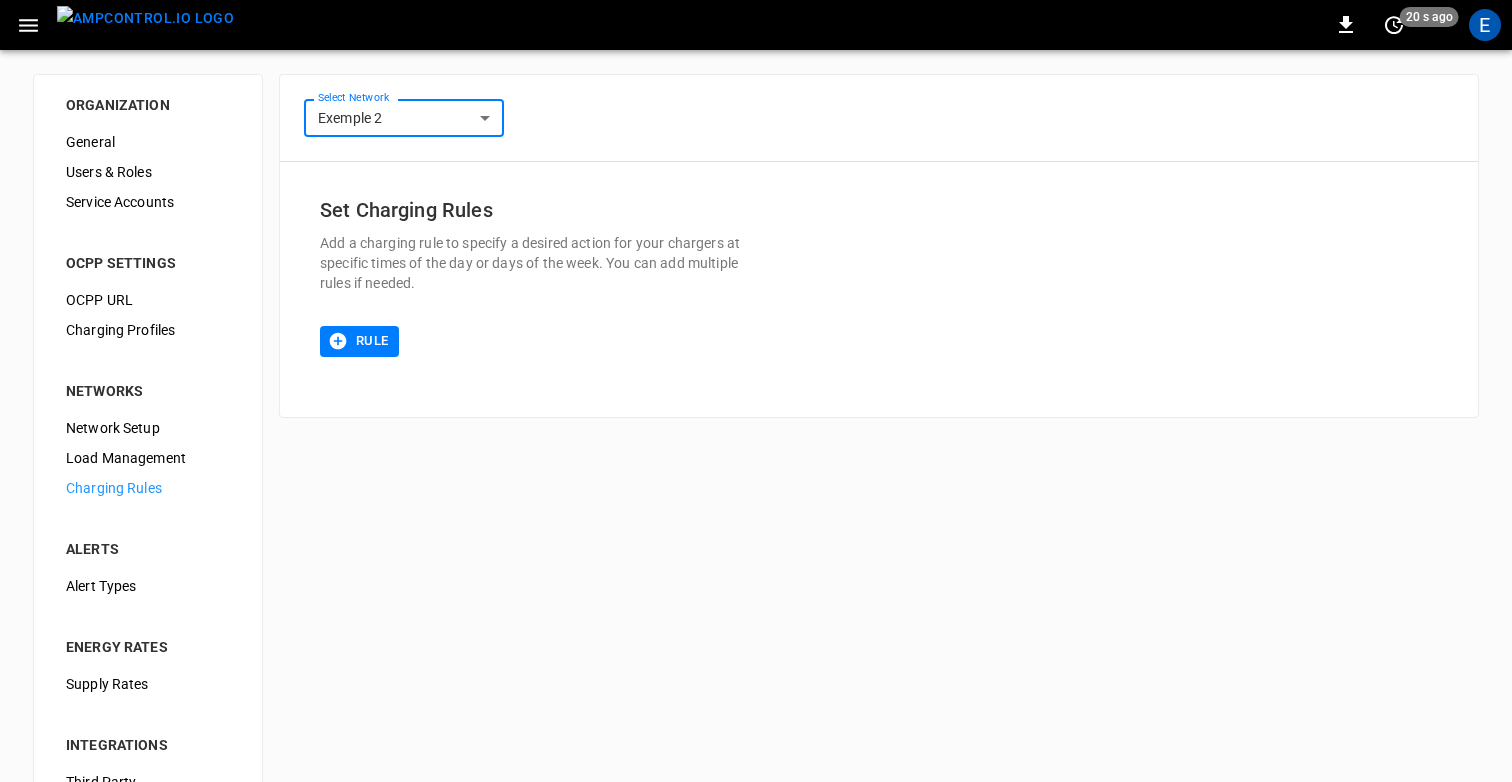 click on "**********" at bounding box center [756, 483] 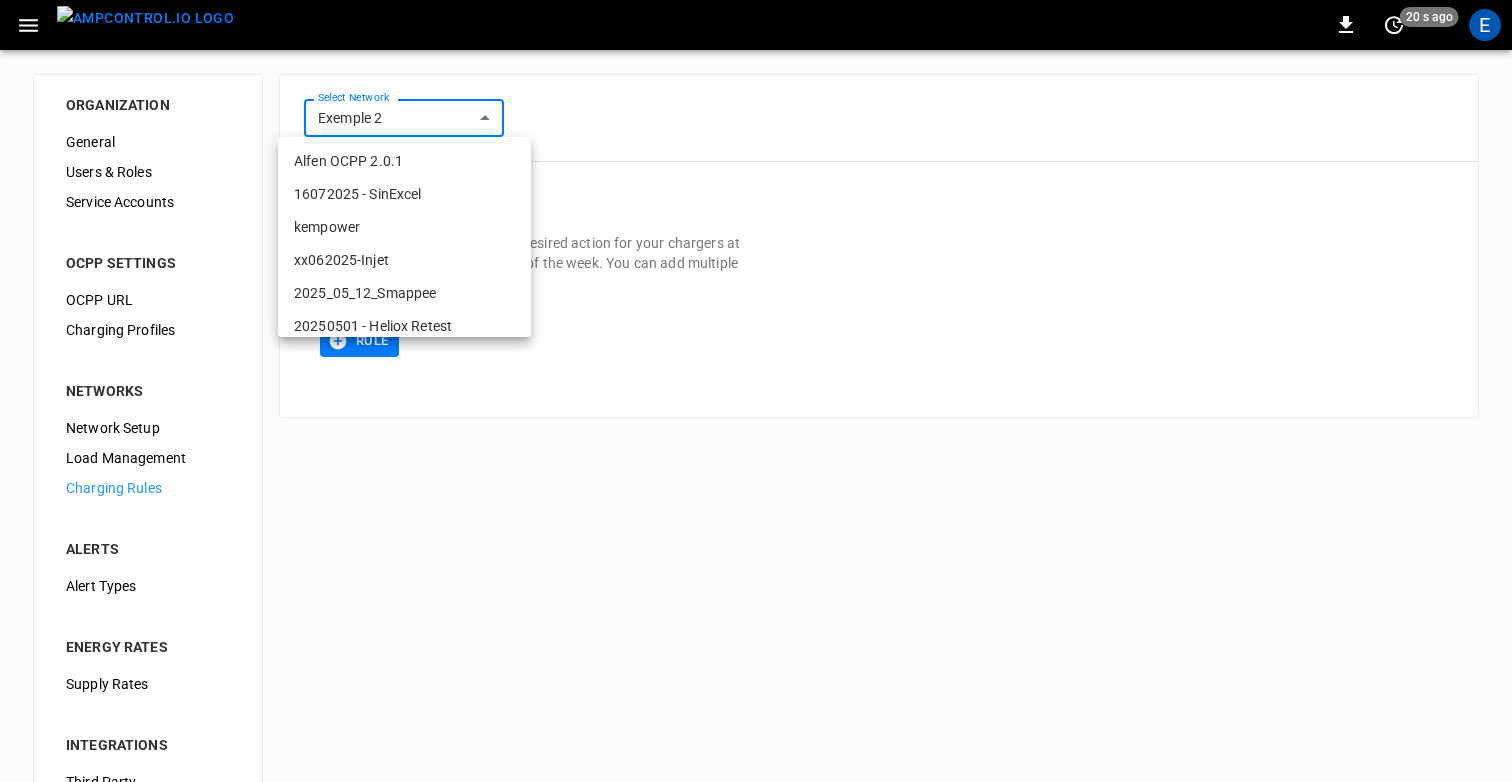 scroll, scrollTop: 518, scrollLeft: 0, axis: vertical 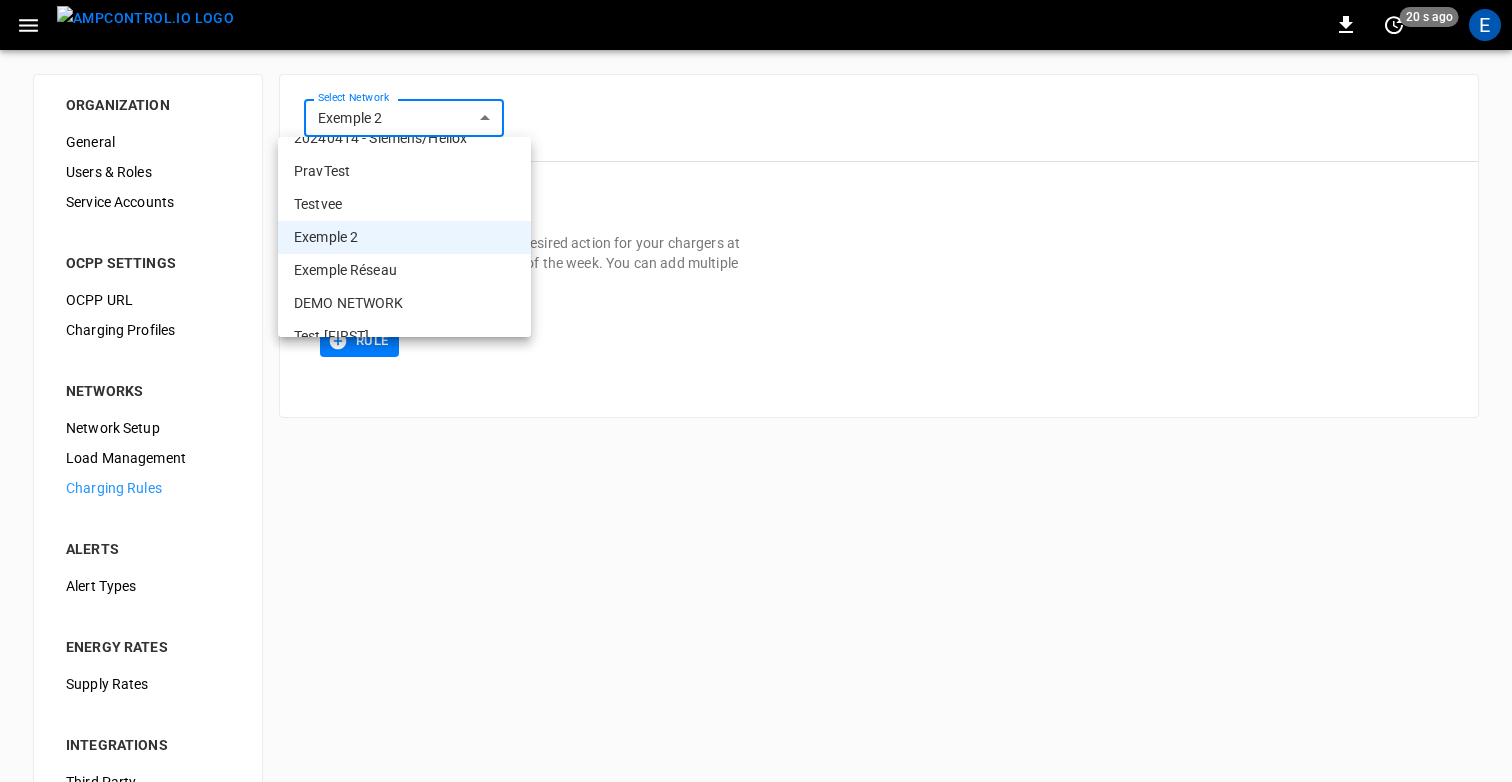 click on "Exemple Réseau" at bounding box center [404, 270] 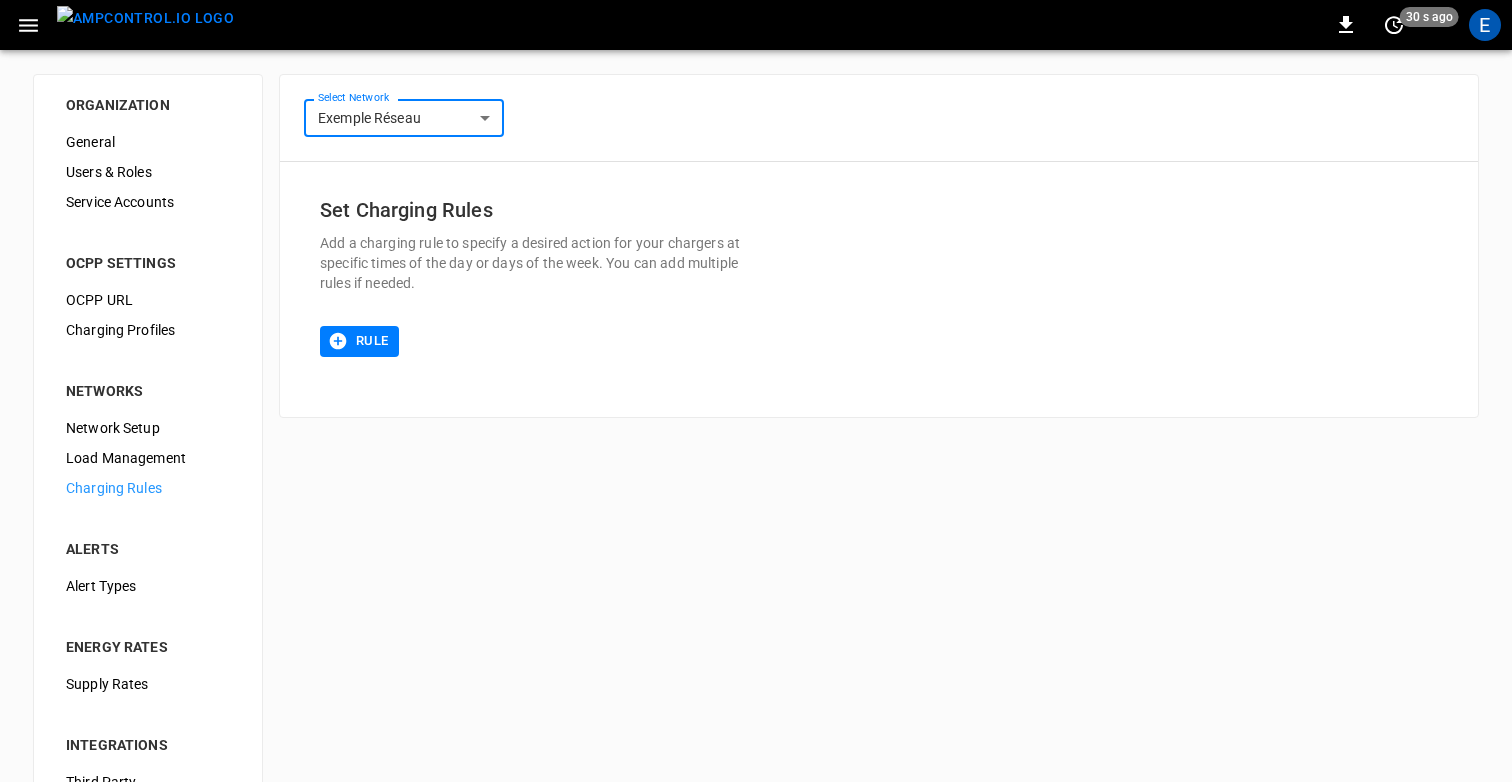click on "**********" at bounding box center [756, 483] 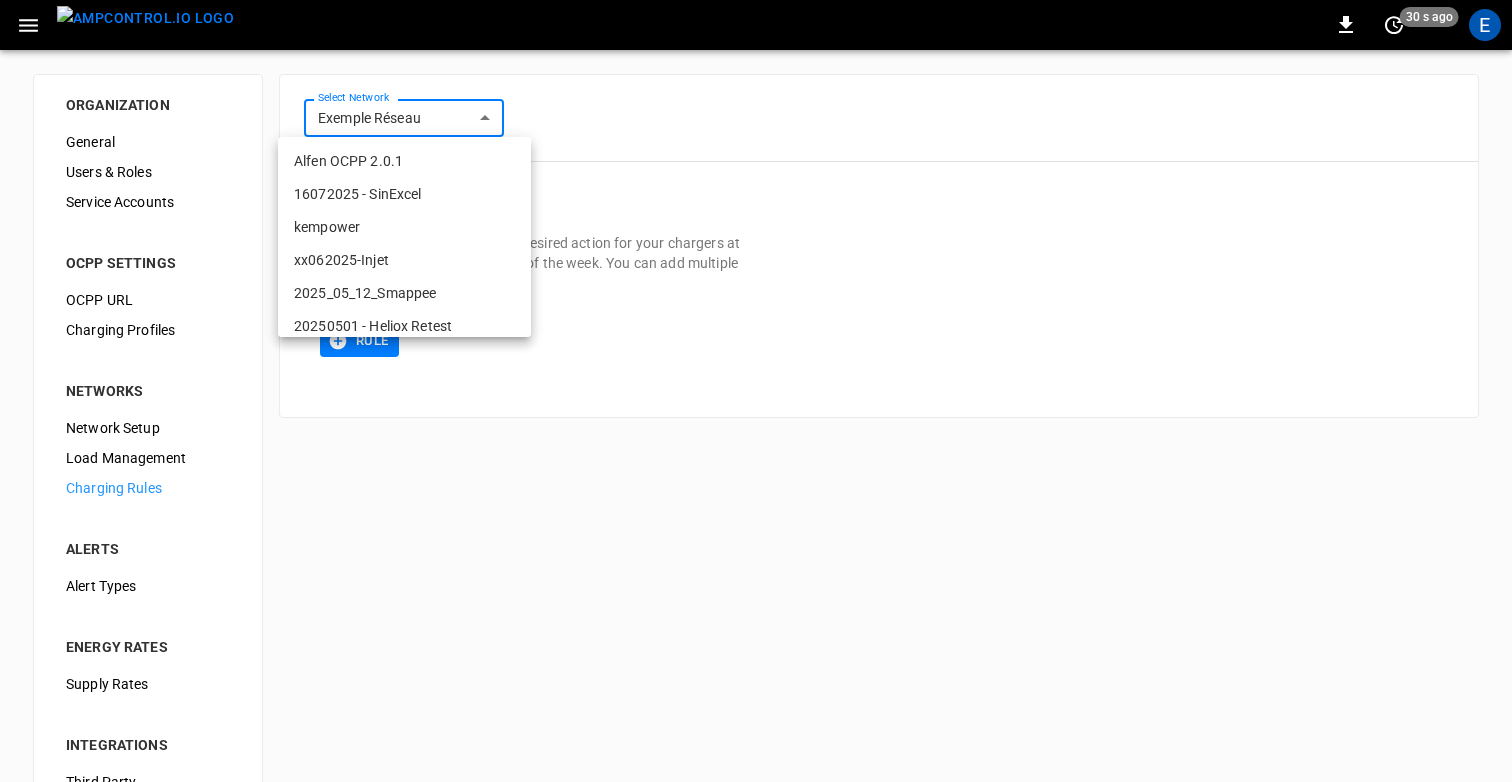 scroll, scrollTop: 551, scrollLeft: 0, axis: vertical 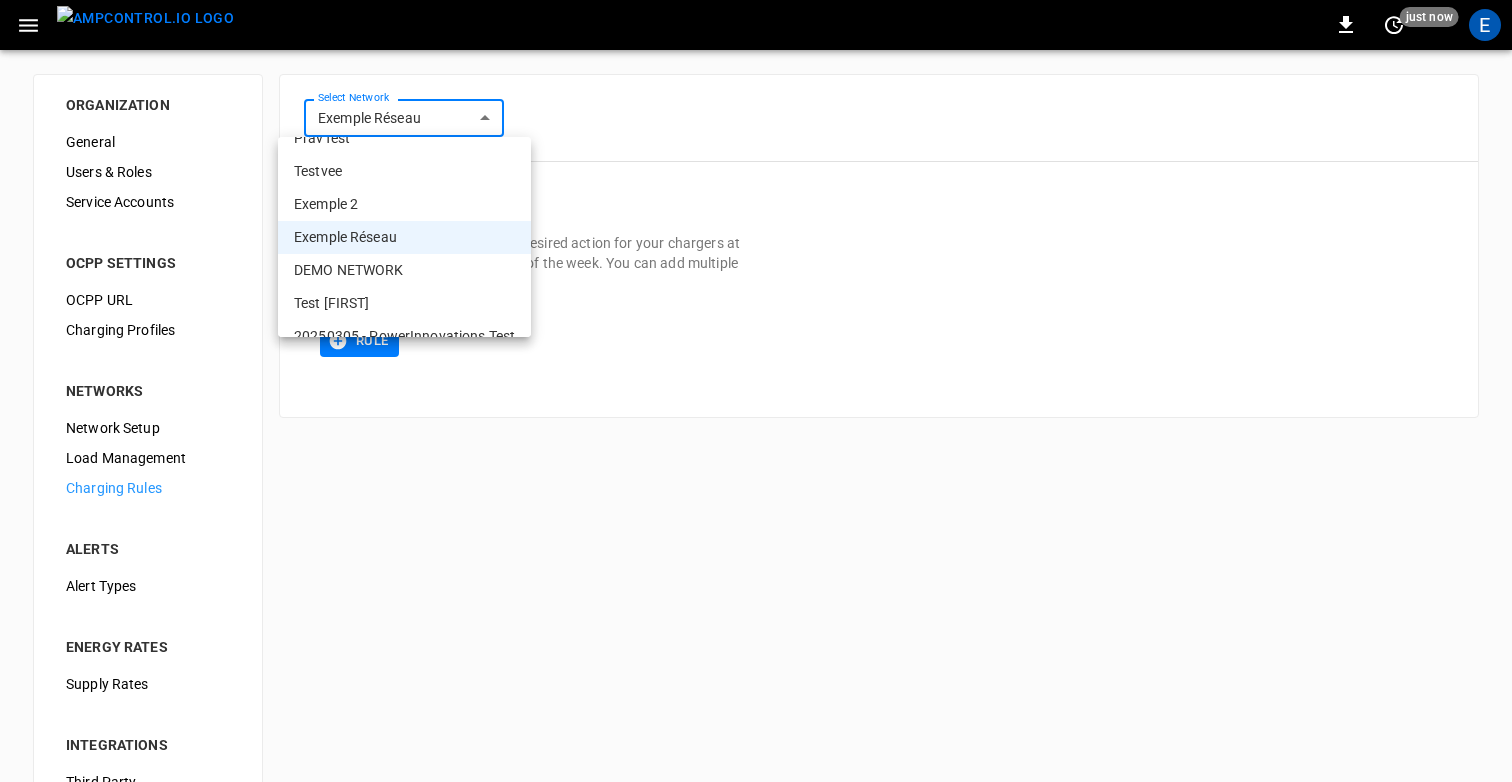 click on "DEMO NETWORK" at bounding box center (404, 270) 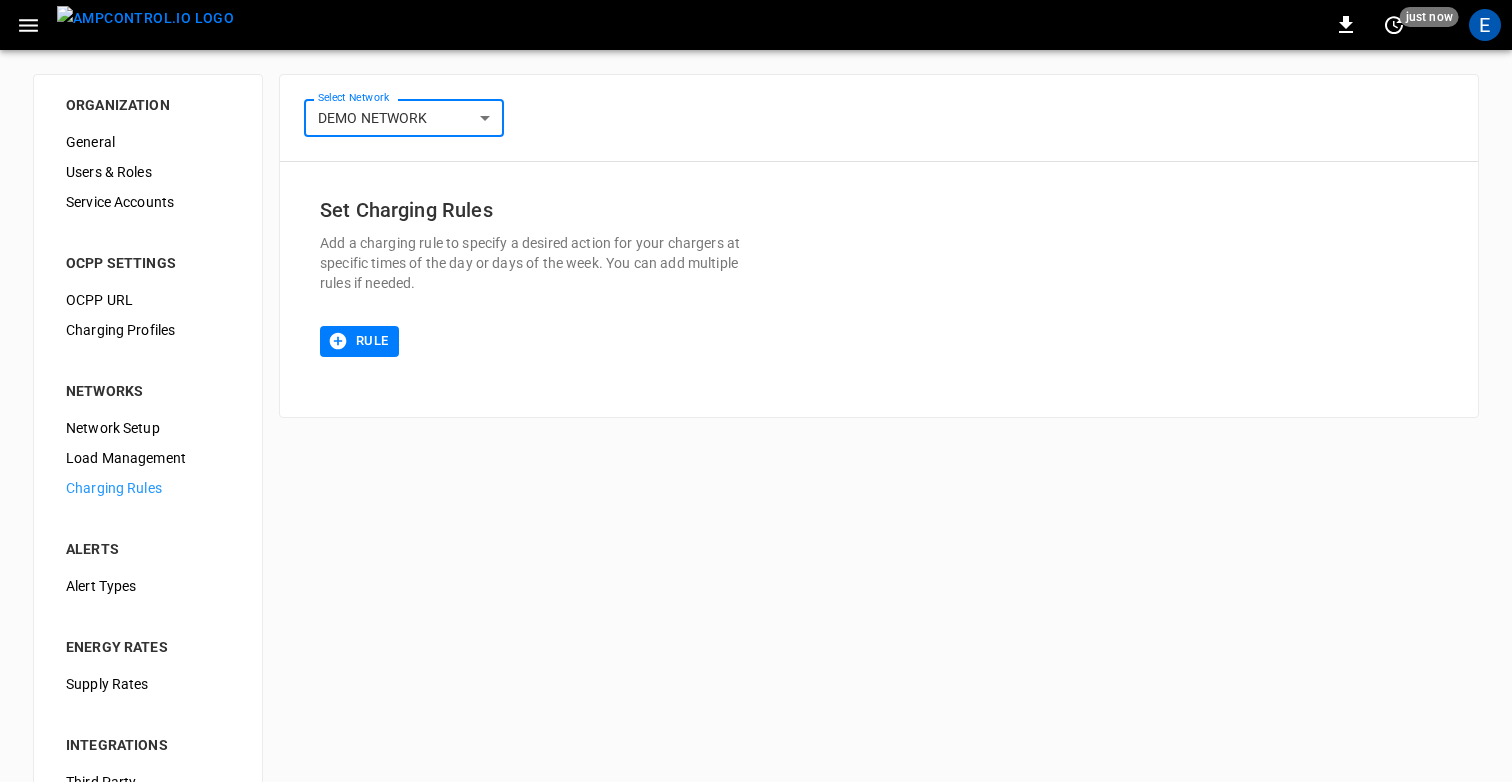 click on "**********" at bounding box center (756, 483) 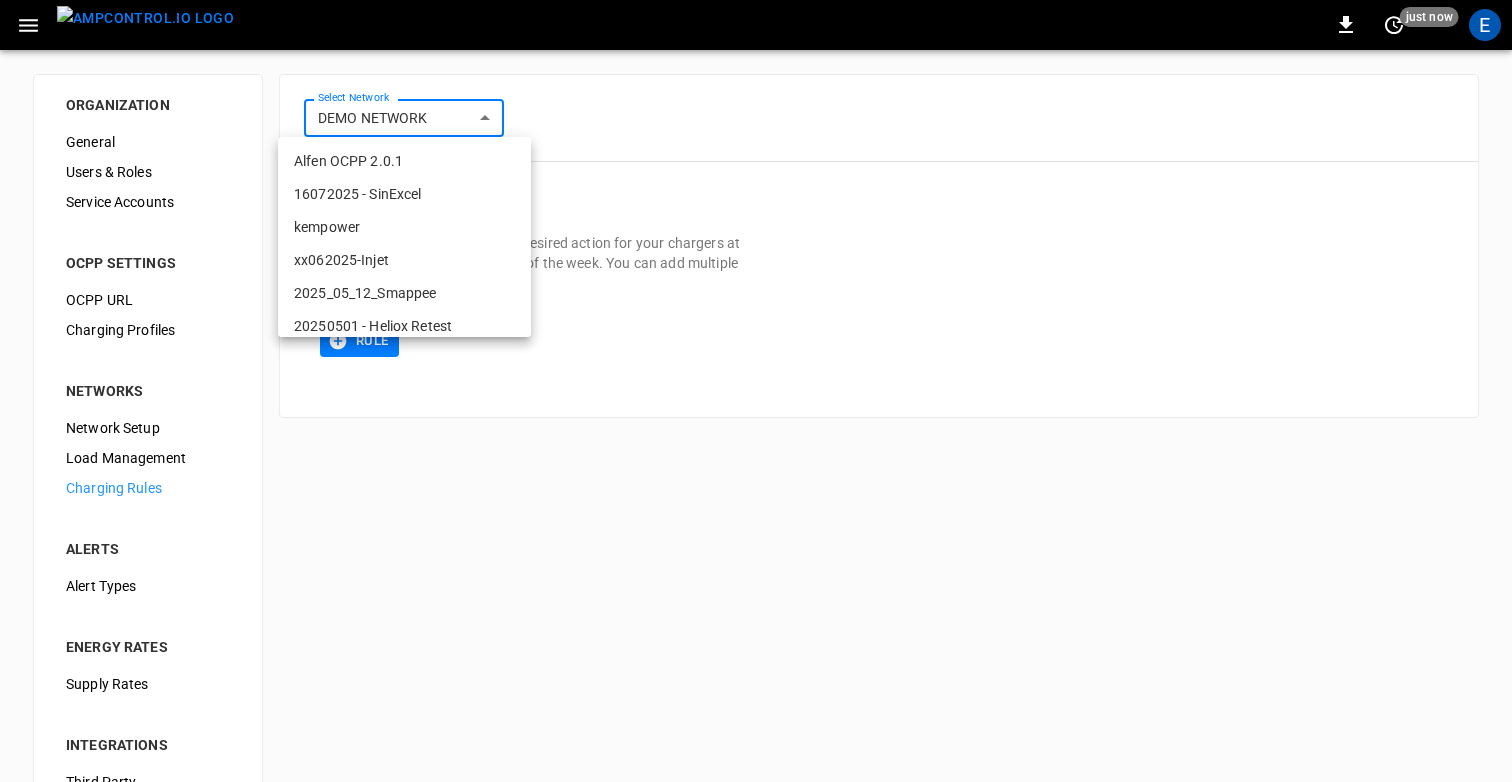 scroll, scrollTop: 584, scrollLeft: 0, axis: vertical 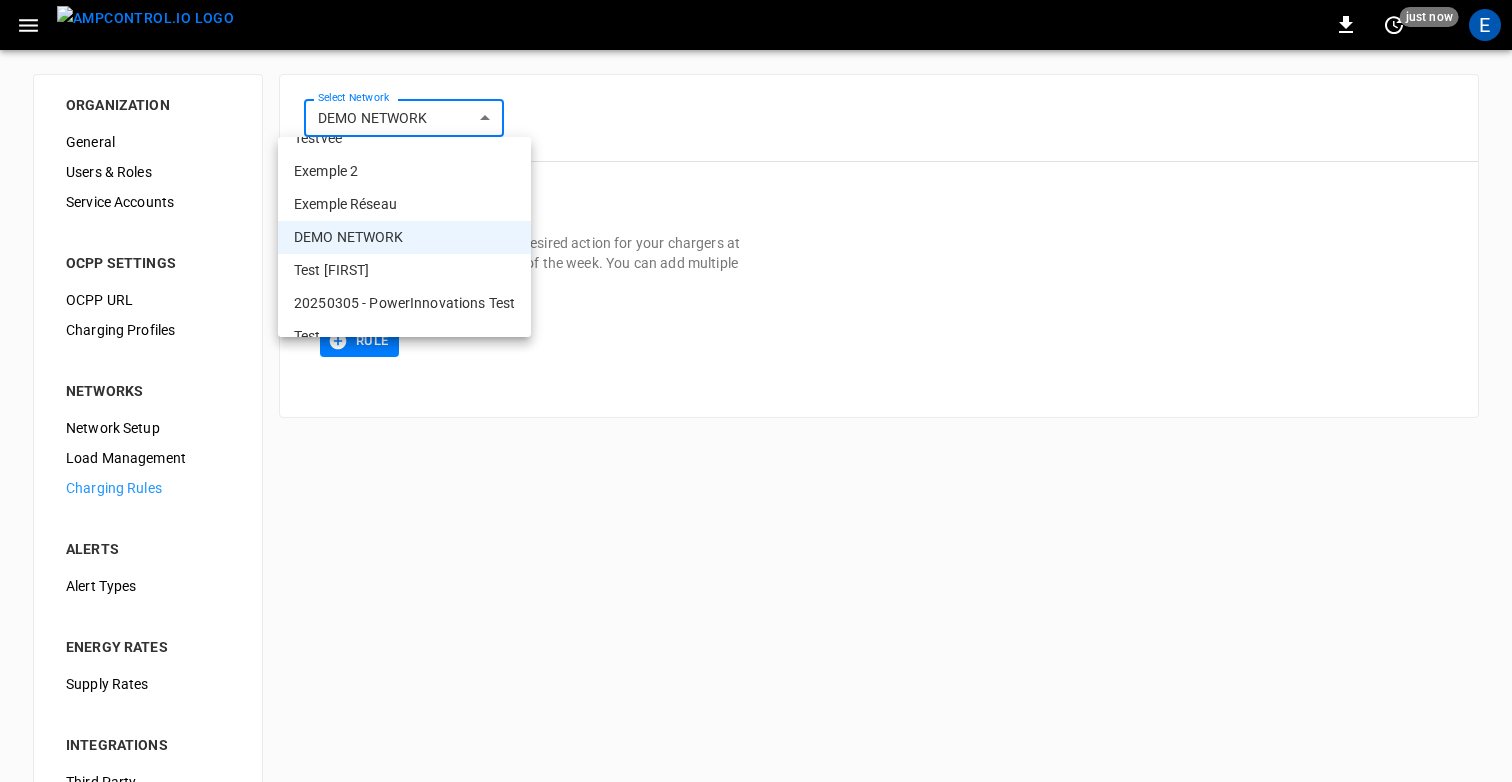 click on "Test tomas" at bounding box center [404, 270] 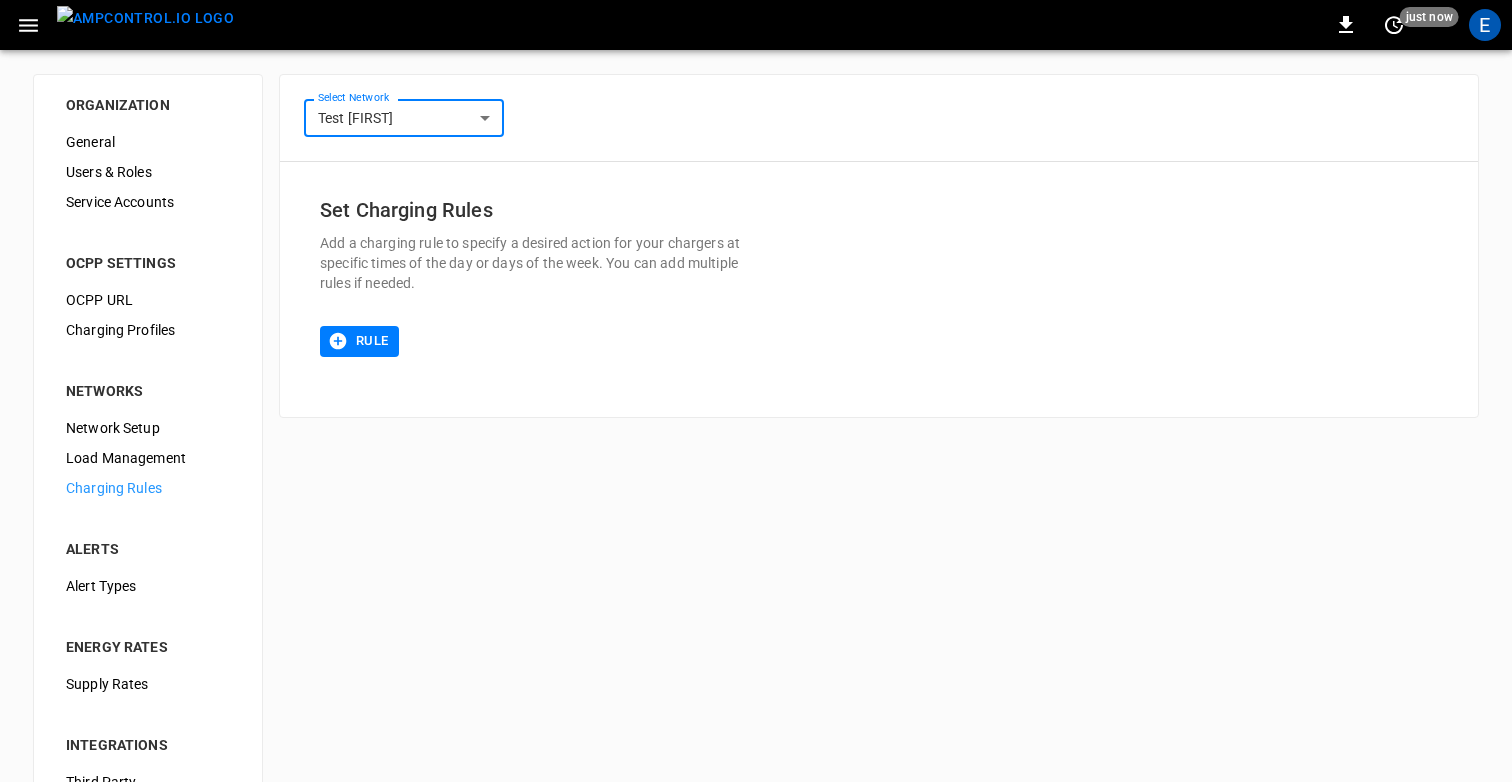 click on "**********" at bounding box center (756, 483) 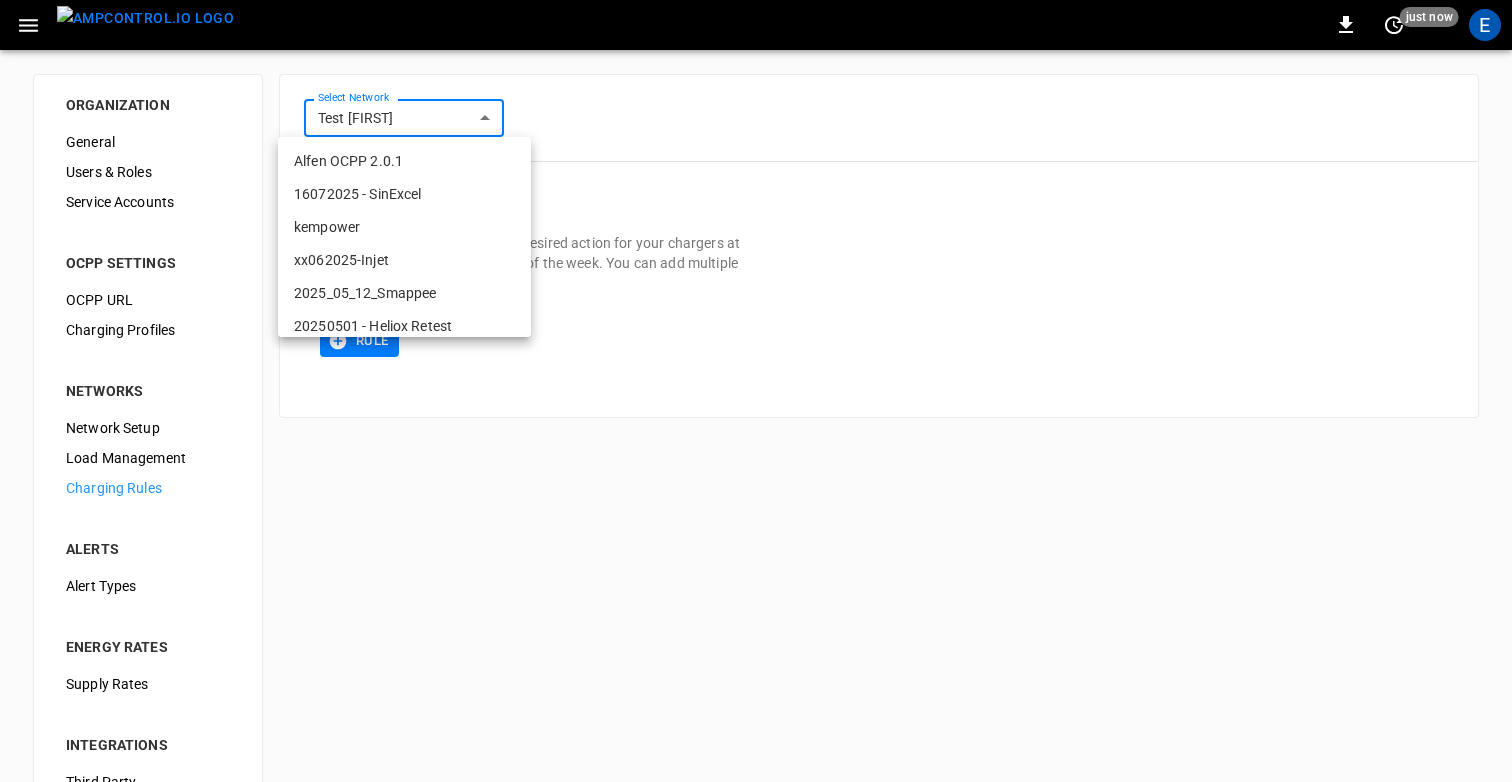 scroll, scrollTop: 617, scrollLeft: 0, axis: vertical 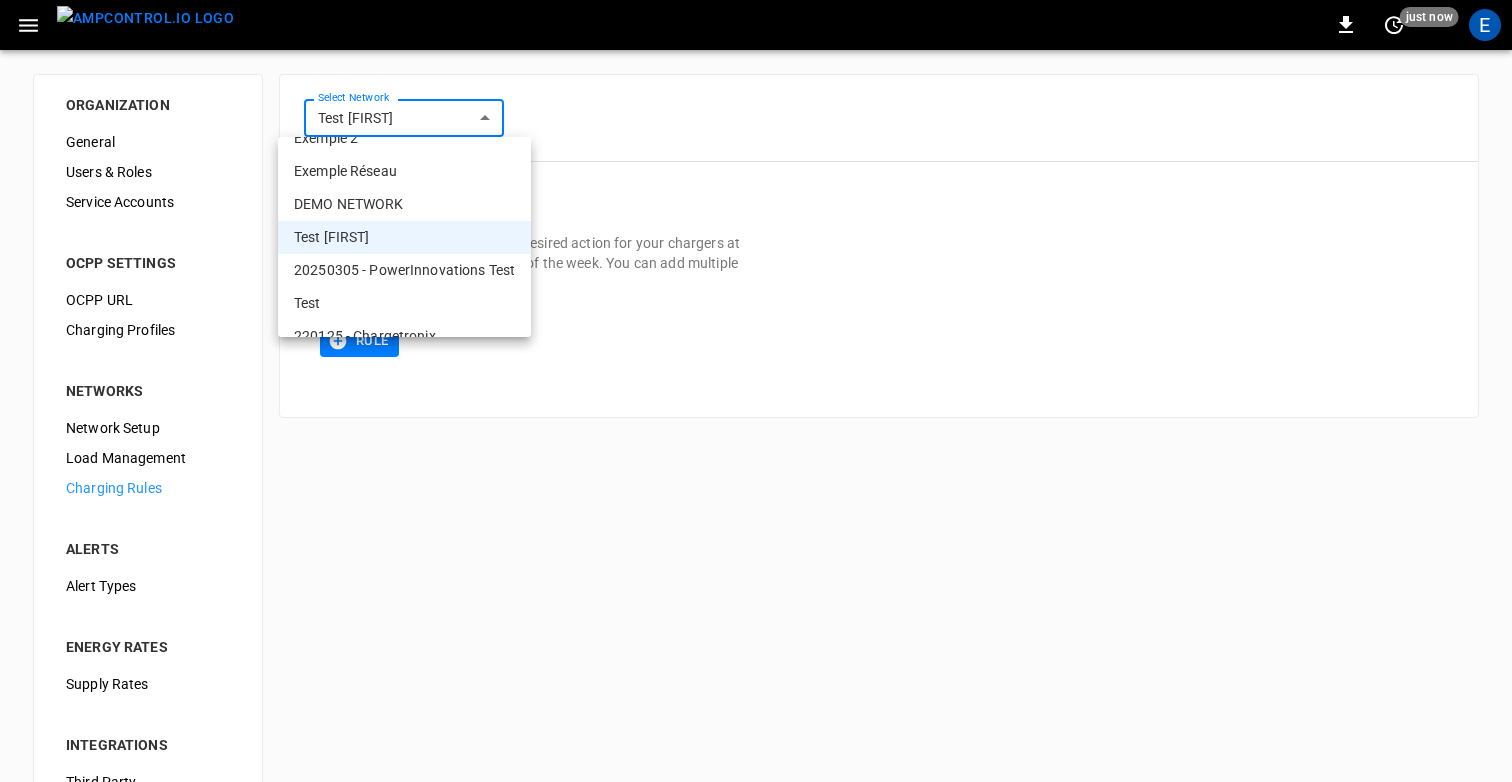 click on "20250305 - PowerInnovations Test" at bounding box center [404, 270] 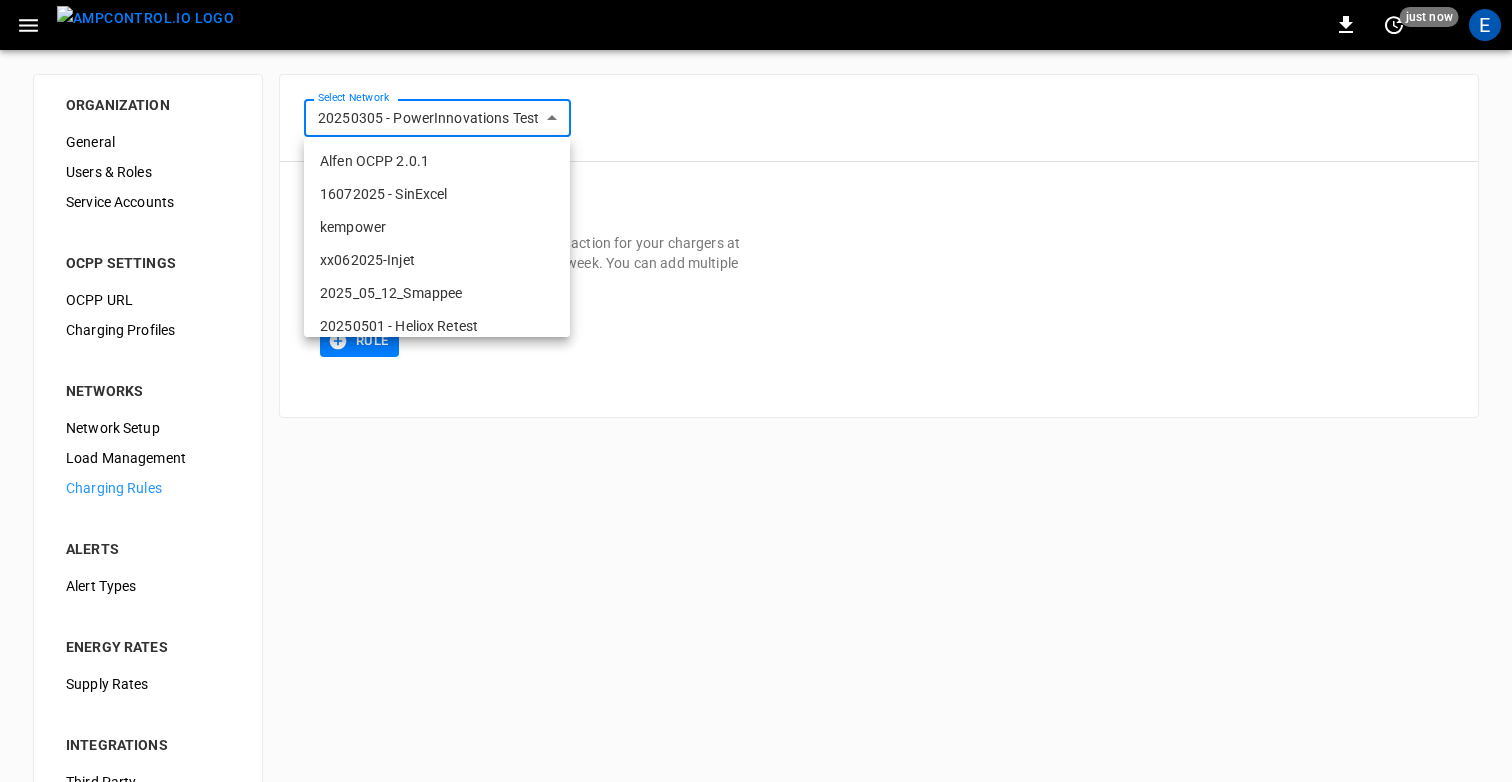 click on "**********" at bounding box center [756, 483] 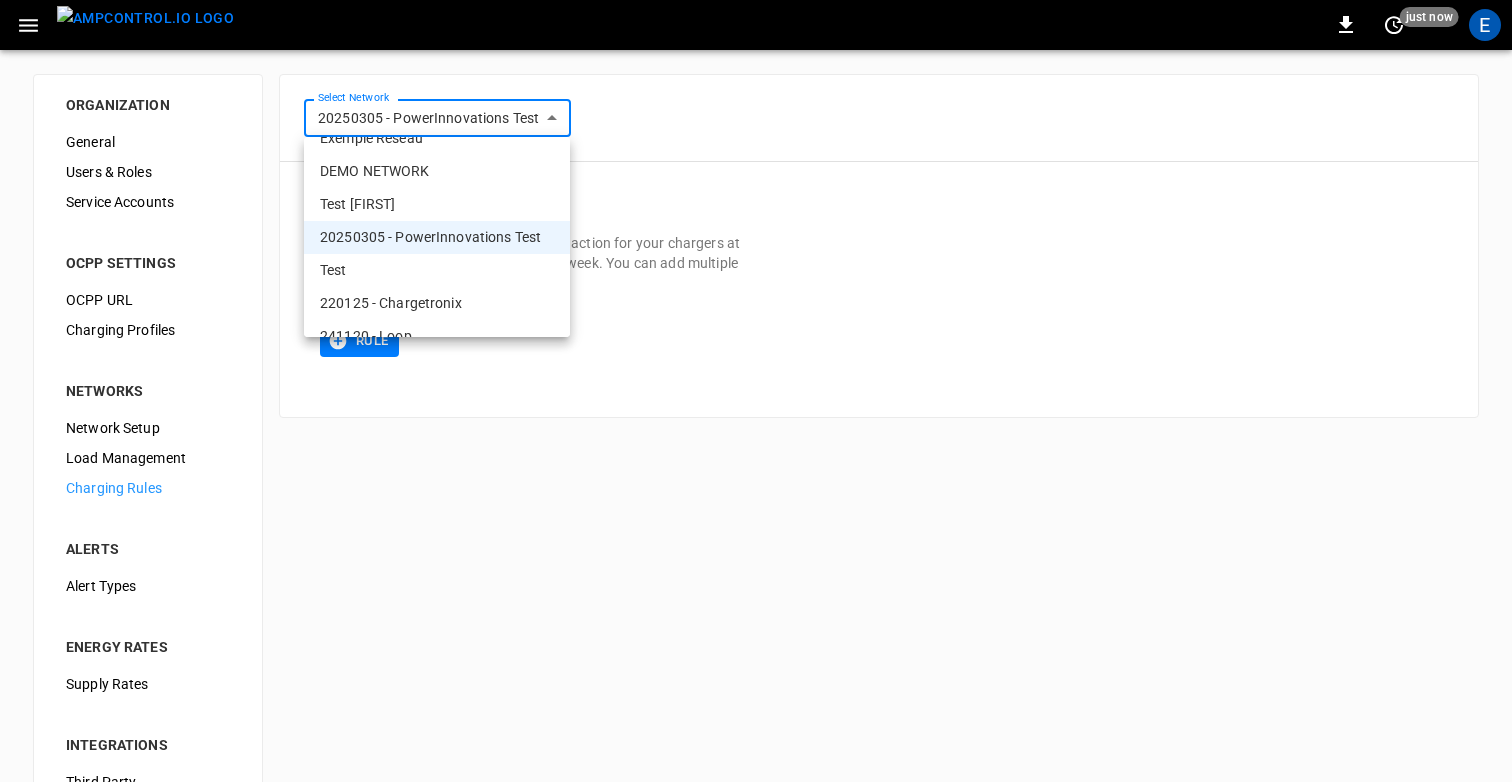 click on "Test" at bounding box center (437, 270) 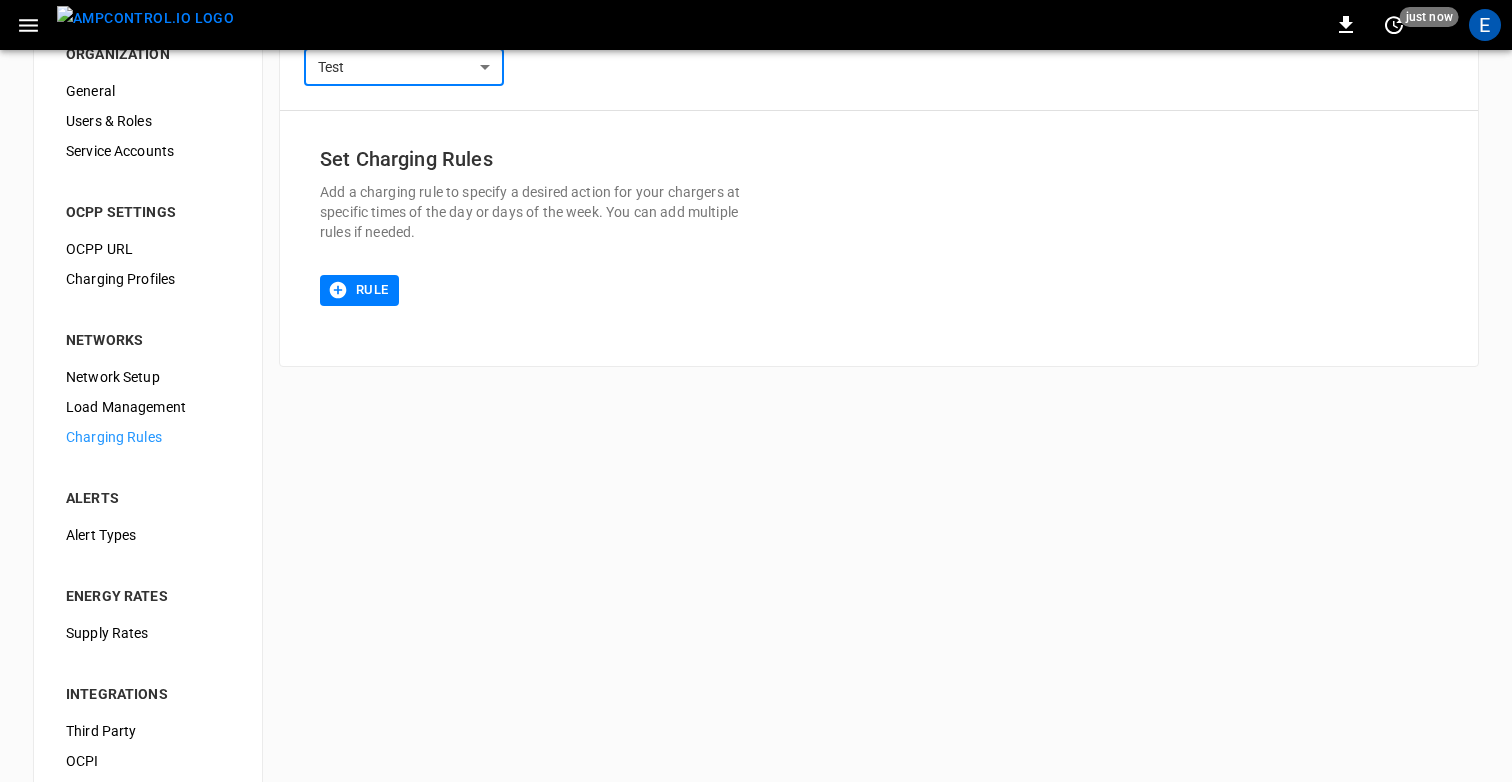 scroll, scrollTop: 58, scrollLeft: 0, axis: vertical 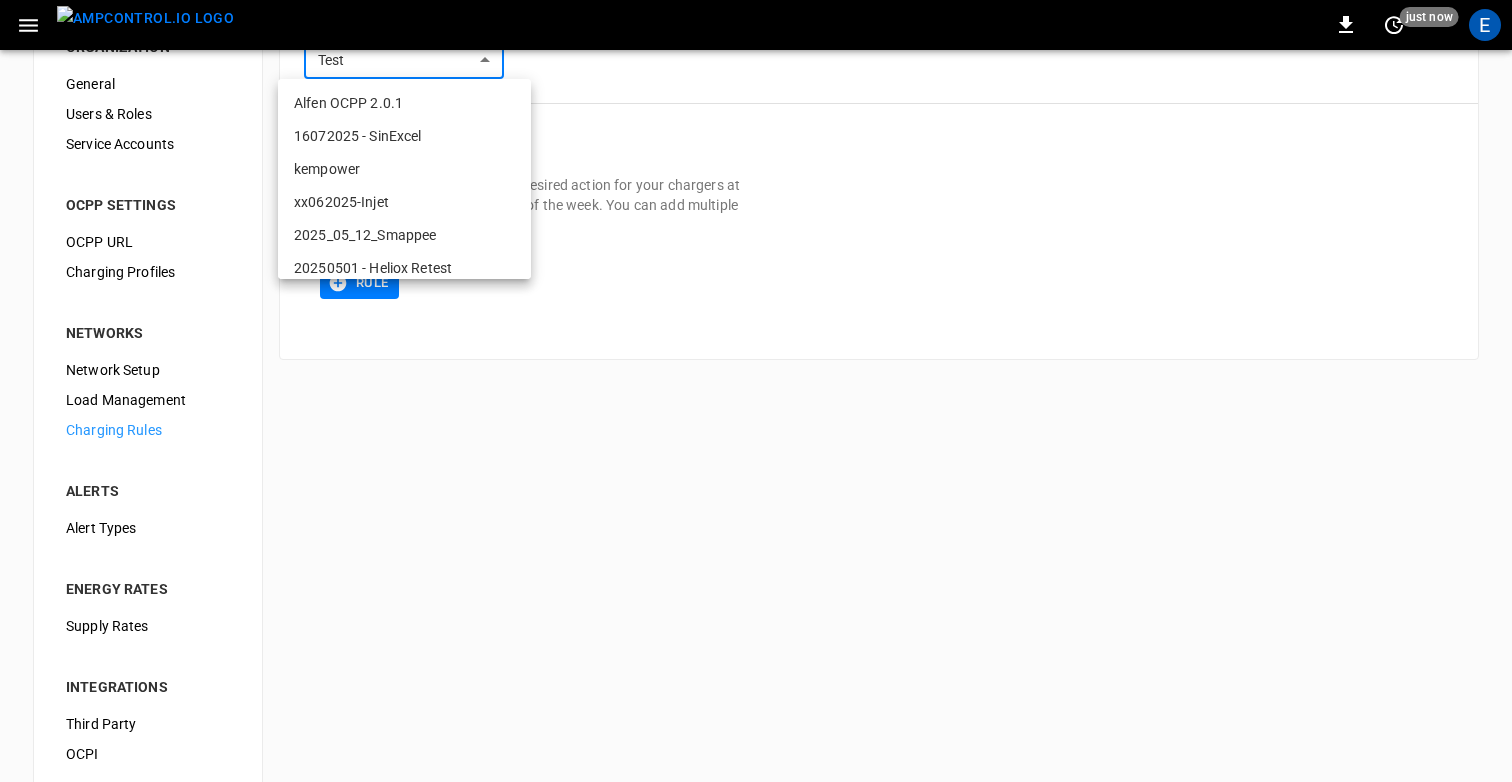 click on "**********" at bounding box center (756, 425) 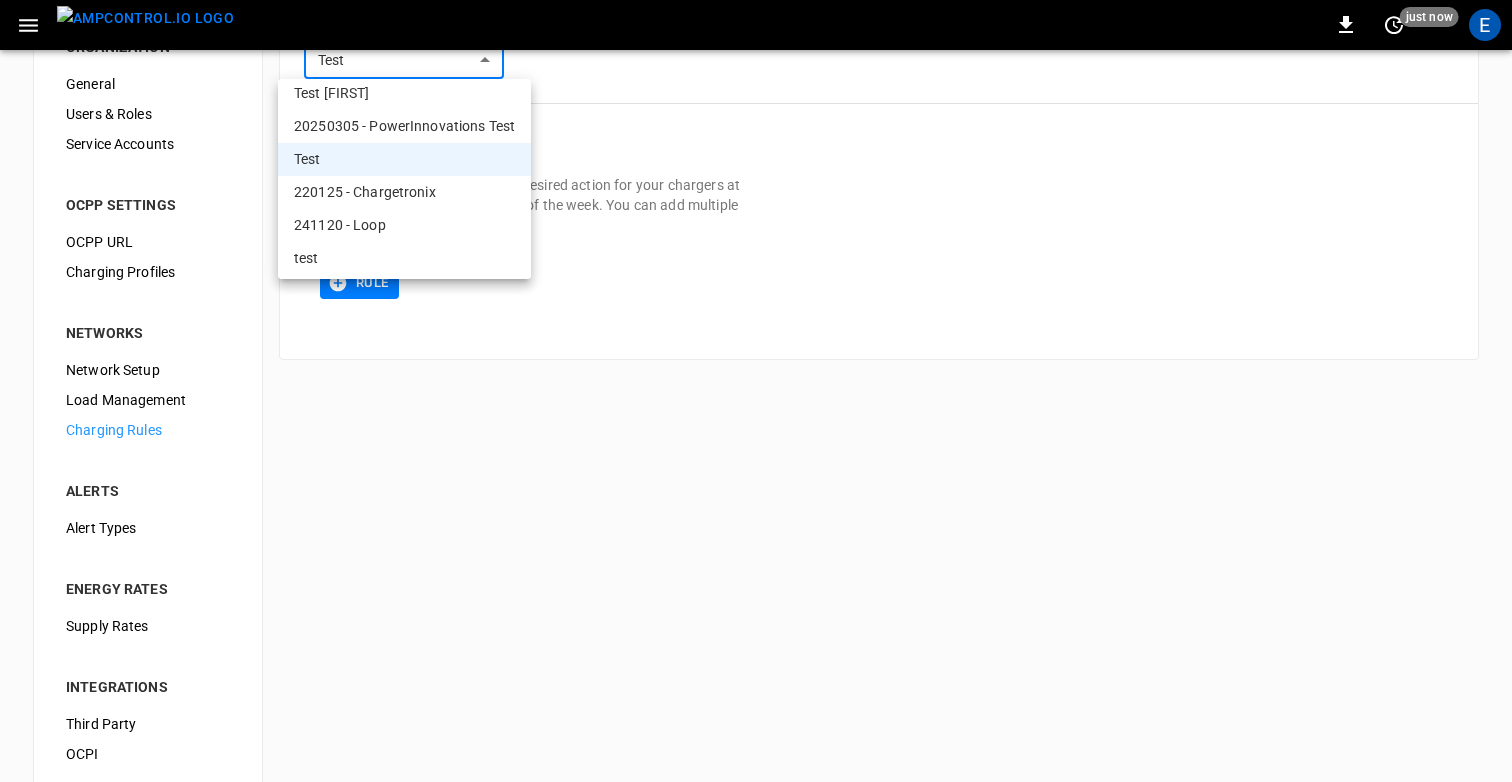 scroll, scrollTop: 707, scrollLeft: 0, axis: vertical 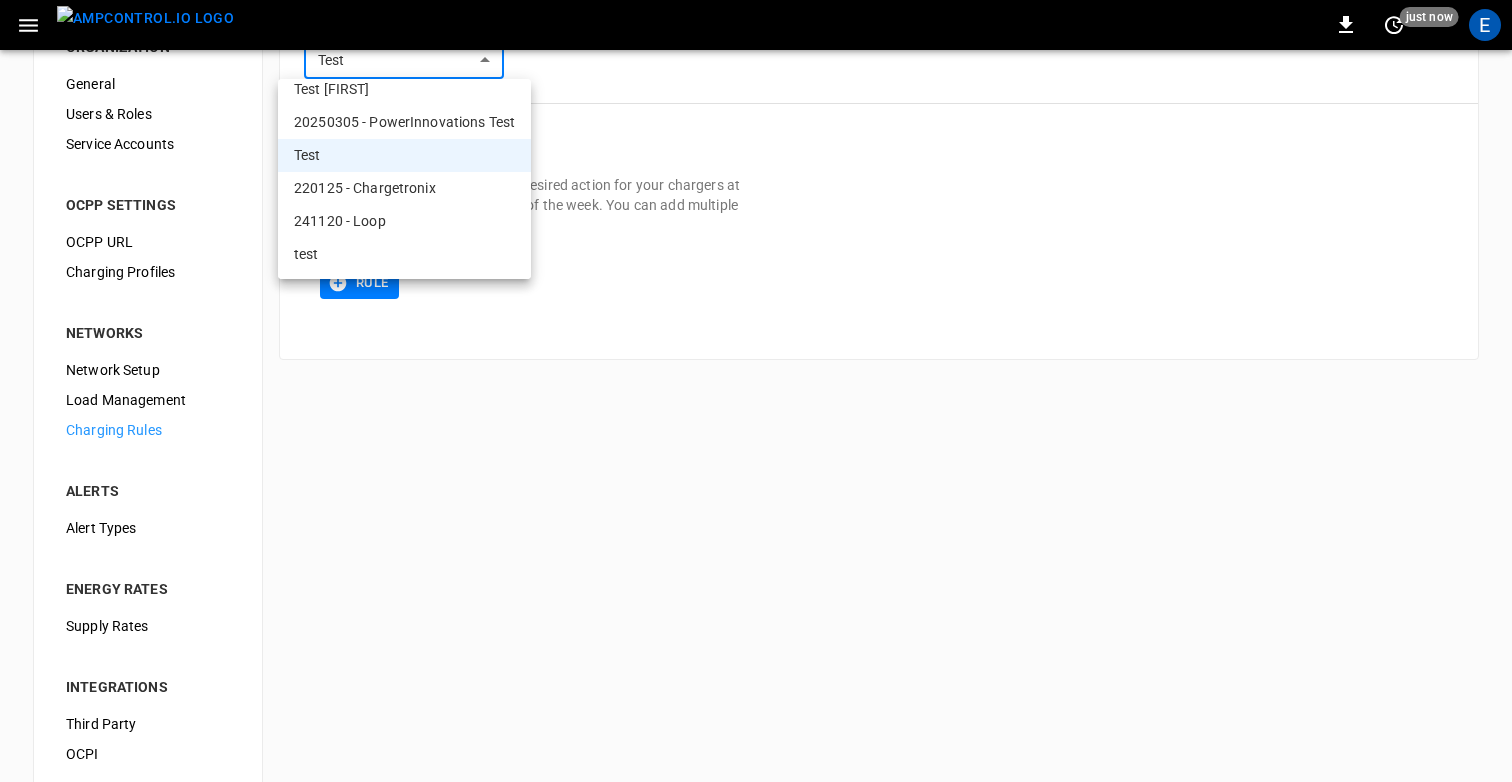 click on "220125 - Chargetronix" at bounding box center (404, 188) 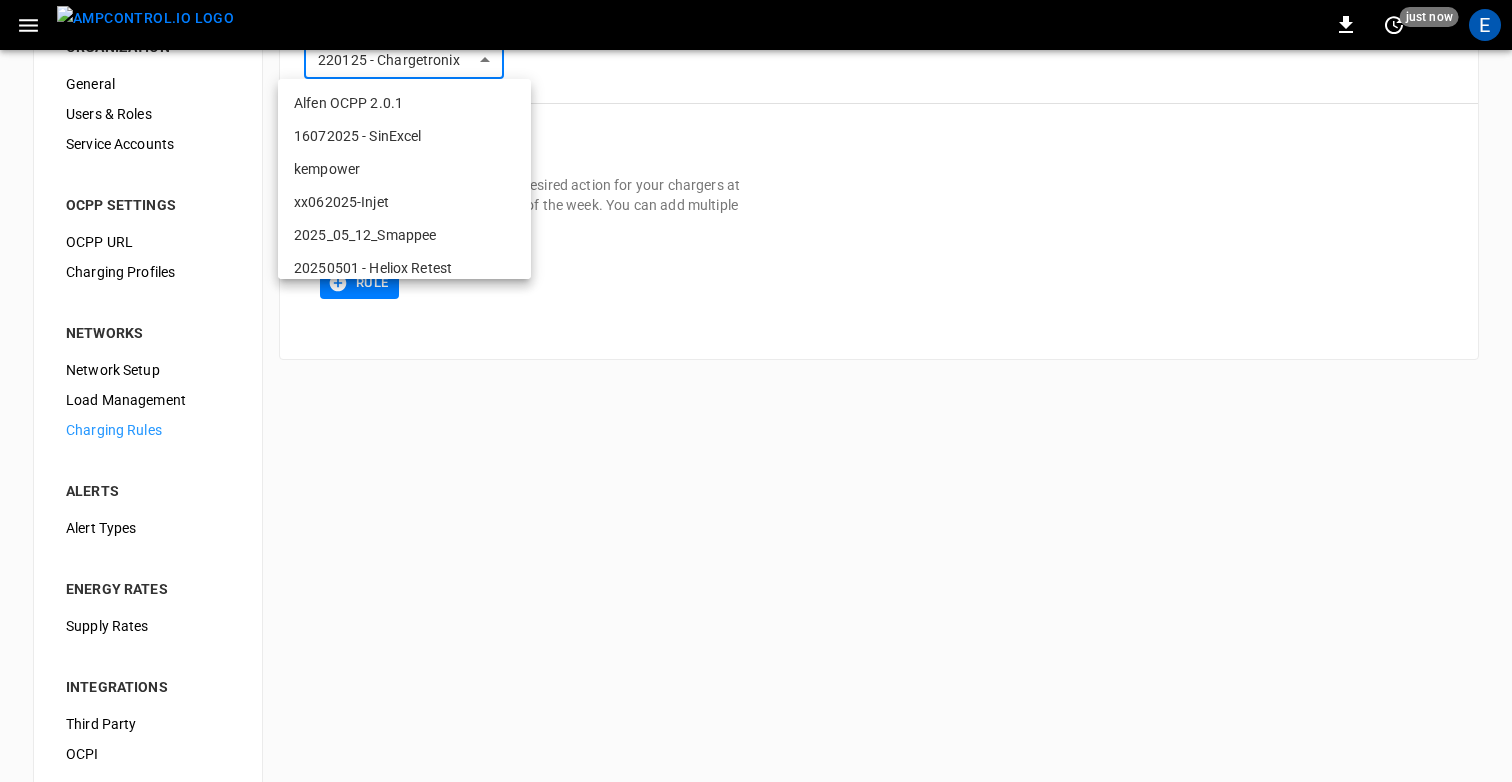 click on "**********" at bounding box center (756, 425) 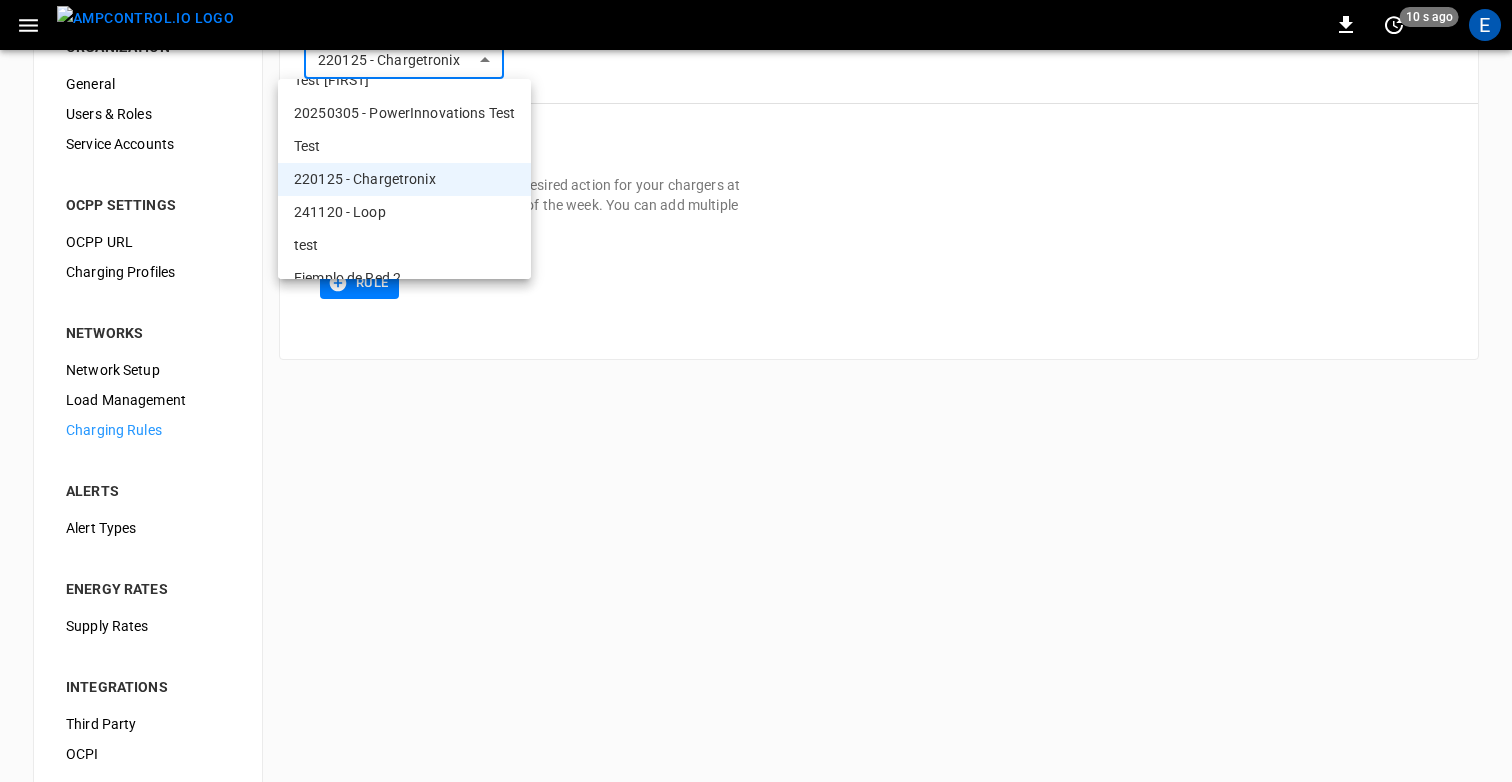 click on "241120 - Loop" at bounding box center [404, 212] 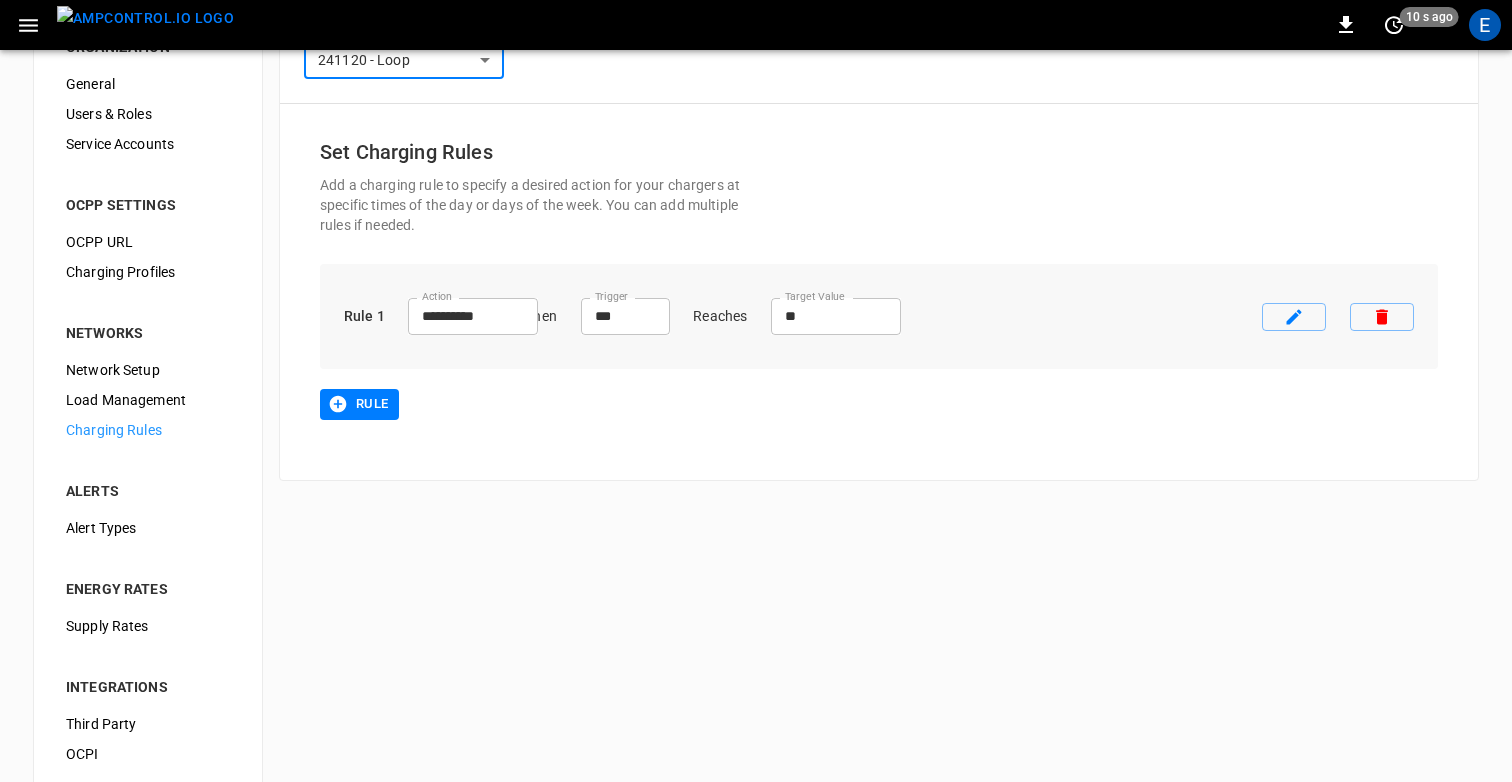 click on "**********" at bounding box center (756, 425) 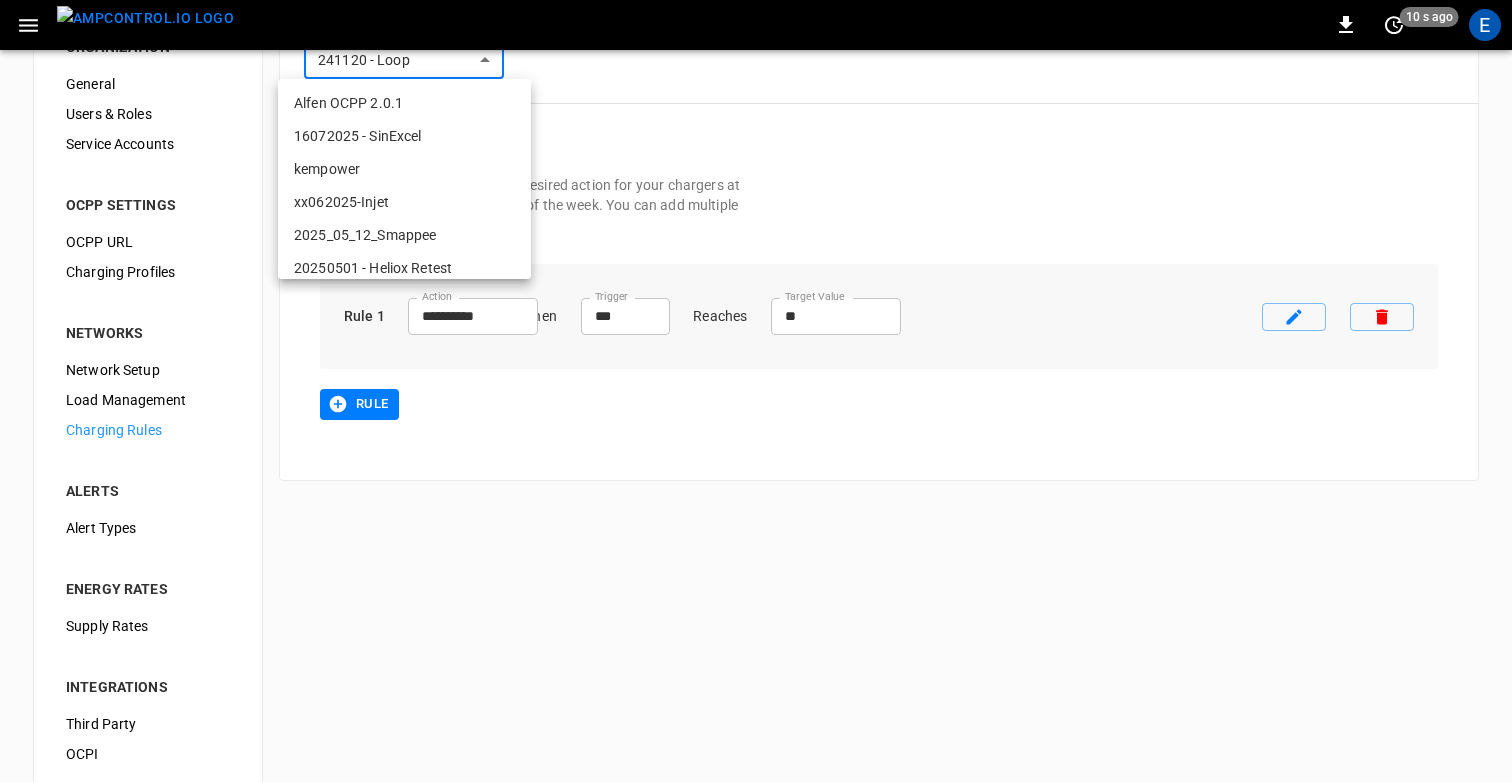 scroll, scrollTop: 749, scrollLeft: 0, axis: vertical 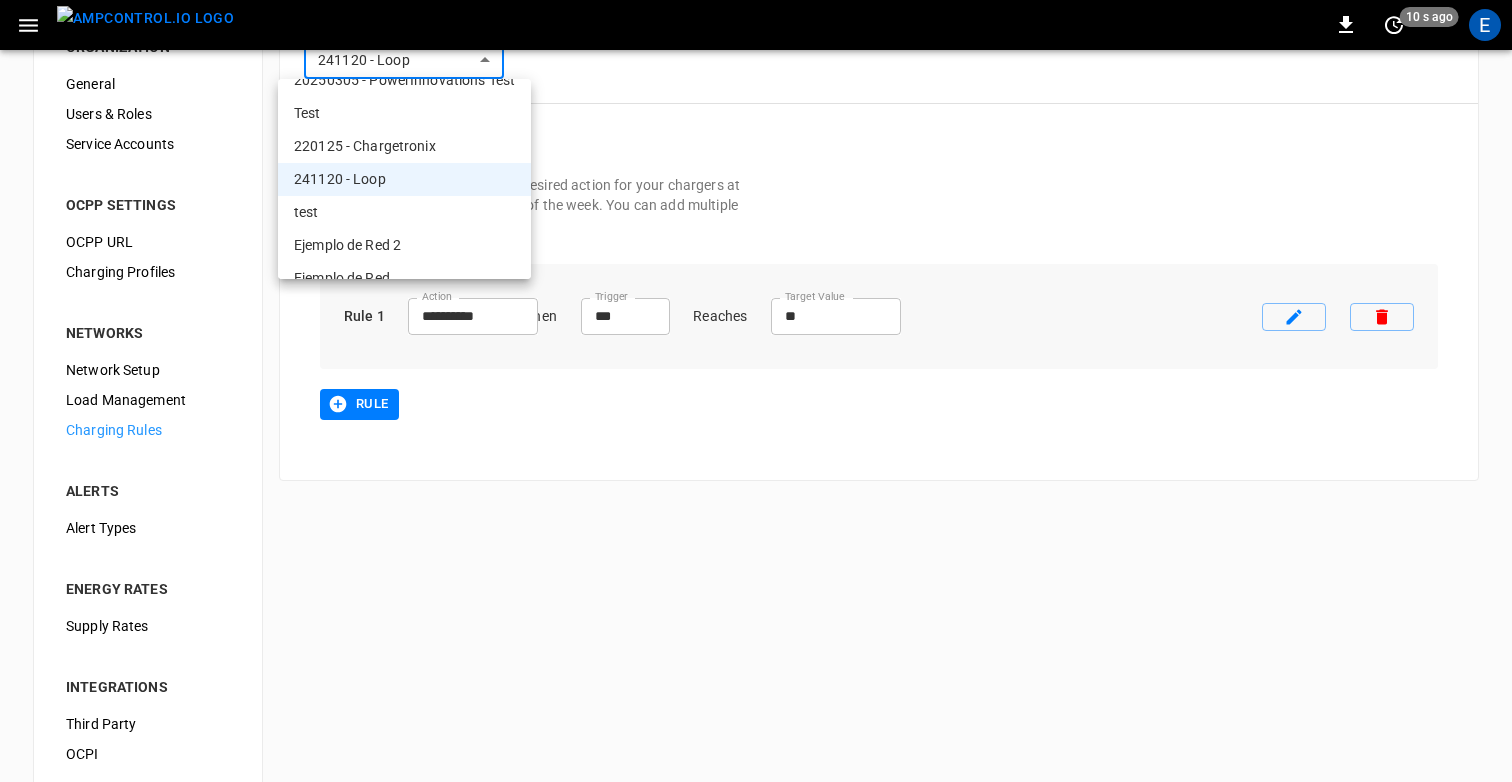 click on "test" at bounding box center [404, 212] 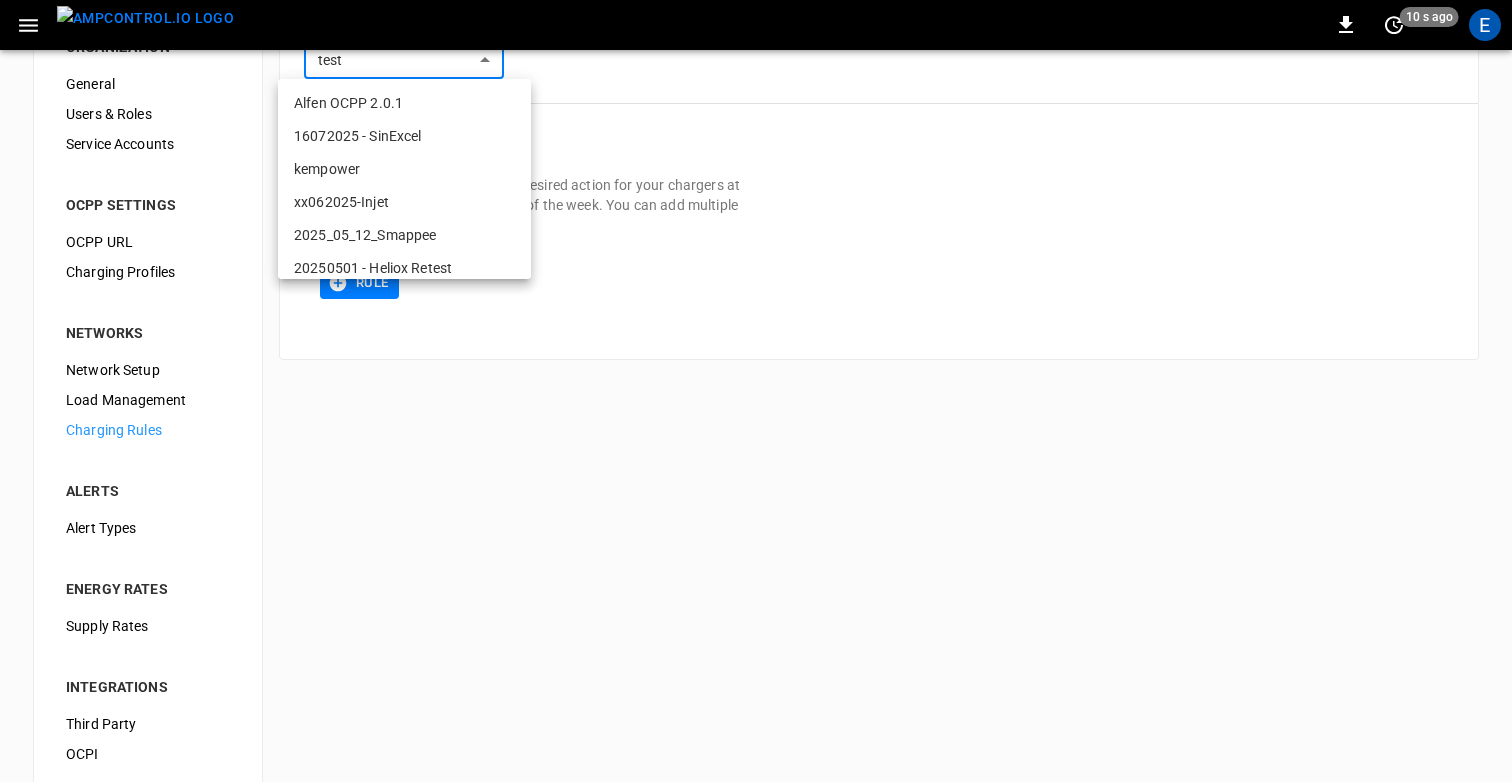 click on "**********" at bounding box center [756, 425] 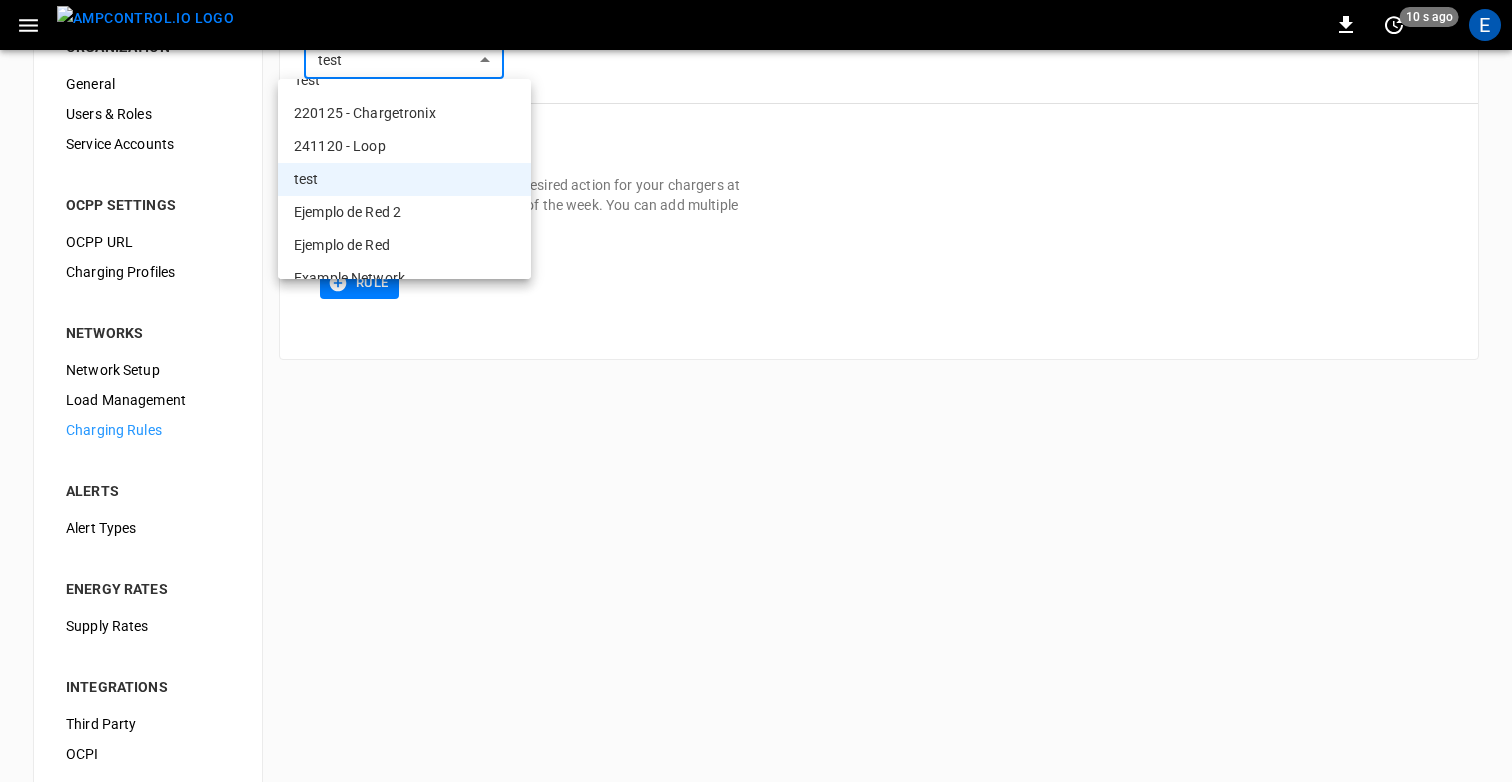 click on "Ejemplo de Red 2" at bounding box center (404, 212) 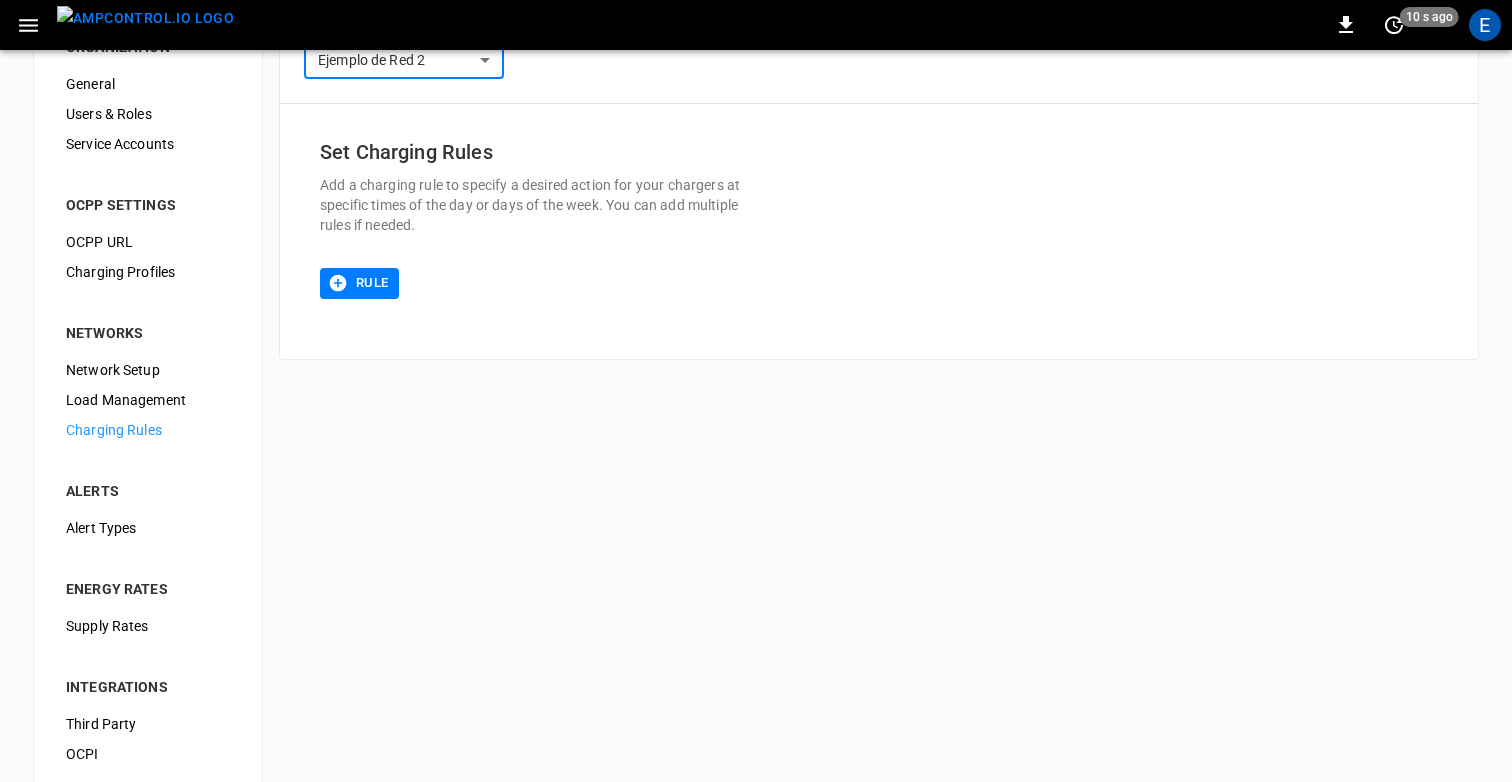 click on "**********" at bounding box center (756, 425) 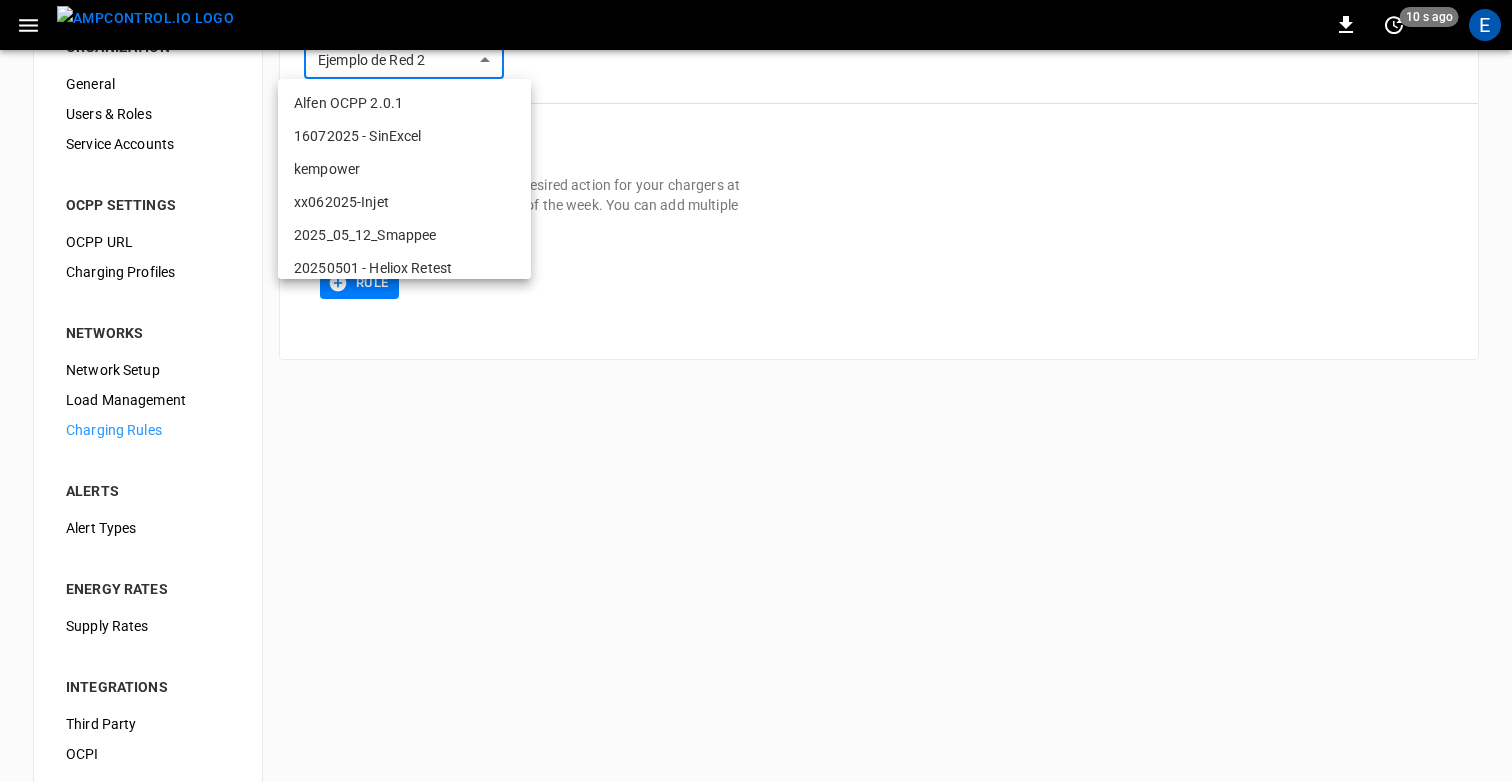 scroll, scrollTop: 815, scrollLeft: 0, axis: vertical 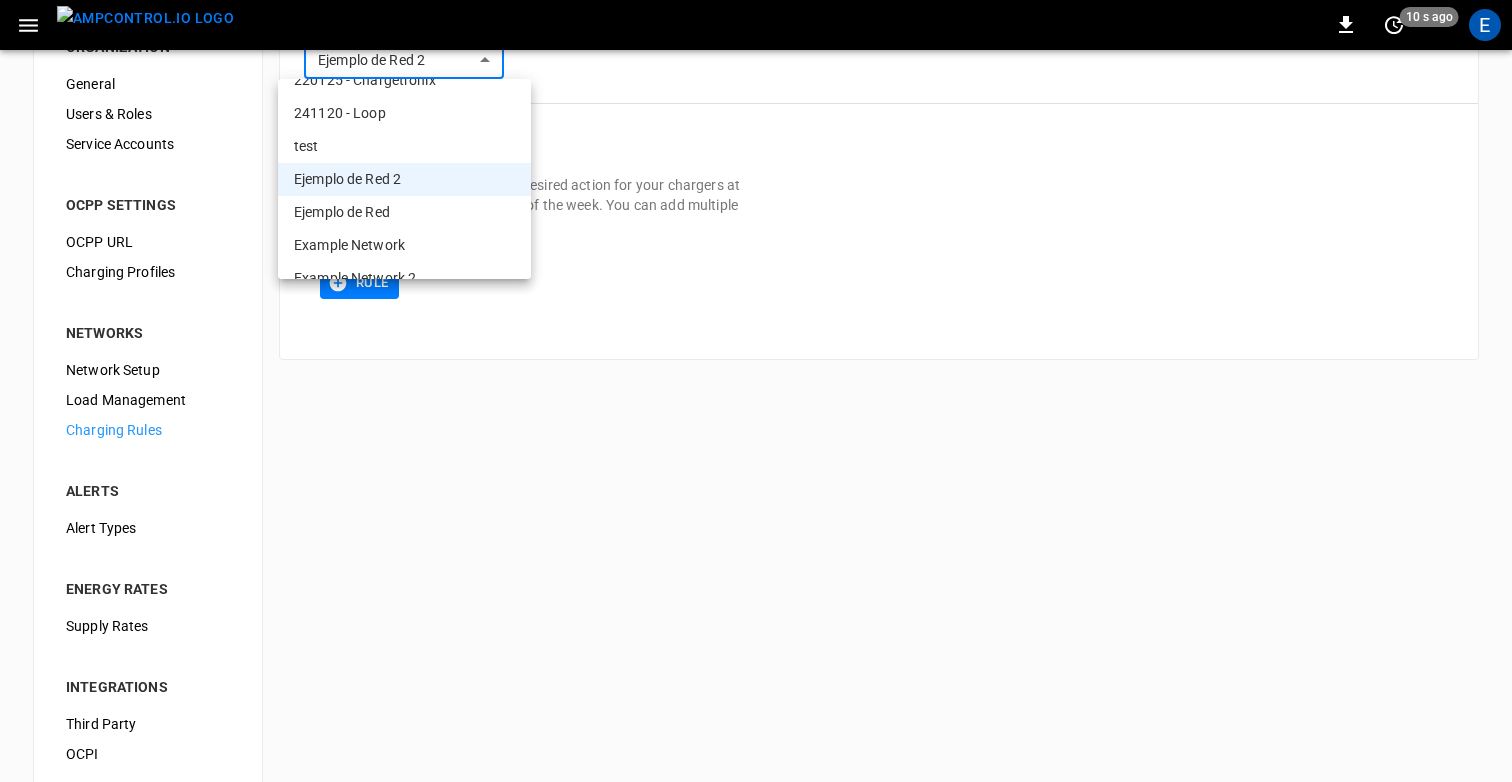 click on "Ejemplo de Red" at bounding box center (404, 212) 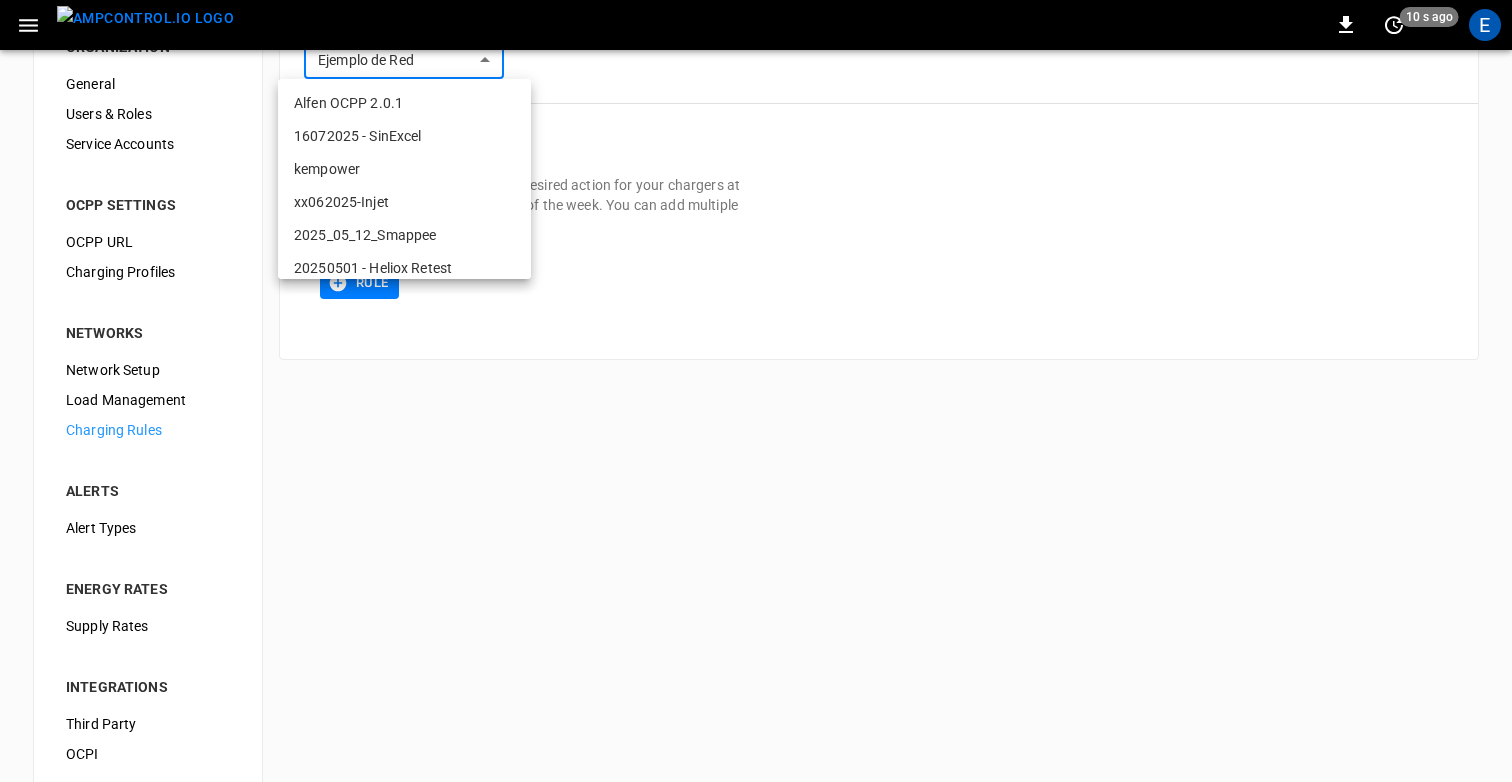click on "**********" at bounding box center [756, 425] 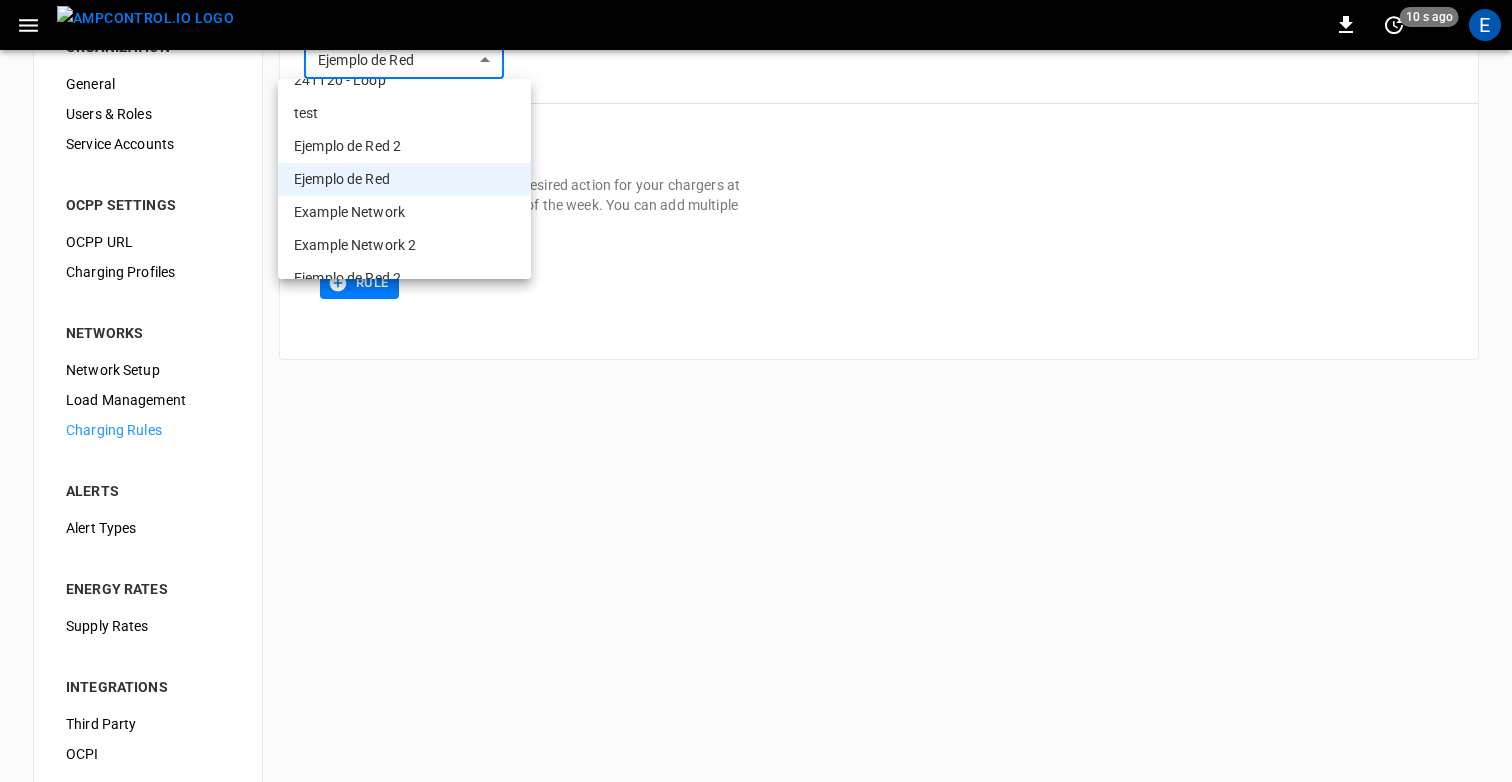 click on "Example Network" at bounding box center (404, 212) 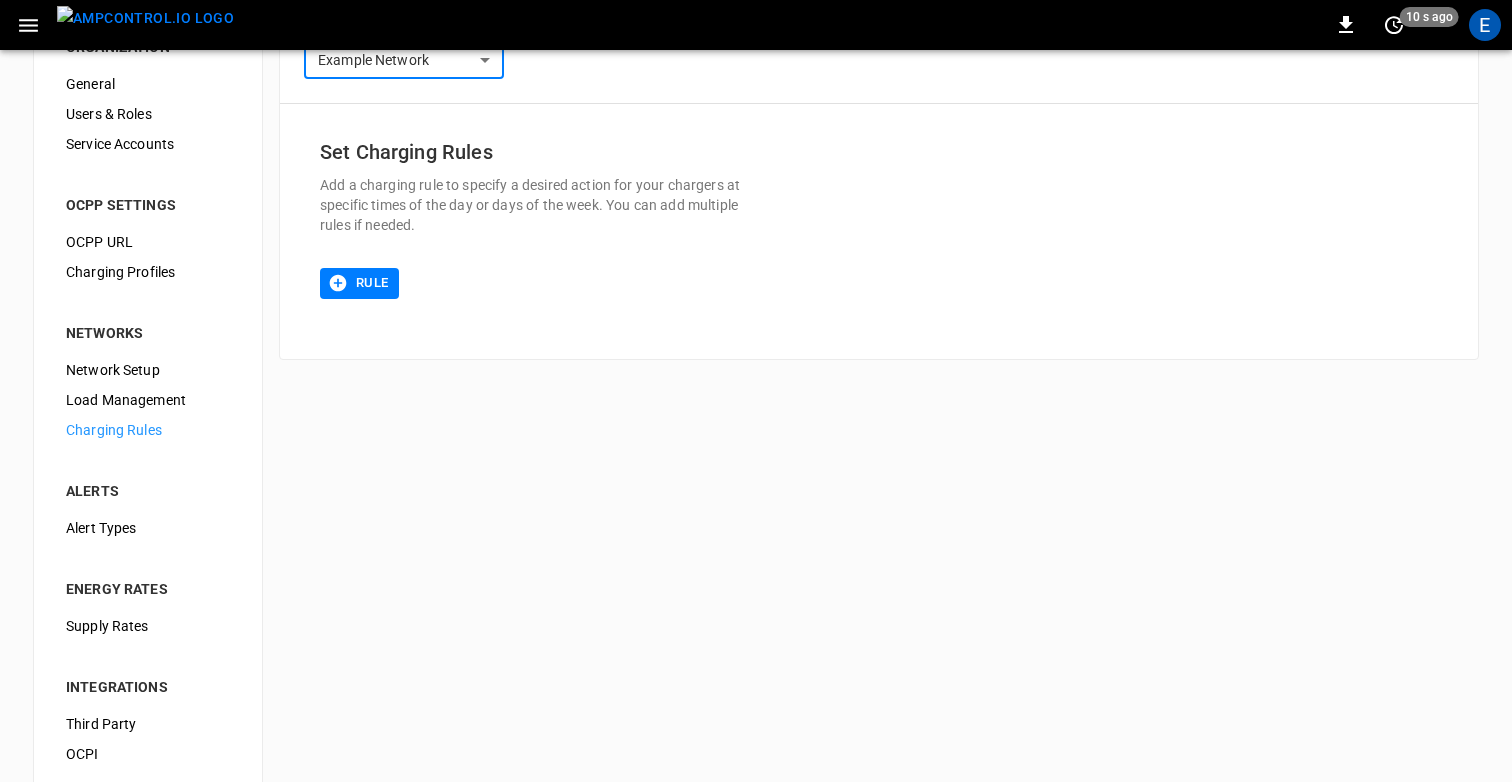 click on "**********" at bounding box center [756, 425] 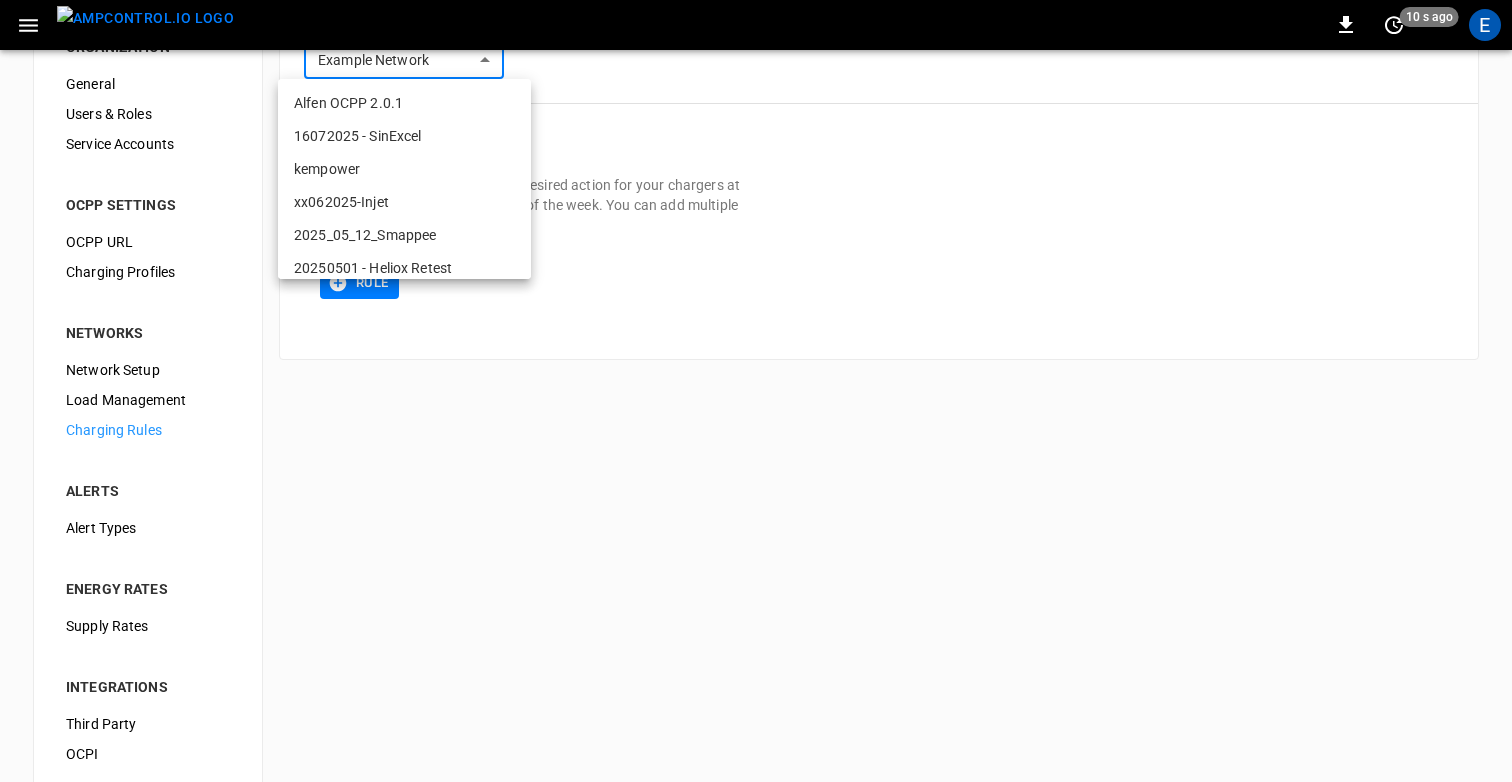 scroll, scrollTop: 881, scrollLeft: 0, axis: vertical 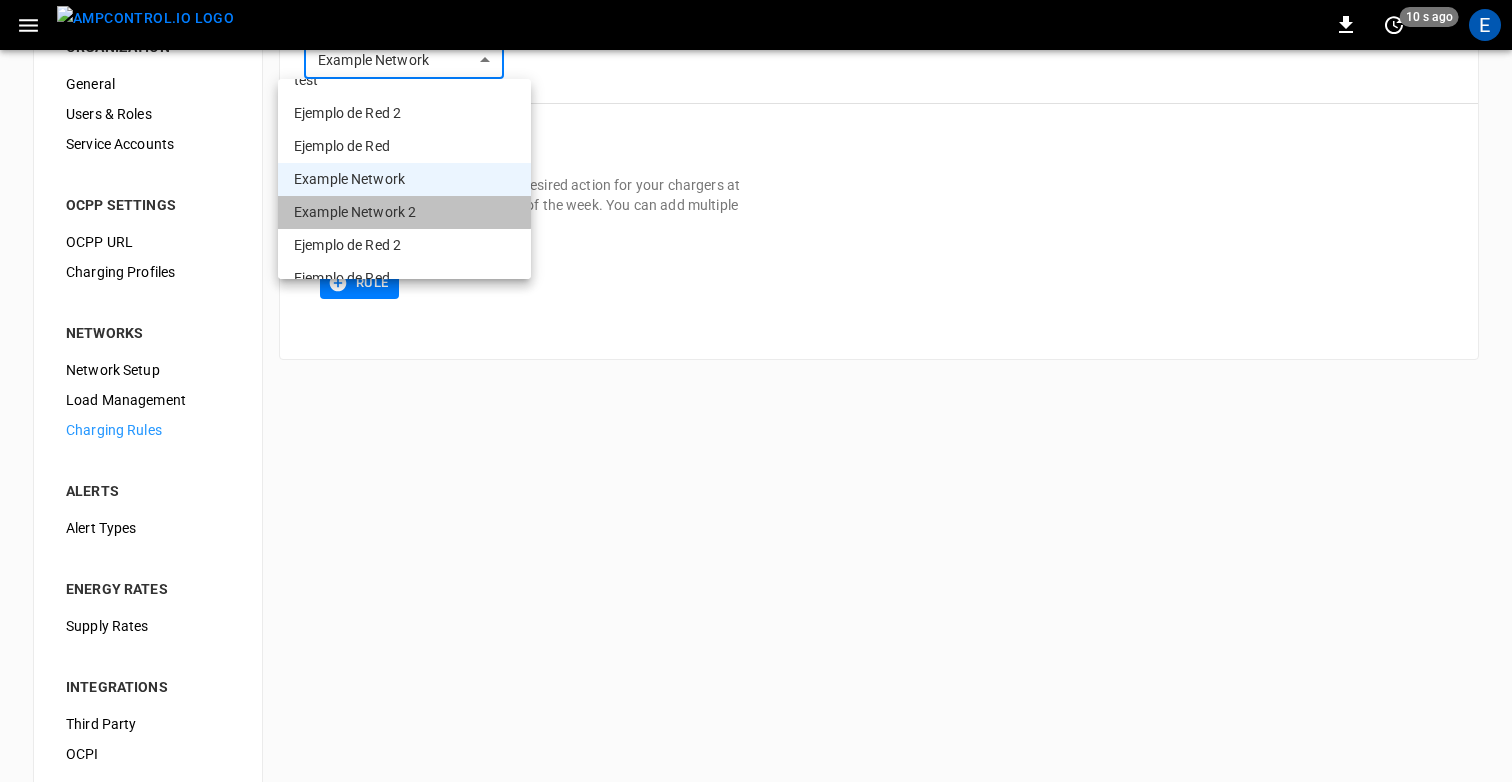 click on "Example Network 2" at bounding box center (404, 212) 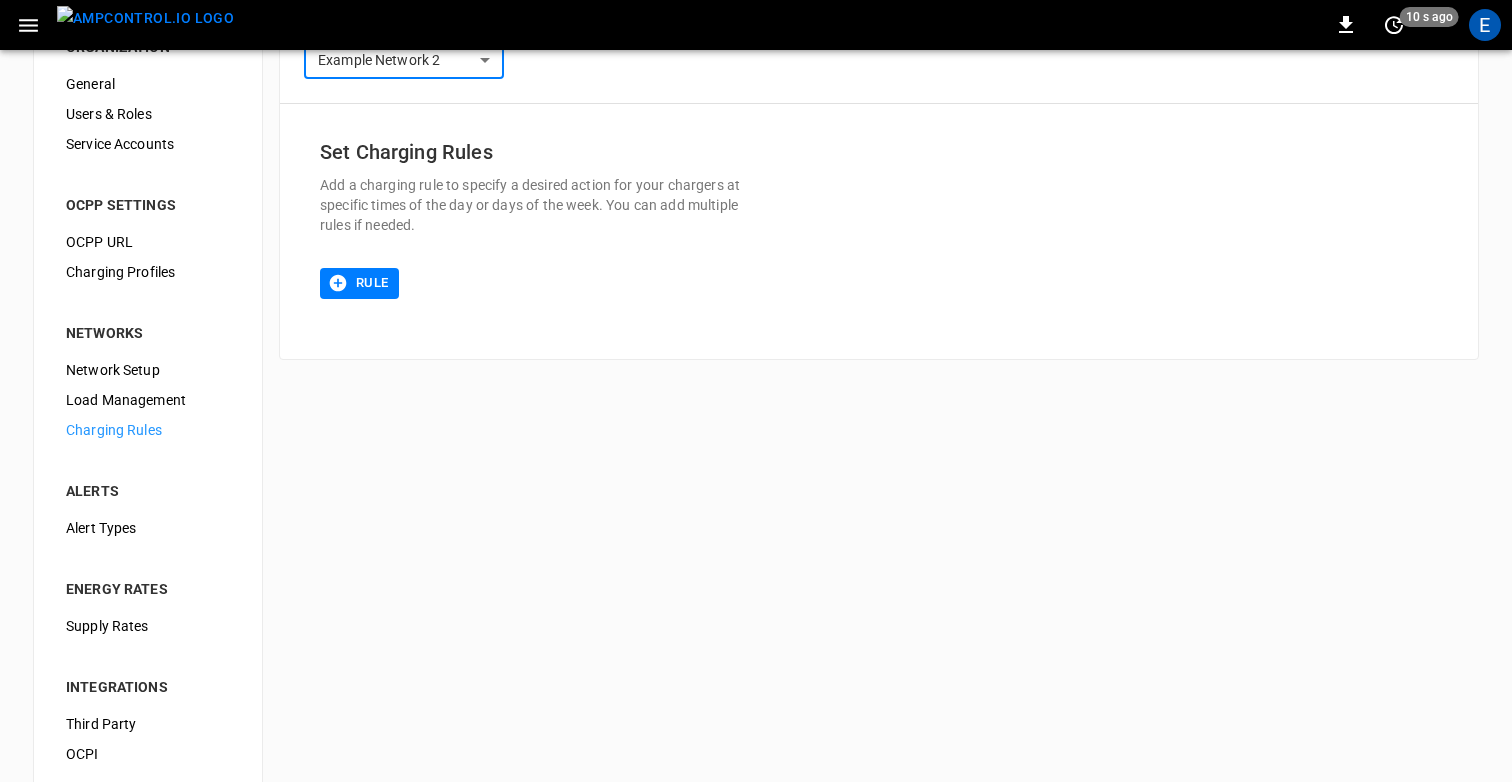 click on "**********" at bounding box center [756, 425] 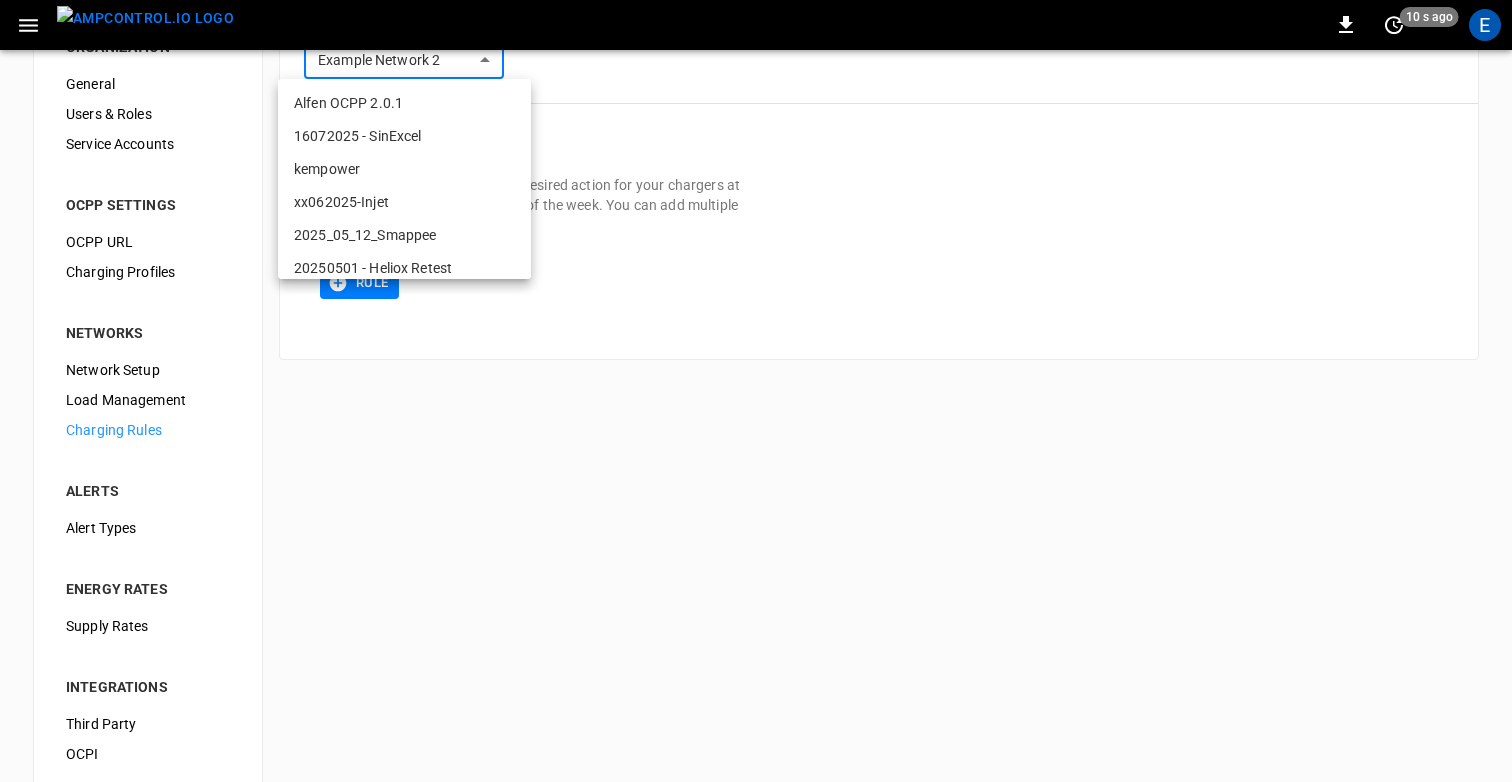 scroll, scrollTop: 914, scrollLeft: 0, axis: vertical 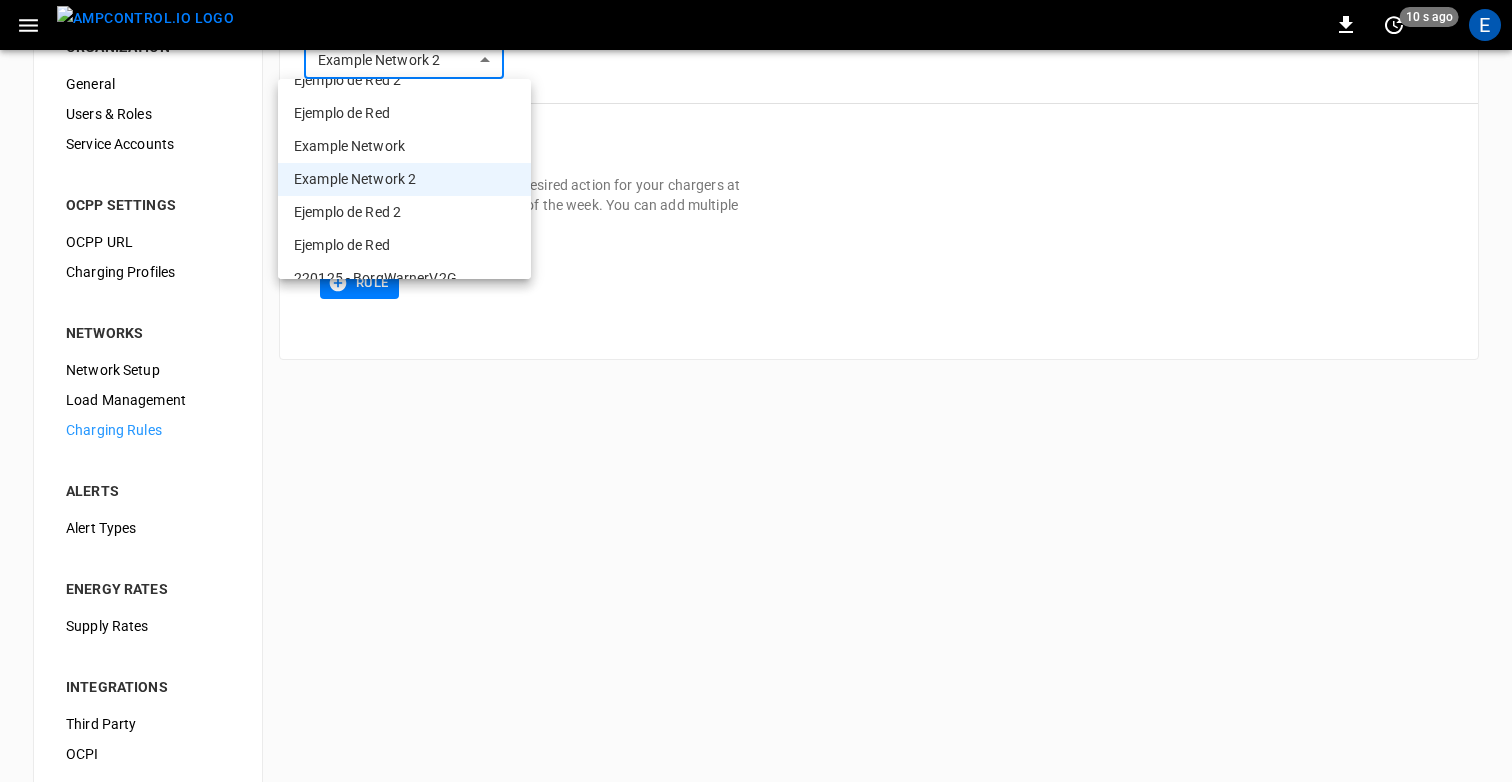 click on "Ejemplo de Red 2" at bounding box center [404, 212] 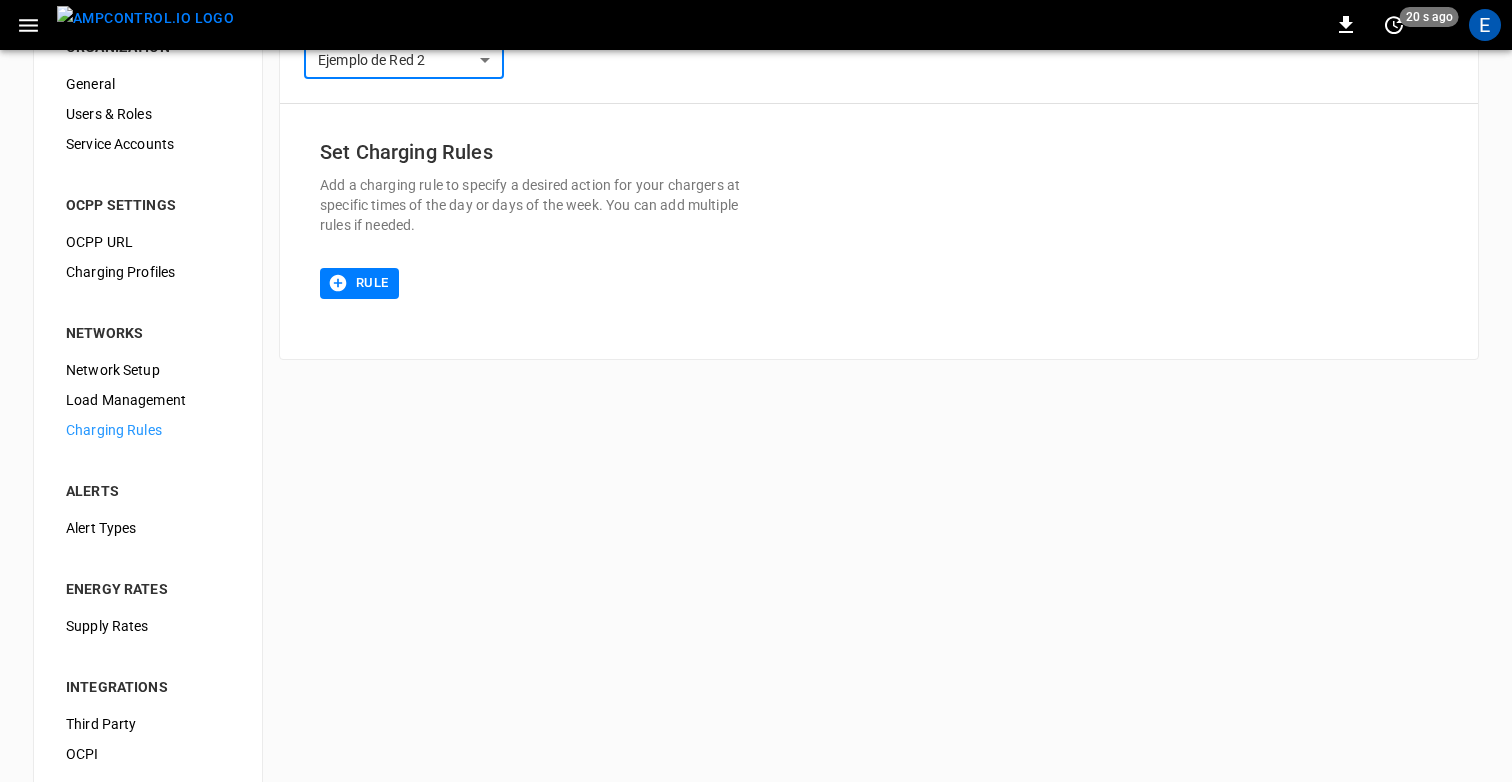 click on "**********" at bounding box center (756, 425) 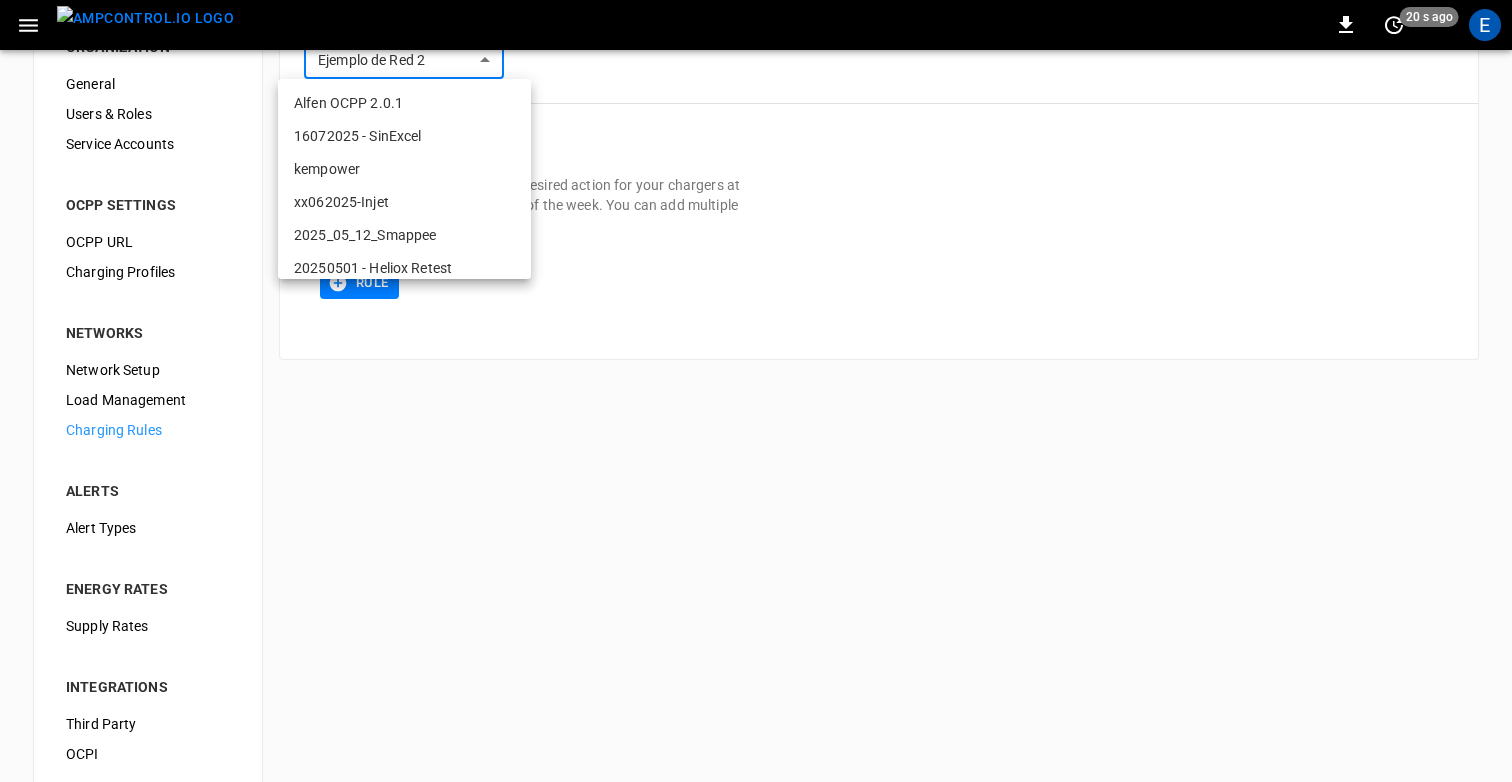 scroll, scrollTop: 947, scrollLeft: 0, axis: vertical 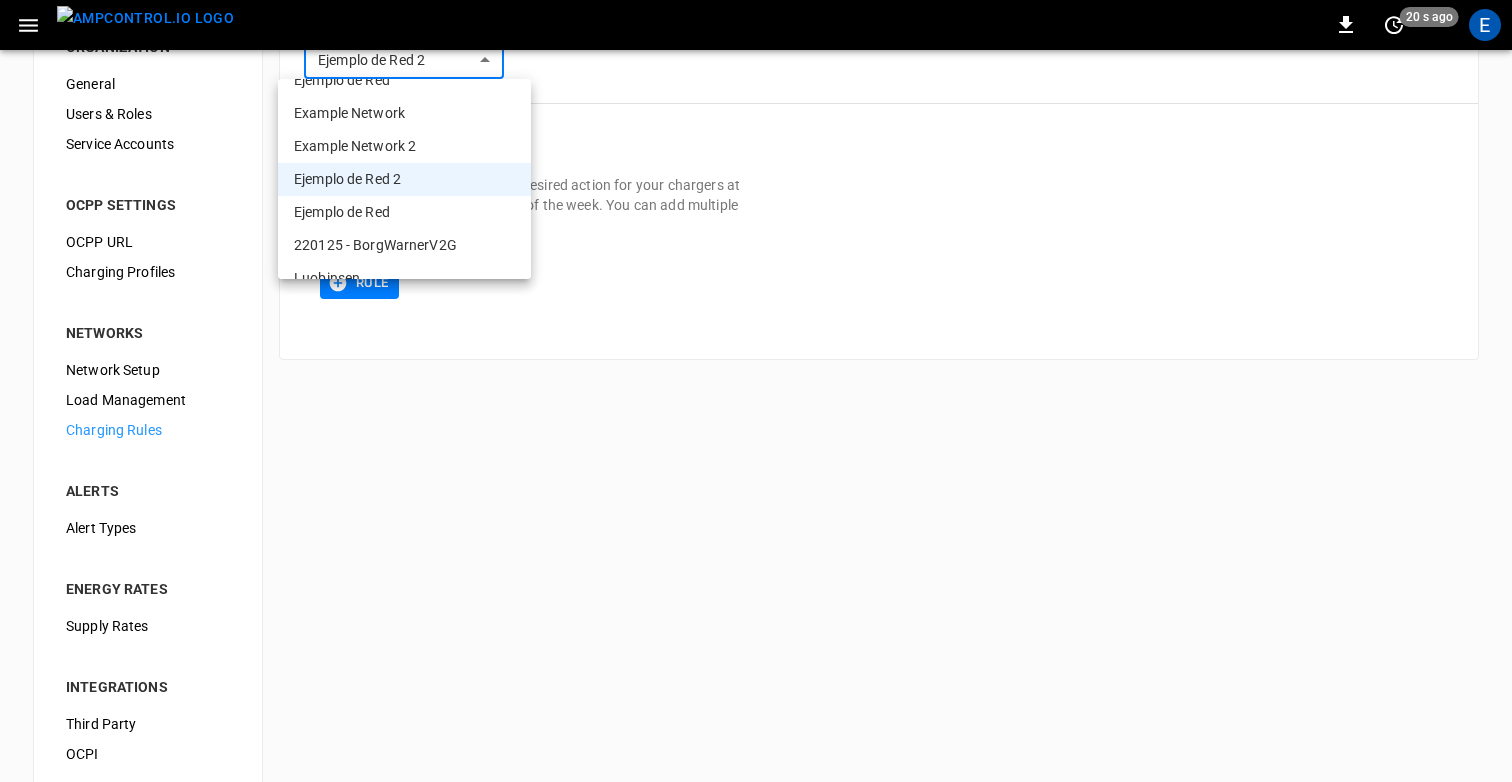click on "Ejemplo de Red" at bounding box center [404, 212] 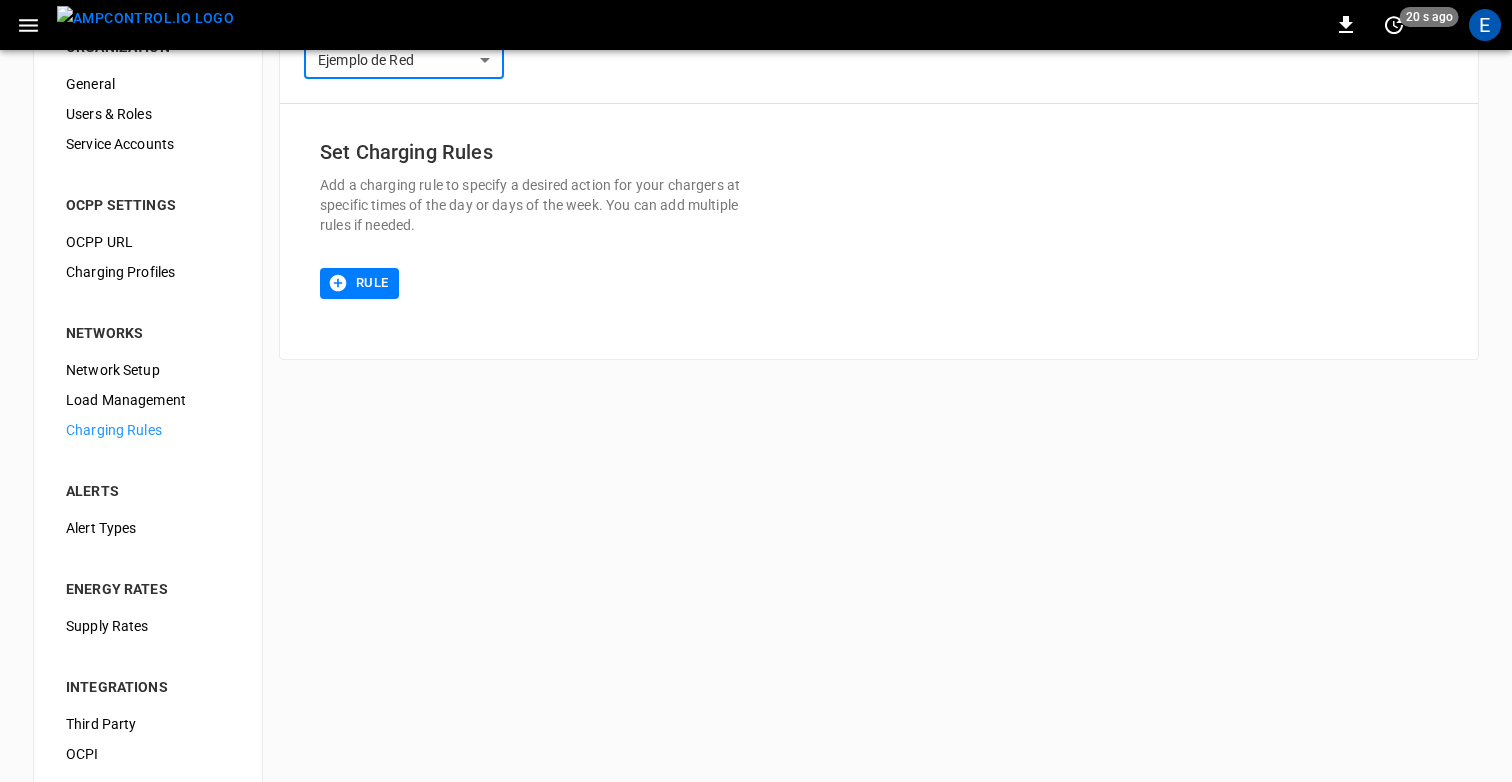 click on "**********" at bounding box center [756, 425] 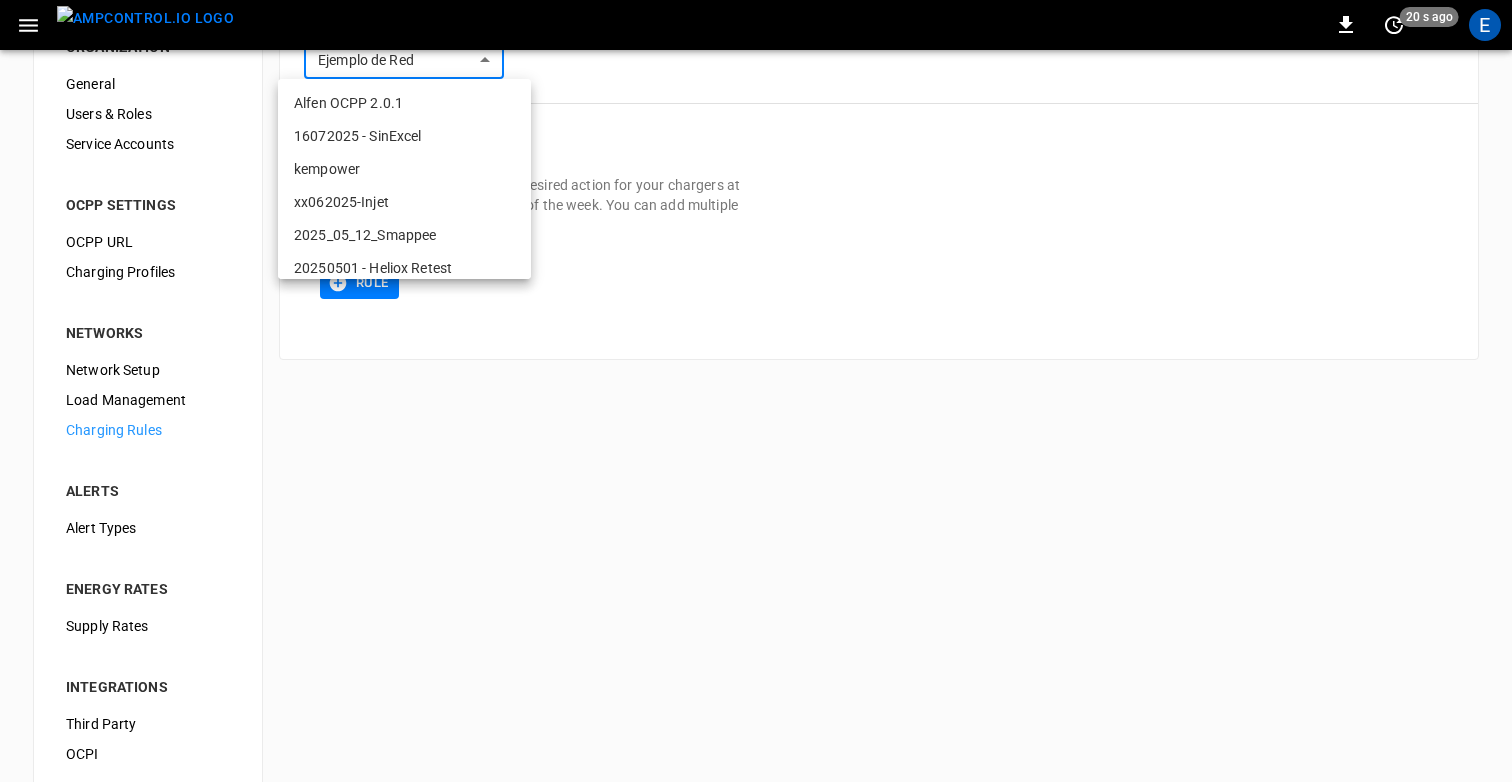 scroll 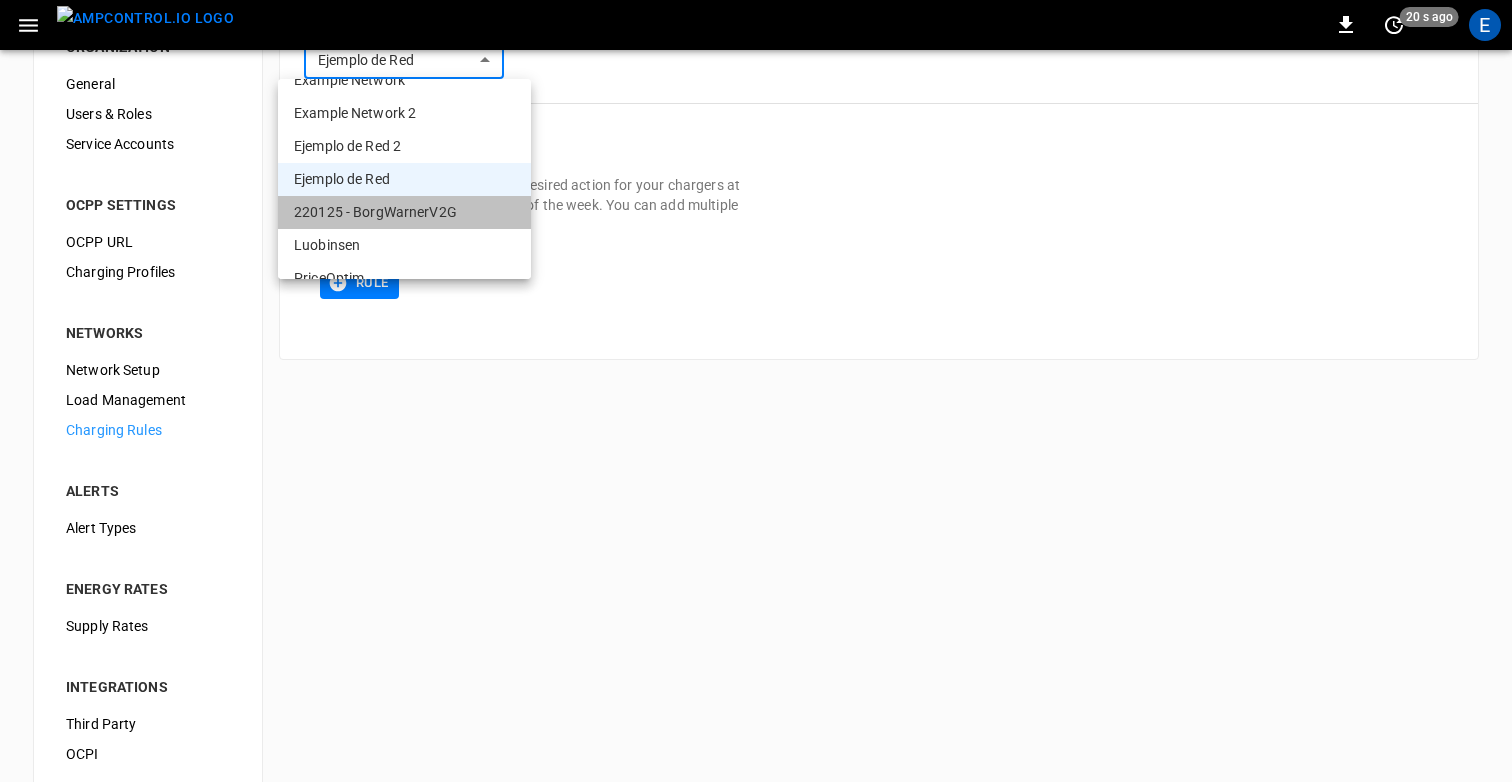 click on "220125 - BorgWarnerV2G" at bounding box center [404, 212] 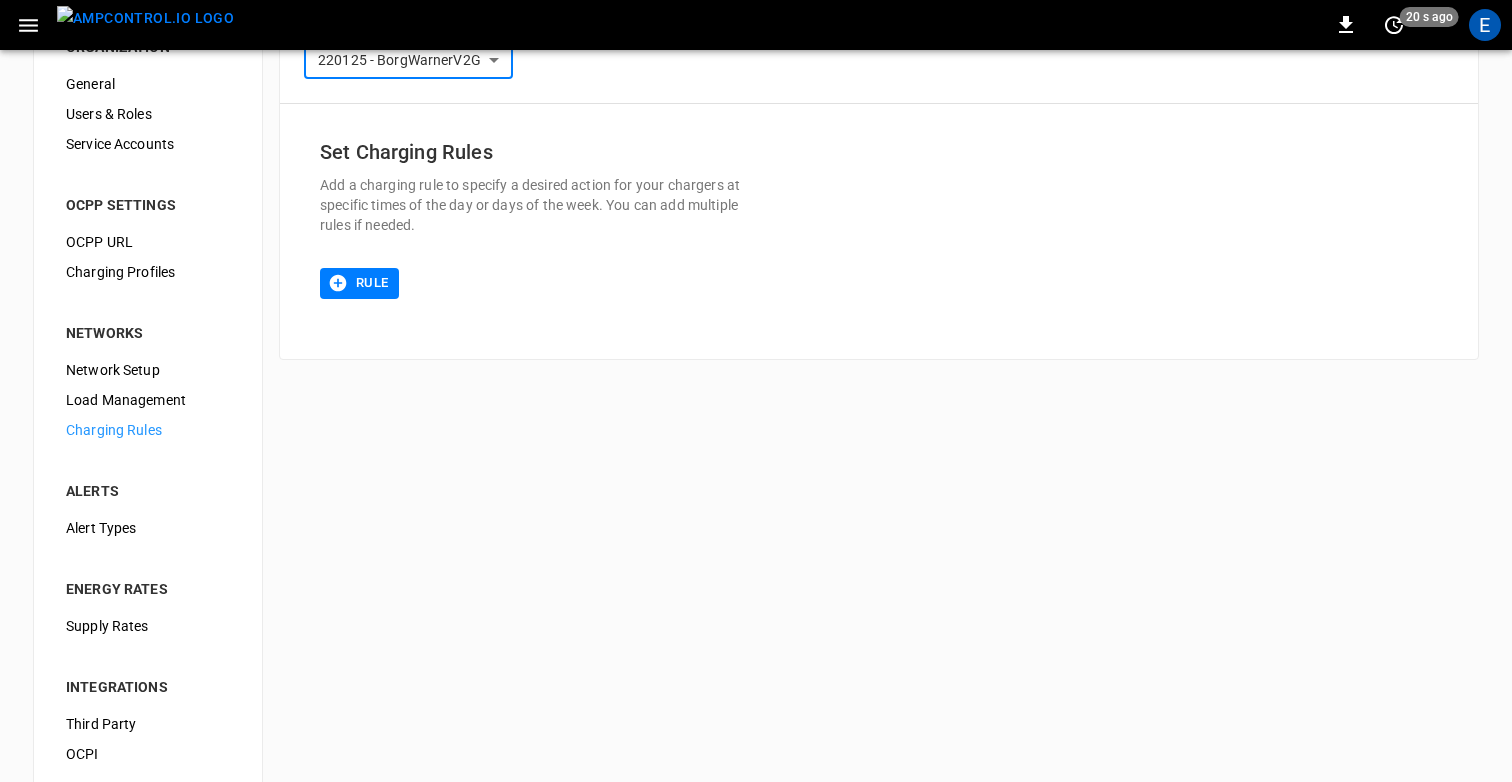 click on "**********" at bounding box center (756, 425) 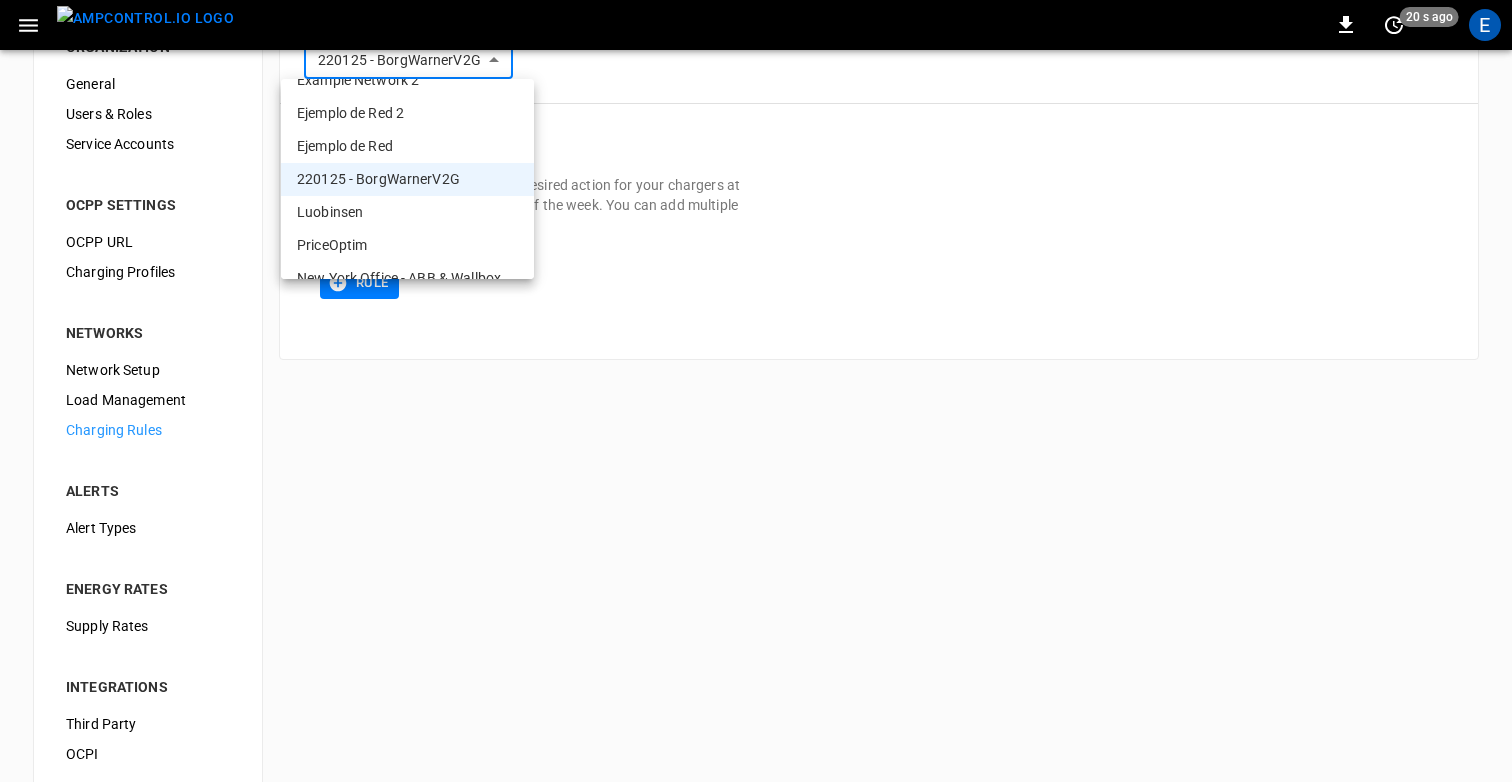 click on "Luobinsen" at bounding box center [407, 212] 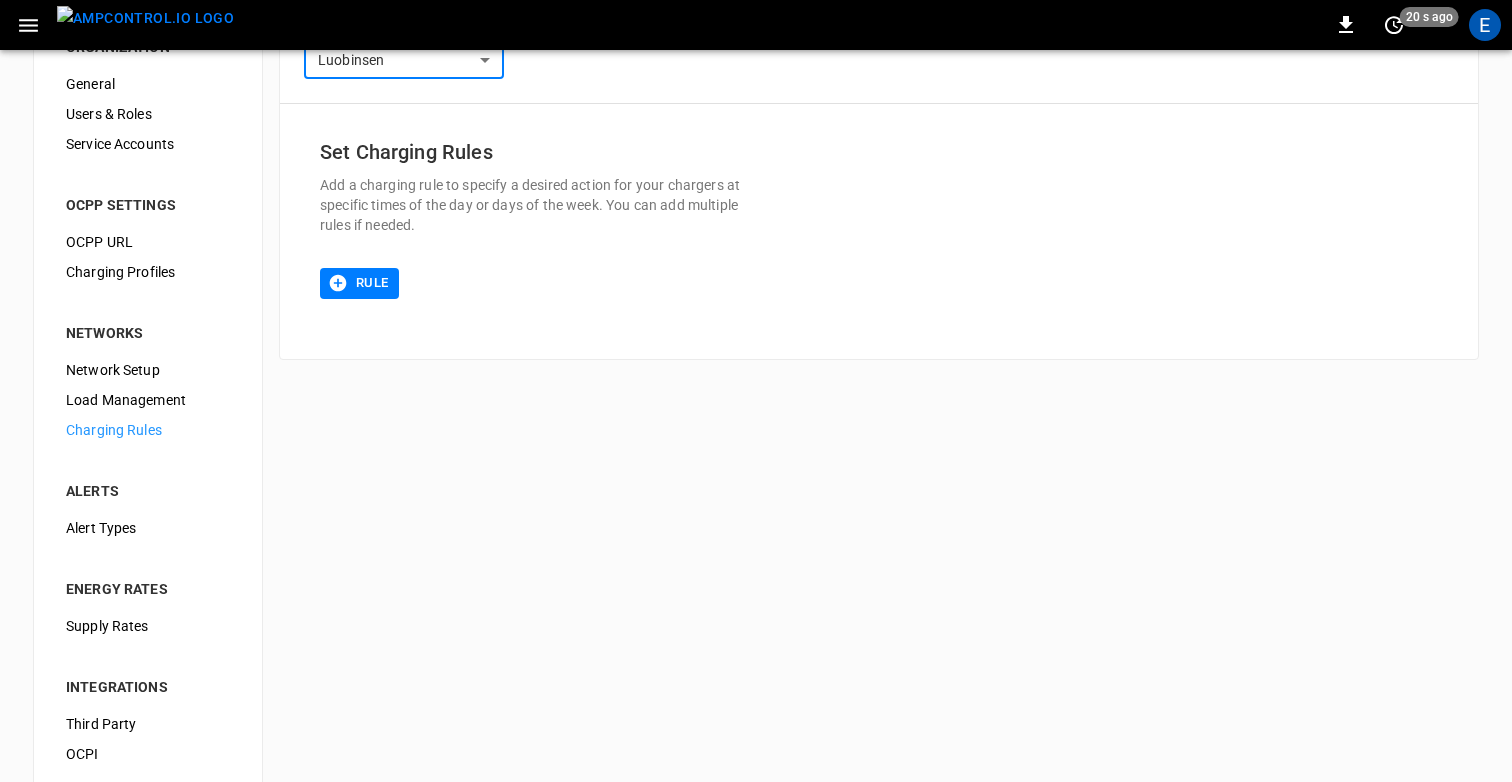 click on "0 20 s ago E" at bounding box center [756, 25] 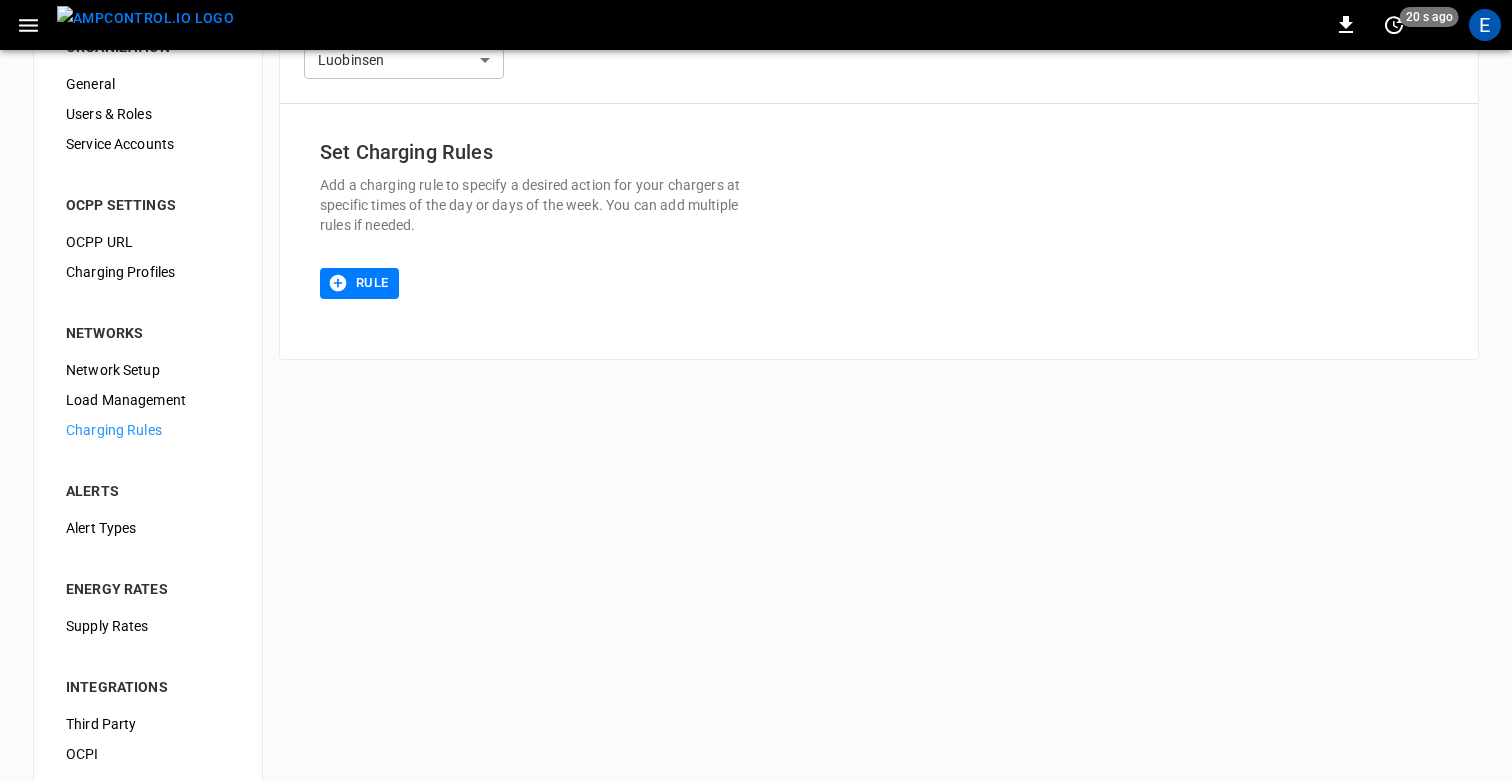 click on "**********" at bounding box center [756, 425] 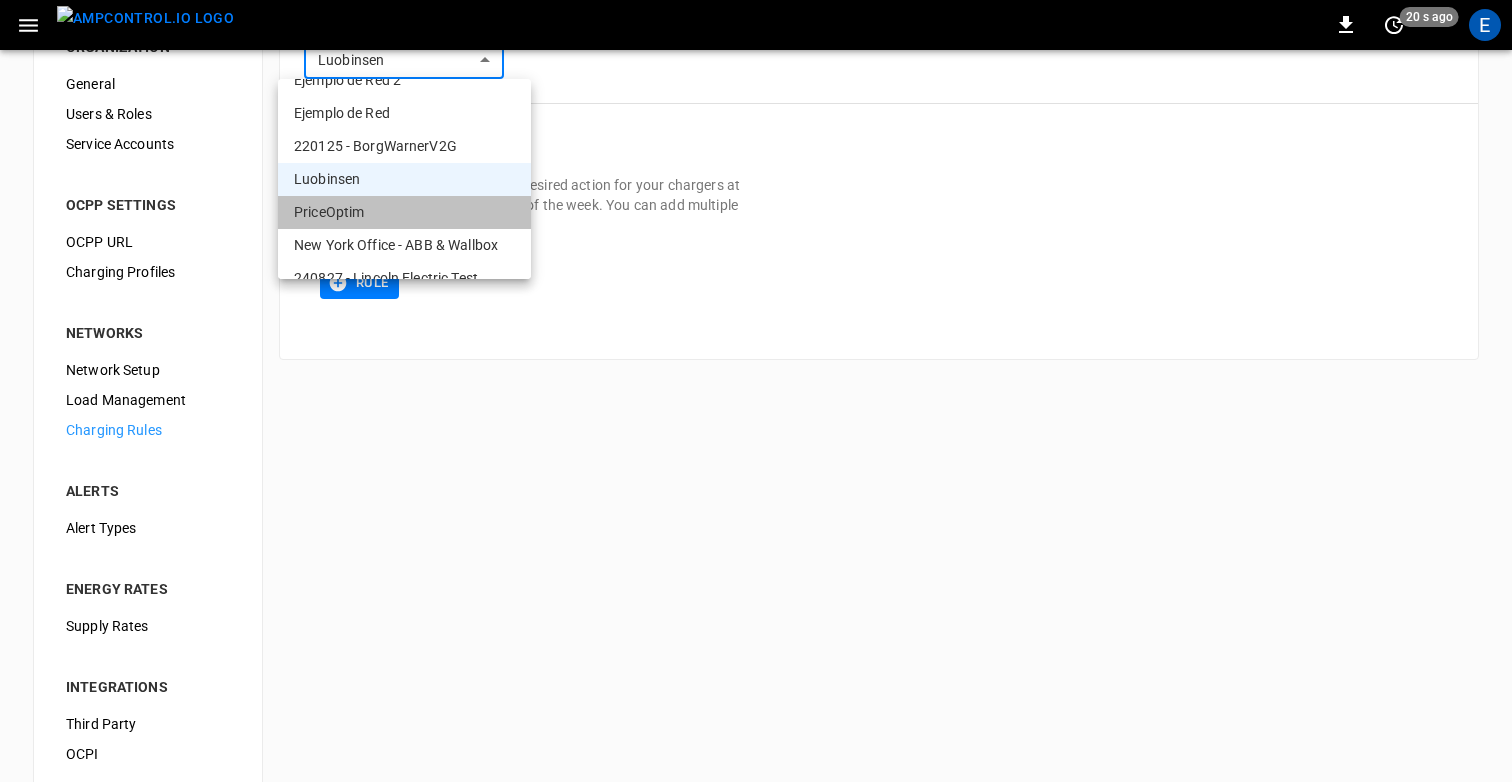click on "PriceOptim" at bounding box center [404, 212] 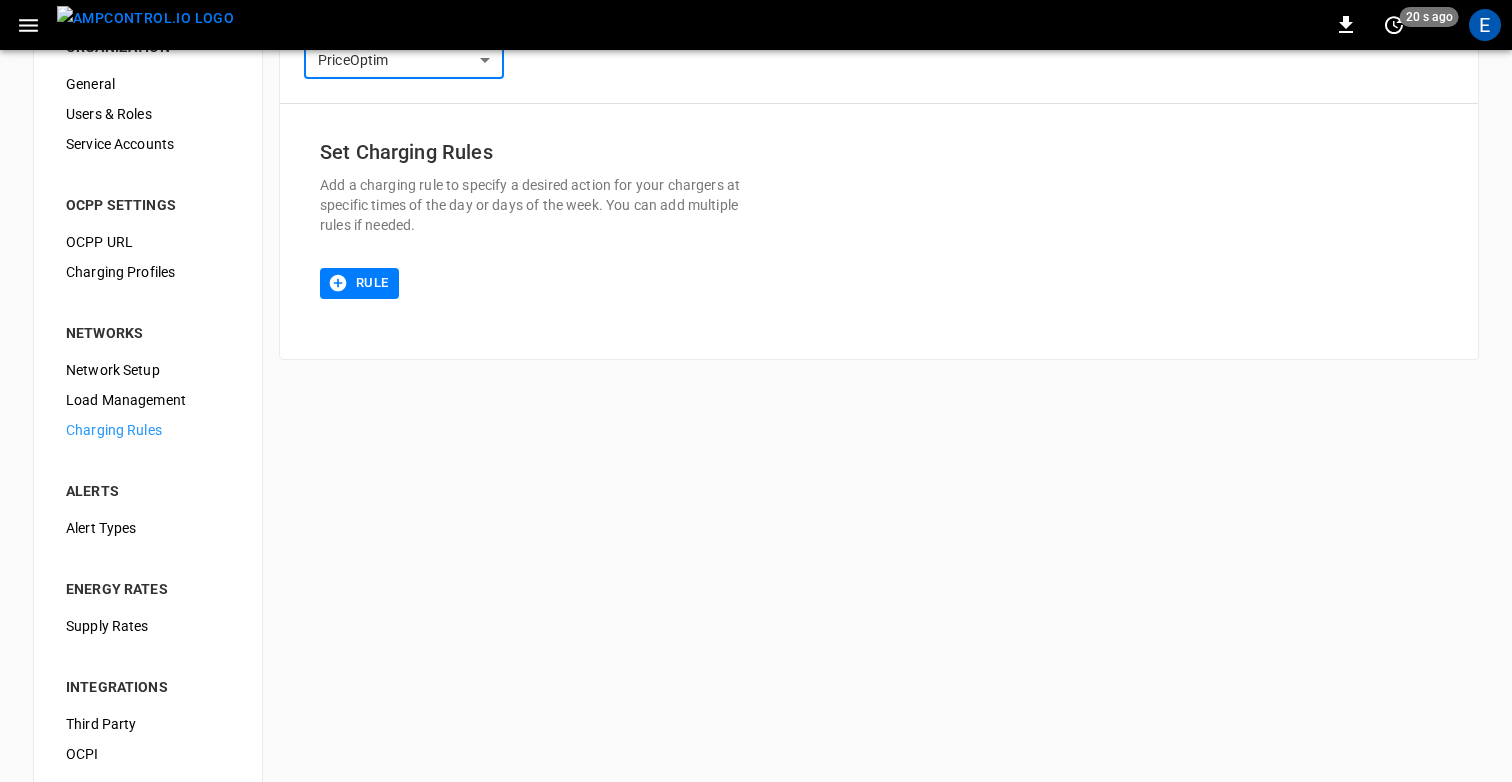 click on "**********" at bounding box center (756, 425) 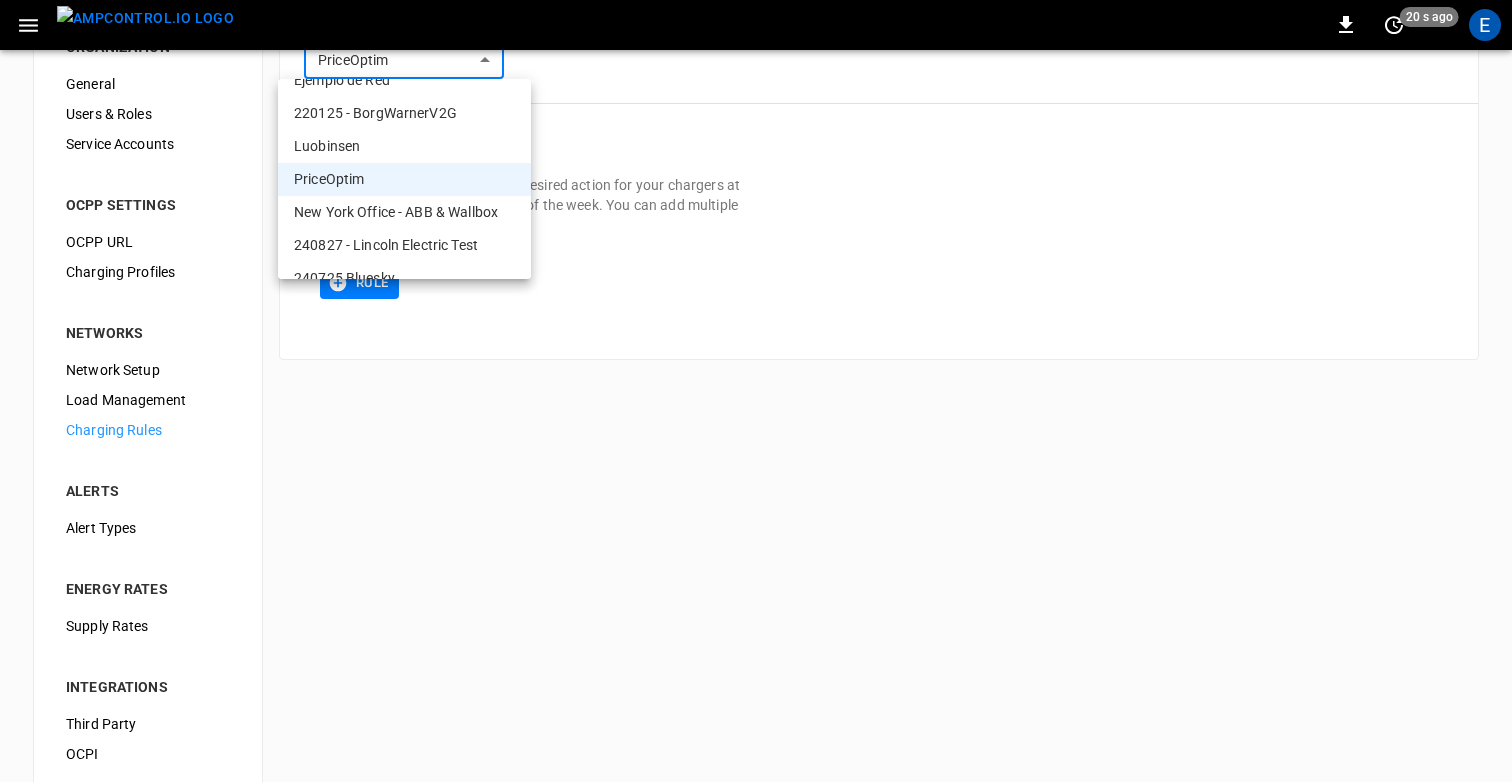 click on "New York Office - ABB & Wallbox" at bounding box center [404, 212] 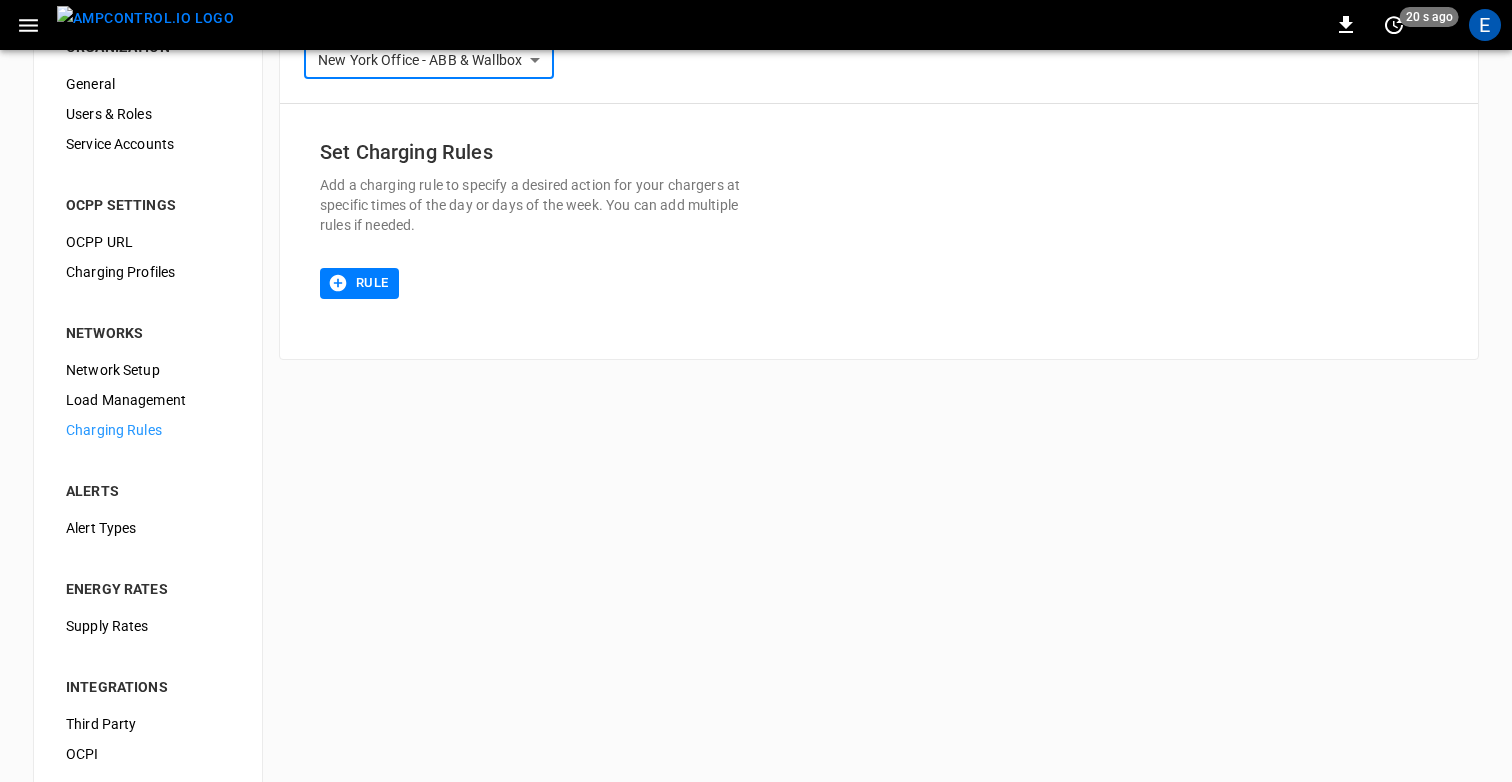 click on "**********" at bounding box center (756, 425) 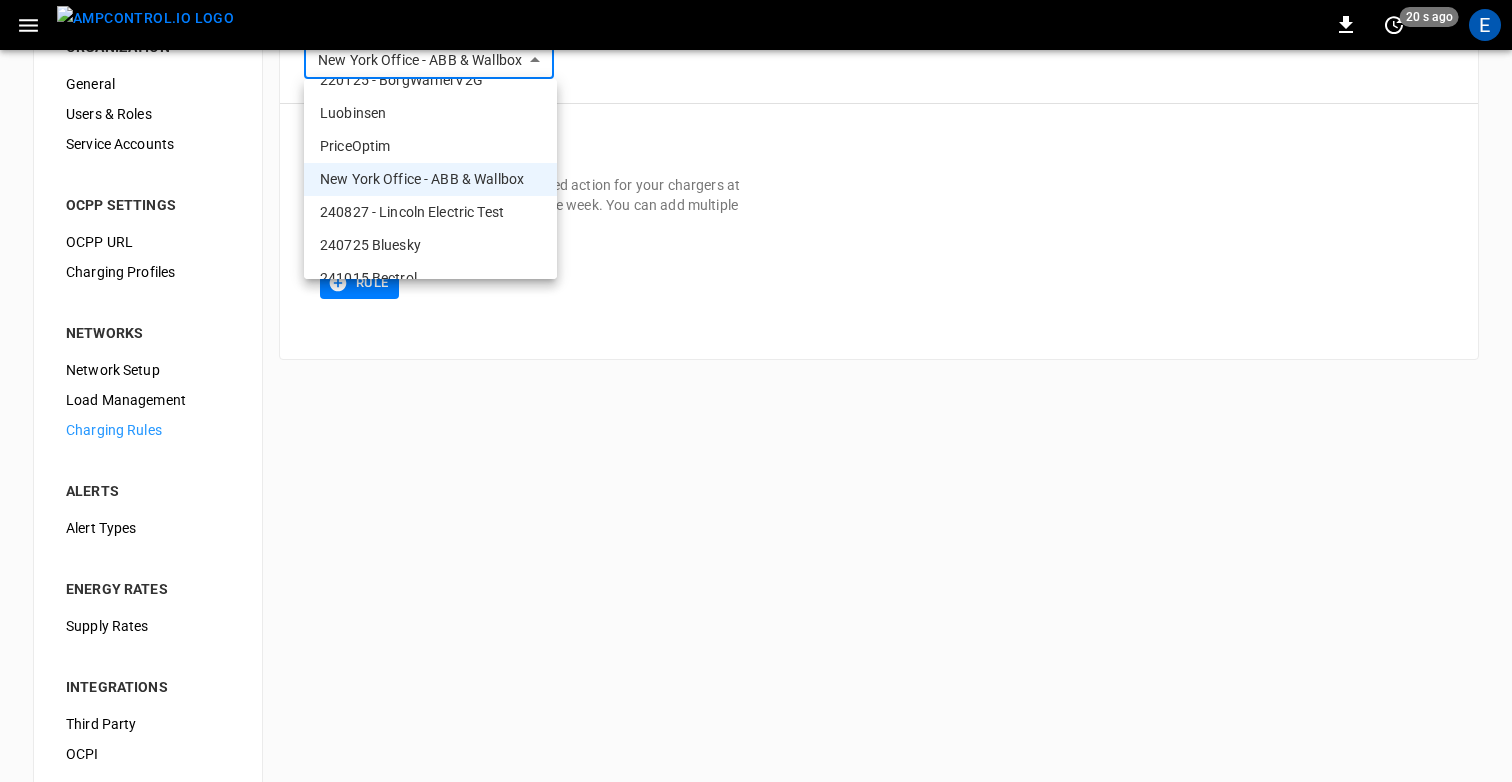 click on "240827 - Lincoln Electric Test" at bounding box center [430, 212] 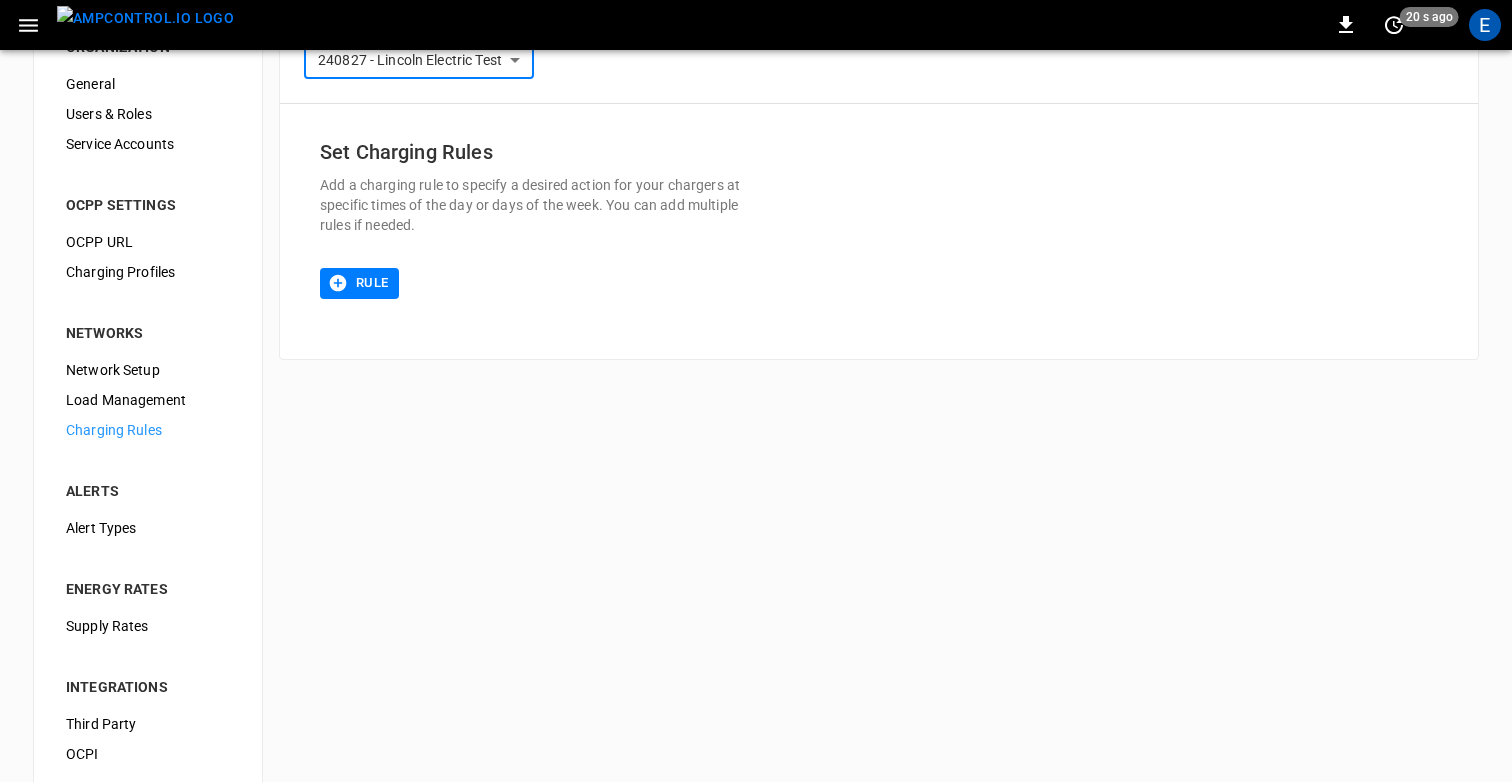 click on "**********" at bounding box center [756, 425] 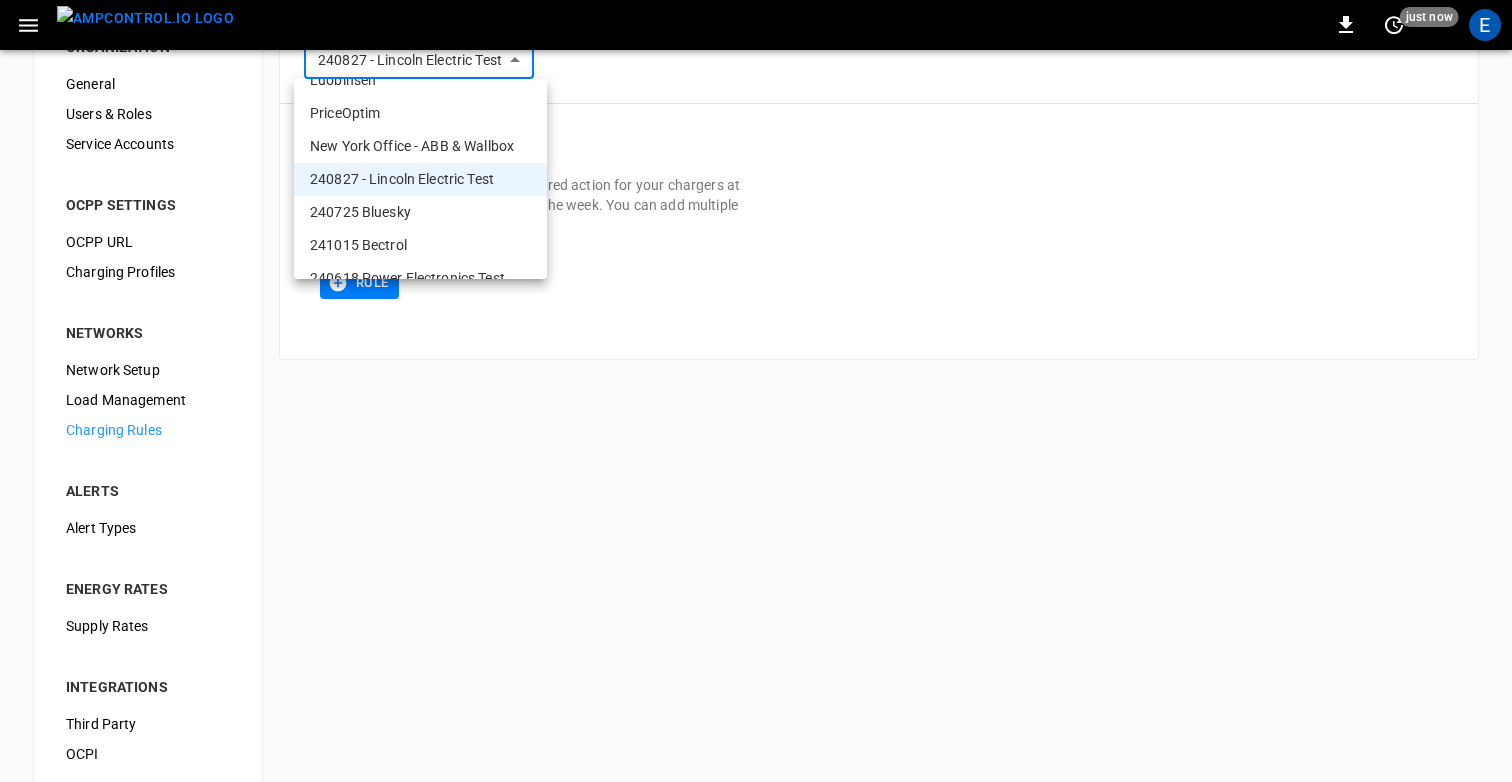 click on "240725 Bluesky" at bounding box center [420, 212] 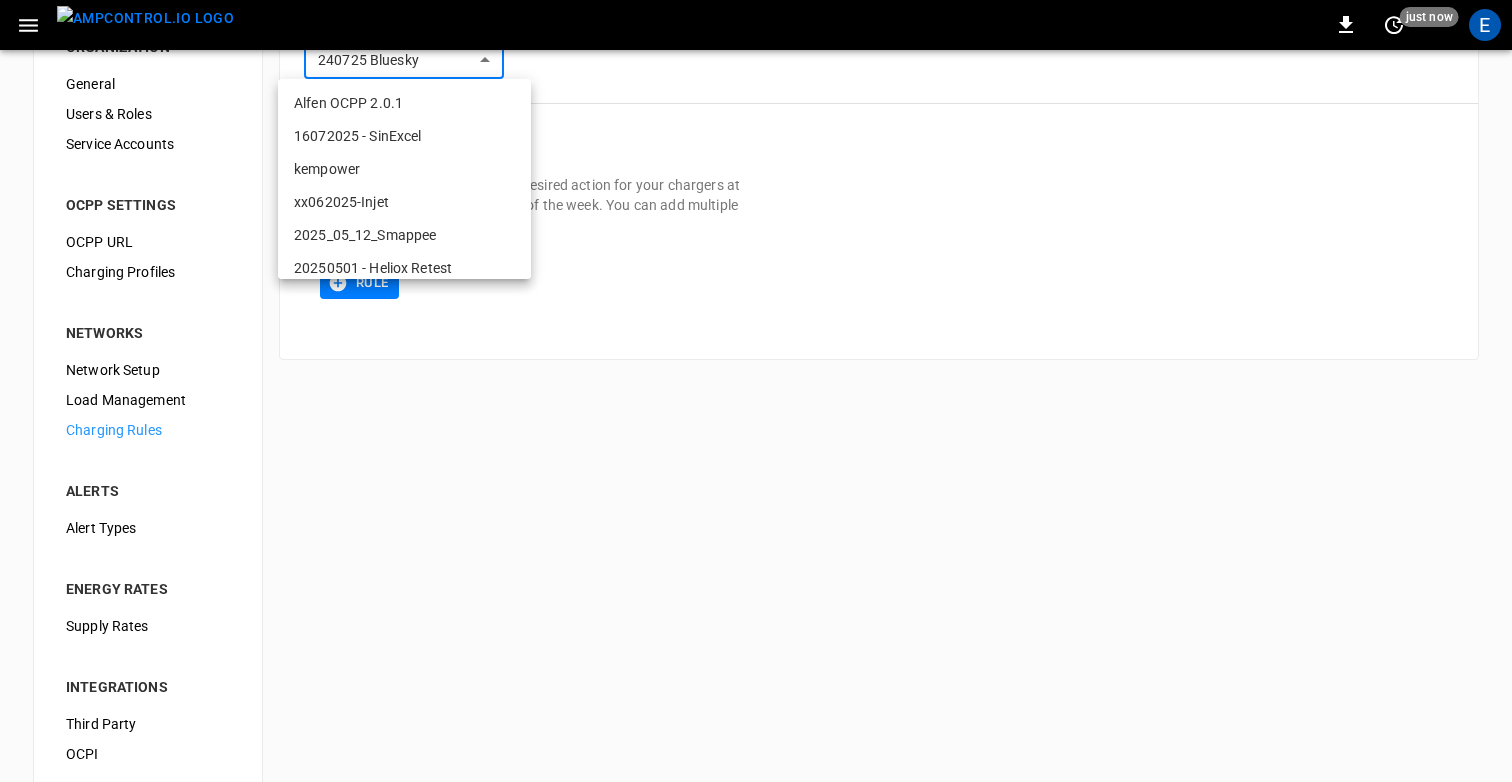 click on "**********" at bounding box center (756, 425) 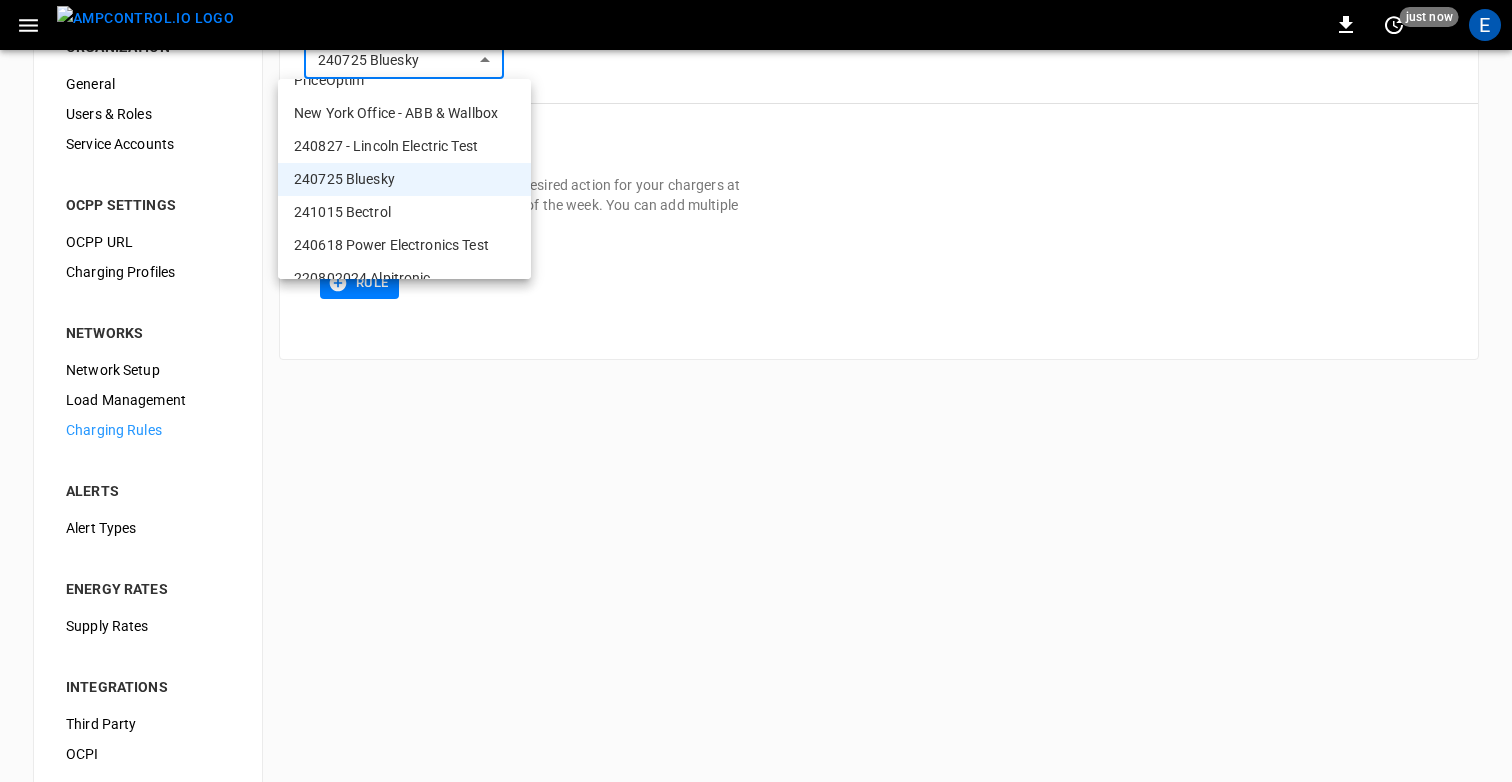 click on "241015 Bectrol" at bounding box center (404, 212) 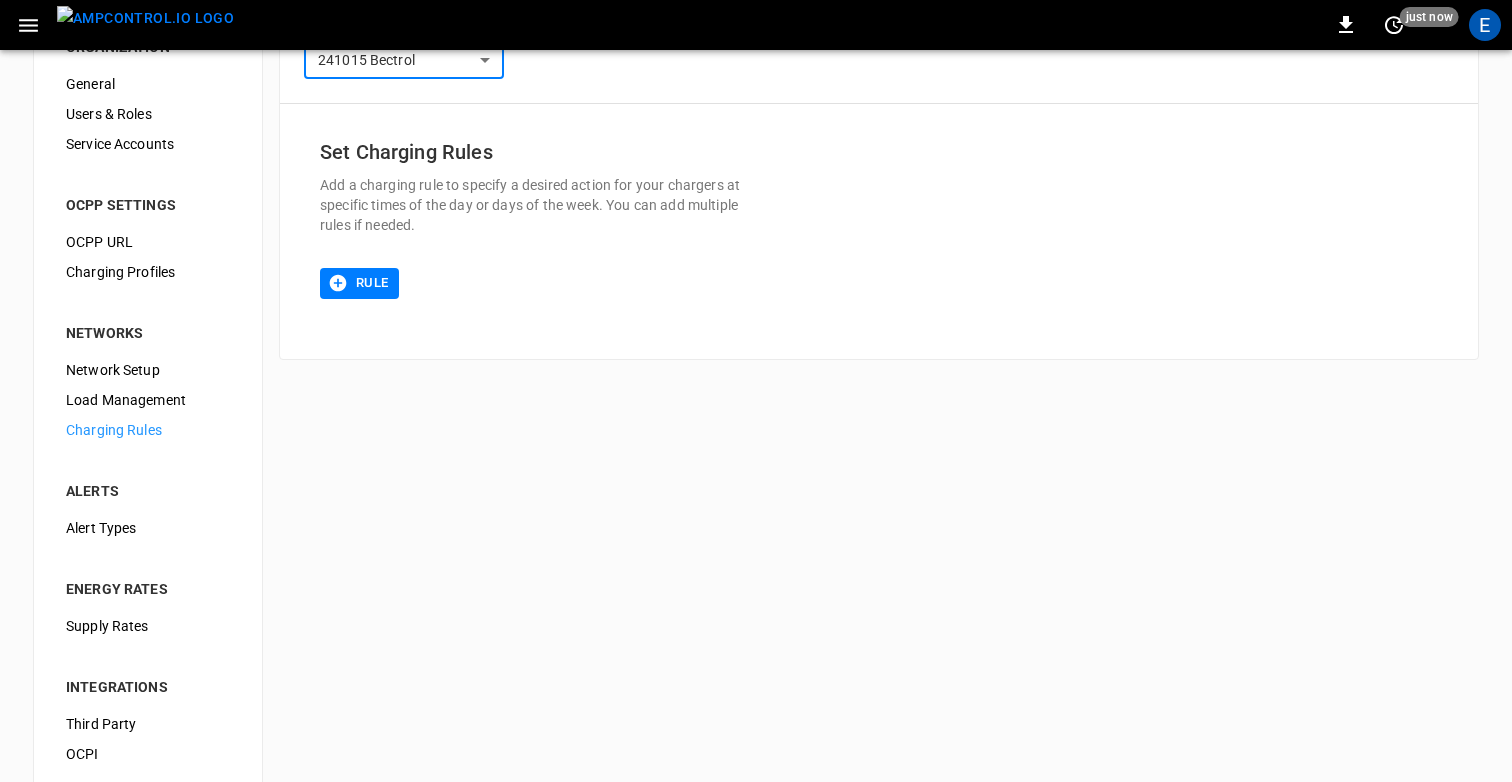 click on "**********" at bounding box center (756, 425) 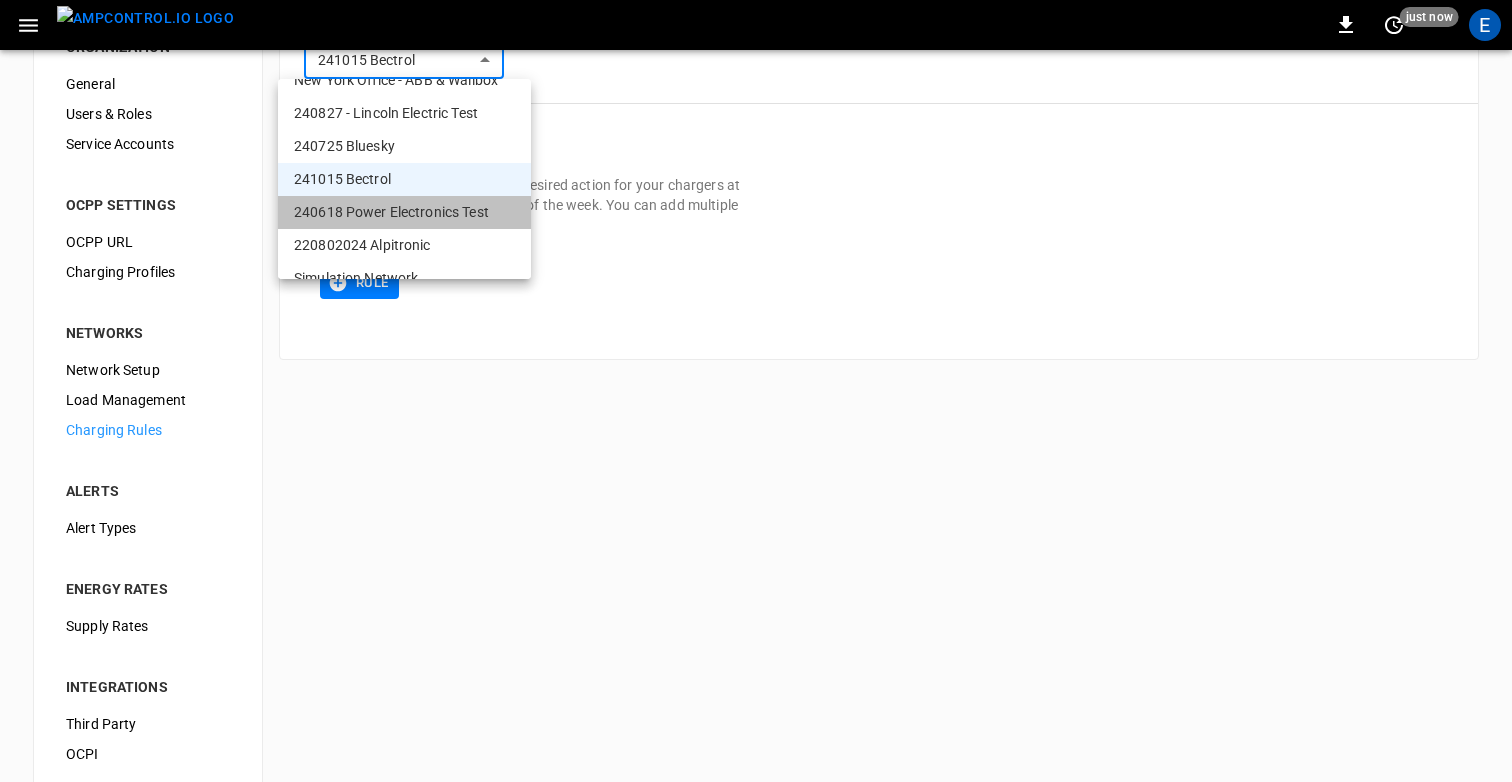 click on "240618 Power Electronics Test" at bounding box center (404, 212) 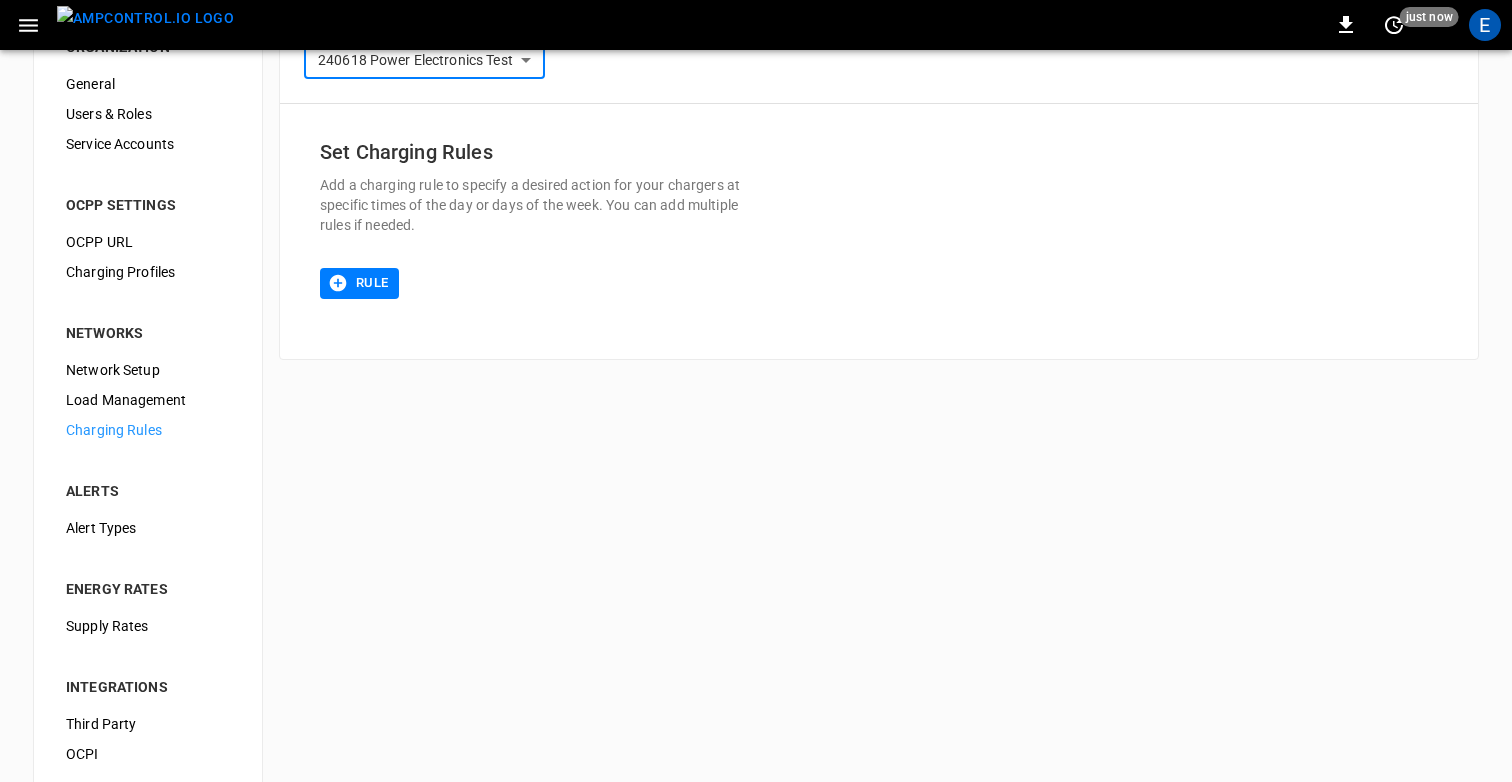 click on "**********" at bounding box center [756, 425] 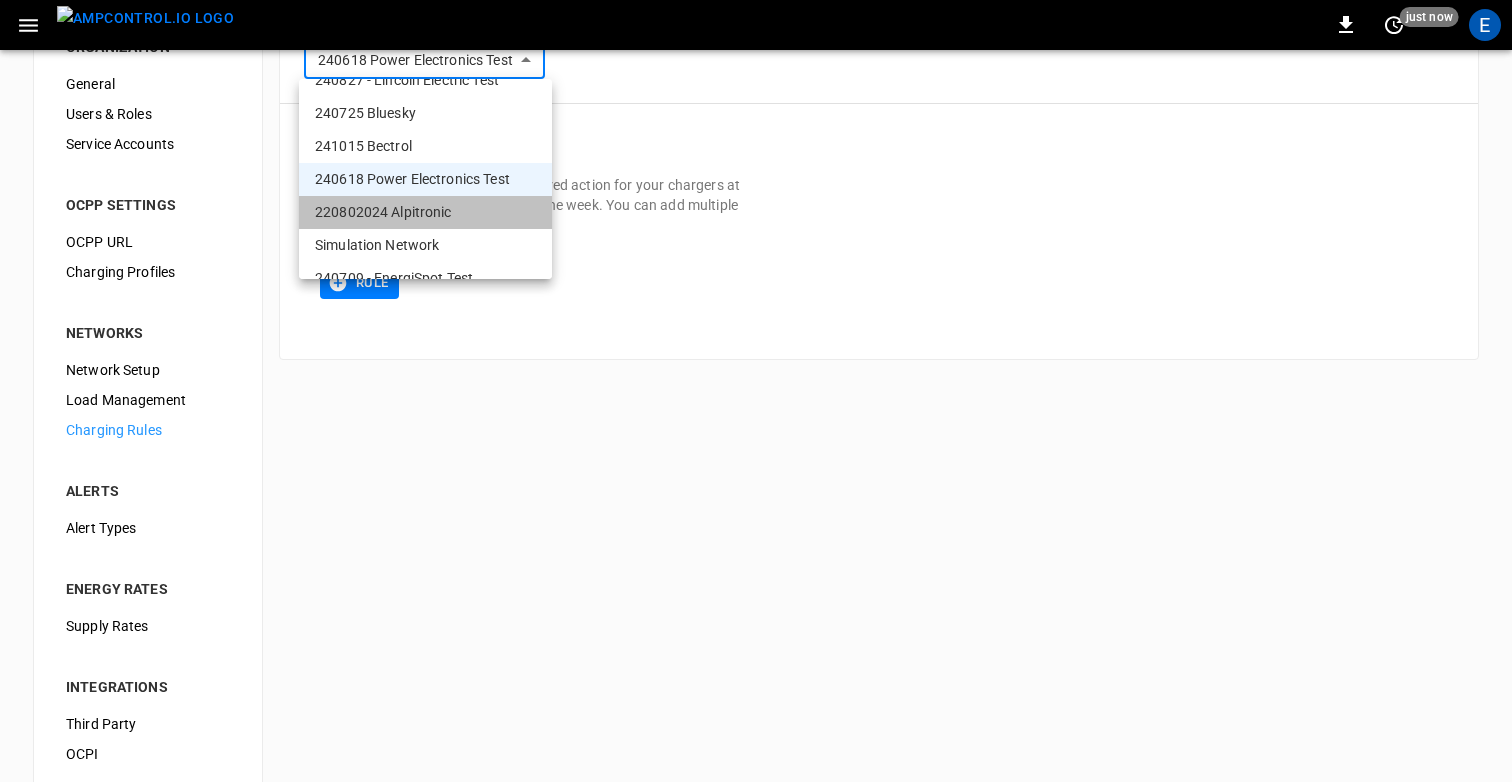 click on "220802024 Alpitronic" at bounding box center (425, 212) 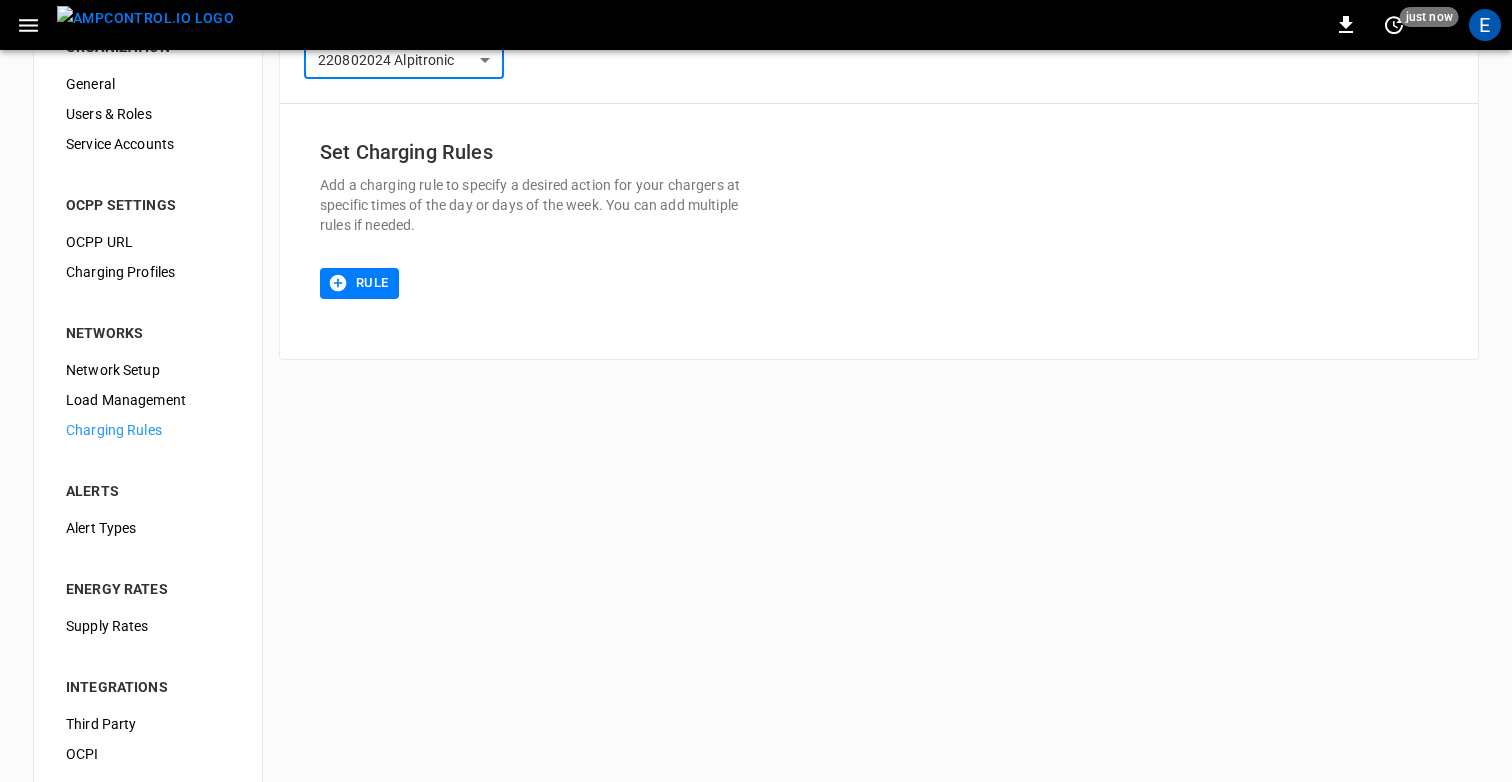 click on "**********" at bounding box center (756, 425) 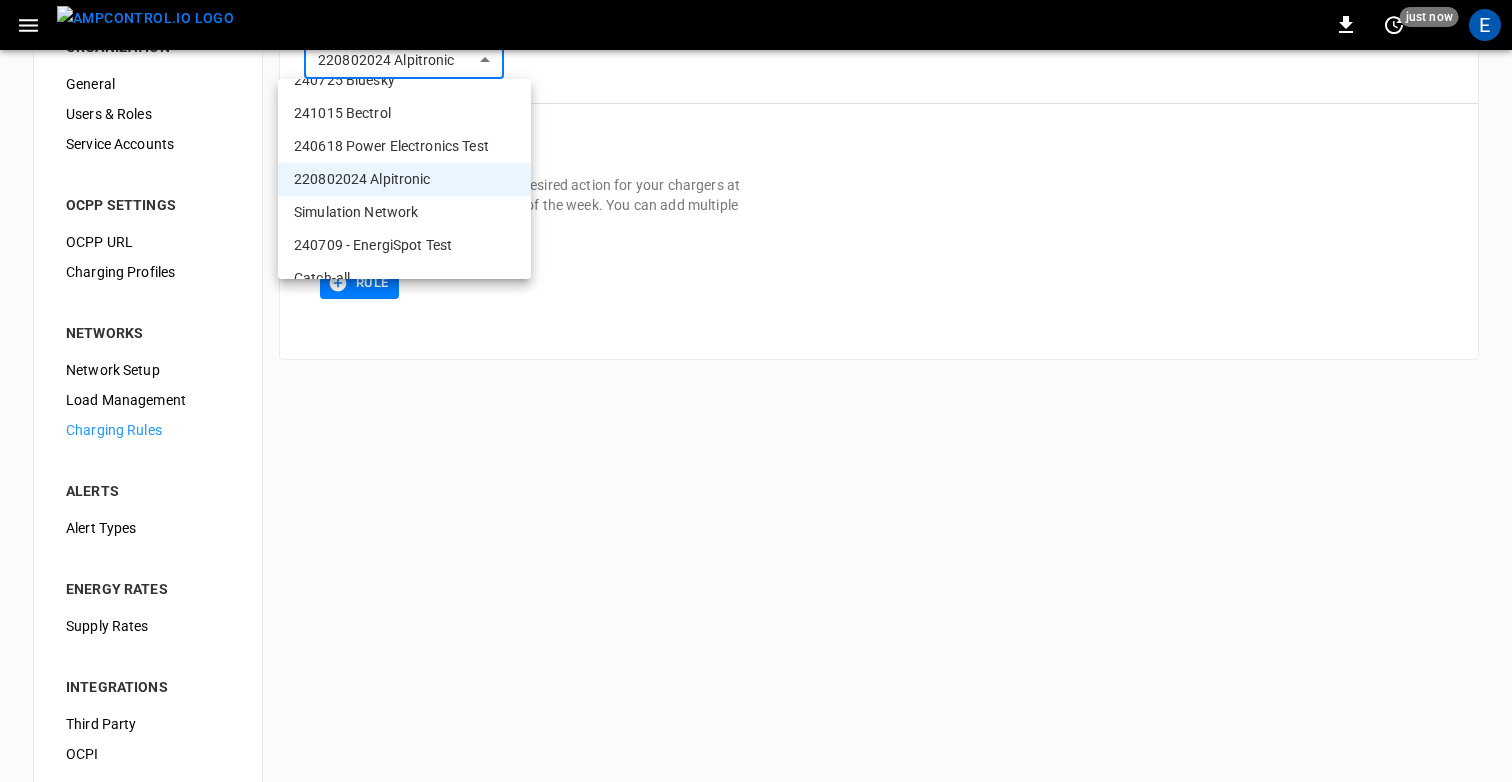 click on "Simulation Network" at bounding box center [404, 212] 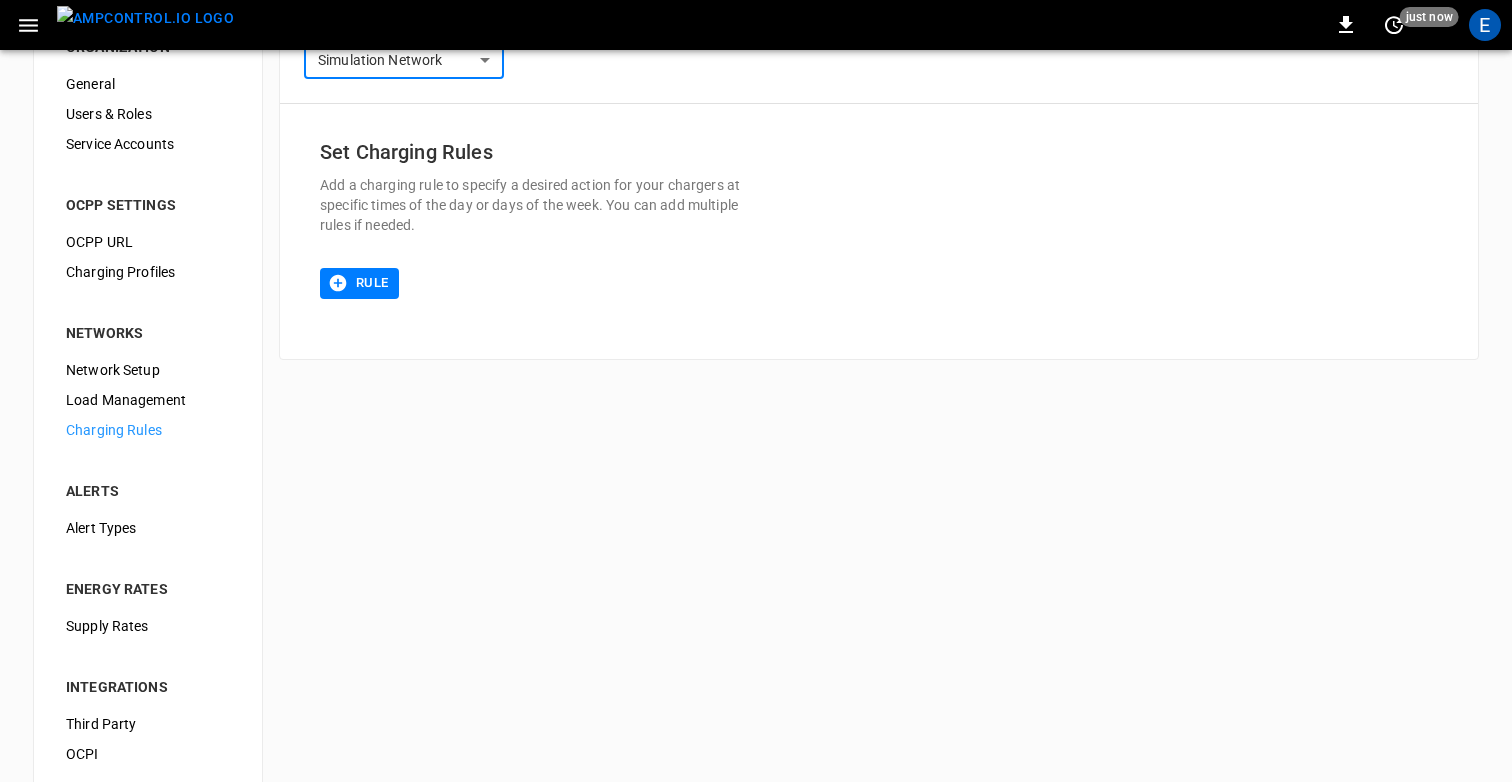 click on "**********" at bounding box center (756, 425) 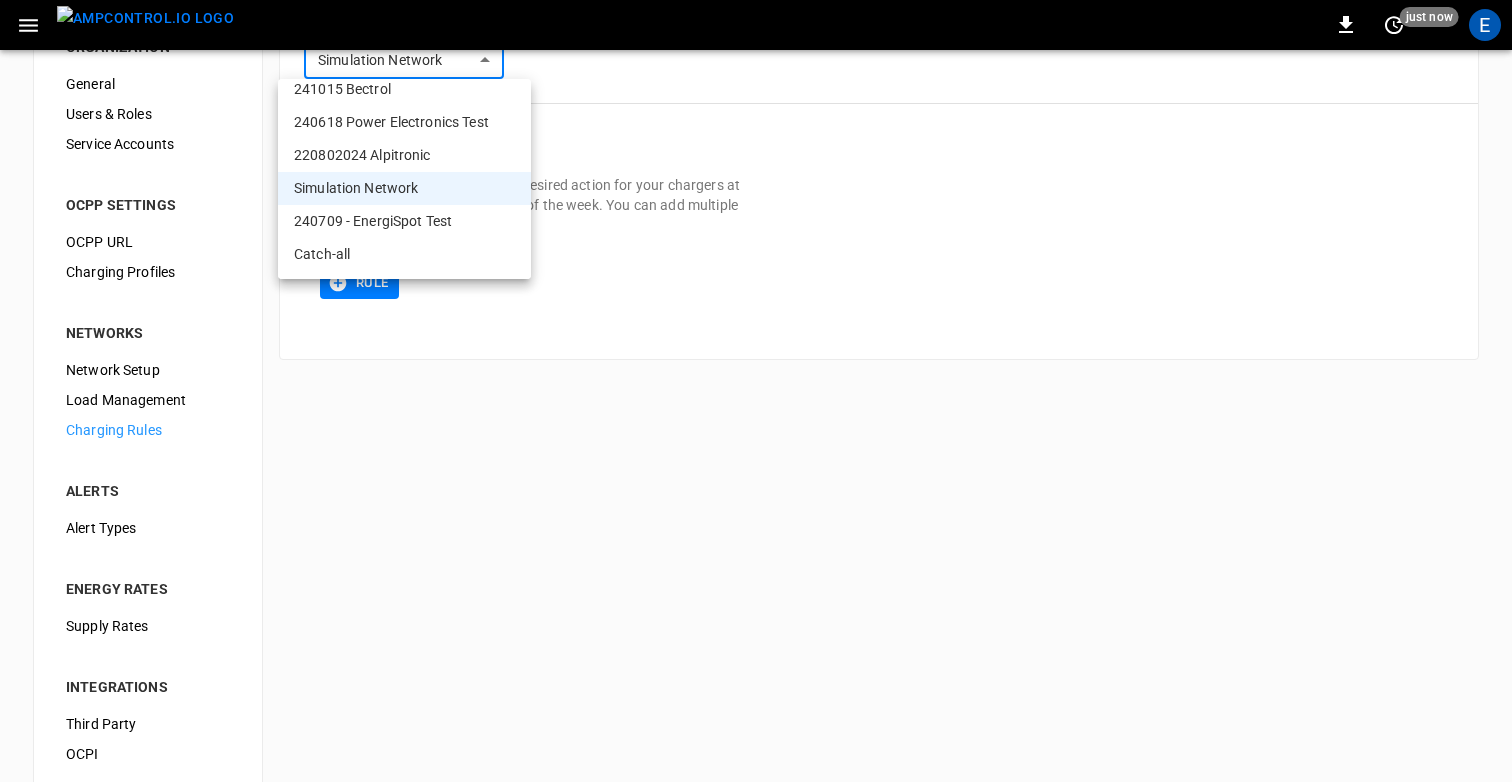 click on "240709 - EnergiSpot Test" at bounding box center (404, 221) 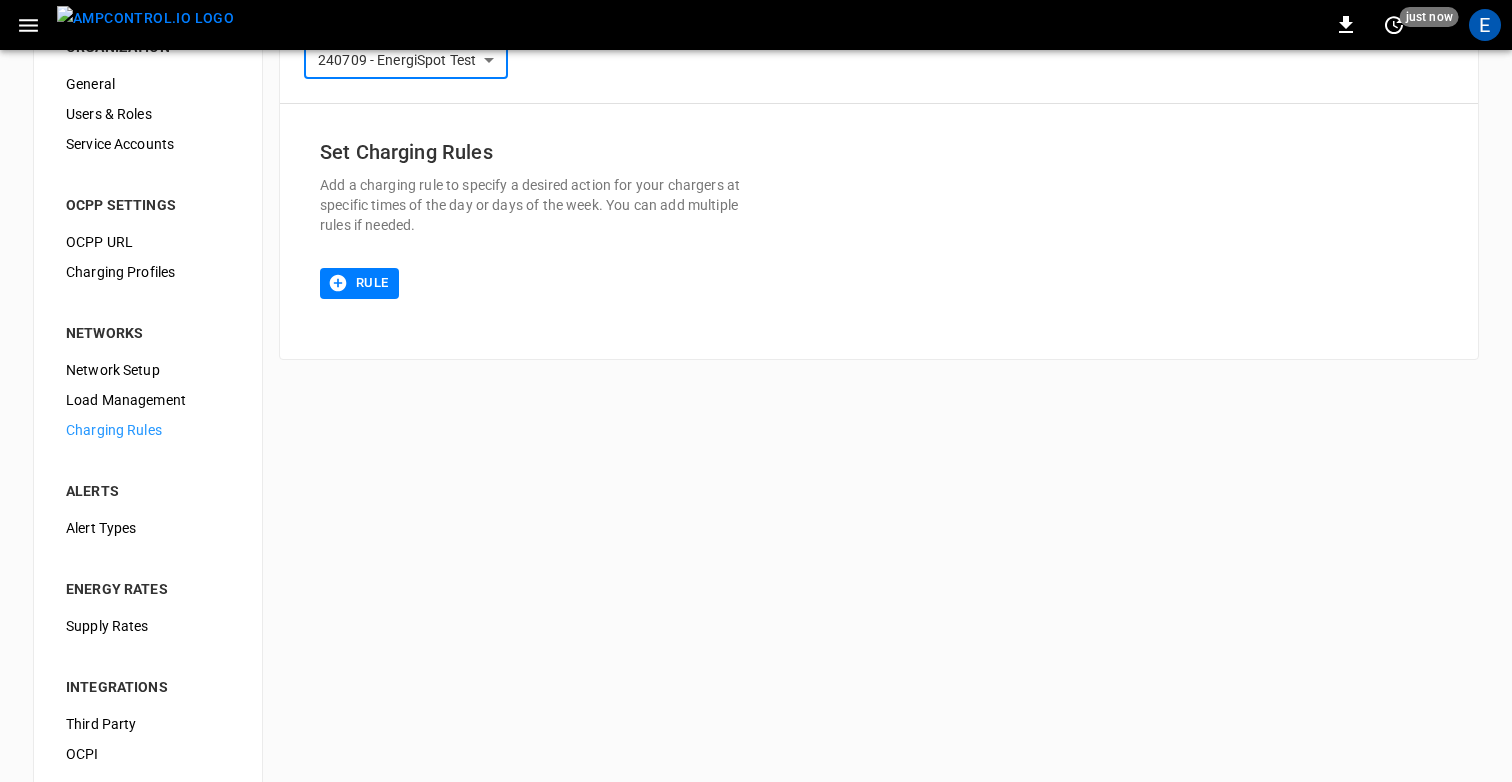 click on "**********" at bounding box center [756, 425] 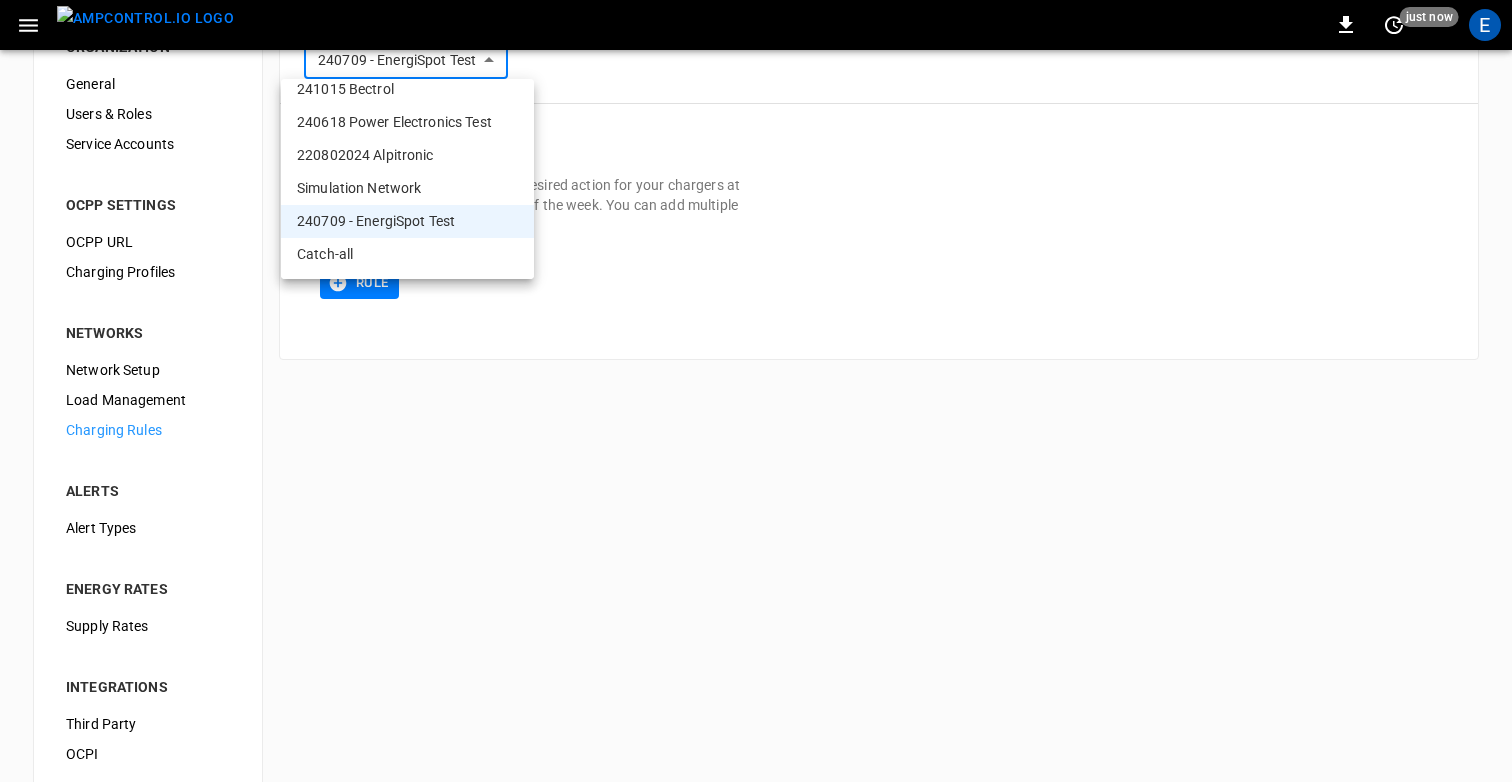 click on "Catch-all" at bounding box center [407, 254] 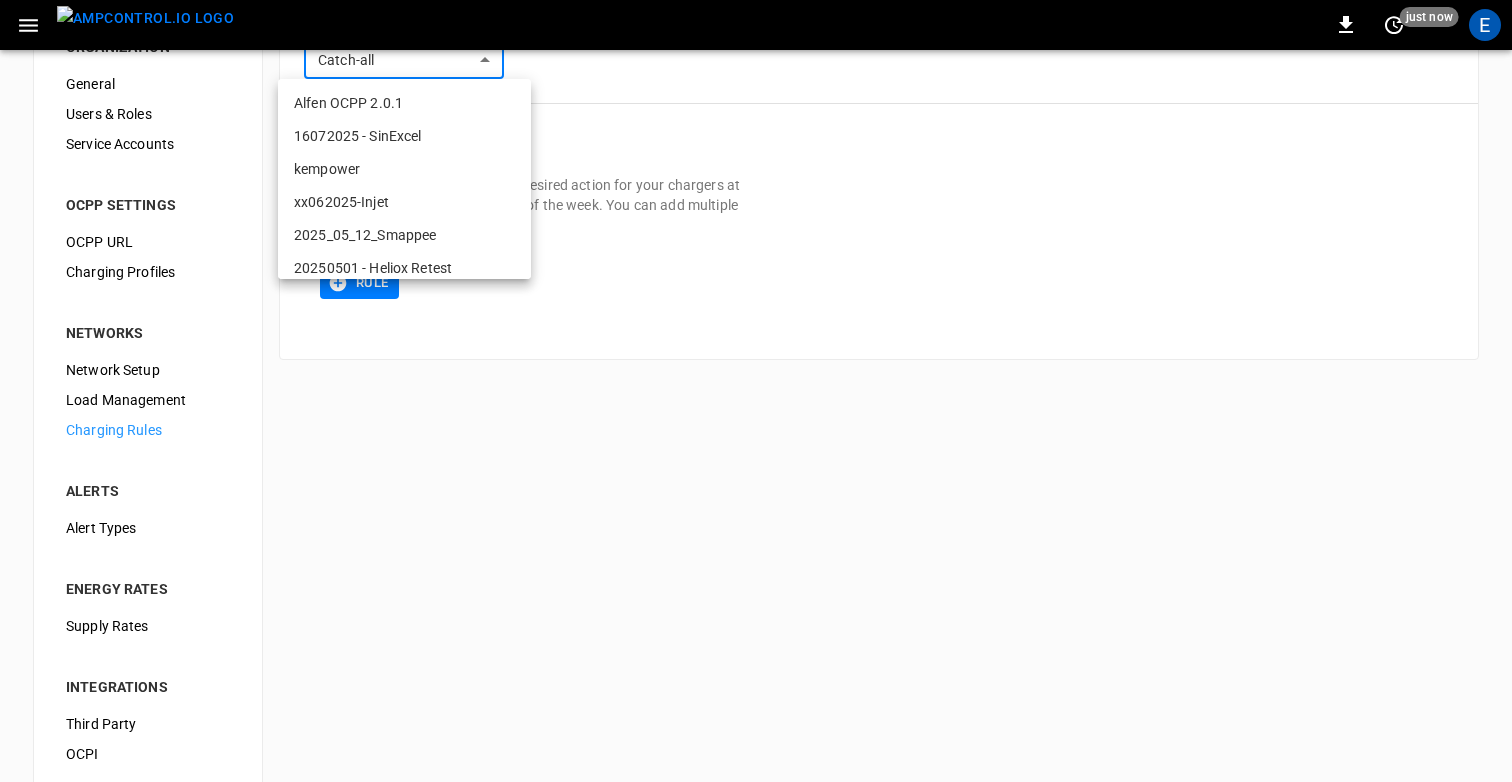 click on "**********" at bounding box center (756, 425) 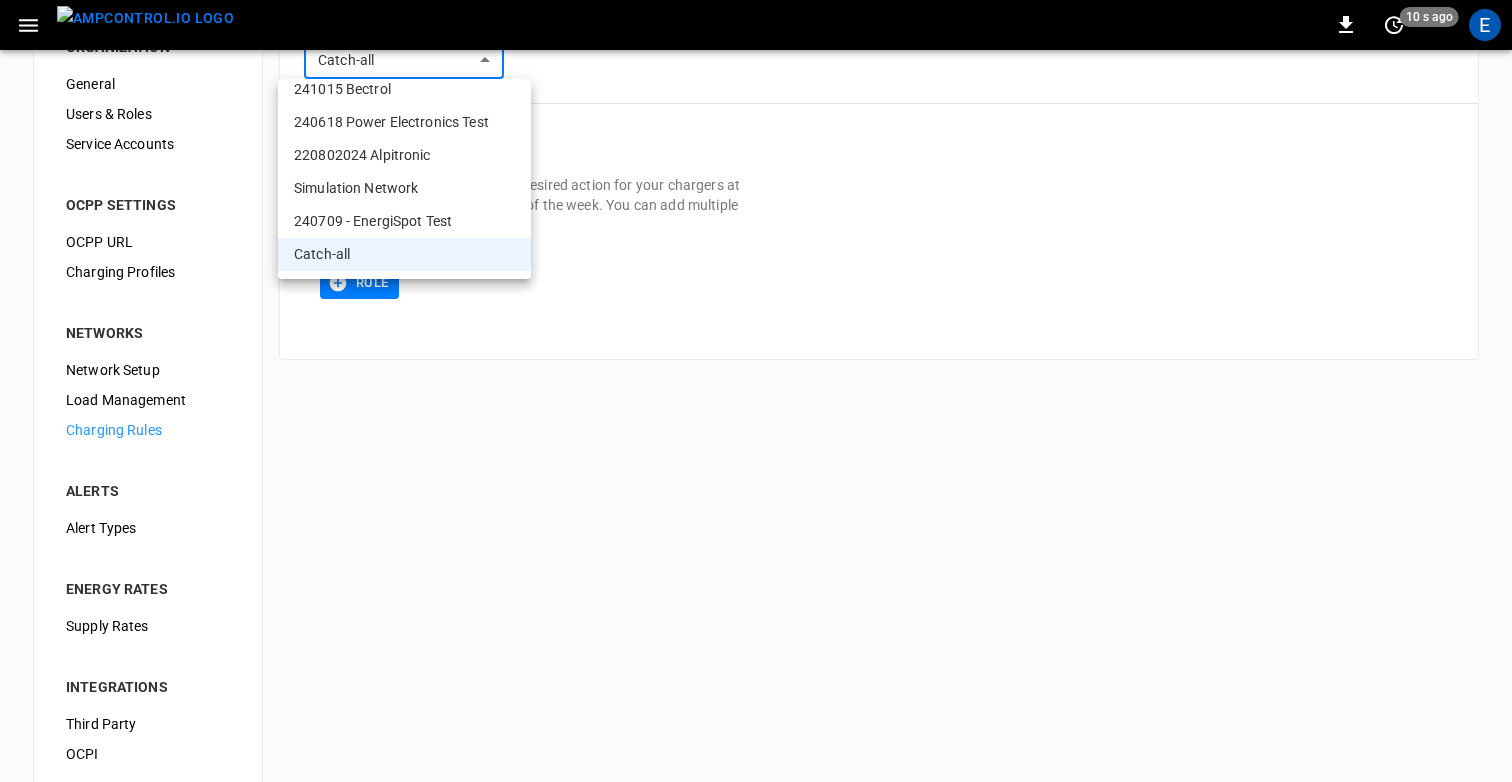 click at bounding box center (756, 391) 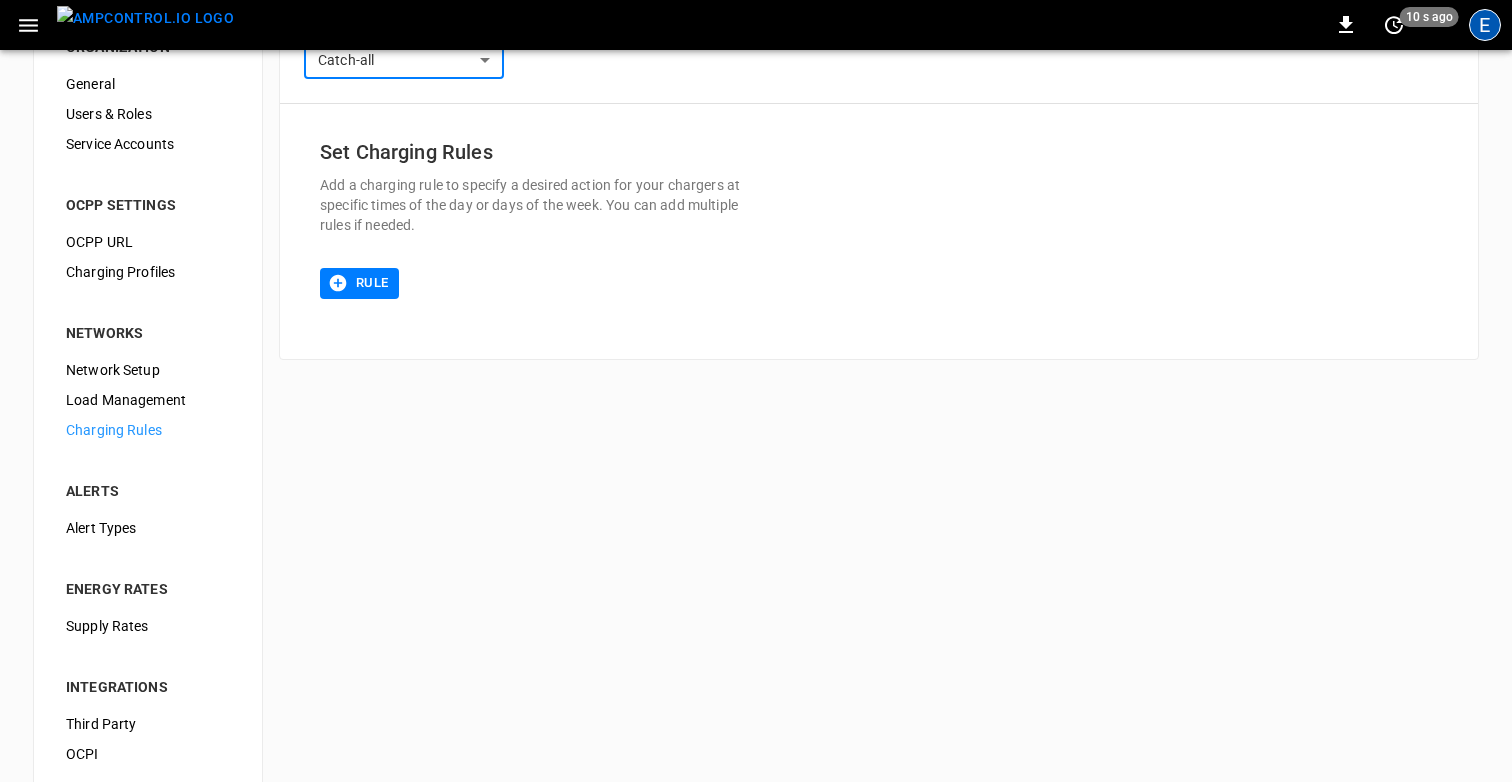 click on "E" at bounding box center (1485, 25) 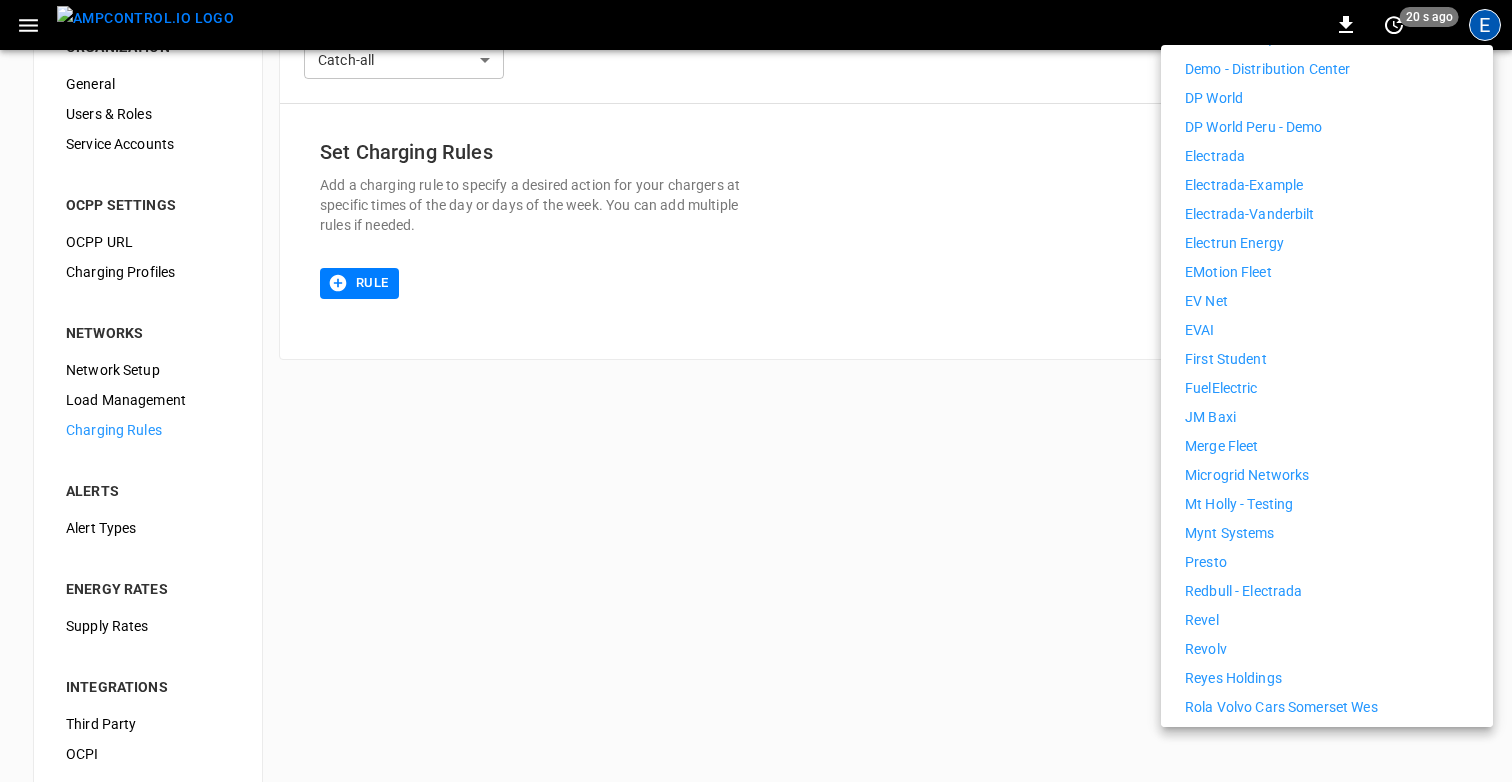 click on "Revel" at bounding box center (1202, 620) 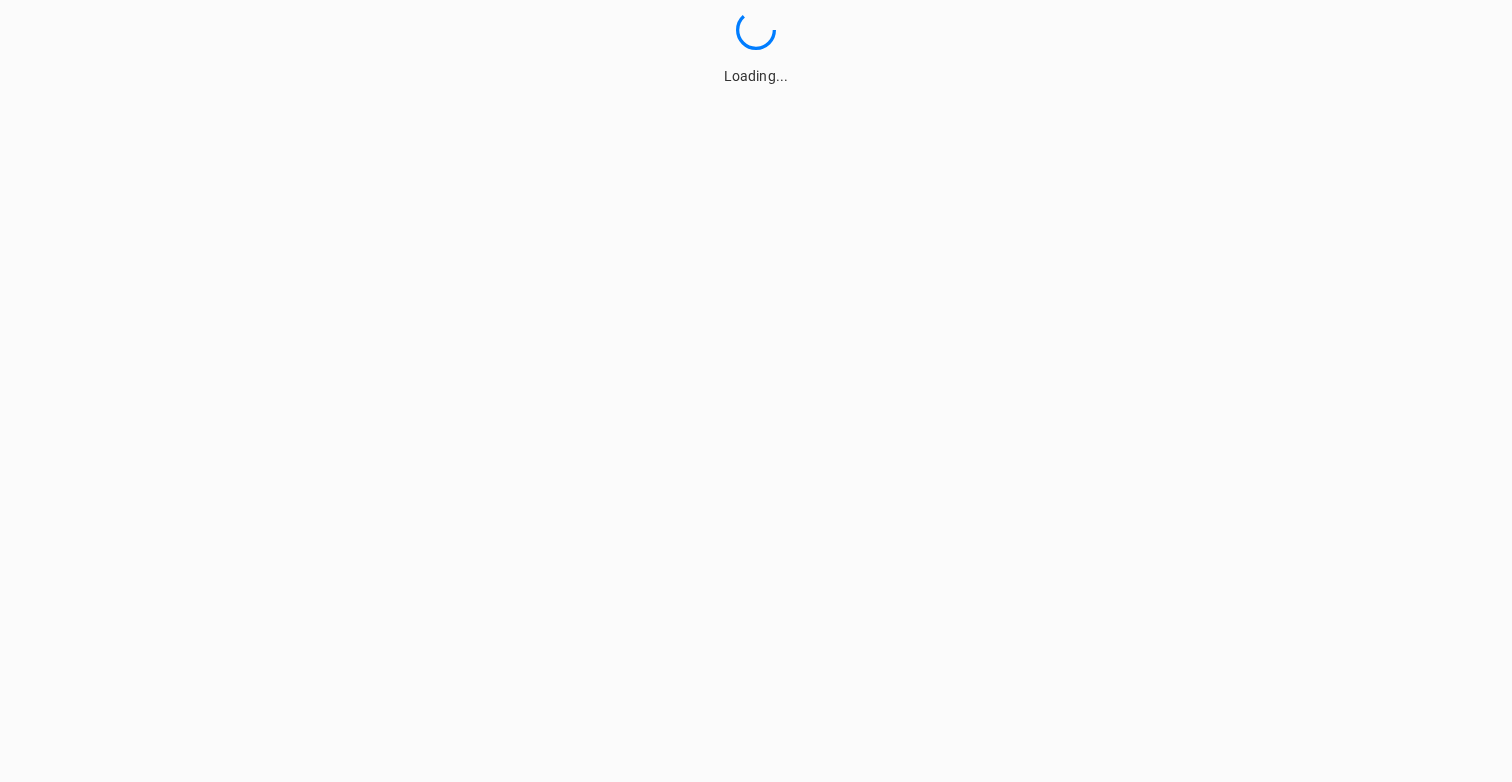 scroll, scrollTop: 0, scrollLeft: 0, axis: both 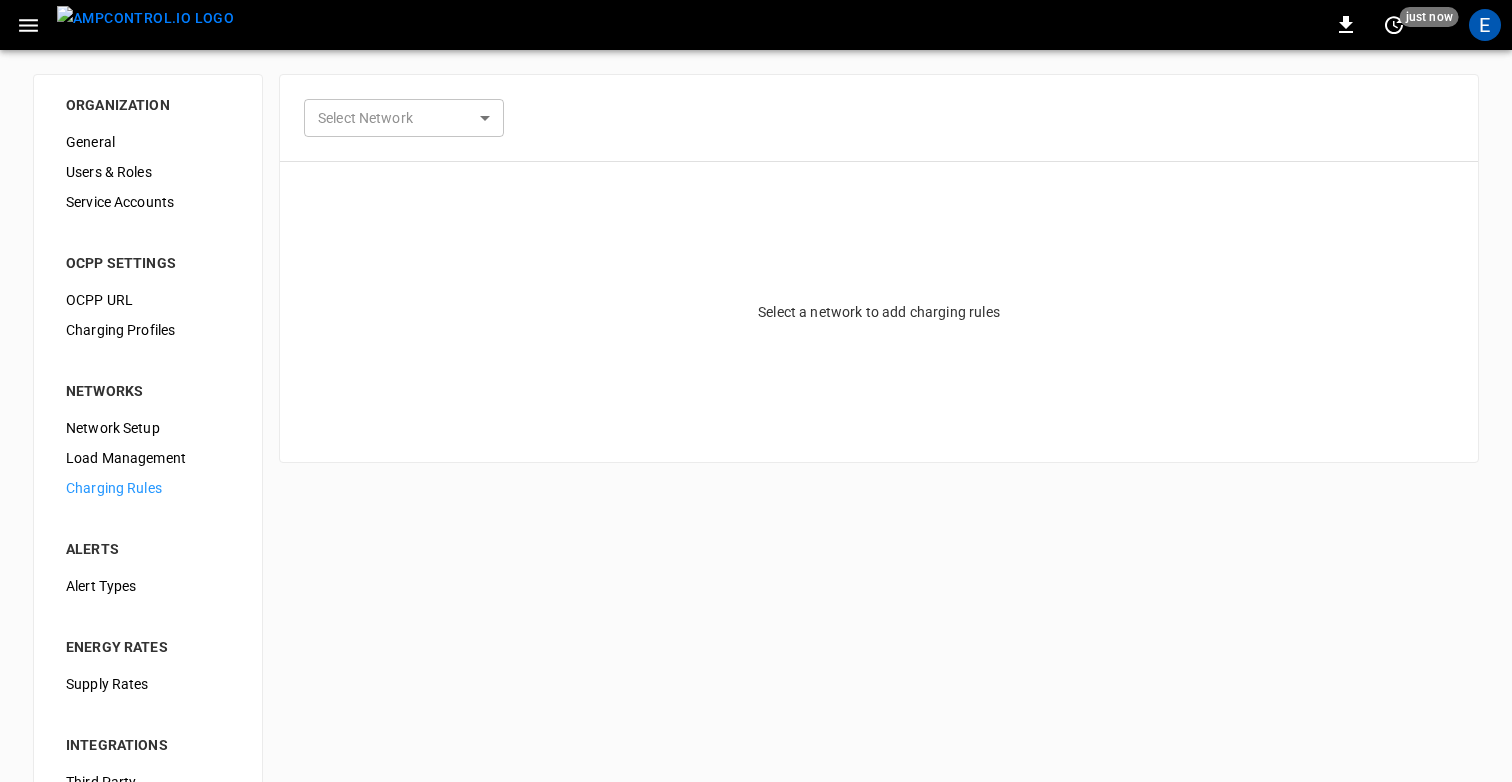 click on "0 just now E ORGANIZATION General Users & Roles Service Accounts OCPP SETTINGS OCPP URL Charging Profiles NETWORKS Network Setup Load Management Charging Rules ALERTS Alert Types ENERGY RATES Supply Rates INTEGRATIONS Third Party OCPI Fleet Group Schedules Select Network ​ Select Network Select a network to add charging rules Refresh now Update every 5 sec Update every 30 sec Off Revel [FIRST] [LAST] [EMAIL] audit Profile Settings Notifications Settings Other organizations 7Gen Aerovolt OCPP Connection Aeversa AlphaStruxure Ampcontrol Ampcontrol Lab Germany Camber Test [CITY] [STATE] [ORGANIZATION] COPEC - BHP Spence COPEC - Buses JM COPEC - Geminis COPEC - Test COPEC Tucar/Uber Mall Plaza Los Dominicos Demo - Distribution Center DP World DP World Peru - Demo Electrada Electrada-Example Electrada-Vanderbilt Electrun Energy eMotion Fleet EV Net EVAI First Student FuelElectric JM Baxi Merge Fleet Microgrid Networks Mt Holly - Testing Mynt Systems Presto Redbull - Electrada Revolv Reyes Holdings" at bounding box center [756, 483] 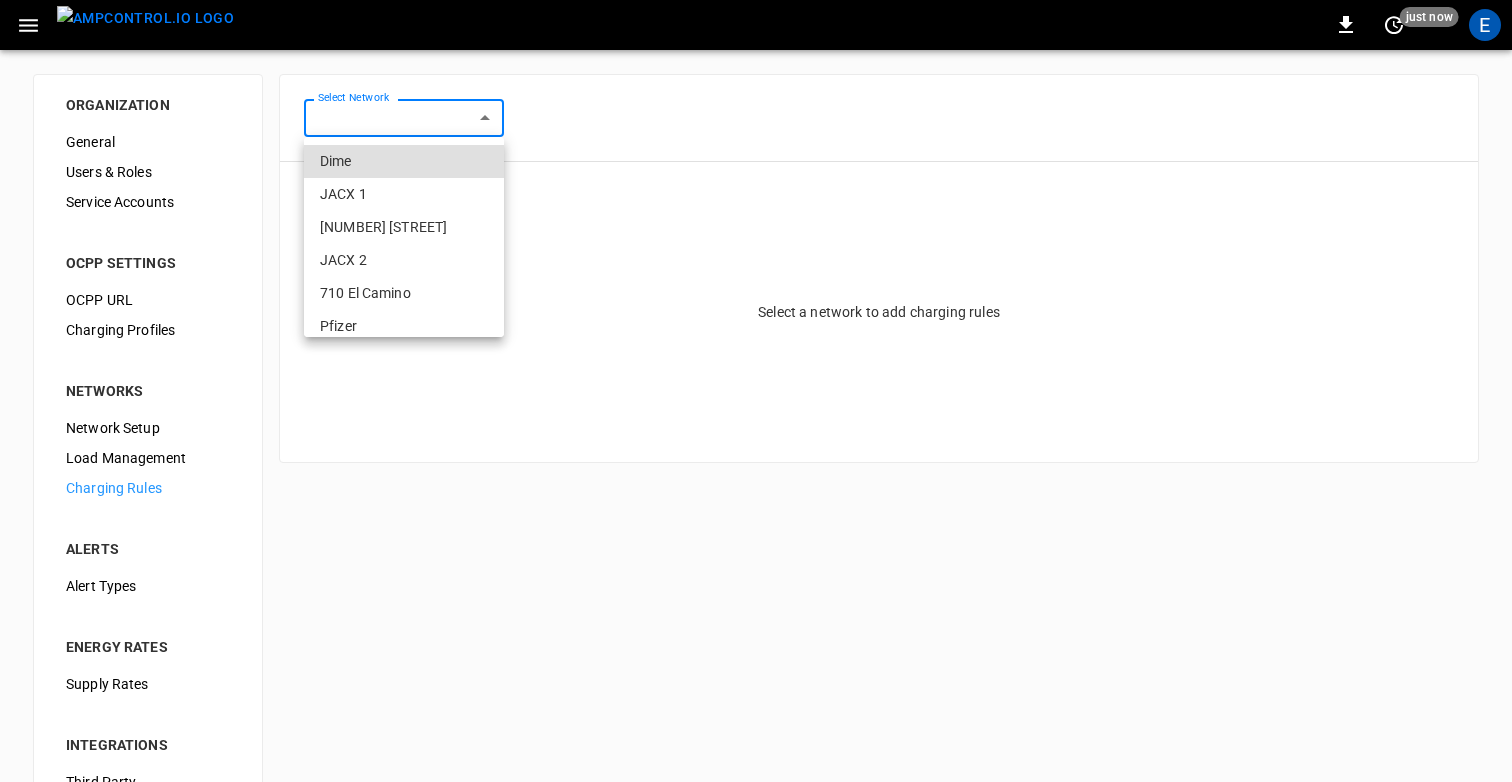 click on "Dime" at bounding box center [404, 161] 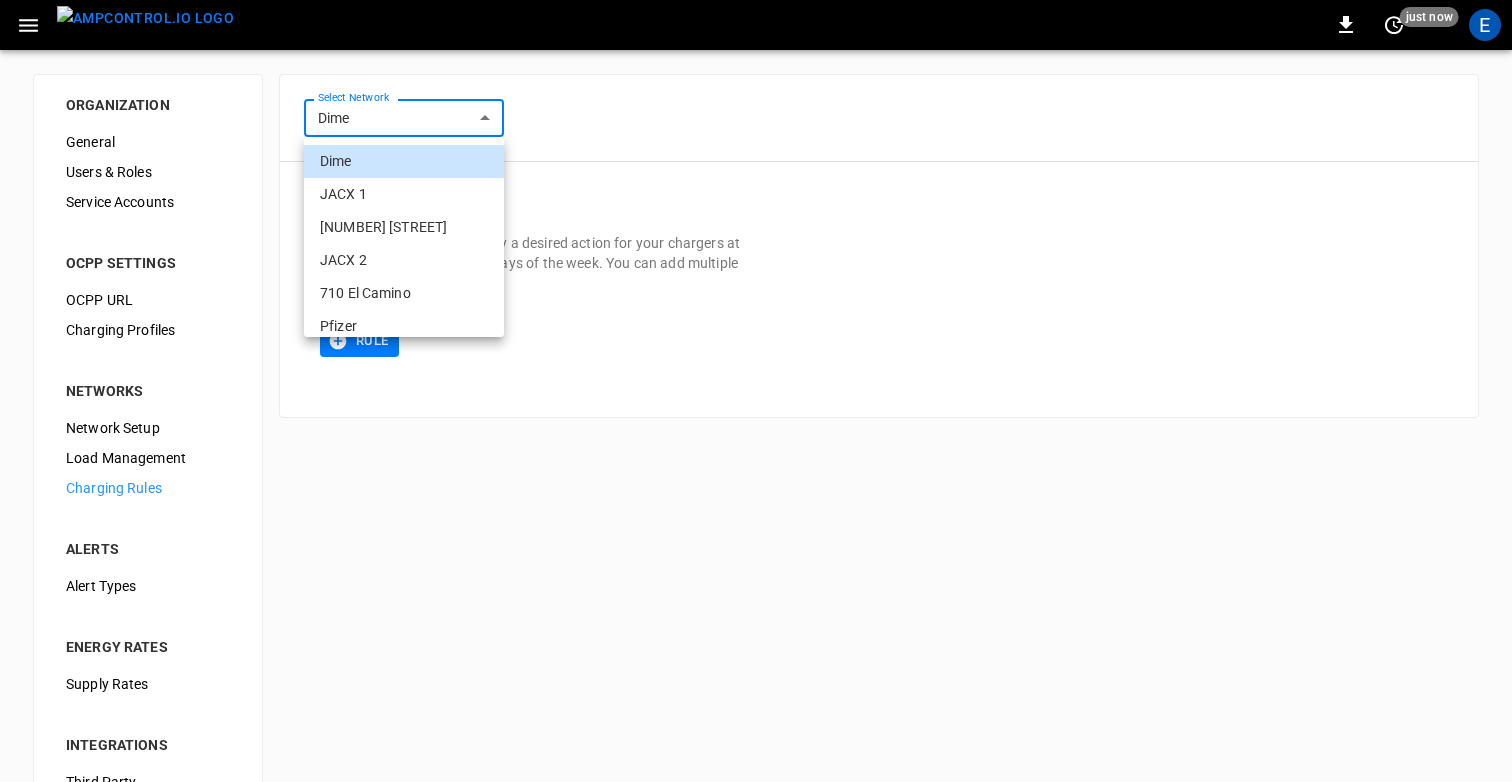 click on "**********" at bounding box center (756, 483) 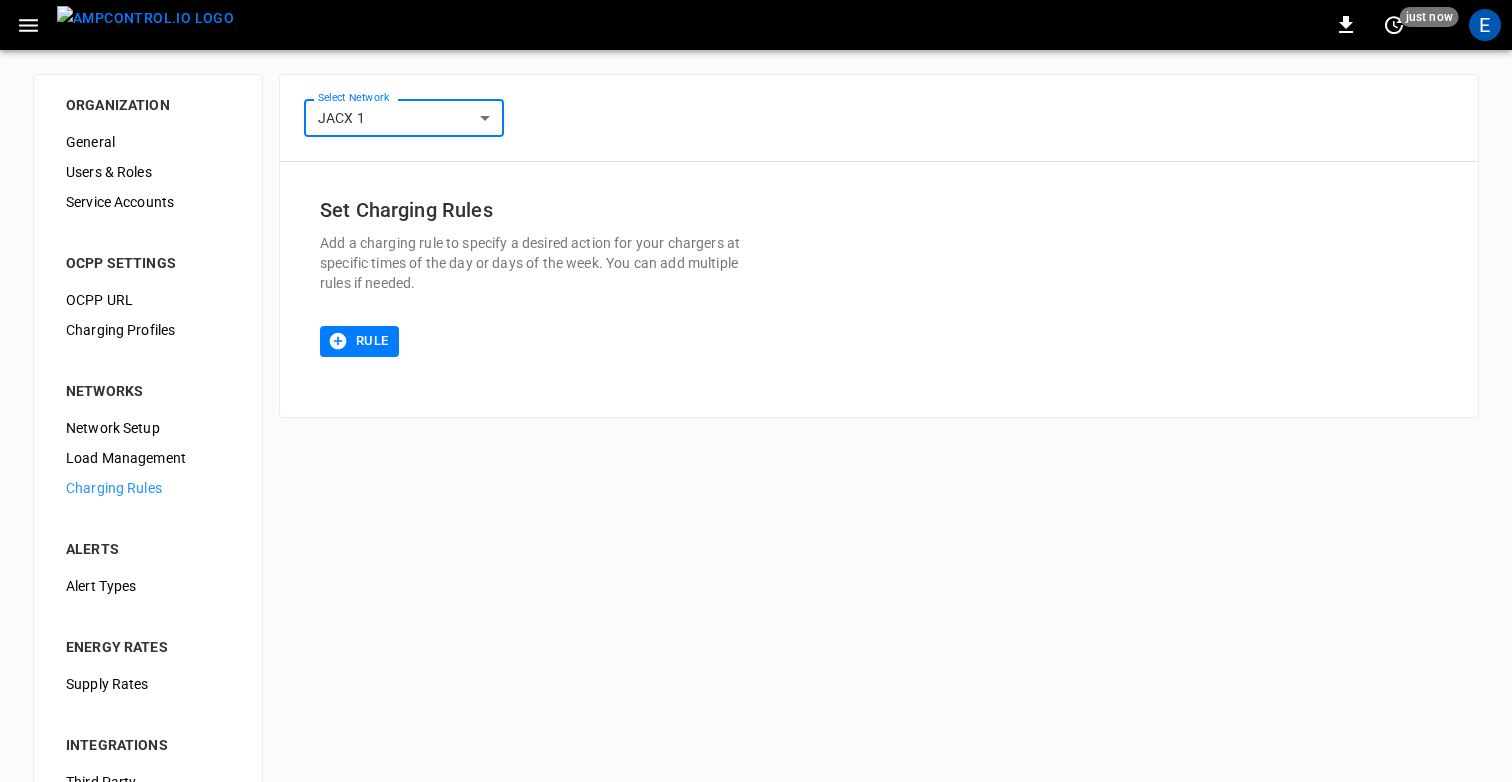 click on "**********" at bounding box center (756, 483) 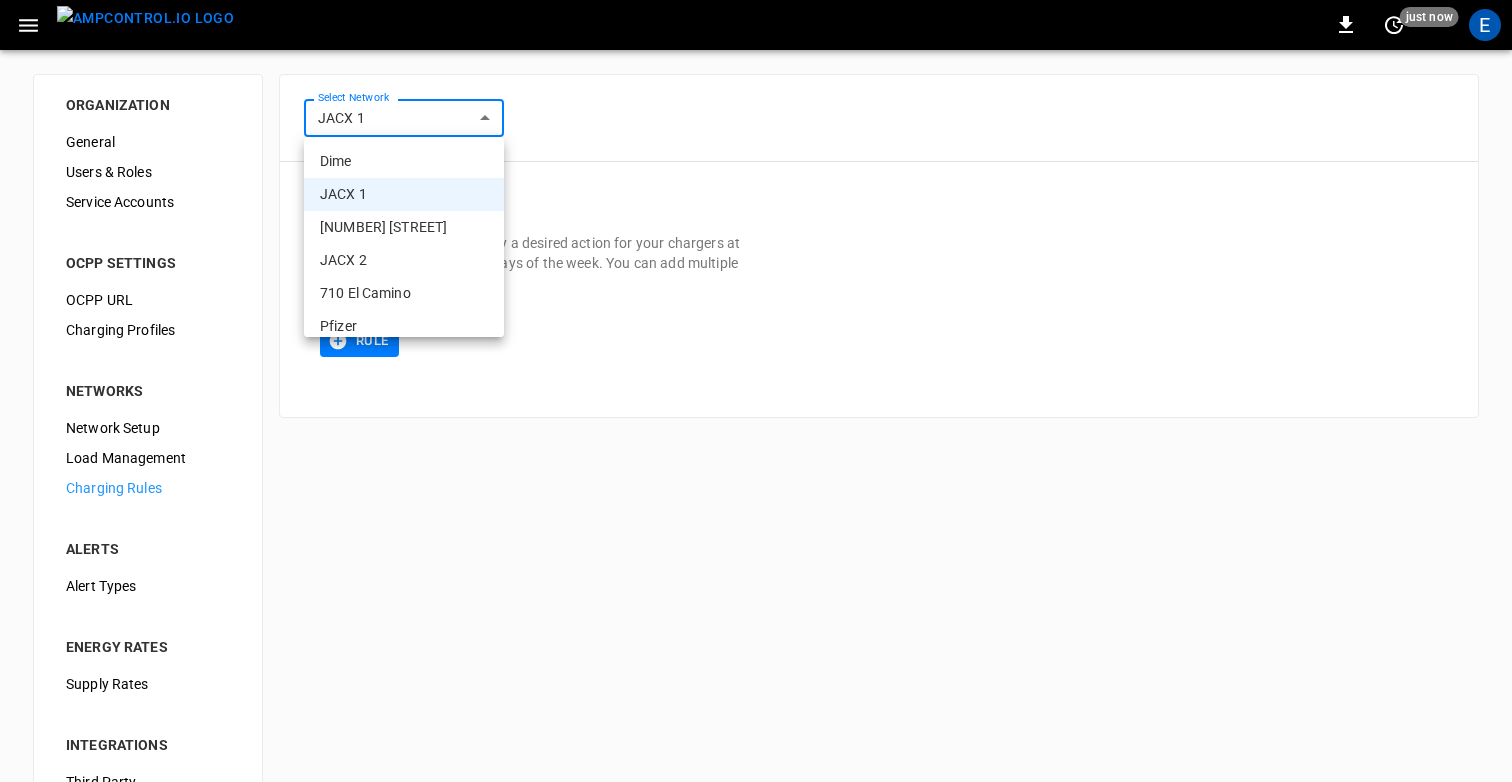 click on "[NUMBER] [STREET]" at bounding box center (404, 227) 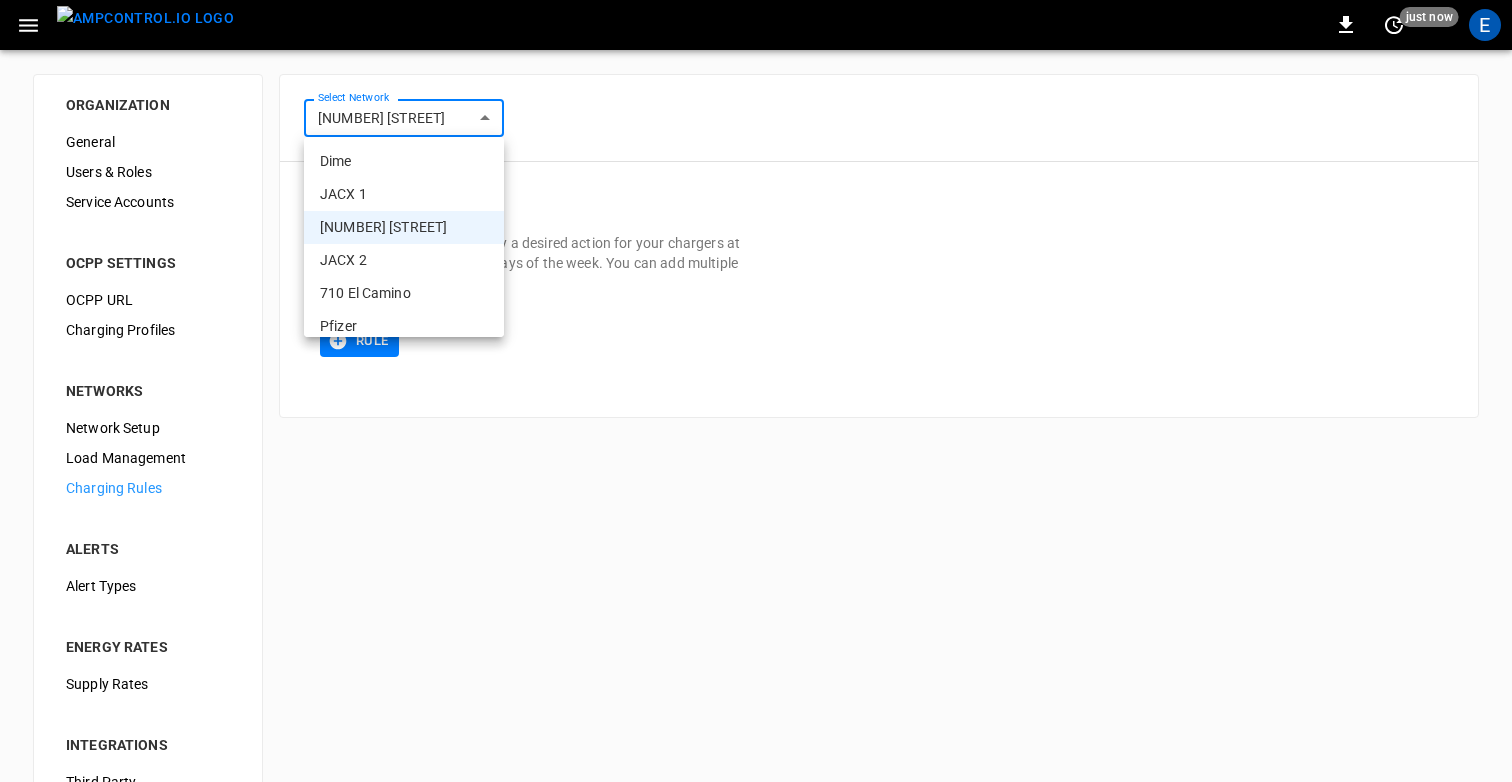 click on "**********" at bounding box center (756, 483) 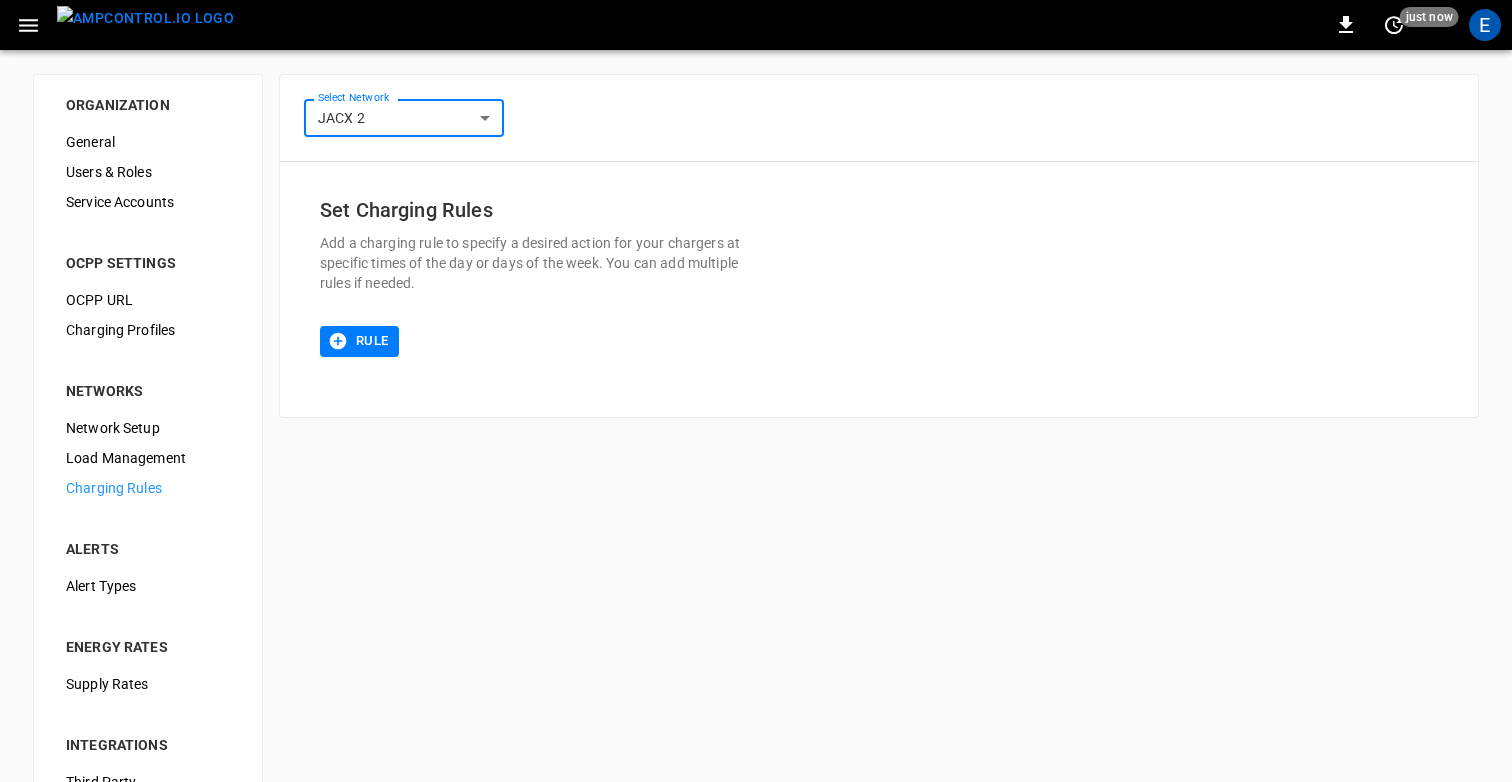 click on "**********" at bounding box center (756, 483) 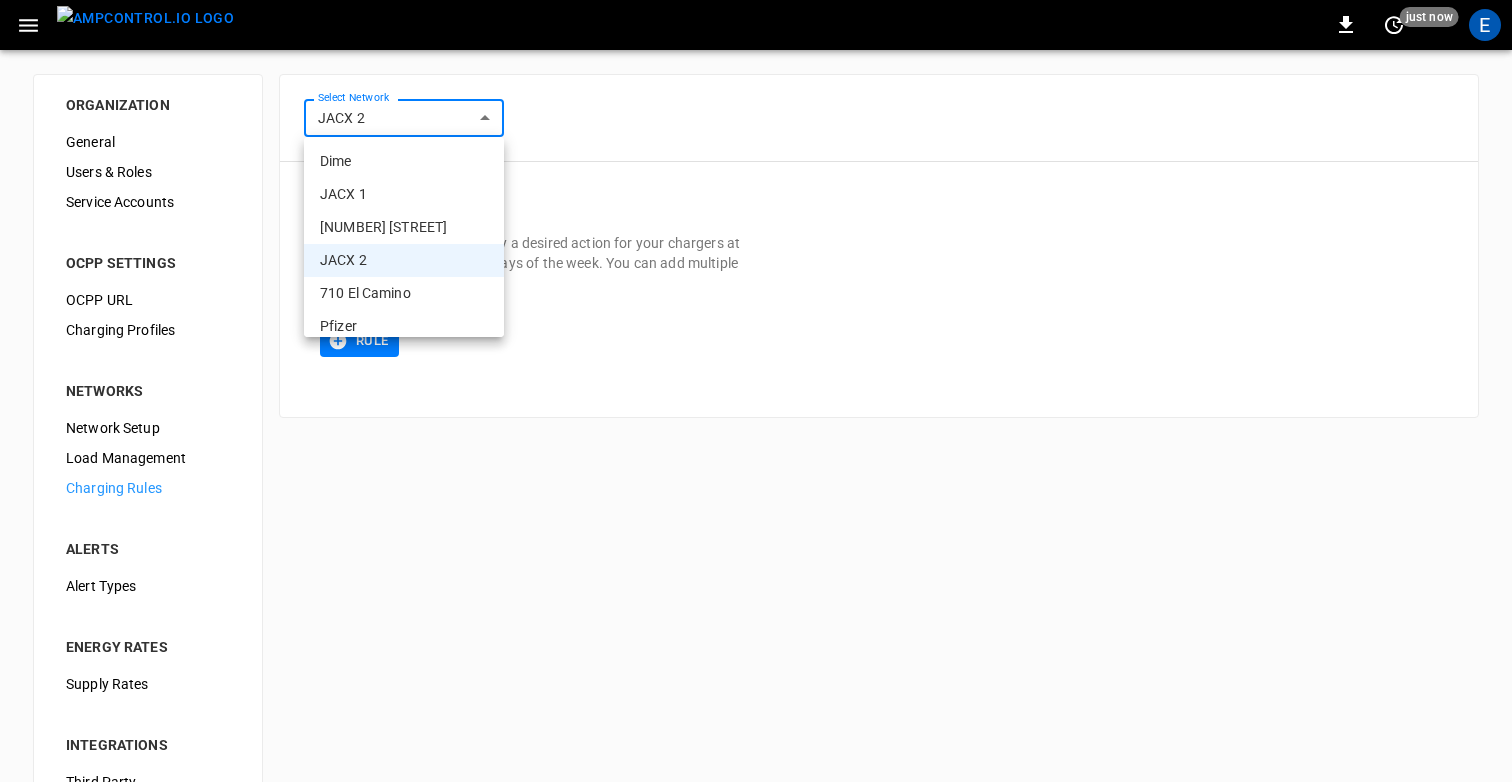 click on "710 El Camino" at bounding box center (404, 293) 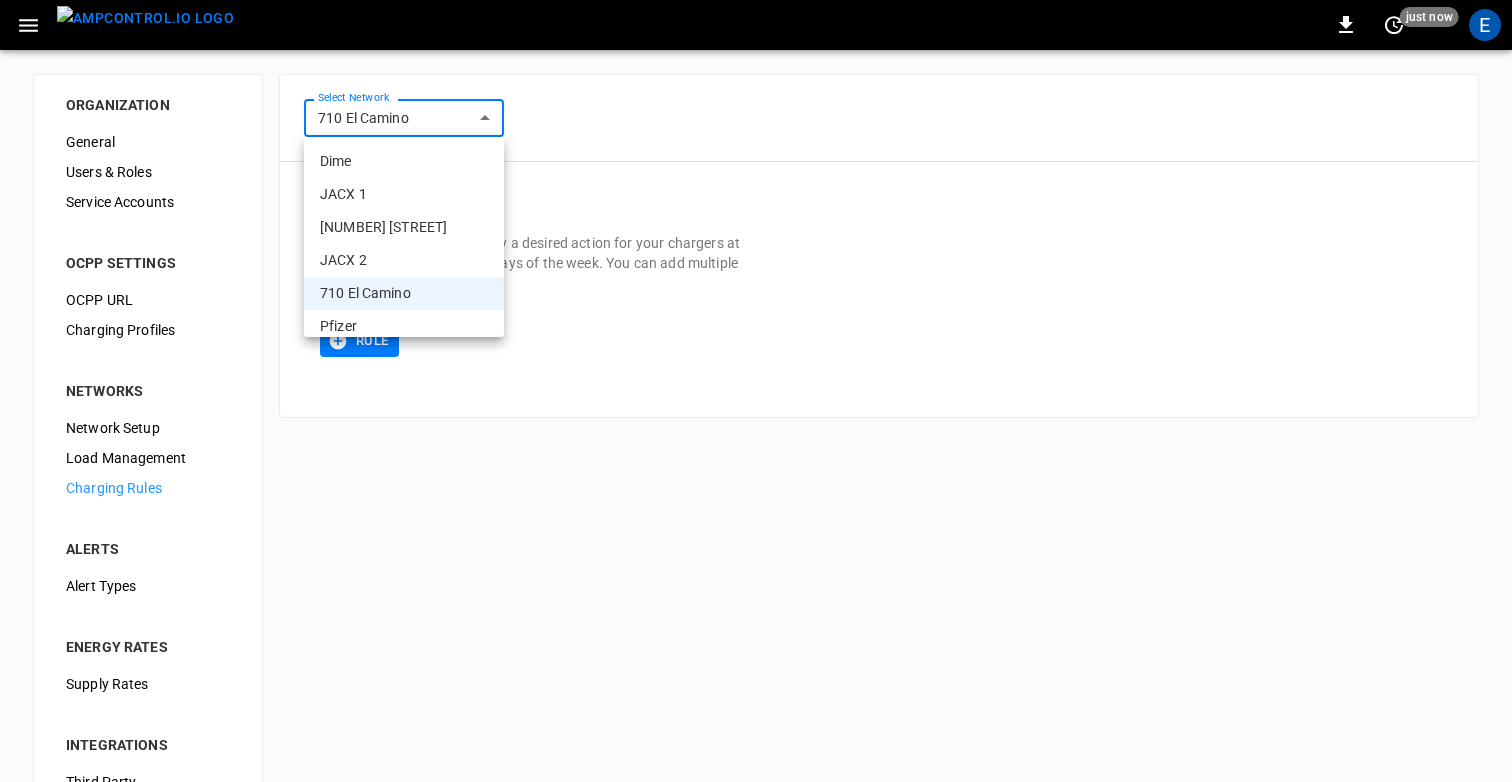 click on "**********" at bounding box center (756, 483) 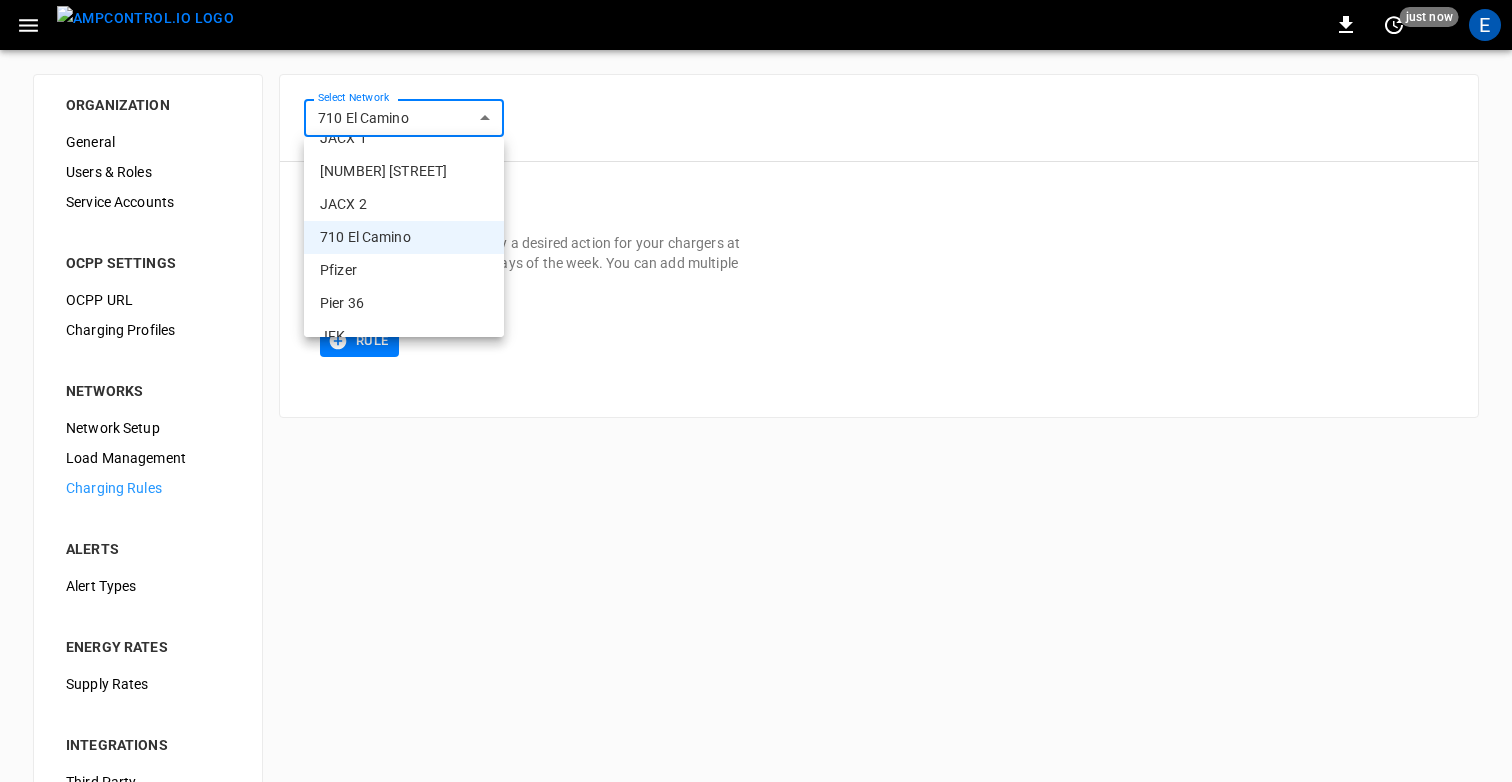 scroll, scrollTop: 61, scrollLeft: 0, axis: vertical 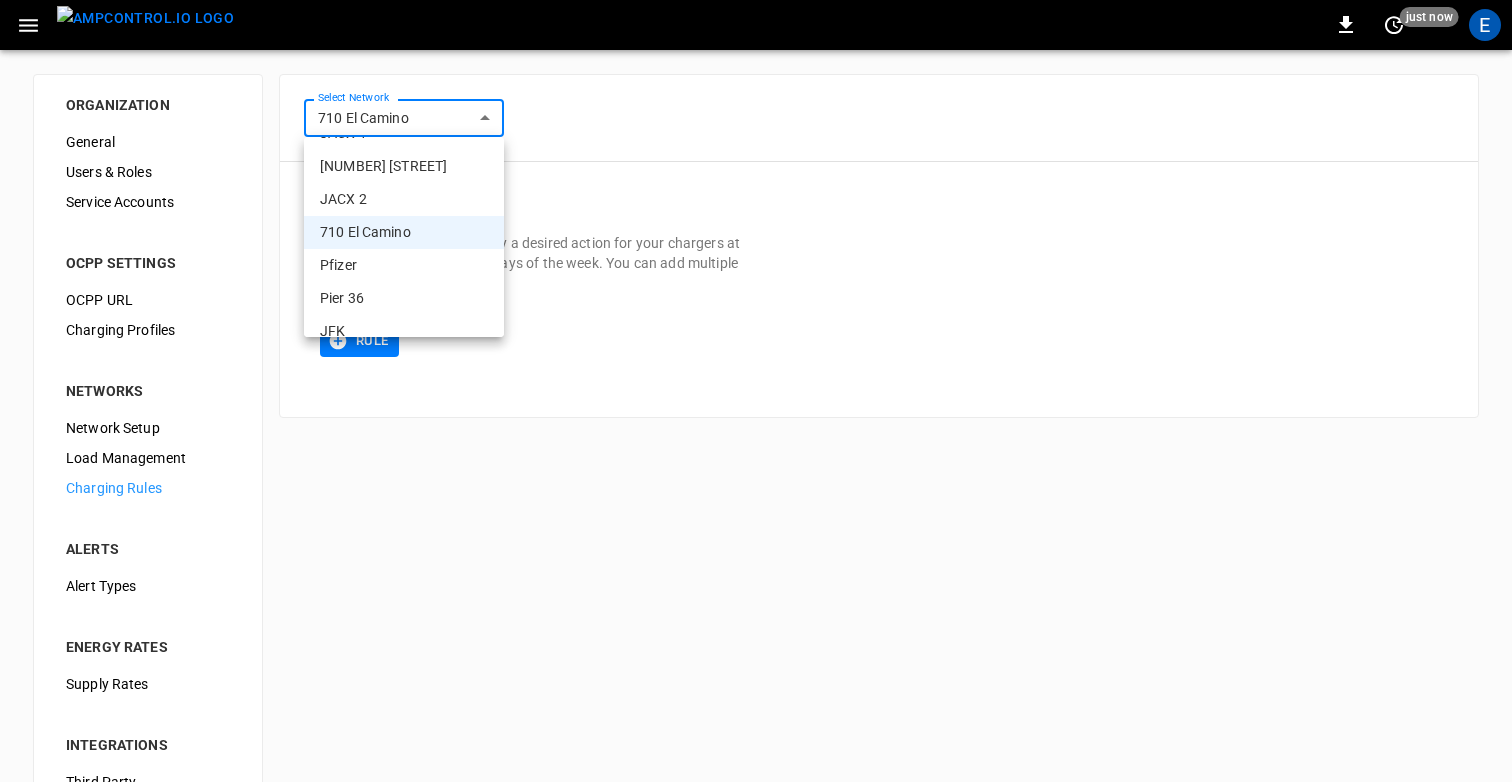 click on "Pfizer" at bounding box center [404, 265] 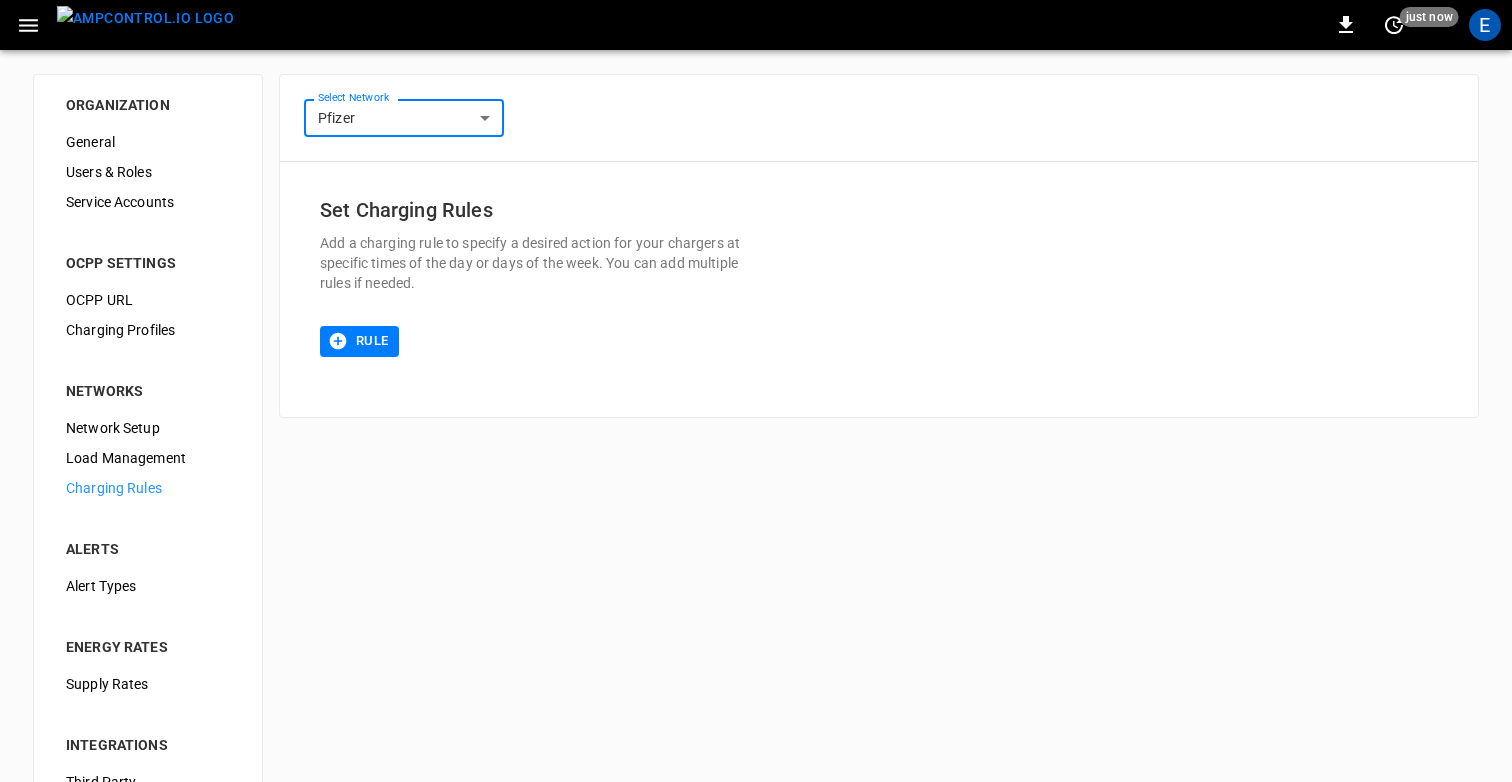 click on "**********" at bounding box center (756, 483) 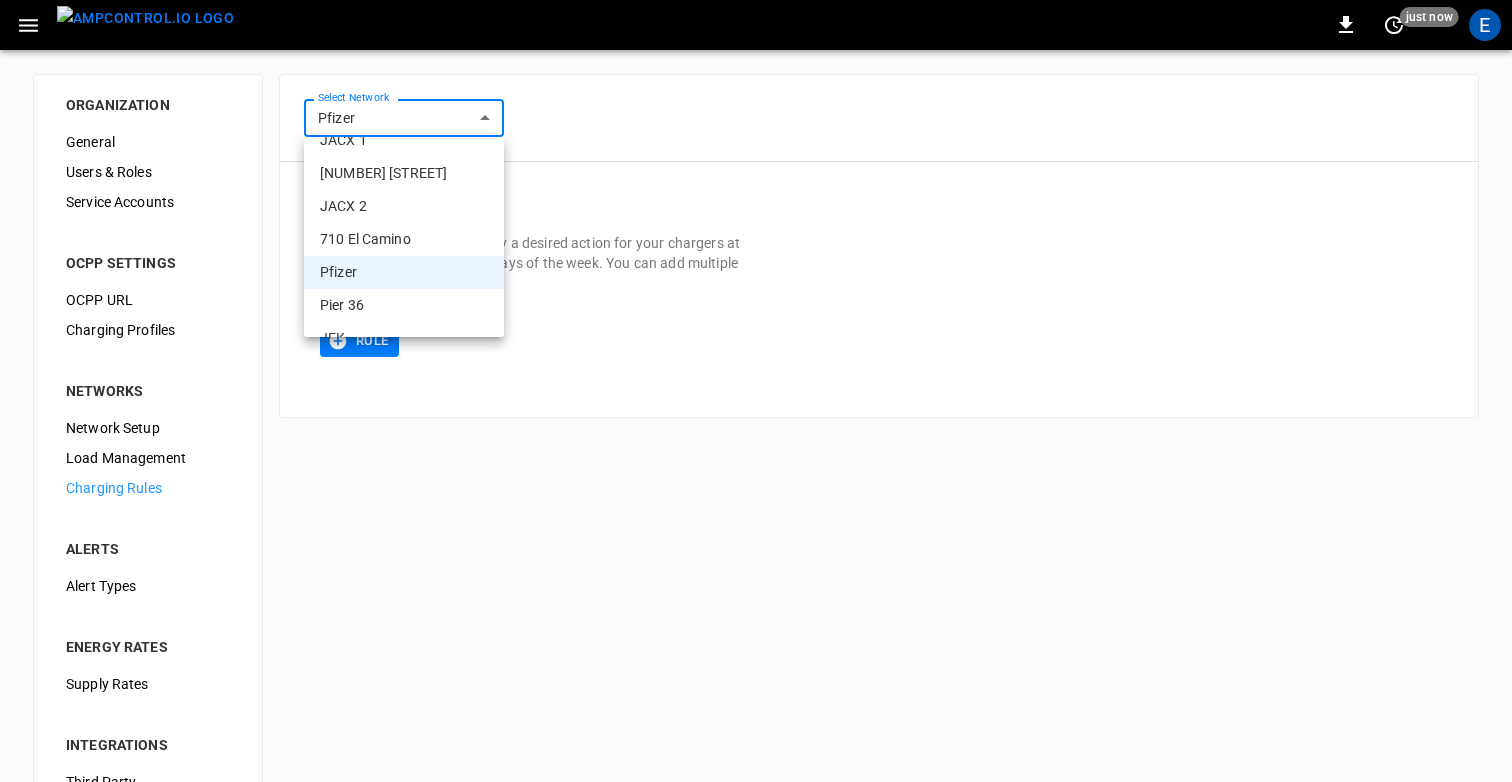 scroll, scrollTop: 80, scrollLeft: 0, axis: vertical 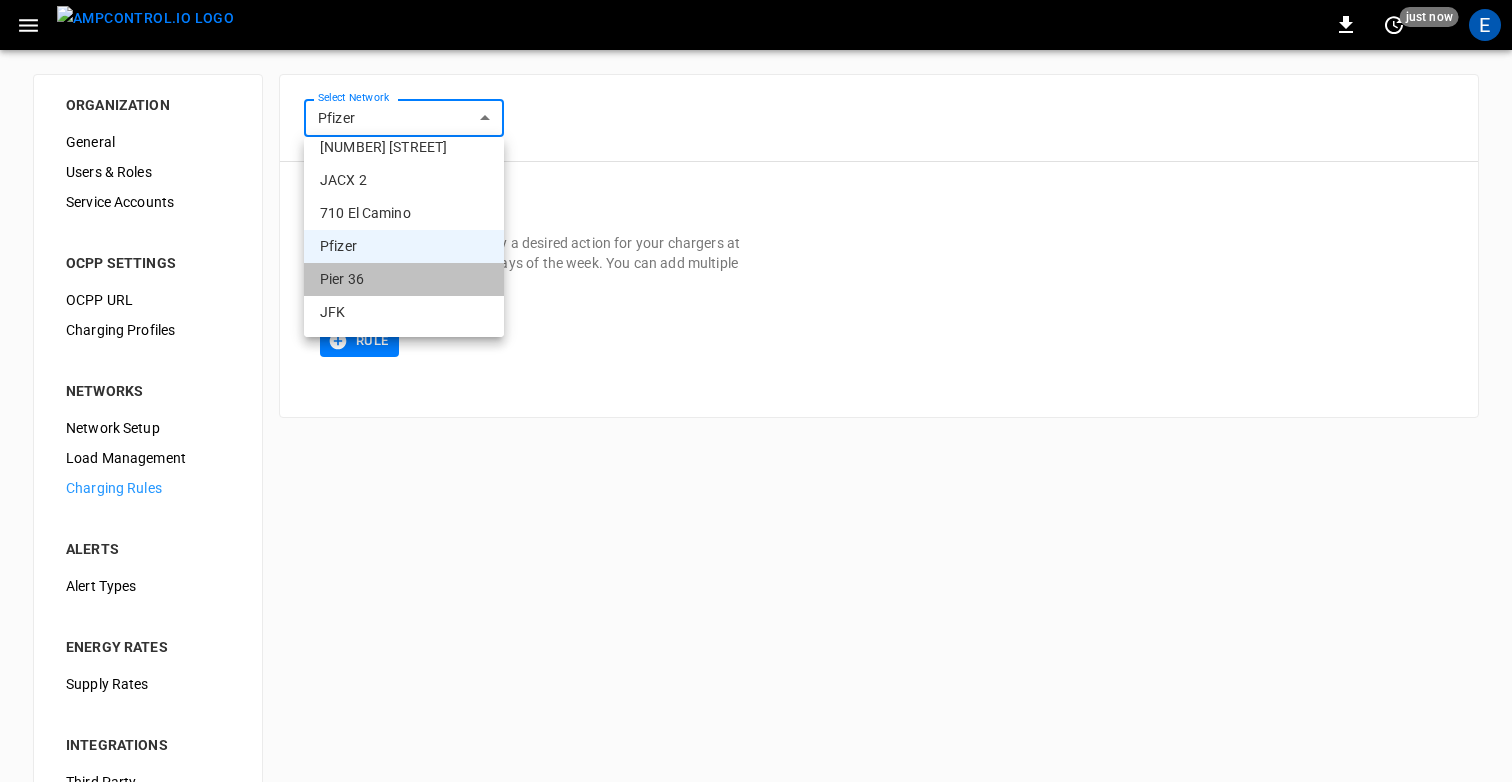 click on "Pier 36" at bounding box center [404, 279] 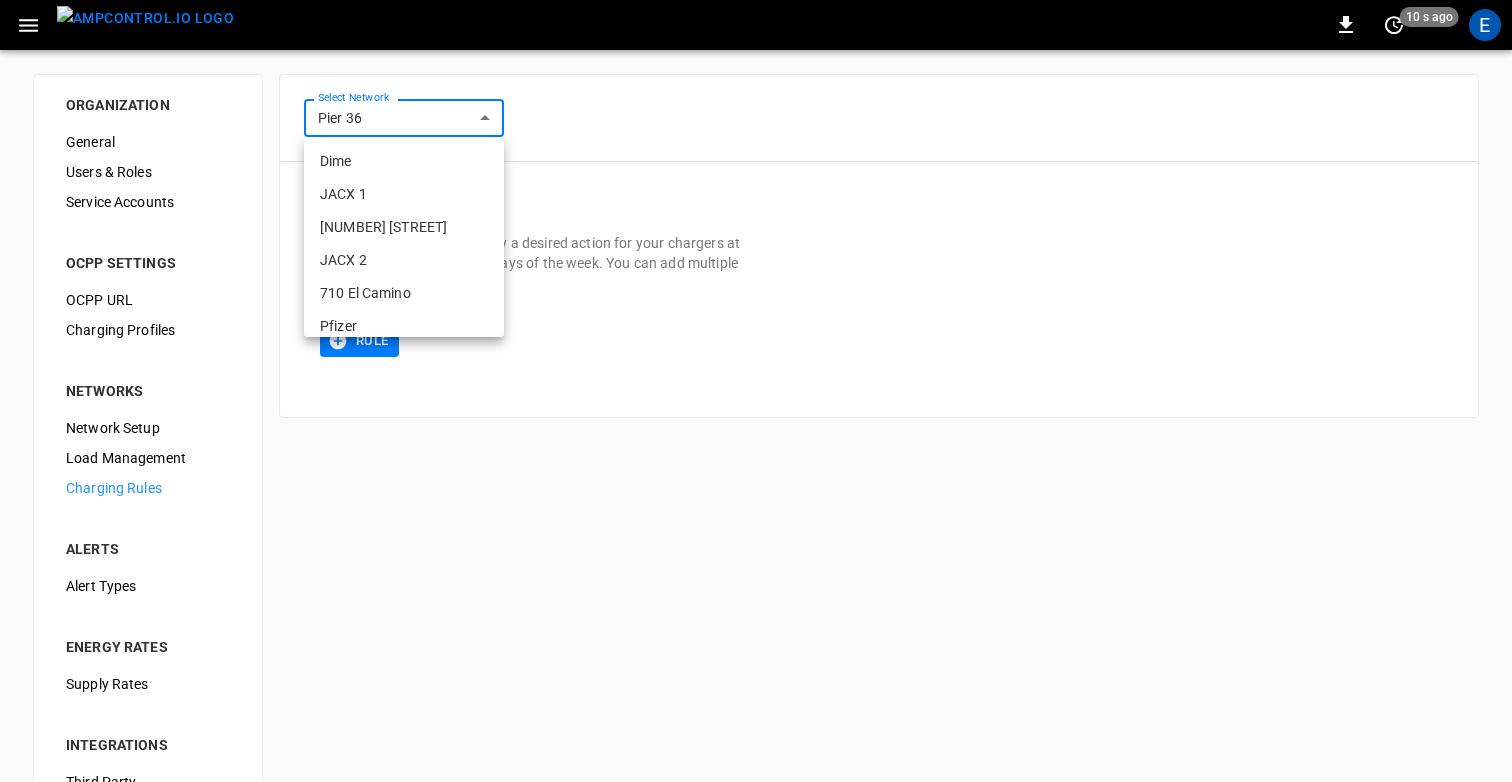 click on "**********" at bounding box center (756, 483) 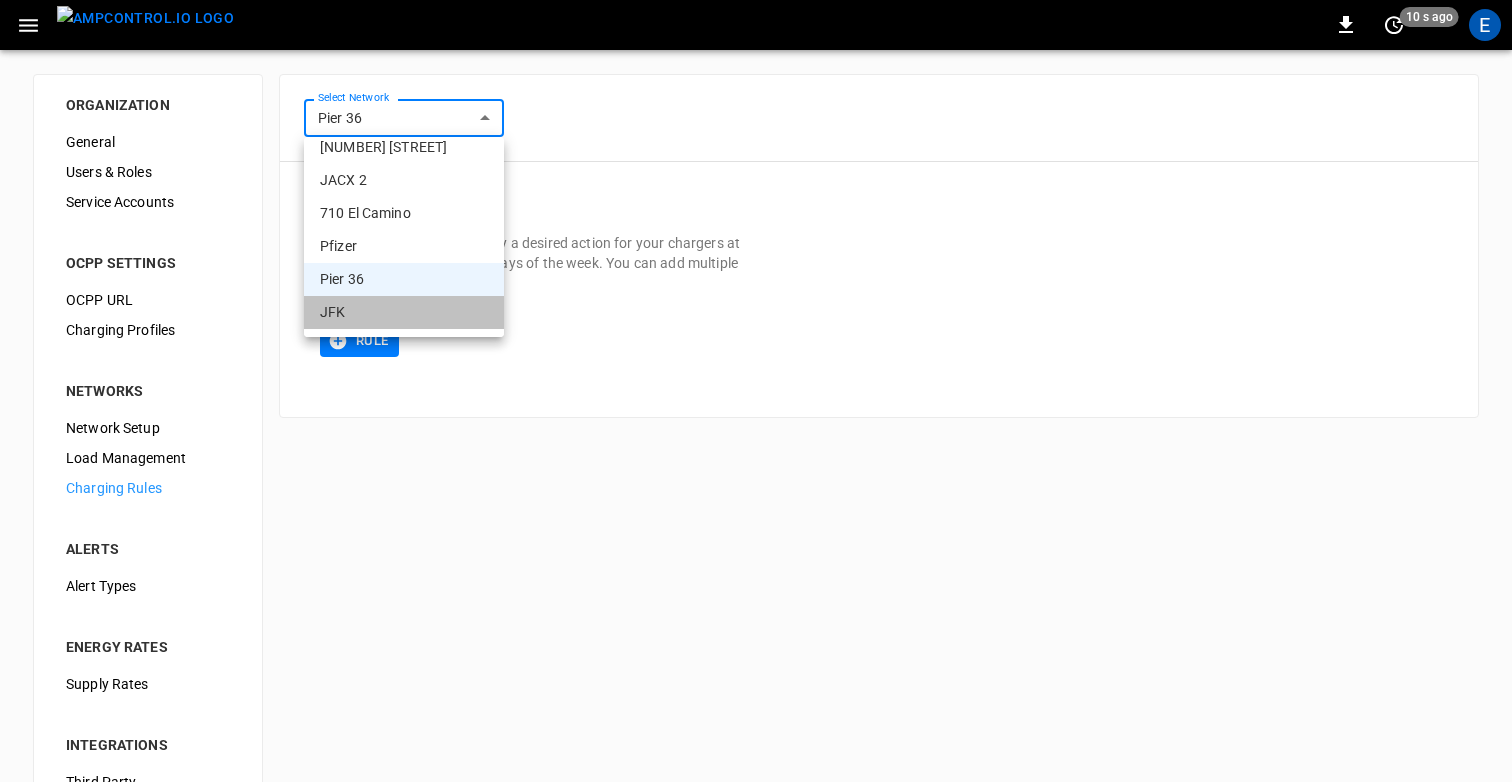 click on "JFK" at bounding box center (404, 312) 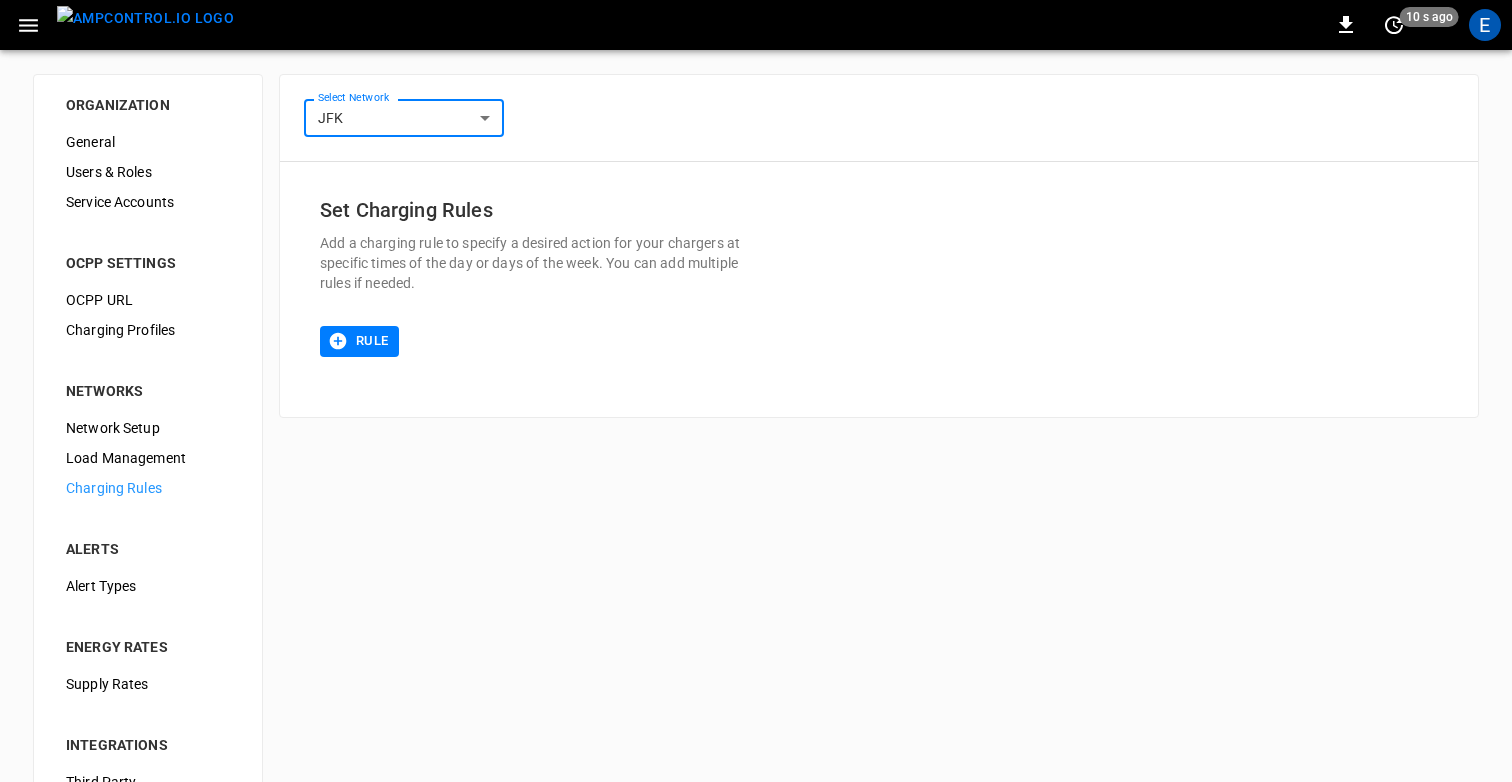 click on "**********" at bounding box center (879, 118) 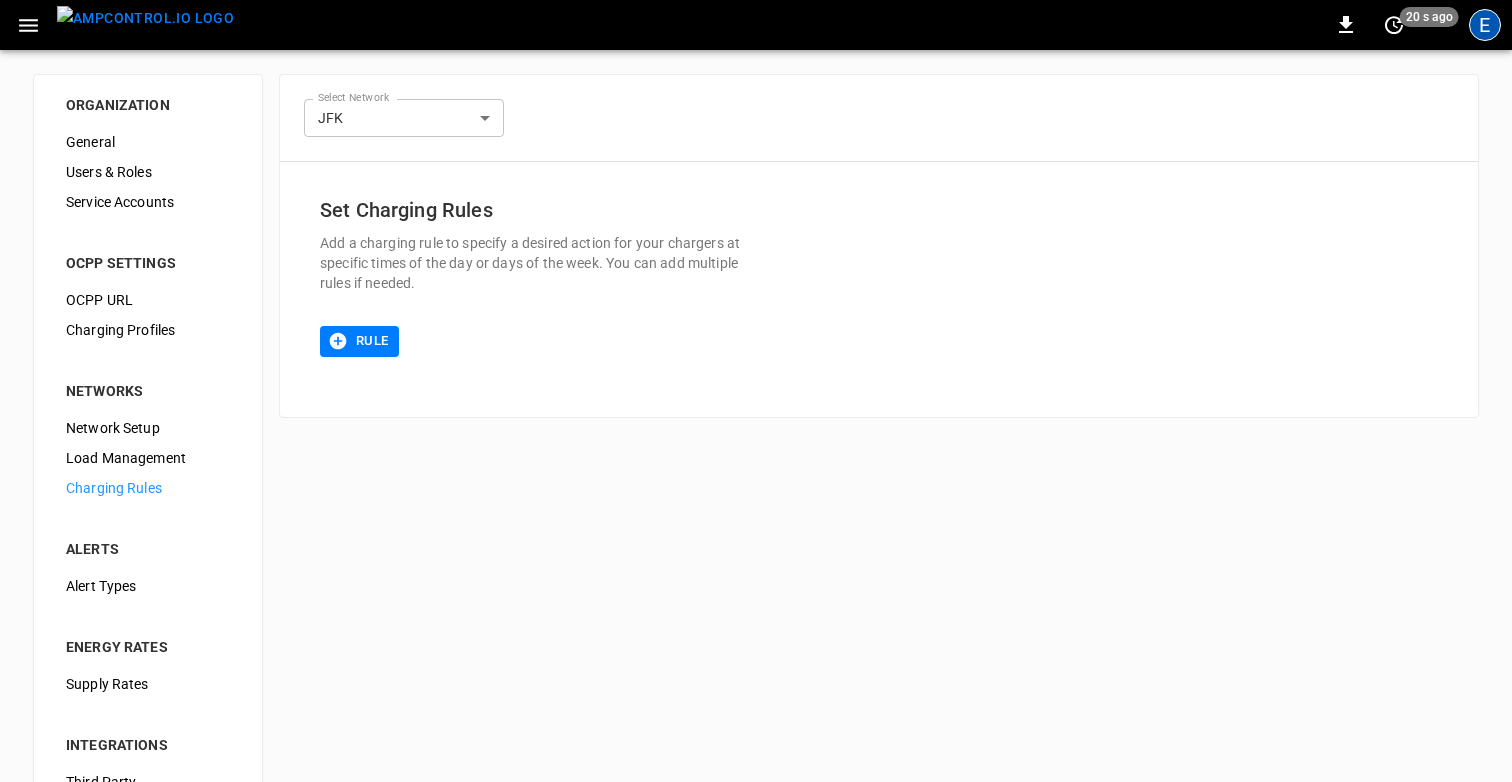 click on "E" at bounding box center [1485, 25] 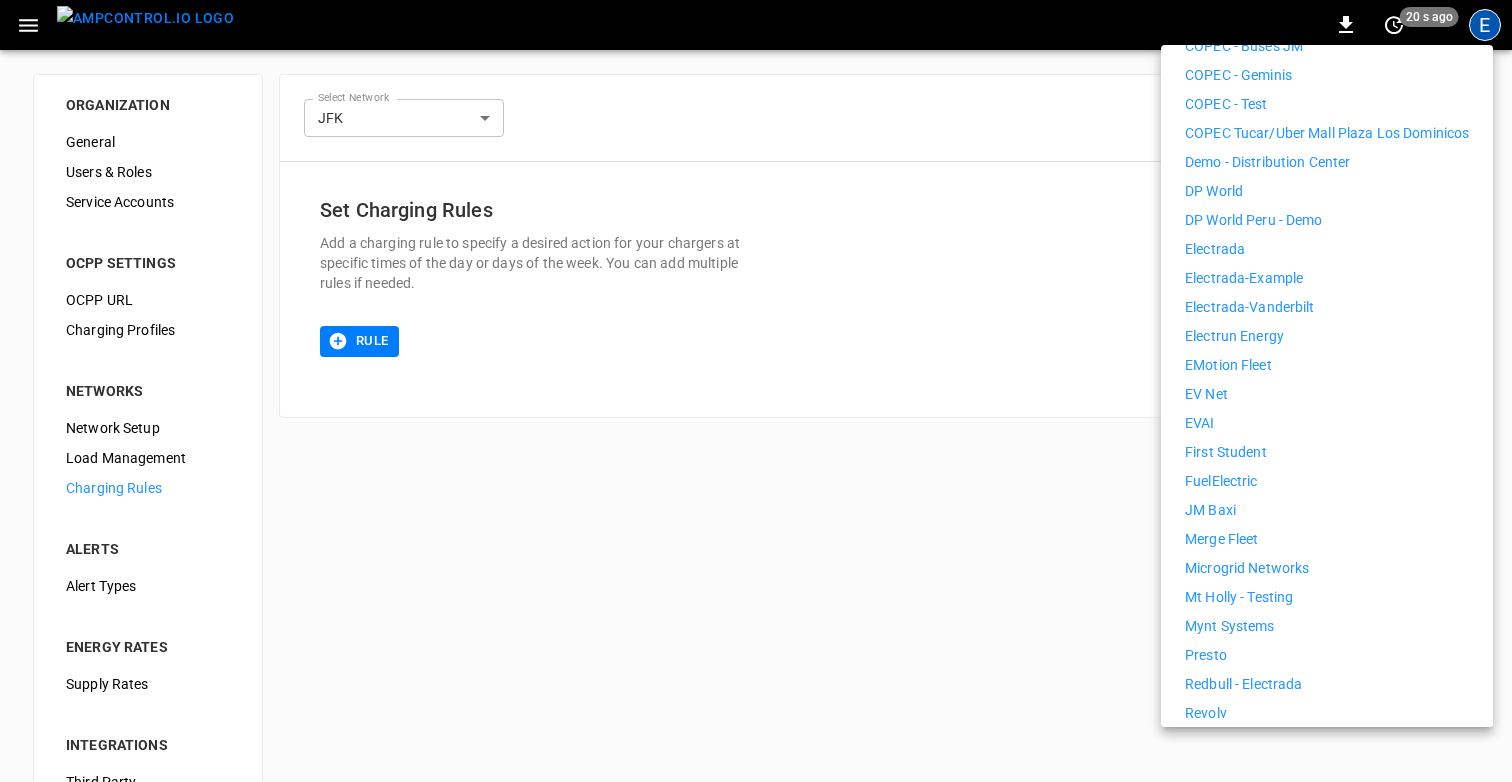 scroll, scrollTop: 612, scrollLeft: 0, axis: vertical 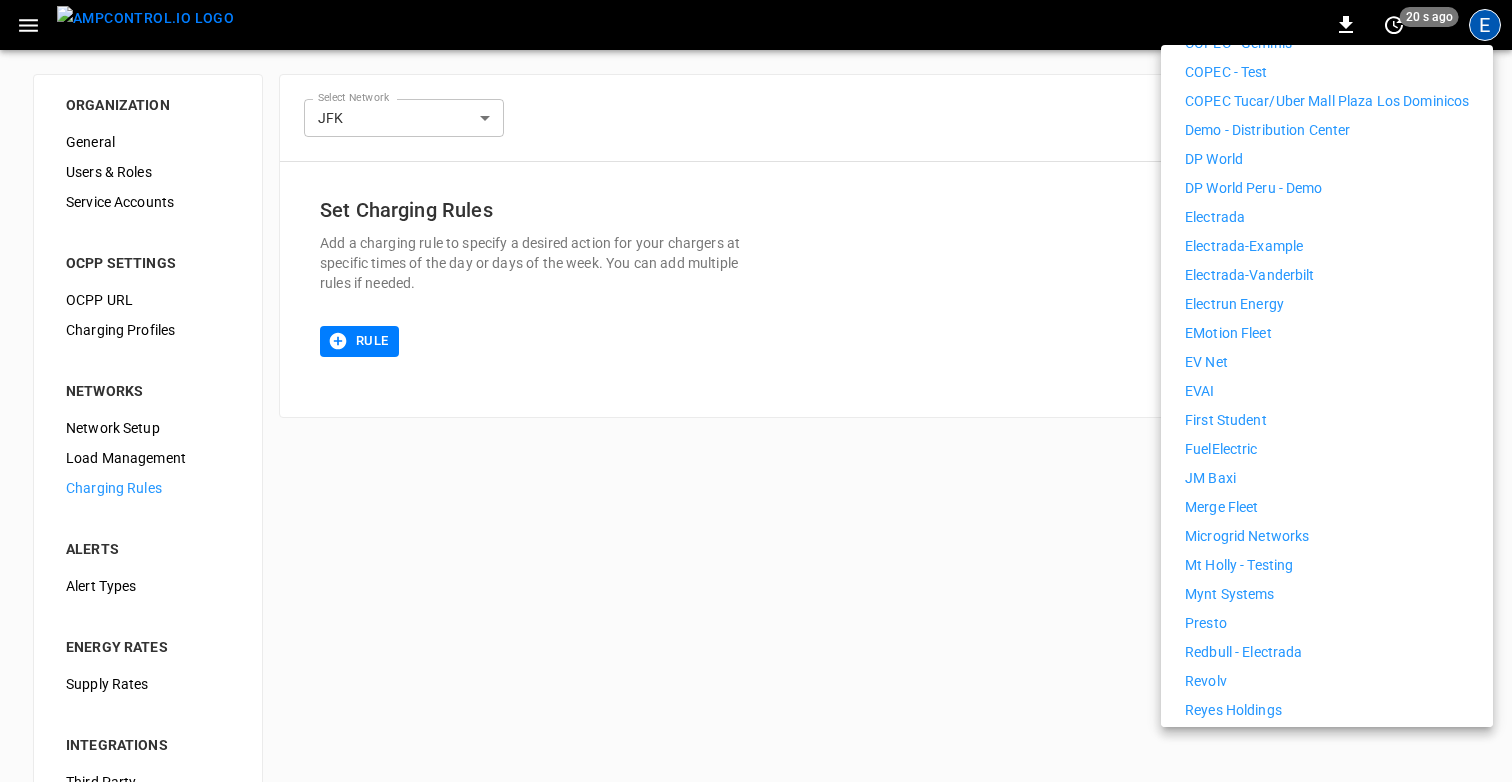 click on "FuelElectric" at bounding box center (1221, 449) 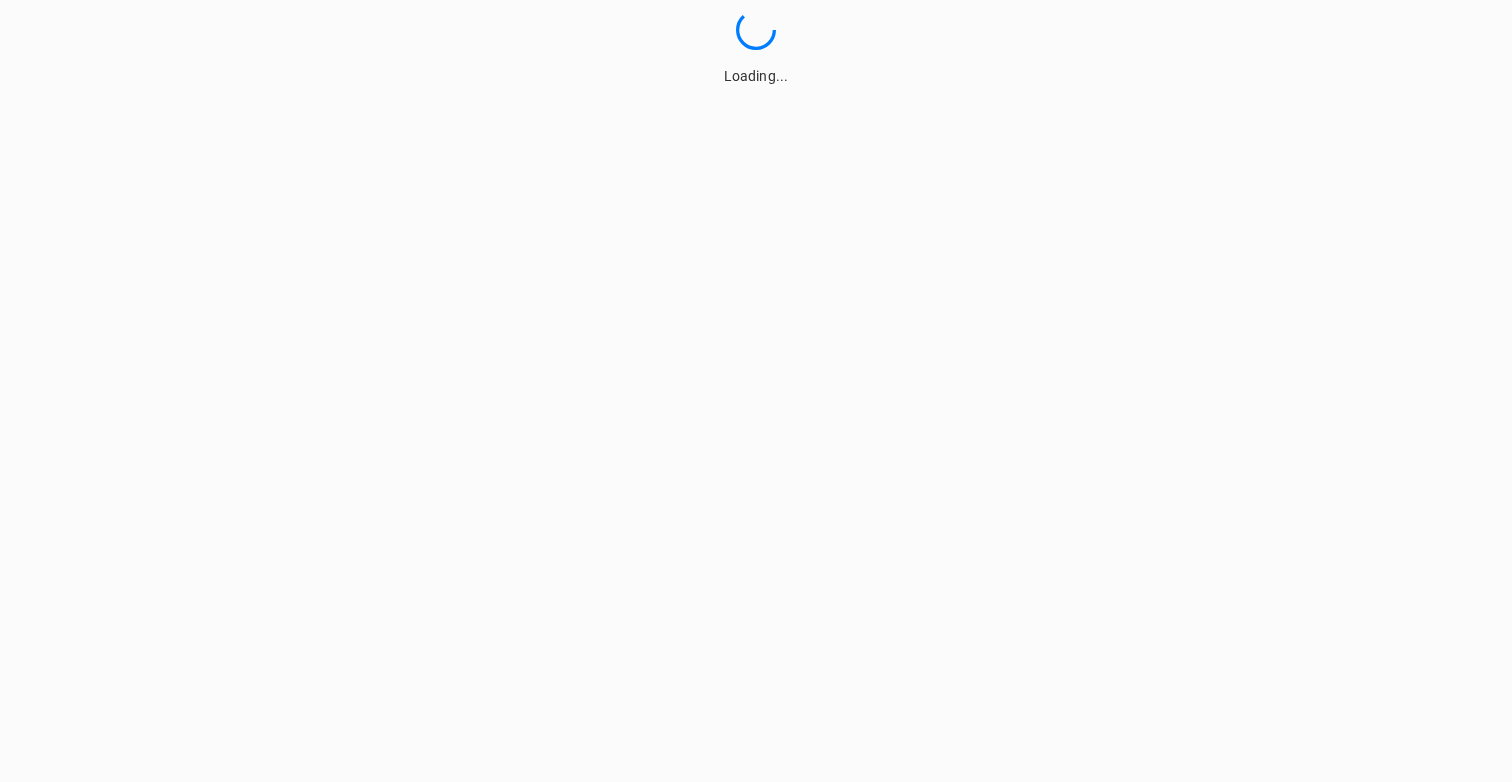 scroll, scrollTop: 0, scrollLeft: 0, axis: both 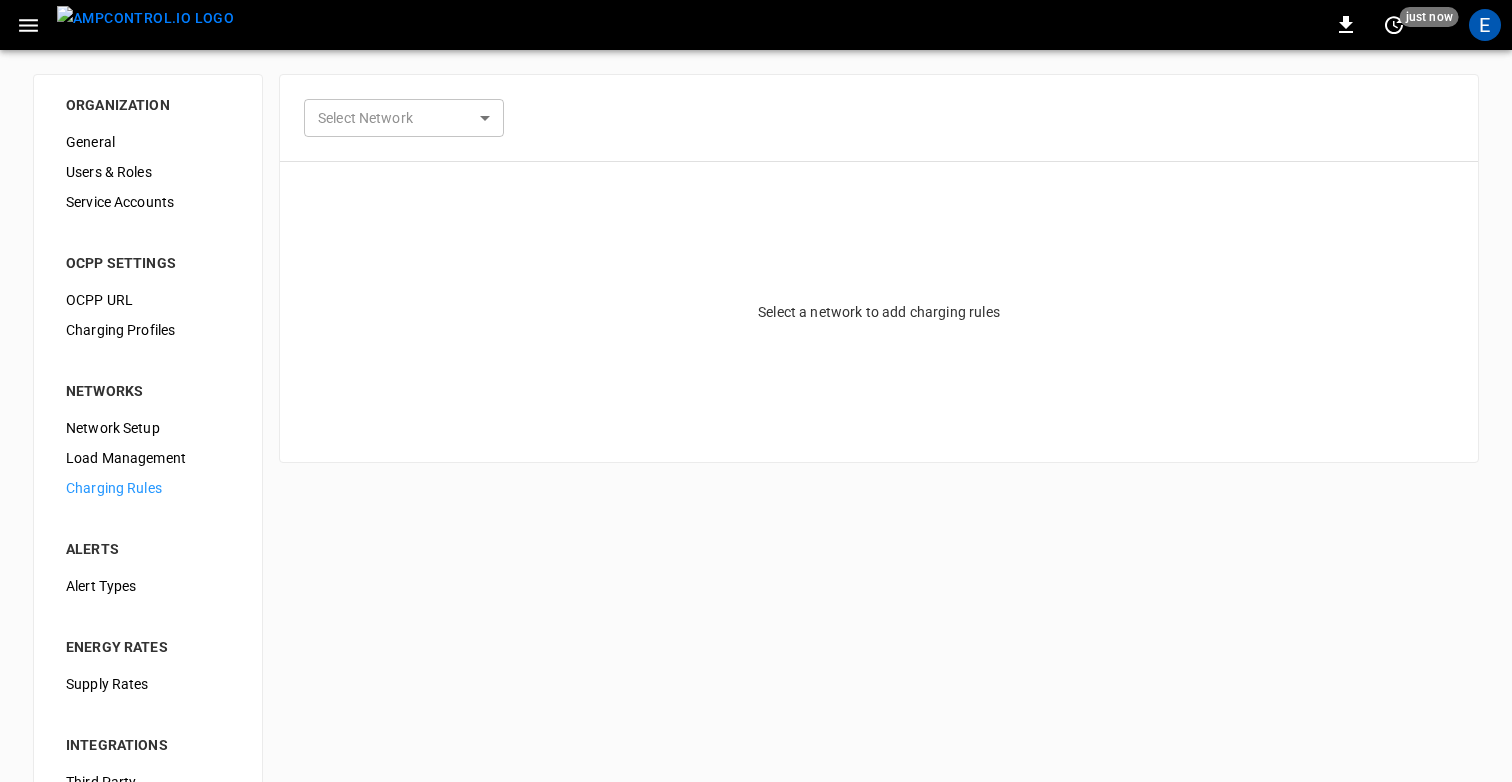 click on "0 just now E ORGANIZATION General Users & Roles Service Accounts OCPP SETTINGS OCPP URL Charging Profiles NETWORKS Network Setup Load Management Charging Rules ALERTS Alert Types ENERGY RATES Supply Rates INTEGRATIONS Third Party OCPI Fleet Group Schedules Select Network ​ Select Network Select a network to add charging rules Refresh now Update every 5 sec Update every 30 sec Off FuelElectric [FIRST] [LAST] [EMAIL] audit Profile Settings Notifications Settings Other organizations 7Gen Aerovolt OCPP Connection Aeversa AlphaStruxure Ampcontrol Ampcontrol Lab Germany Camber Test [CITY] [Panasonic] COPEC - BHP Spence COPEC - Buses JM COPEC - Geminis COPEC - Test COPEC Tucar/Uber Mall Plaza Los Dominicos Demo - Distribution Center DP World DP World Peru - Demo Electrada Electrada-Example Electrada-Vanderbilt Electrun Energy eMotion Fleet EV Net EVAI First Student JM Baxi Merge Fleet Microgrid Networks Mt Holly - Testing Mynt Systems Presto Redbull - Electrada Revel Revolv Reyes Holdings" at bounding box center (756, 483) 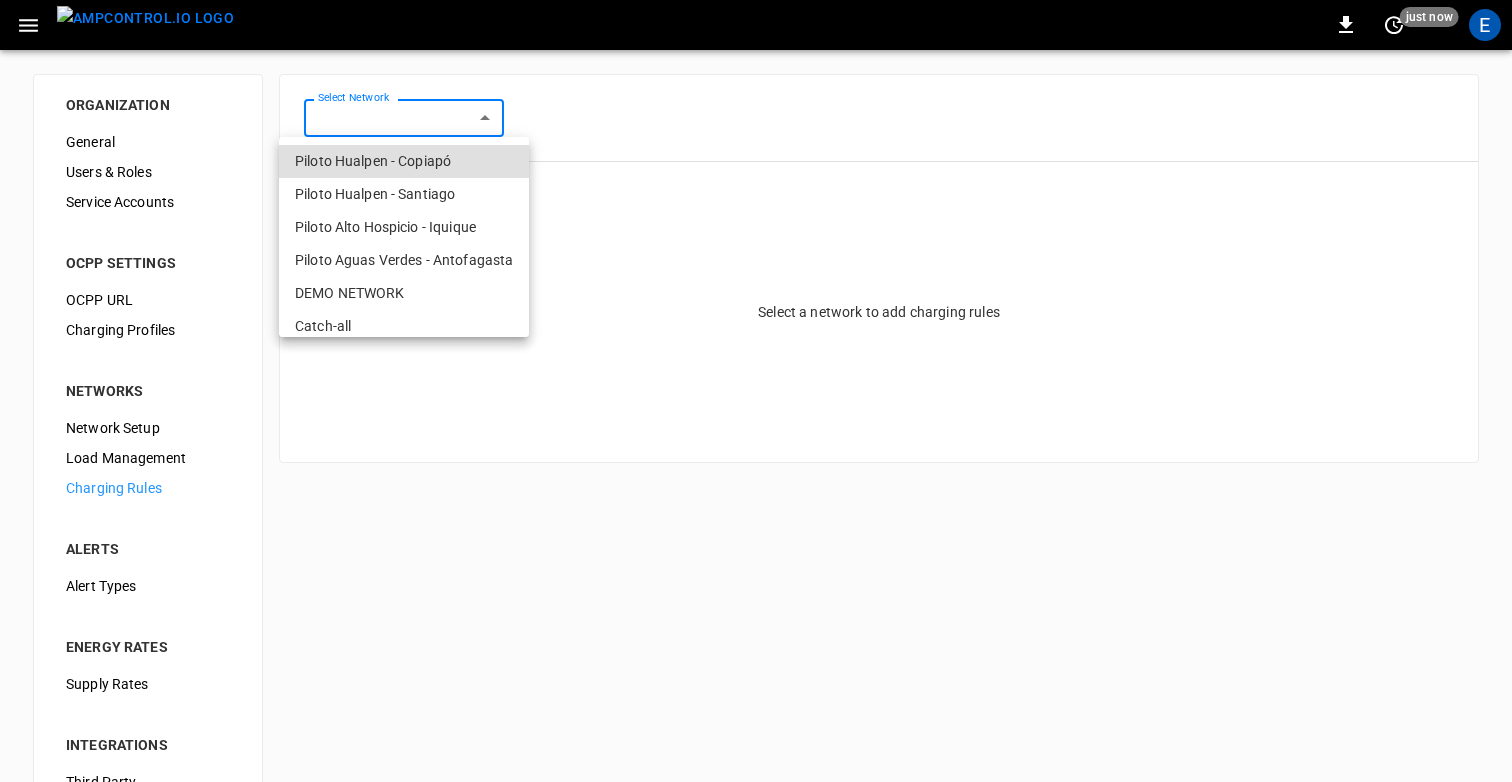click on "Piloto Hualpen - Copiapó" at bounding box center [404, 161] 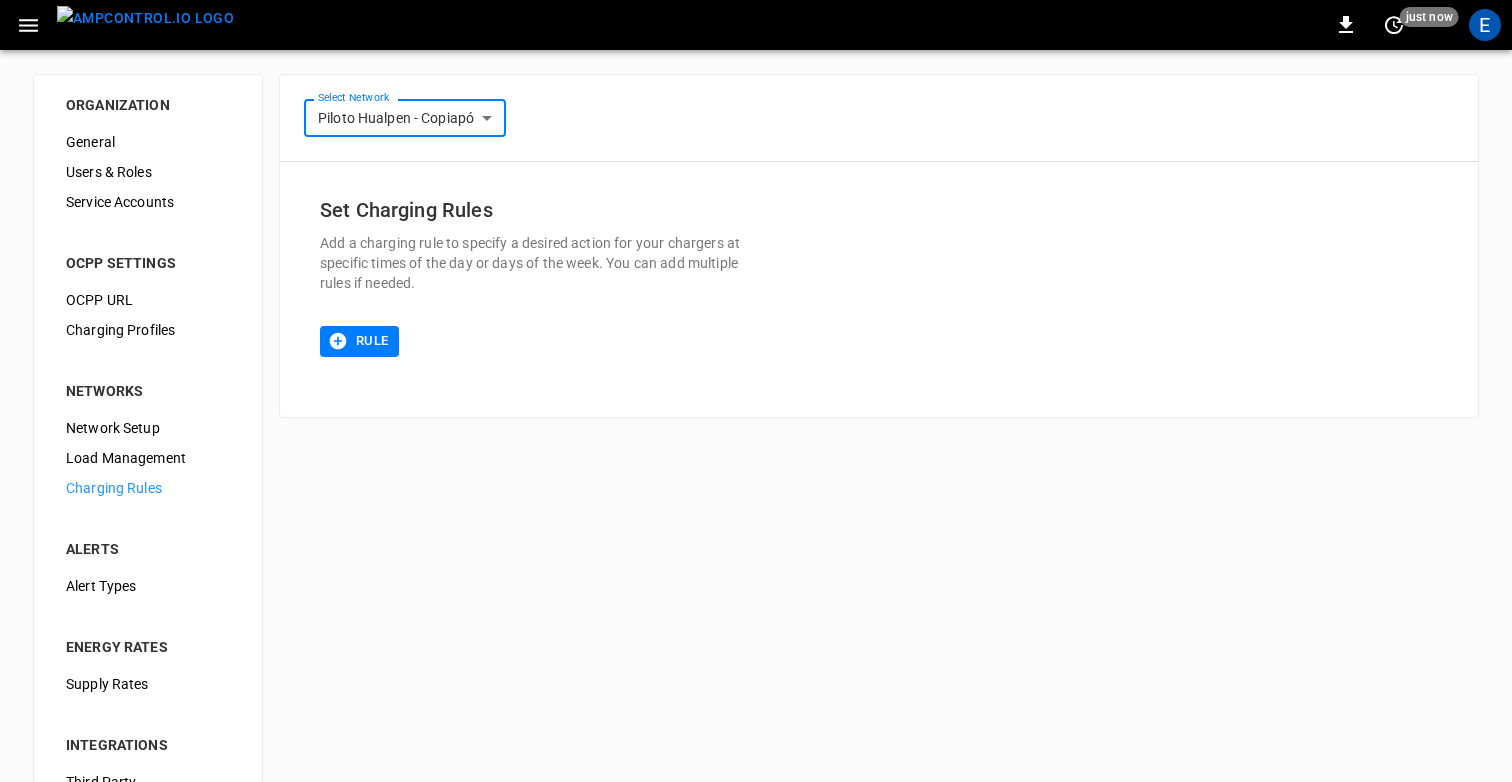 click on "**********" at bounding box center (756, 483) 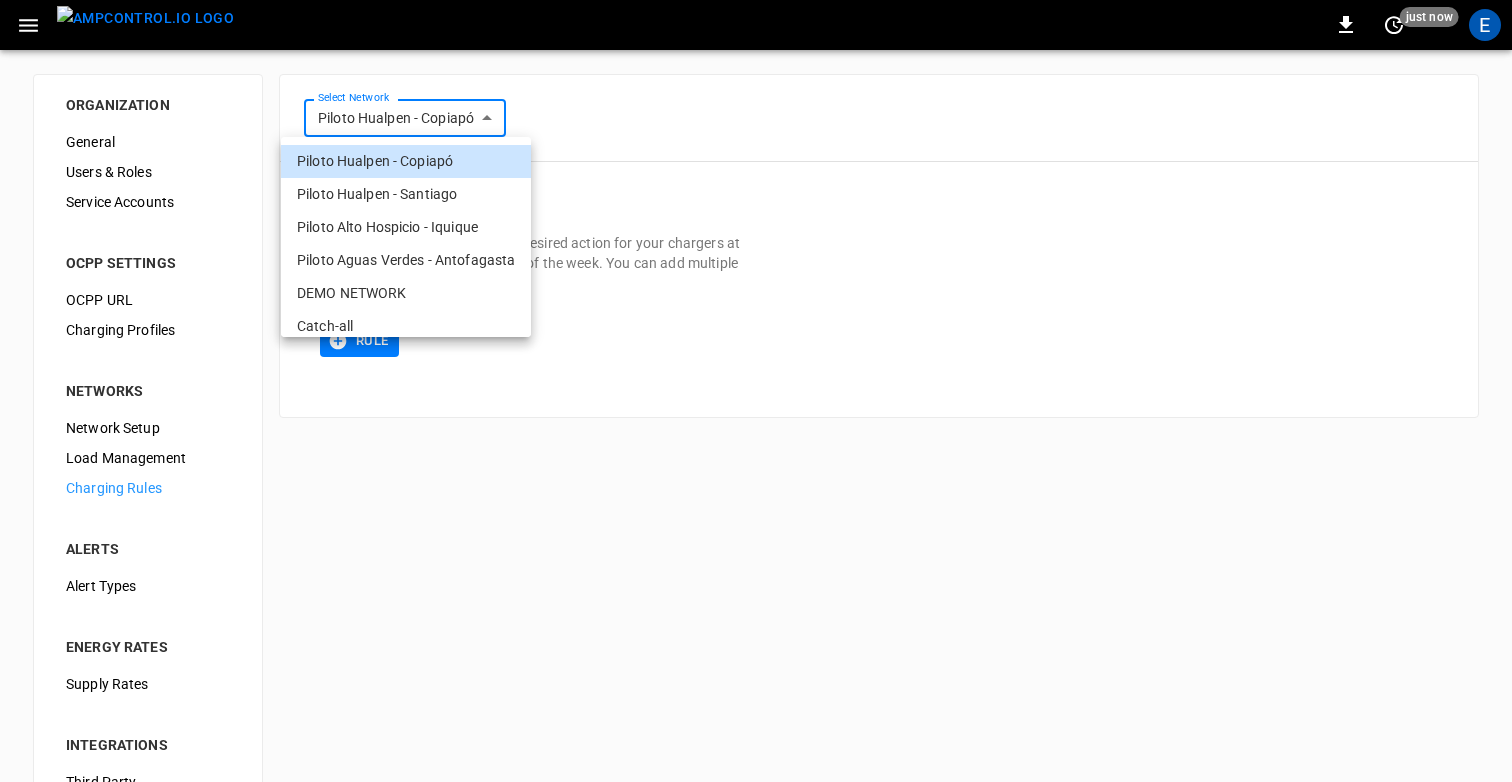 click on "Piloto Hualpen - Santiago" at bounding box center [406, 194] 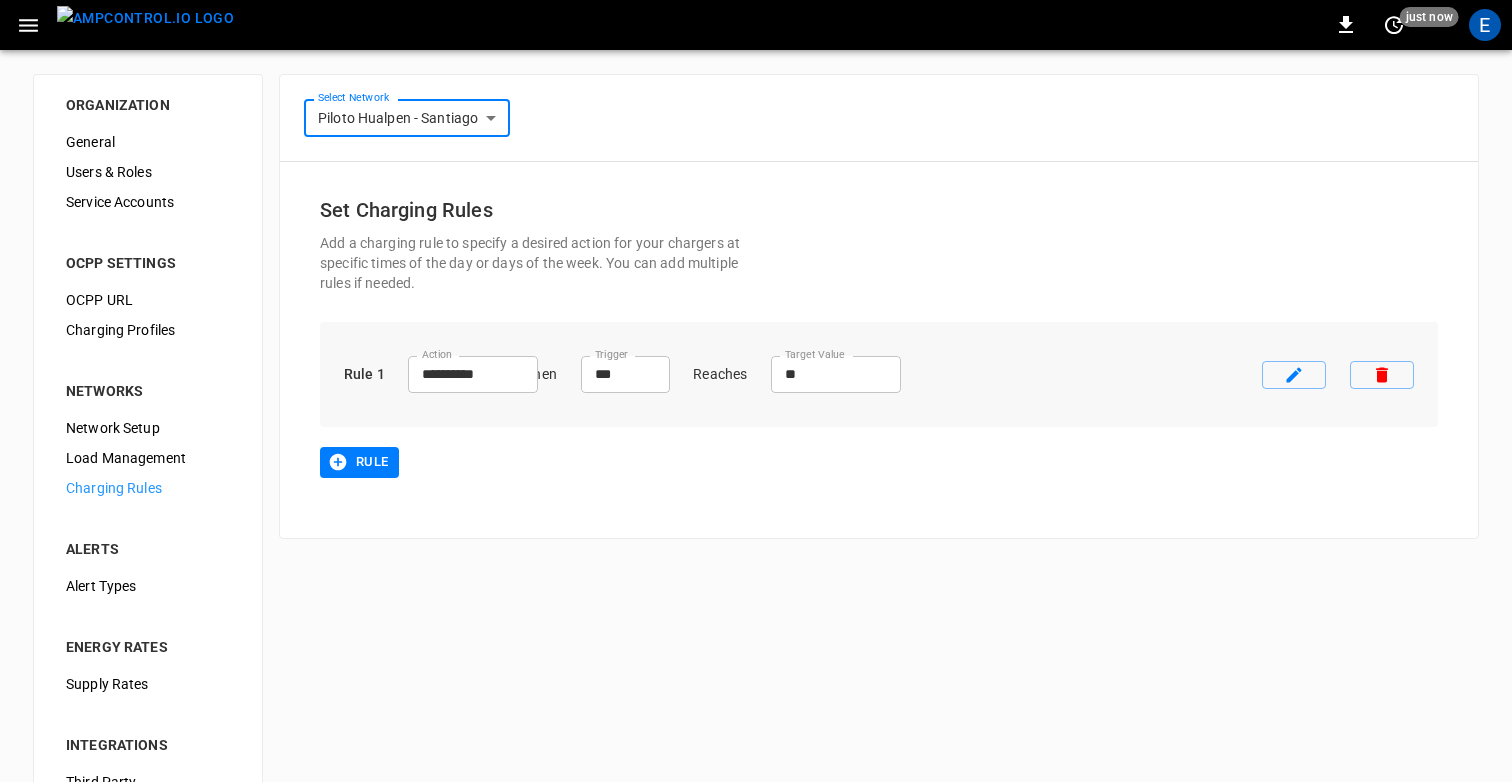 click on "**********" at bounding box center (756, 483) 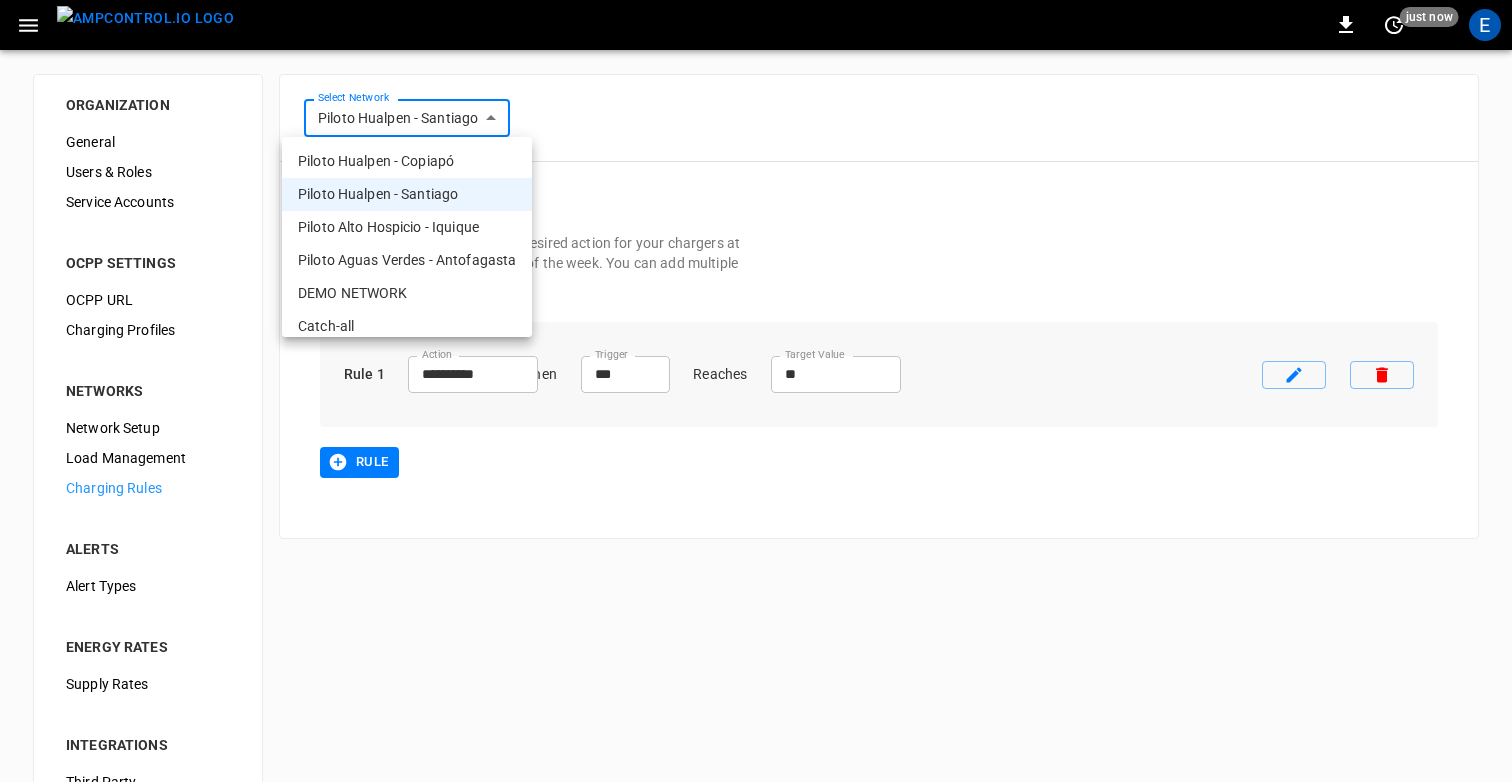 click on "Piloto Alto Hospicio - Iquique" at bounding box center (407, 227) 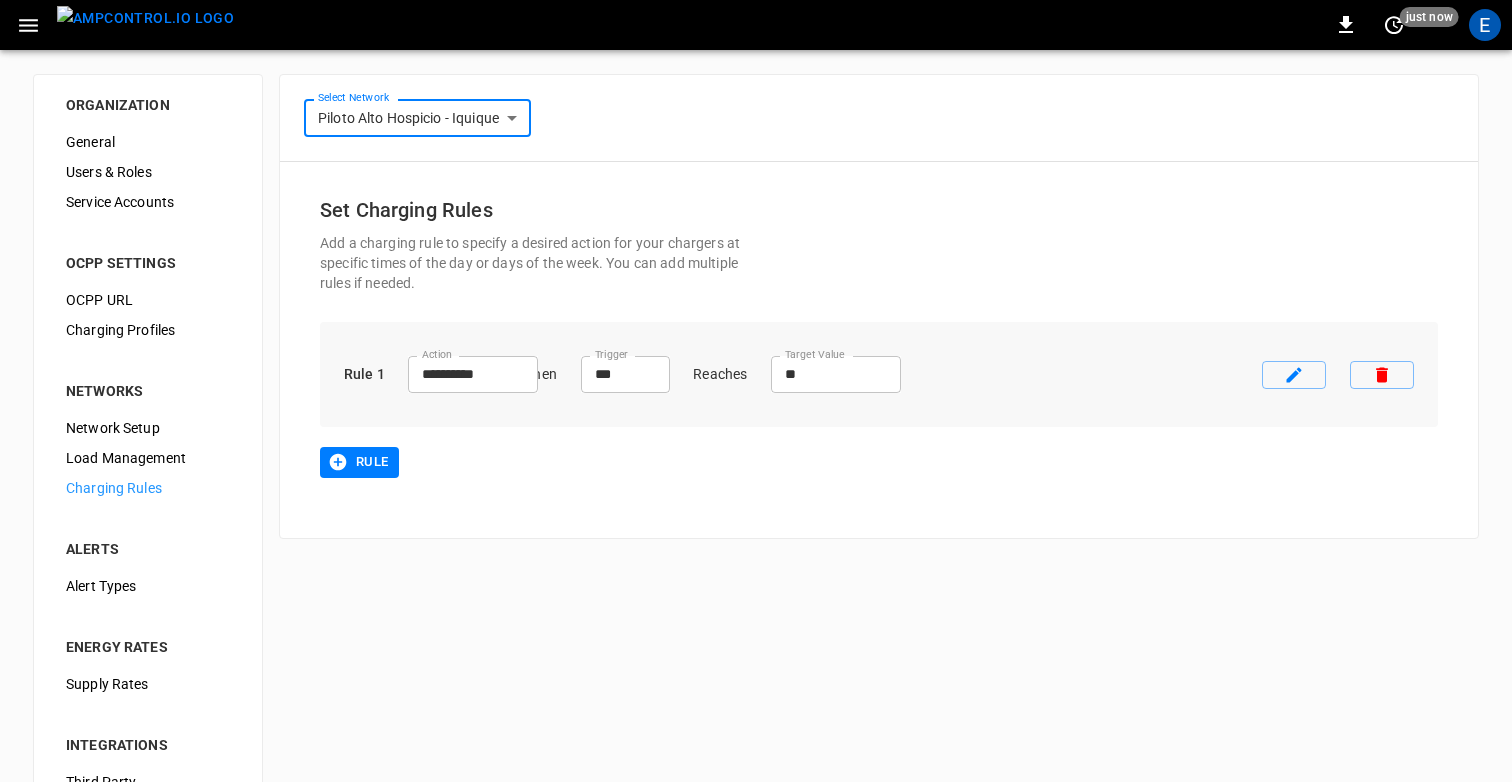 click on "**********" at bounding box center [756, 483] 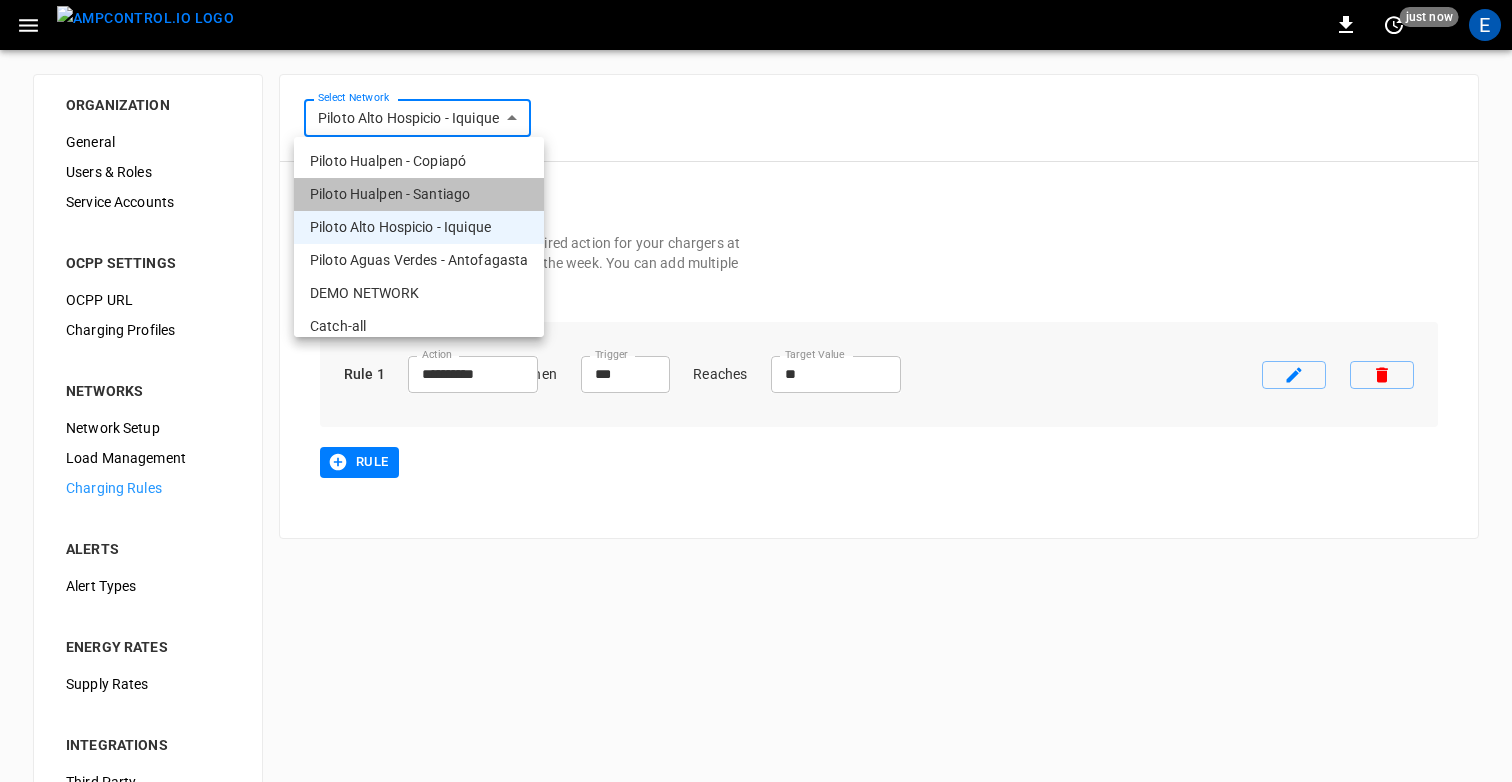 click on "Piloto Hualpen - Santiago" at bounding box center [419, 194] 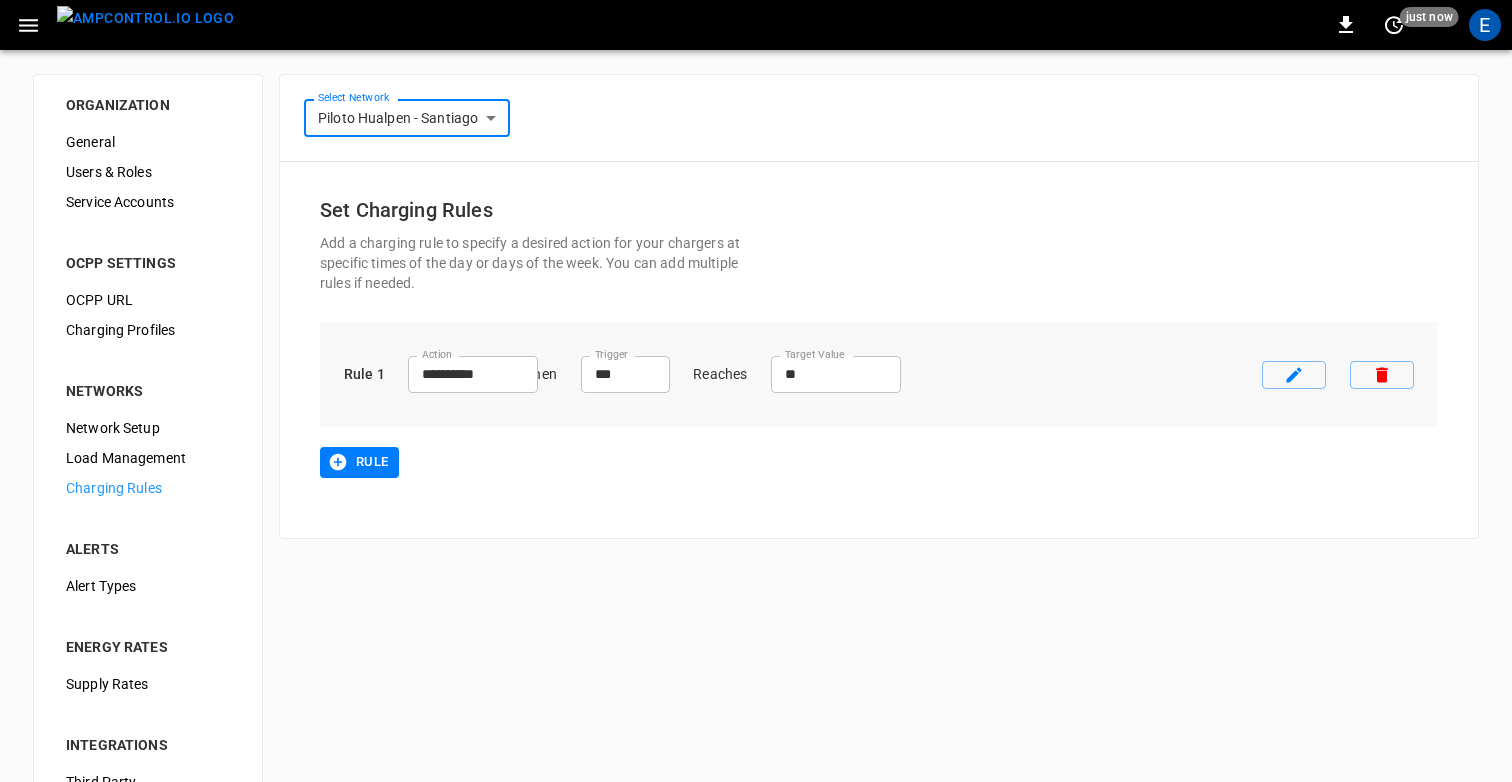 click on "**********" at bounding box center [756, 483] 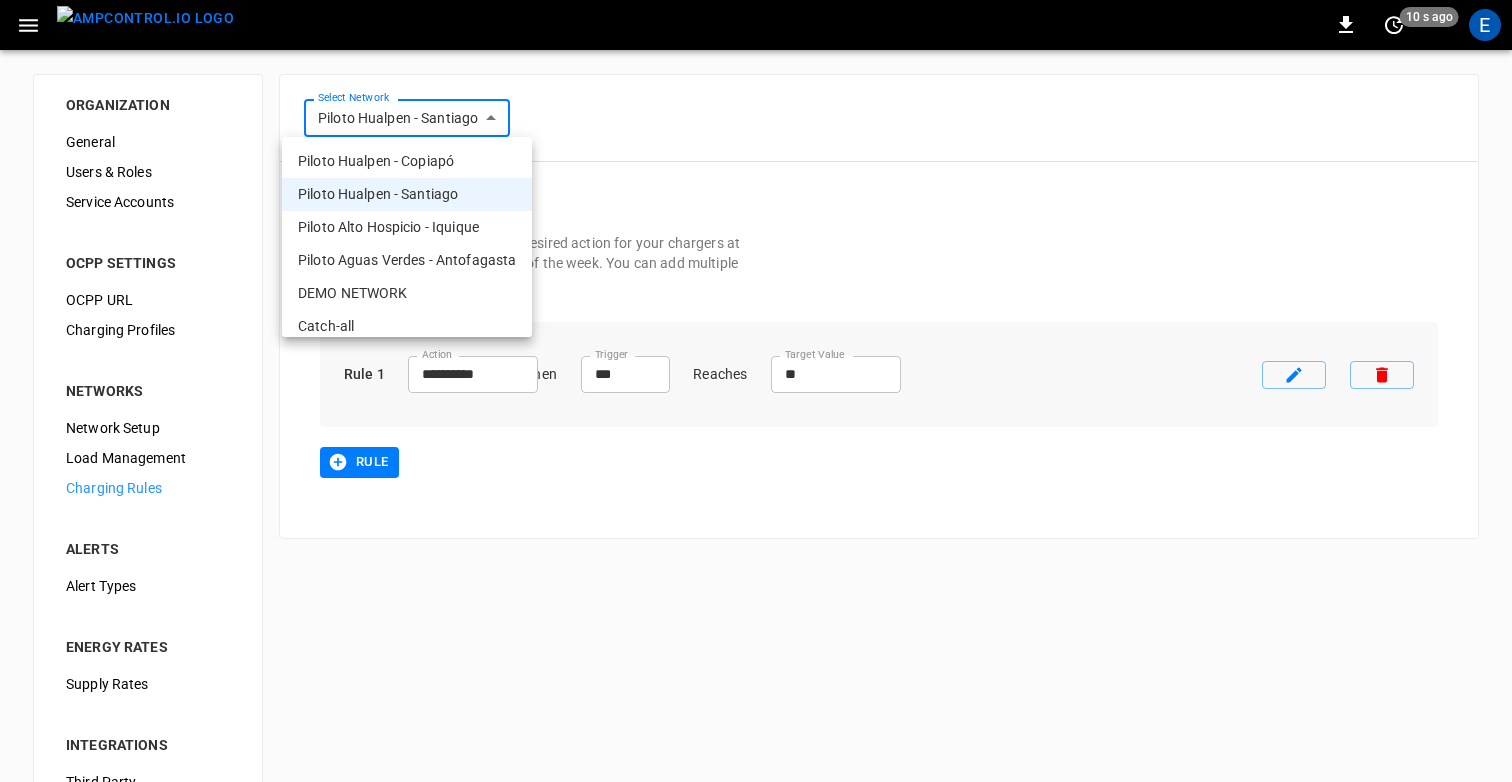 click on "Piloto Alto Hospicio - Iquique" at bounding box center [407, 227] 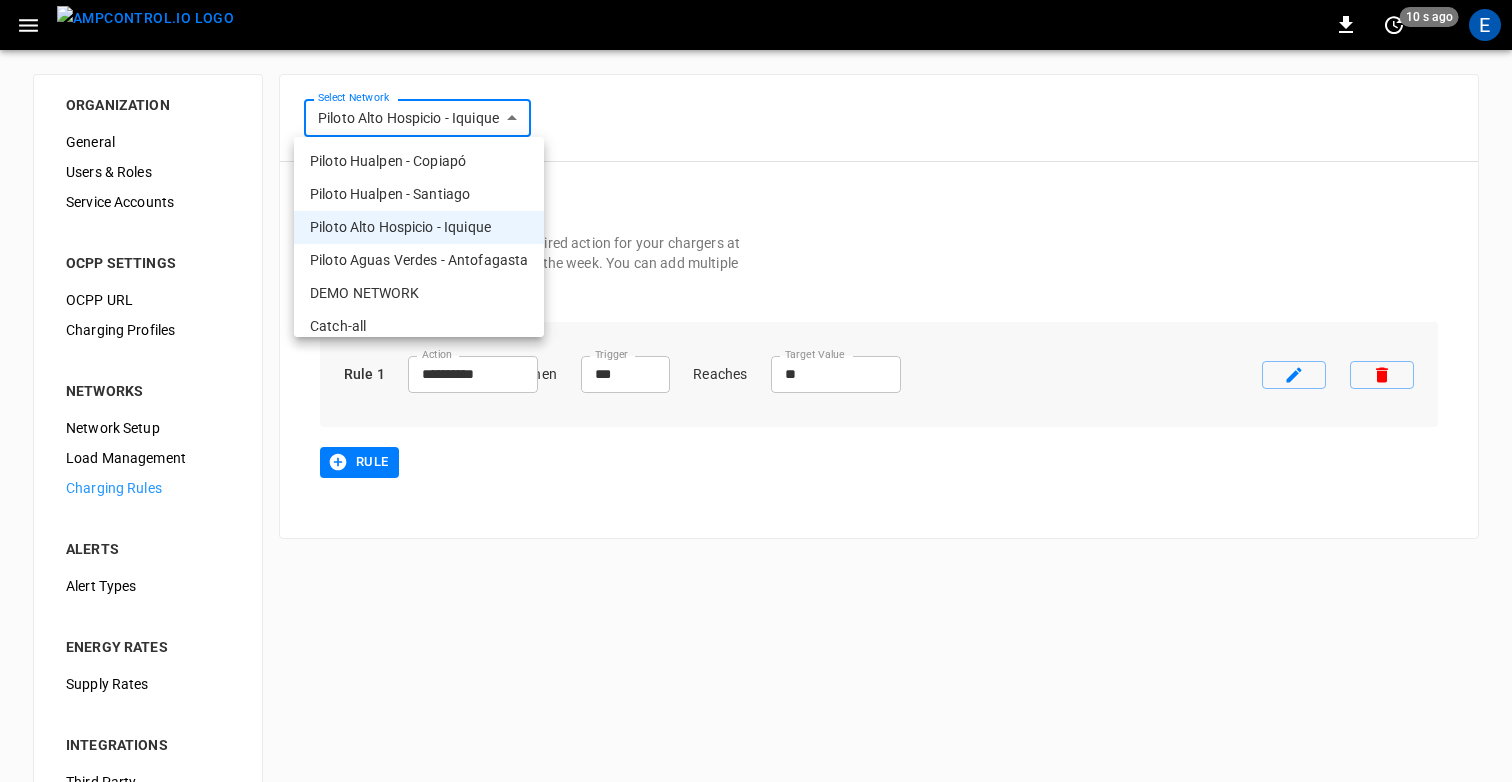 click on "**********" at bounding box center [756, 483] 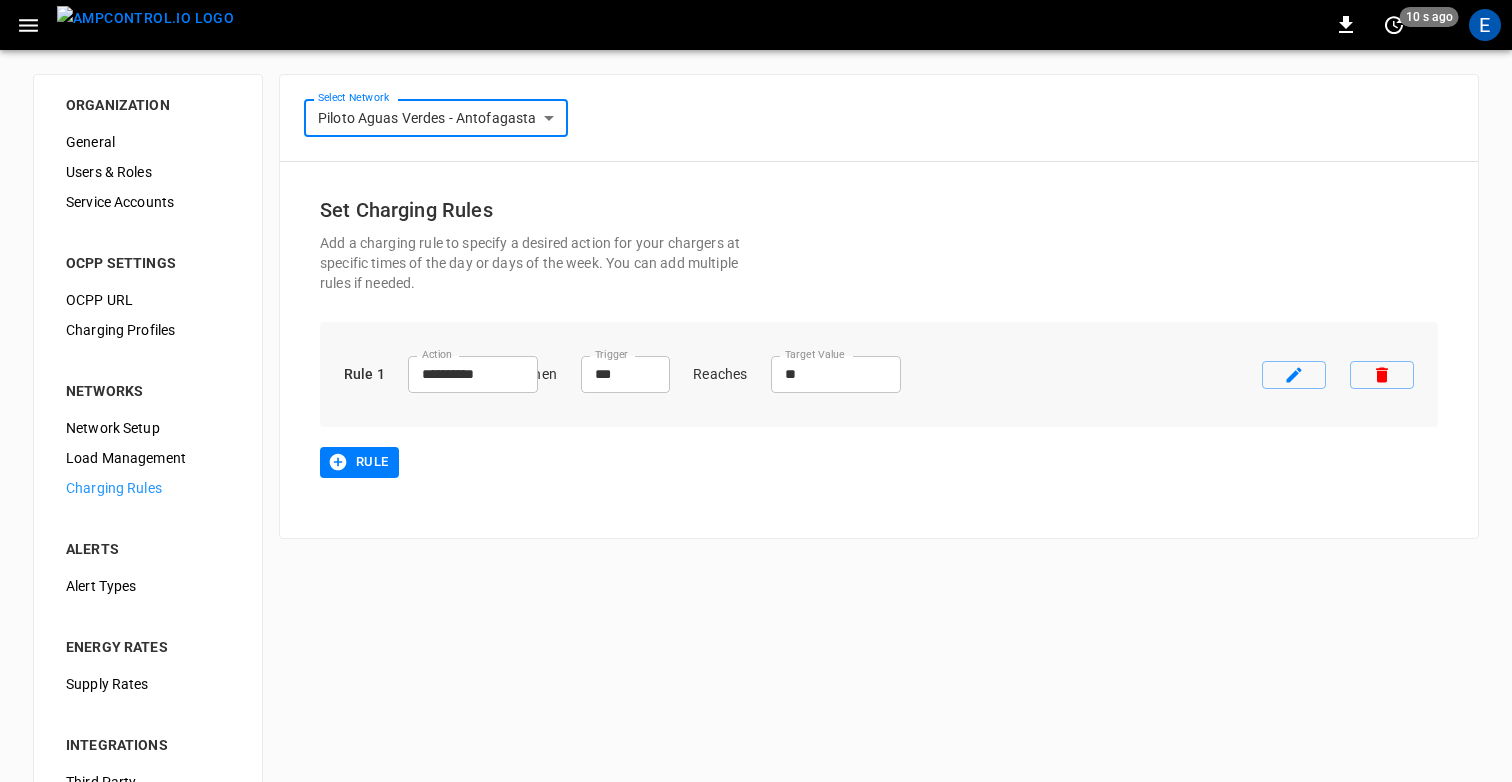 click on "**********" at bounding box center [756, 483] 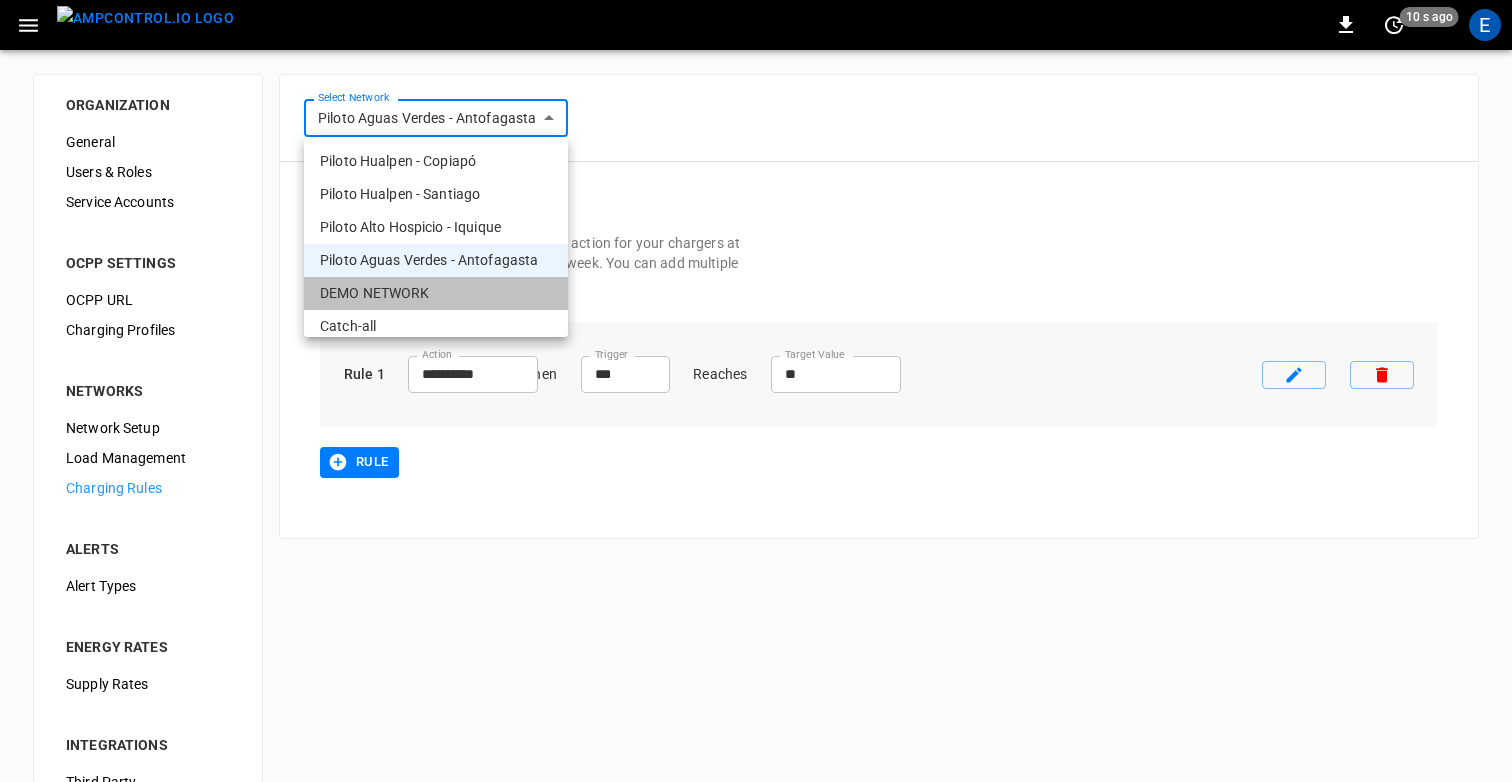 click on "DEMO NETWORK" at bounding box center (436, 293) 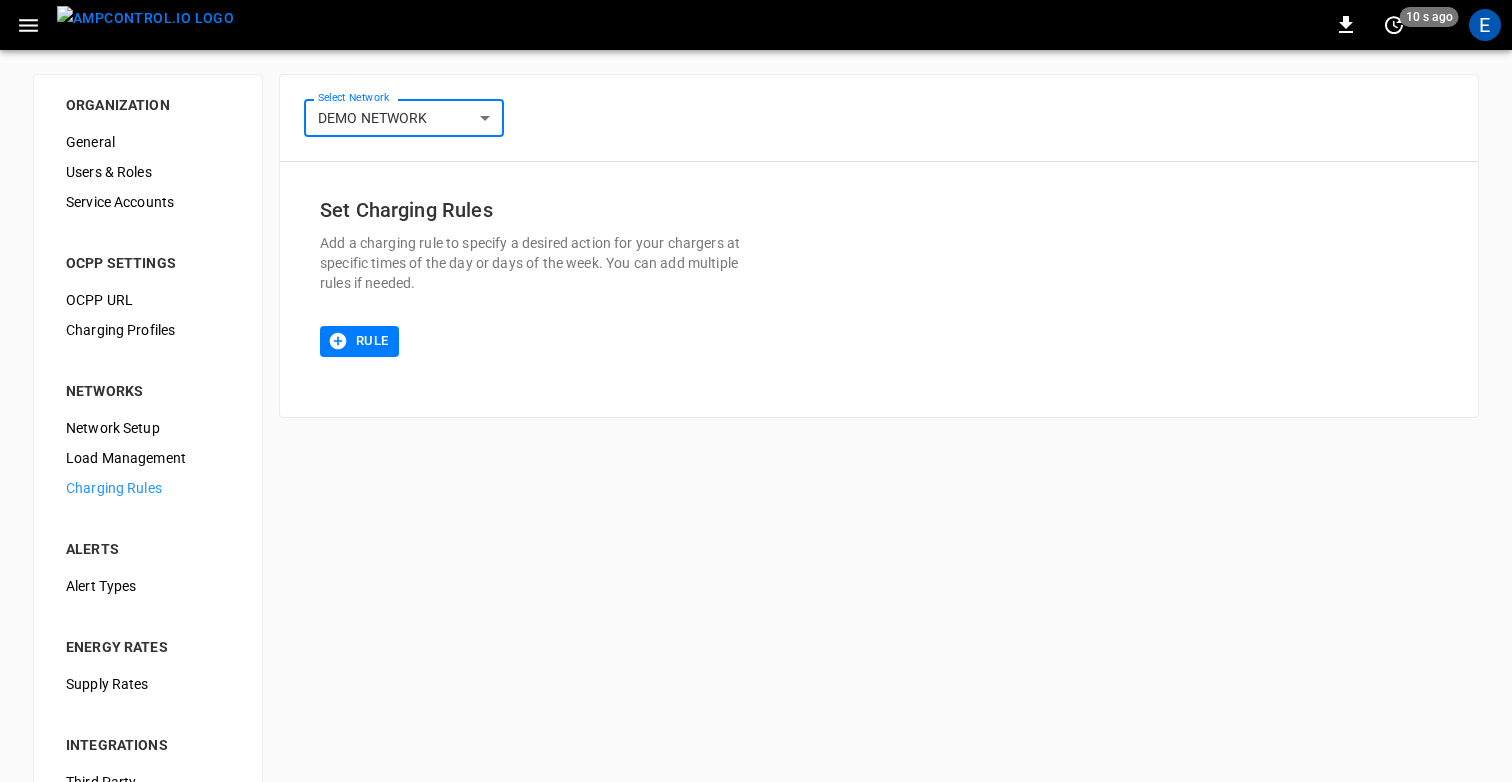 click on "**********" at bounding box center (756, 483) 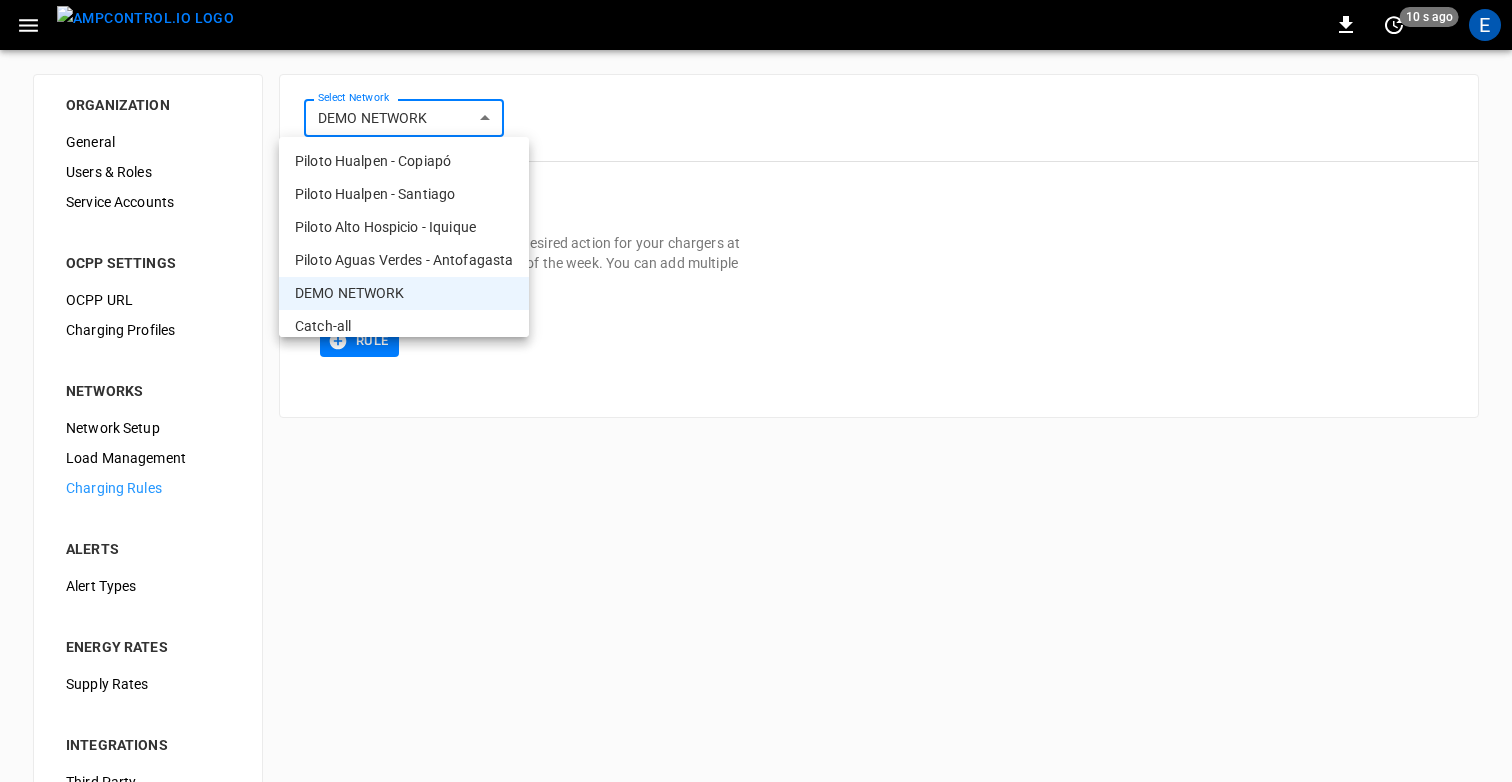 scroll, scrollTop: 14, scrollLeft: 0, axis: vertical 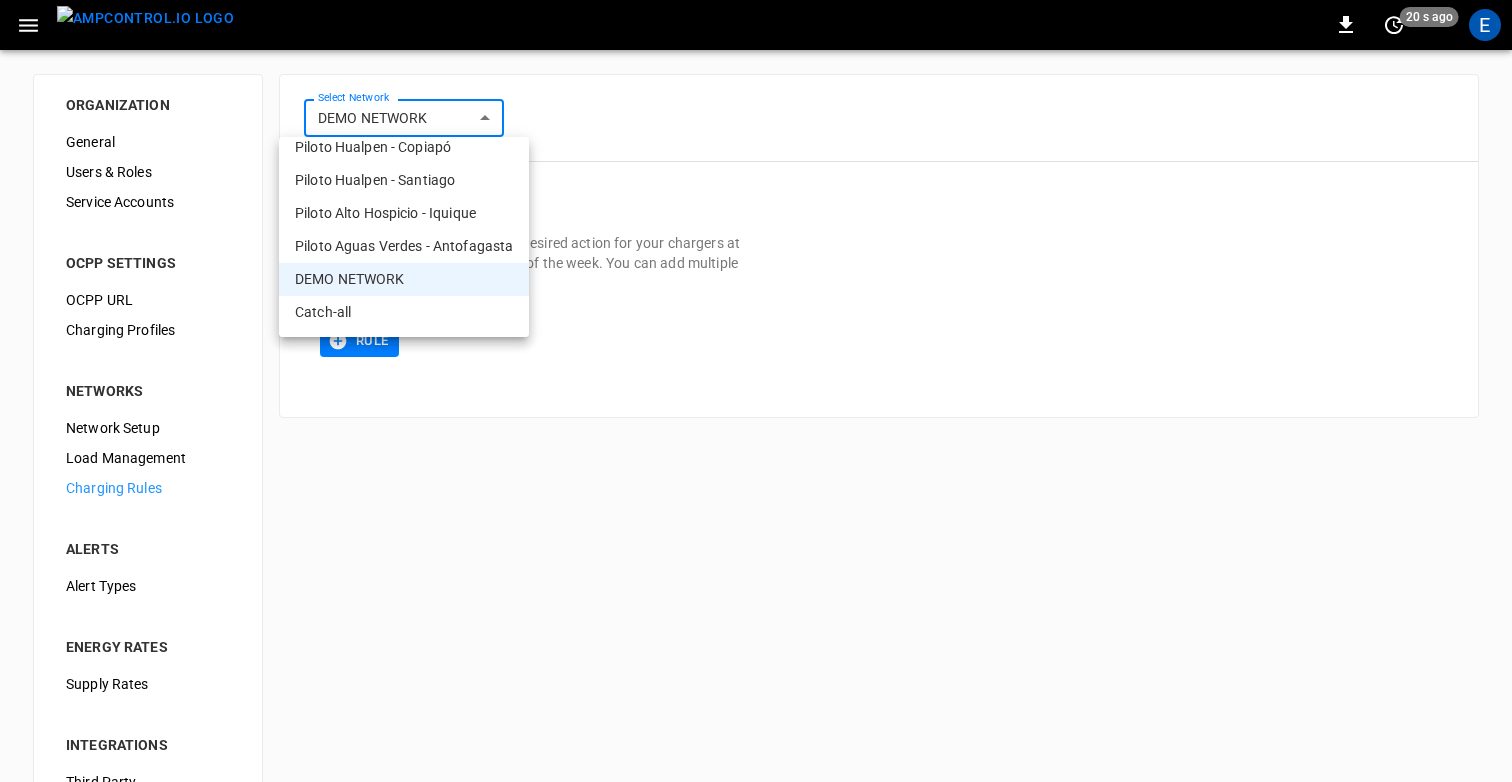click at bounding box center (756, 391) 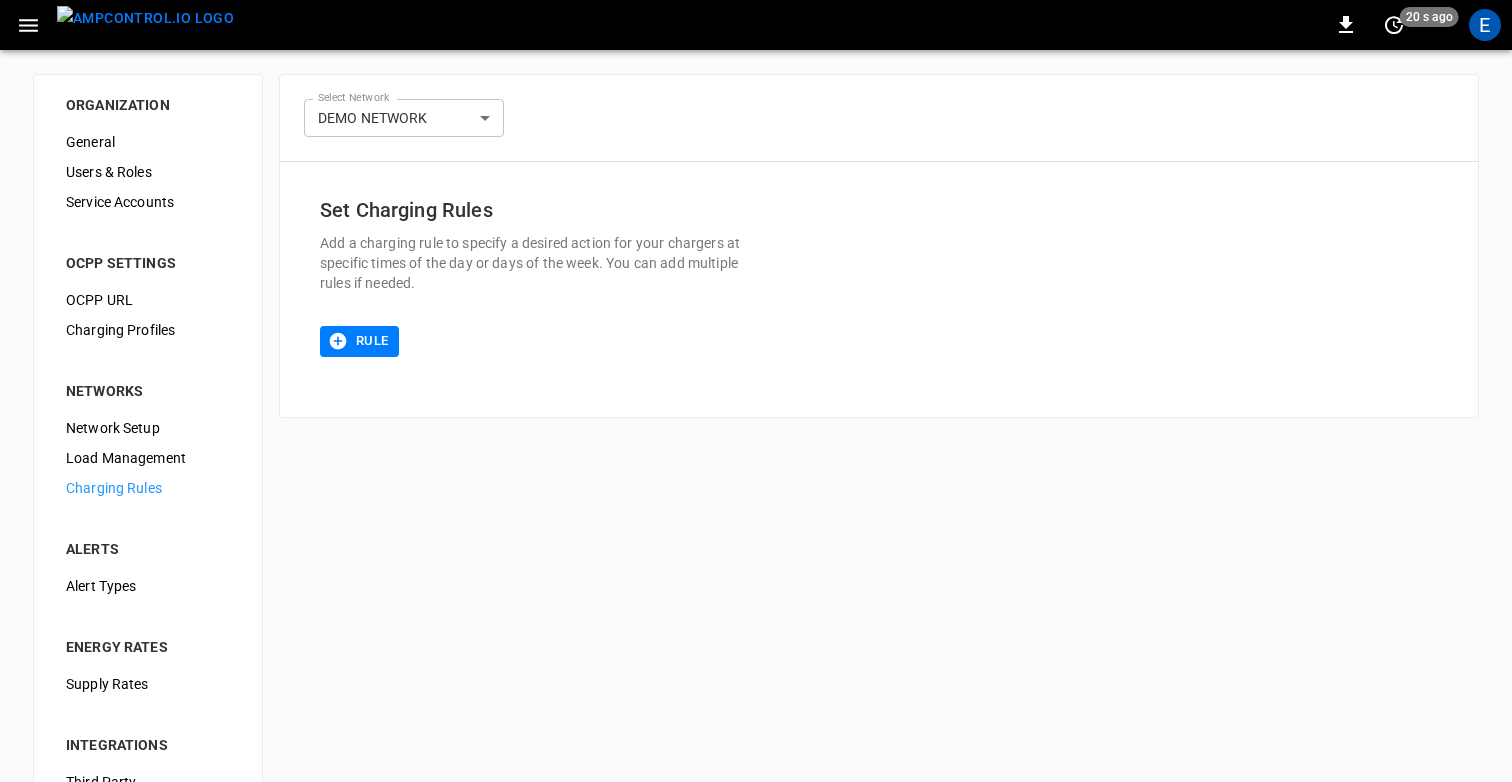 click on "Set Charging Rules Add a charging rule to specify a desired action for your chargers at specific times of the day or days of the week. You can add multiple rules if needed. Rule" at bounding box center (879, 289) 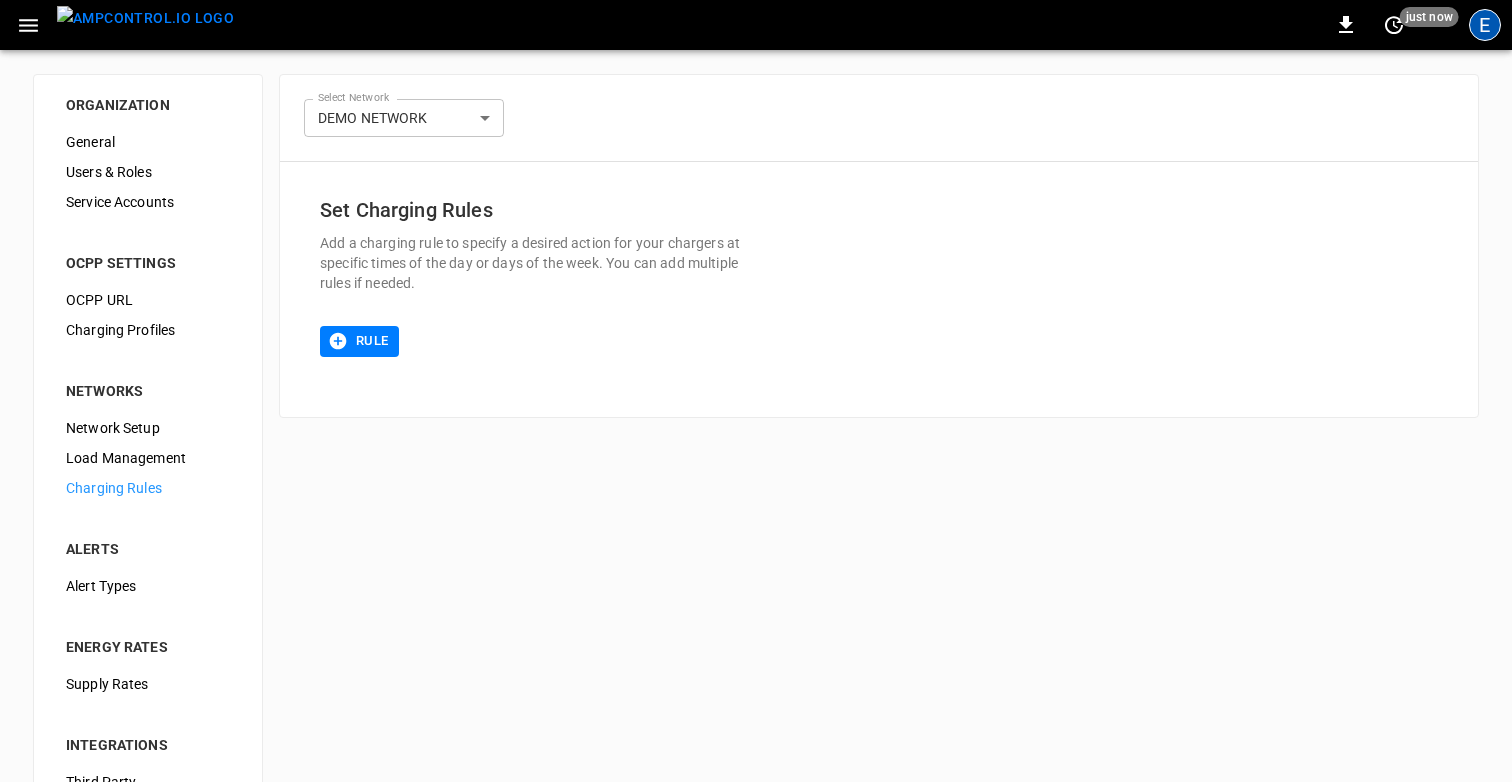 click on "E" at bounding box center (1485, 25) 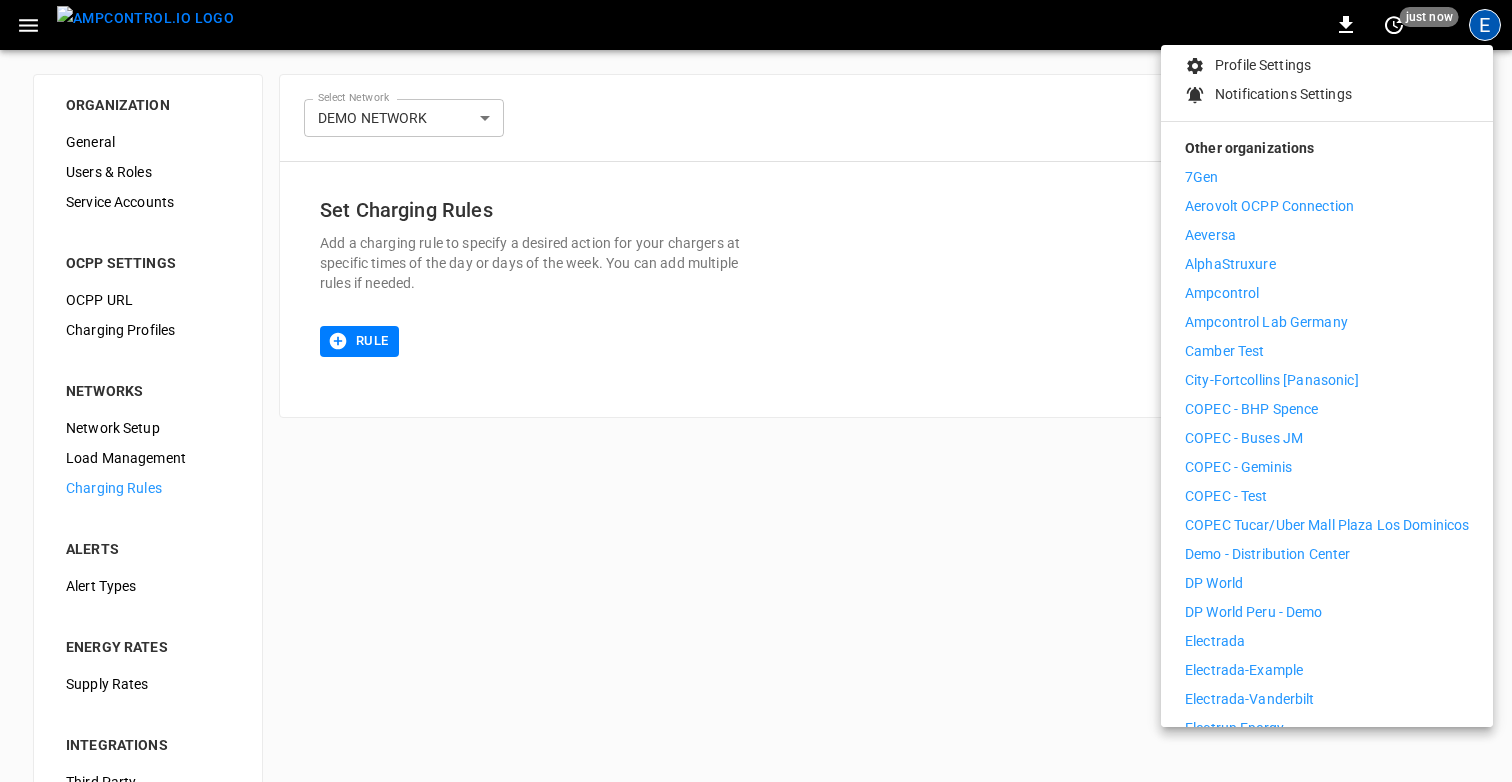 scroll, scrollTop: 139, scrollLeft: 0, axis: vertical 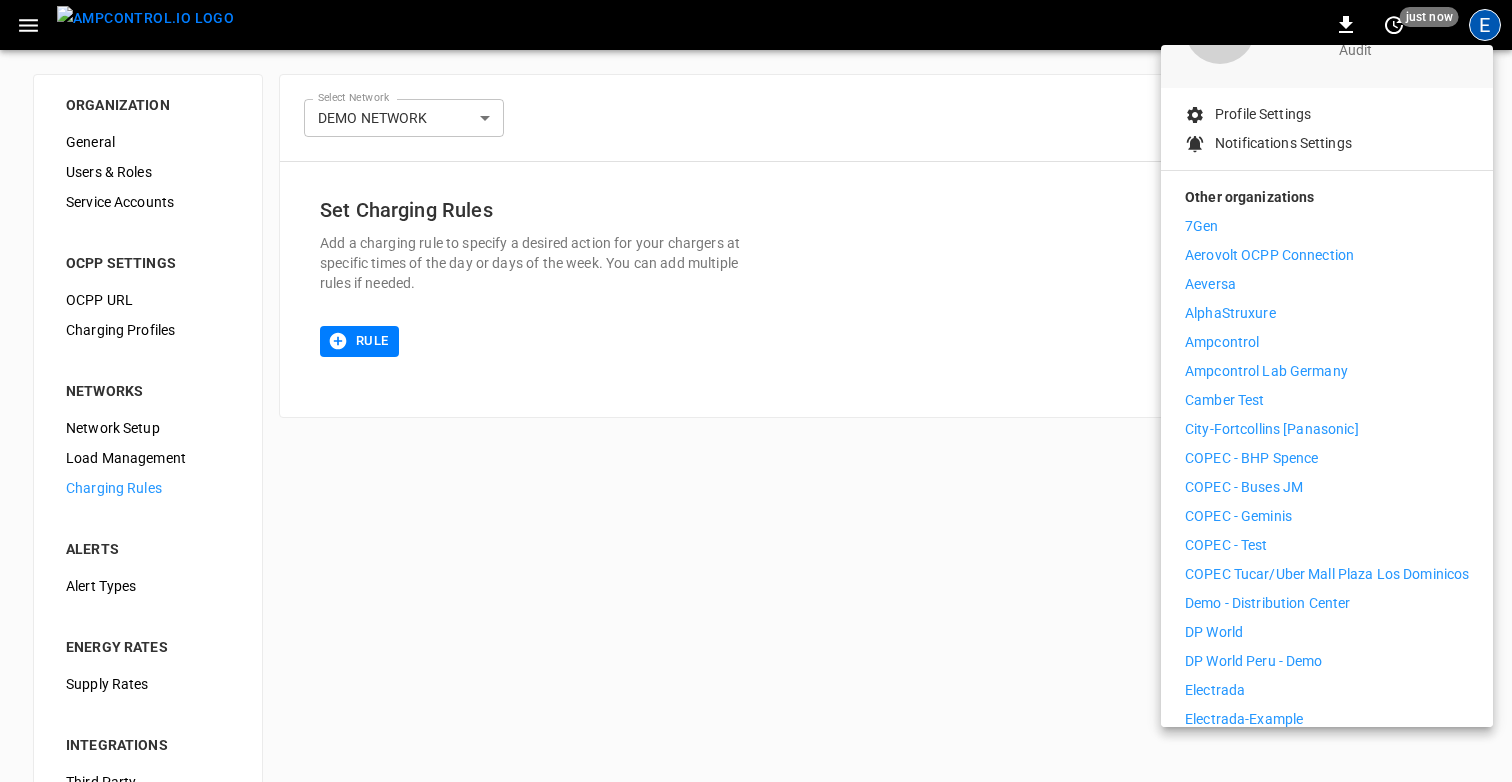 click on "Aeversa" at bounding box center (1327, 284) 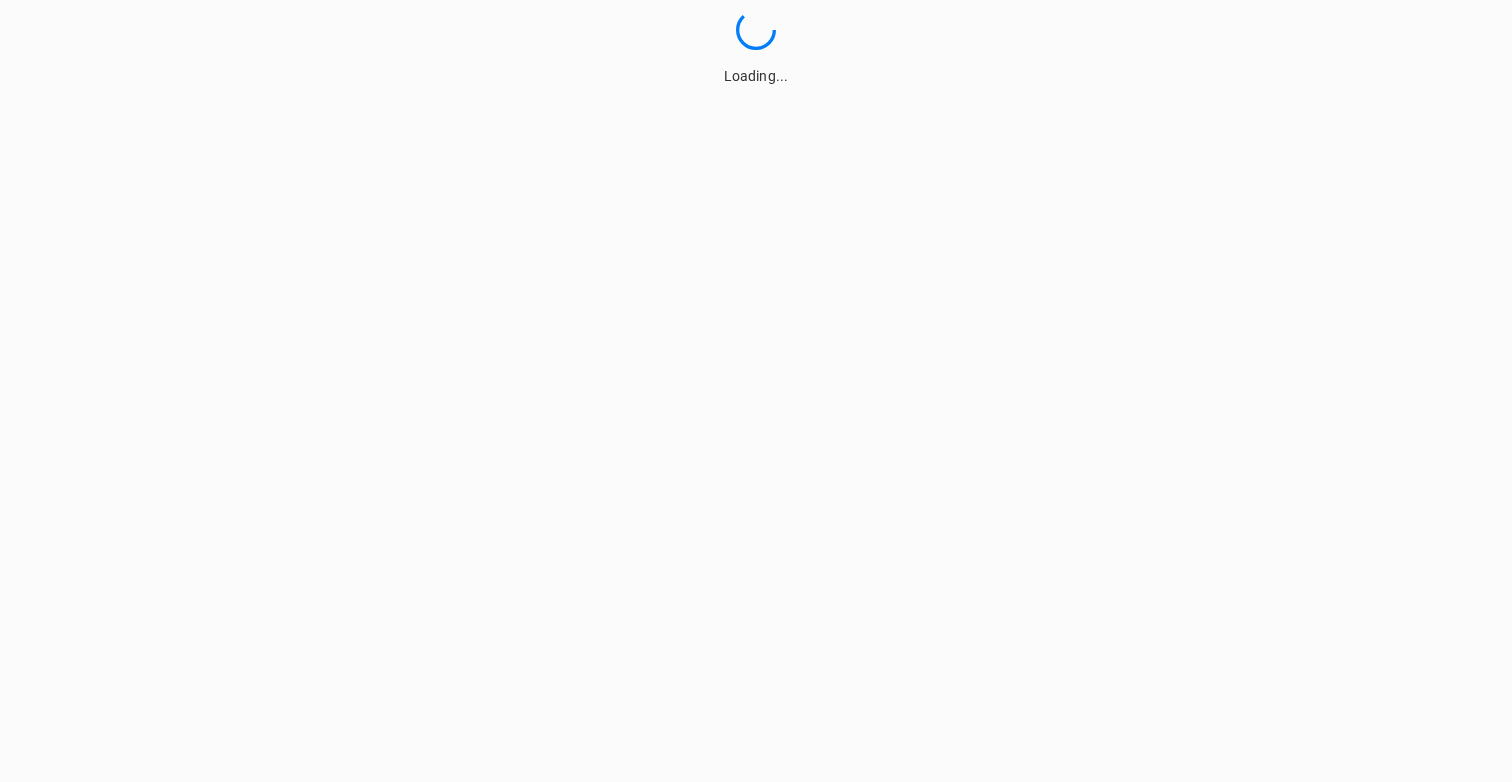 scroll, scrollTop: 0, scrollLeft: 0, axis: both 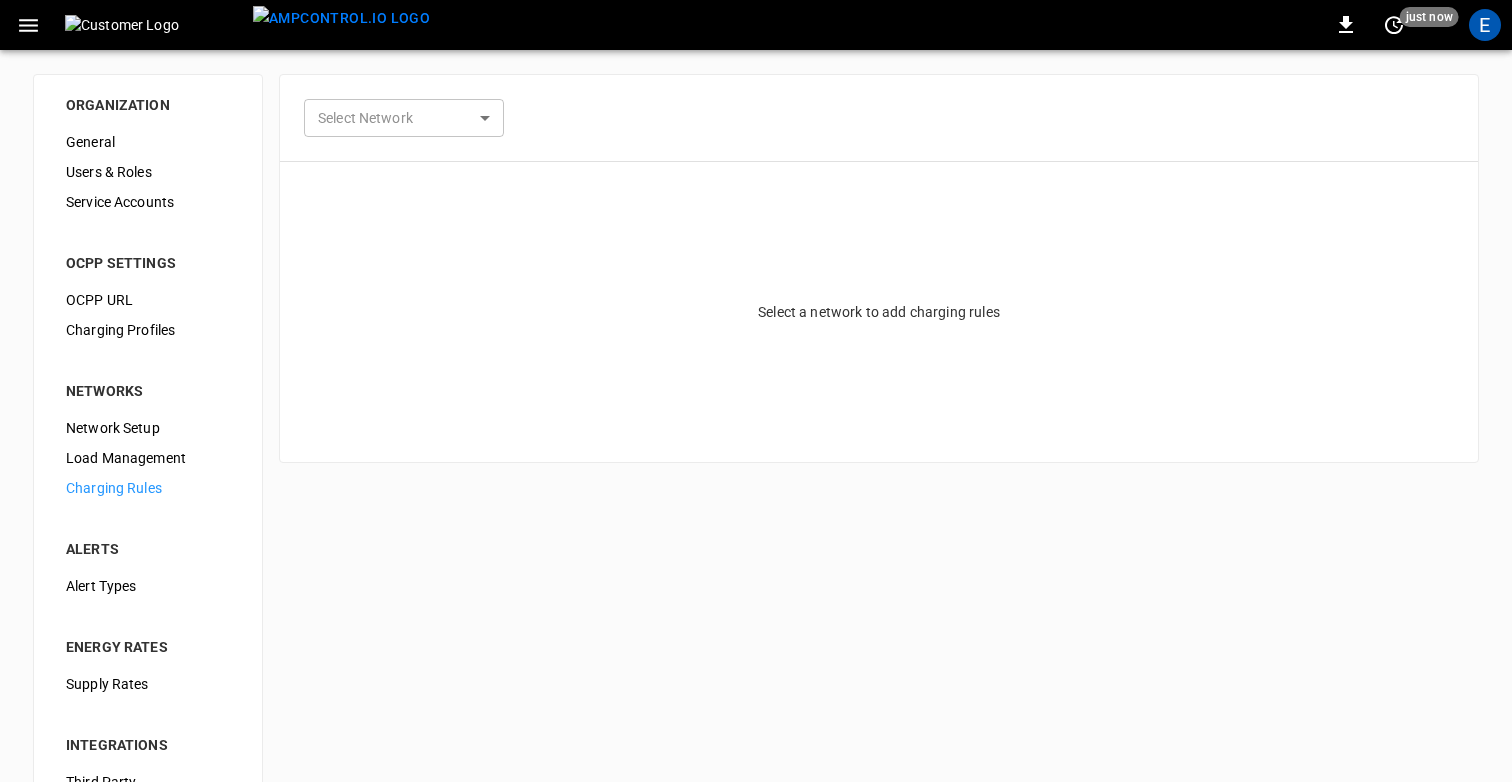 click on "0 just now E ORGANIZATION General Users & Roles Service Accounts OCPP SETTINGS OCPP URL Charging Profiles NETWORKS Network Setup Load Management Charging Rules ALERTS Alert Types ENERGY RATES Supply Rates INTEGRATIONS Third Party OCPI Fleet Group Schedules Select Network ​ Select Network Select a network to add charging rules Refresh now Update every 5 sec Update every 30 sec Off Aeversa Elisa Bustos elisa@ampcontrol.io audit Profile Settings Notifications Settings Other organizations 7Gen Aerovolt OCPP Connection AlphaStruxure Ampcontrol Ampcontrol Lab Germany Camber Test City-Fortcollins [Panasonic] COPEC - BHP Spence COPEC - Buses JM COPEC - Geminis COPEC - Test COPEC Tucar/Uber Mall Plaza Los Dominicos Demo - Distribution Center DP World DP World Peru - Demo Electrada Electrada-Example Electrada-Vanderbilt Electrun Energy eMotion Fleet EV Net EVAI First Student FuelElectric JM Baxi Merge Fleet Microgrid Networks Mt Holly - Testing Mynt Systems Presto Redbull - Electrada Revel Revolv Reyes Holdings" at bounding box center (756, 483) 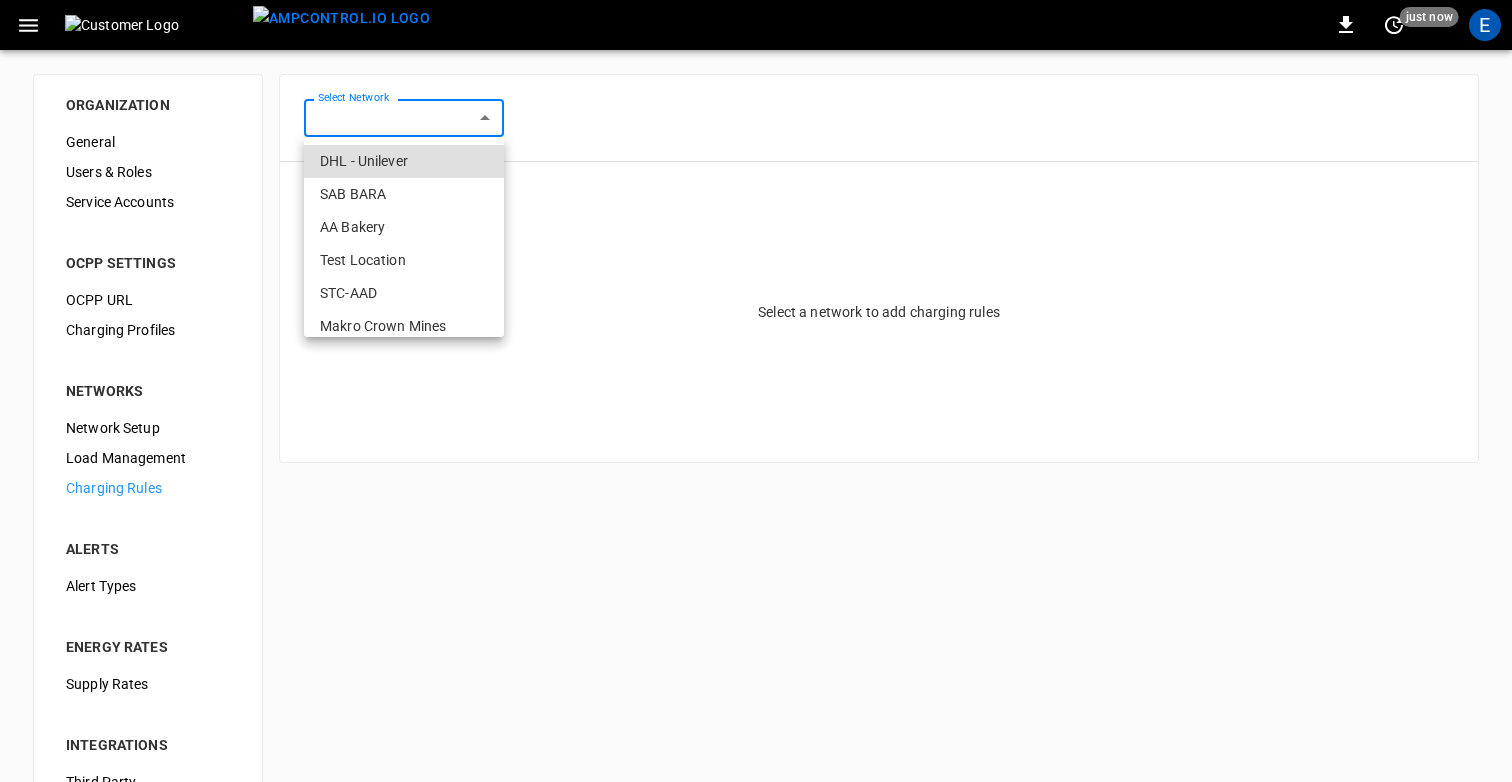 click on "DHL - Unilever" at bounding box center [404, 161] 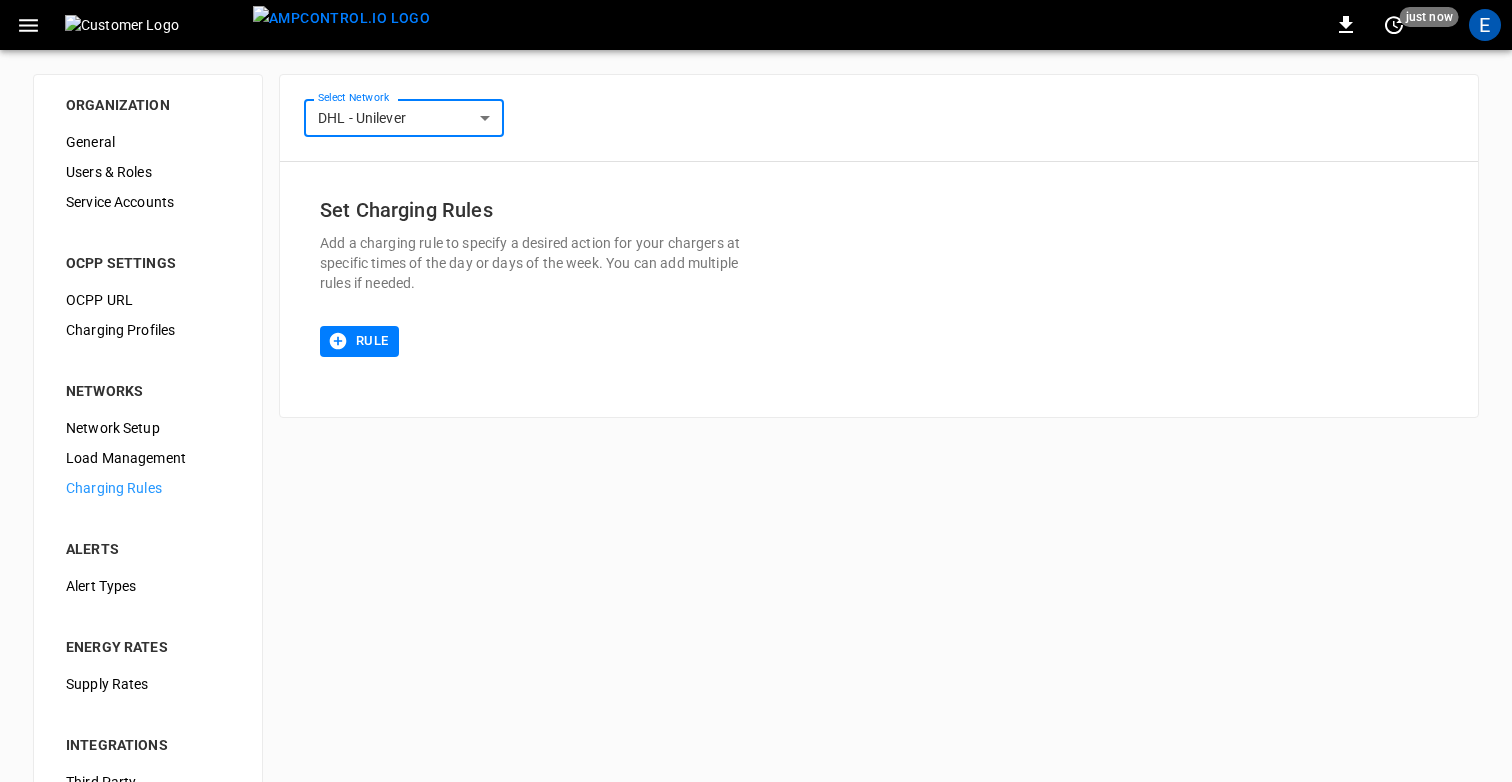 click on "**********" at bounding box center (756, 483) 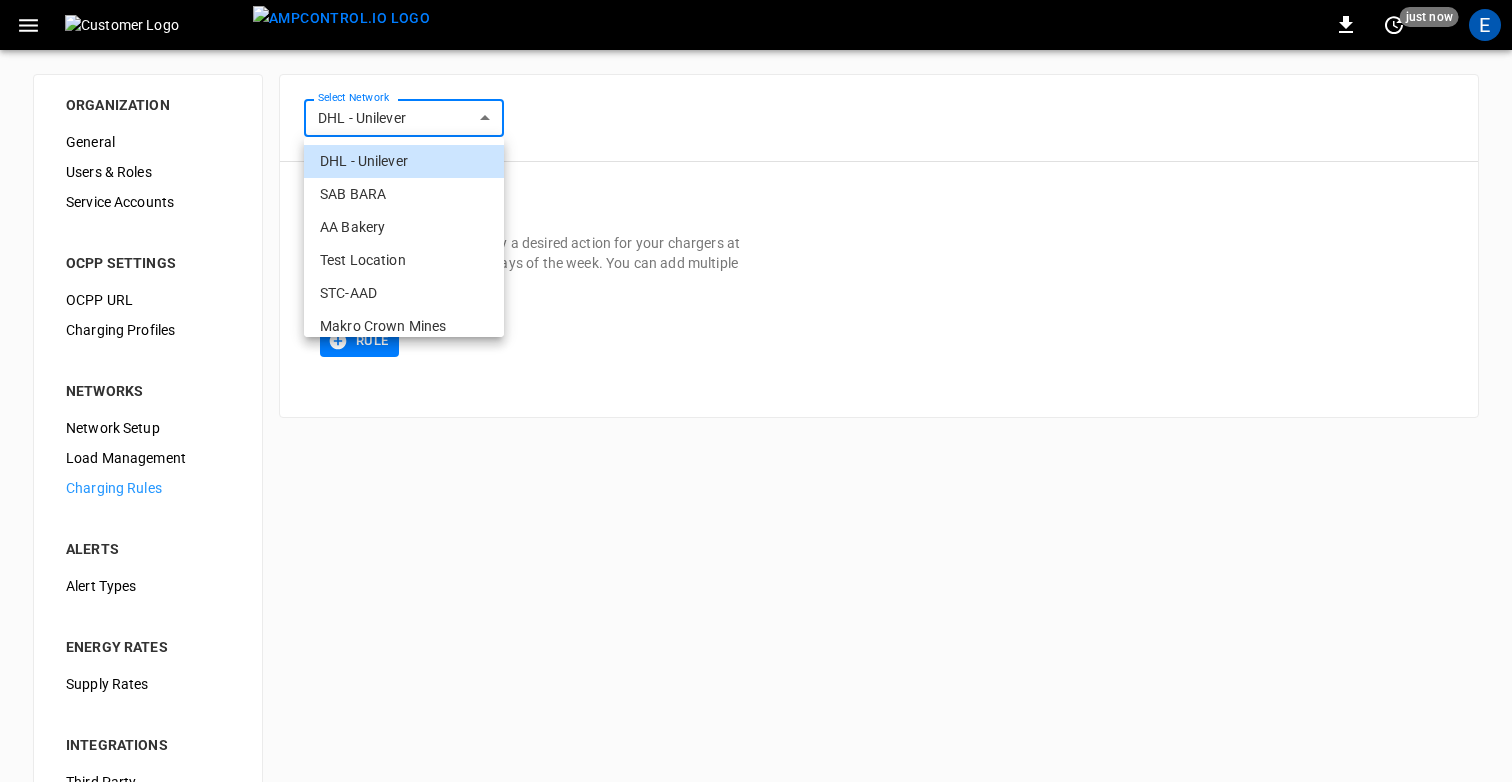 click on "SAB BARA" at bounding box center (404, 194) 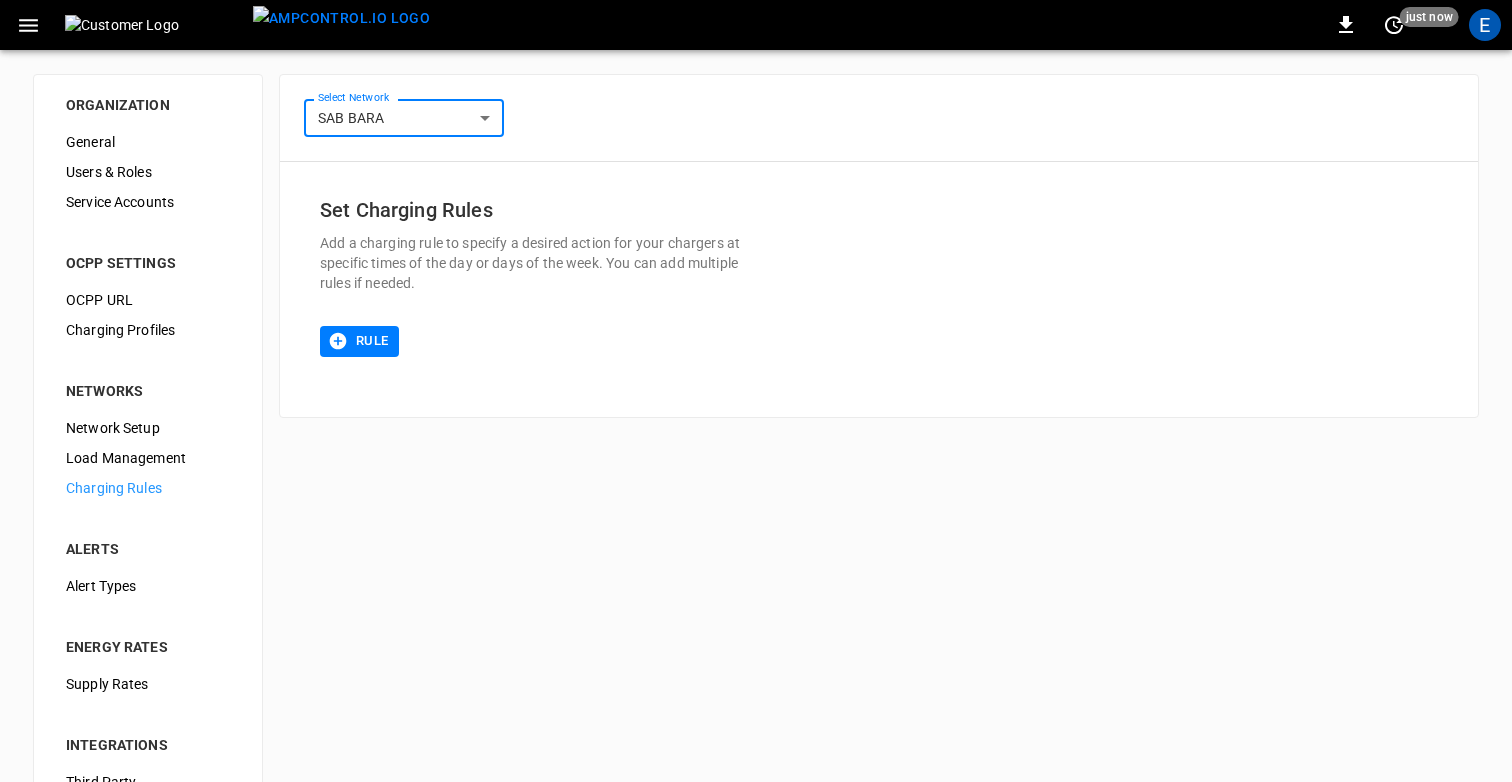 click on "**********" at bounding box center [756, 483] 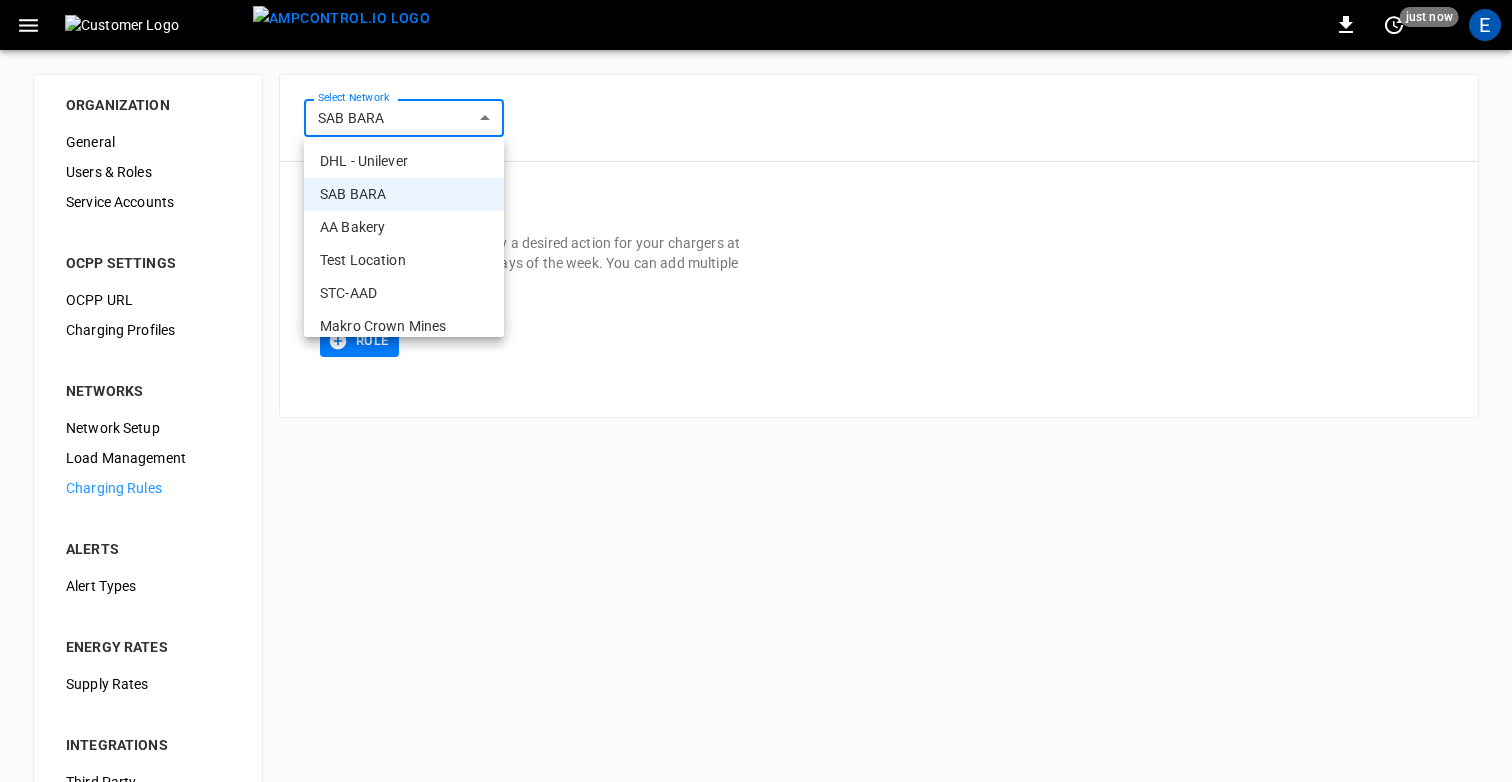 click on "AA Bakery" at bounding box center [404, 227] 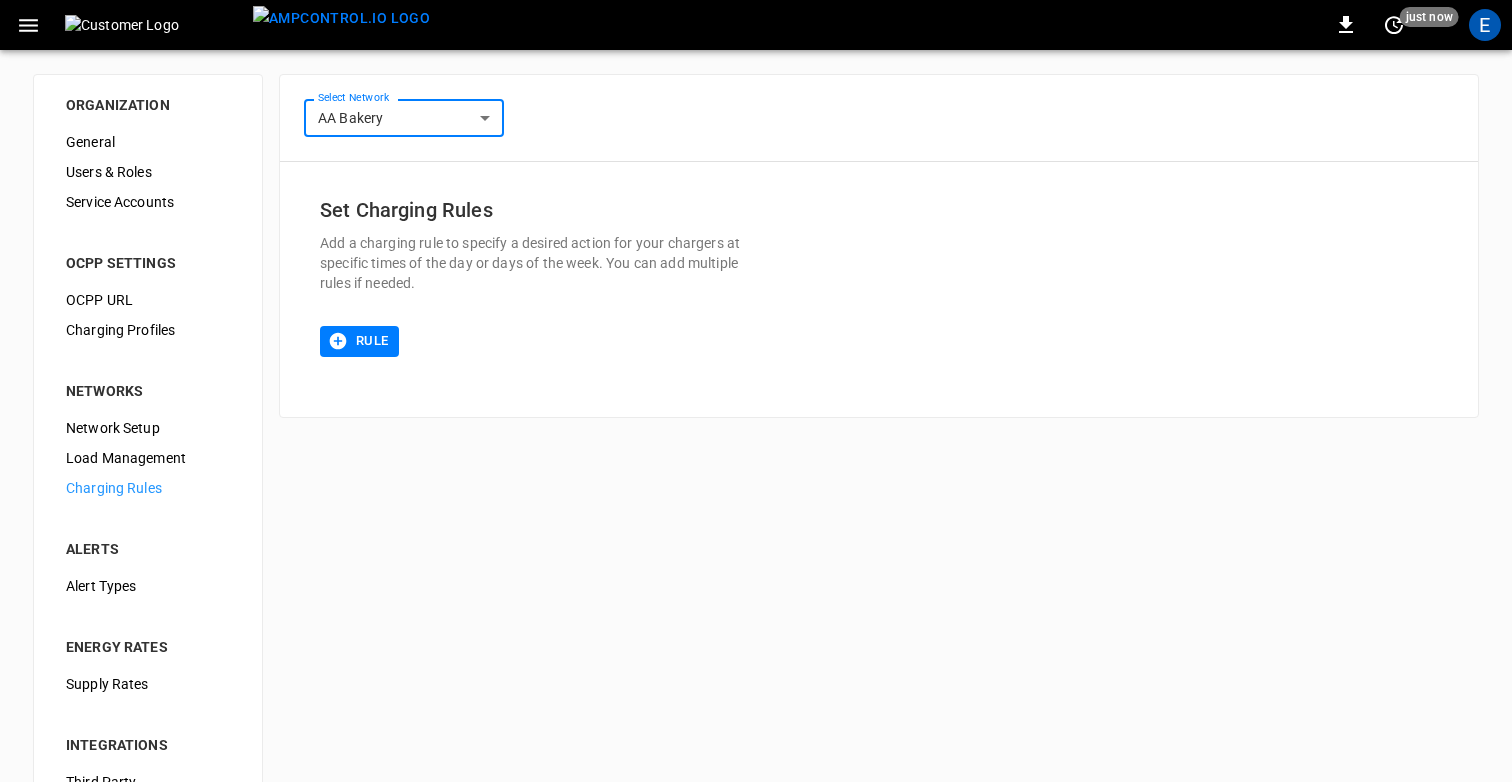 click on "**********" at bounding box center (756, 483) 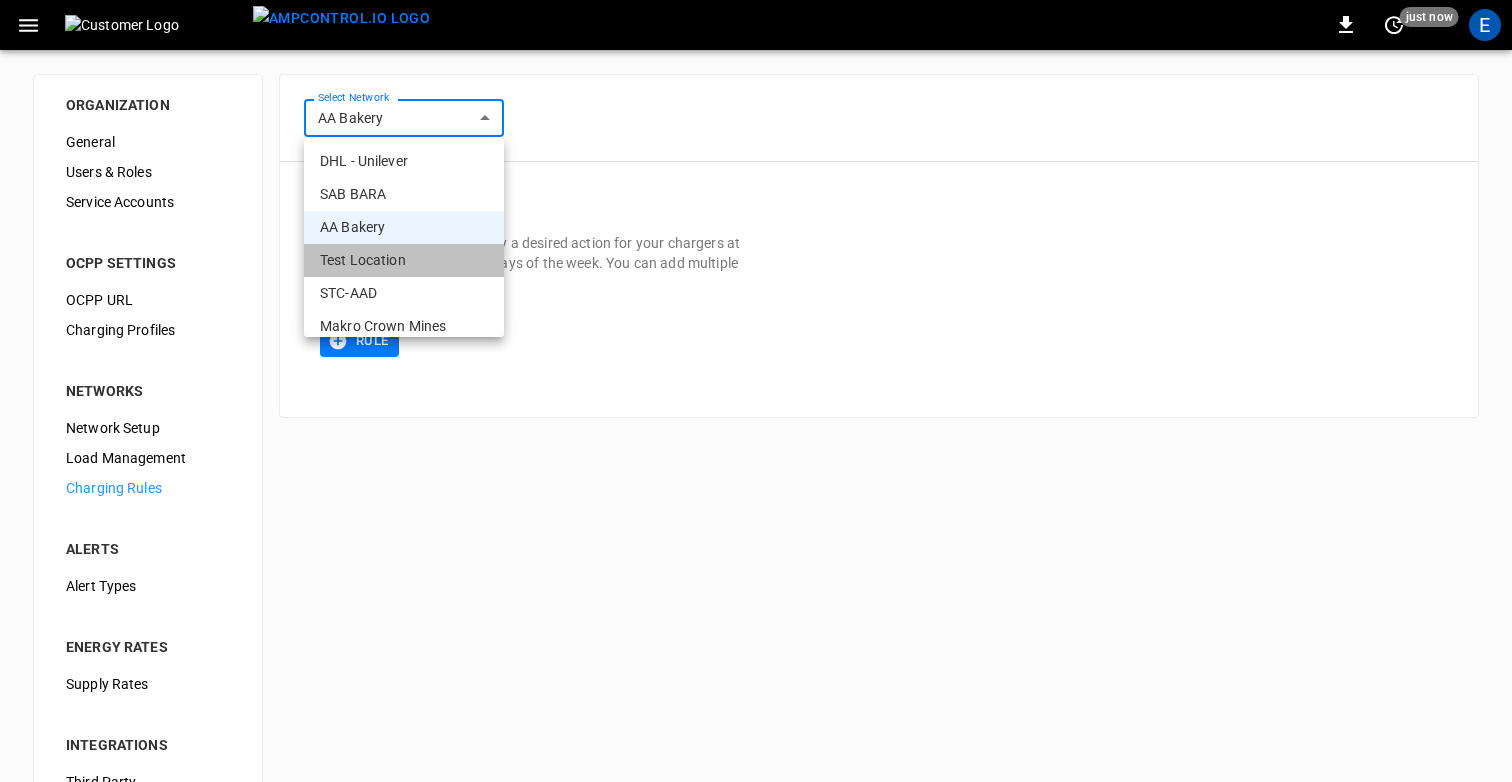 click on "Test Location" at bounding box center (404, 260) 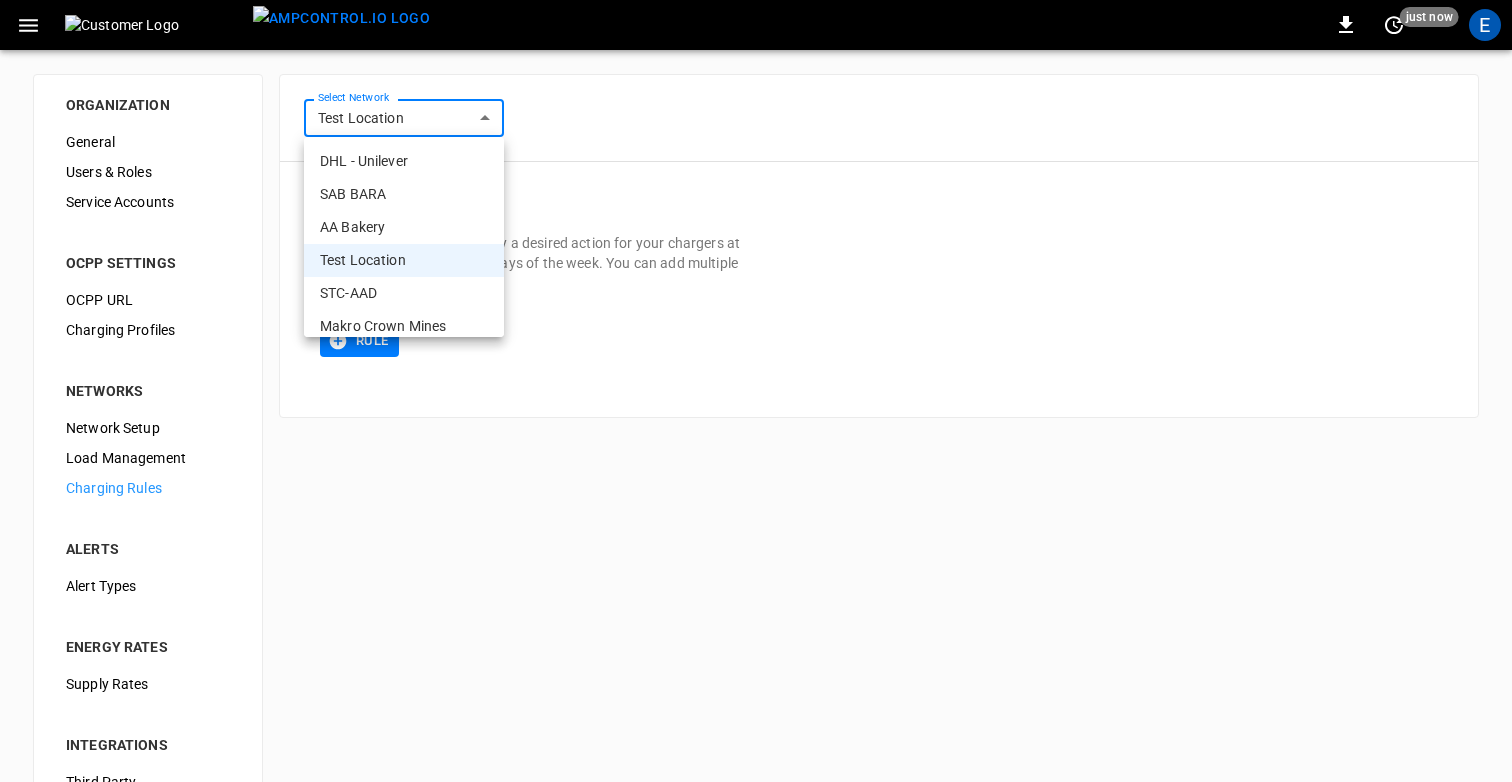 click on "**********" at bounding box center [756, 483] 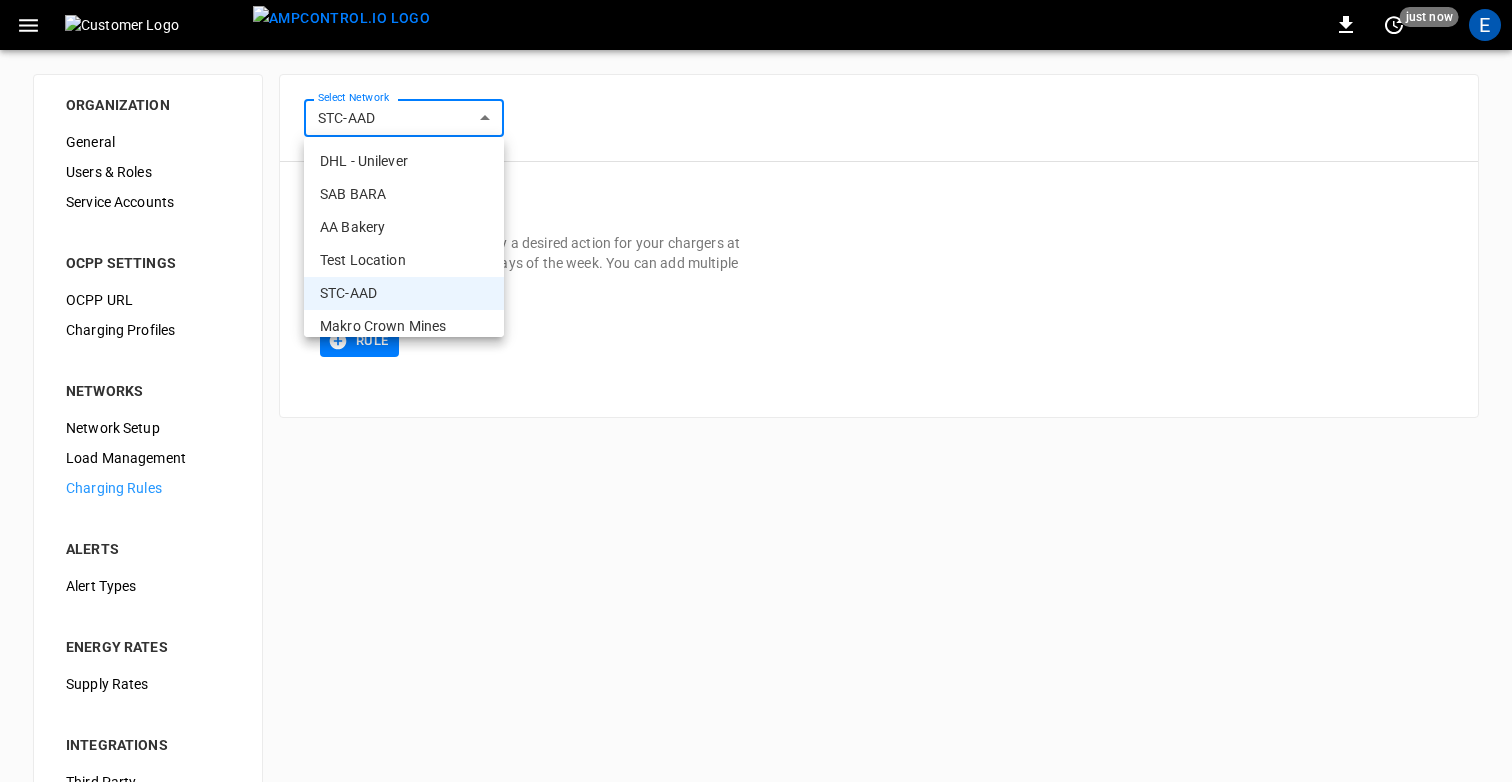 click on "**********" at bounding box center (756, 483) 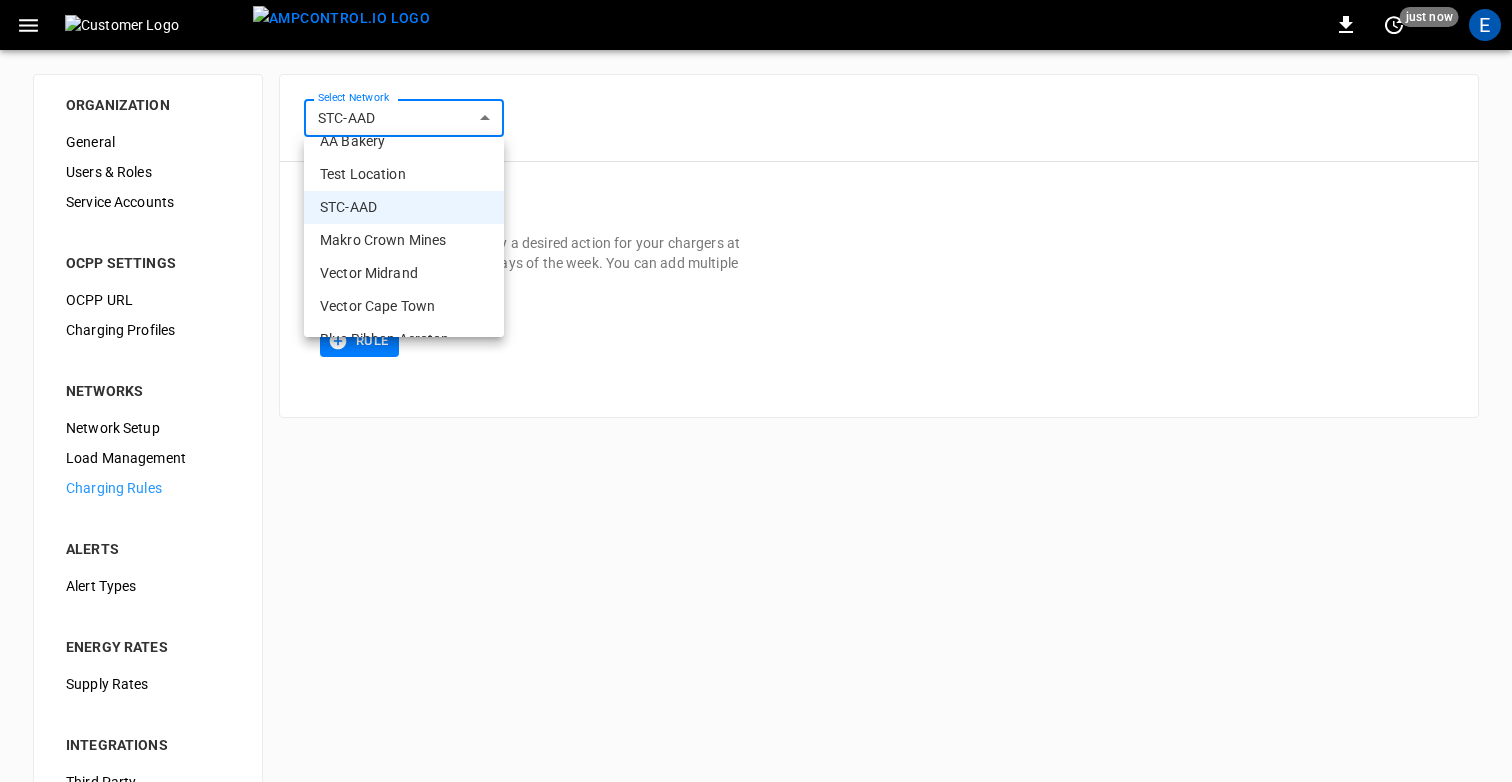 scroll, scrollTop: 87, scrollLeft: 0, axis: vertical 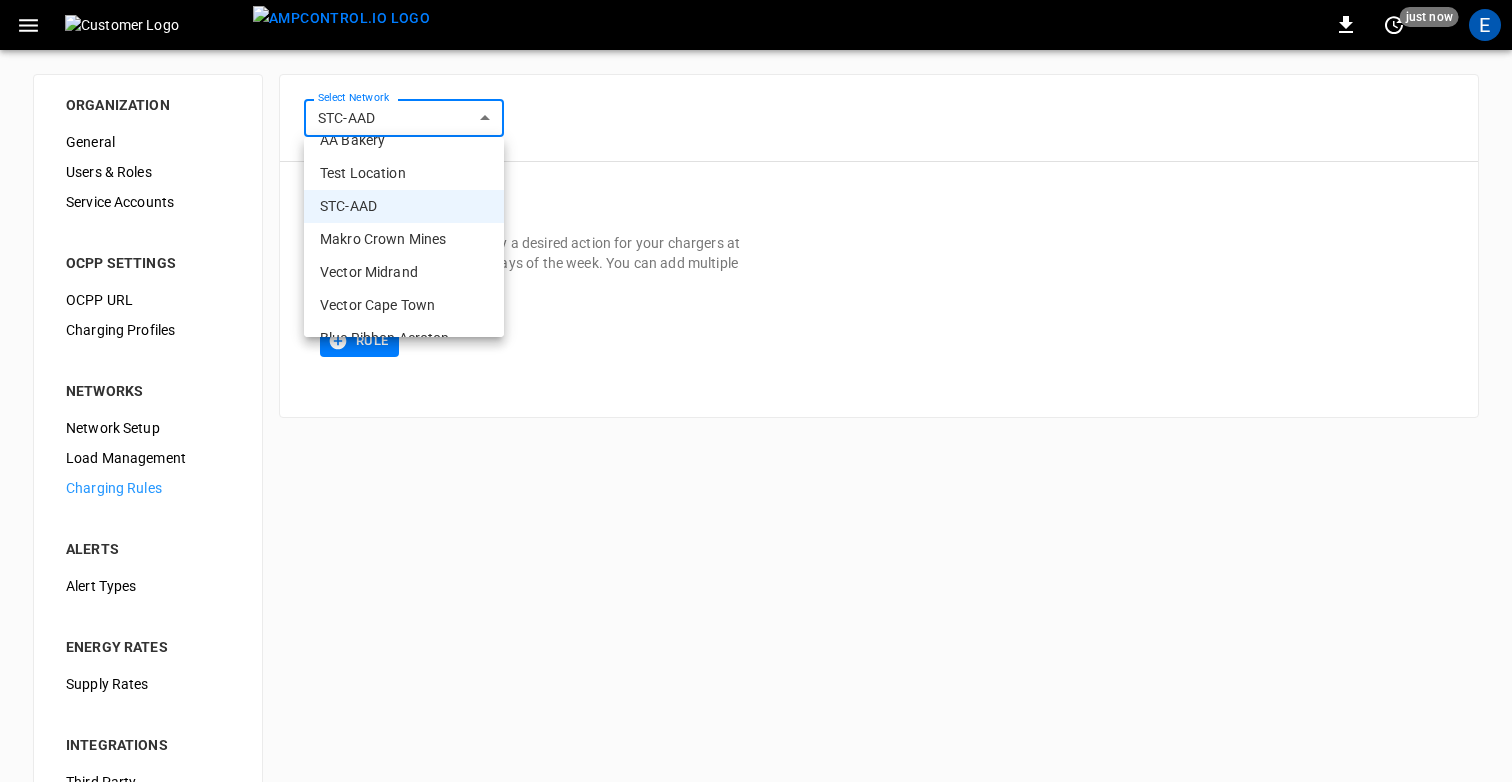 click on "Makro Crown Mines" at bounding box center (404, 239) 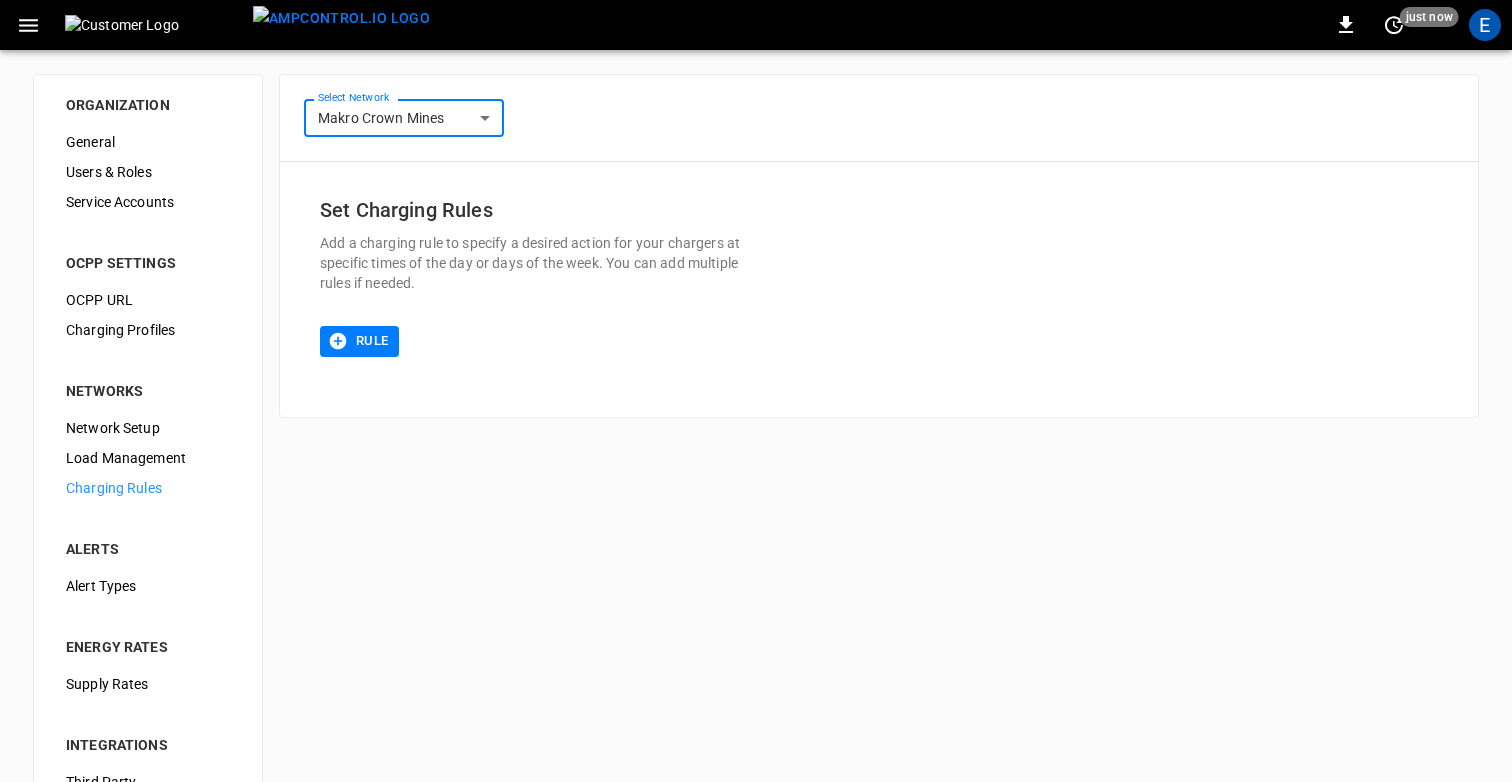 click on "**********" at bounding box center [756, 483] 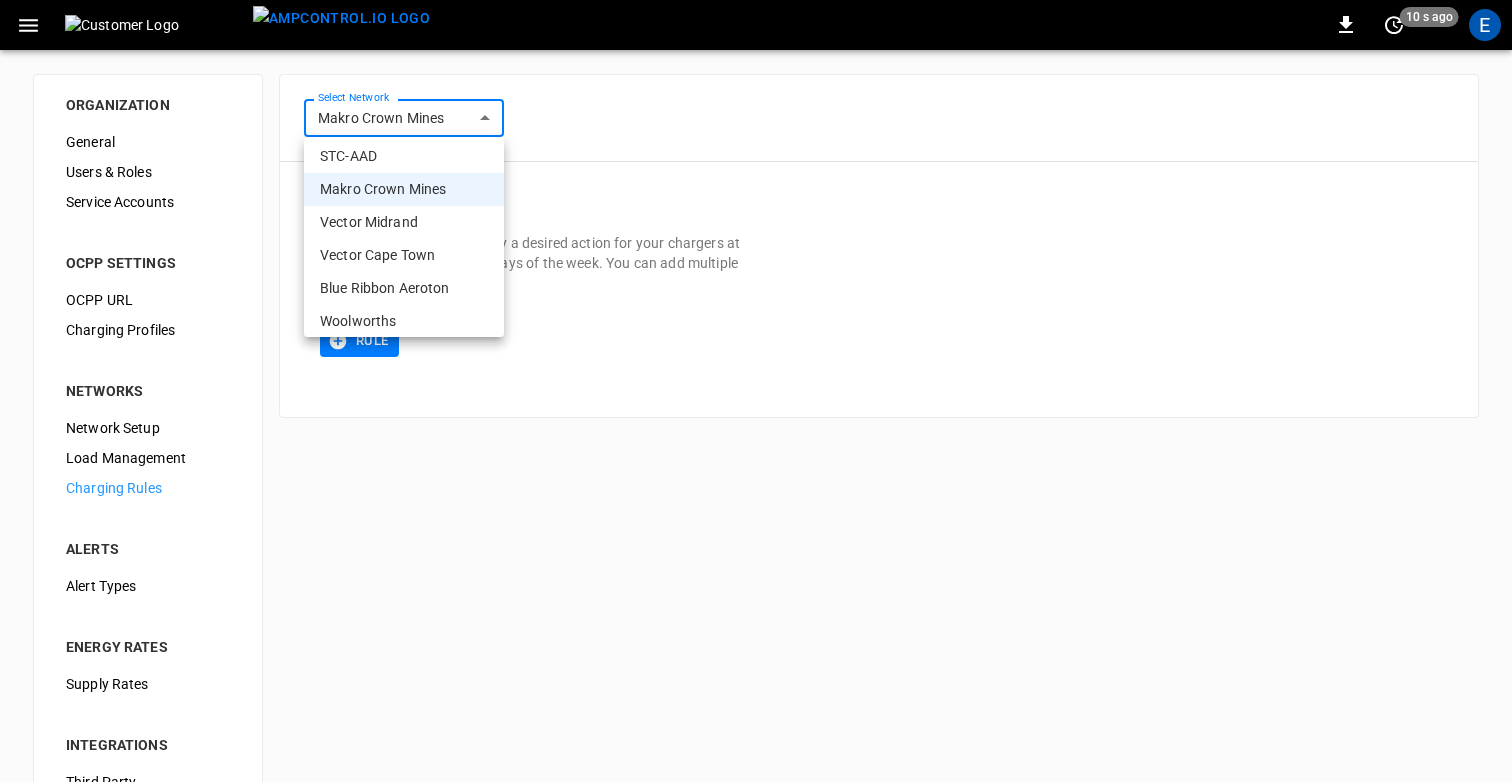 scroll, scrollTop: 136, scrollLeft: 0, axis: vertical 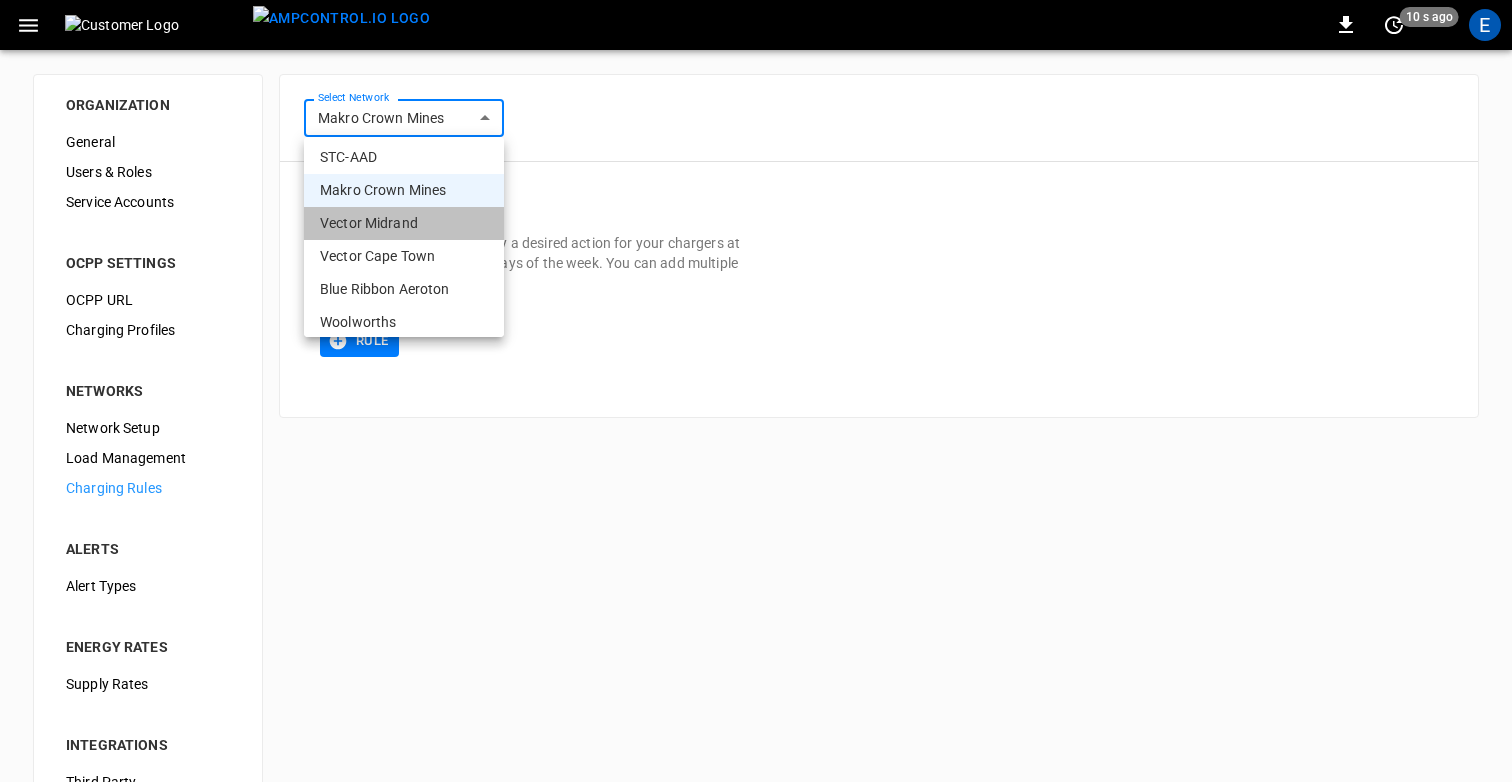 click on "Vector Midrand" at bounding box center (404, 223) 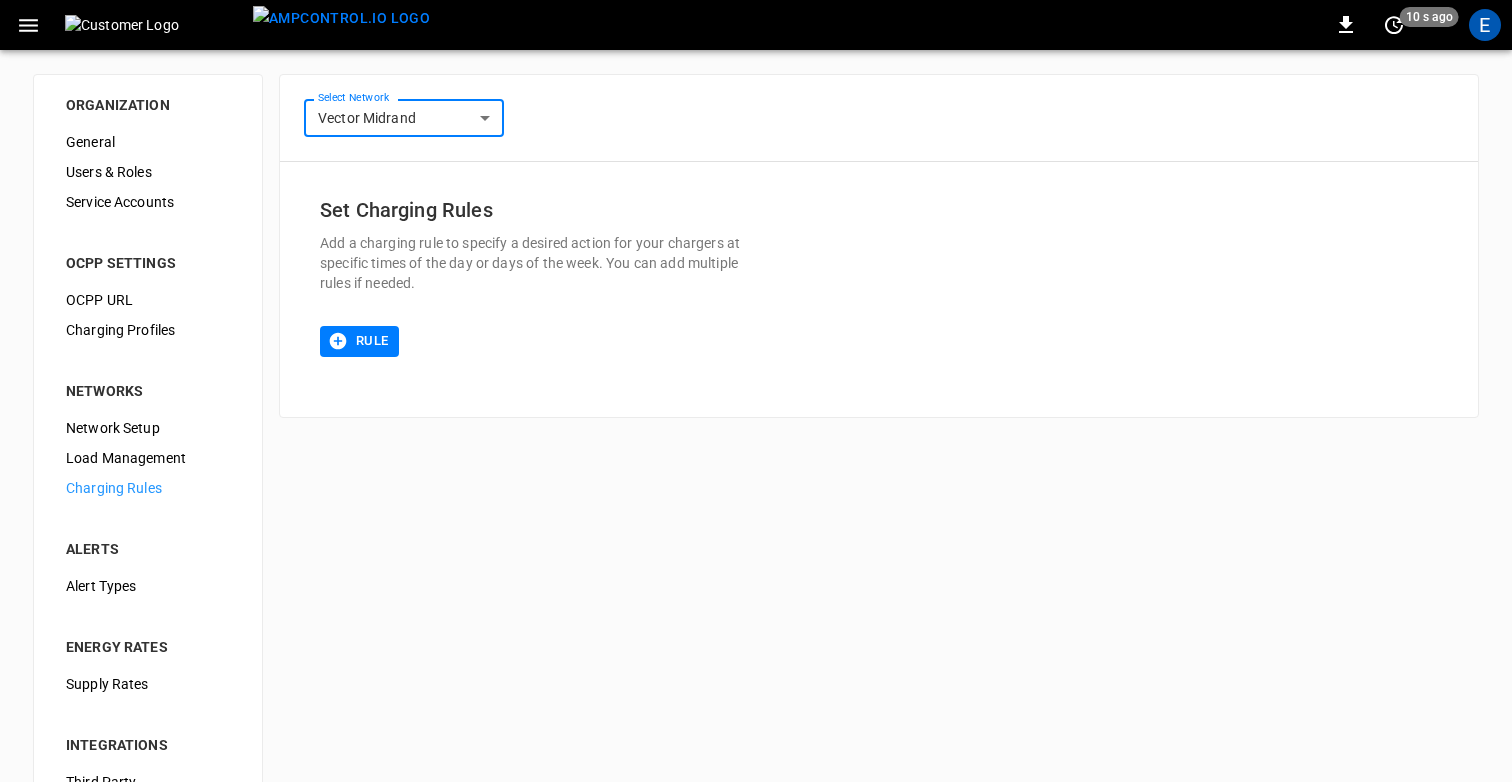 click on "**********" at bounding box center (756, 483) 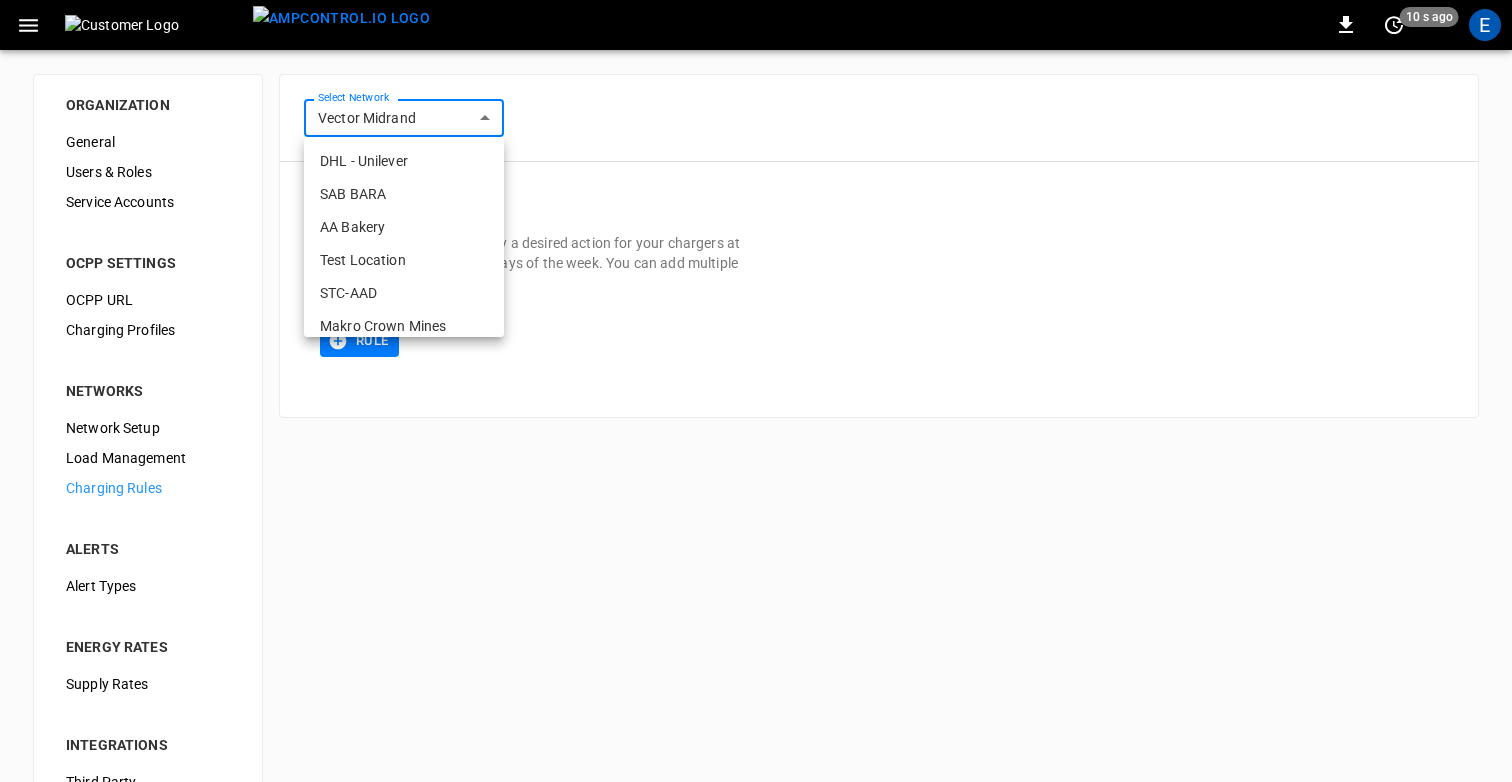 scroll, scrollTop: 122, scrollLeft: 0, axis: vertical 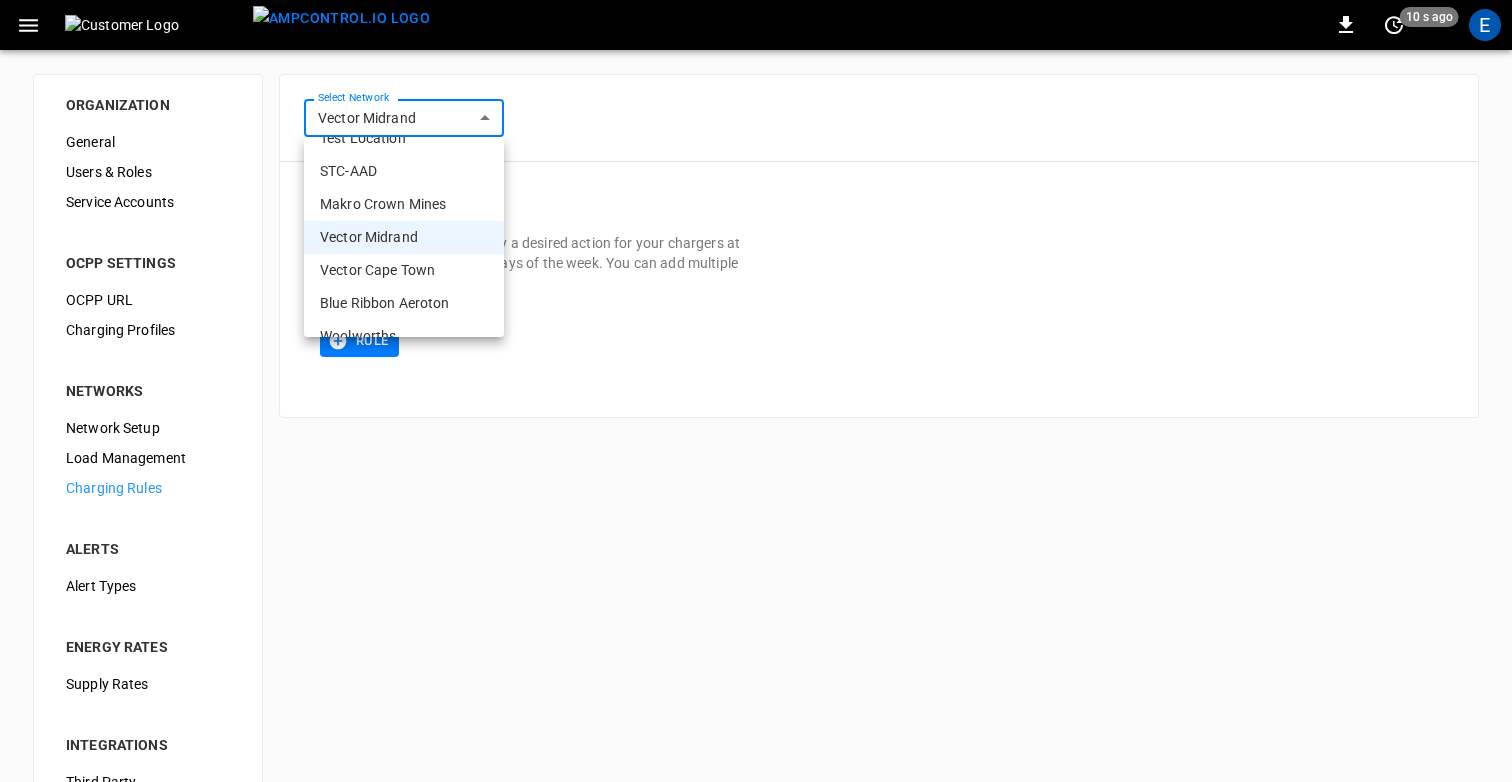 click on "Vector Cape Town" at bounding box center [404, 270] 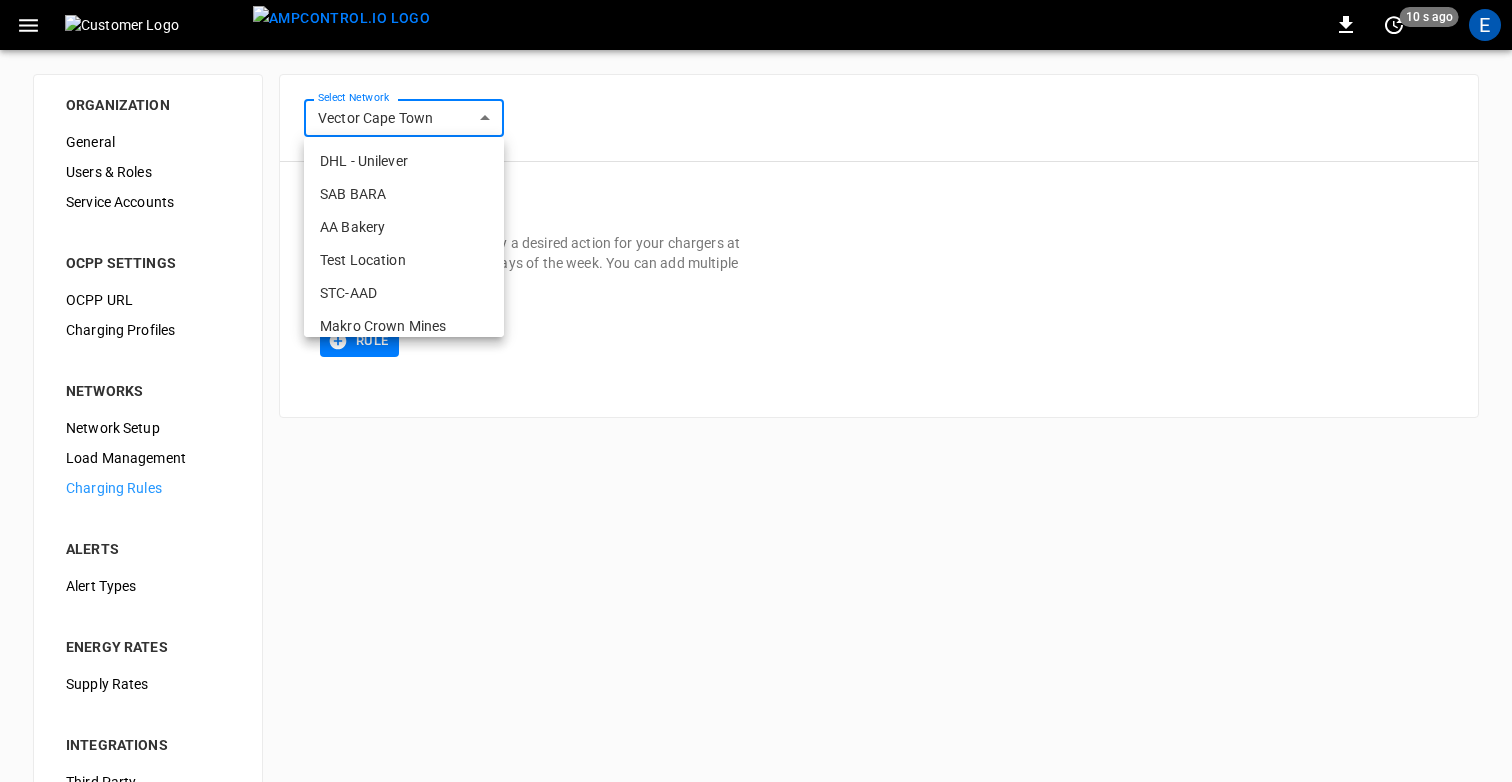 click on "**********" at bounding box center [756, 483] 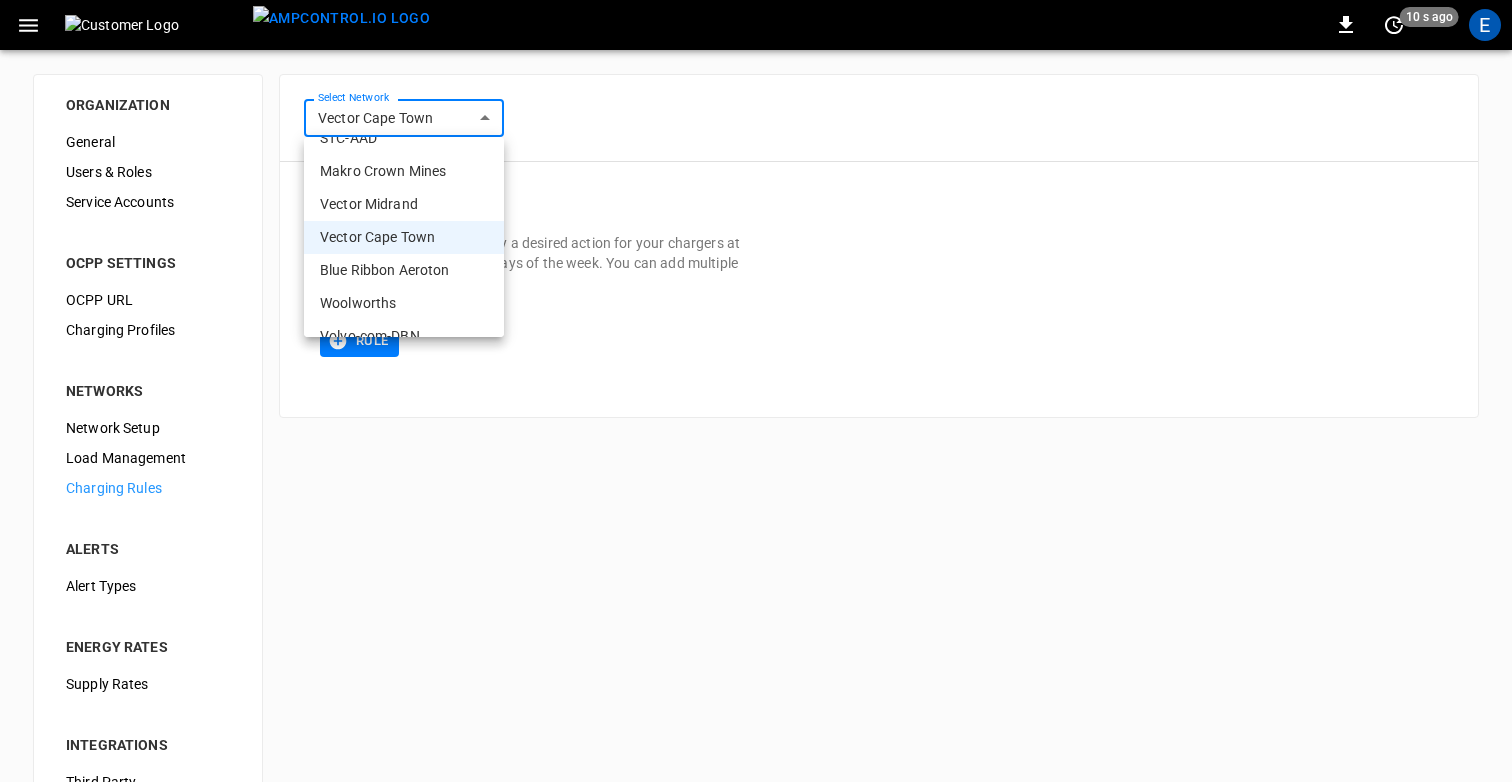 click on "Blue Ribbon Aeroton" at bounding box center (404, 270) 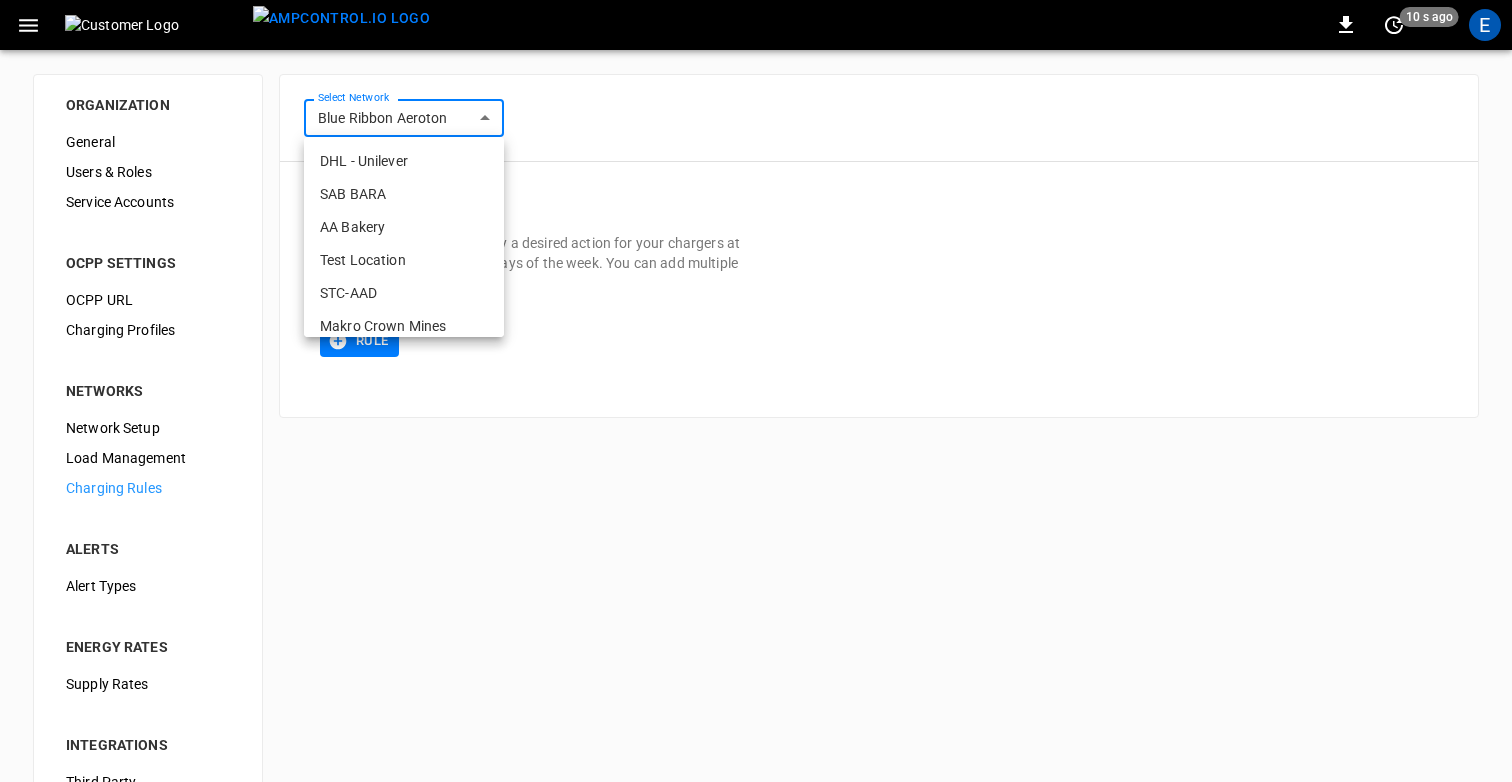 click on "**********" at bounding box center (756, 483) 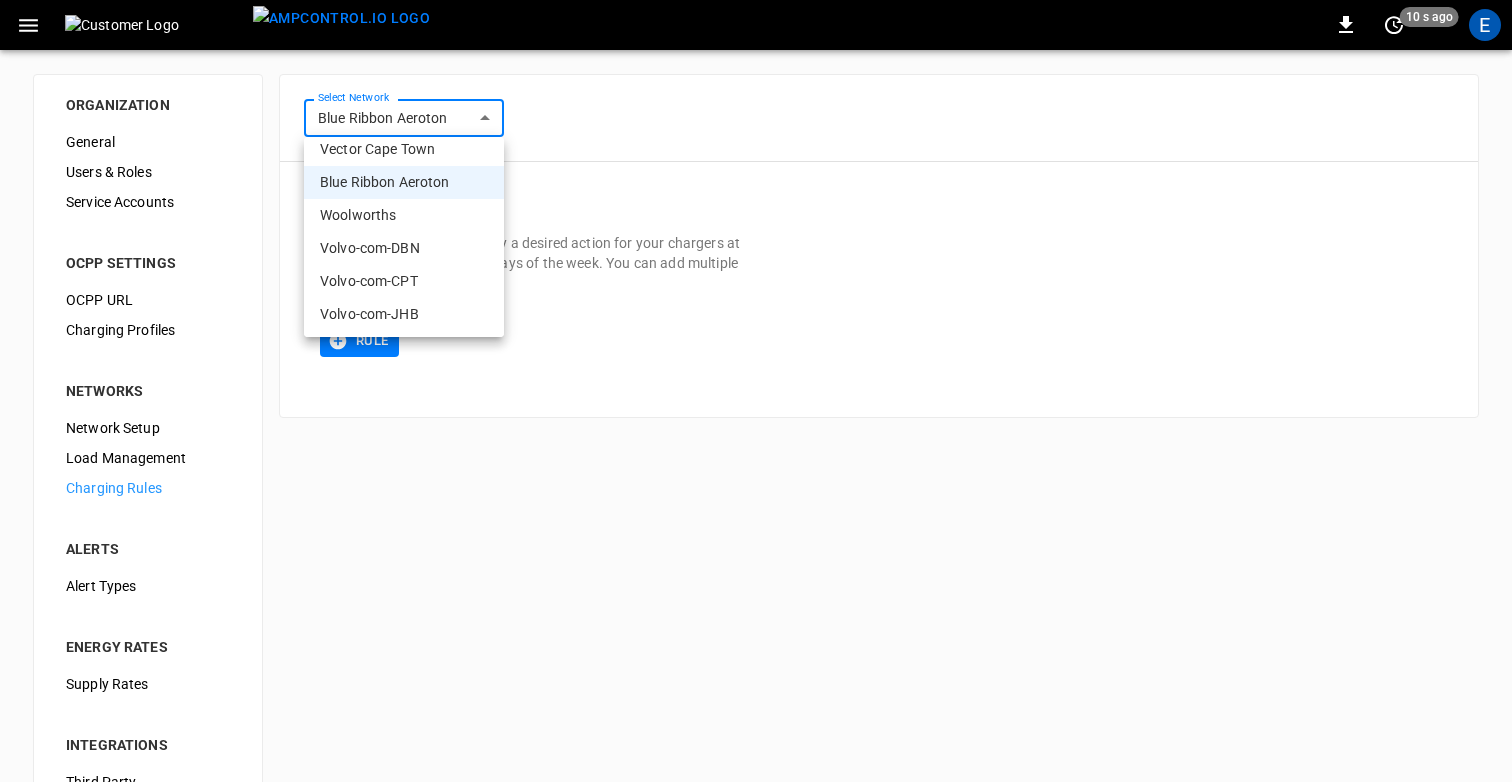 scroll, scrollTop: 245, scrollLeft: 0, axis: vertical 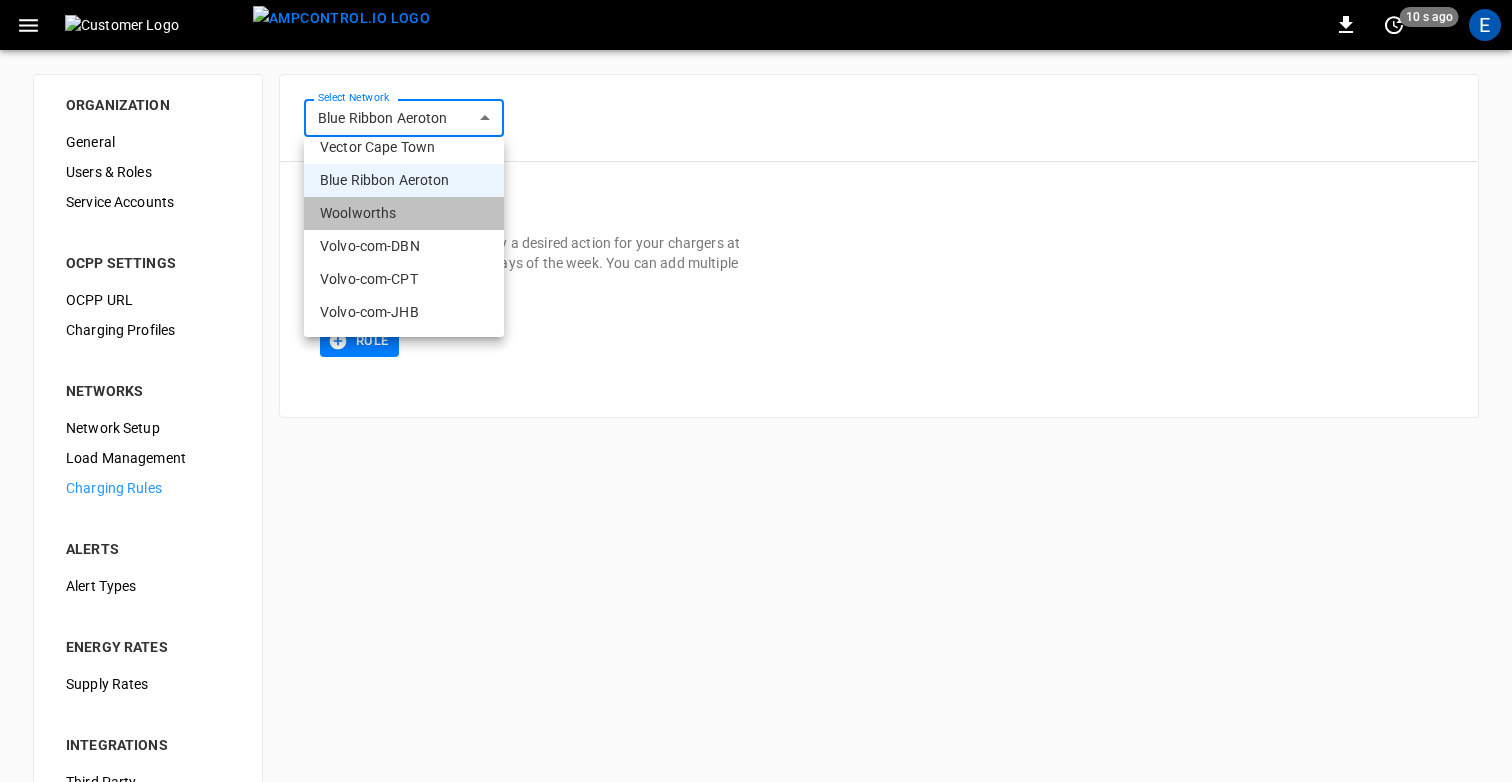 click on "Woolworths" at bounding box center [404, 213] 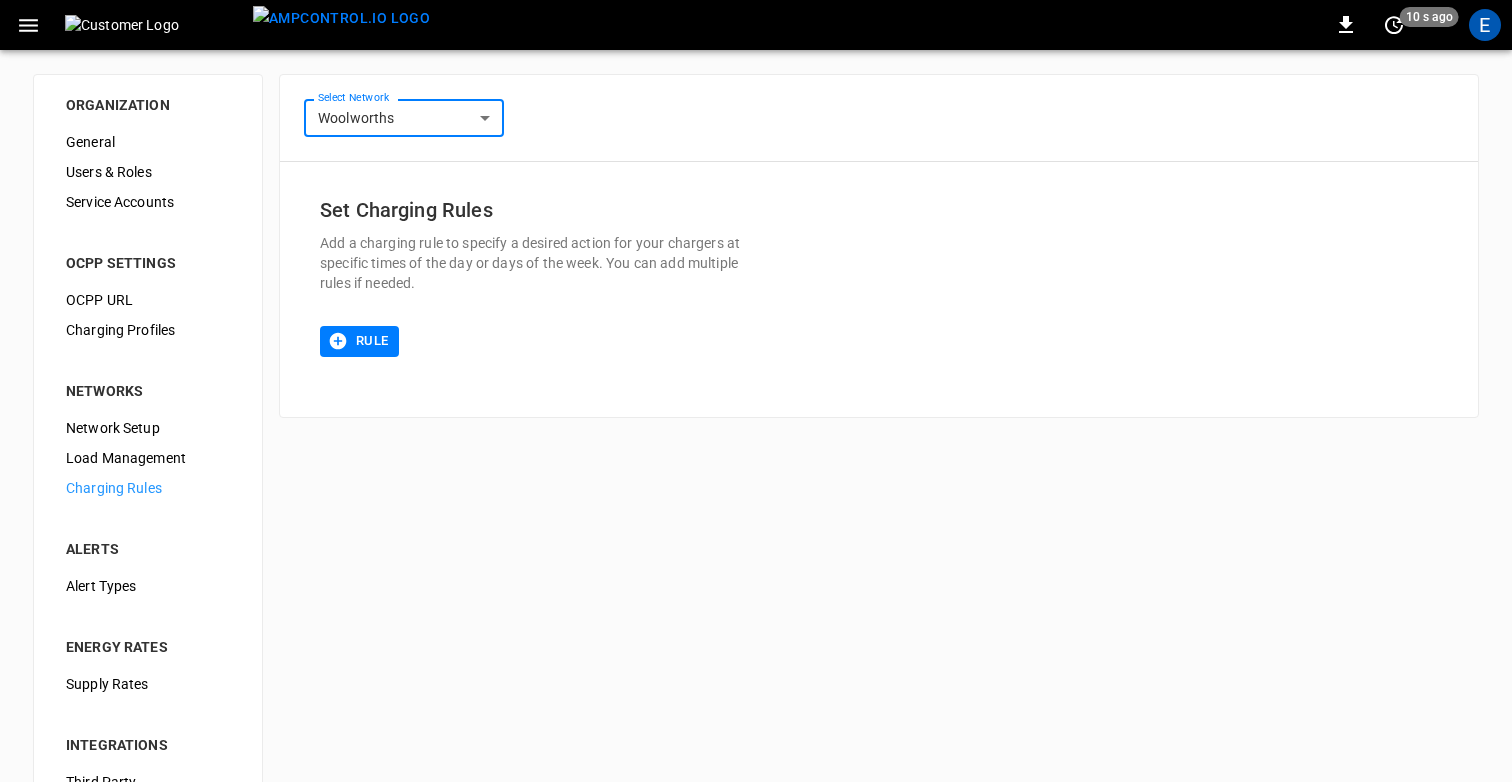 click on "**********" at bounding box center [756, 483] 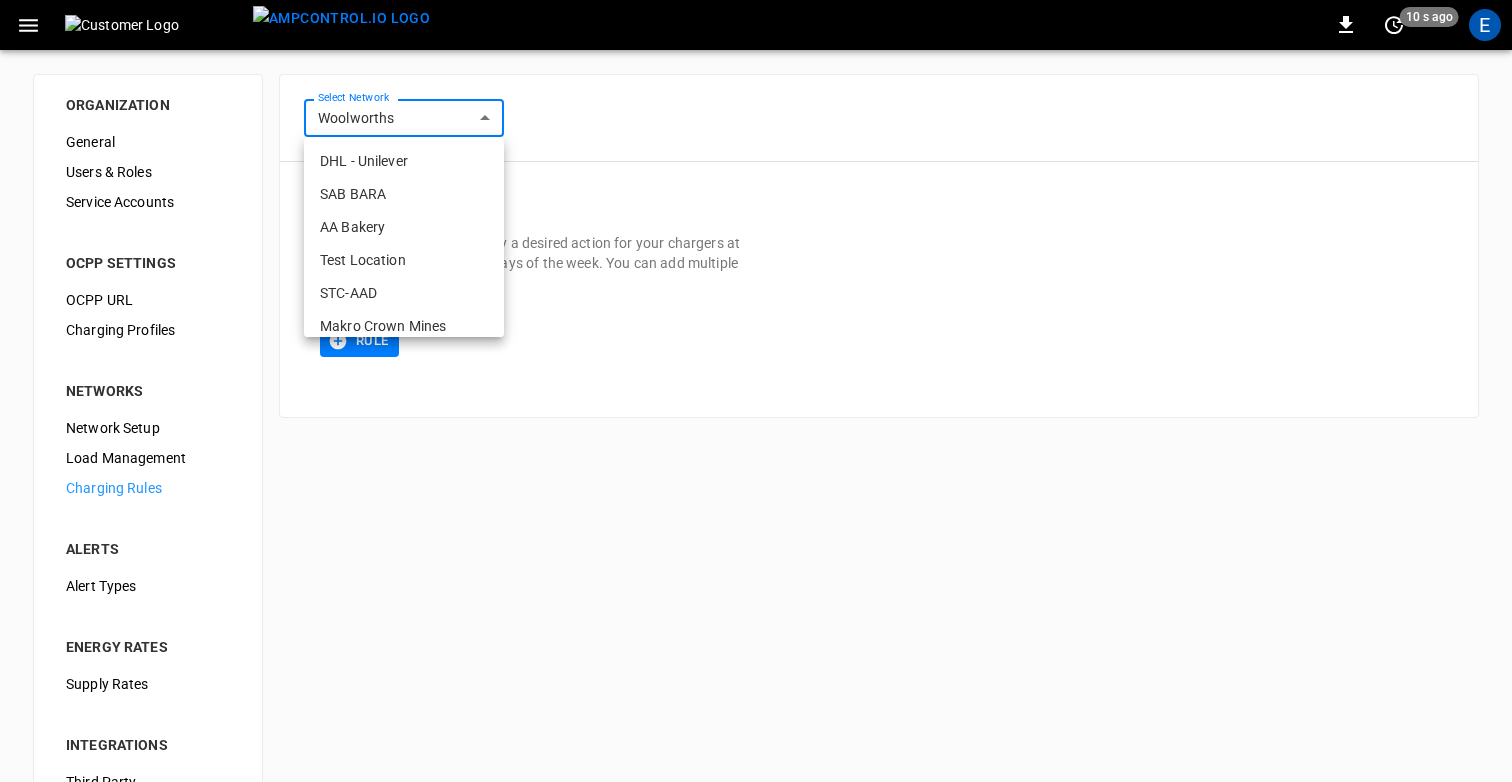 scroll, scrollTop: 221, scrollLeft: 0, axis: vertical 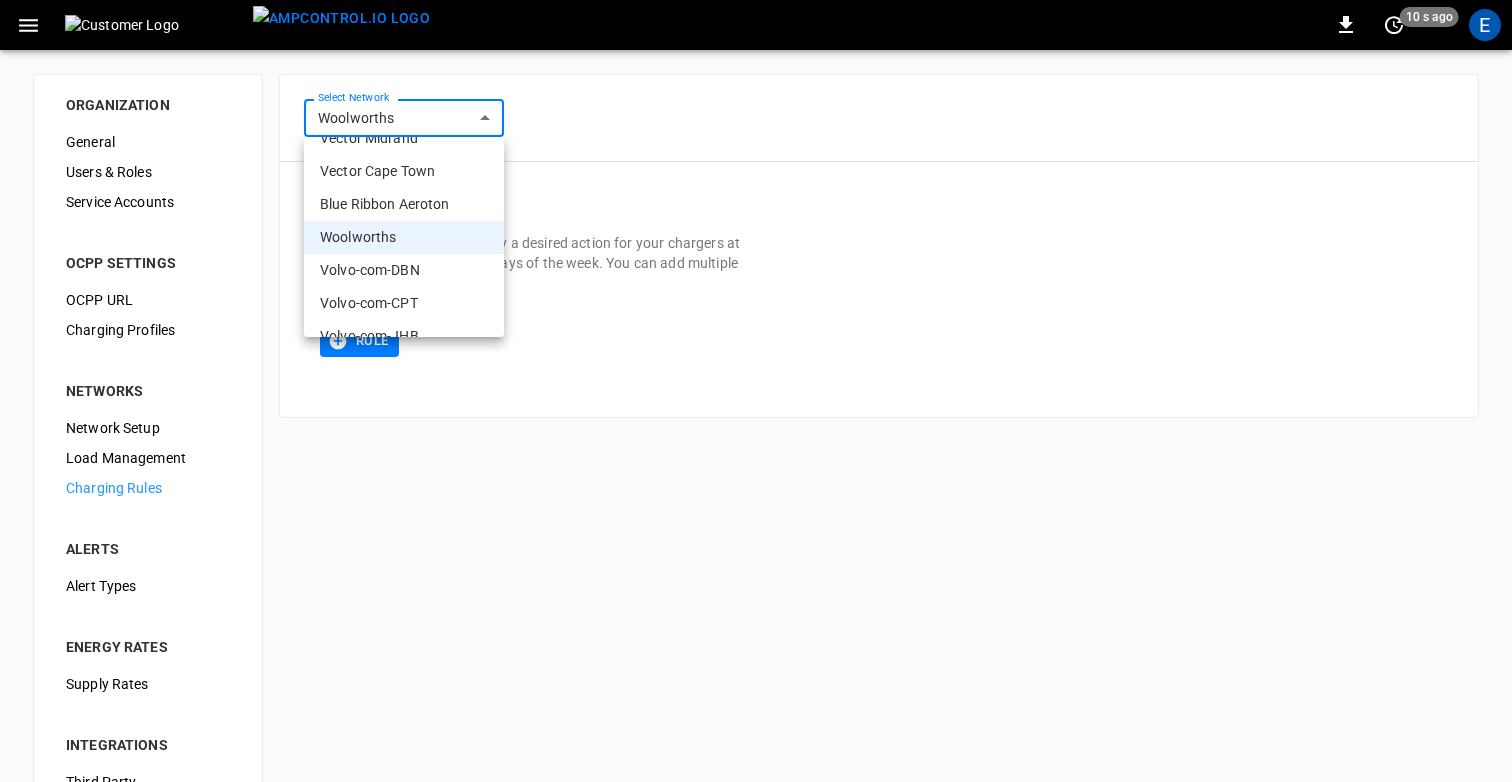 click on "Volvo-com-DBN" at bounding box center [404, 270] 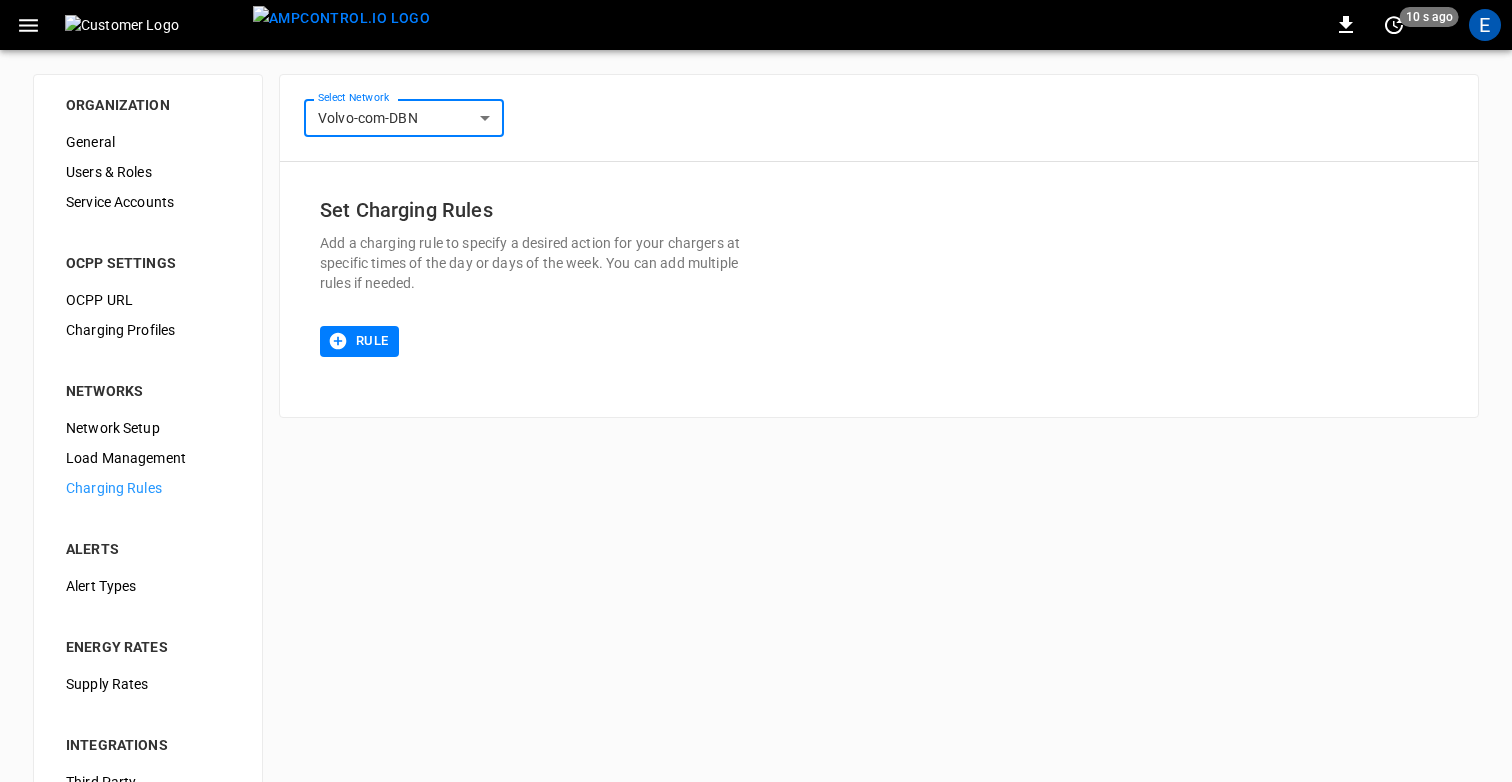 click on "**********" at bounding box center (756, 483) 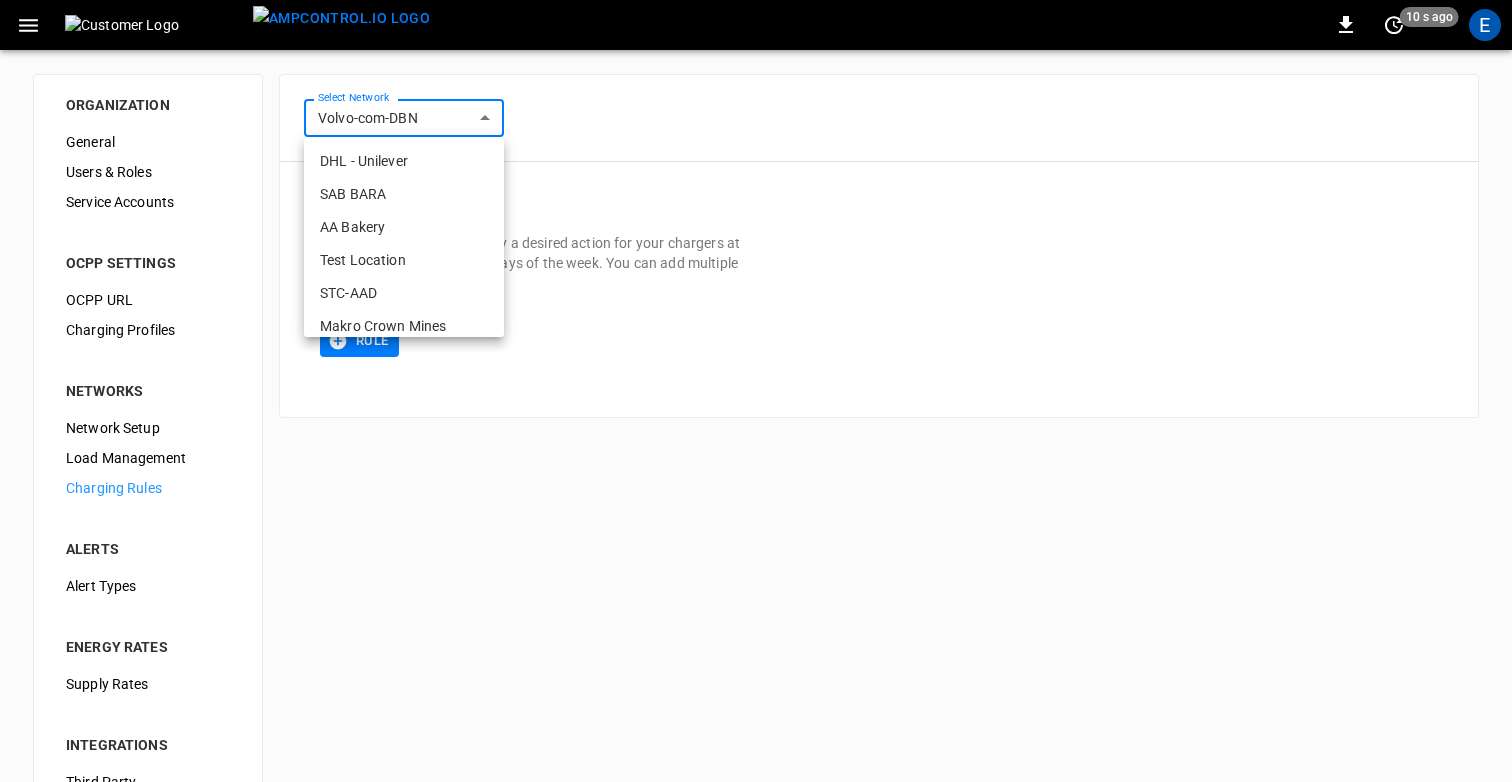 scroll, scrollTop: 245, scrollLeft: 0, axis: vertical 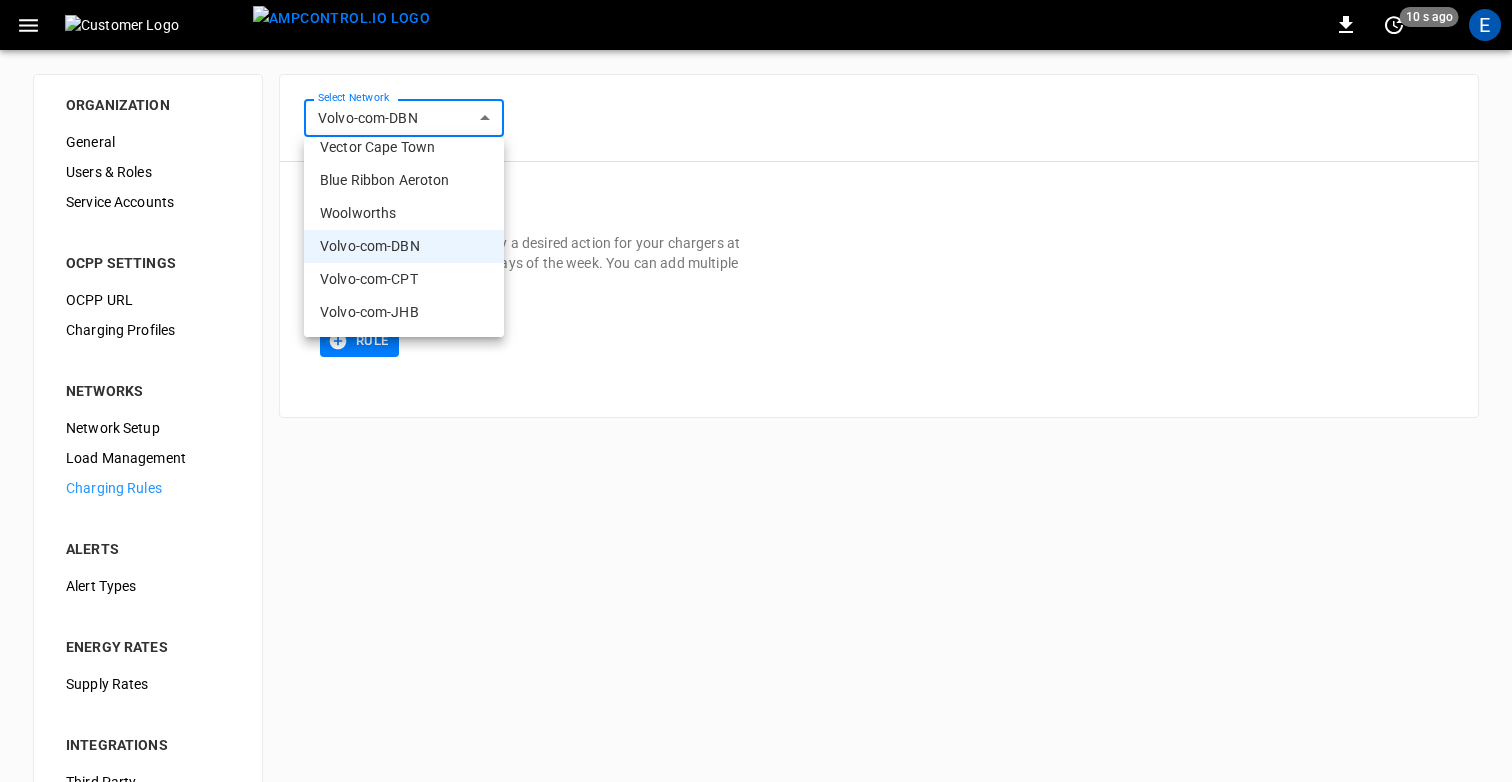 click on "Volvo-com-CPT" at bounding box center (404, 279) 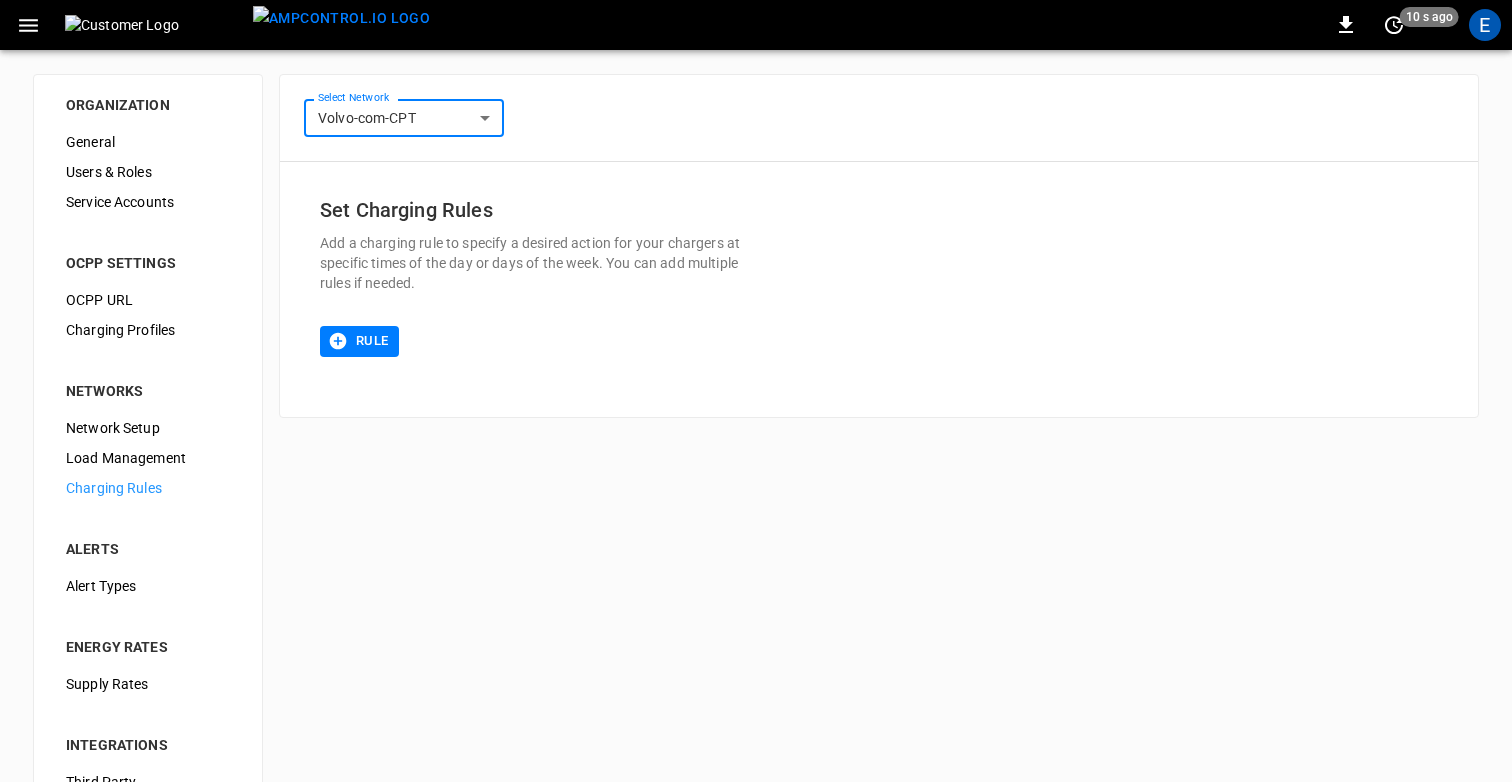 click on "**********" at bounding box center (756, 483) 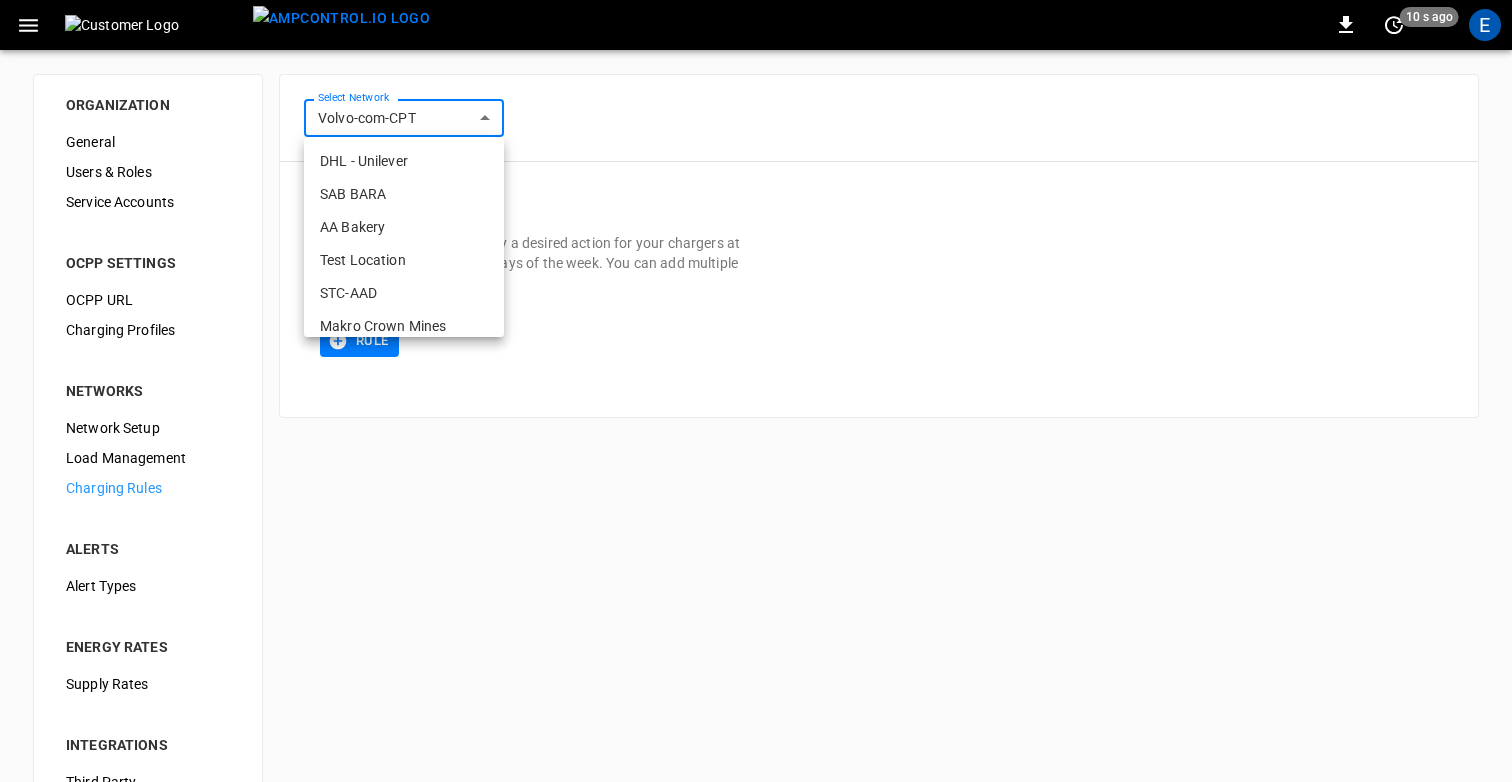 scroll, scrollTop: 245, scrollLeft: 0, axis: vertical 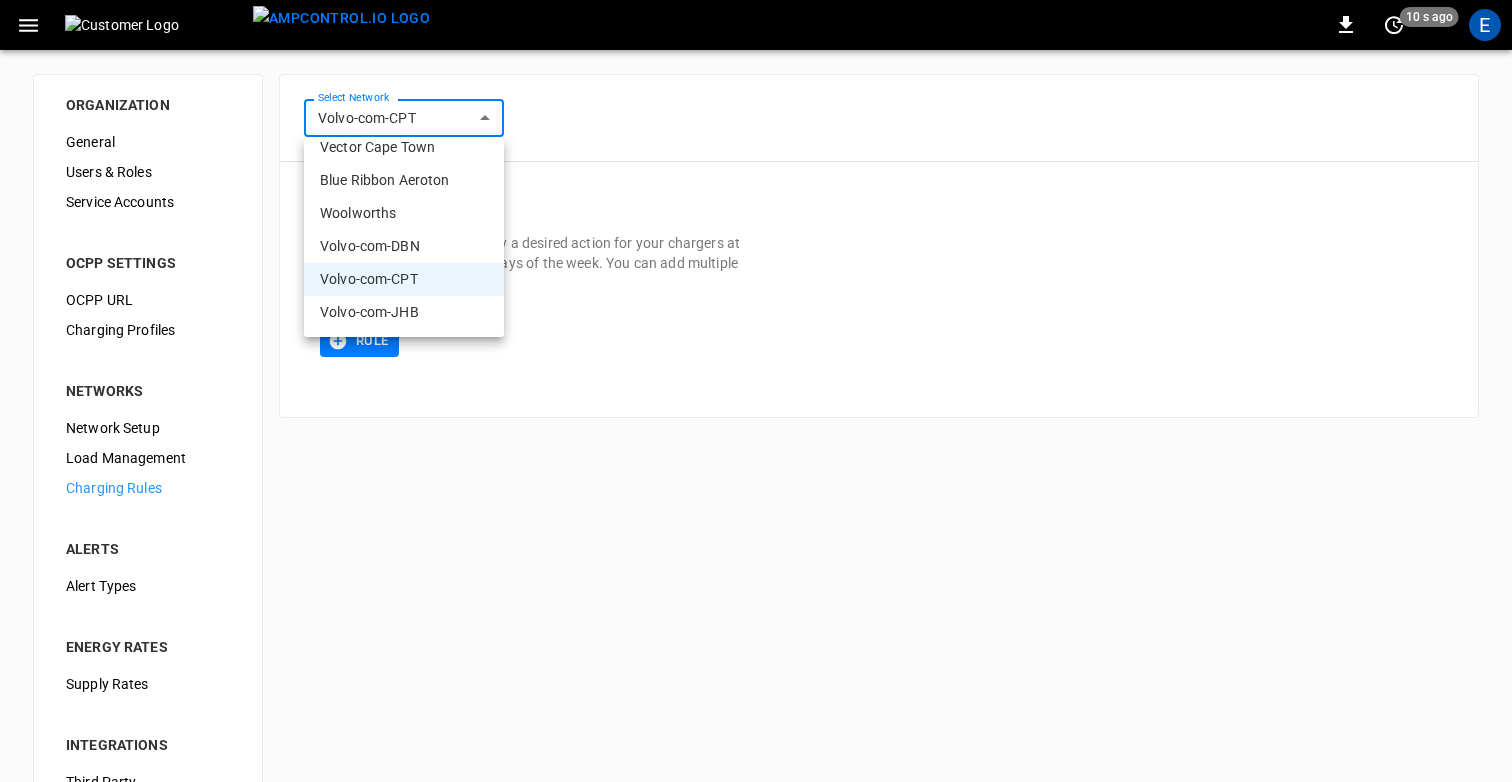 click on "Volvo-com-JHB" at bounding box center (404, 312) 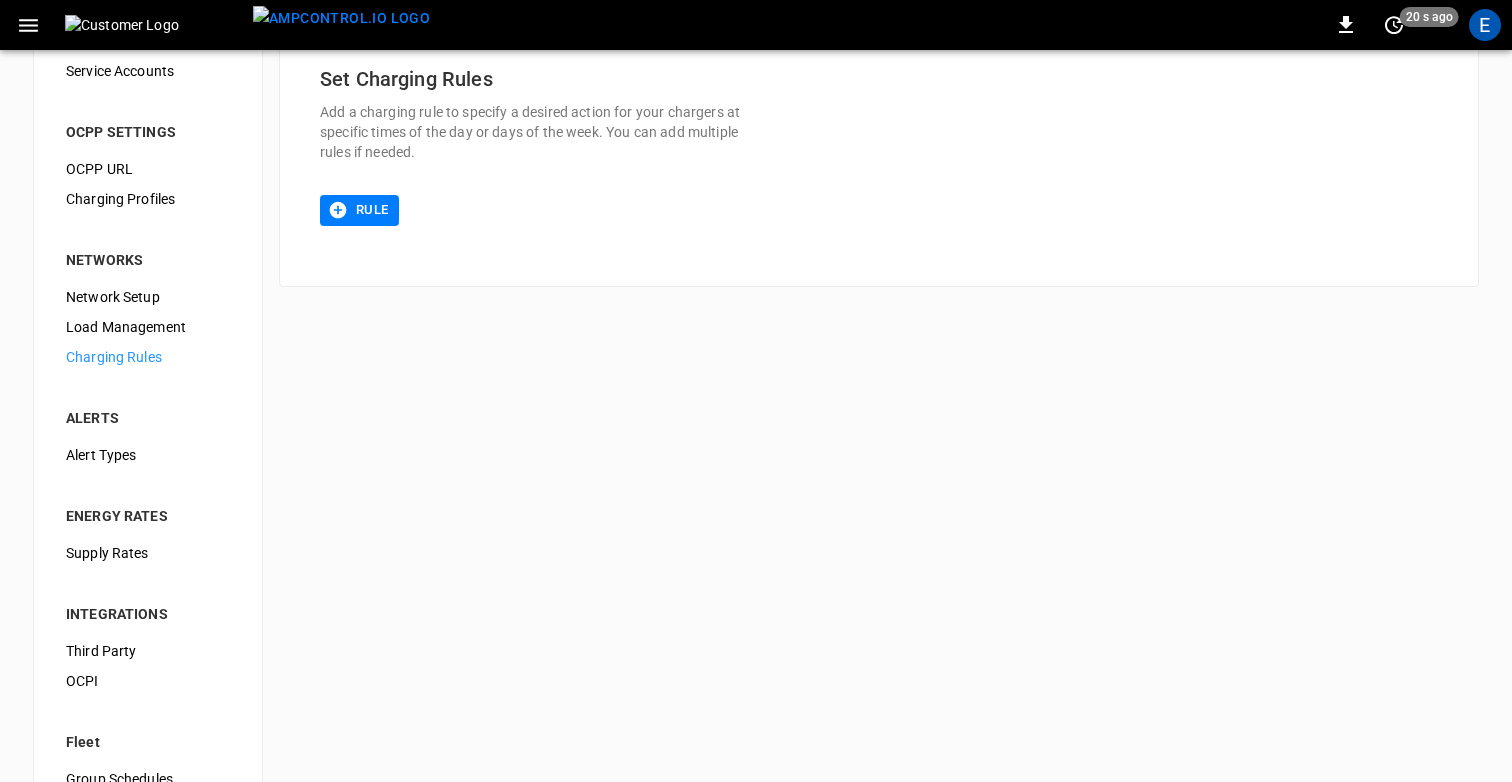 click on "Set Charging Rules Add a charging rule to specify a desired action for your chargers at specific times of the day or days of the week. You can add multiple rules if needed. Rule" at bounding box center (879, 158) 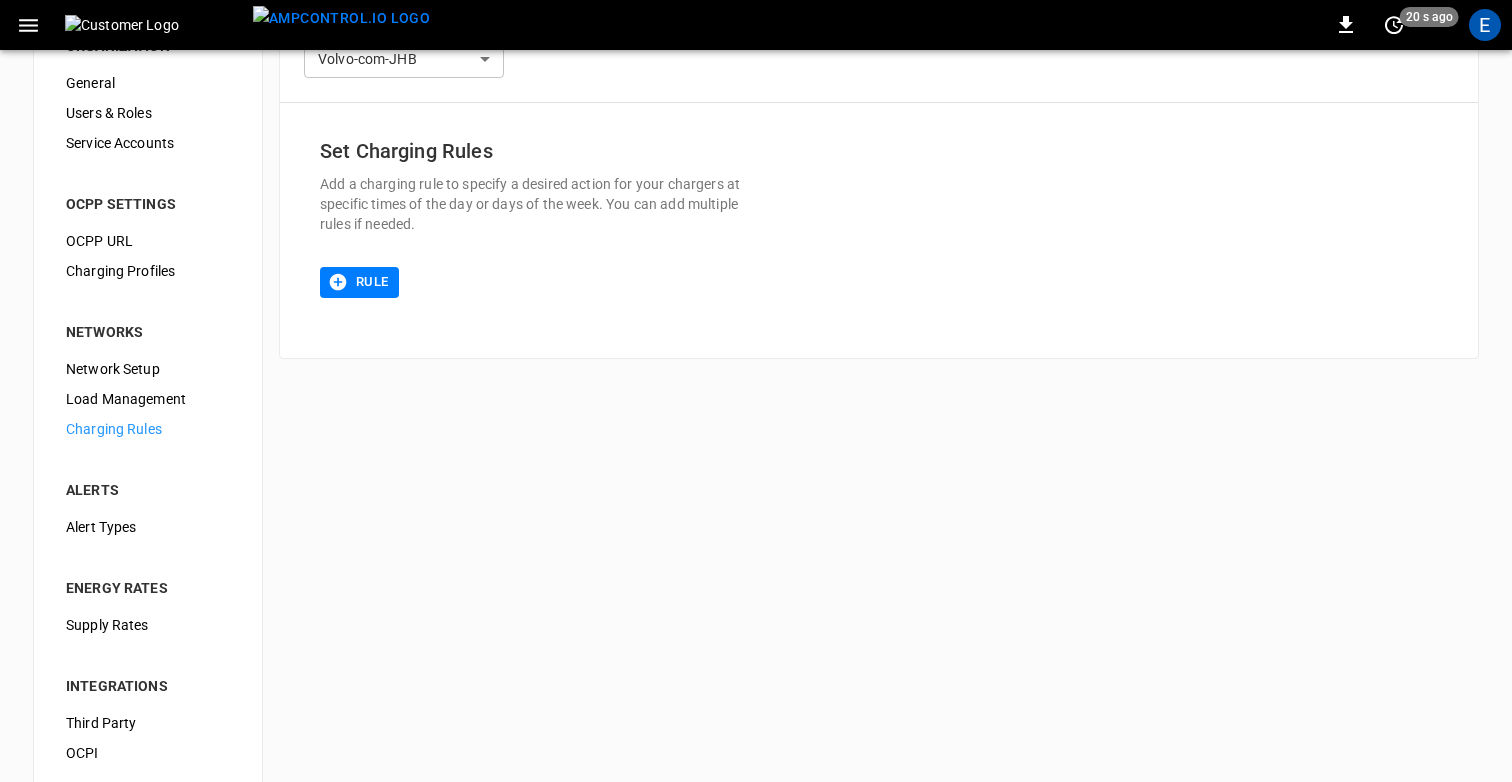 scroll, scrollTop: 0, scrollLeft: 0, axis: both 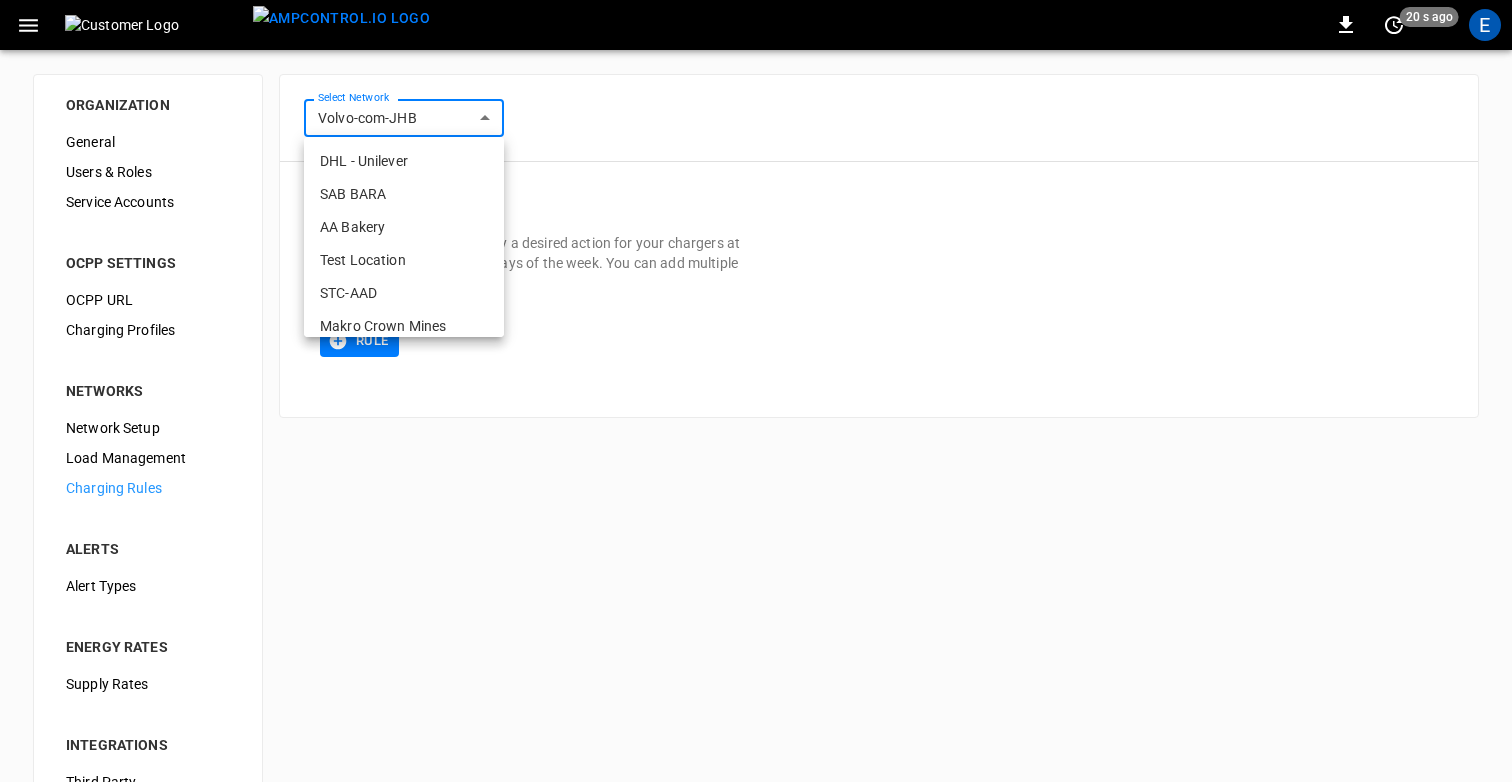 click on "**********" at bounding box center (756, 483) 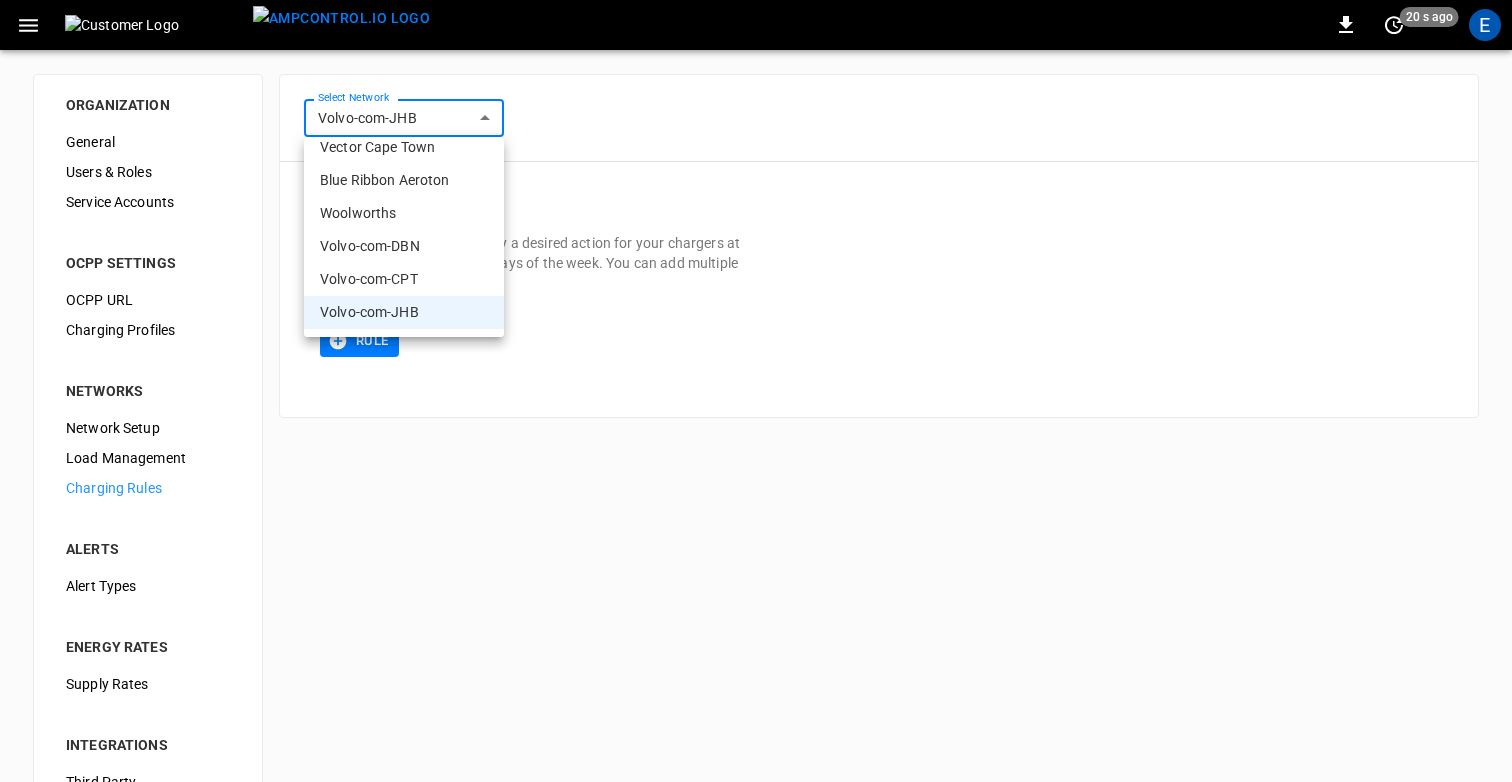click at bounding box center (756, 391) 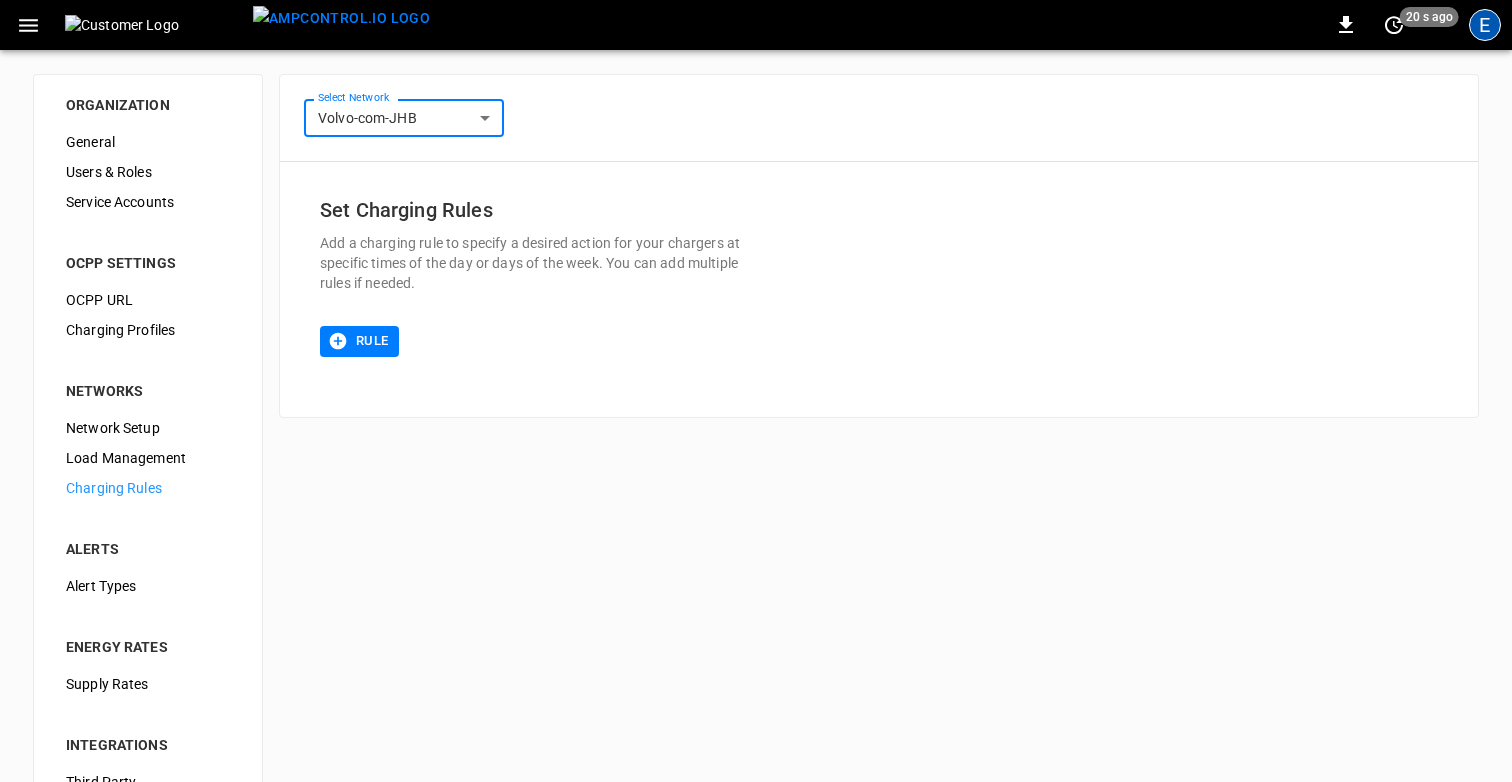 click on "E" at bounding box center [1485, 25] 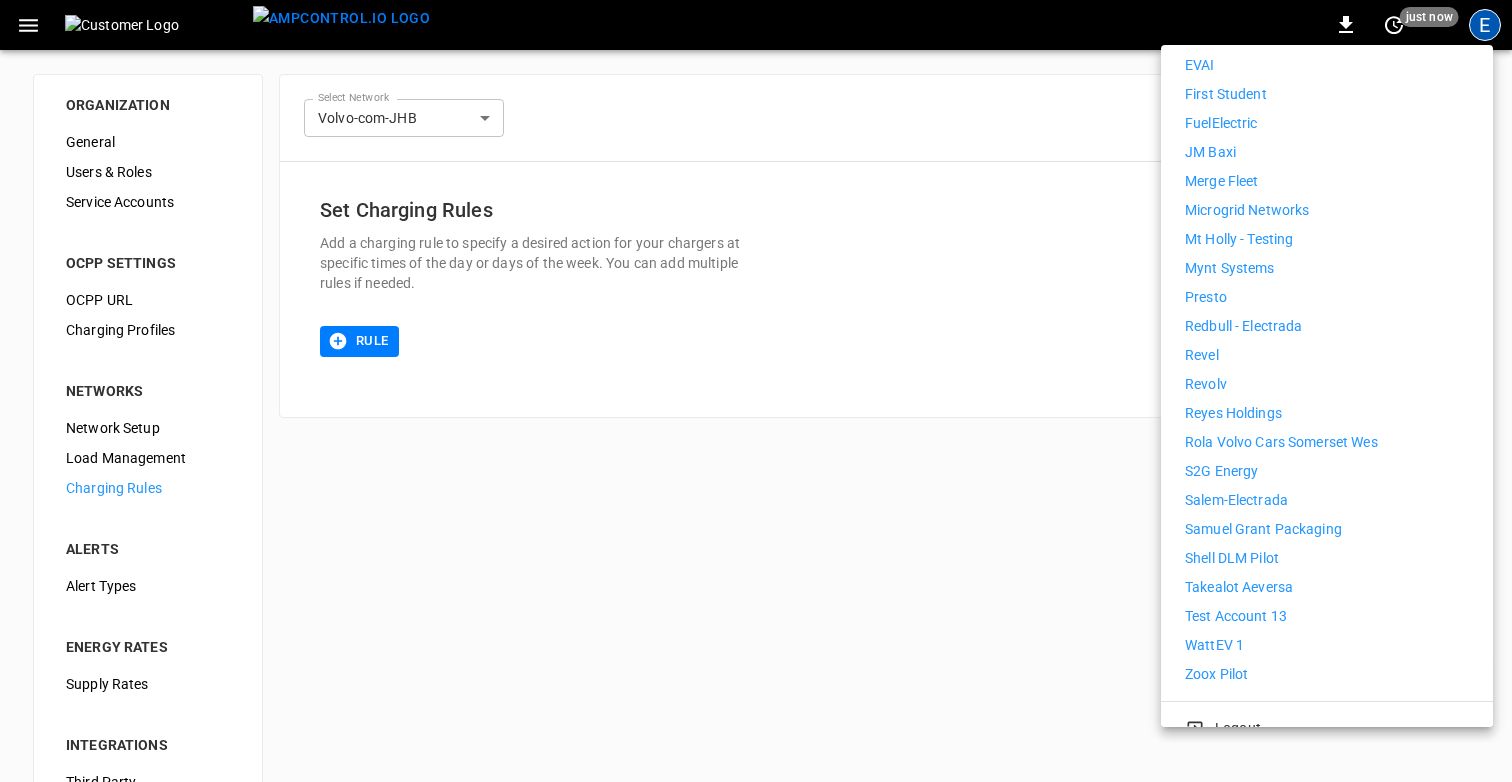 scroll, scrollTop: 918, scrollLeft: 0, axis: vertical 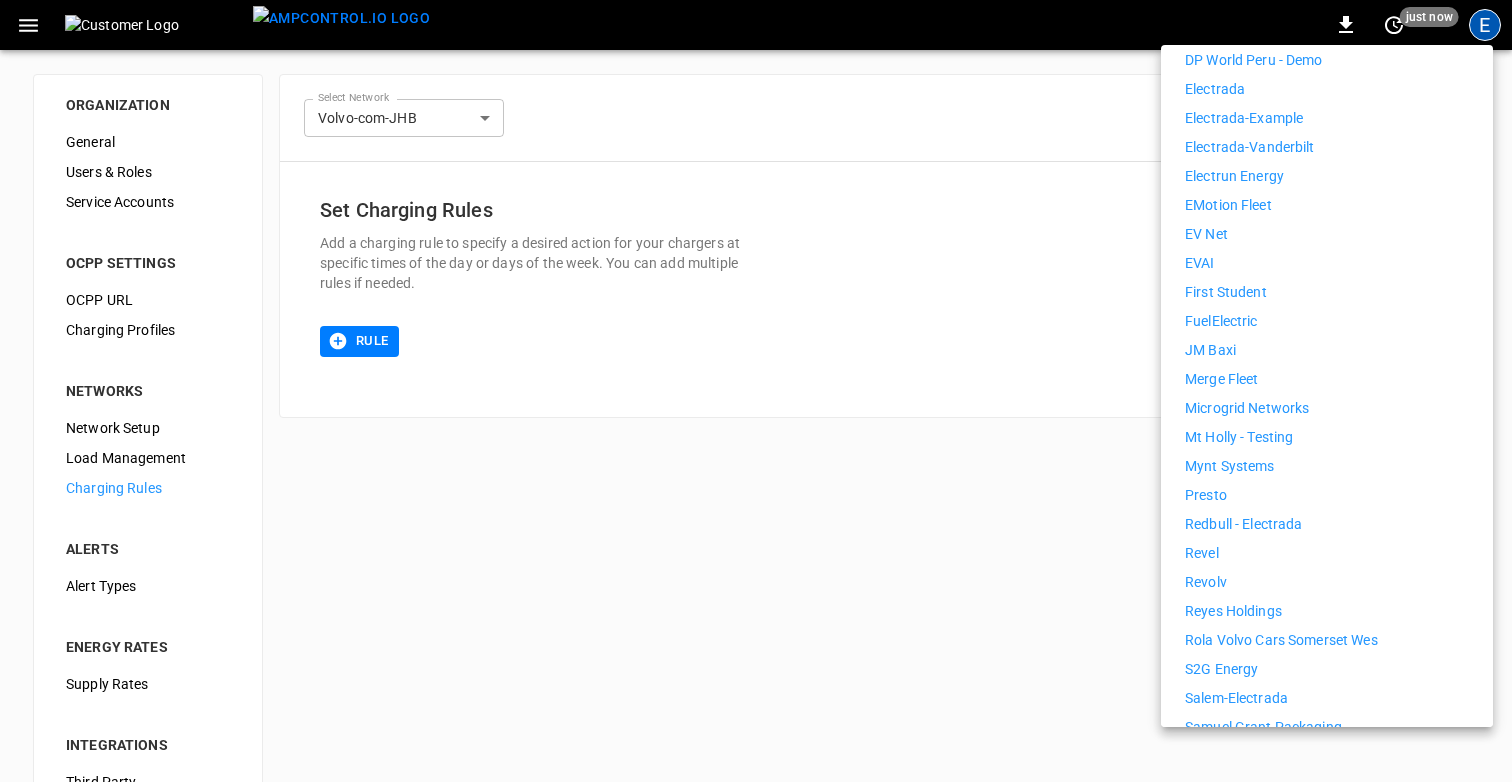 click on "eMotion Fleet" at bounding box center (1228, 205) 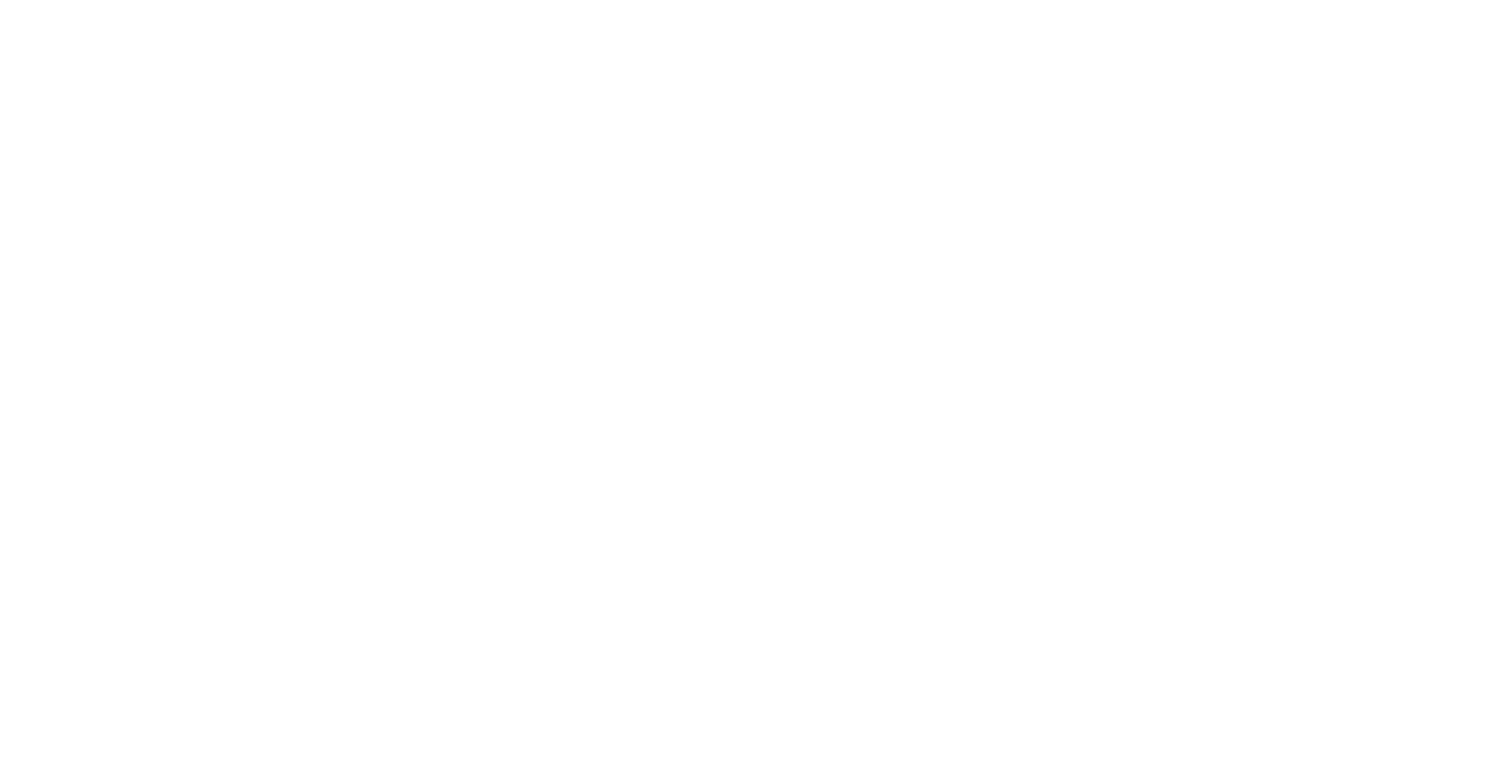 scroll, scrollTop: 0, scrollLeft: 0, axis: both 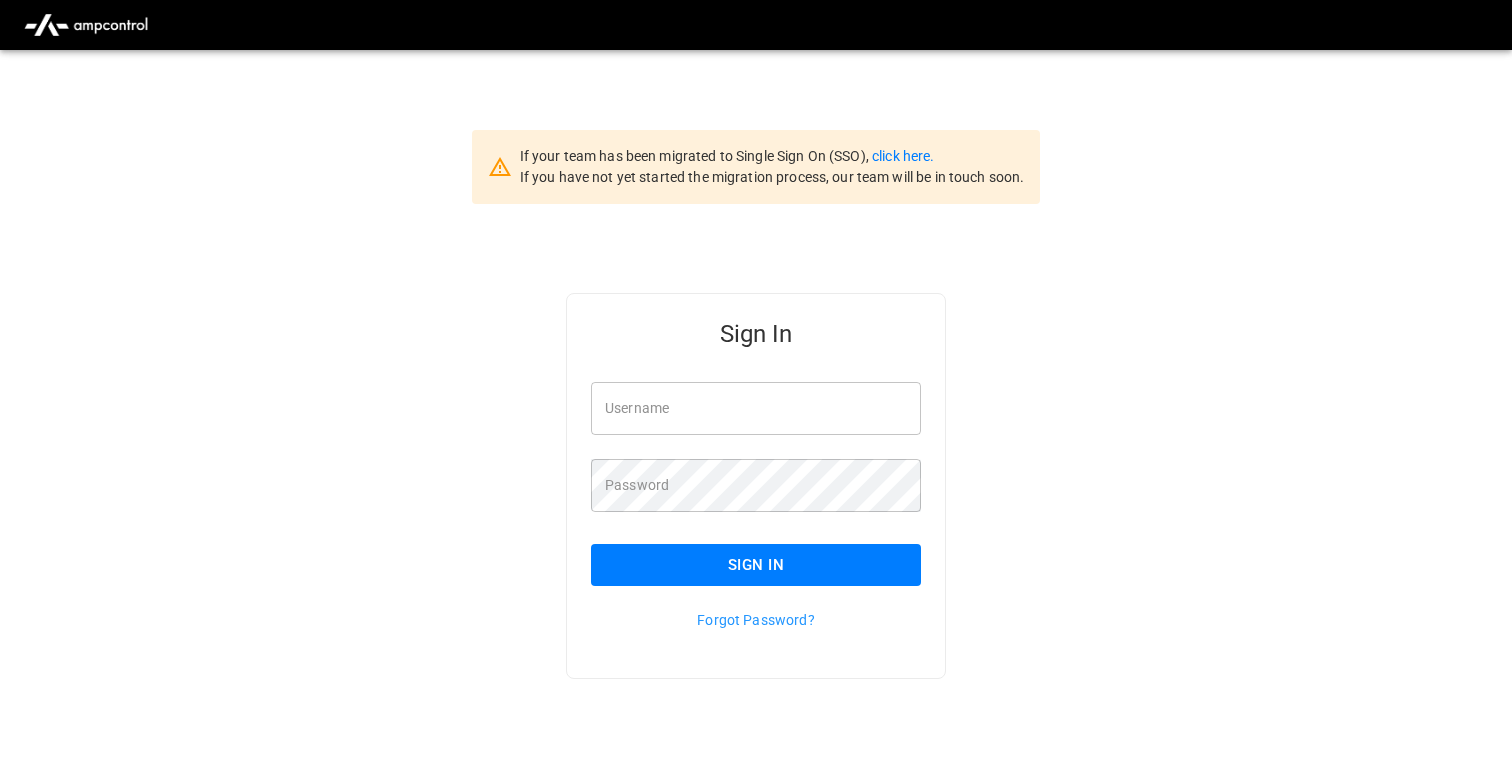 click on "Username" at bounding box center (756, 408) 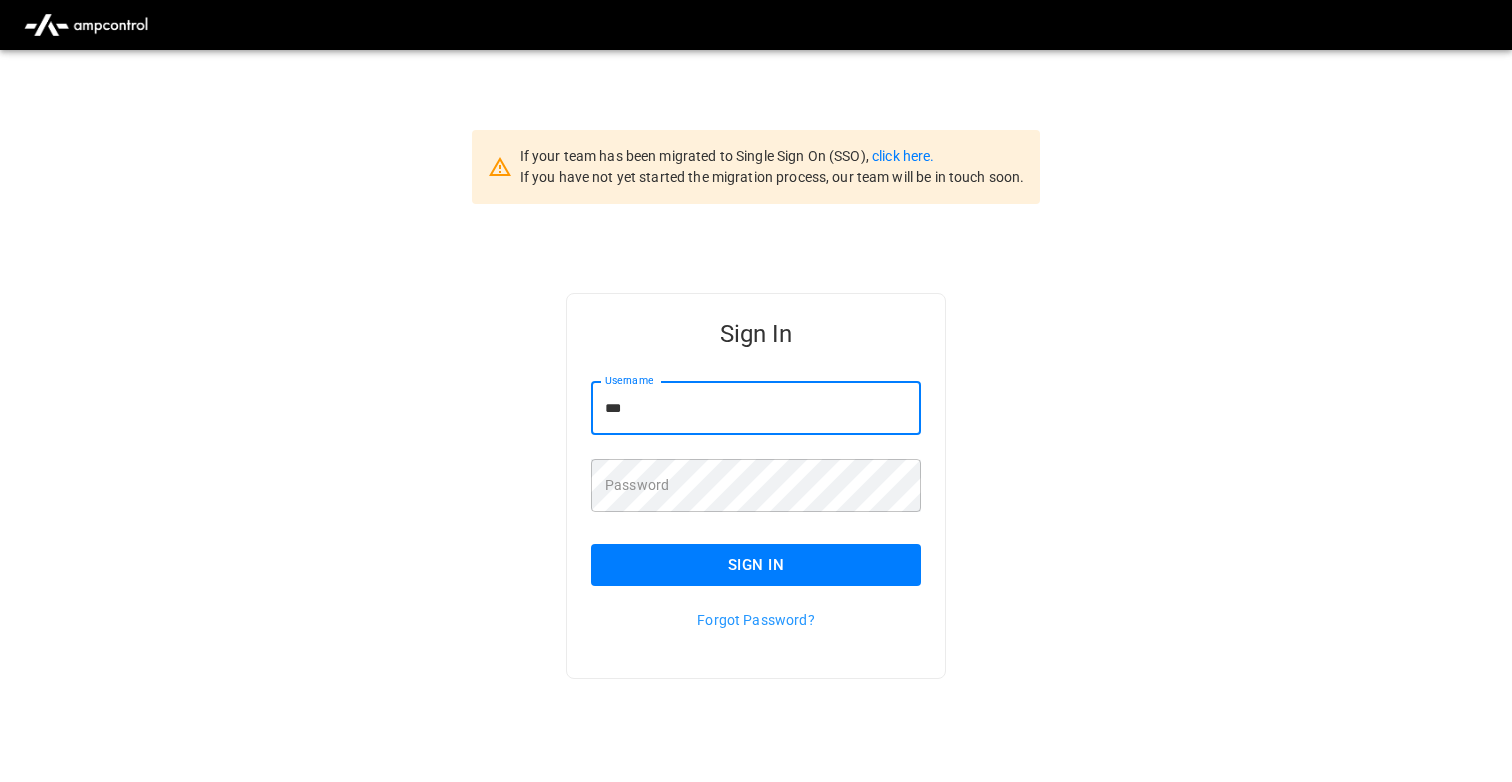 type on "**********" 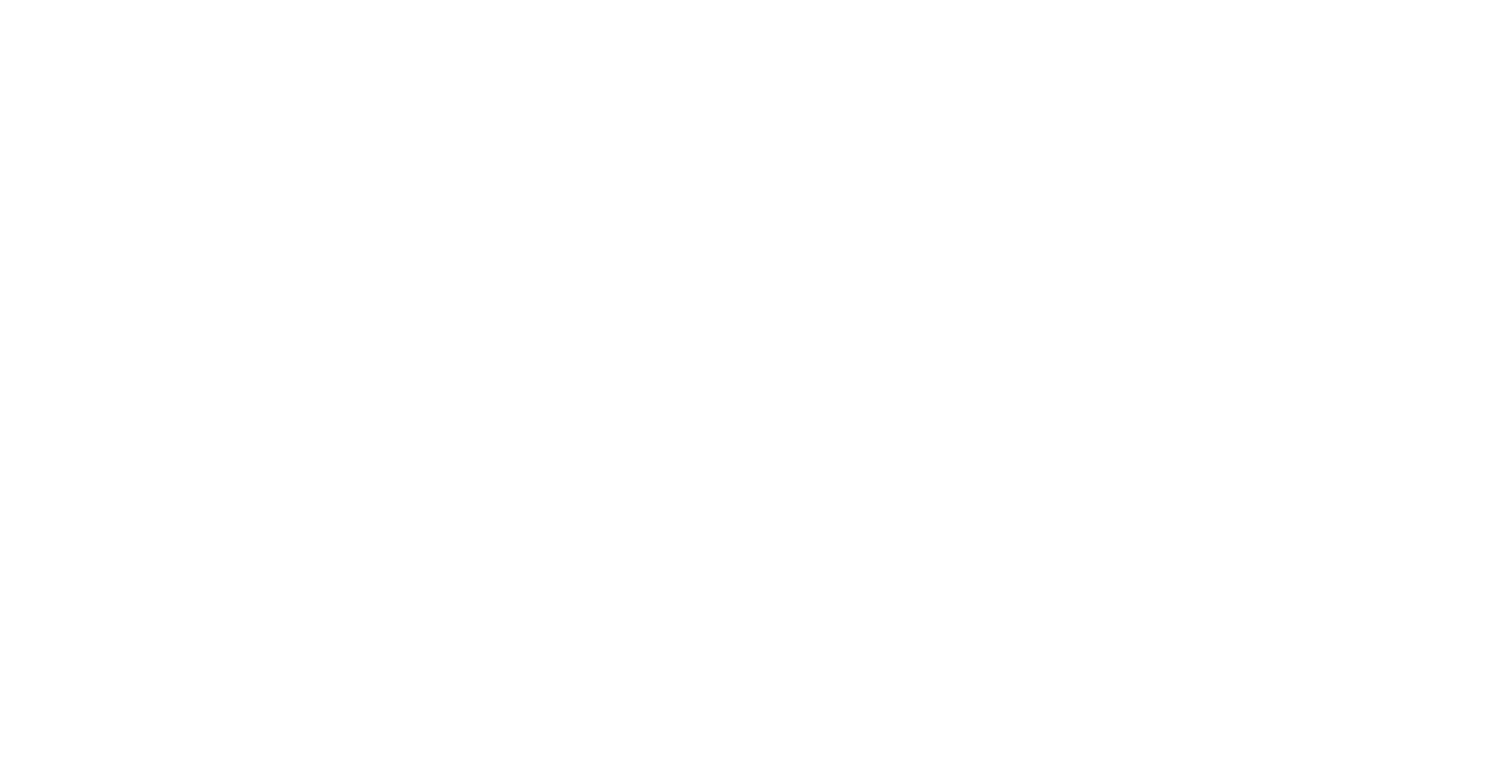 scroll, scrollTop: 0, scrollLeft: 0, axis: both 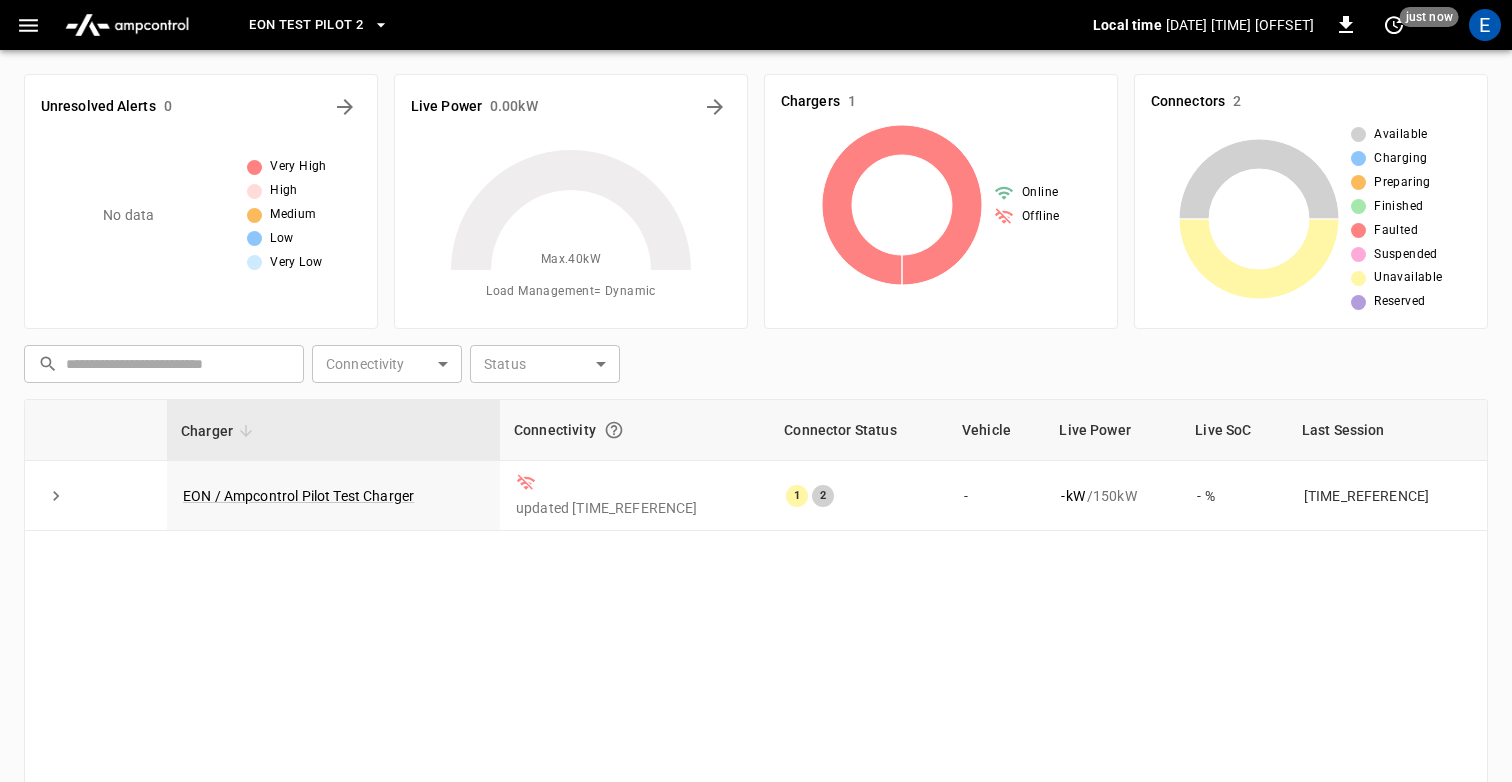 click 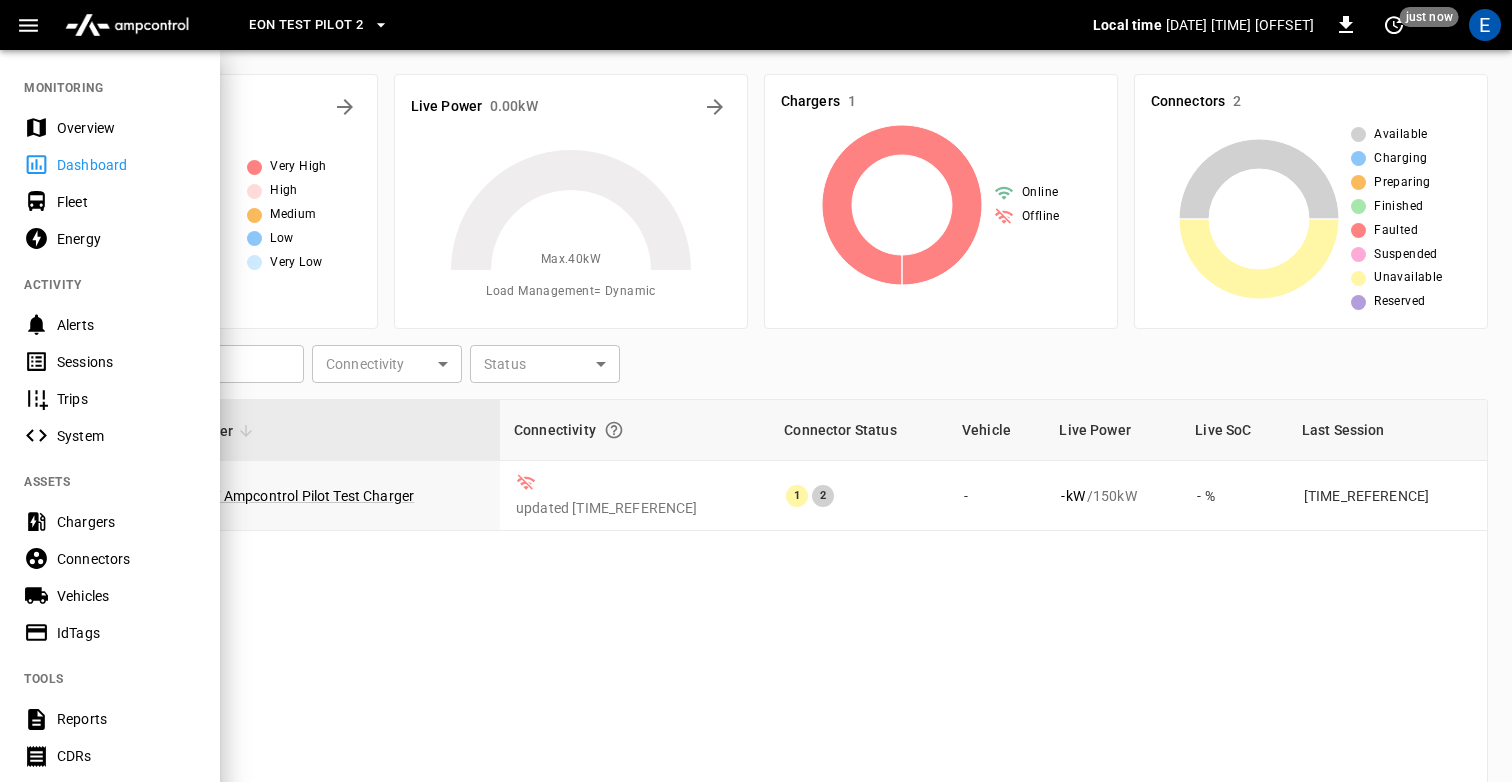 click on "Eon Test Pilot 2" at bounding box center (306, 25) 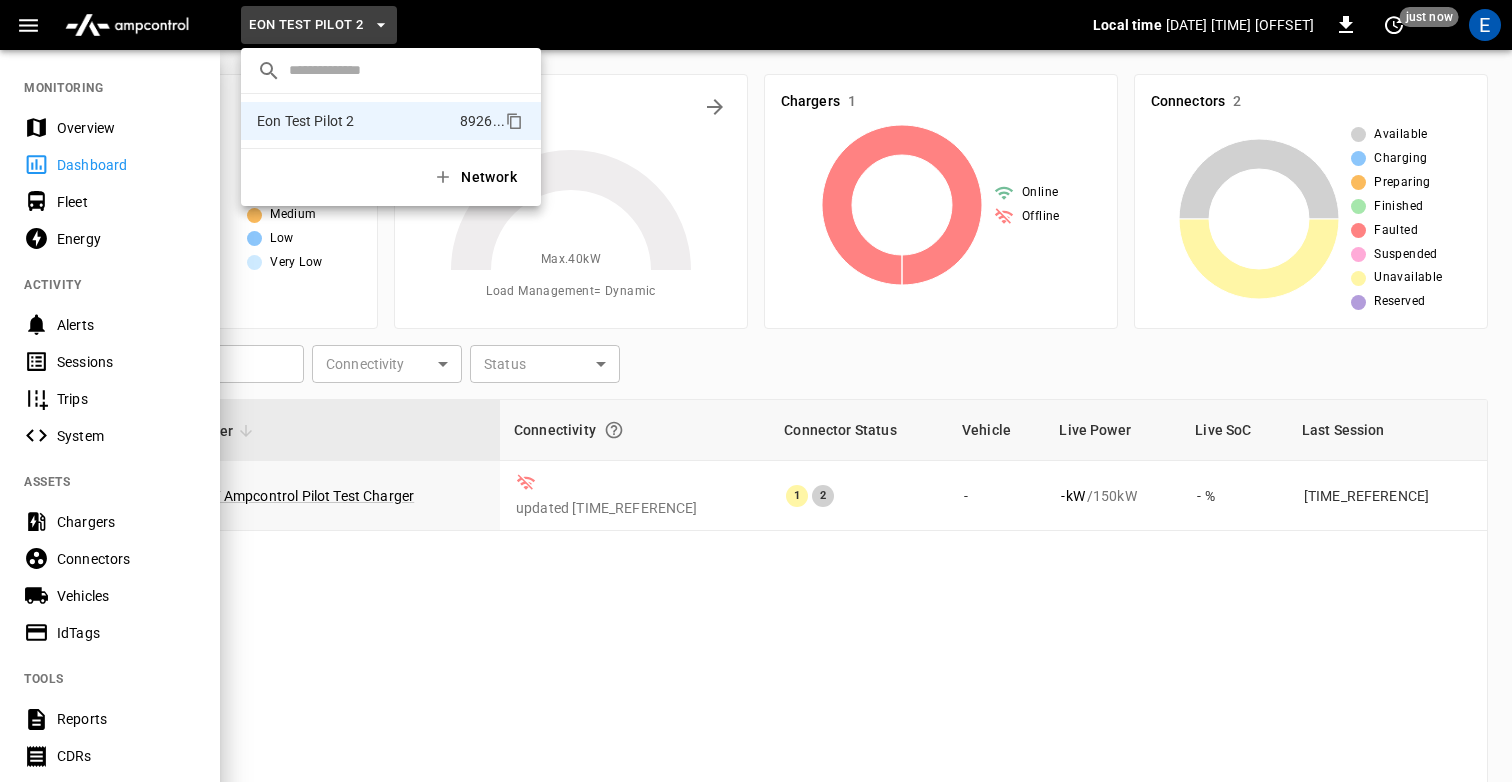 click at bounding box center (756, 391) 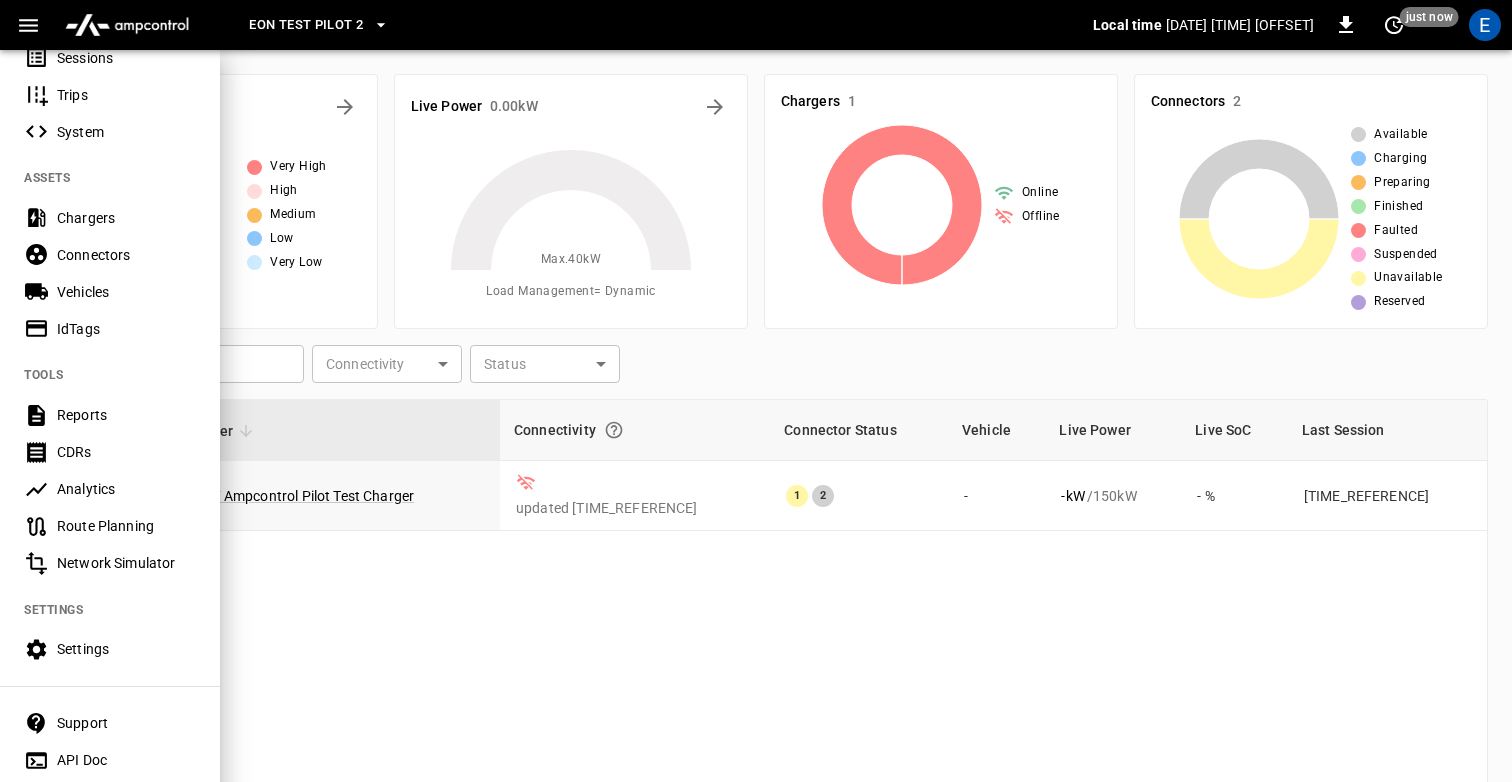 scroll, scrollTop: 345, scrollLeft: 0, axis: vertical 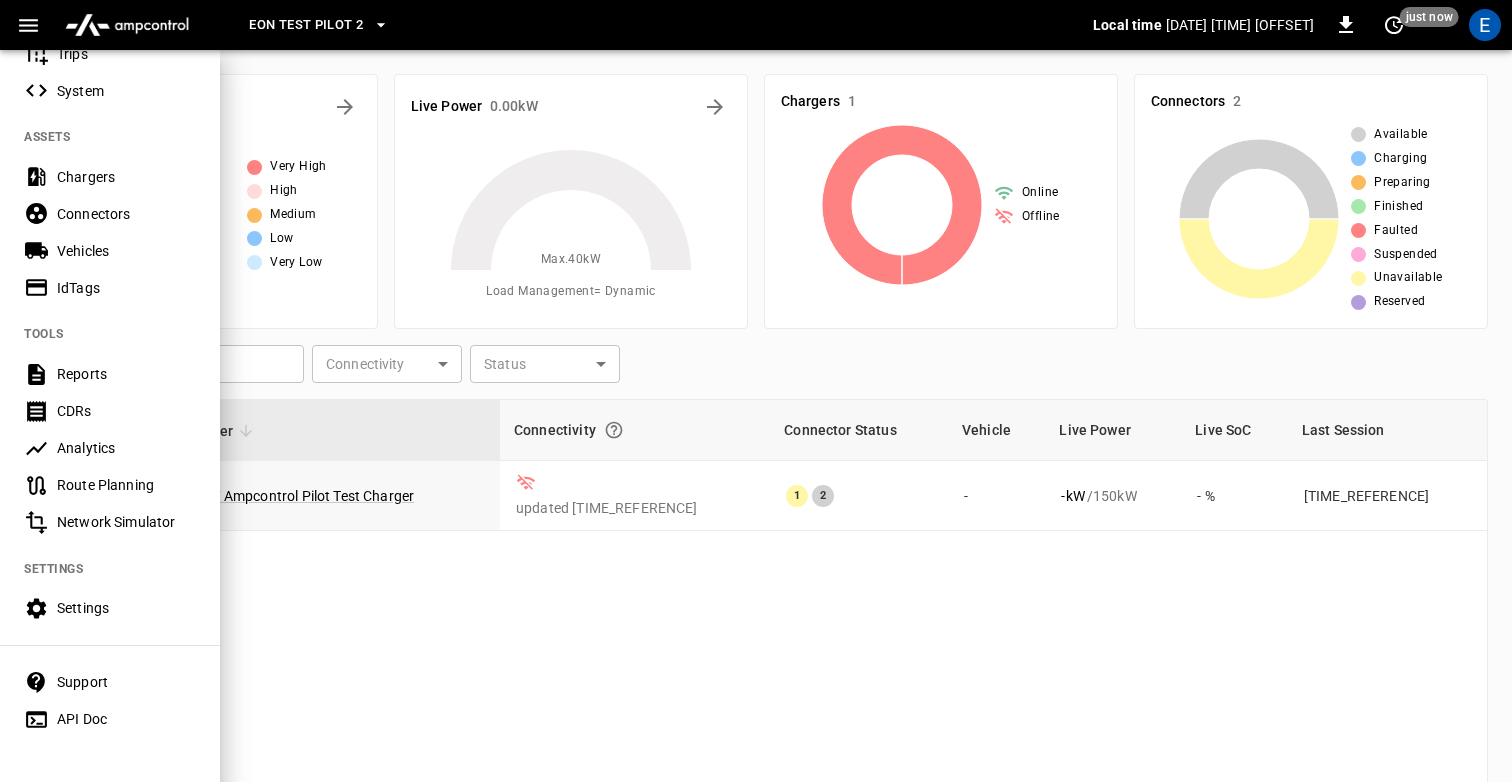 click on "Settings" at bounding box center (126, 608) 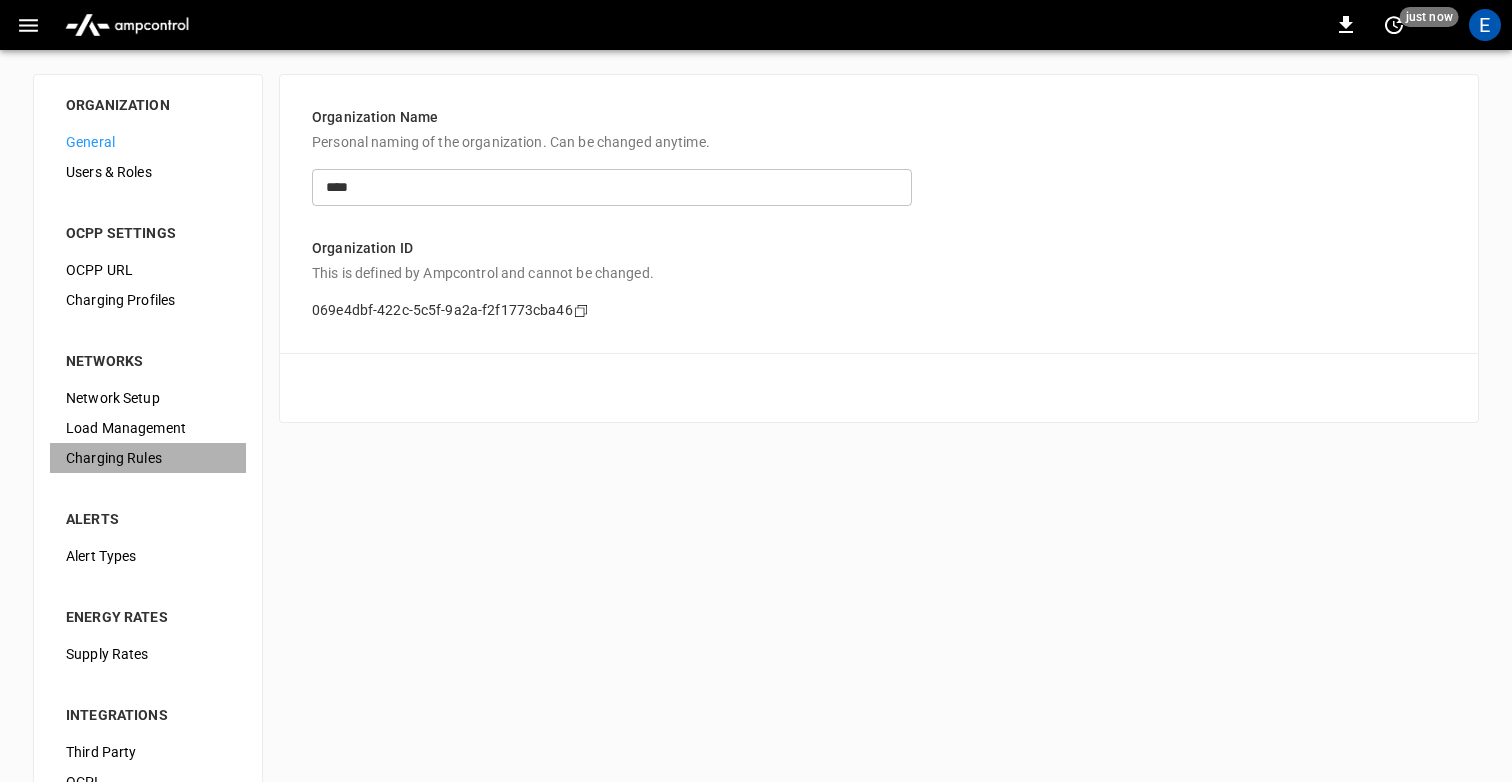 click on "Charging Rules" at bounding box center [148, 458] 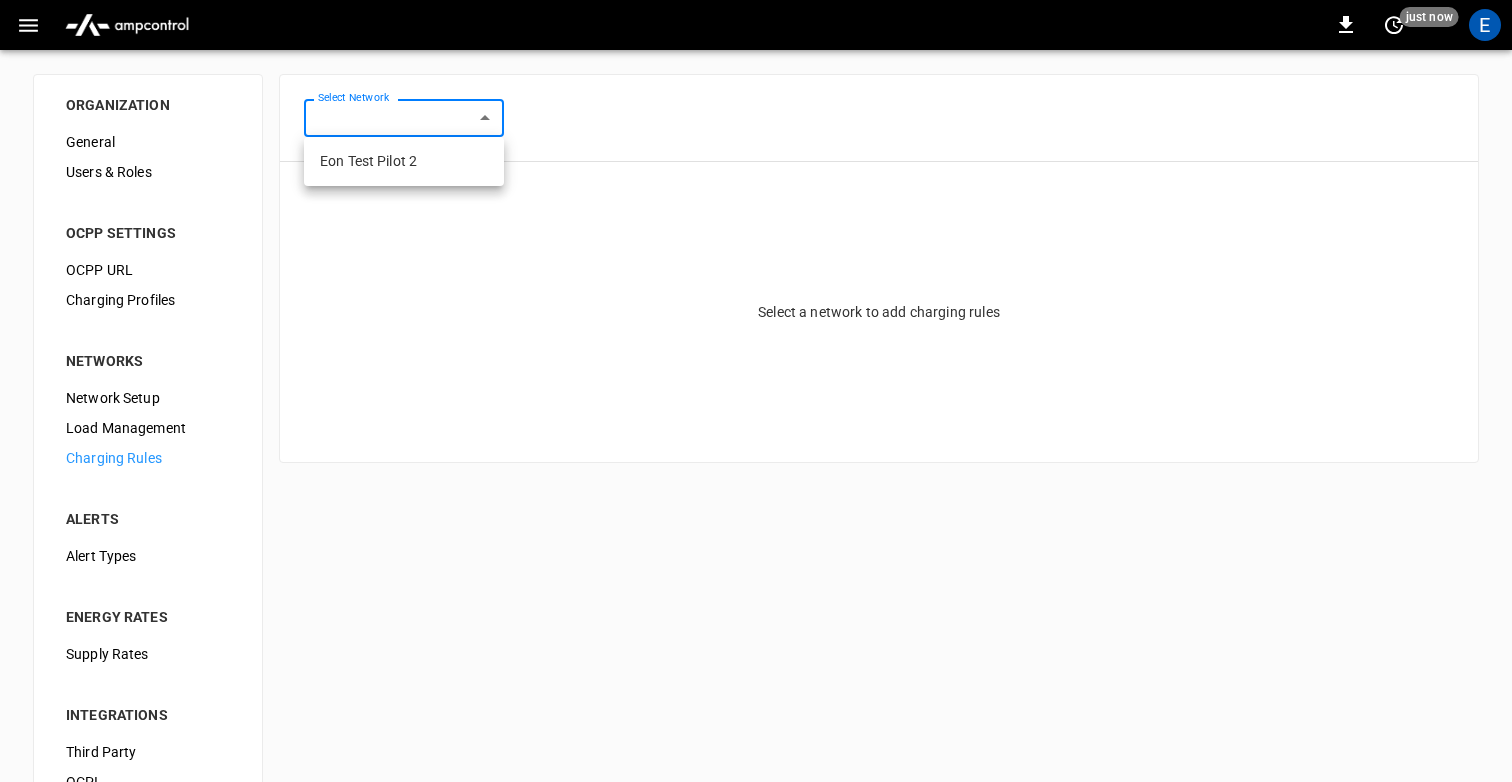 click on "0 just now E ORGANIZATION General Users & Roles OCPP SETTINGS OCPP URL Charging Profiles NETWORKS Network Setup Load Management Charging Rules ALERTS Alert Types ENERGY RATES Supply Rates INTEGRATIONS Third Party OCPI Fleet Group Schedules Select Network ​ Select Network Select a network to add charging rules Refresh now Update every 5 sec Update every 30 sec Off E.ON E.ON Amp Admin cs+eon@ampcontrol.io admin Profile Settings Notifications Settings Logout Eon Test Pilot 2" at bounding box center [756, 468] 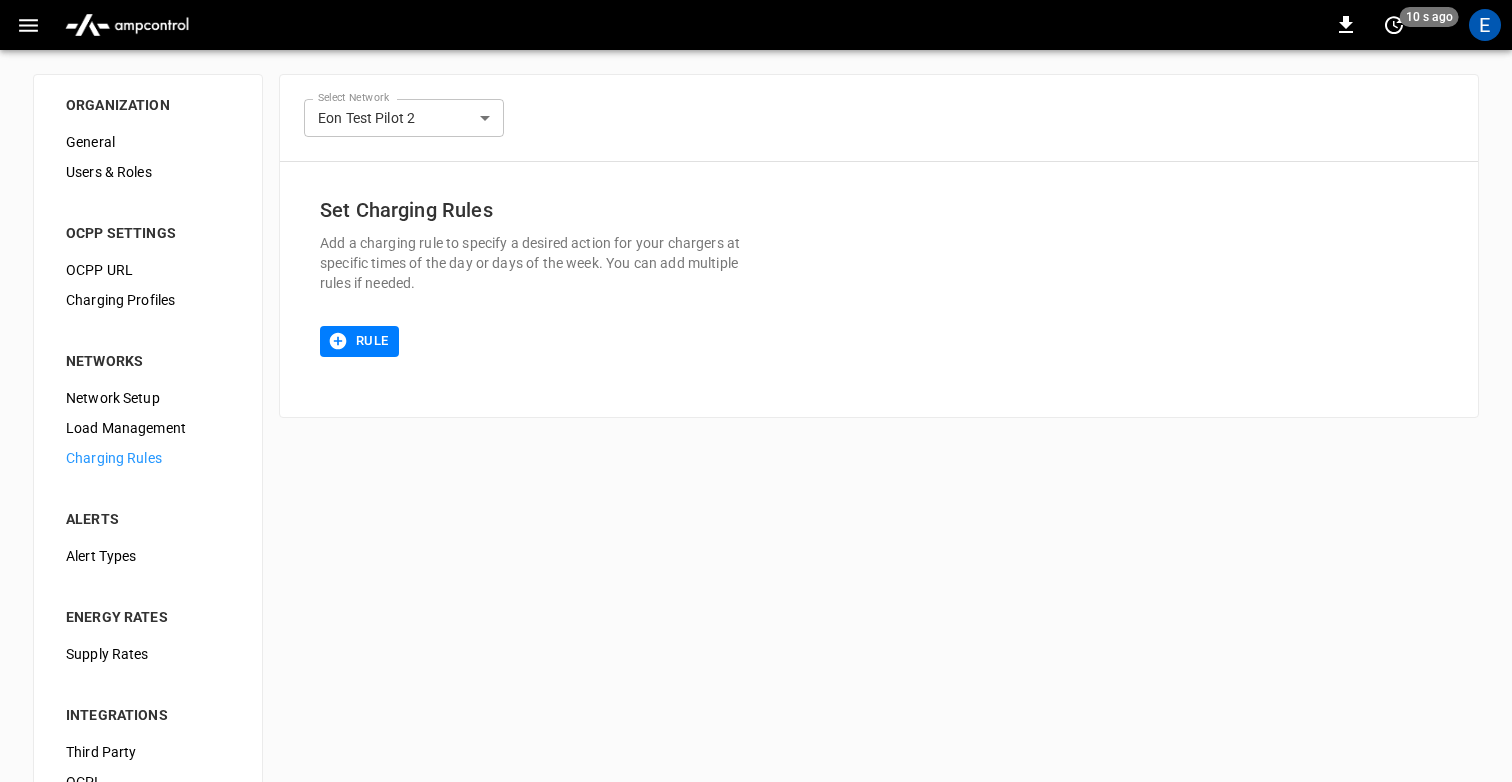 click on "**********" at bounding box center (879, 118) 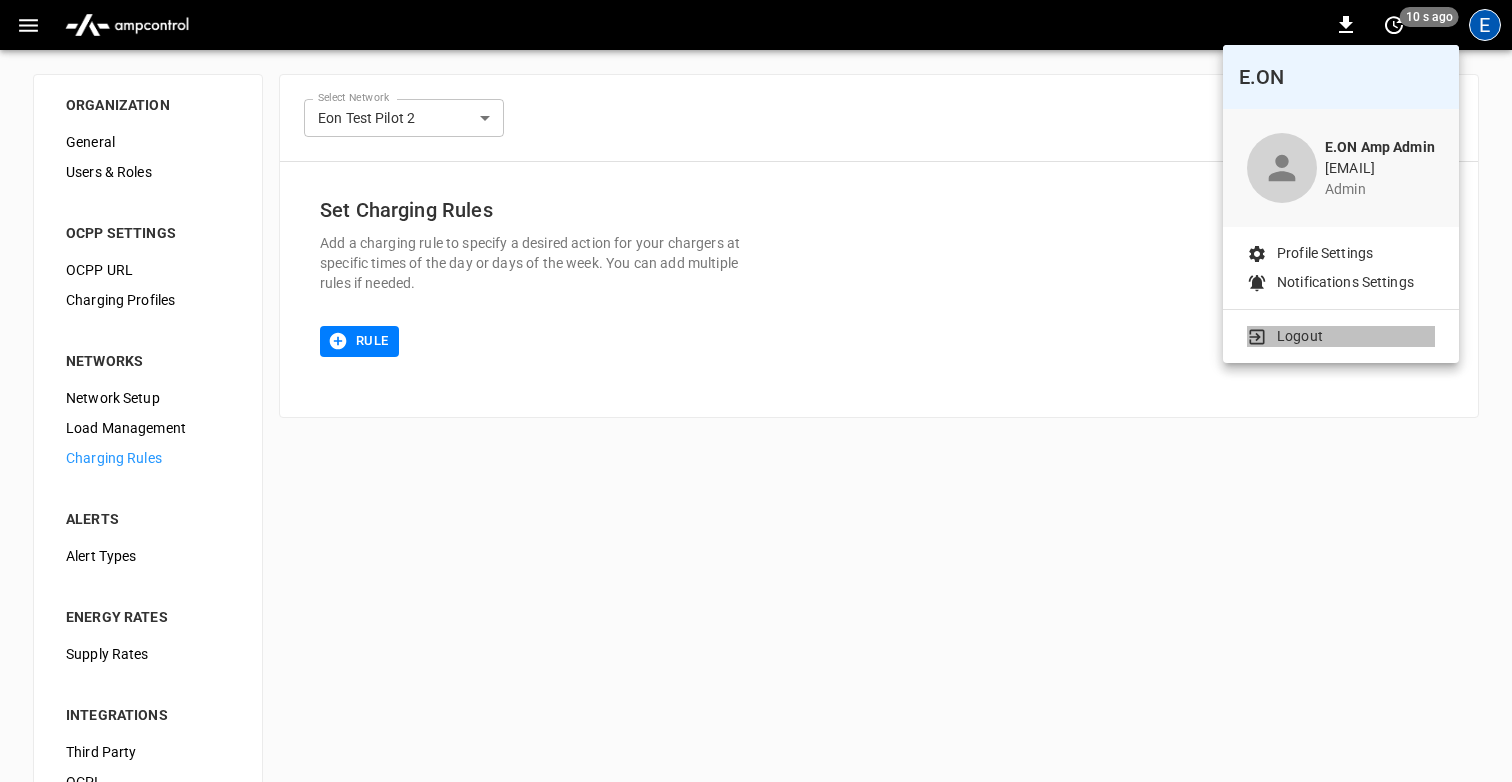 click on "Logout" at bounding box center (1300, 336) 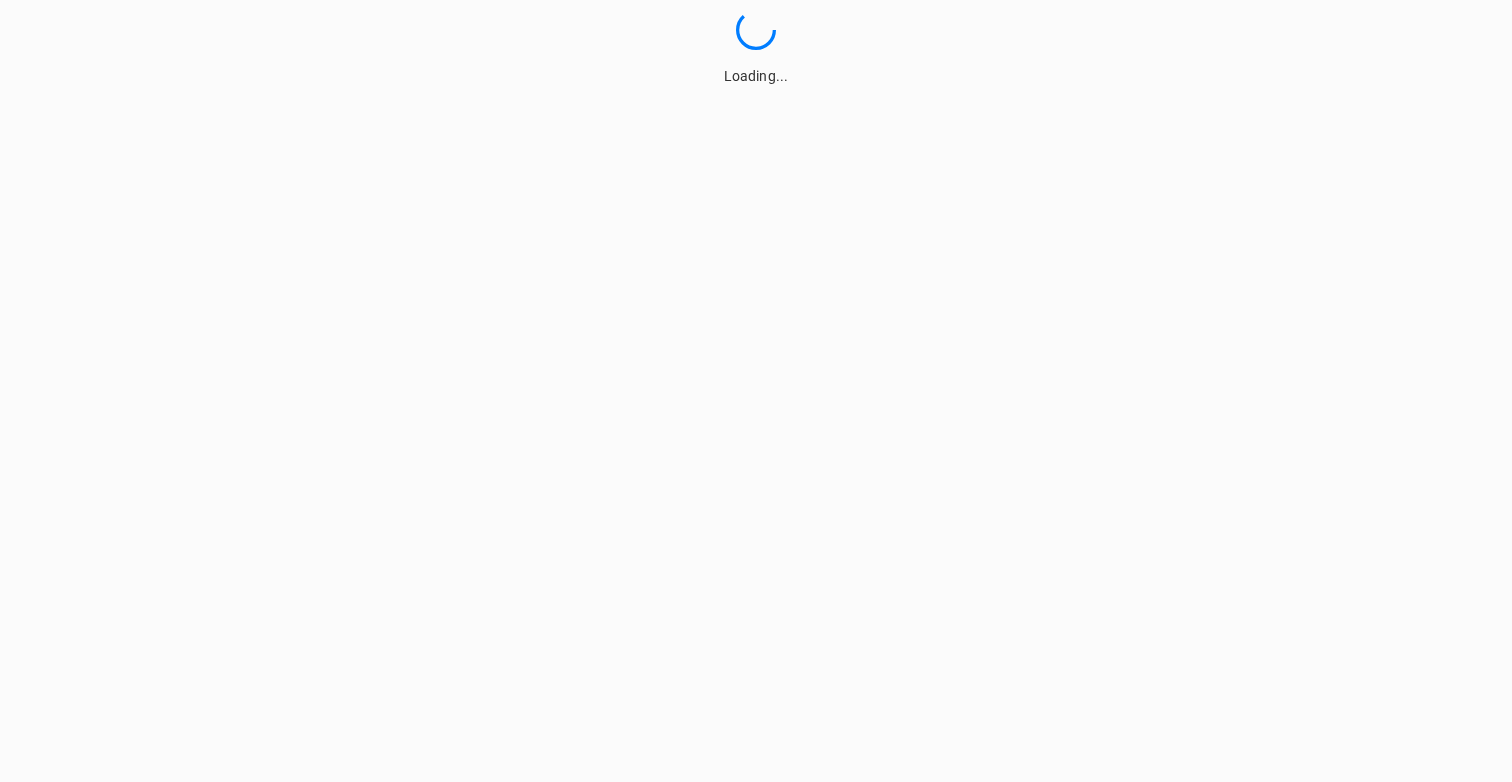 scroll, scrollTop: 0, scrollLeft: 0, axis: both 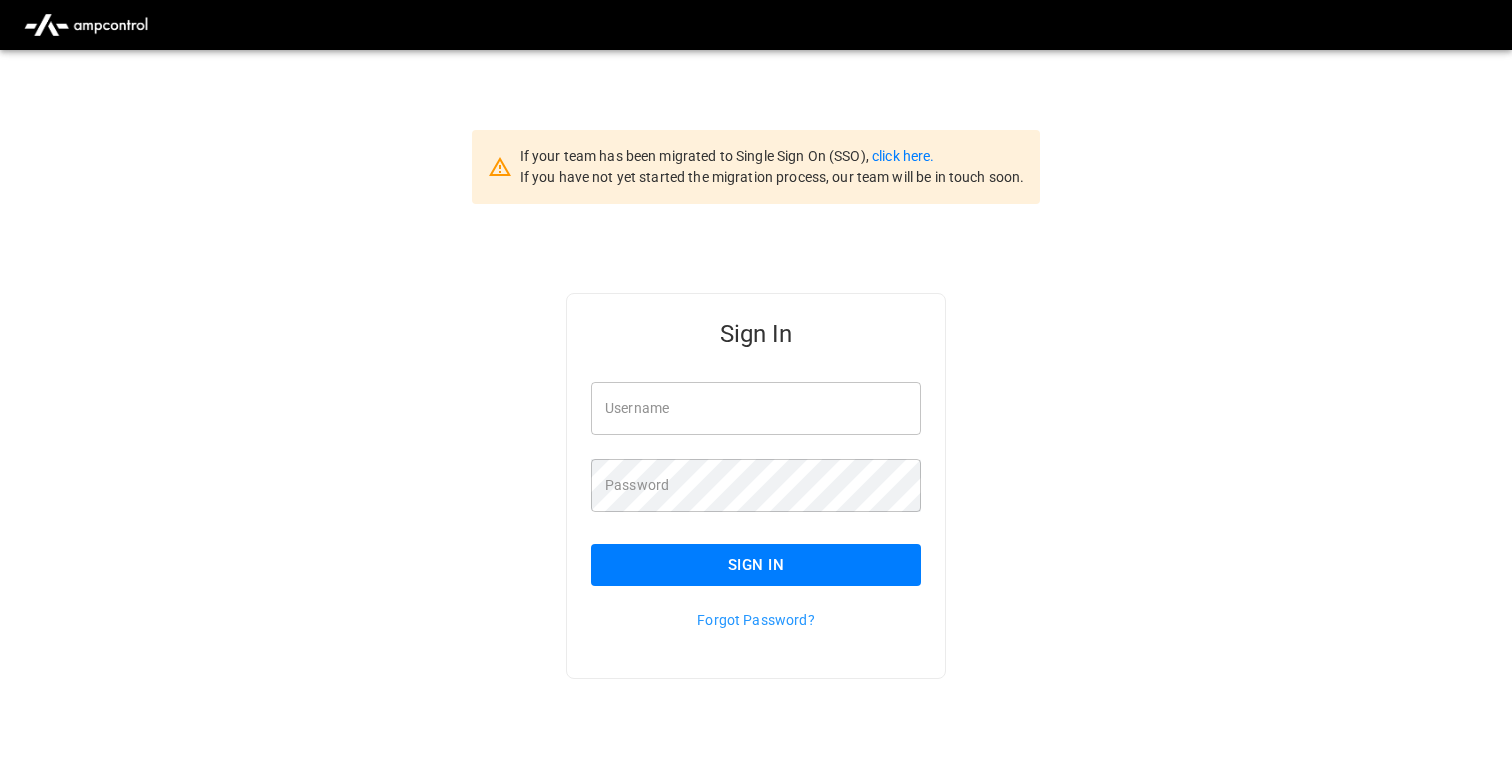 click on "Username" at bounding box center [756, 408] 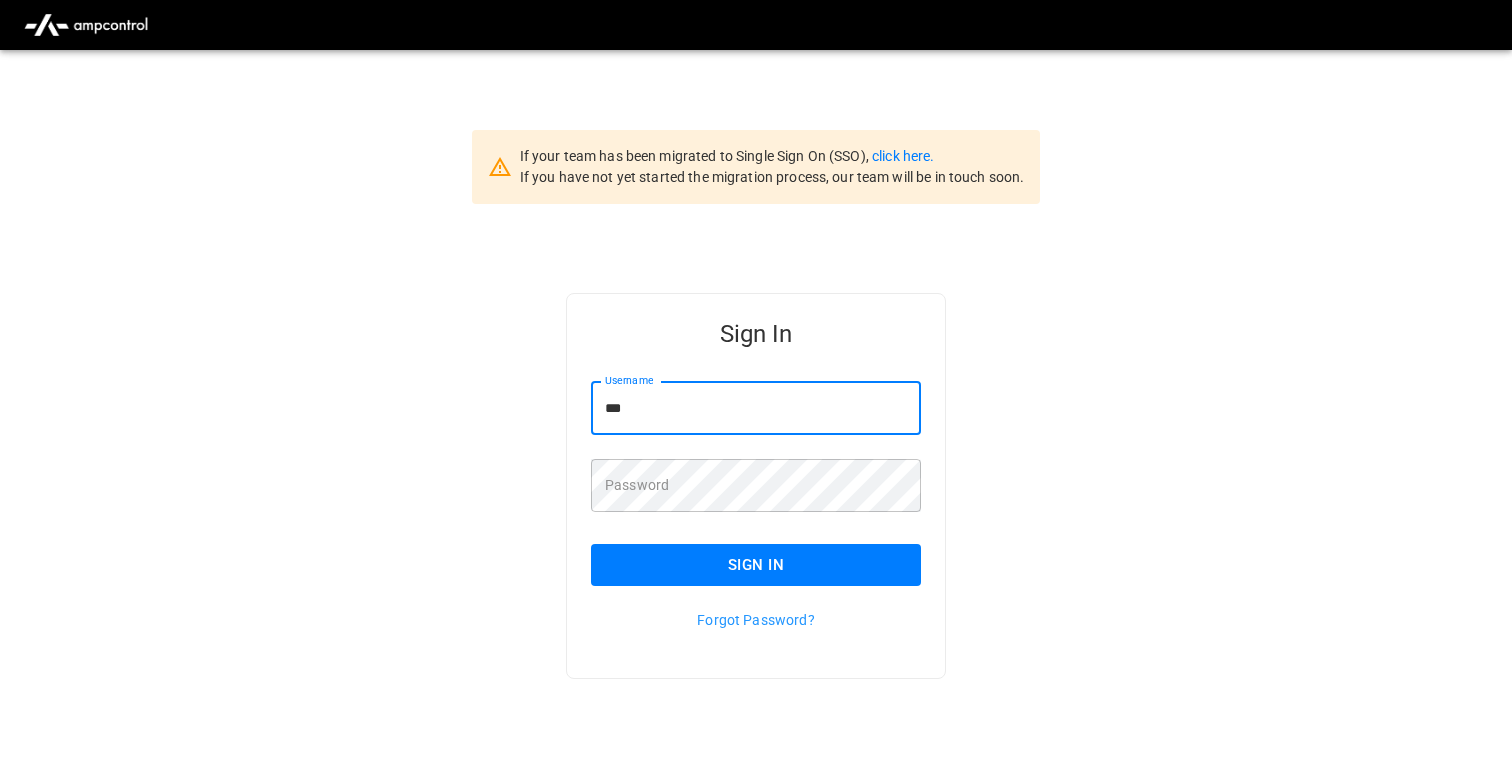 type on "**********" 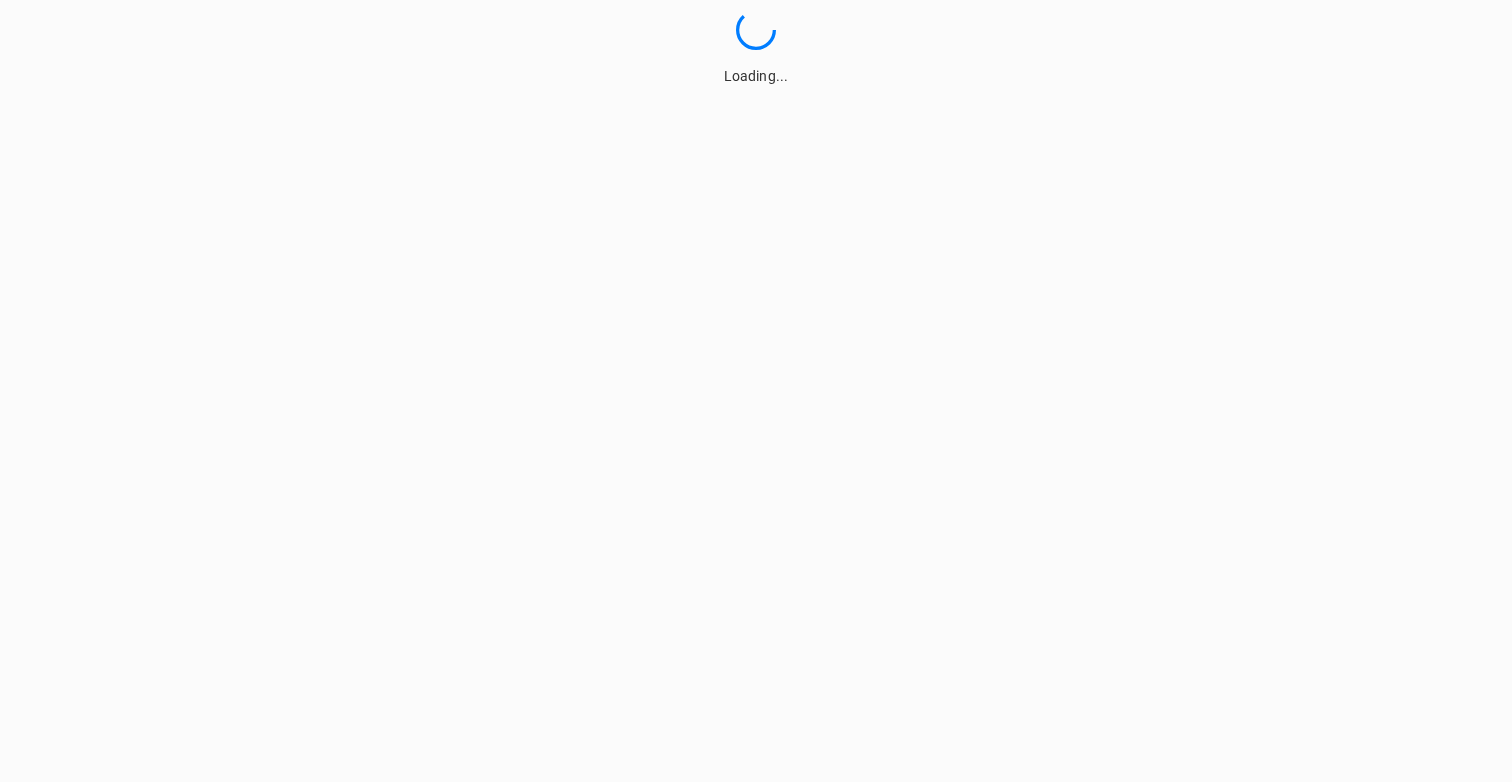 scroll, scrollTop: 0, scrollLeft: 0, axis: both 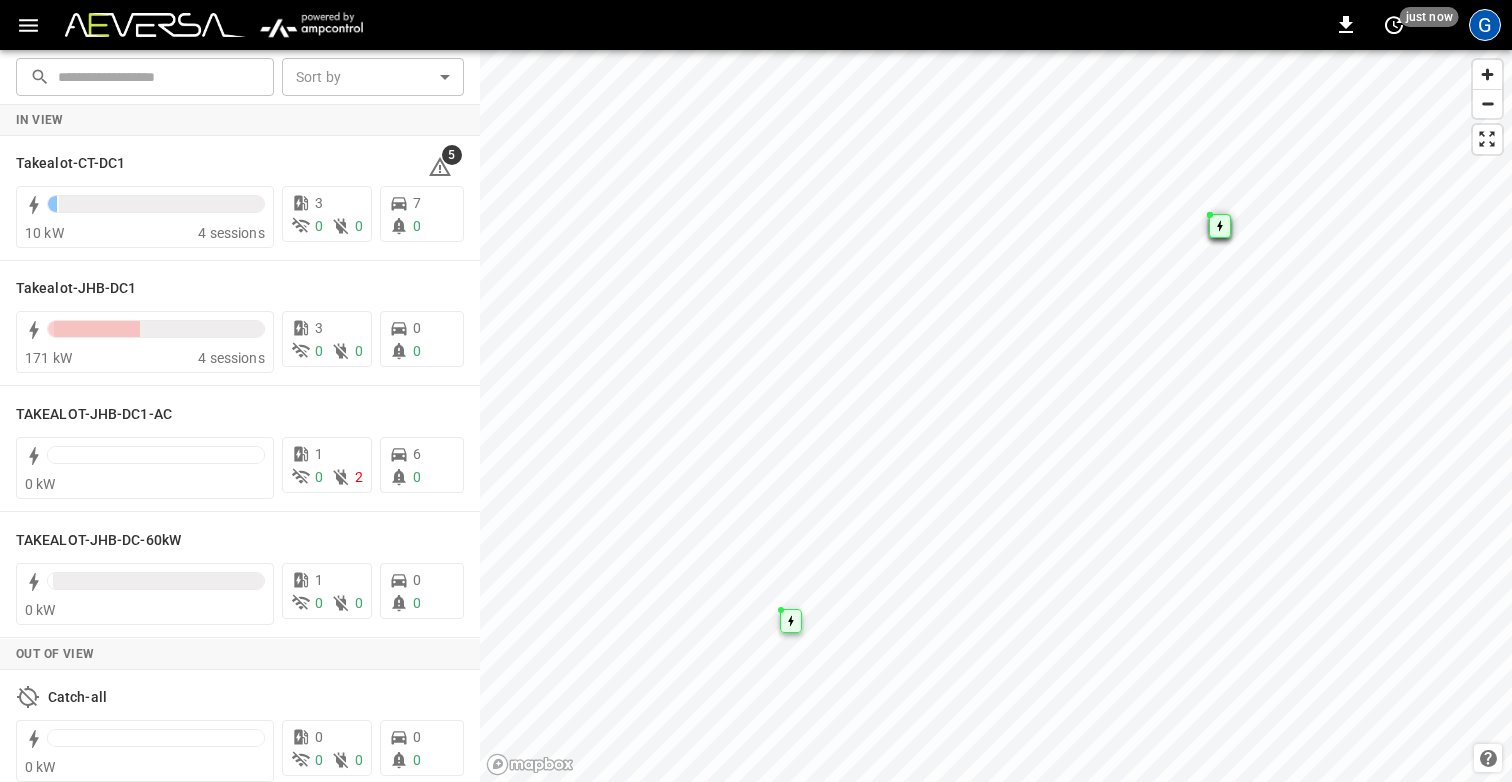 click on "G" at bounding box center (1485, 25) 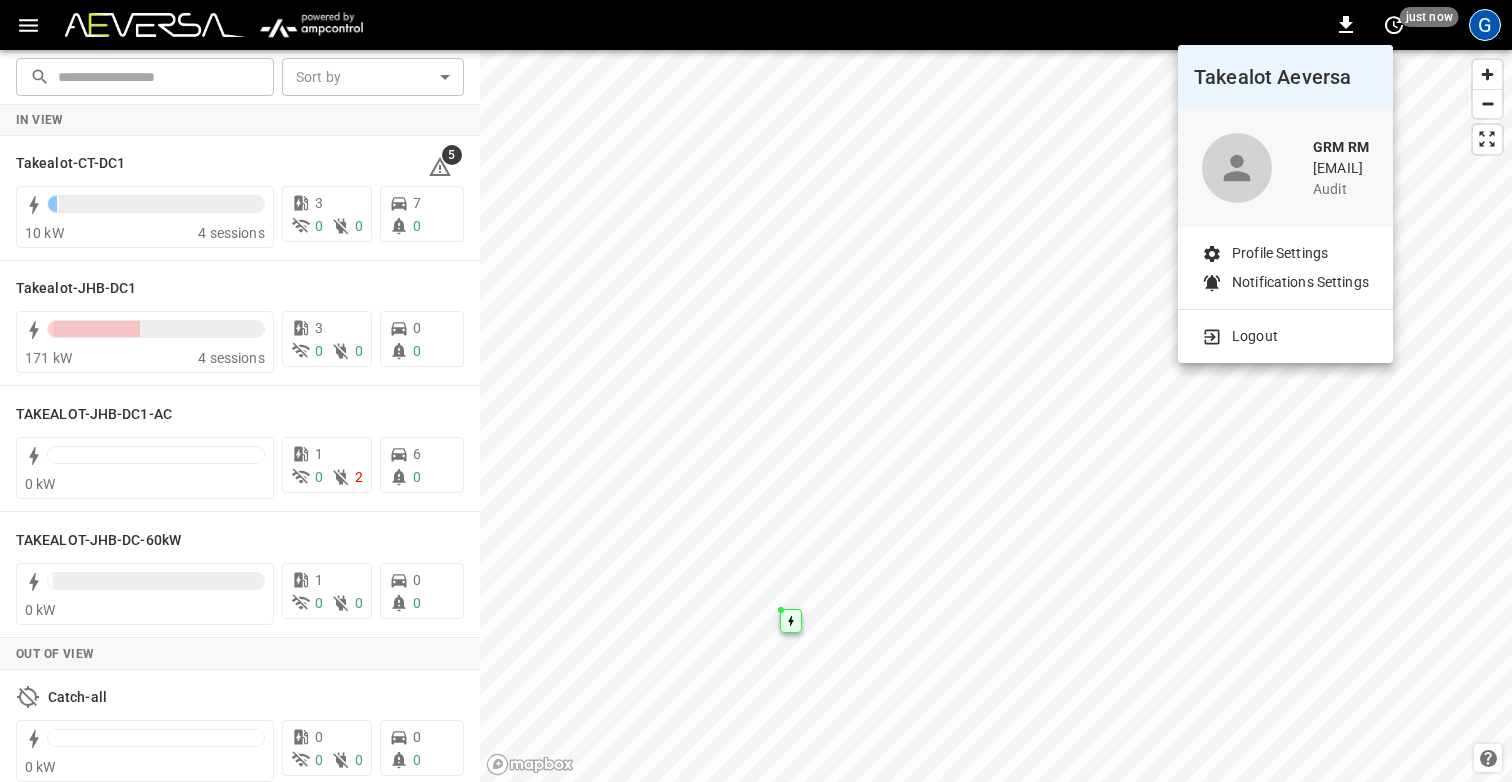 click at bounding box center (756, 391) 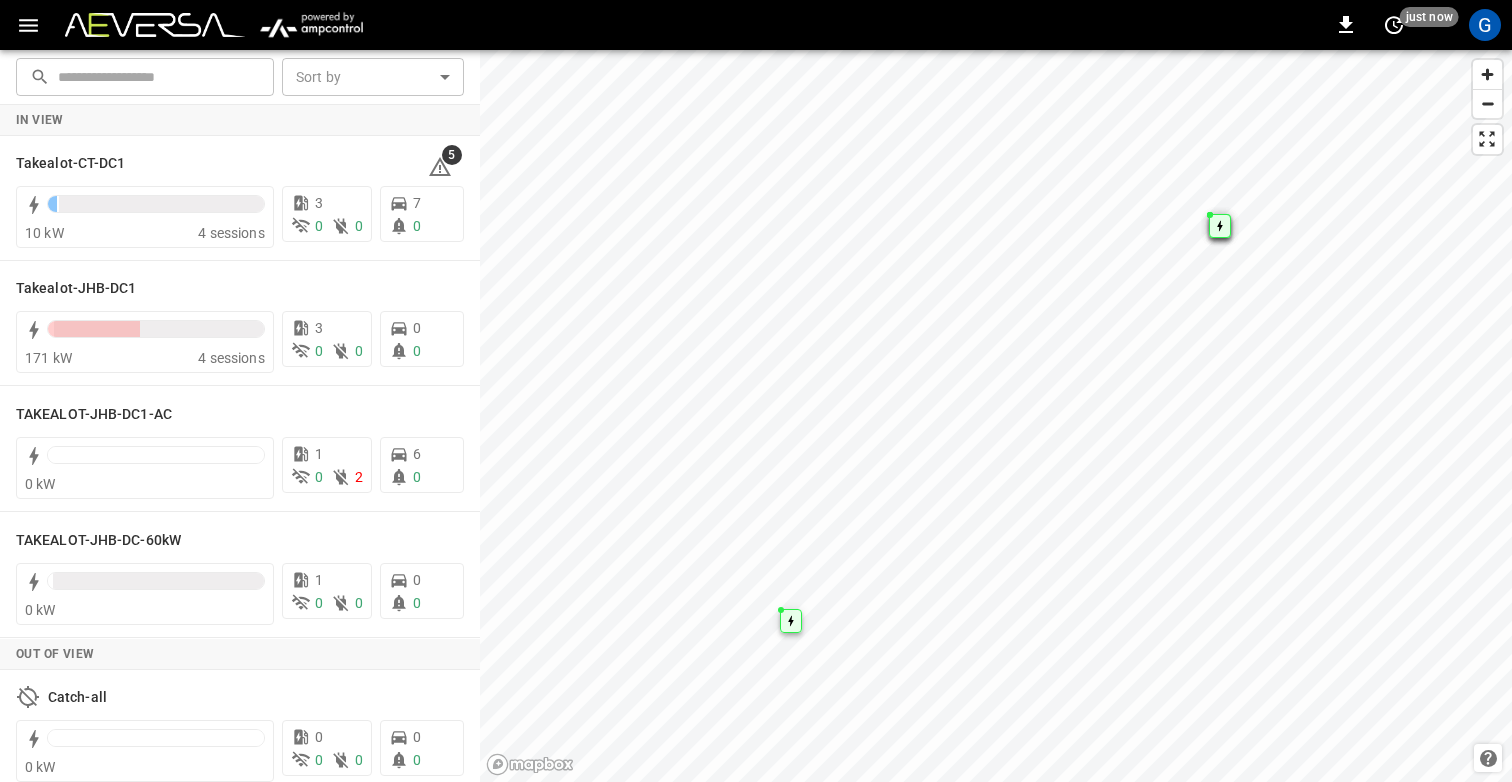 click 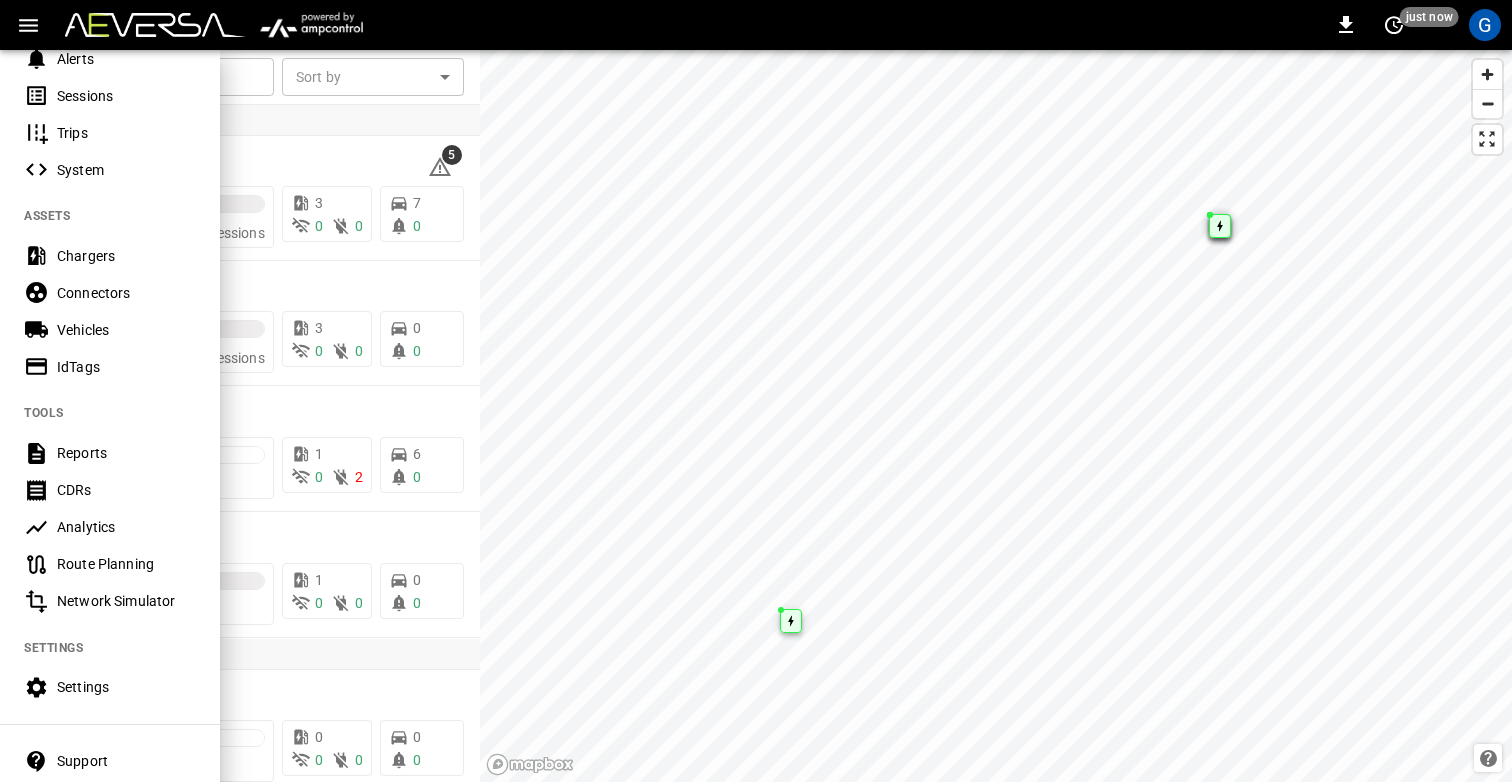 scroll, scrollTop: 241, scrollLeft: 0, axis: vertical 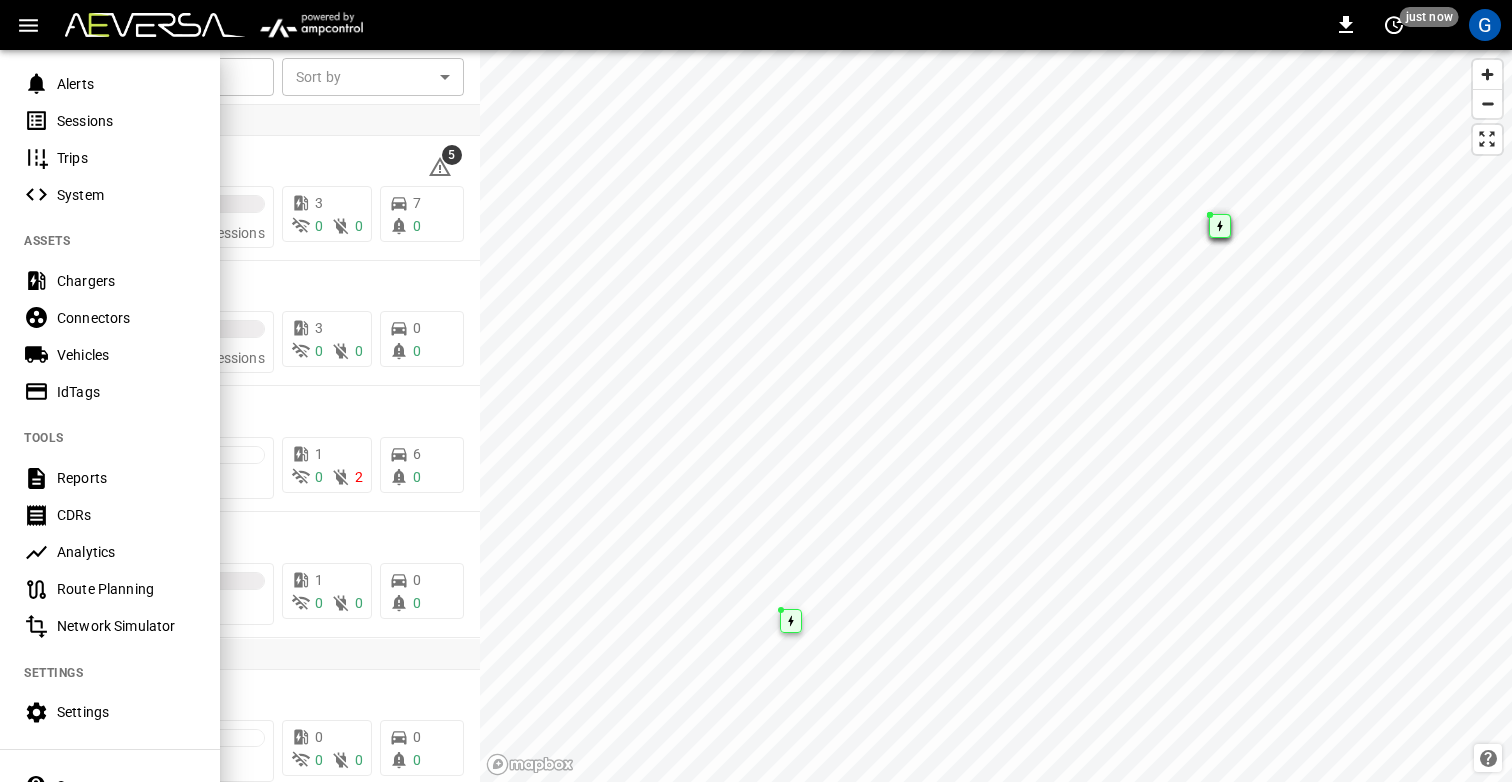 click at bounding box center (756, 391) 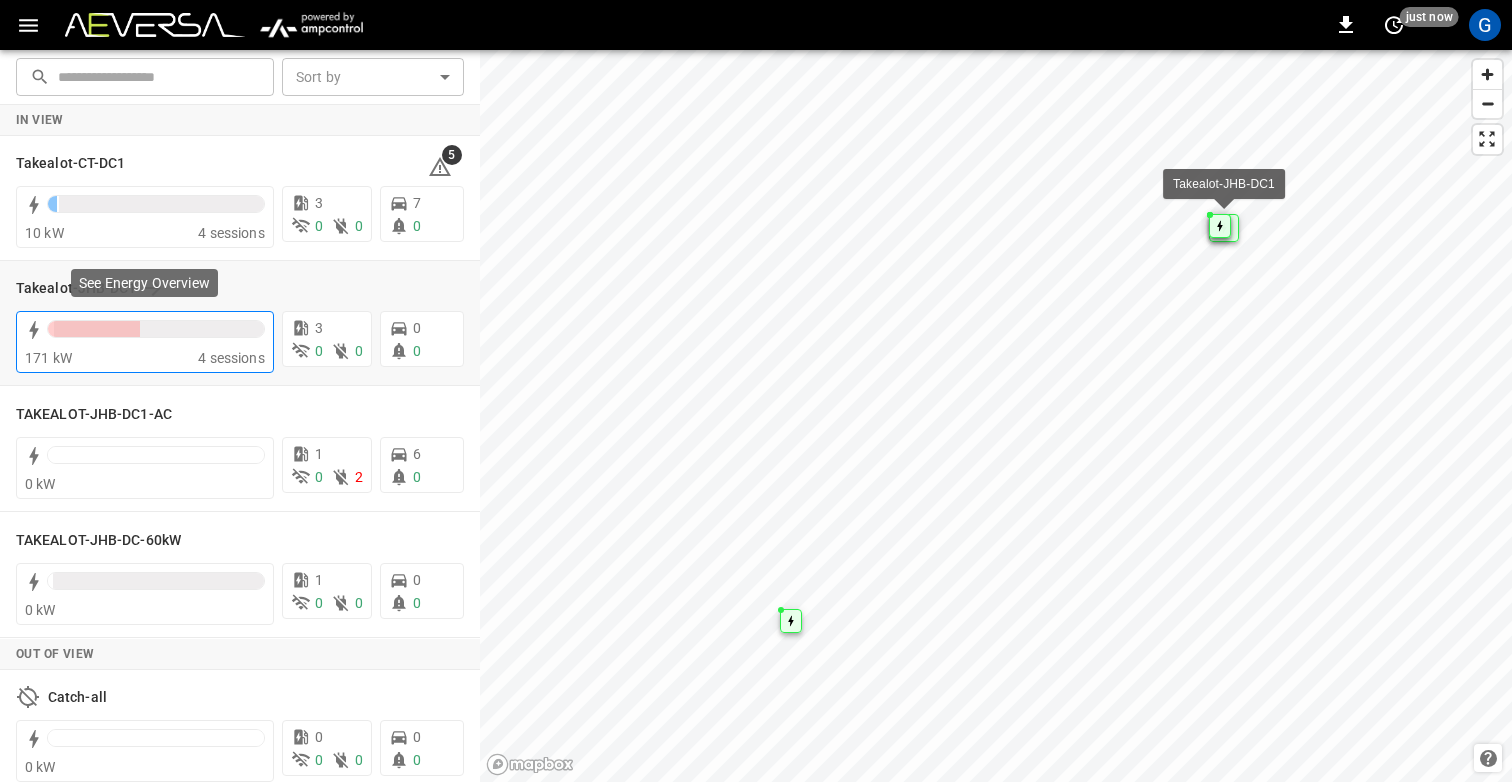 click at bounding box center [94, 329] 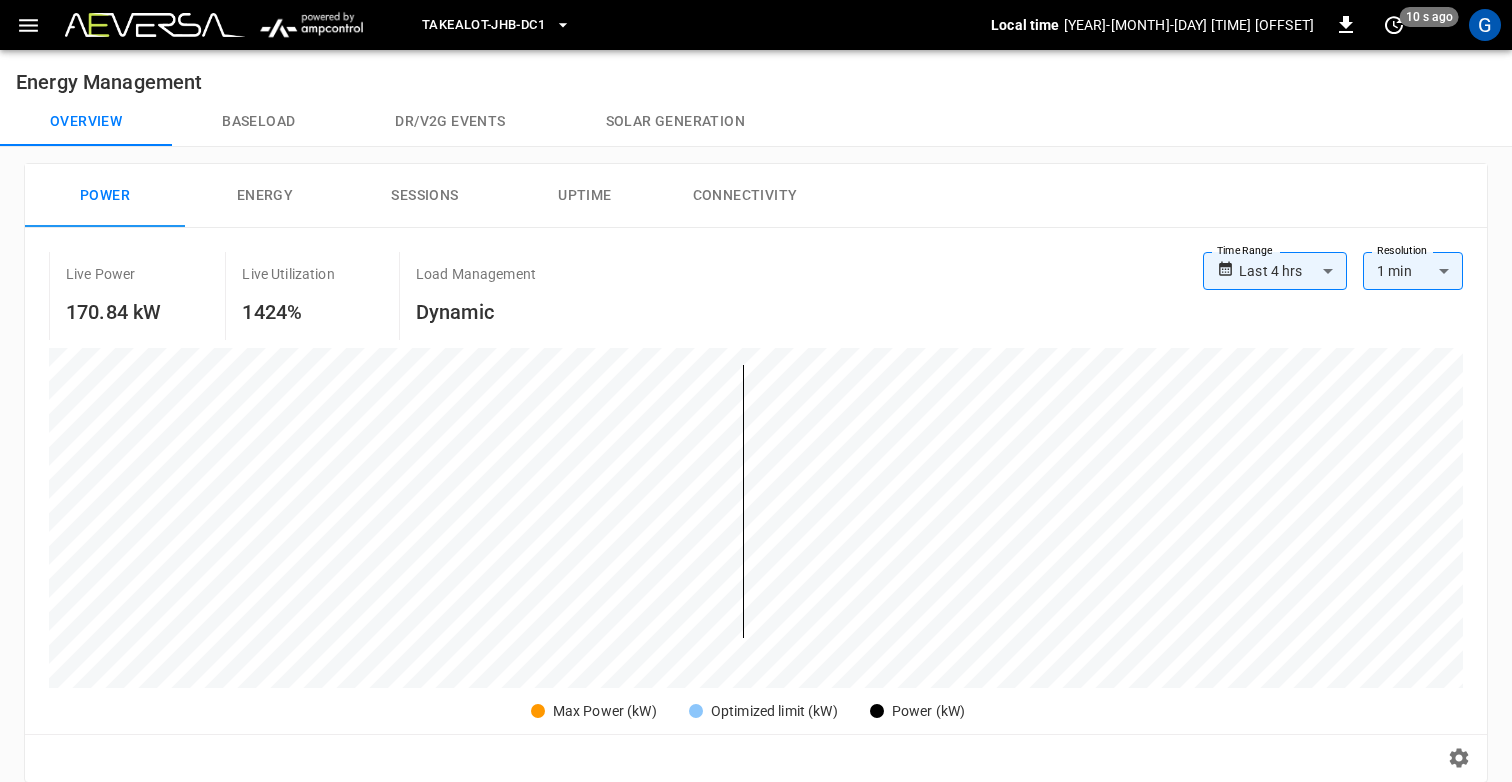 scroll, scrollTop: 16, scrollLeft: 0, axis: vertical 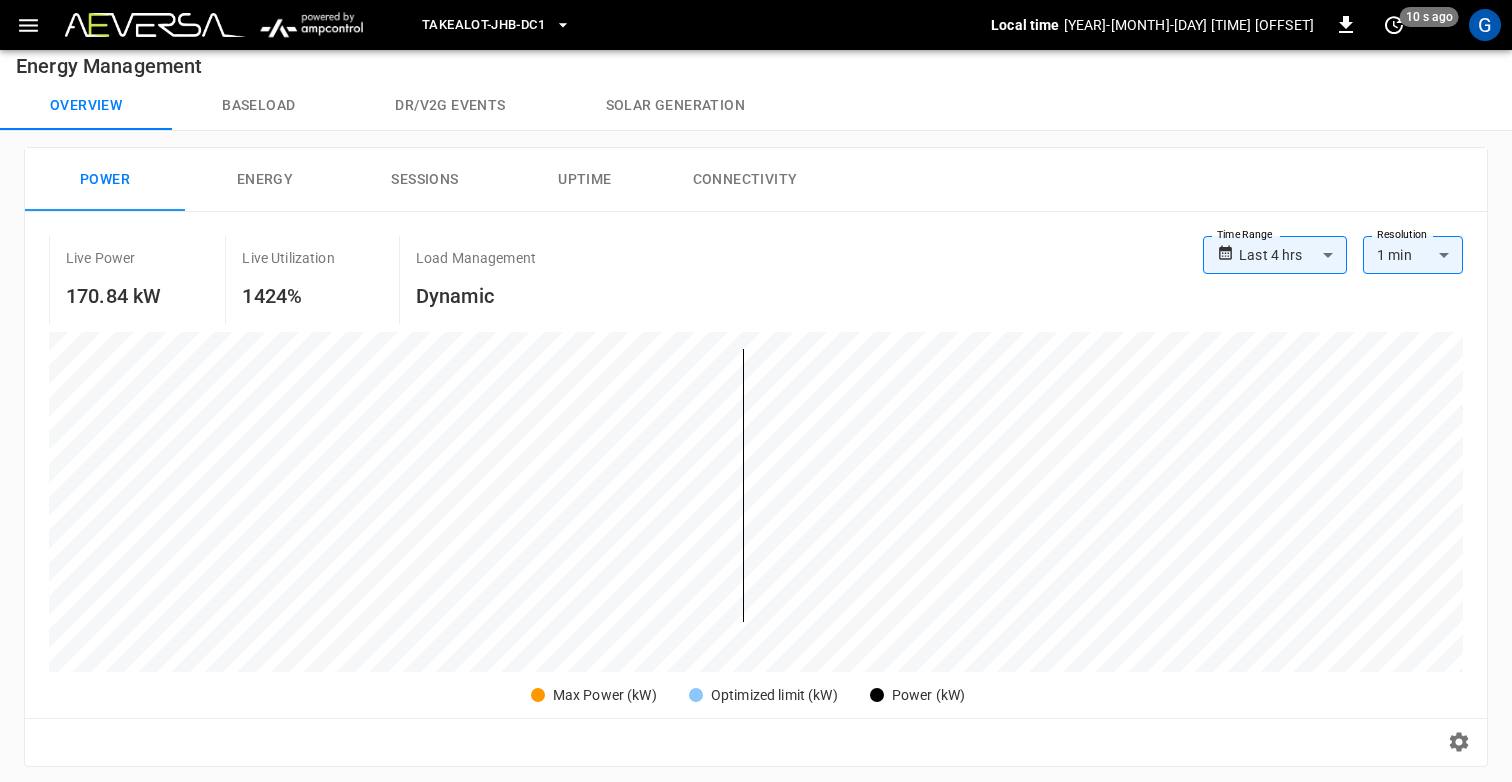 click on "Uptime" at bounding box center (585, 180) 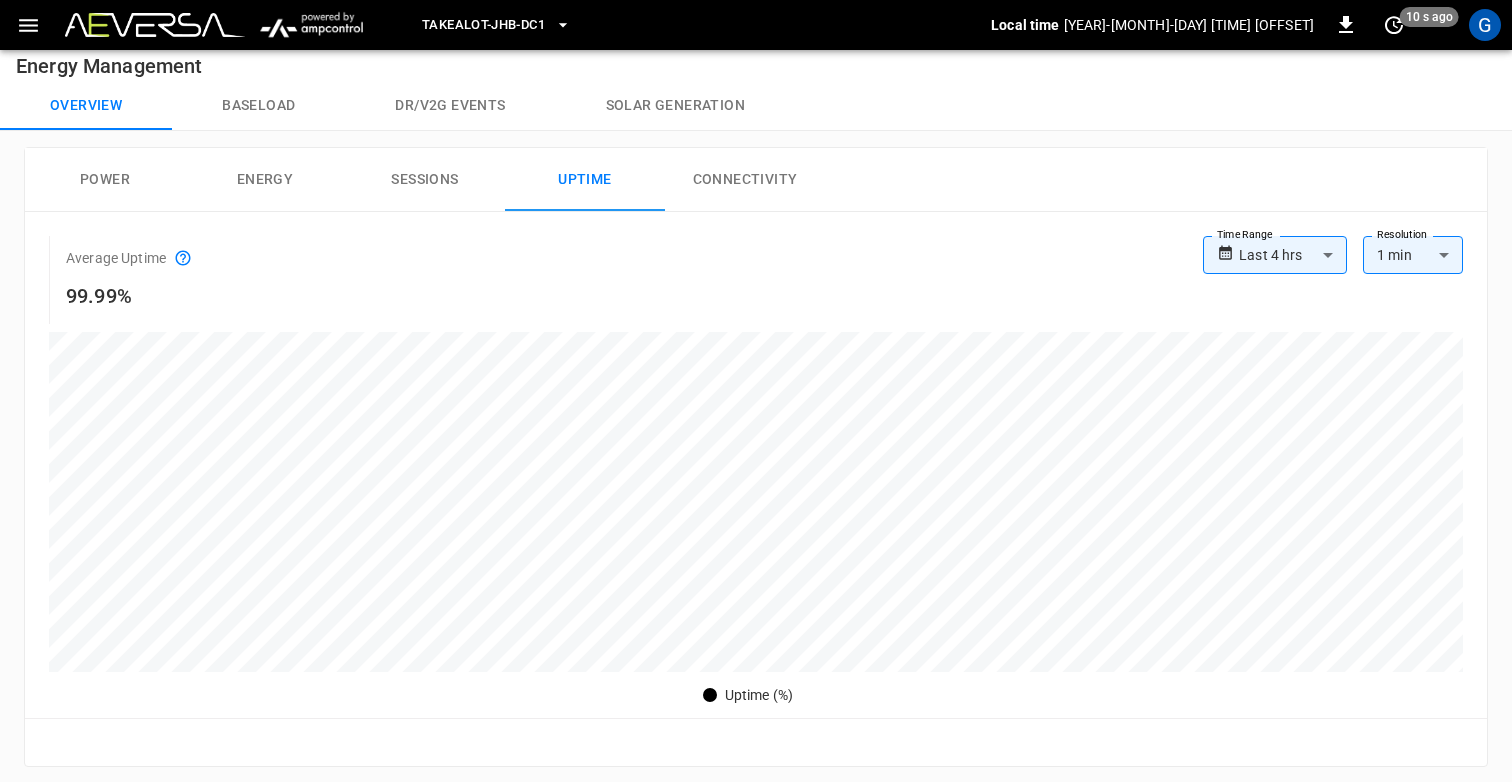 click on "Connectivity" at bounding box center [745, 180] 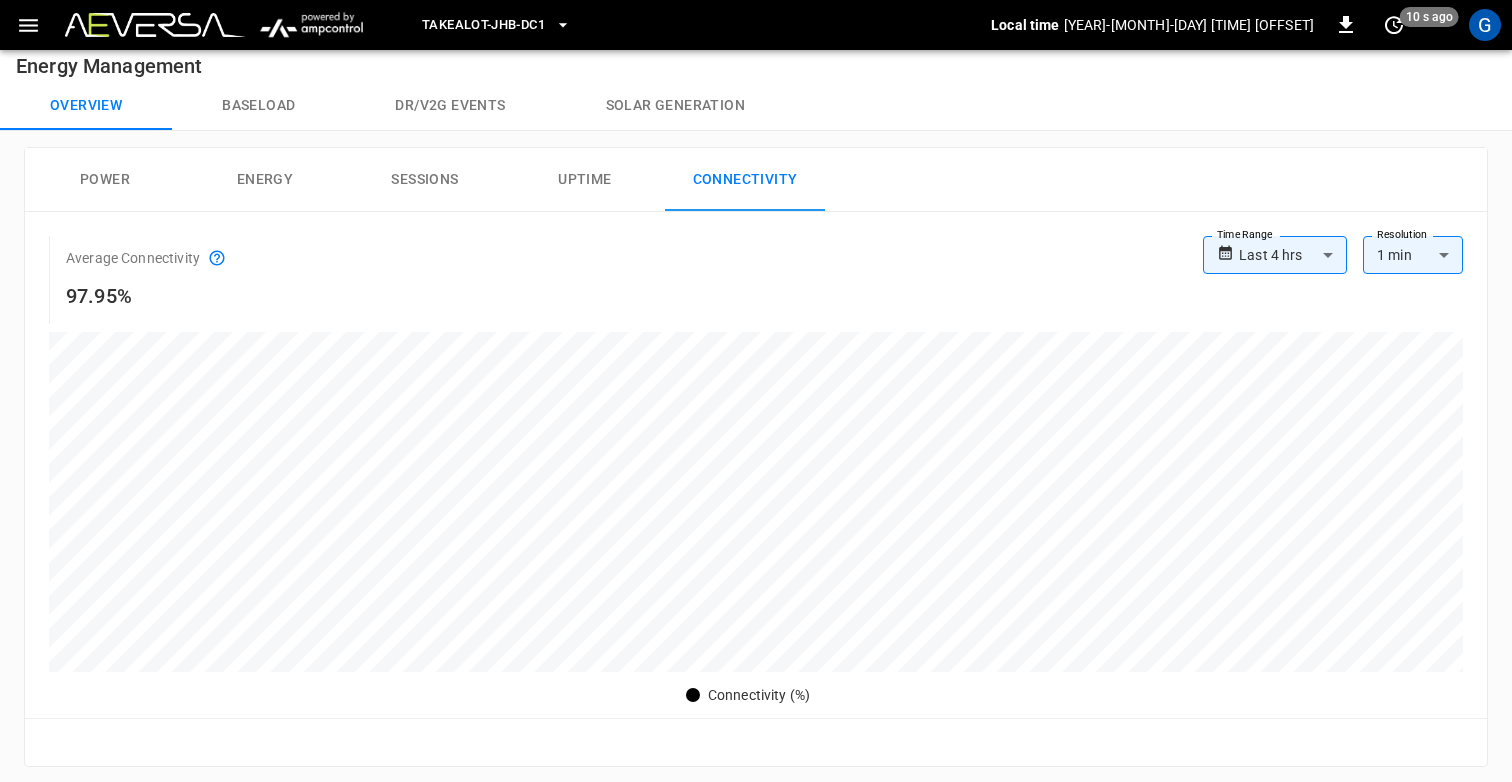 click 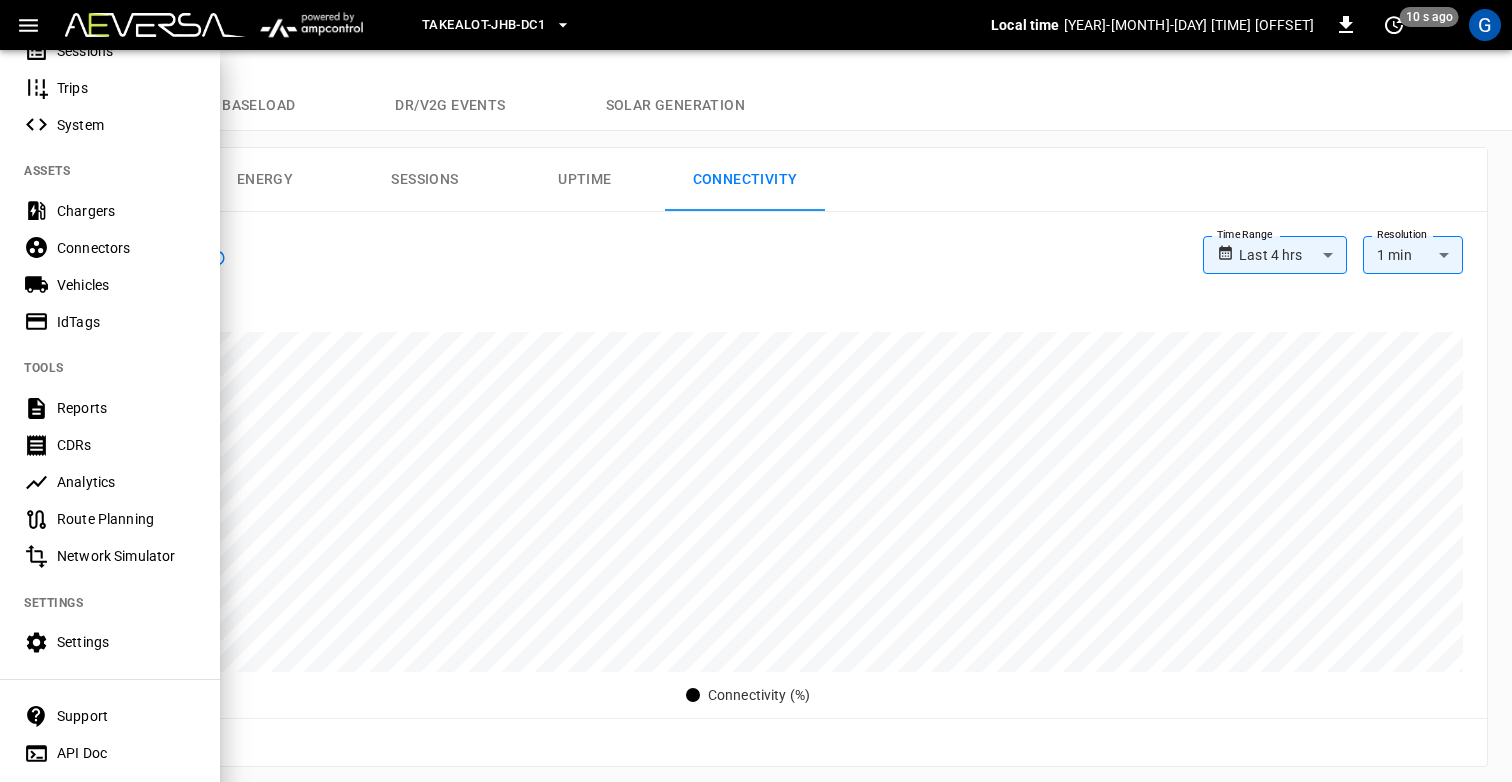 scroll, scrollTop: 345, scrollLeft: 0, axis: vertical 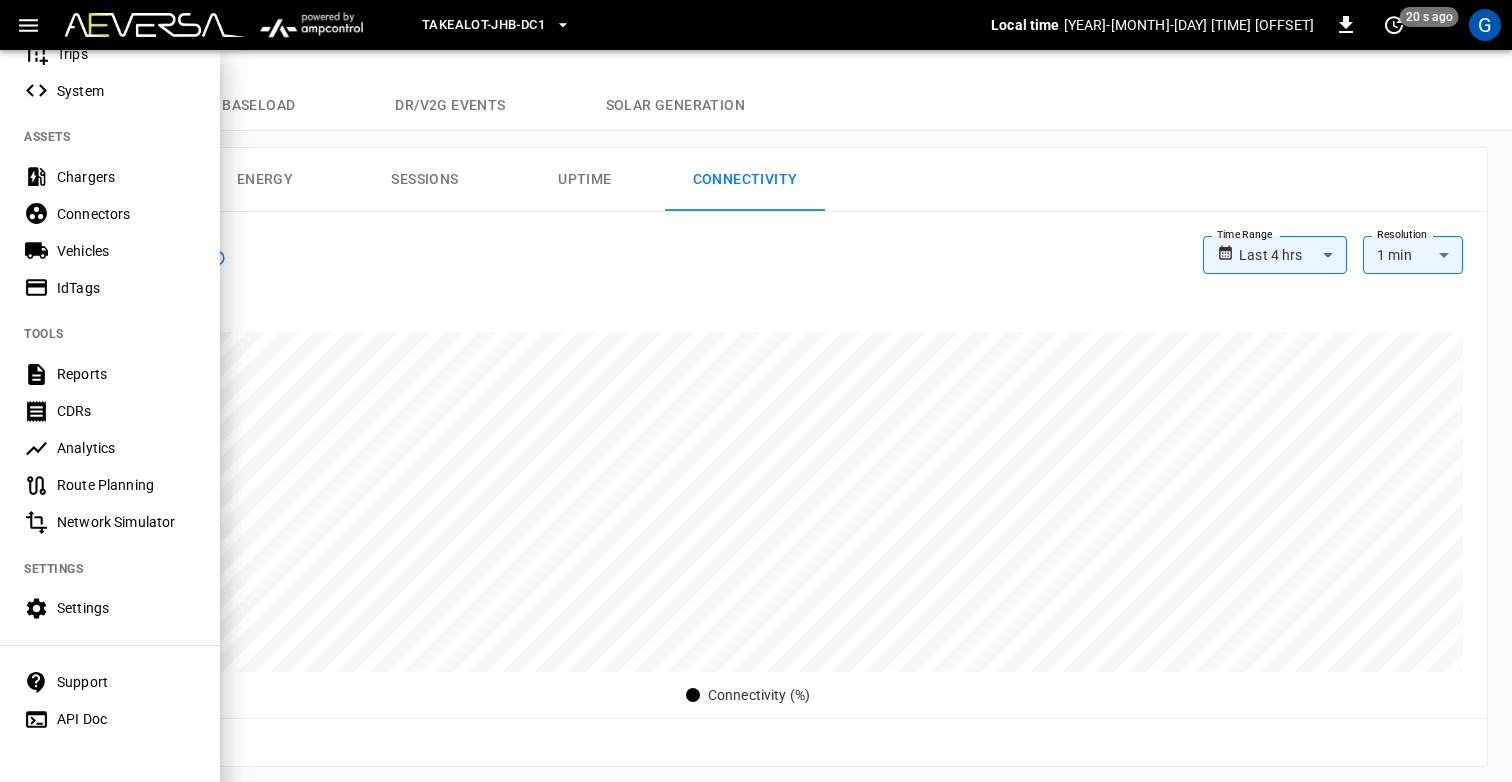 click on "Settings" at bounding box center [126, 608] 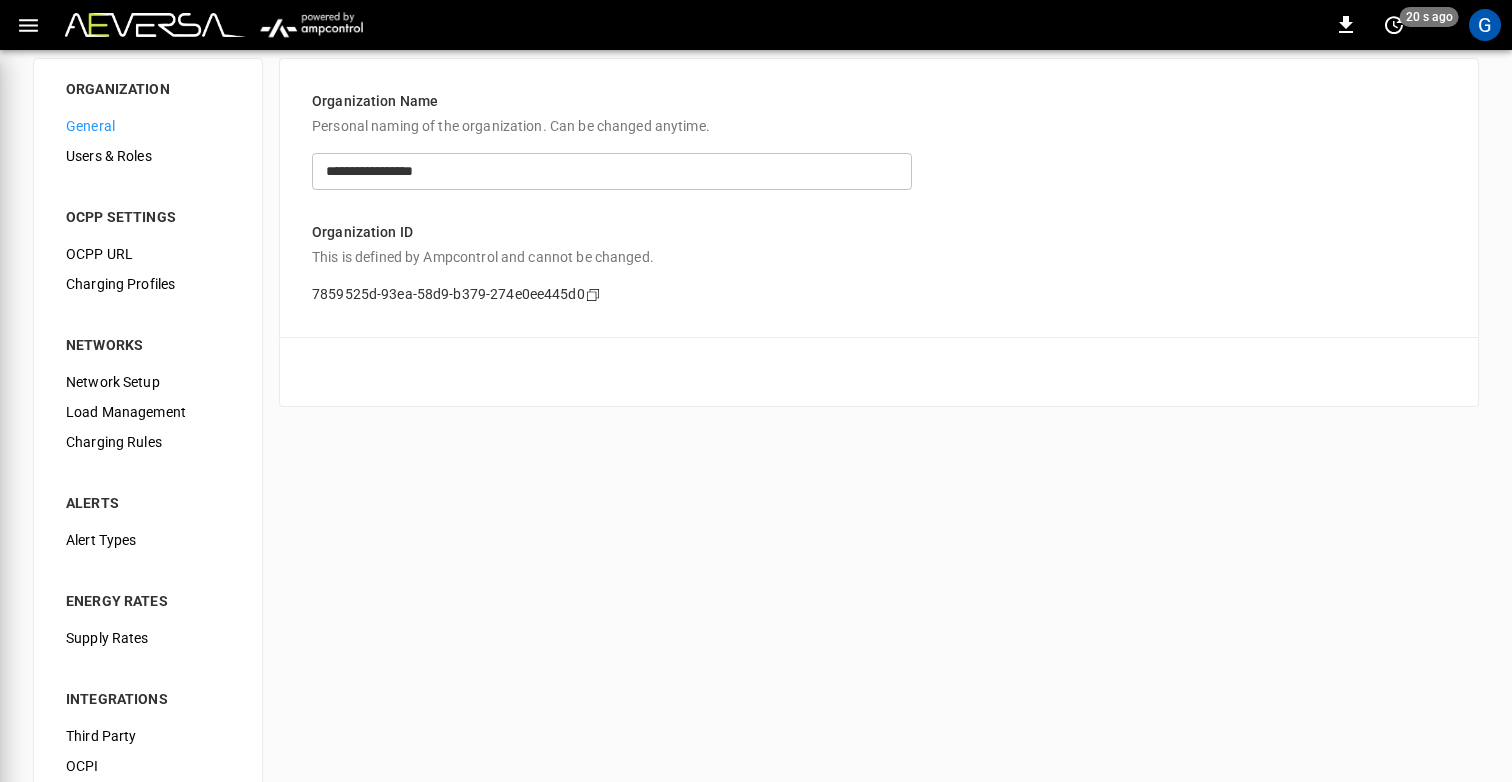 scroll, scrollTop: 0, scrollLeft: 0, axis: both 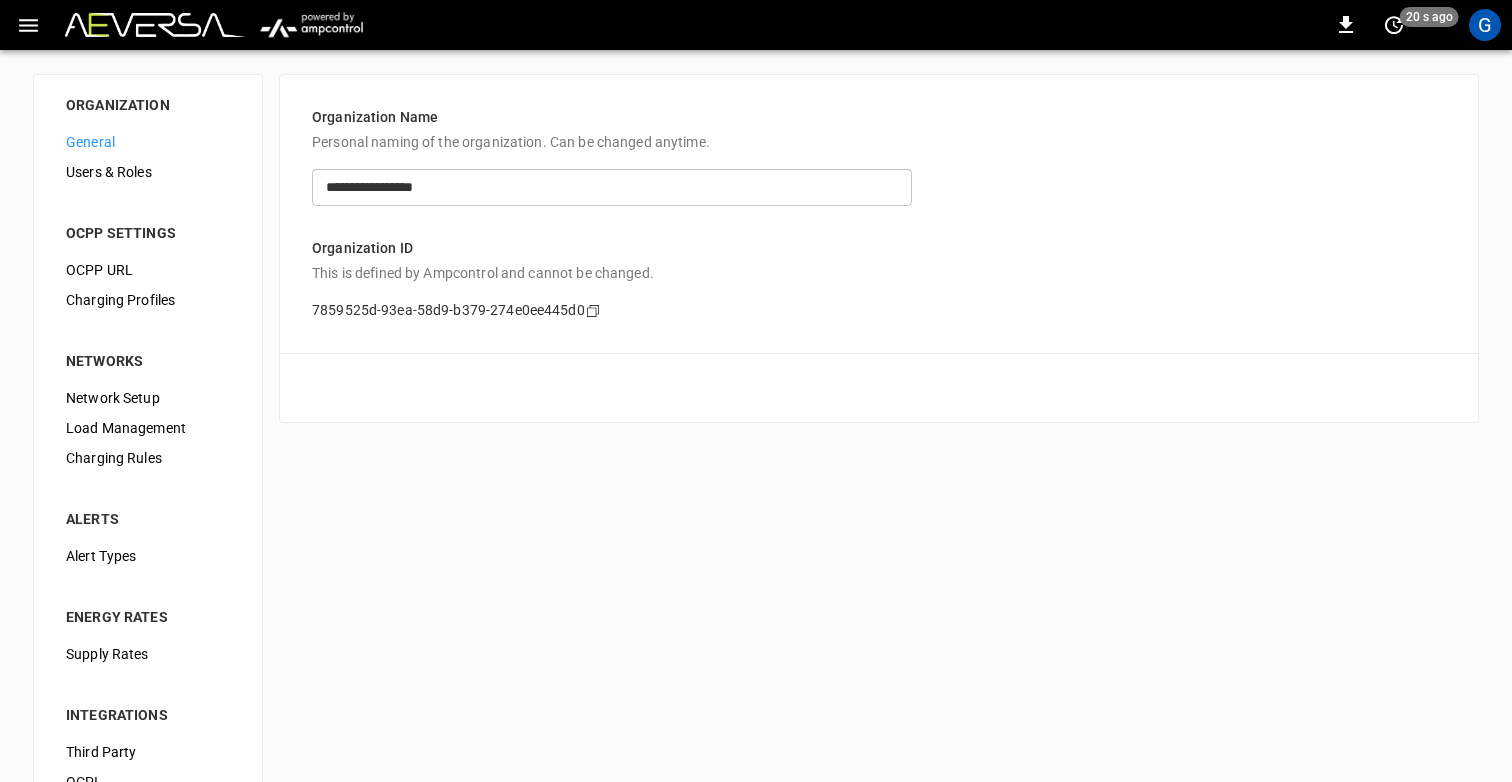 click on "Charging Rules" at bounding box center [148, 458] 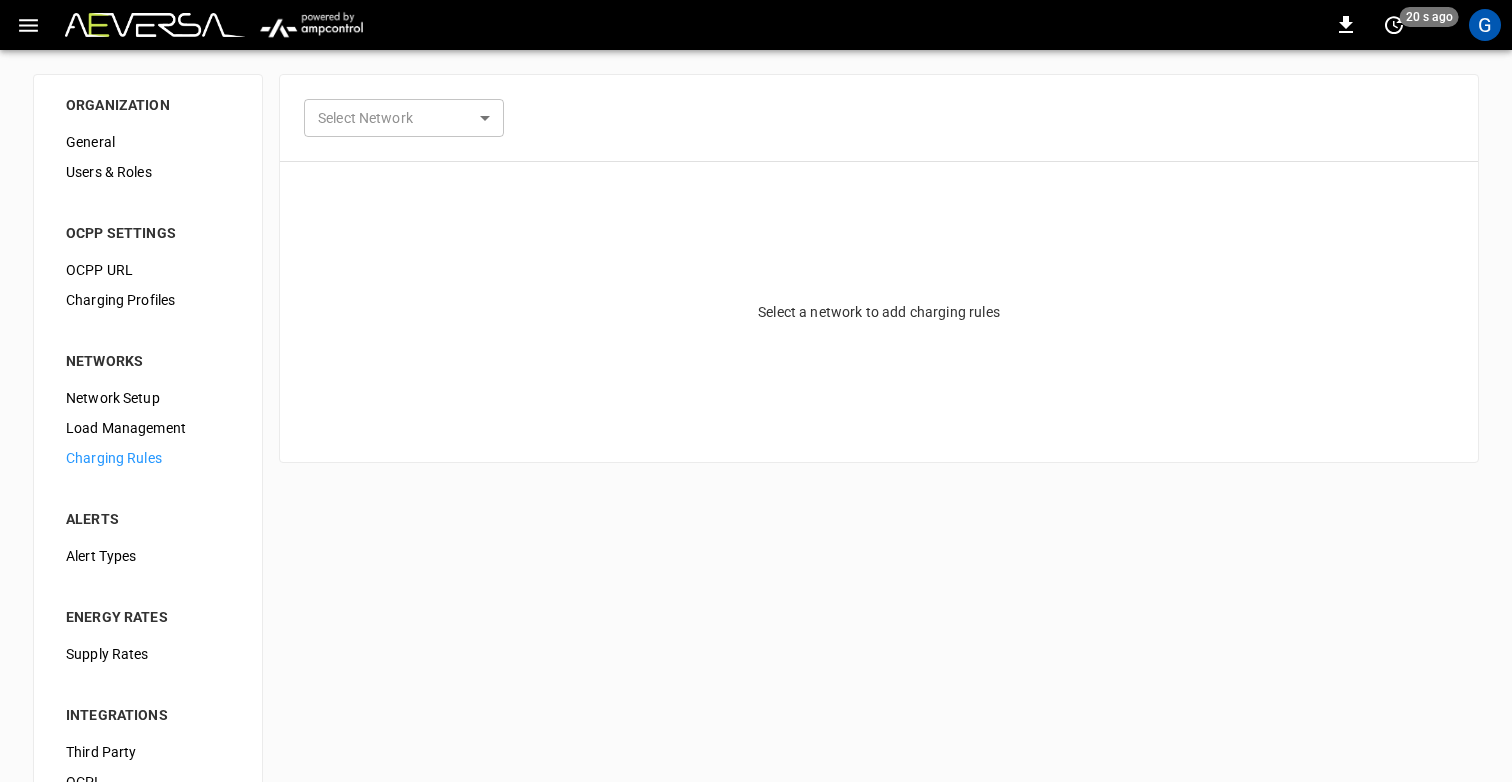 click on "0 20 s ago G ORGANIZATION General Users & Roles OCPP SETTINGS OCPP URL Charging Profiles NETWORKS Network Setup Load Management Charging Rules ALERTS Alert Types ENERGY RATES Supply Rates INTEGRATIONS Third Party OCPI Fleet Group Schedules Select Network ​ Select Network Select a network to add charging rules Refresh now Update every 5 sec Update every 30 sec Off Takealot Aeversa GRM RM [EMAIL] audit Profile Settings Notifications Settings Logout" at bounding box center [756, 468] 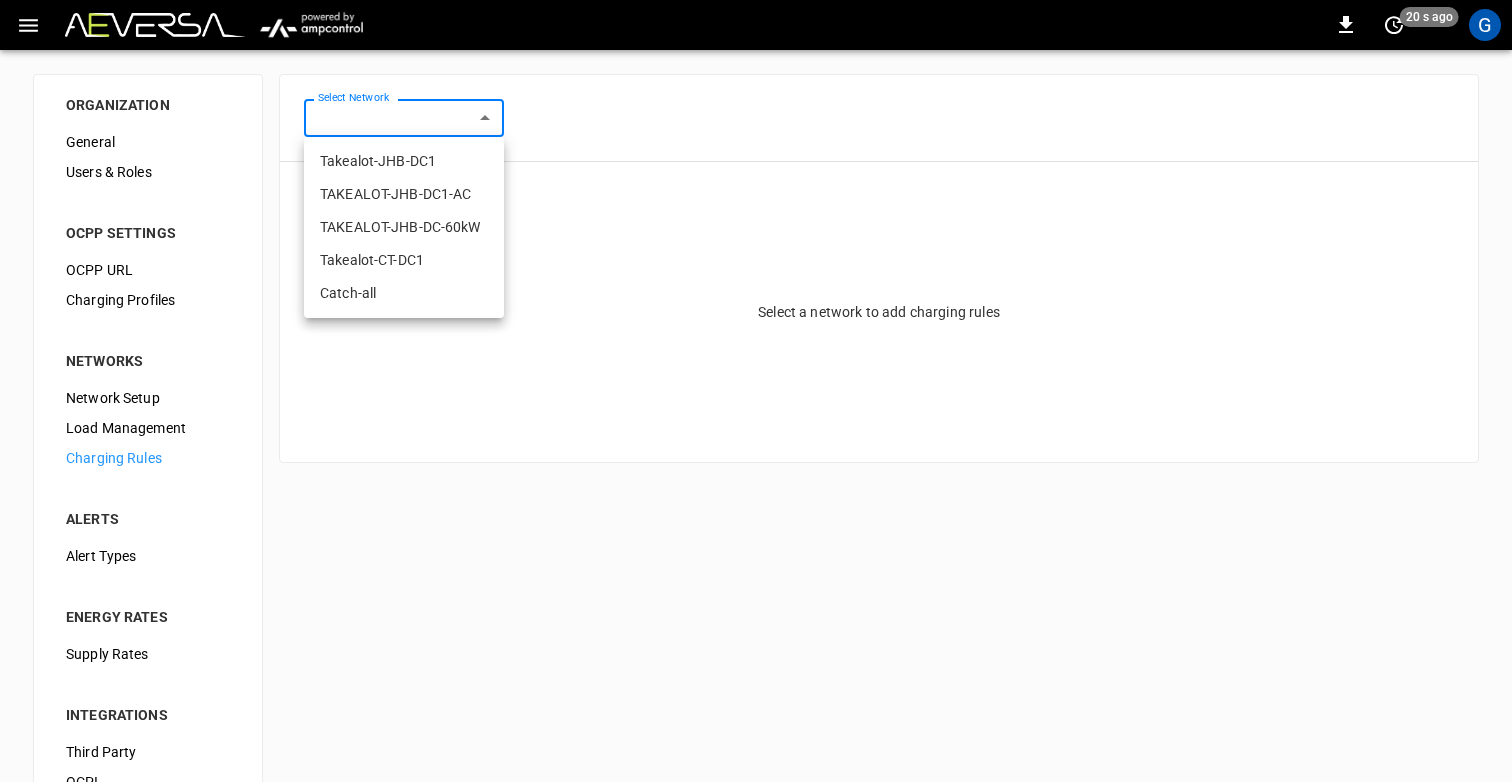 click on "Takealot-JHB-DC1" at bounding box center [404, 161] 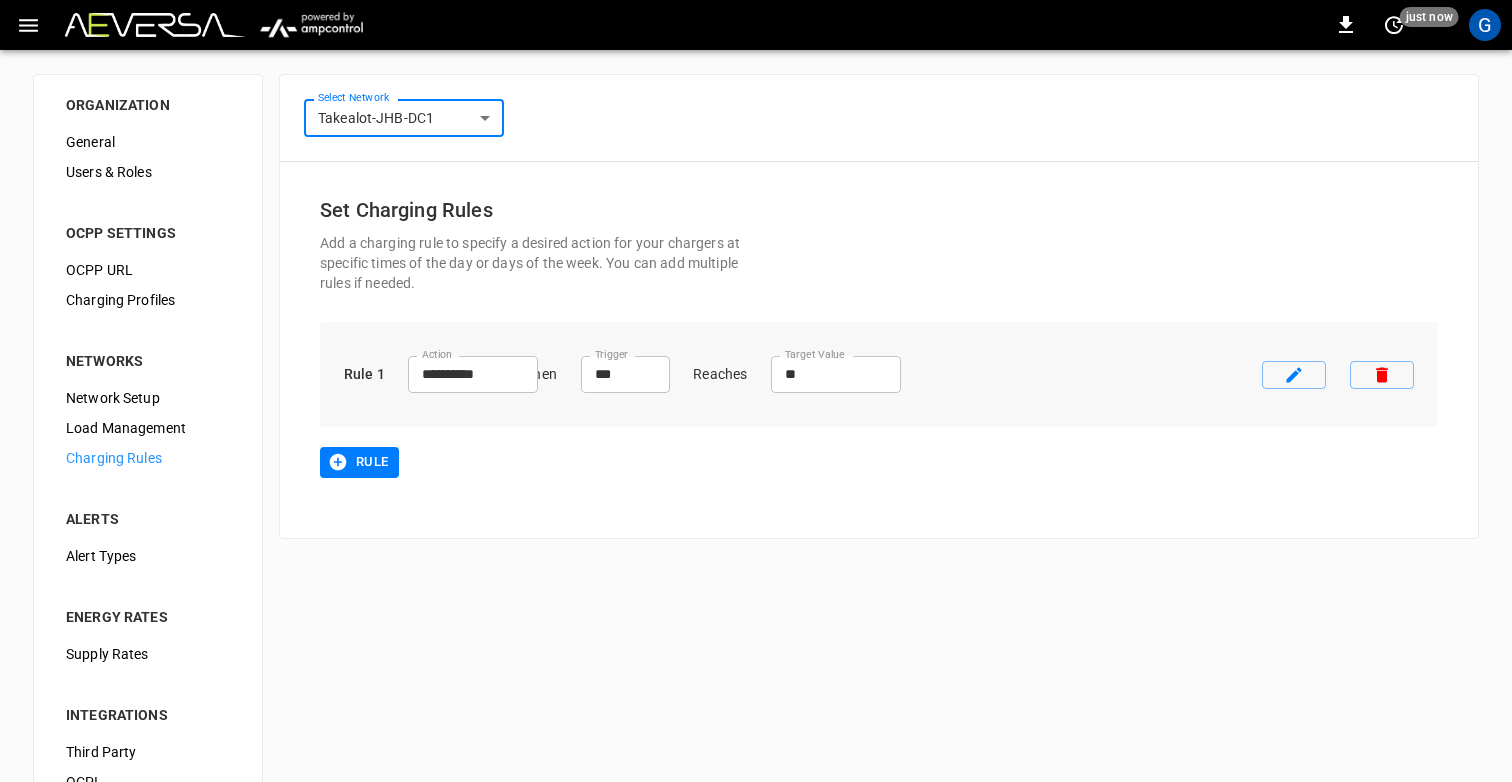 click on "**********" at bounding box center (756, 468) 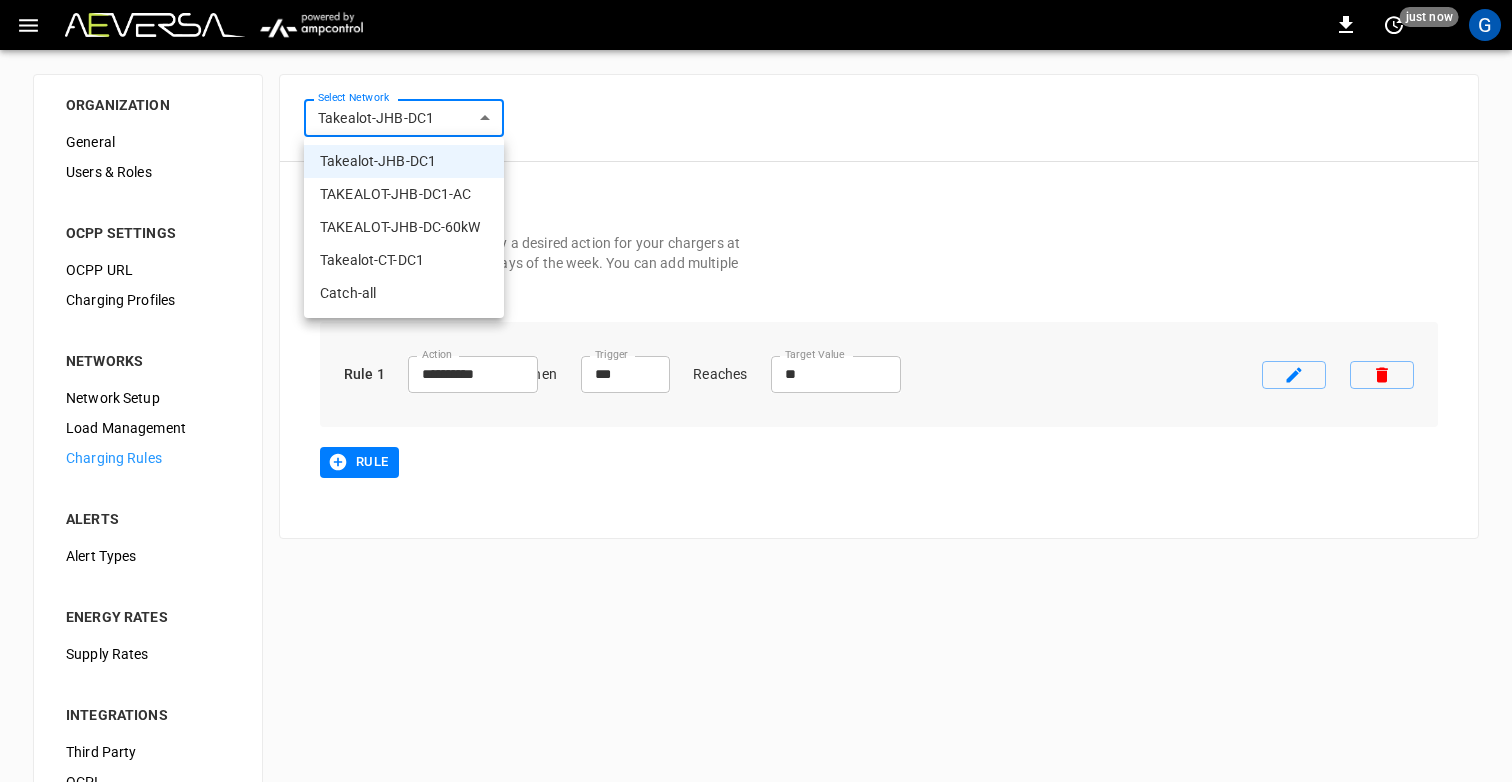 click on "TAKEALOT-JHB-DC1-AC" at bounding box center (404, 194) 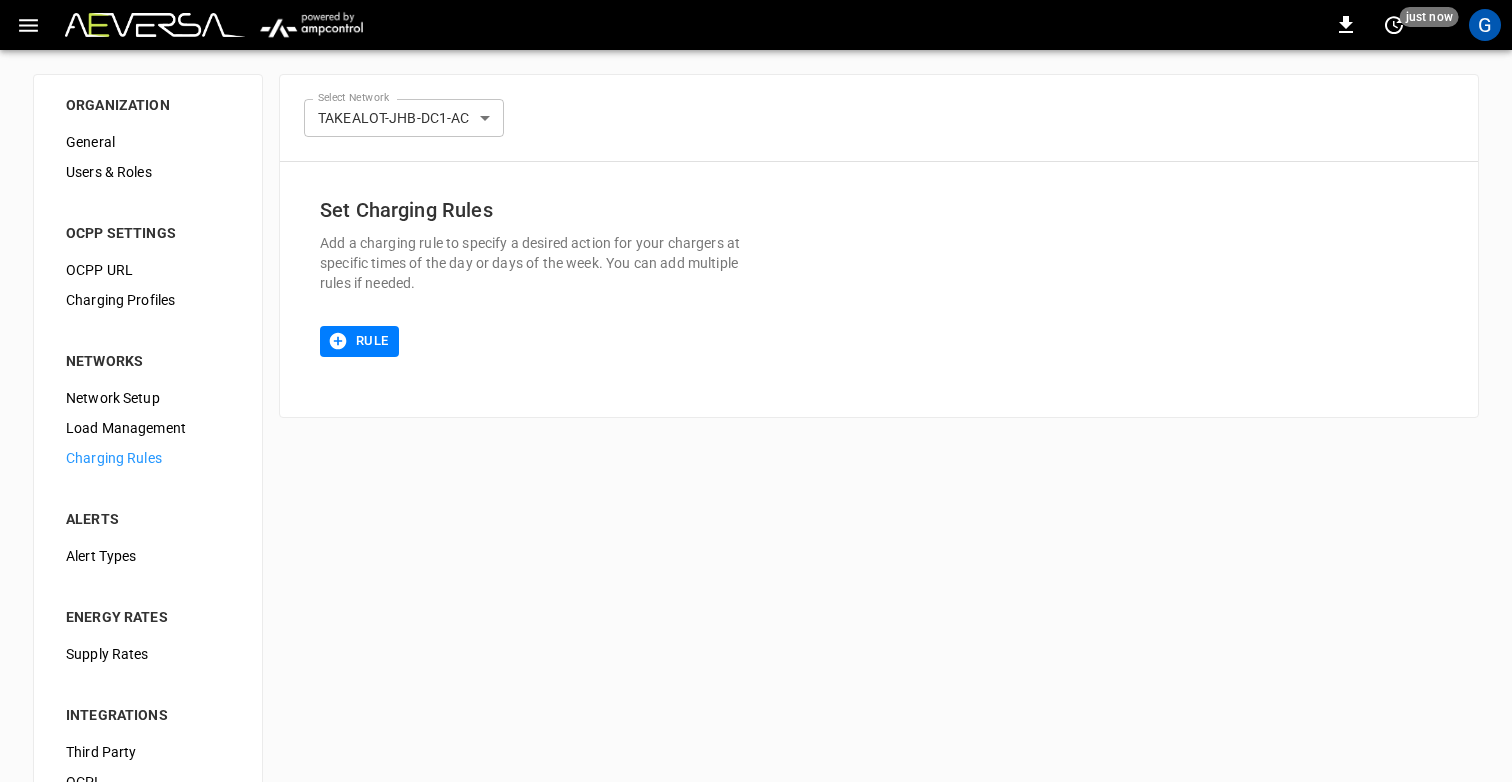 click on "Select Network" at bounding box center (353, 98) 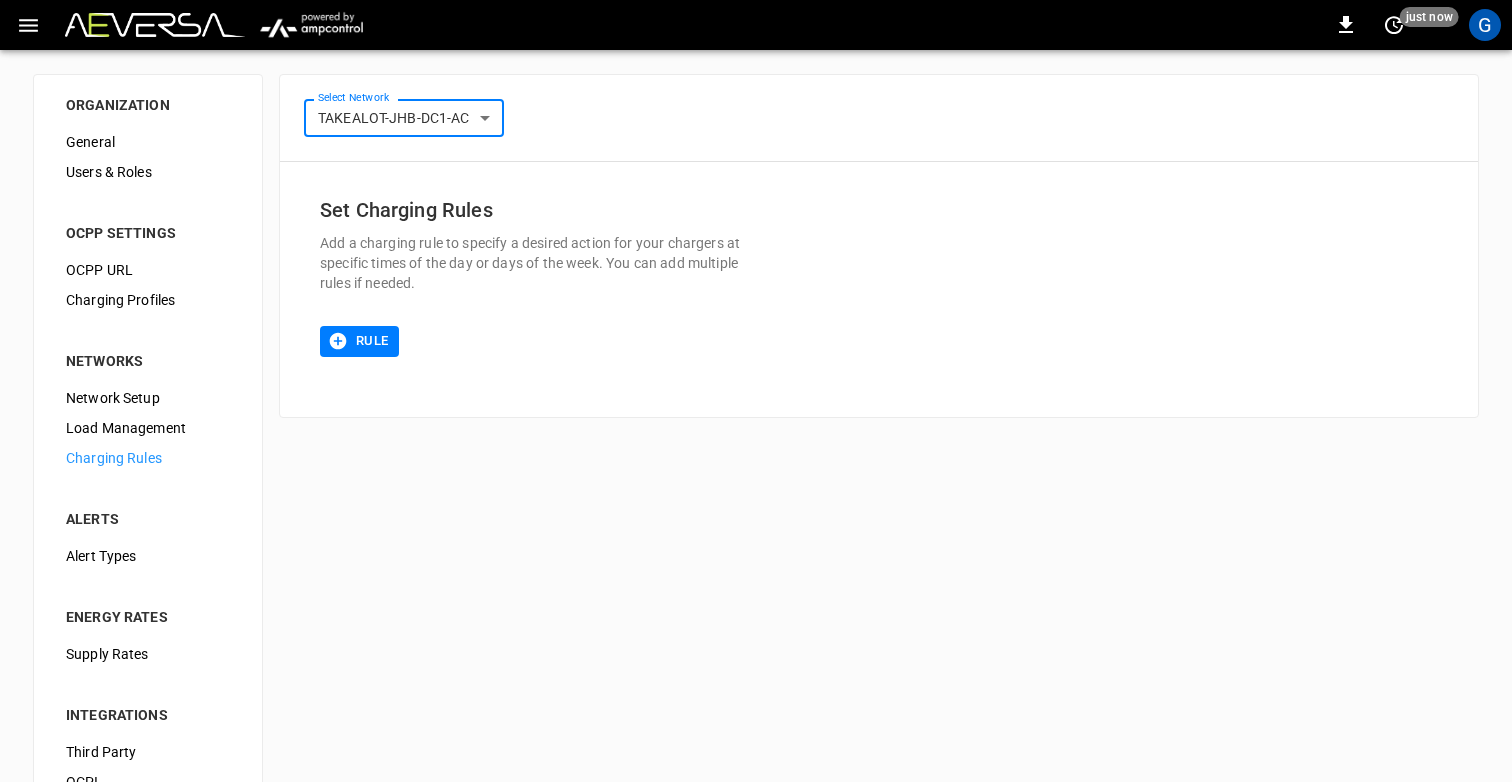 click on "**********" at bounding box center (756, 468) 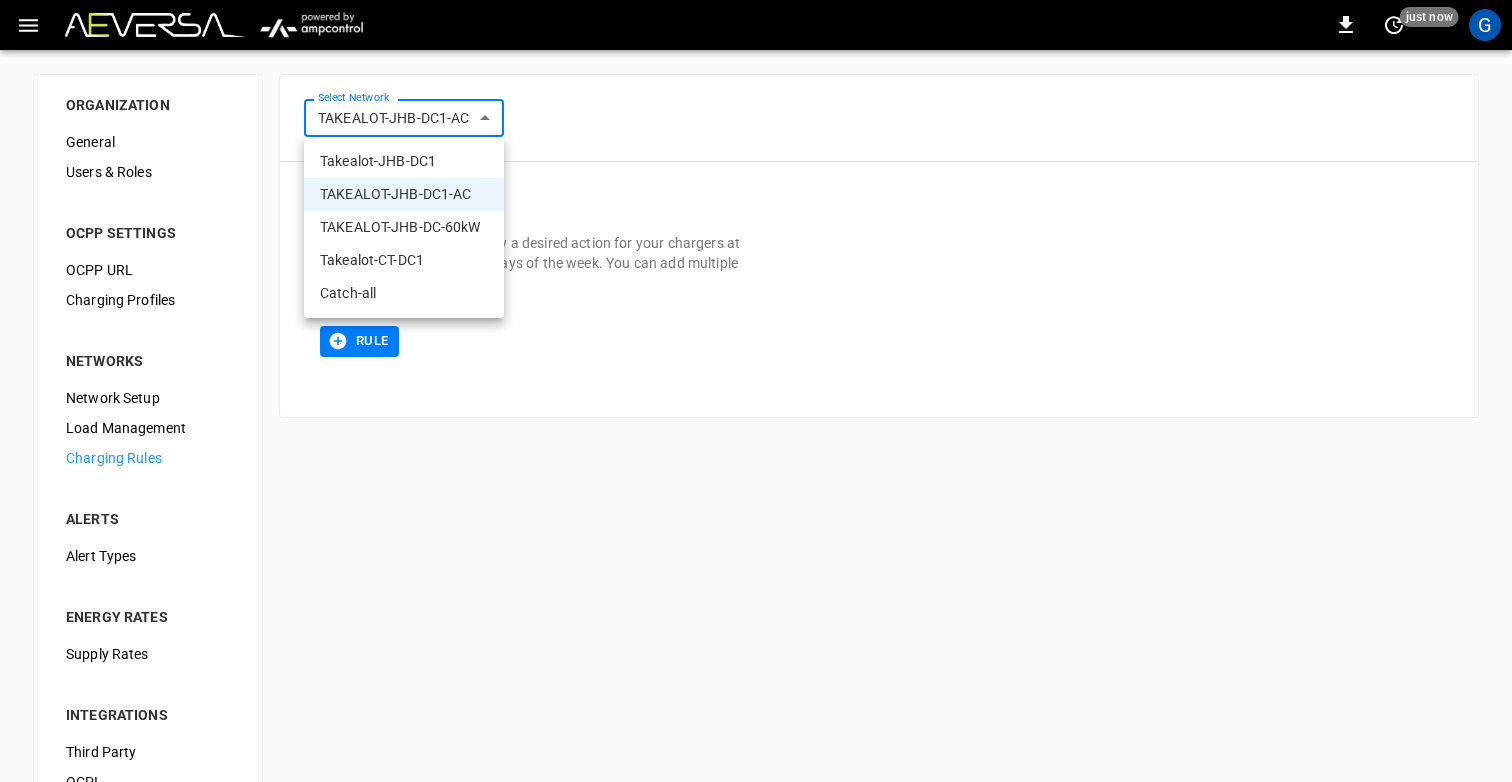 click on "TAKEALOT-JHB-DC-60kW" at bounding box center (404, 227) 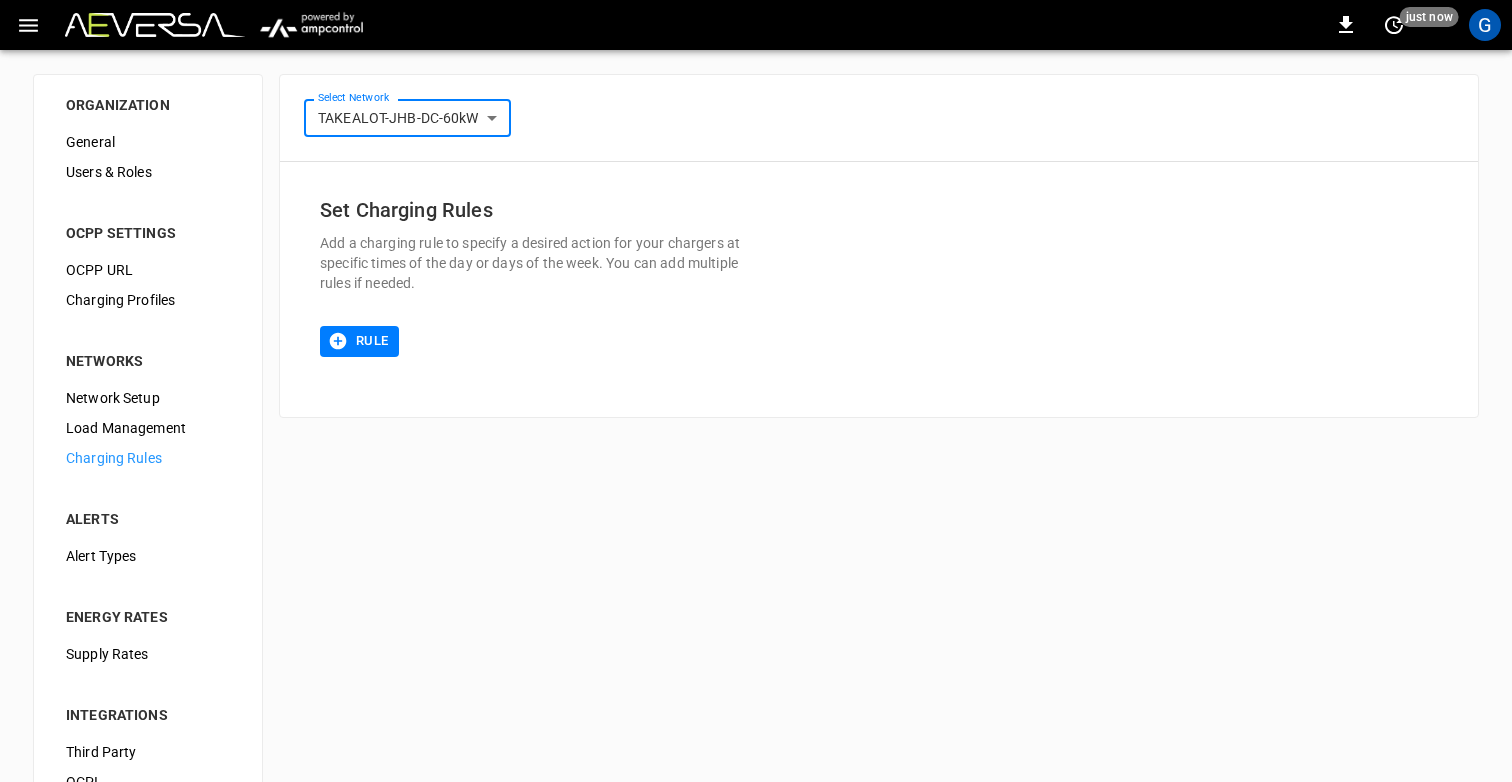 click on "**********" at bounding box center (756, 468) 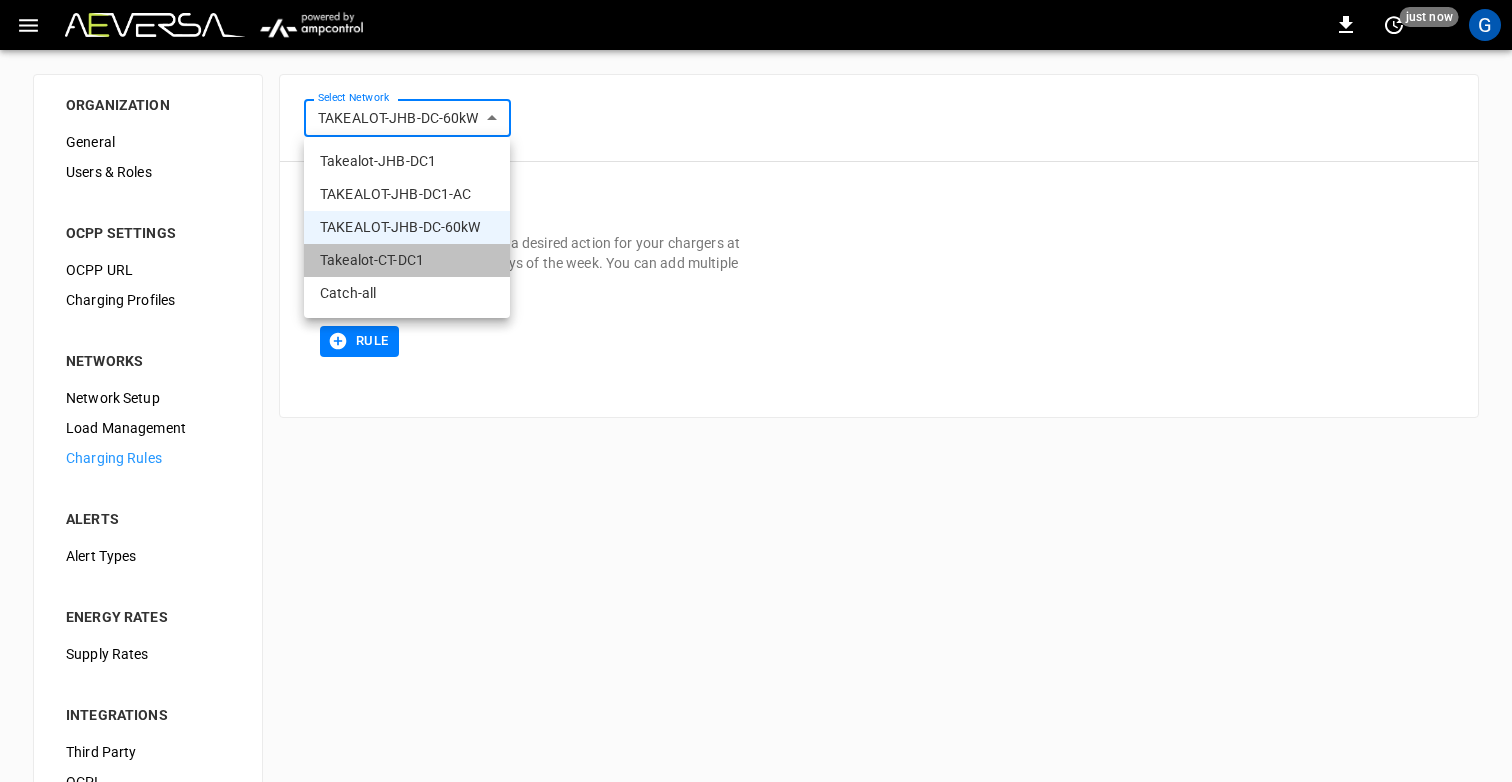 click on "Takealot-CT-DC1" at bounding box center (407, 260) 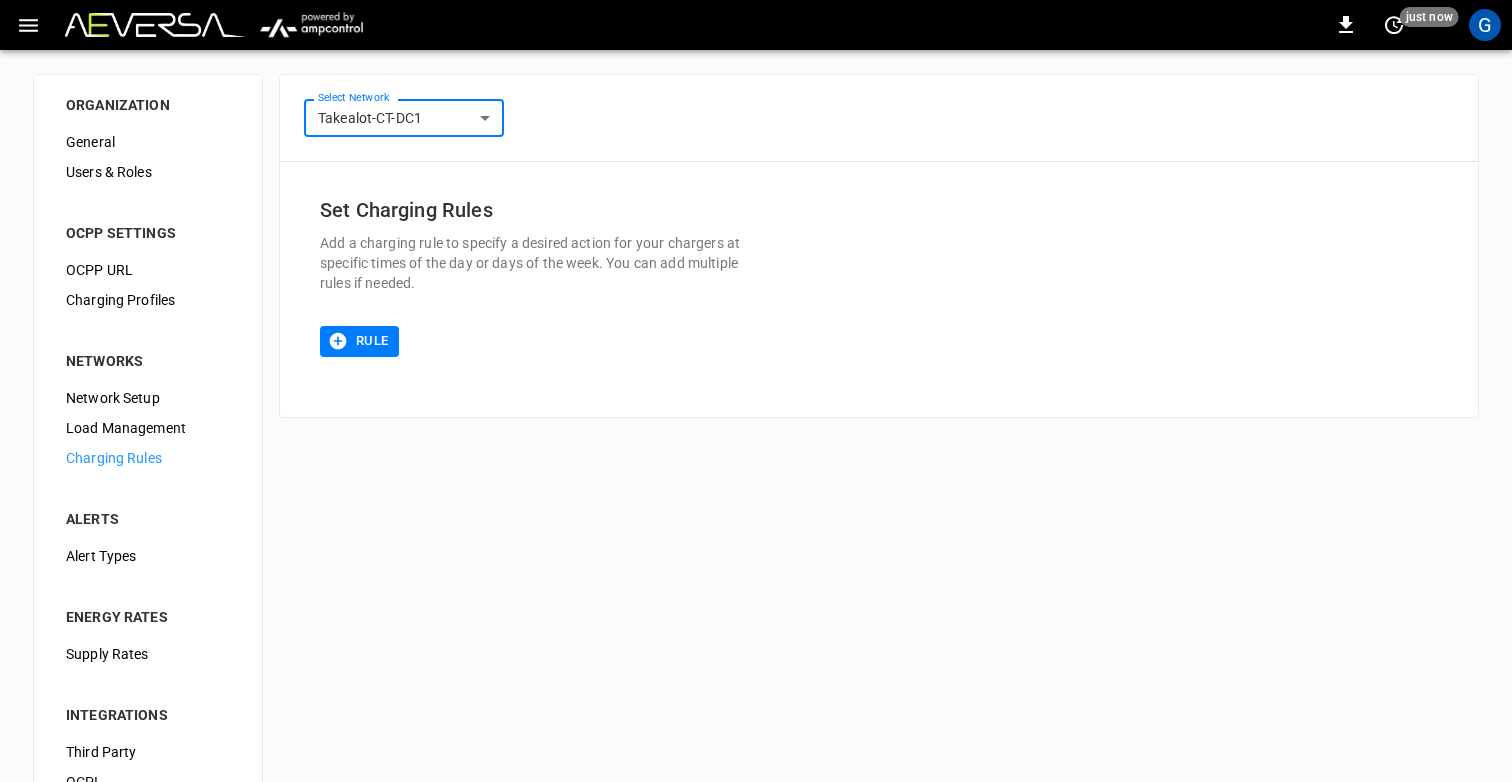 click on "**********" at bounding box center (756, 468) 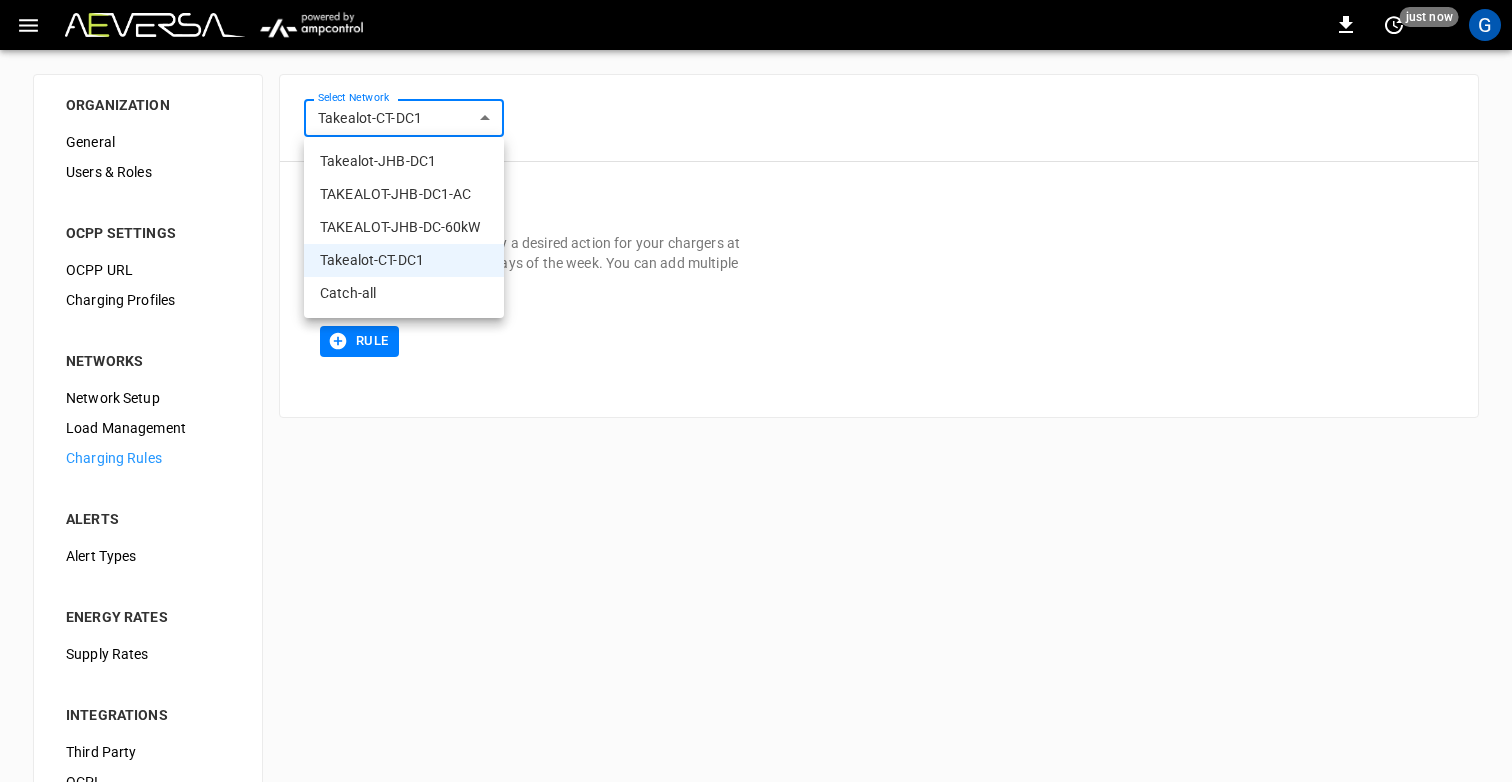 click on "Catch-all" at bounding box center [404, 293] 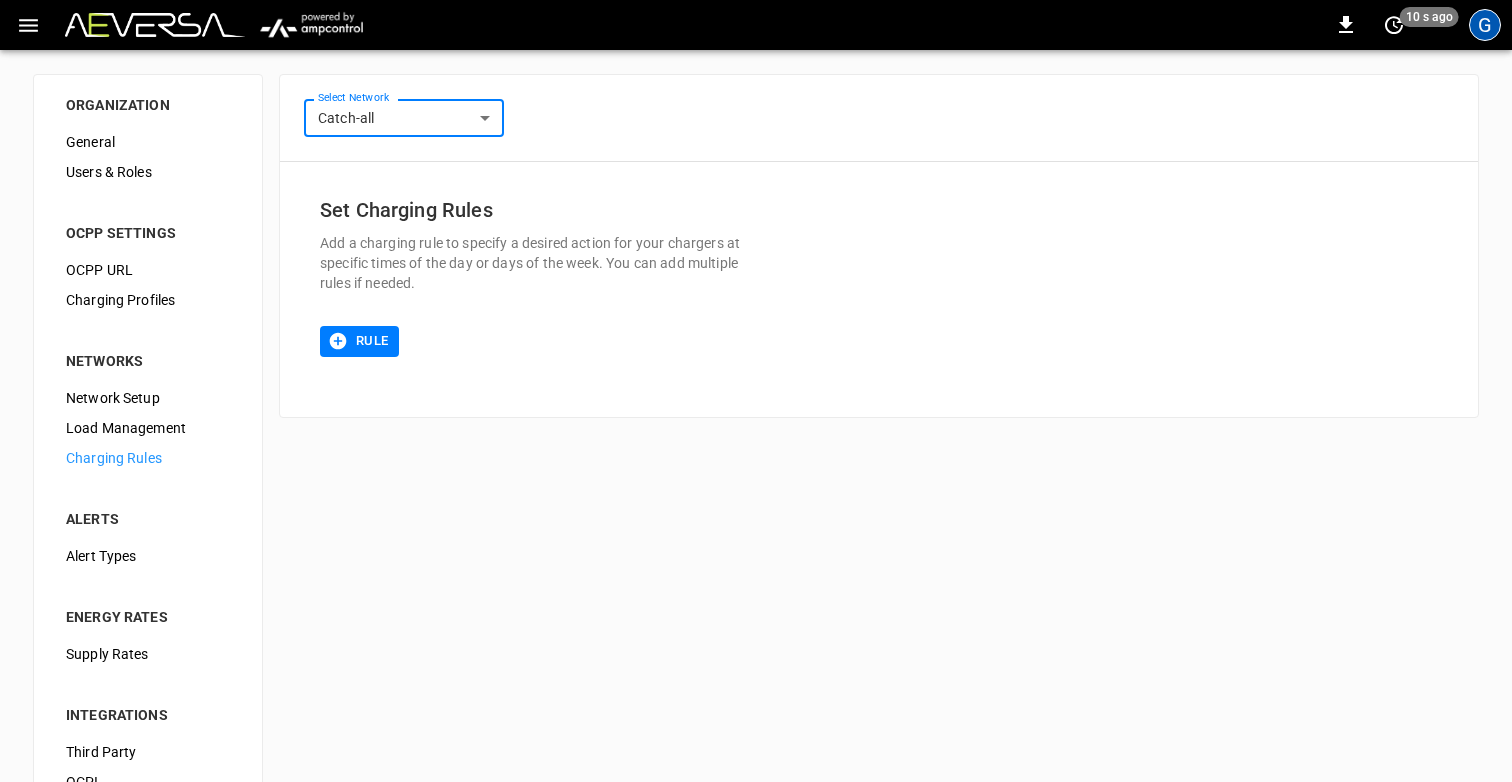 click on "G" at bounding box center (1485, 25) 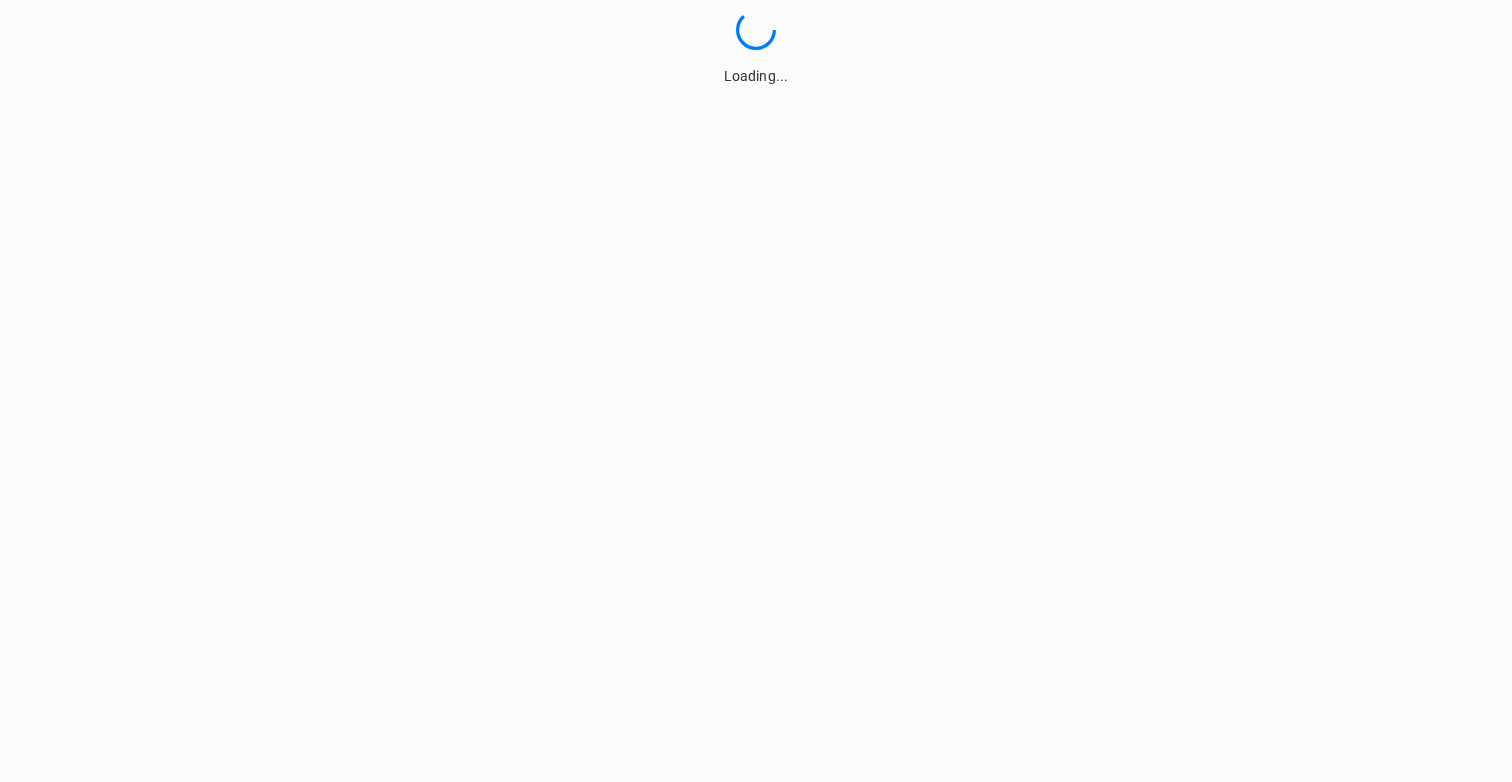 scroll, scrollTop: 0, scrollLeft: 0, axis: both 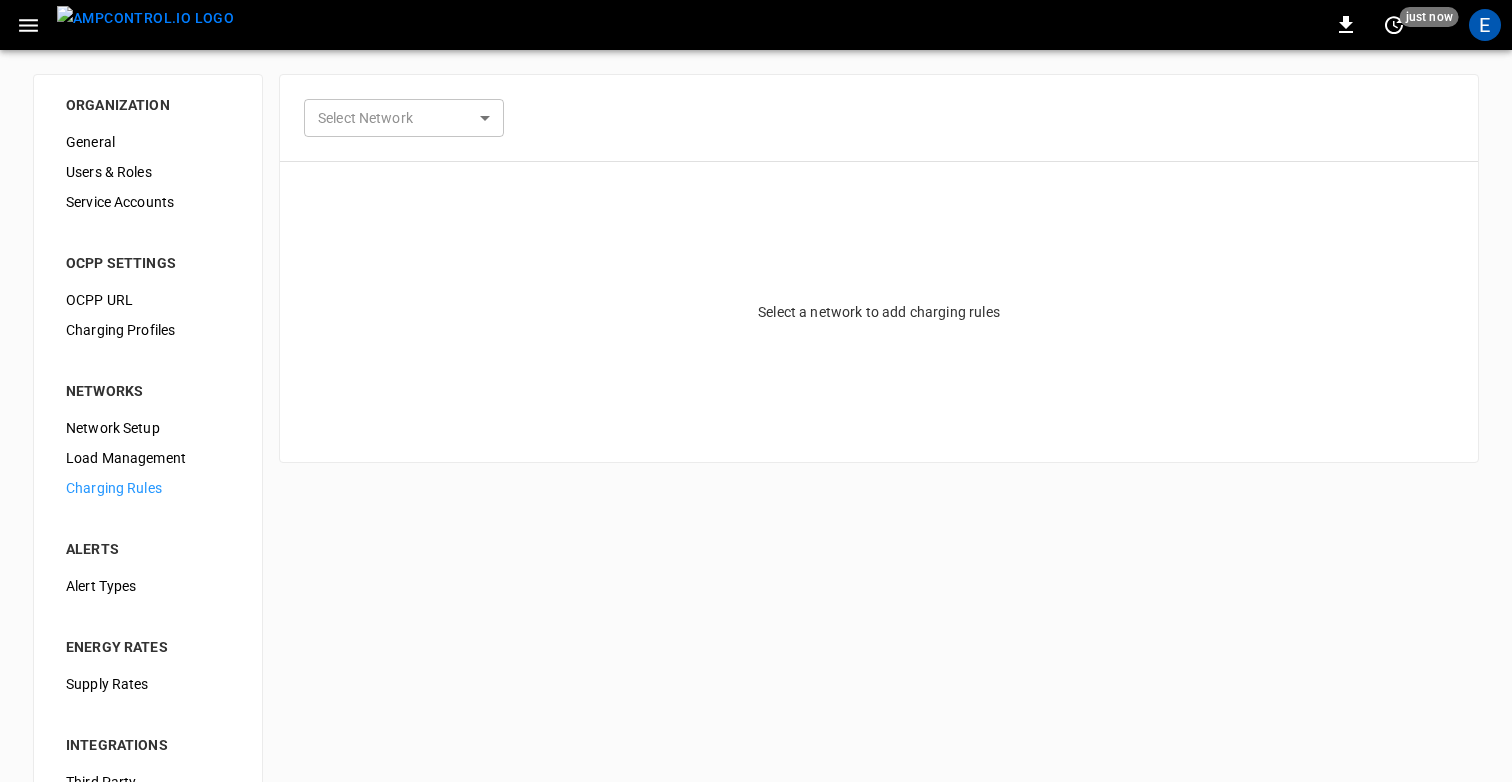 click on "0 just now E ORGANIZATION General Users & Roles Service Accounts OCPP SETTINGS OCPP URL Charging Profiles NETWORKS Network Setup Load Management Charging Rules ALERTS Alert Types ENERGY RATES Supply Rates INTEGRATIONS Third Party OCPI Fleet Group Schedules Select Network ​ Select Network Select a network to add charging rules Refresh now Update every 5 sec Update every 30 sec Off eMotion Fleet [FIRST] [LAST] [EMAIL] audit Profile Settings Notifications Settings Other organizations 7Gen Aerovolt OCPP Connection Aeversa AlphaStruxure Ampcontrol Ampcontrol Lab Germany Camber Test [CITY] [Panasonic] COPEC - BHP Spence COPEC - Buses JM COPEC - Geminis COPEC - Test COPEC Tucar/Uber Mall Plaza Los Dominicos Demo - Distribution Center DP World DP World Peru - Demo Electrada Electrada-Example Electrada-Vanderbilt Electrun Energy EV Net EVAI First Student FuelElectric JM Baxi Merge Fleet Microgrid Networks Mt Holly - Testing Mynt Systems Presto Redbull - Electrada Revel Revolv Reyes Holdings" at bounding box center (756, 483) 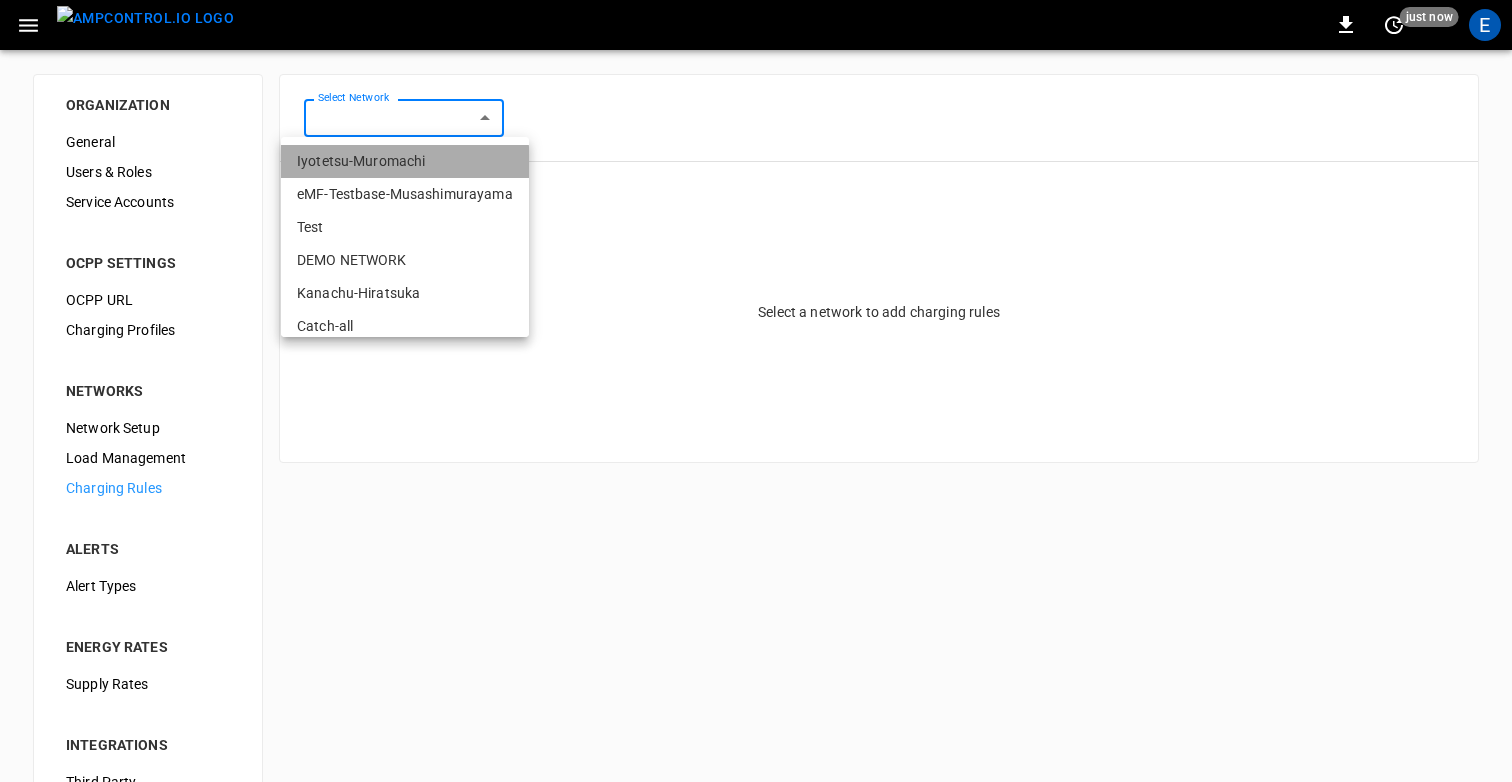 click on "Iyotetsu-Muromachi" at bounding box center [405, 161] 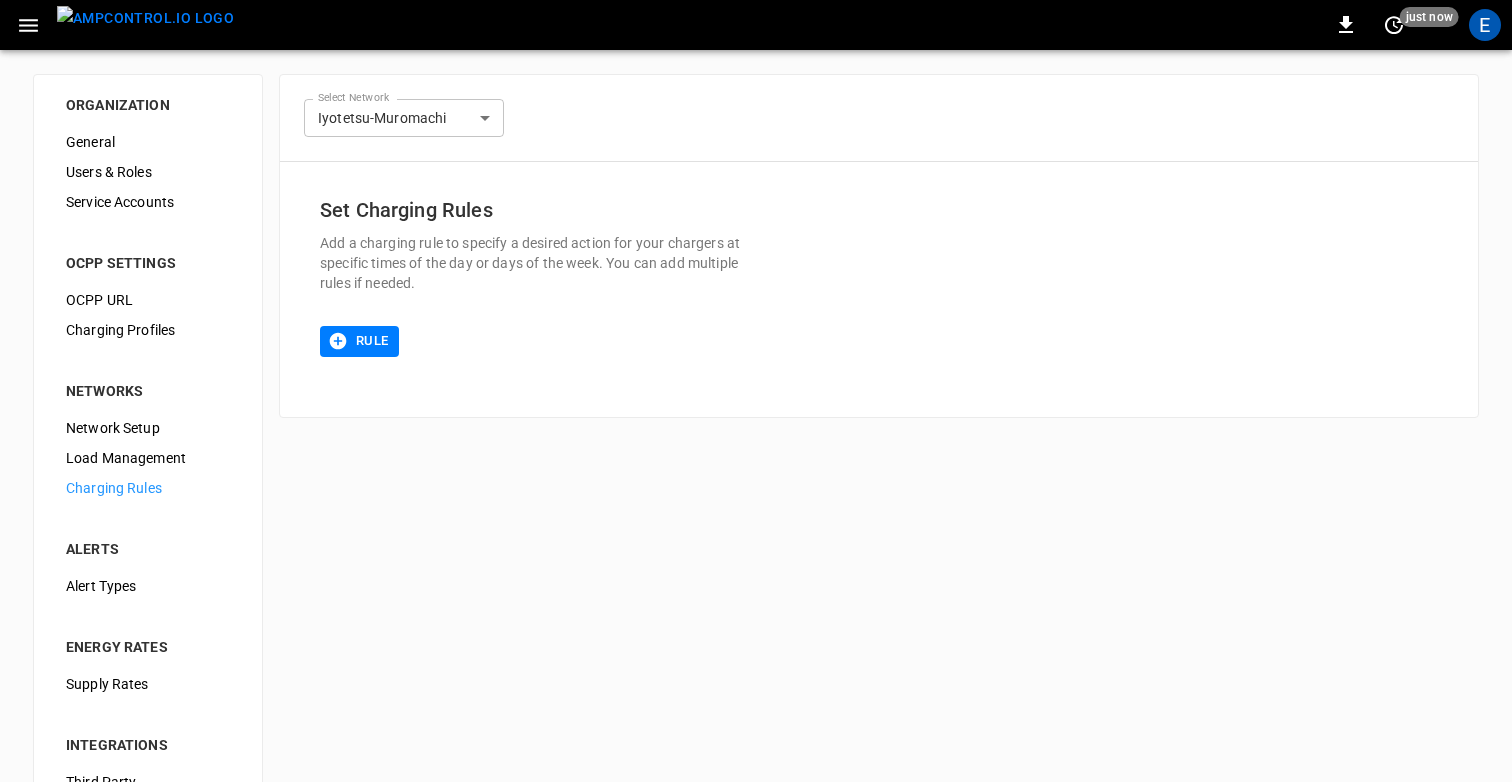 click on "Select Network" at bounding box center [353, 98] 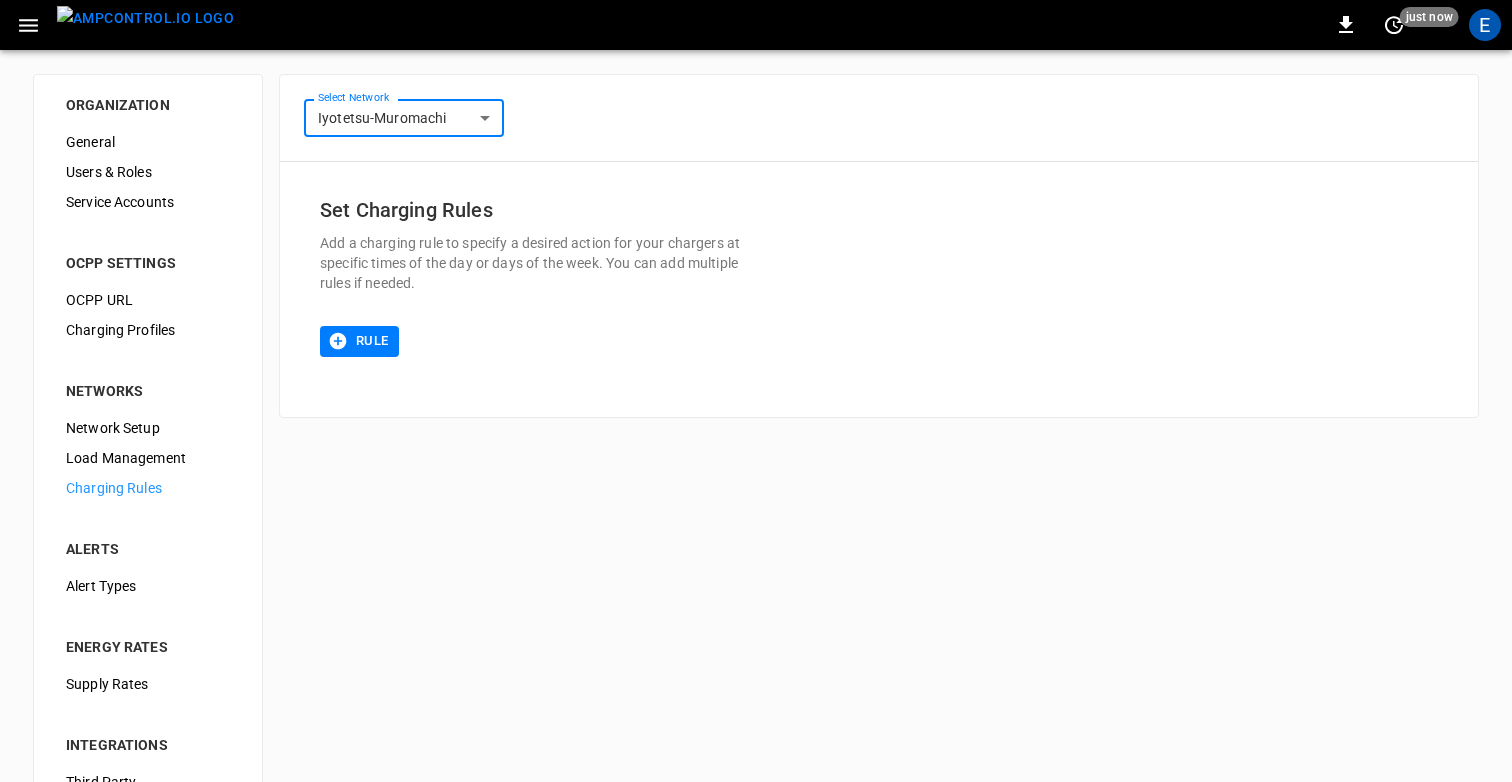 click on "**********" at bounding box center [756, 483] 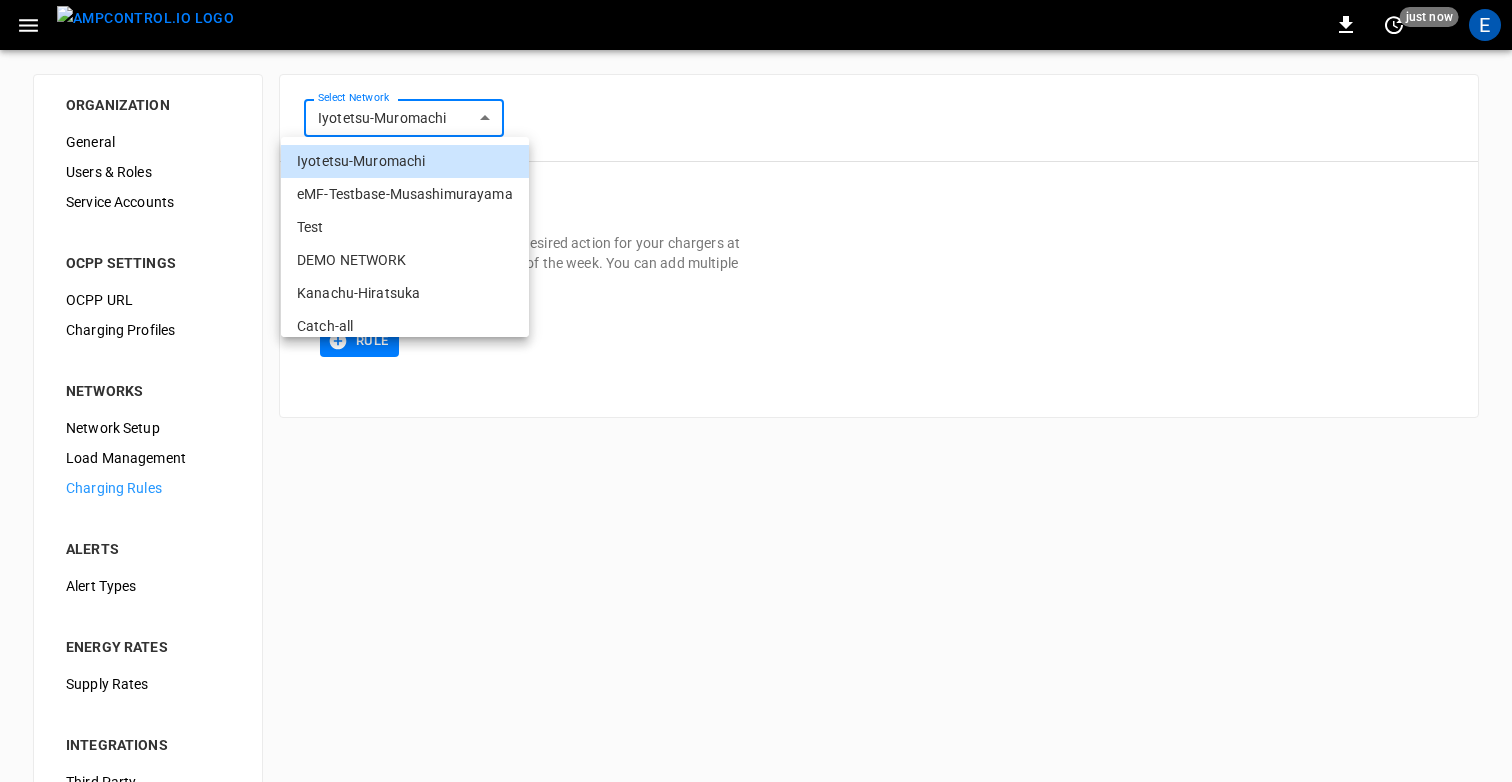 click on "eMF-Testbase-Musashimurayama" at bounding box center (405, 194) 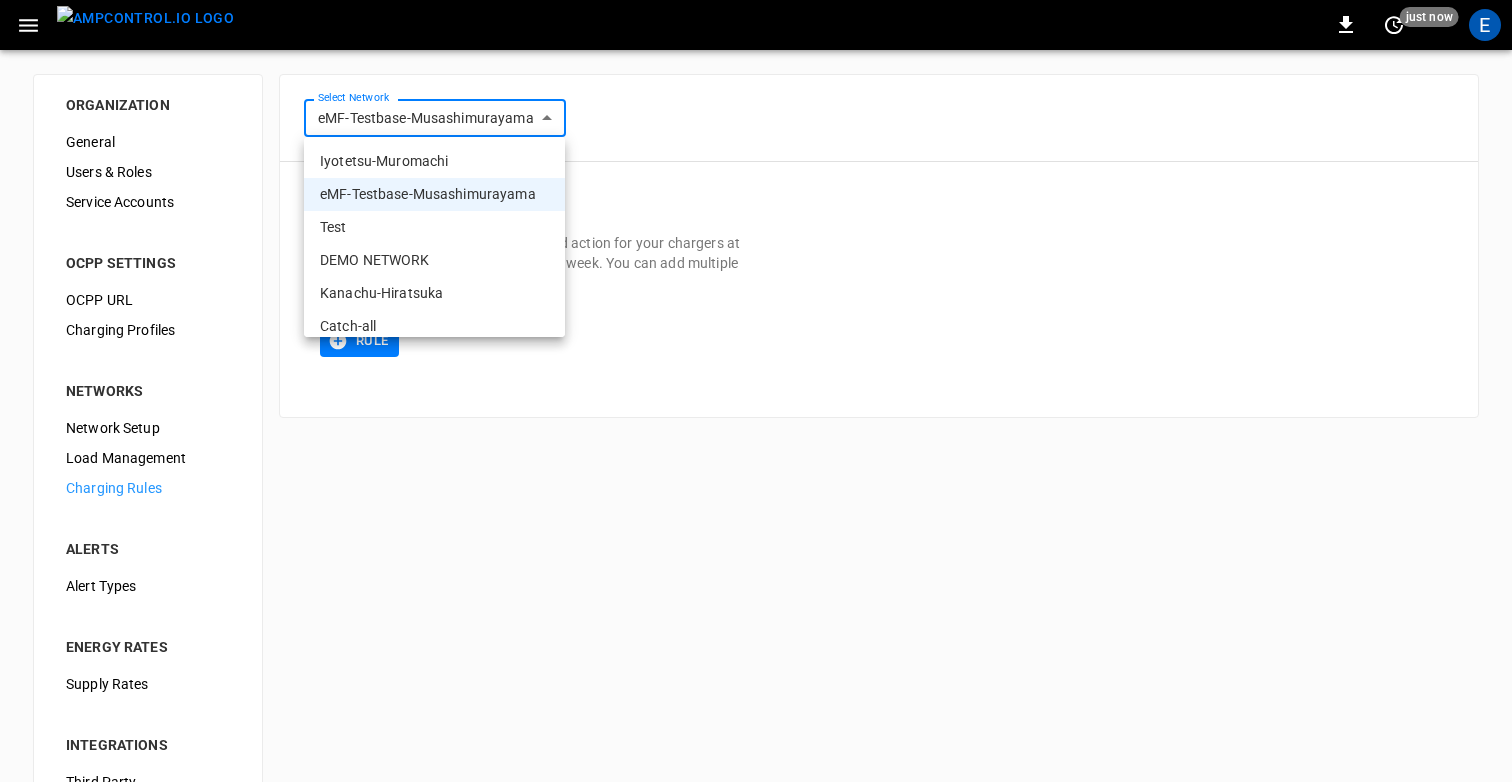 click on "**********" at bounding box center (756, 483) 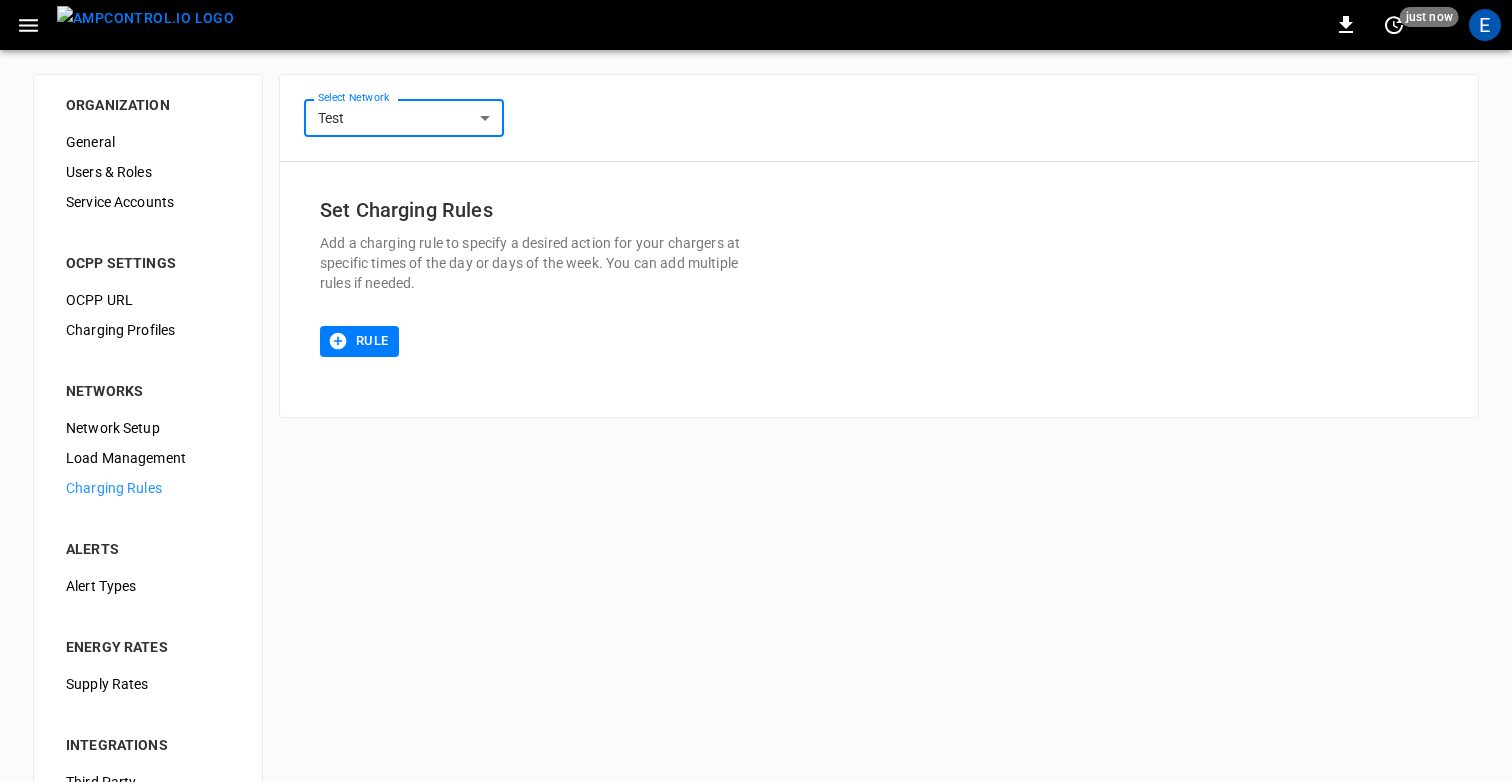 click on "**********" at bounding box center (756, 483) 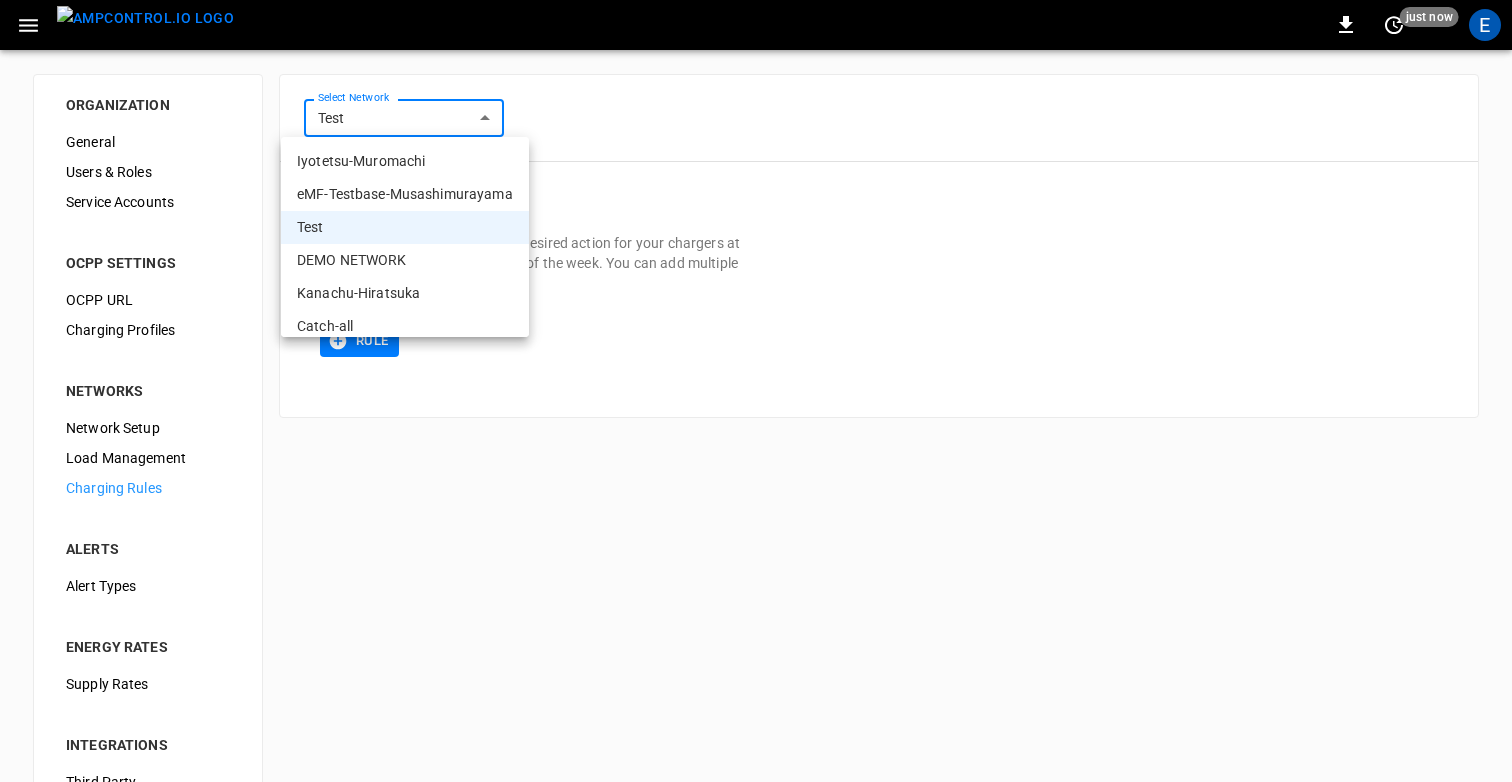 click on "DEMO NETWORK" at bounding box center [405, 260] 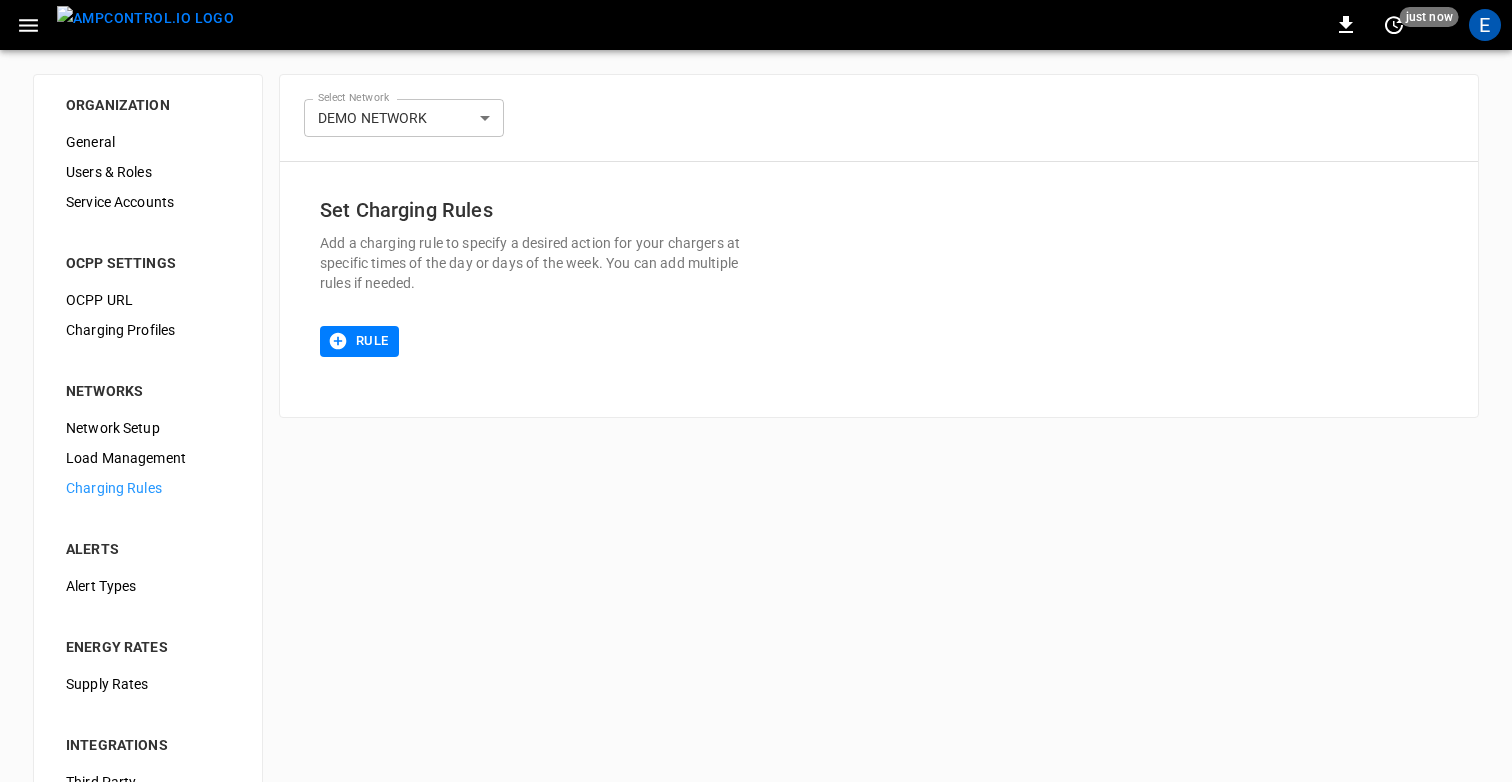 click on "**********" at bounding box center (879, 118) 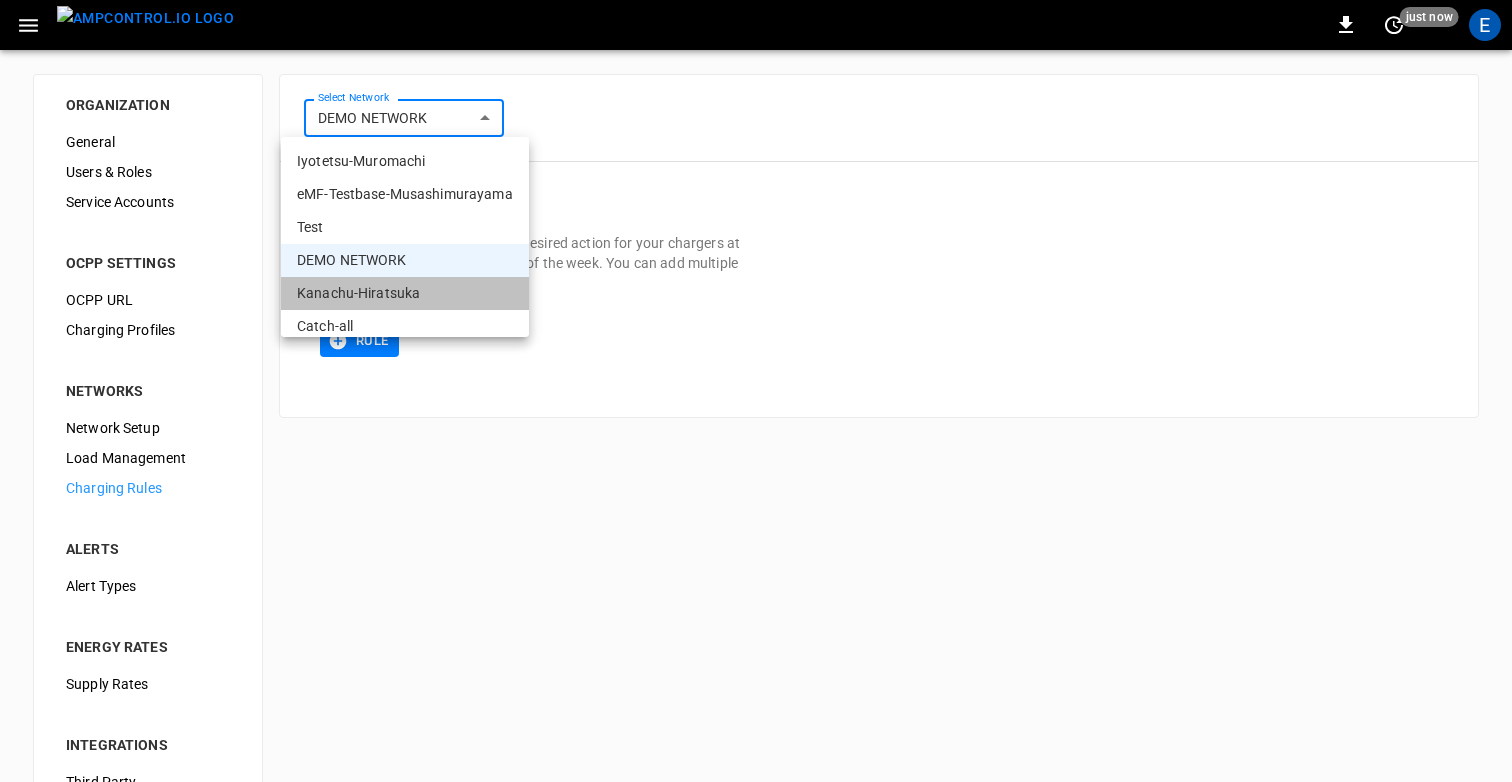 click on "Kanachu-Hiratsuka" at bounding box center (405, 293) 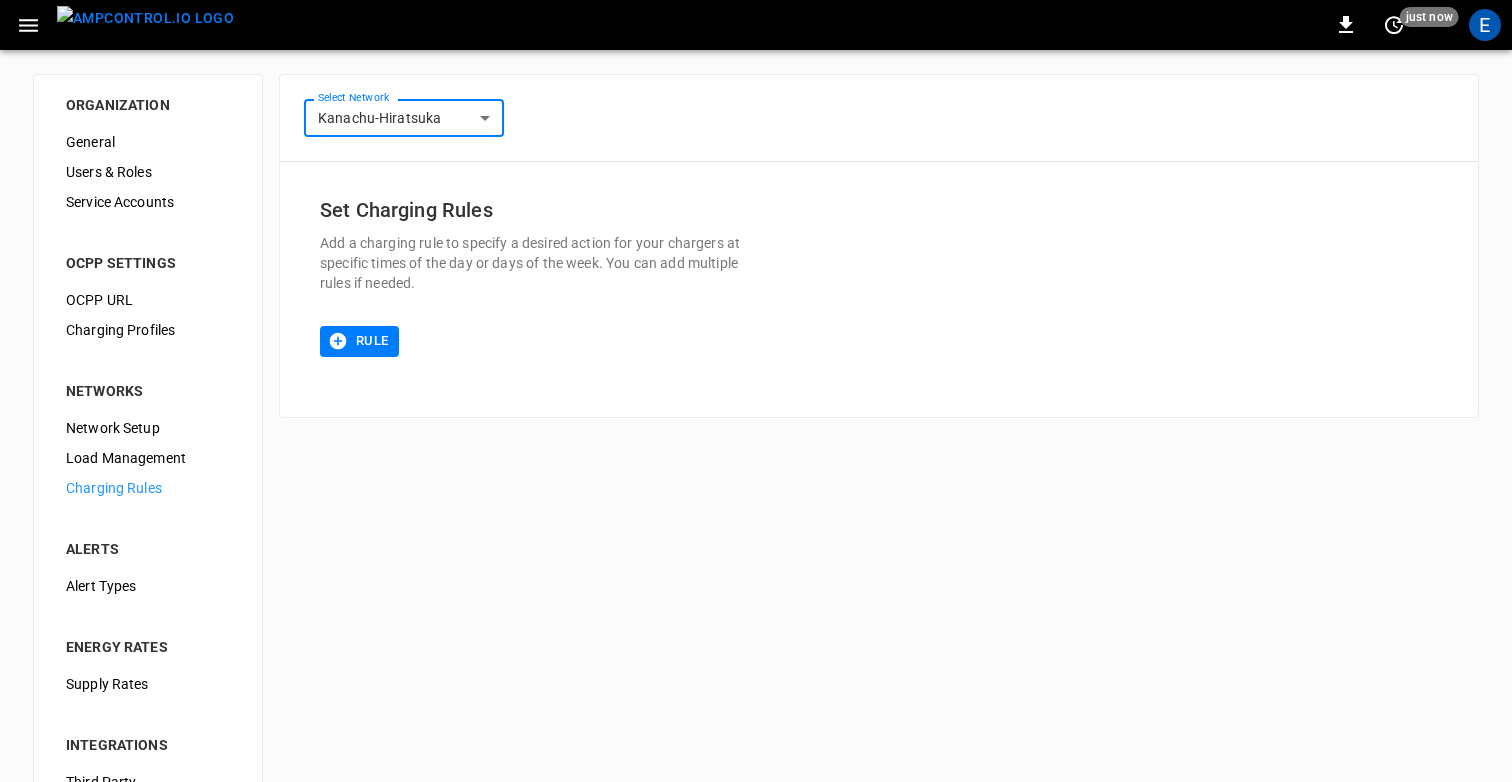 click on "**********" at bounding box center (756, 483) 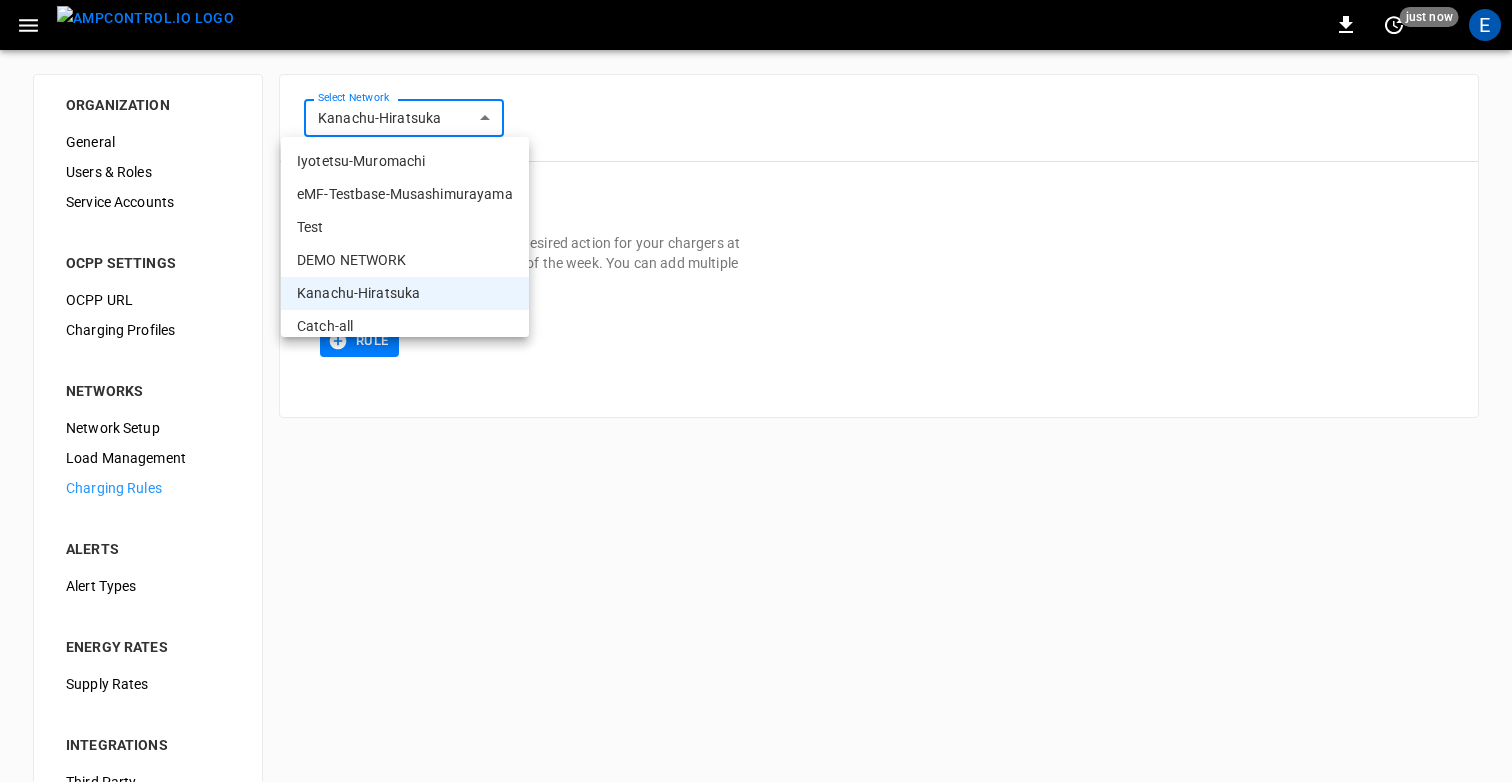 scroll, scrollTop: 14, scrollLeft: 0, axis: vertical 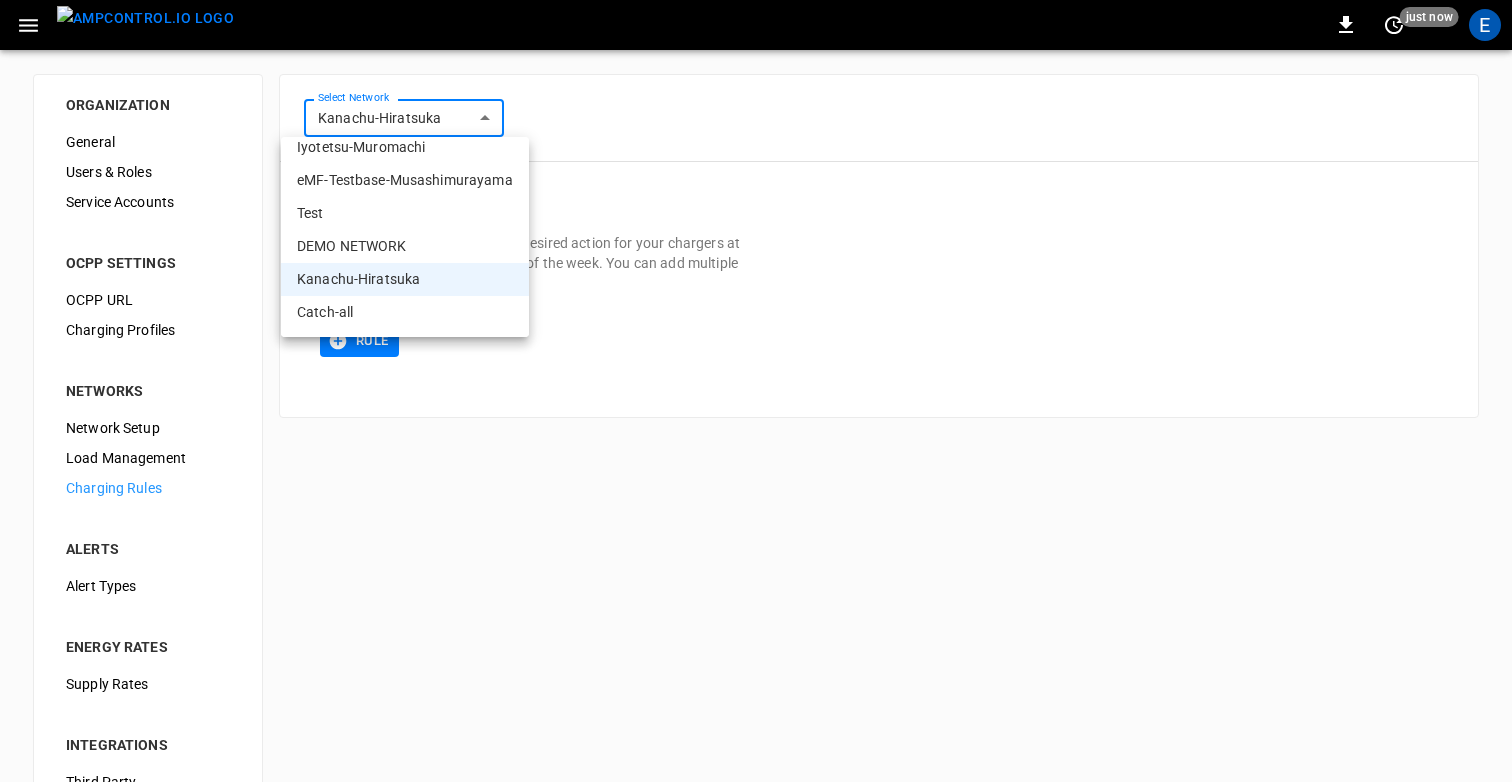click on "Kanachu-Hiratsuka" at bounding box center [405, 279] 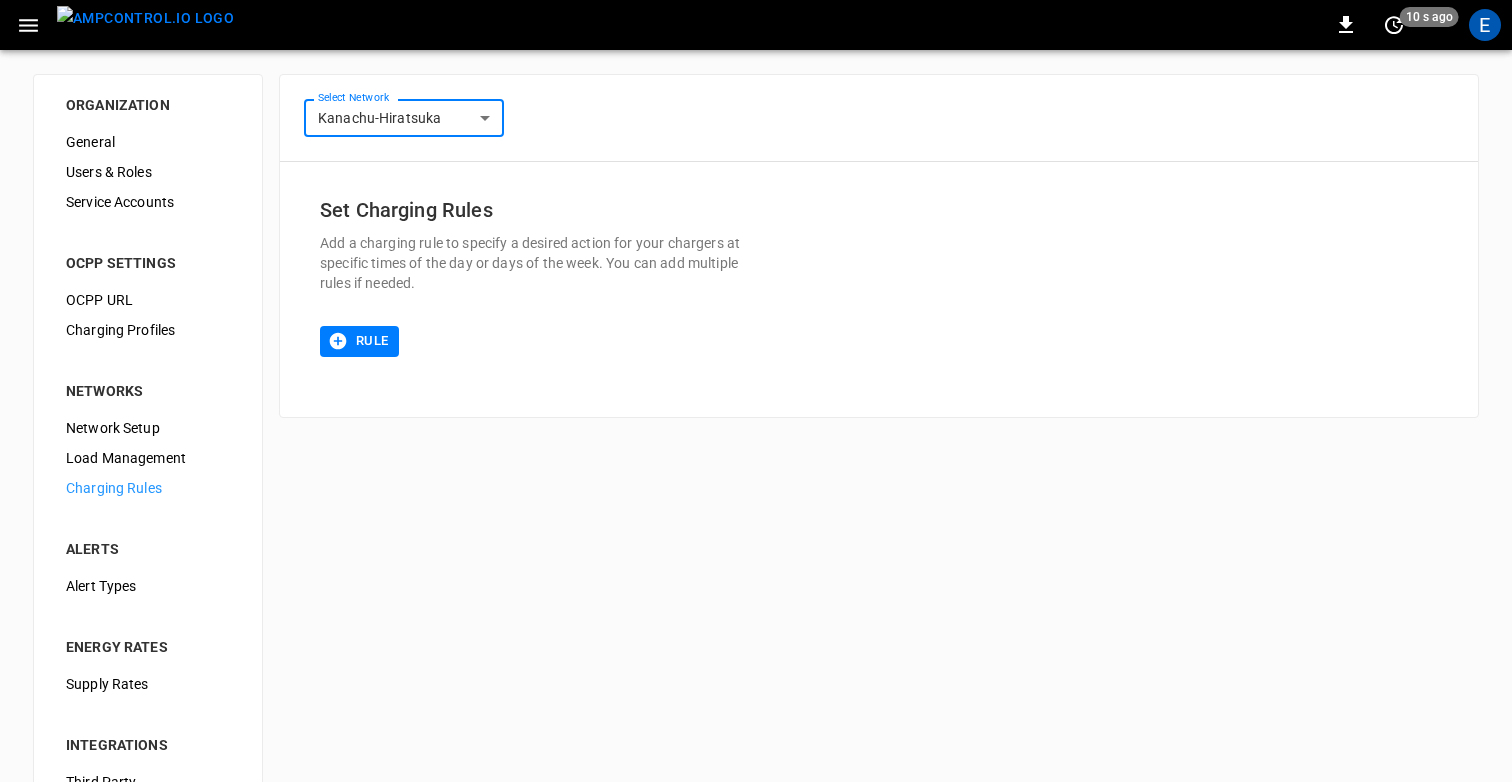 click on "**********" at bounding box center (756, 483) 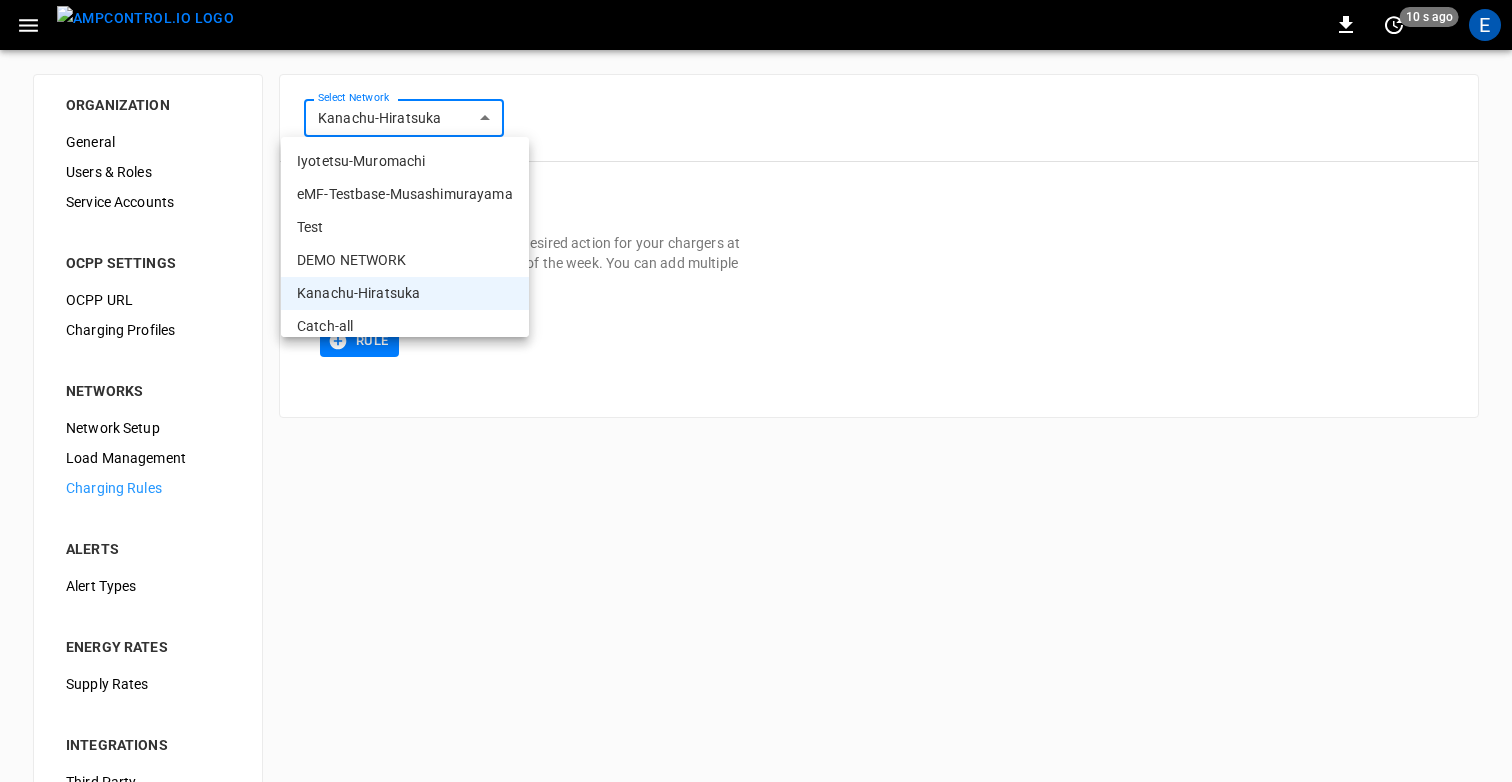 click on "Catch-all" at bounding box center (405, 326) 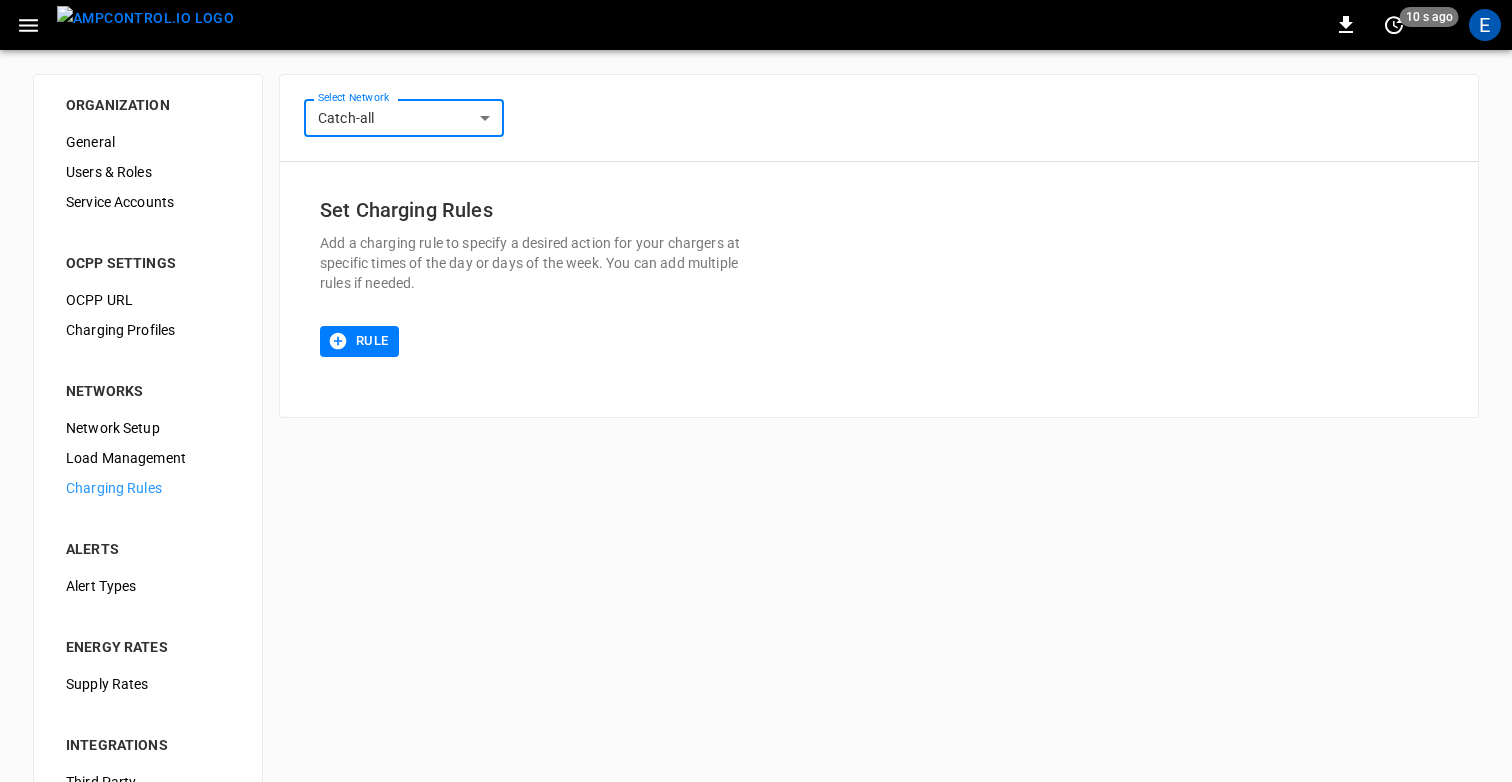 click on "**********" at bounding box center [879, 118] 